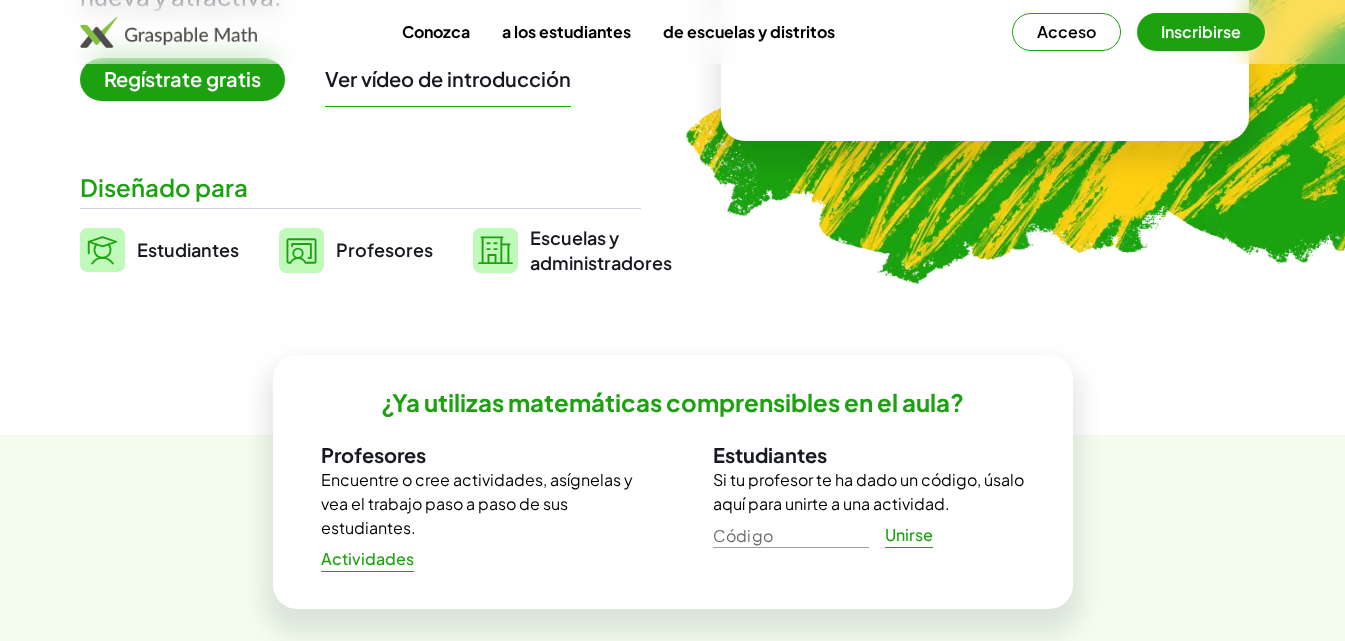 scroll, scrollTop: 205, scrollLeft: 0, axis: vertical 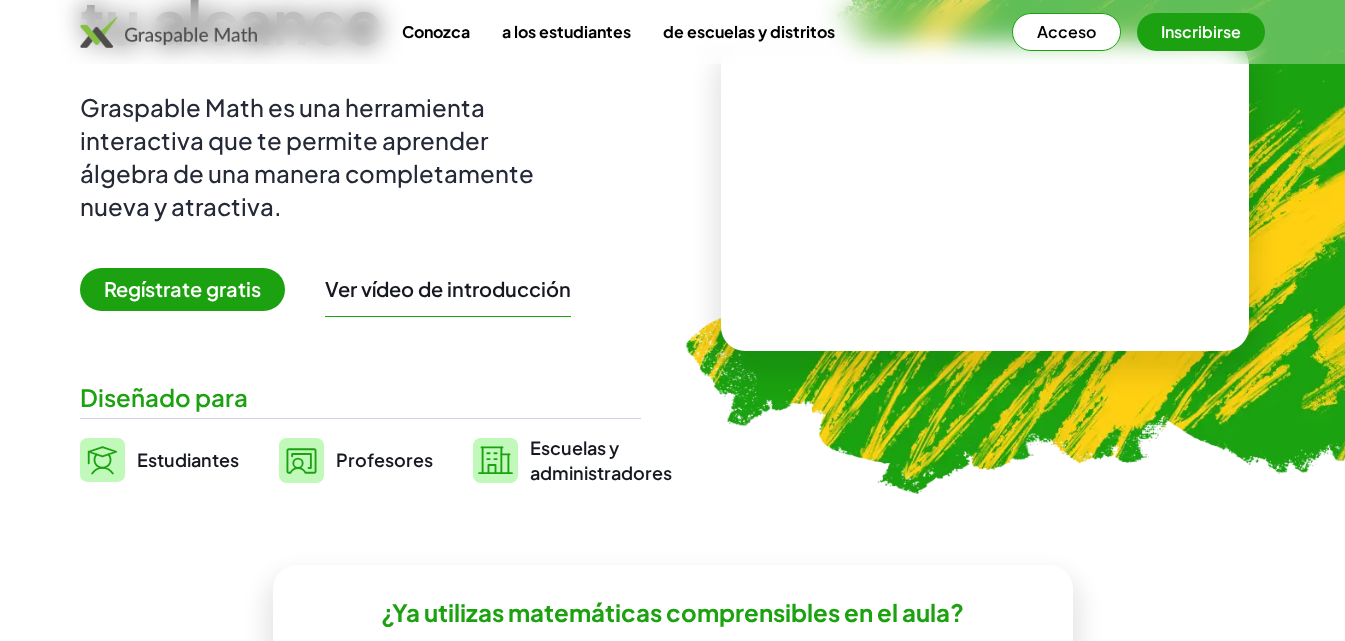 click on "Acceso" at bounding box center (1066, 32) 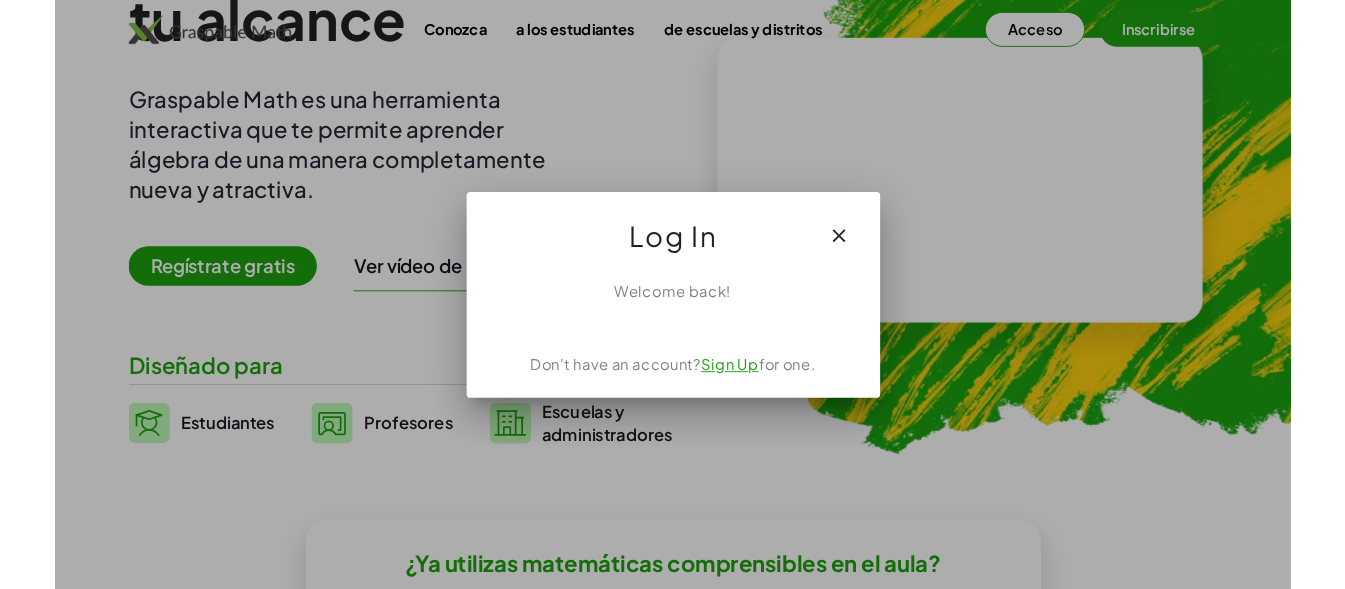 scroll, scrollTop: 0, scrollLeft: 0, axis: both 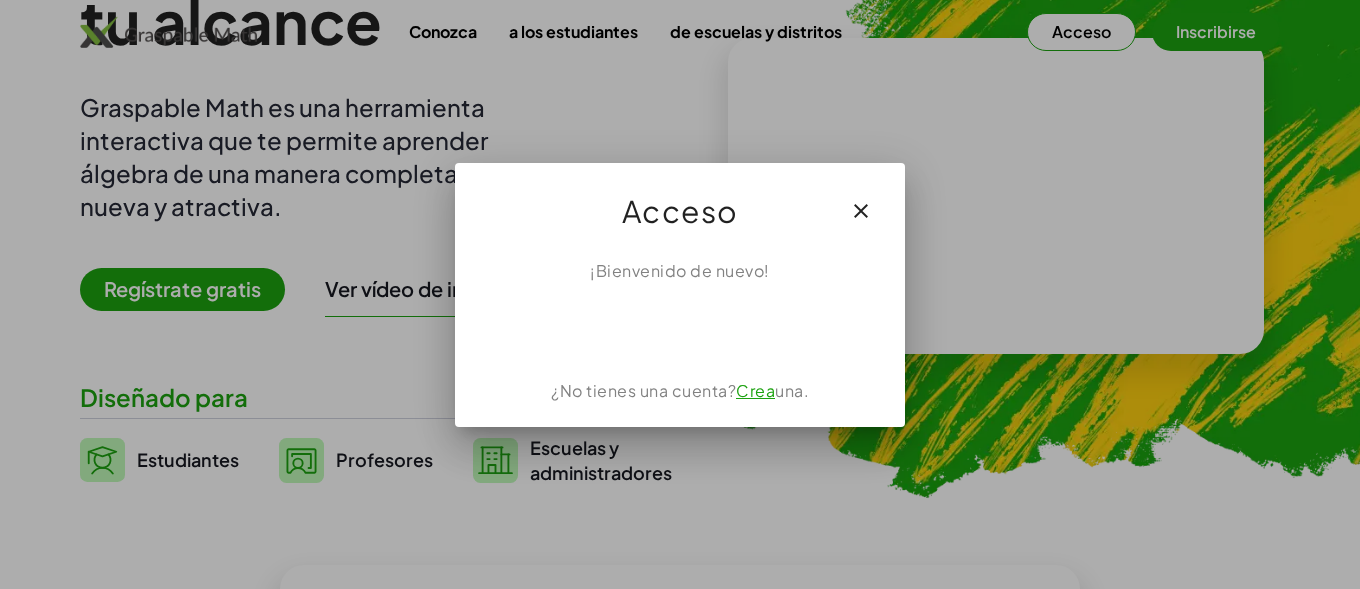 click on "¡Bienvenido de nuevo!" at bounding box center (680, 270) 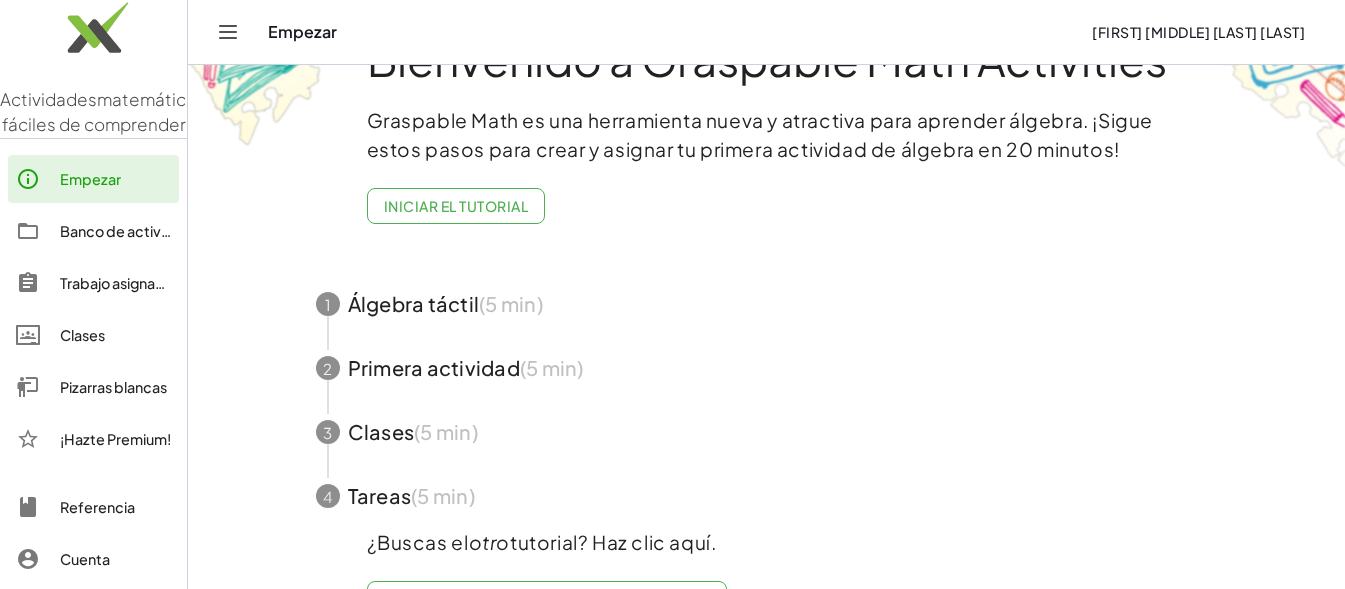 scroll, scrollTop: 144, scrollLeft: 0, axis: vertical 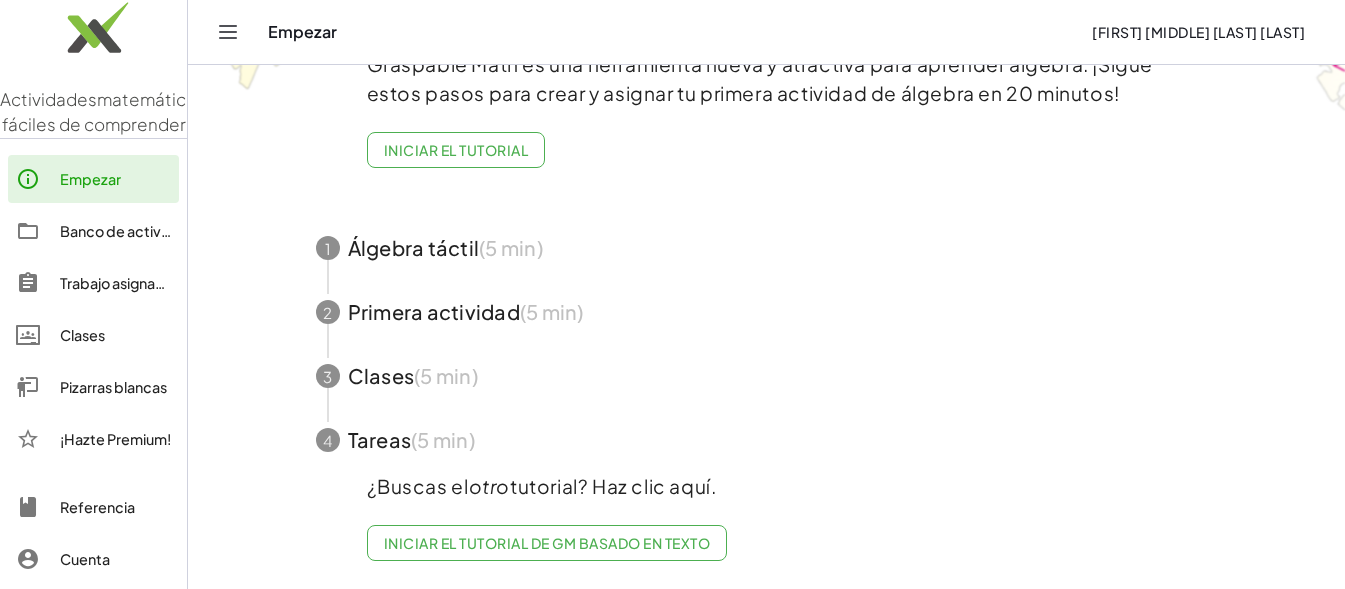 click on "Pizarras blancas" at bounding box center [113, 387] 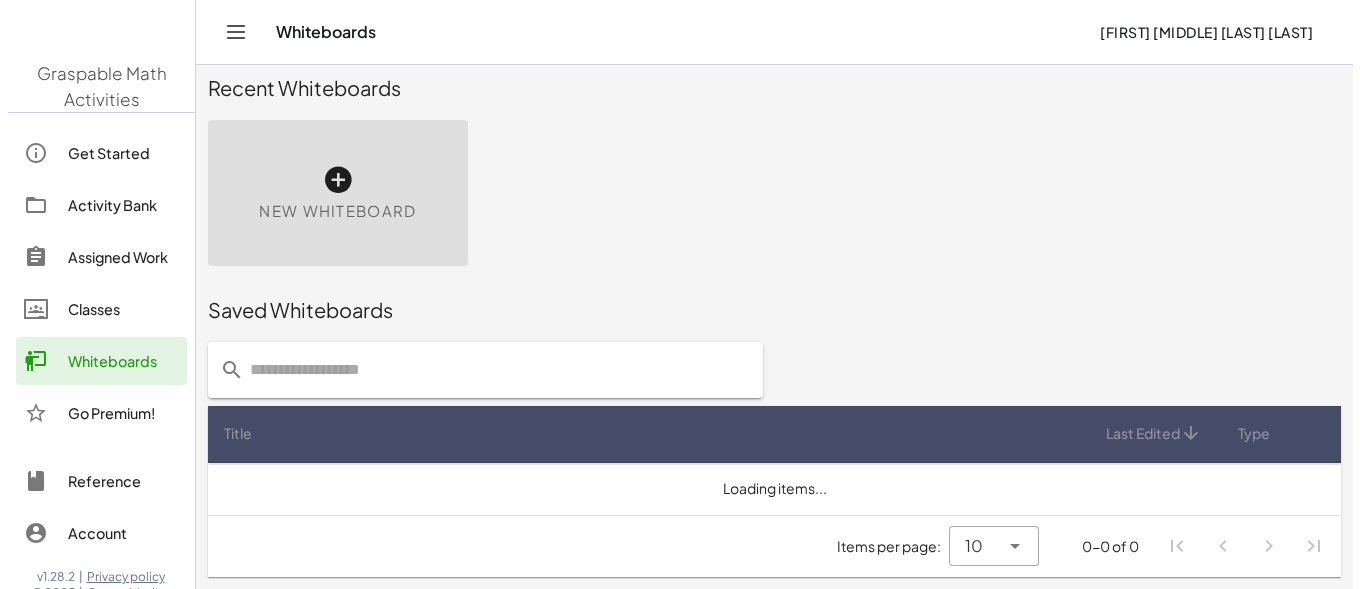 scroll, scrollTop: 0, scrollLeft: 0, axis: both 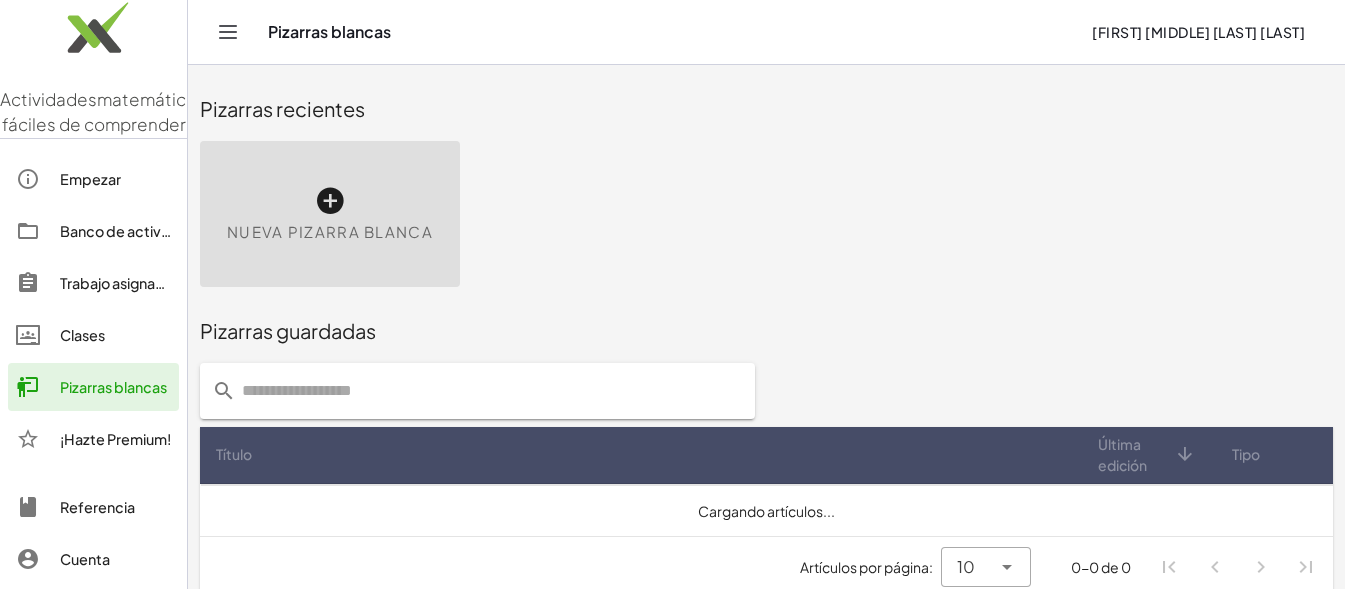 click on "Nueva pizarra blanca" at bounding box center (330, 214) 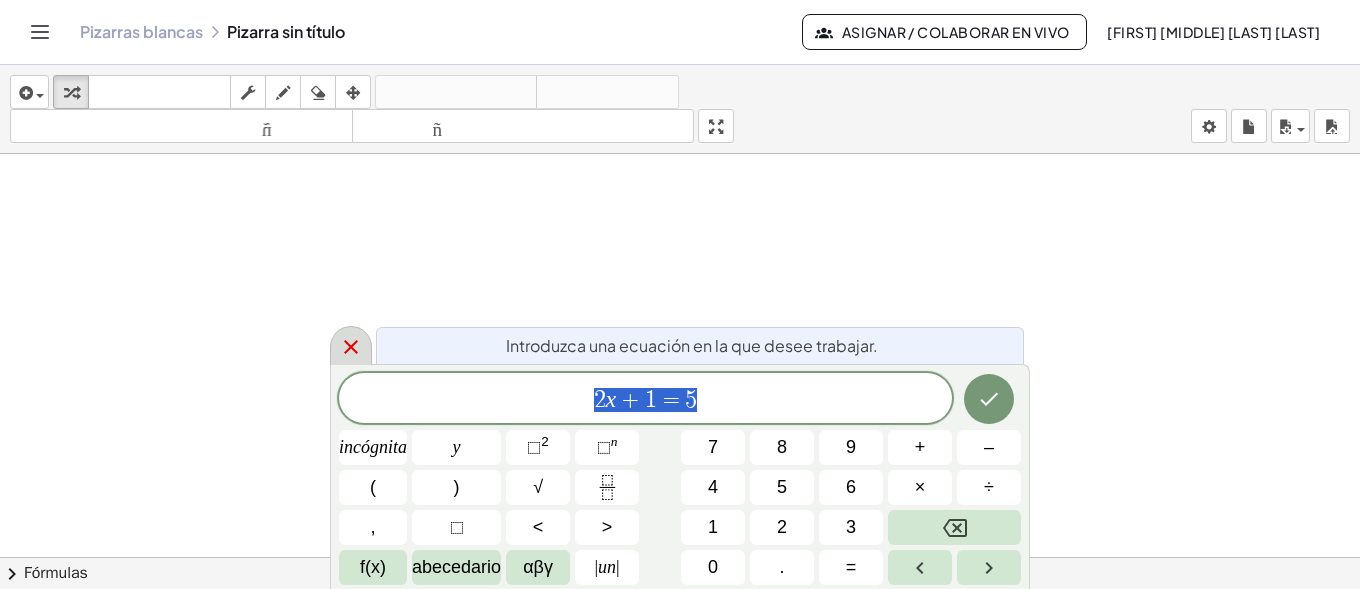 click 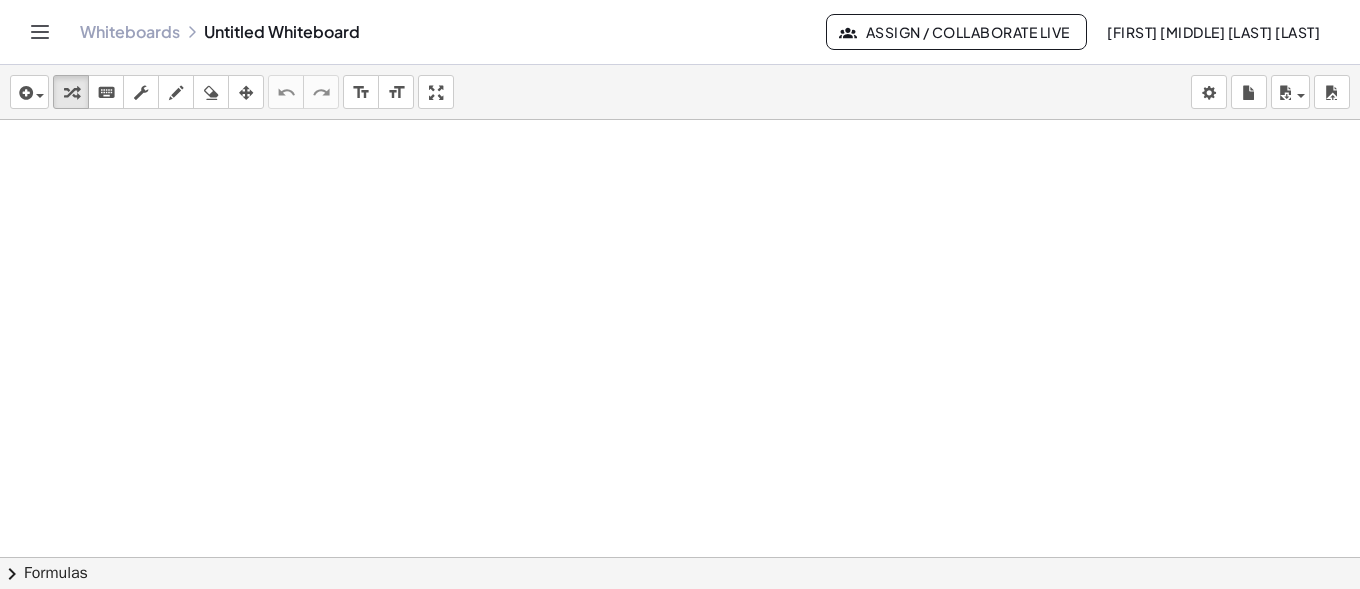 click at bounding box center [680, 557] 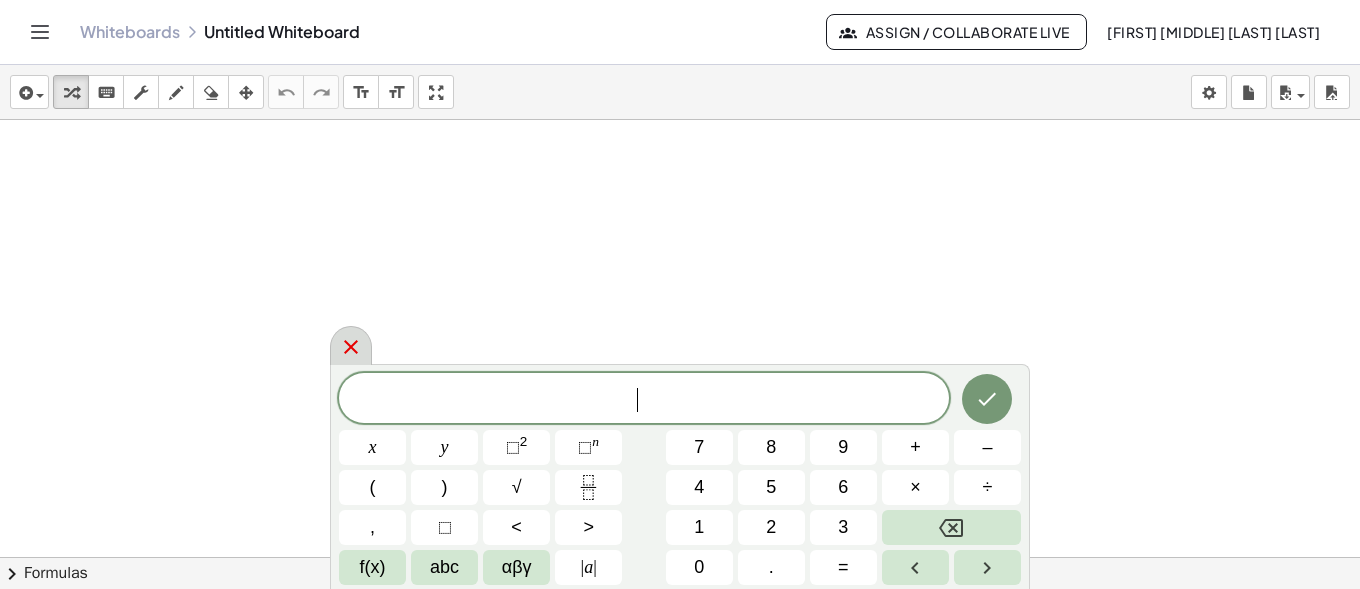 click 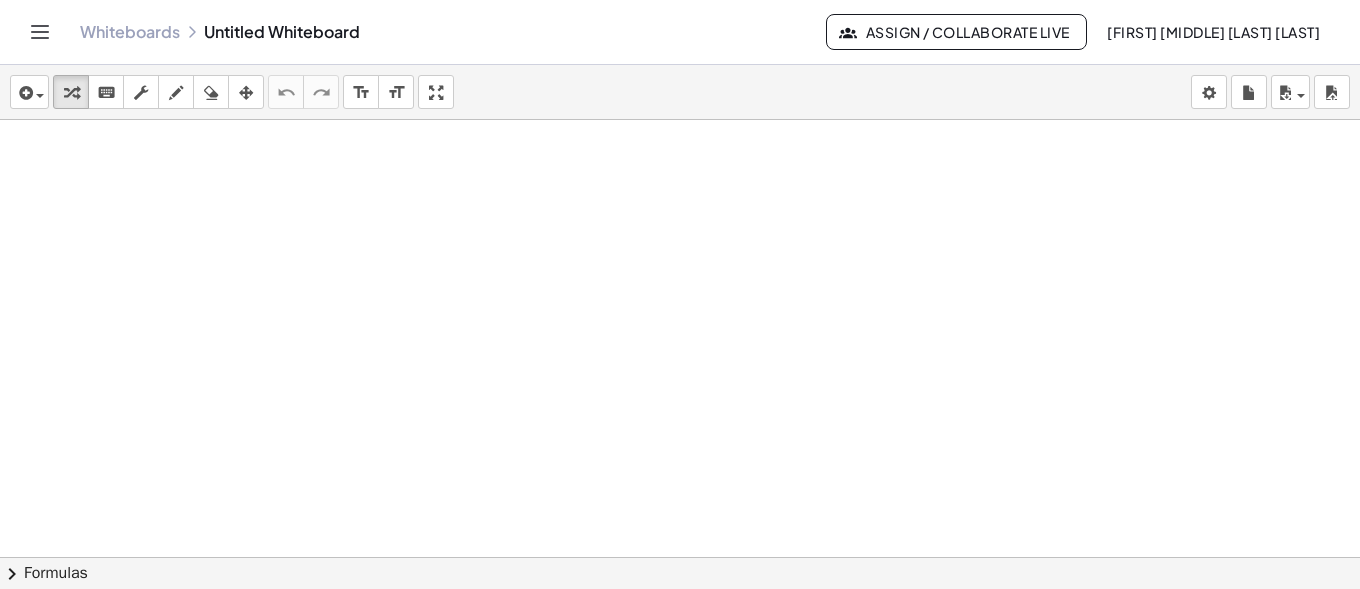 scroll, scrollTop: 200, scrollLeft: 0, axis: vertical 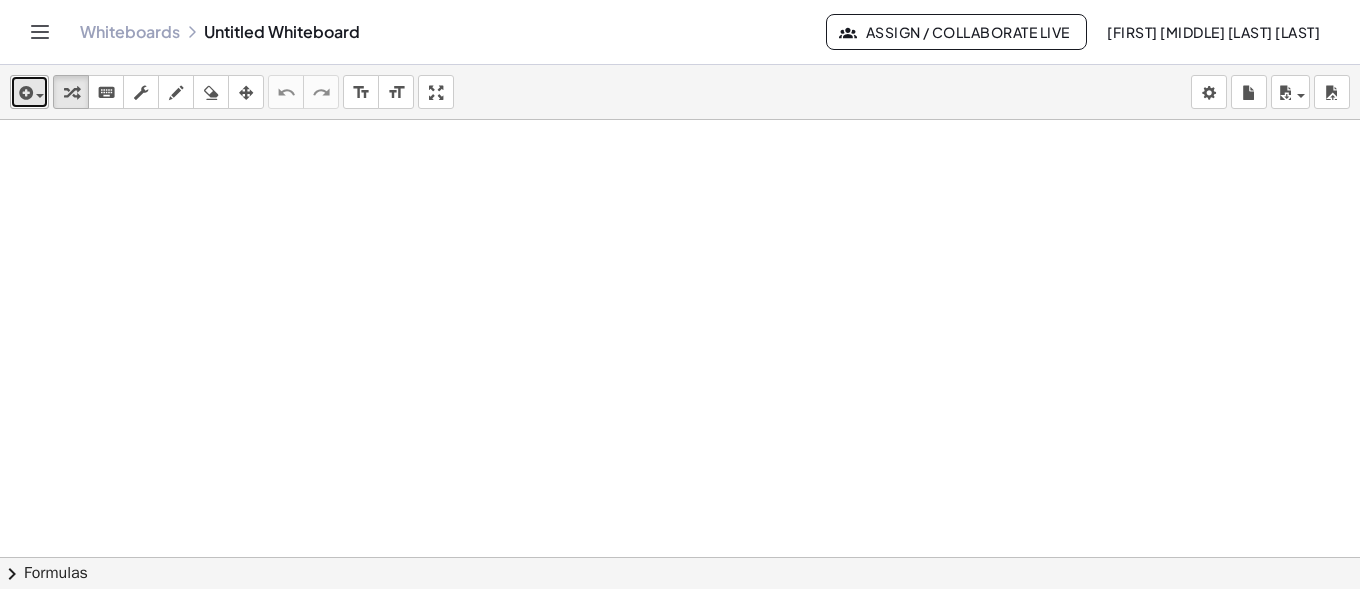 click at bounding box center [24, 93] 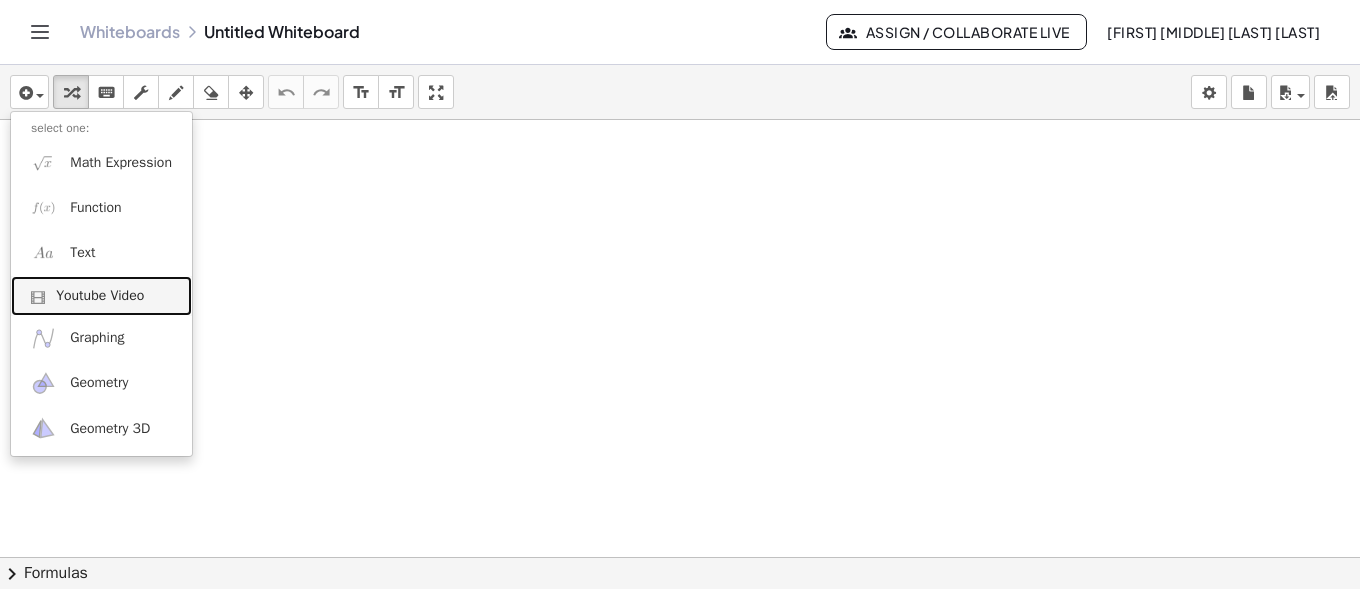 click on "Youtube Video" at bounding box center (101, 296) 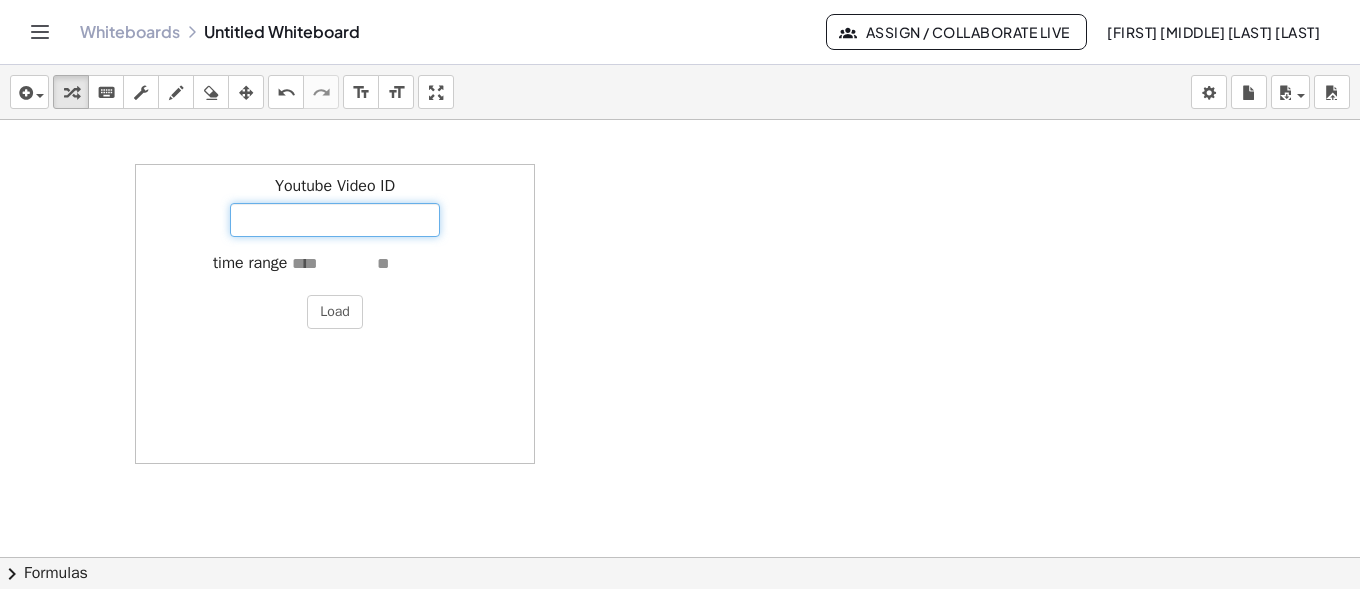 click on "Youtube Video ID" at bounding box center [335, 220] 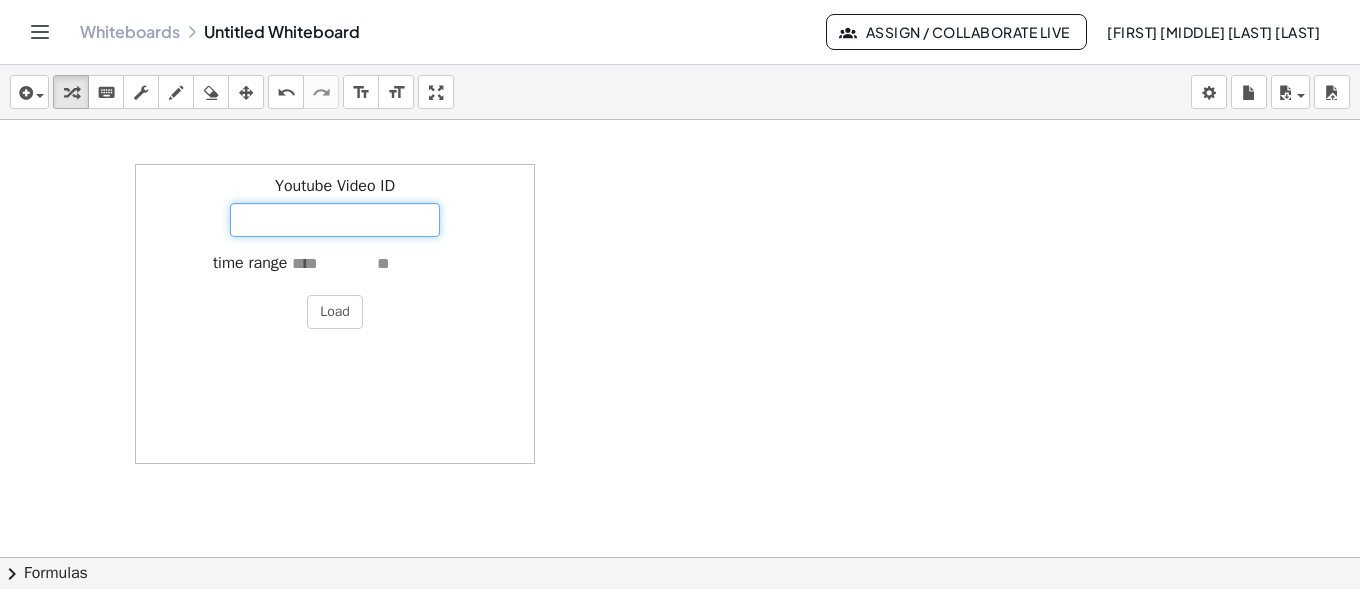 paste on "**********" 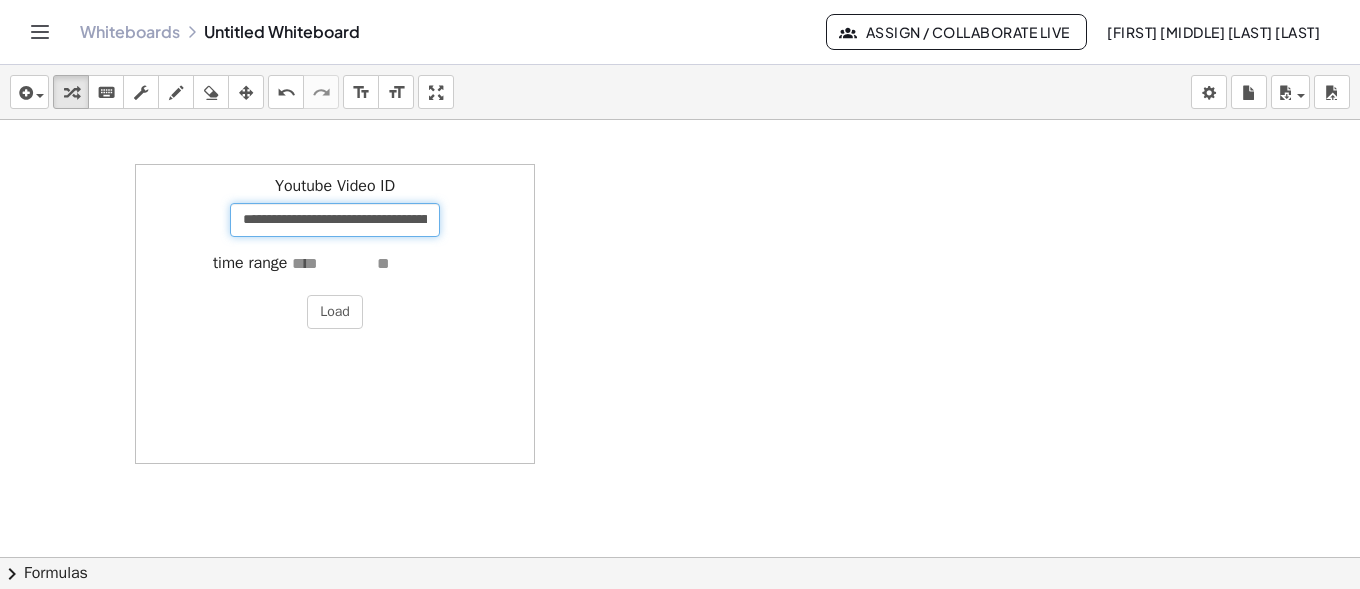 scroll, scrollTop: 0, scrollLeft: 430, axis: horizontal 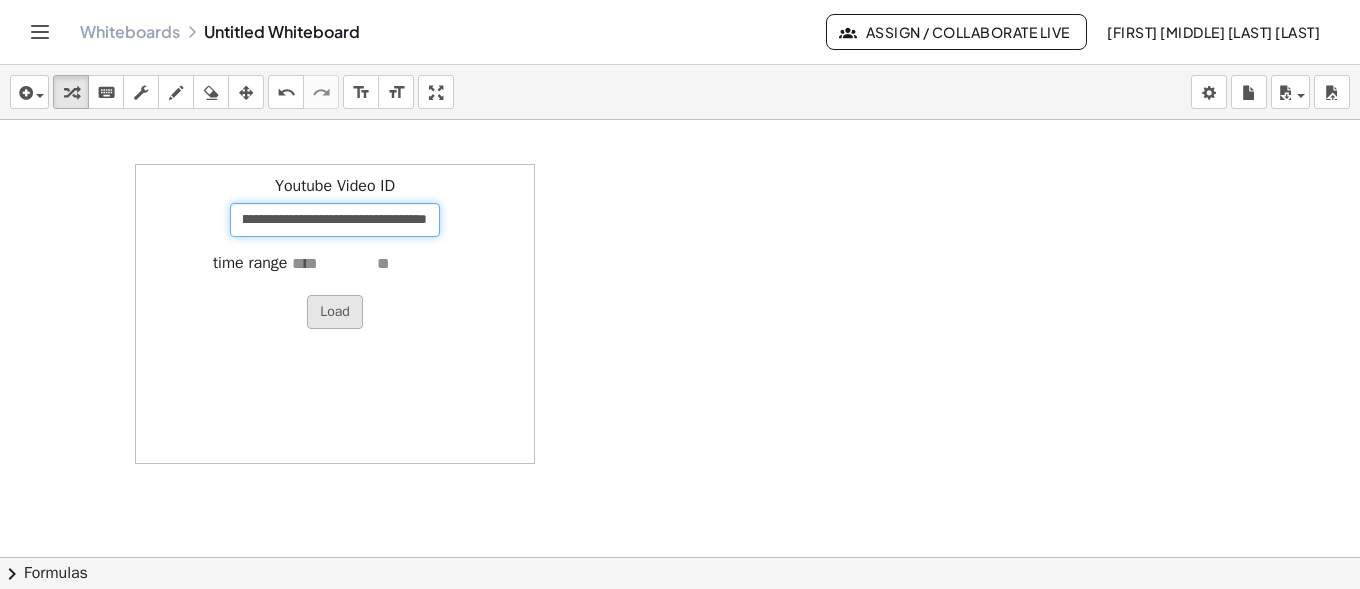type on "**********" 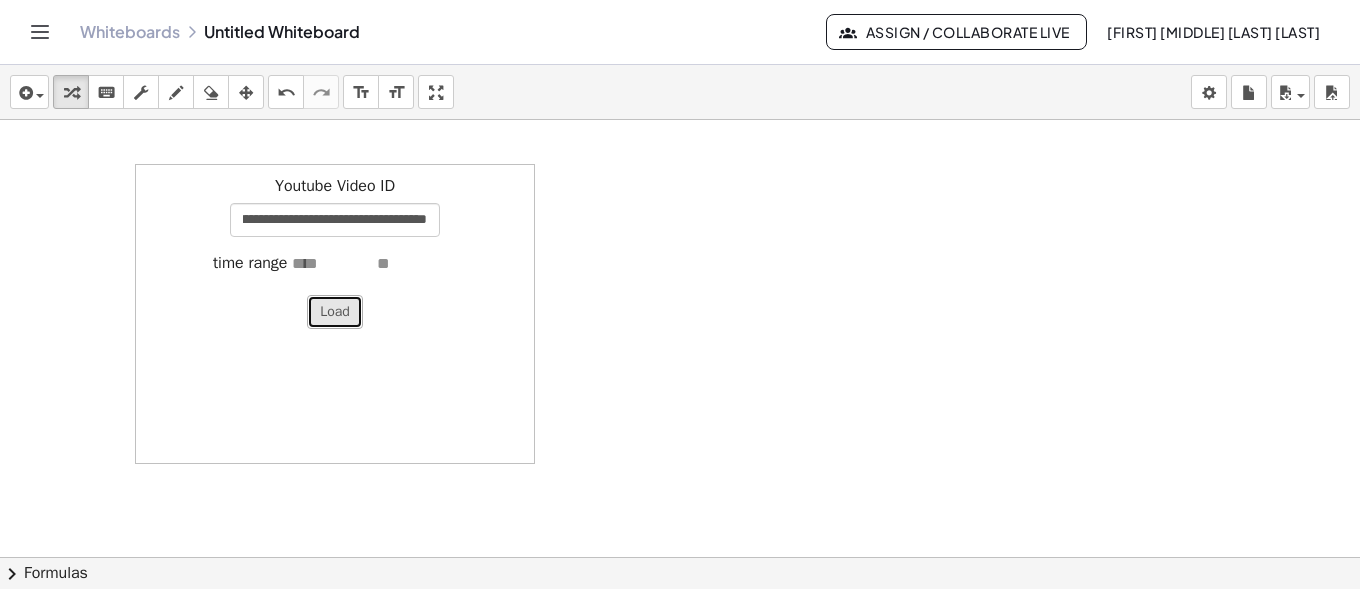 click on "Load" at bounding box center [335, 312] 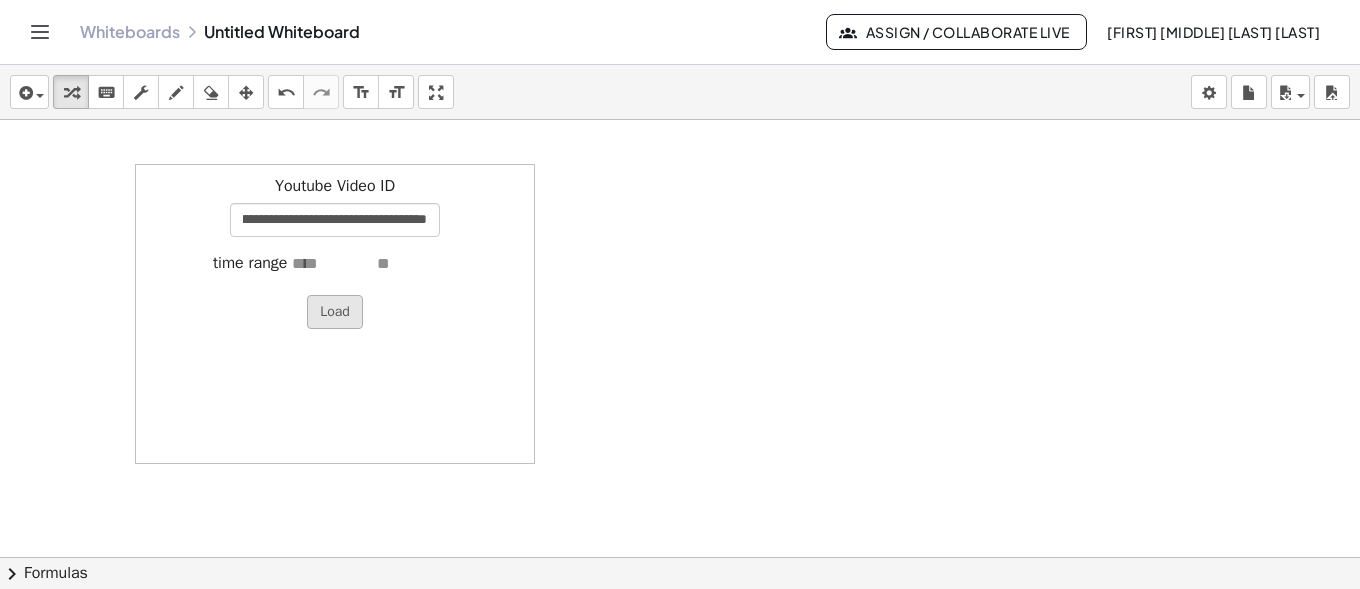 scroll, scrollTop: 0, scrollLeft: 0, axis: both 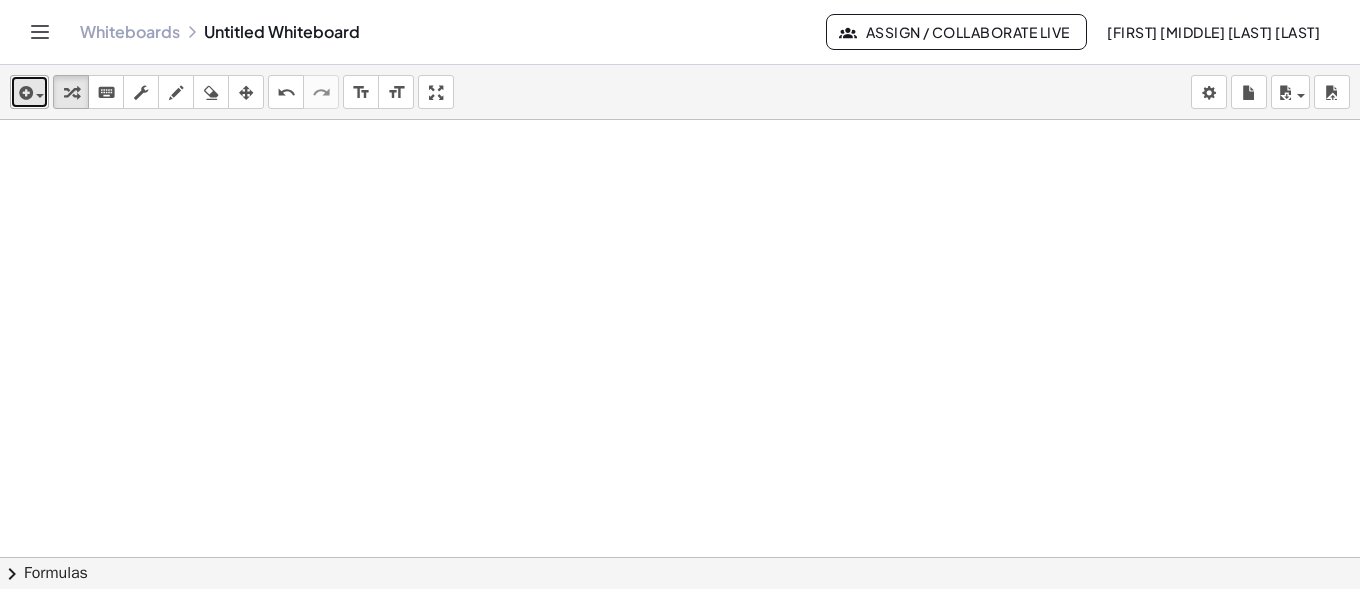 click at bounding box center [29, 92] 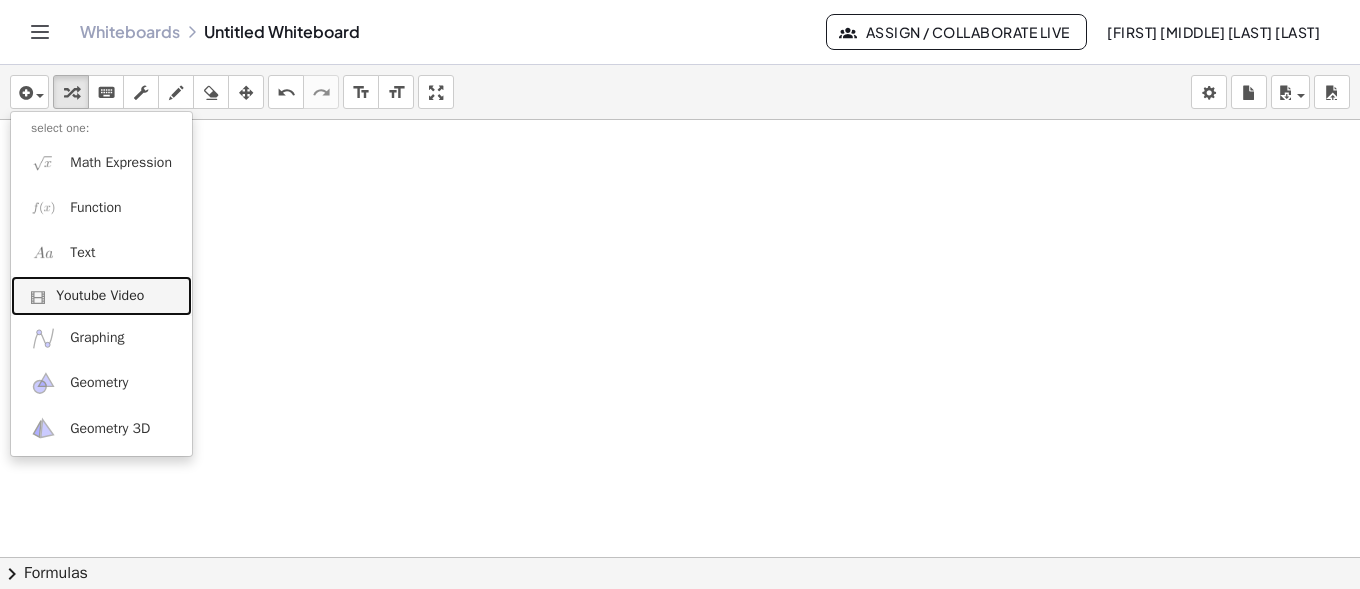 click on "Youtube Video" at bounding box center [100, 296] 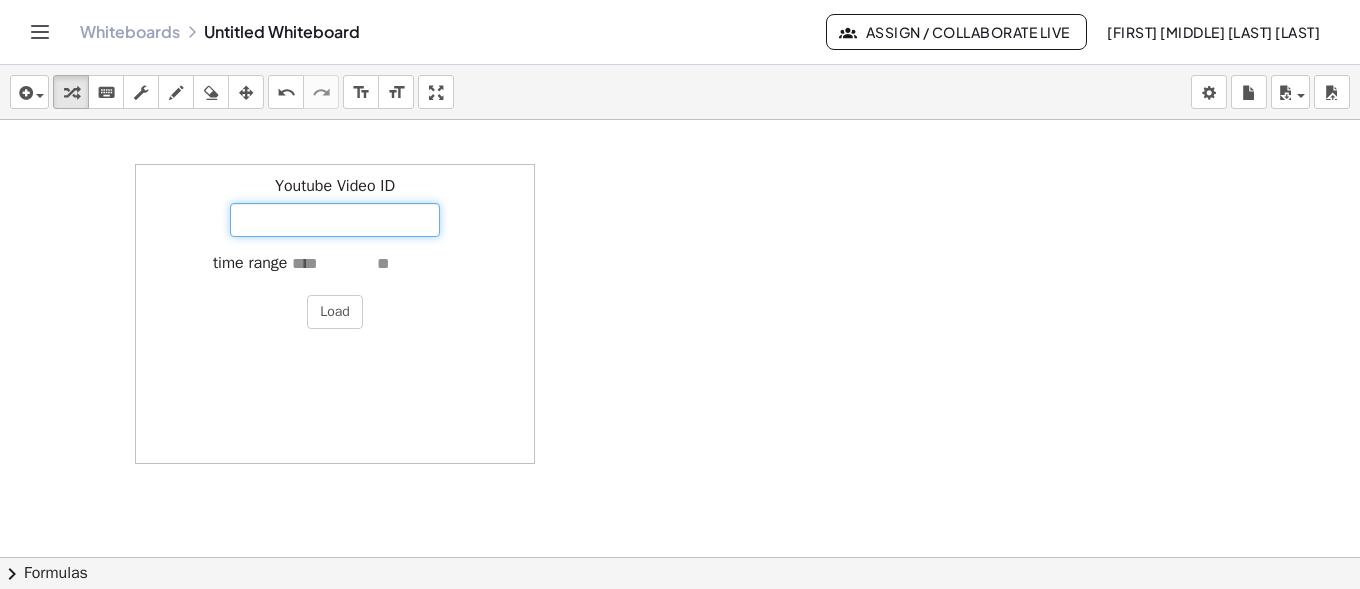 click on "Youtube Video ID" at bounding box center (335, 220) 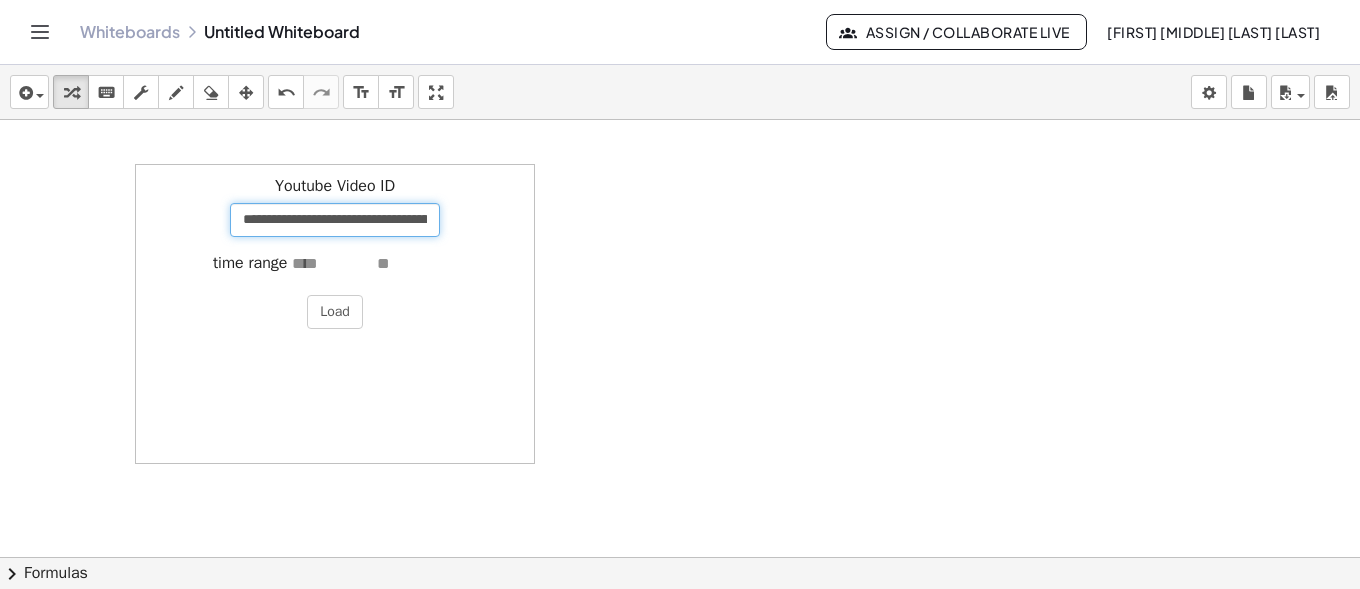 scroll, scrollTop: 0, scrollLeft: 430, axis: horizontal 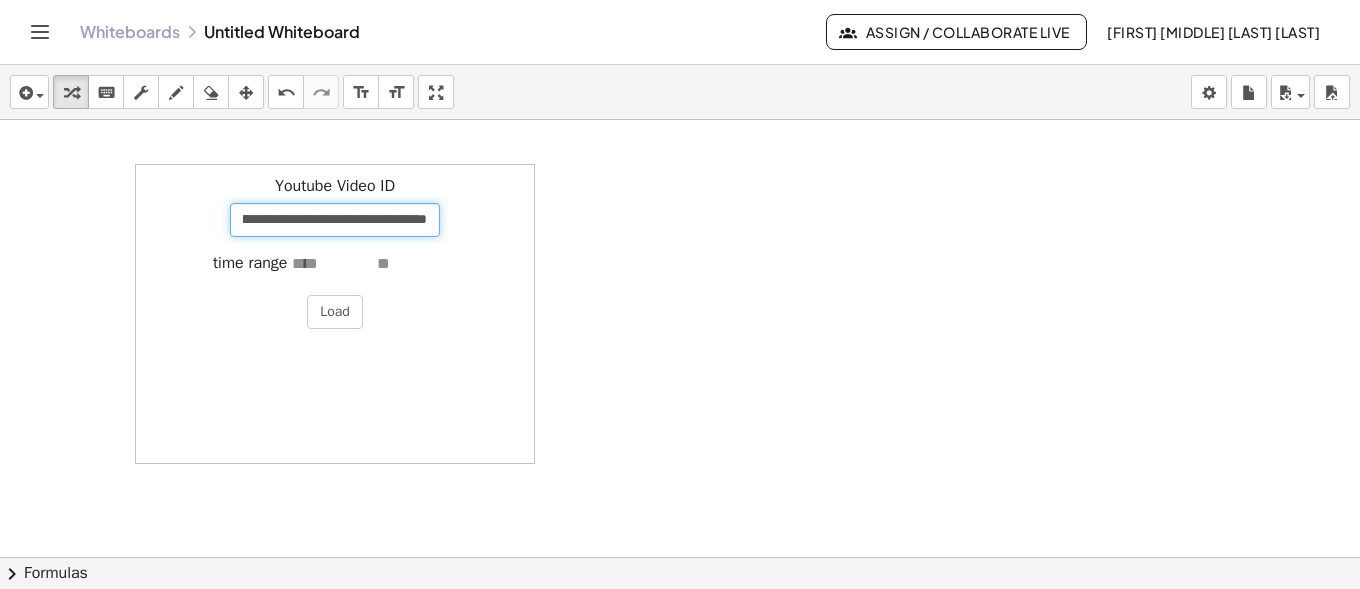 type on "**********" 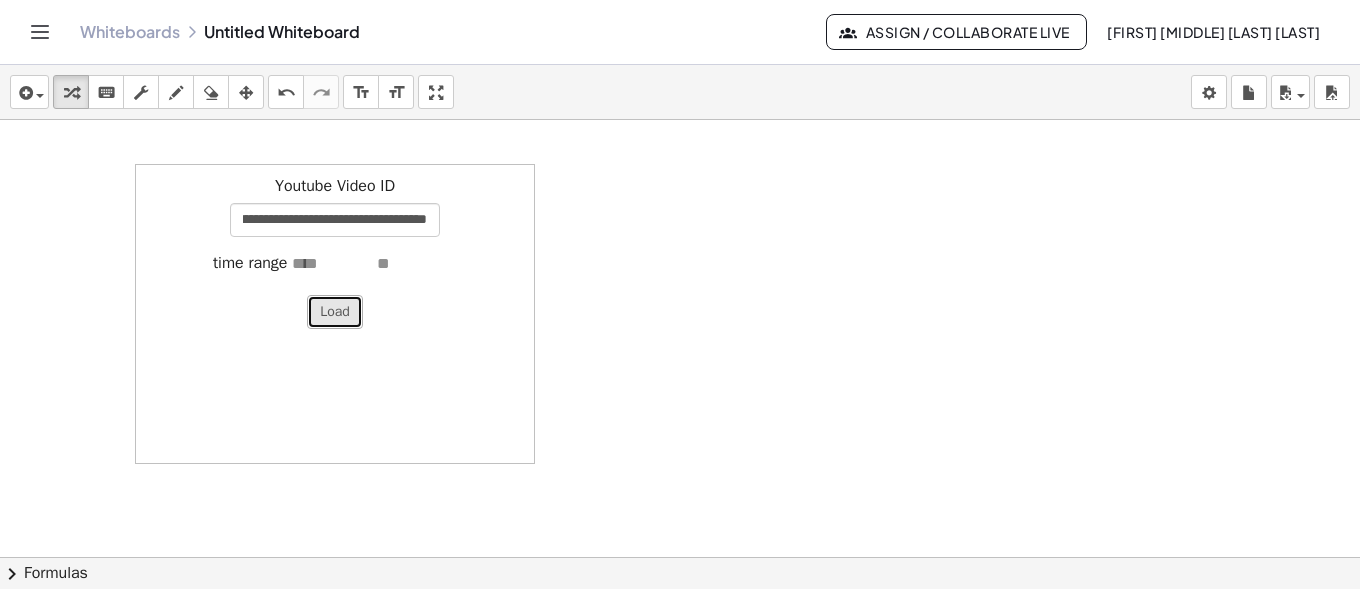 scroll, scrollTop: 0, scrollLeft: 0, axis: both 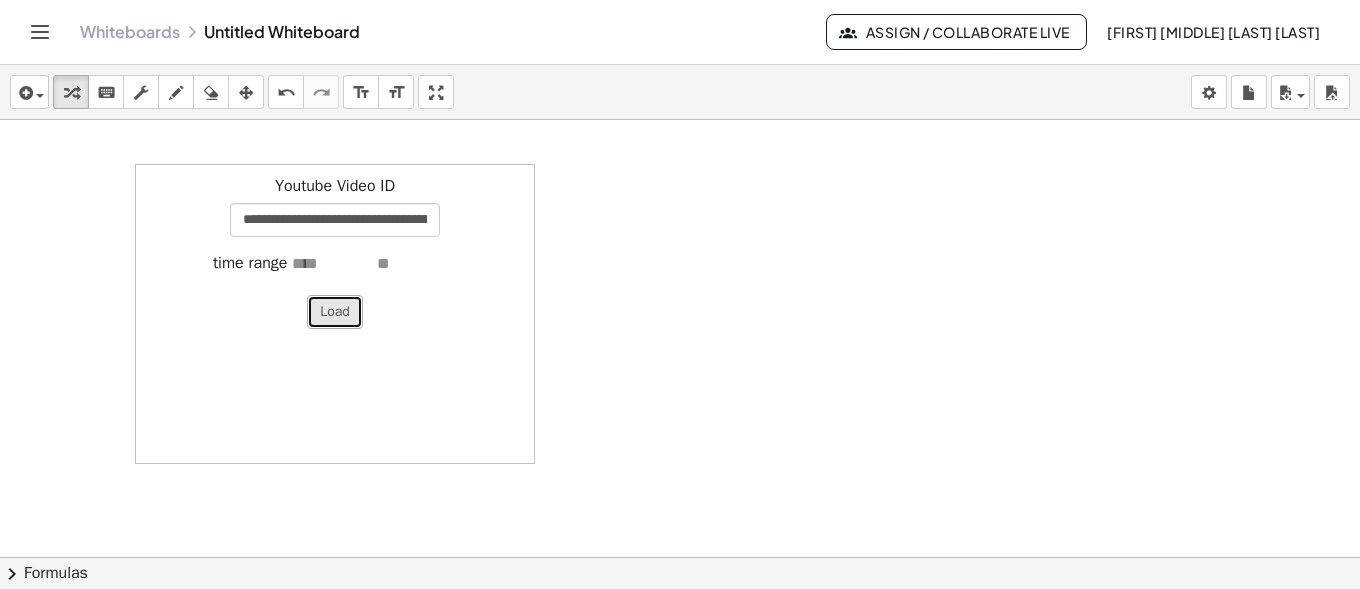 click on "Load" at bounding box center (335, 312) 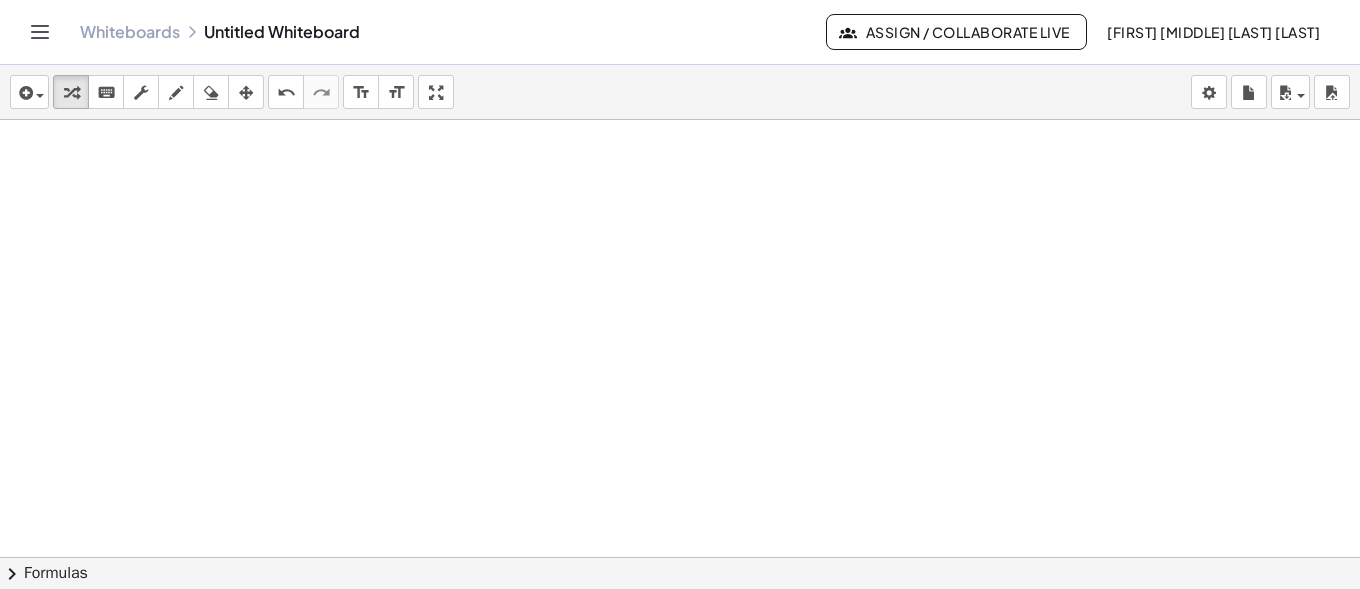 scroll, scrollTop: 1576, scrollLeft: 0, axis: vertical 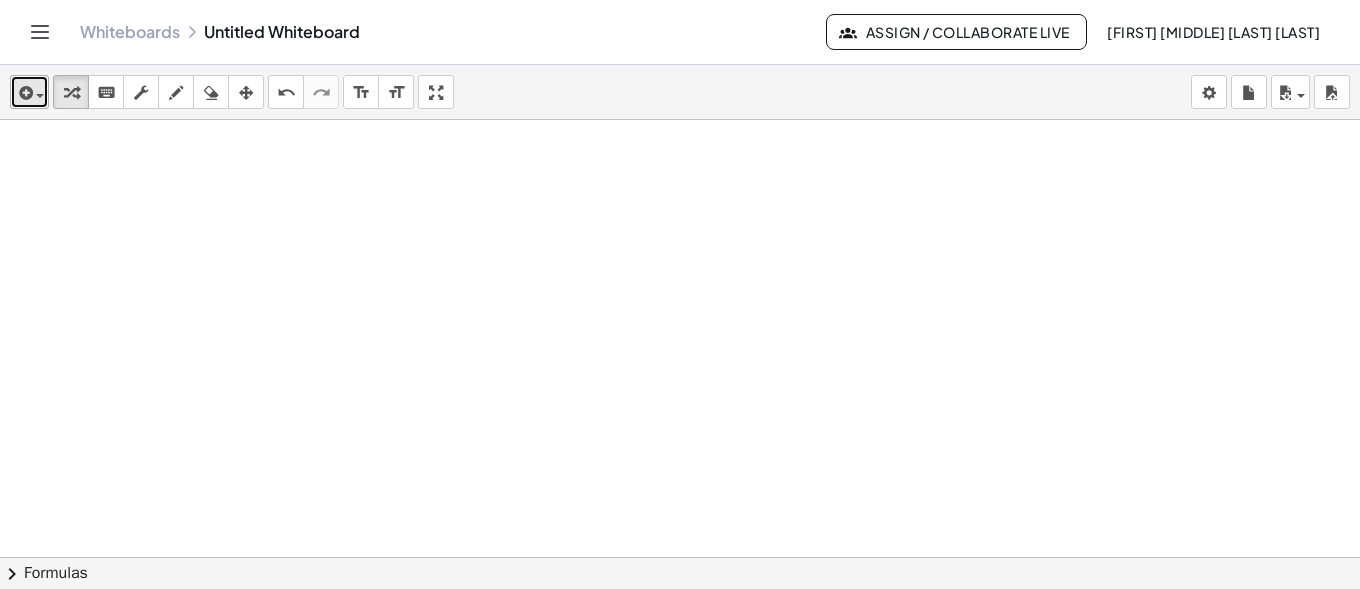 click at bounding box center (29, 92) 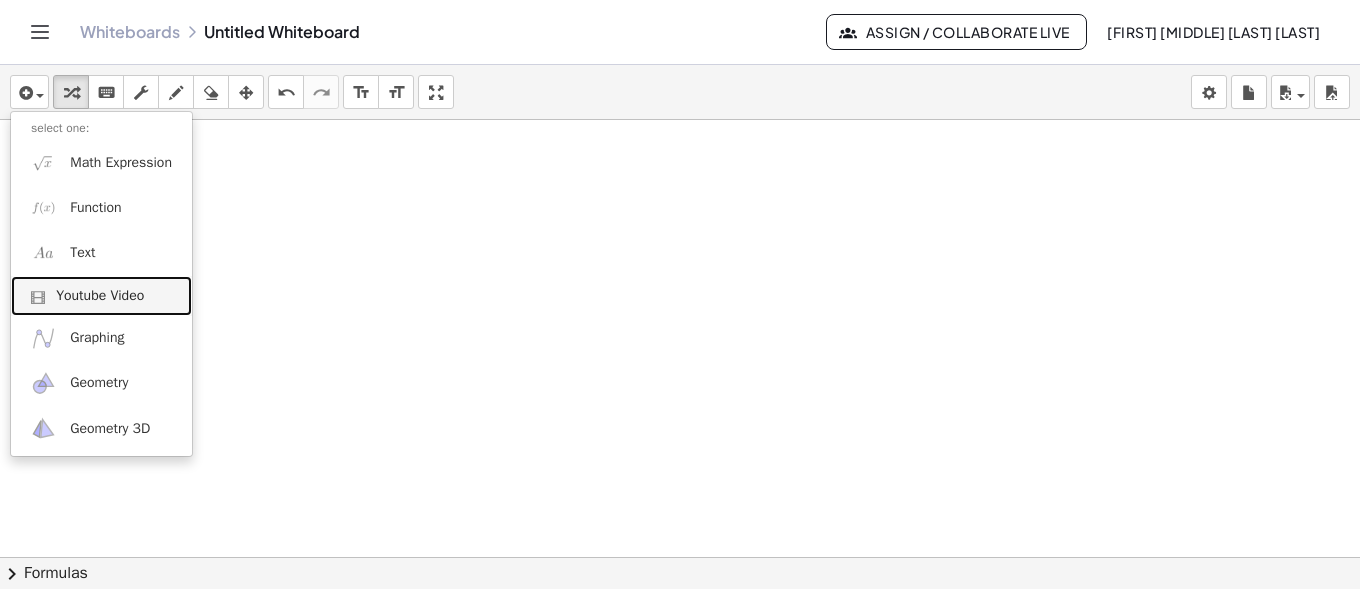 click on "Youtube Video" at bounding box center [100, 296] 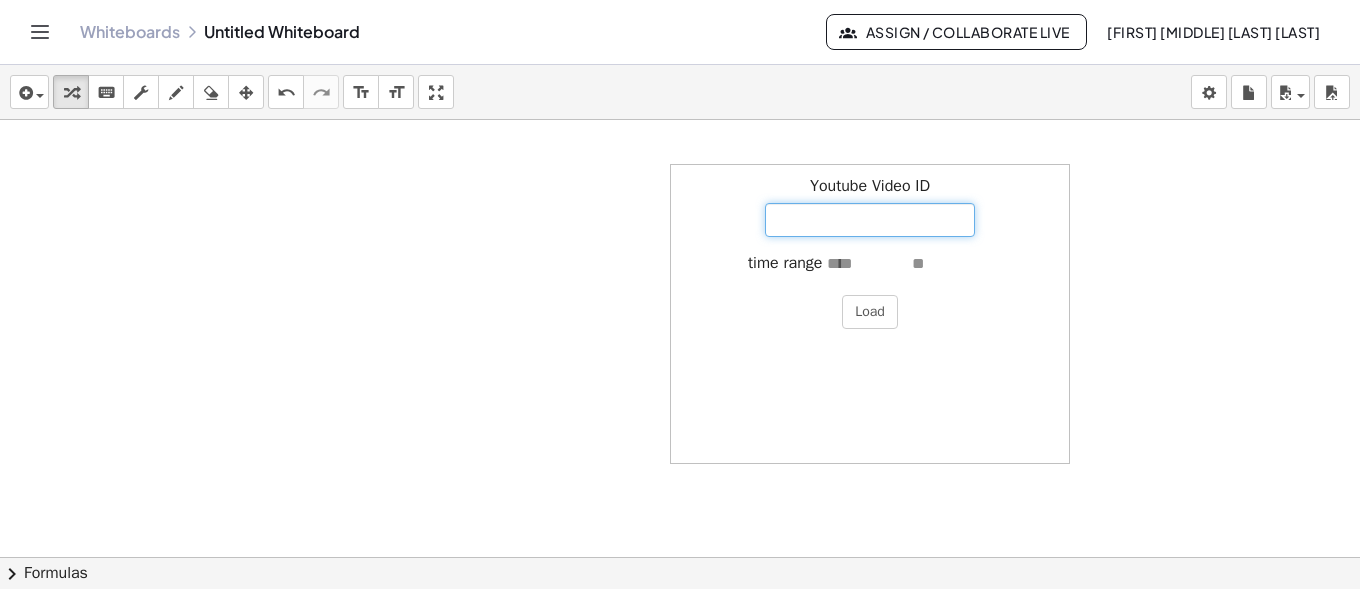 click on "Youtube Video ID" at bounding box center (870, 220) 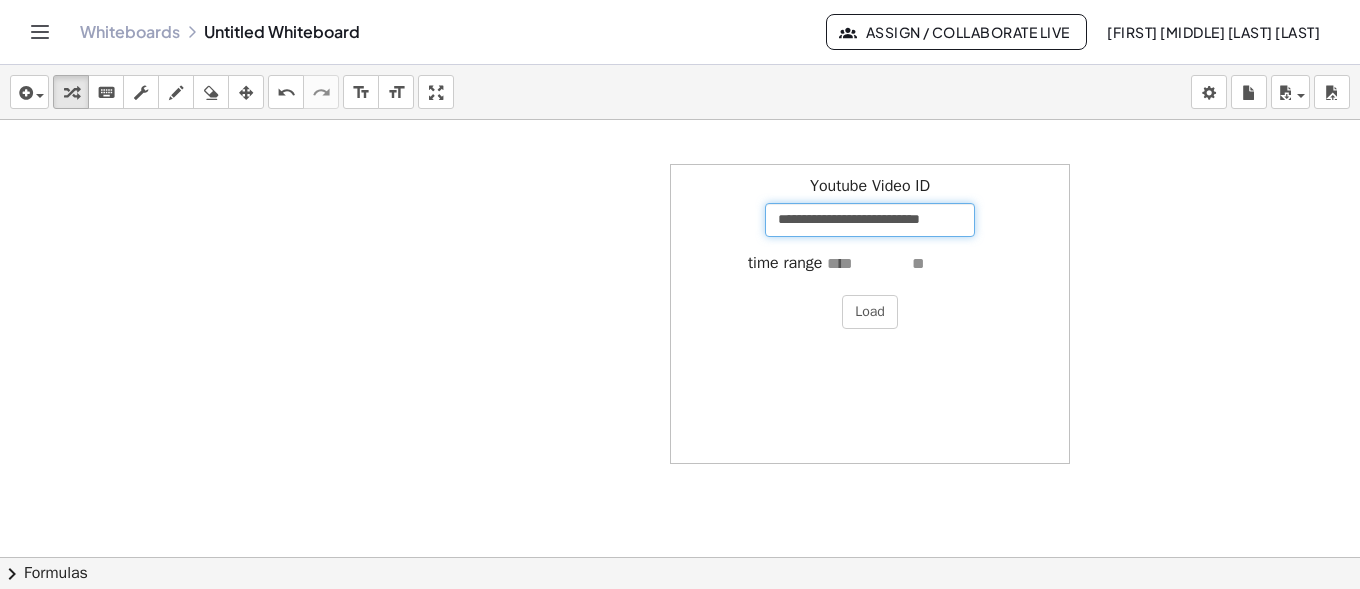 scroll, scrollTop: 0, scrollLeft: 1, axis: horizontal 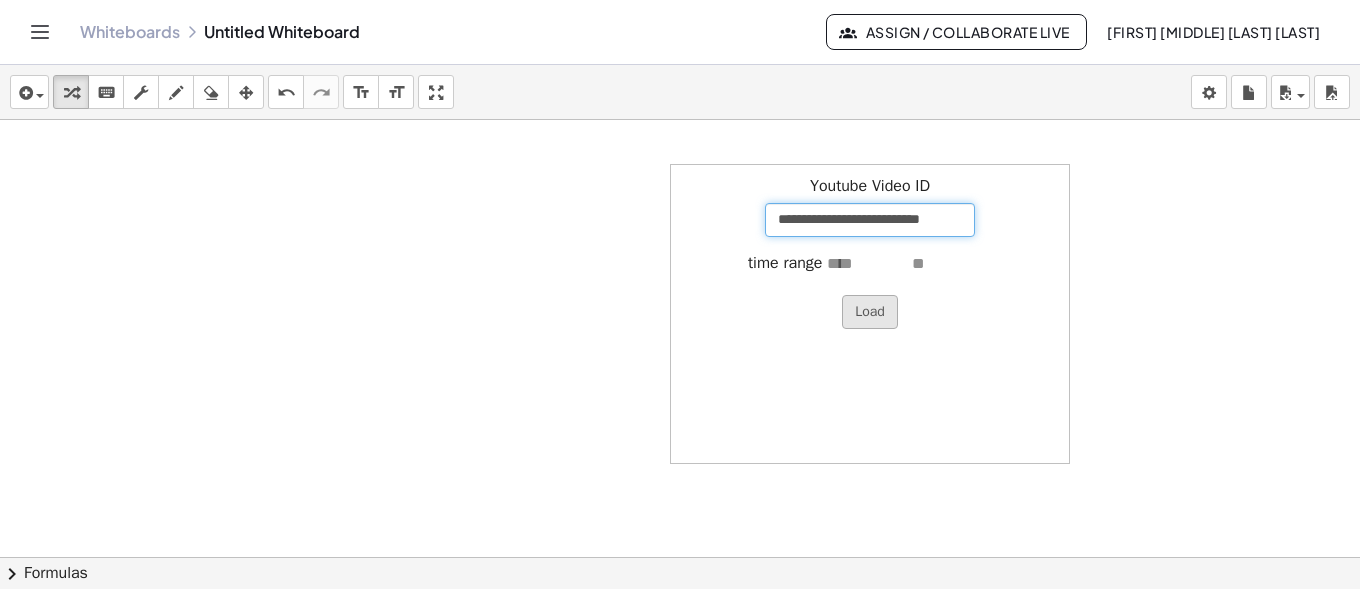 type on "**********" 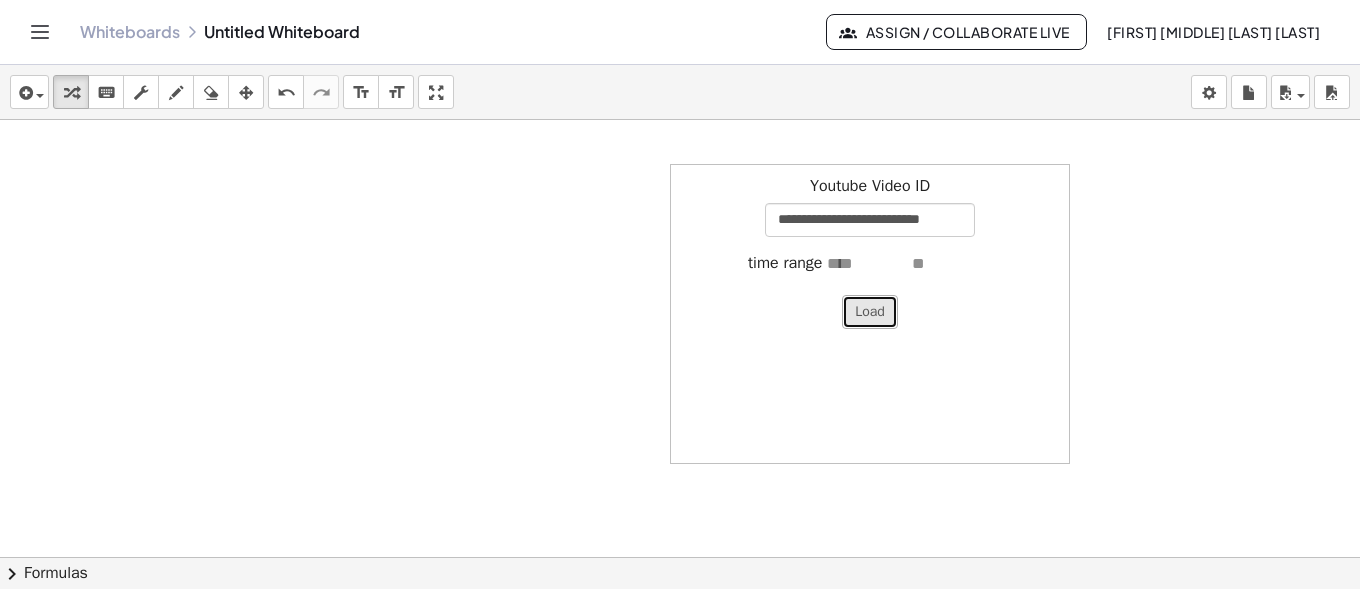scroll, scrollTop: 0, scrollLeft: 0, axis: both 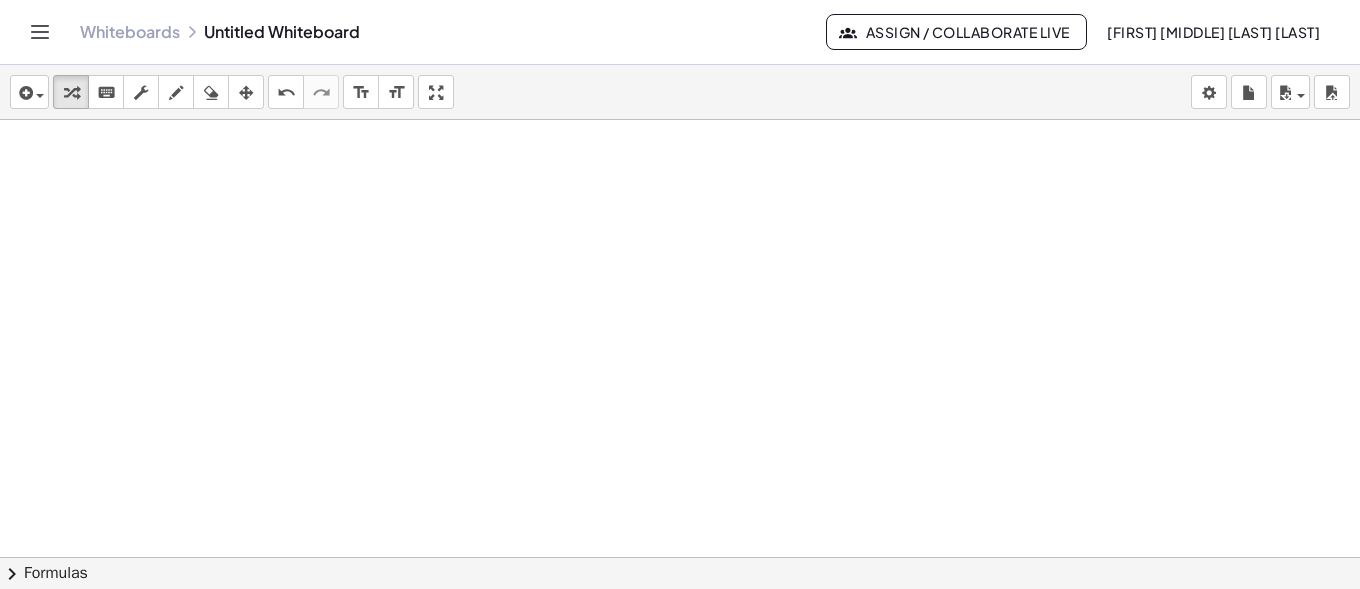 click at bounding box center [680, 1431] 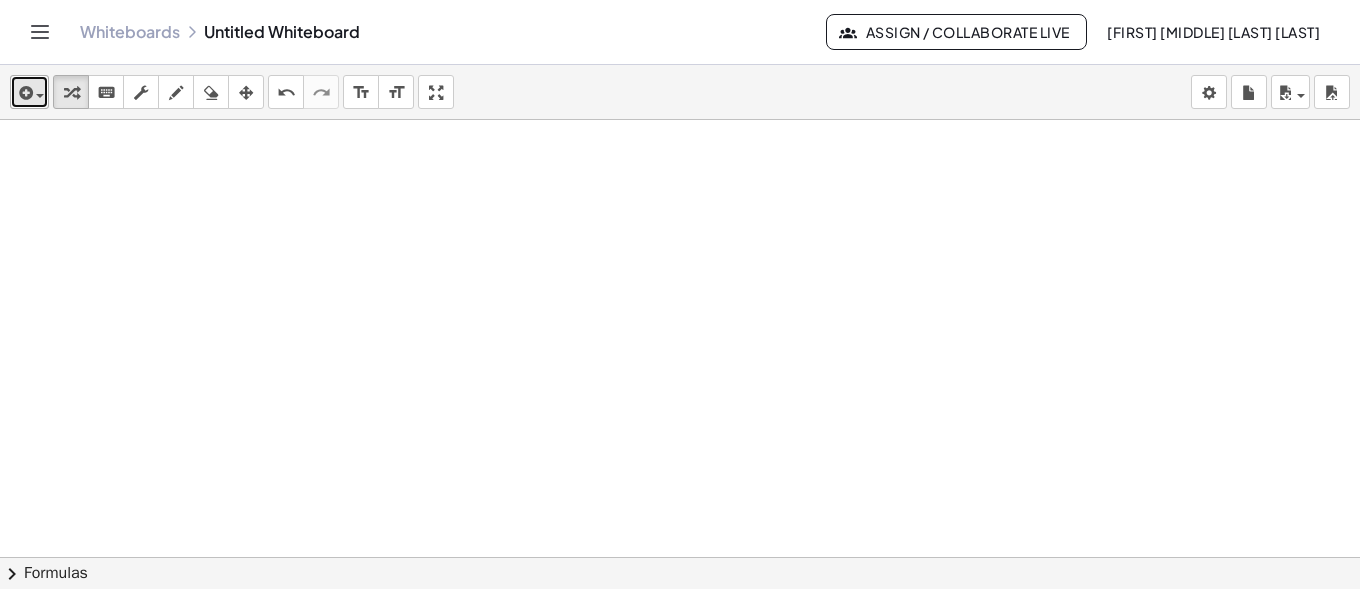 click at bounding box center [29, 92] 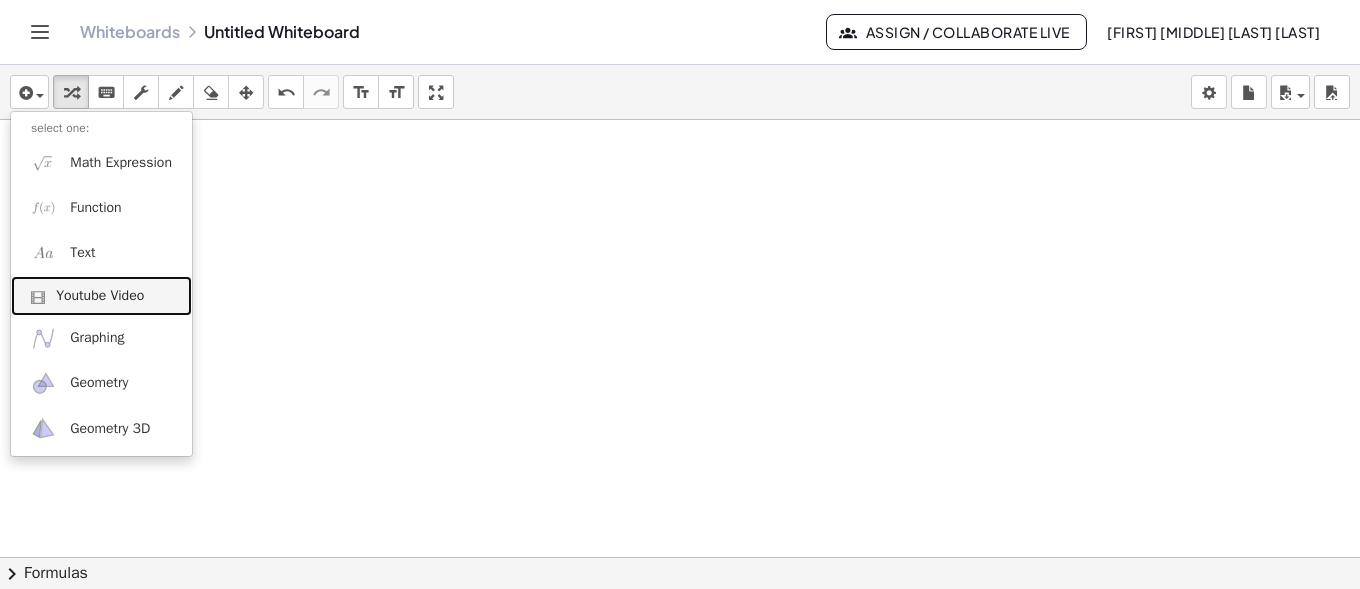 click on "Youtube Video" at bounding box center [100, 296] 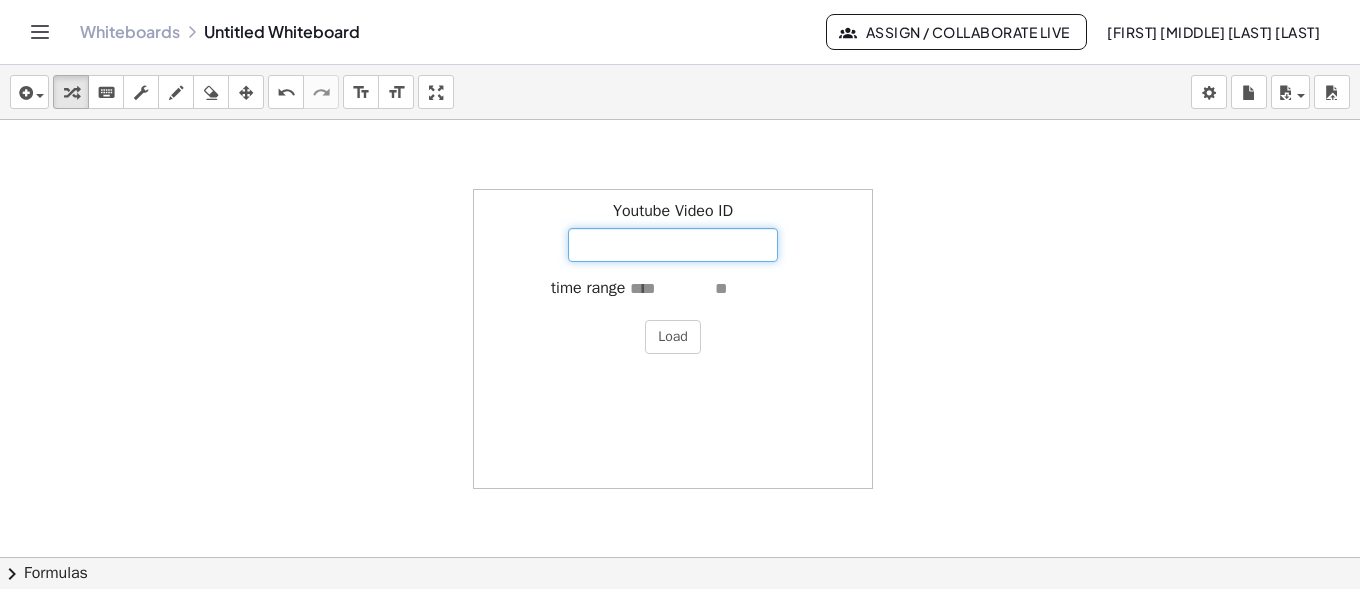 click on "Youtube Video ID" at bounding box center (673, 245) 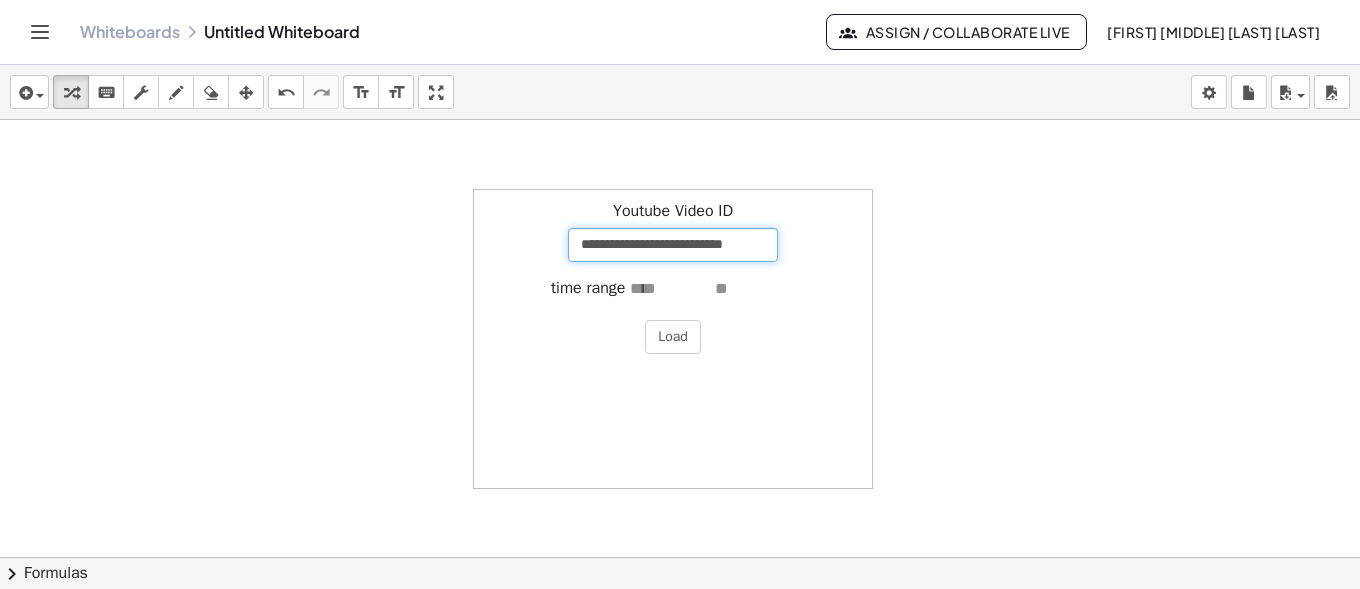 scroll, scrollTop: 0, scrollLeft: 1, axis: horizontal 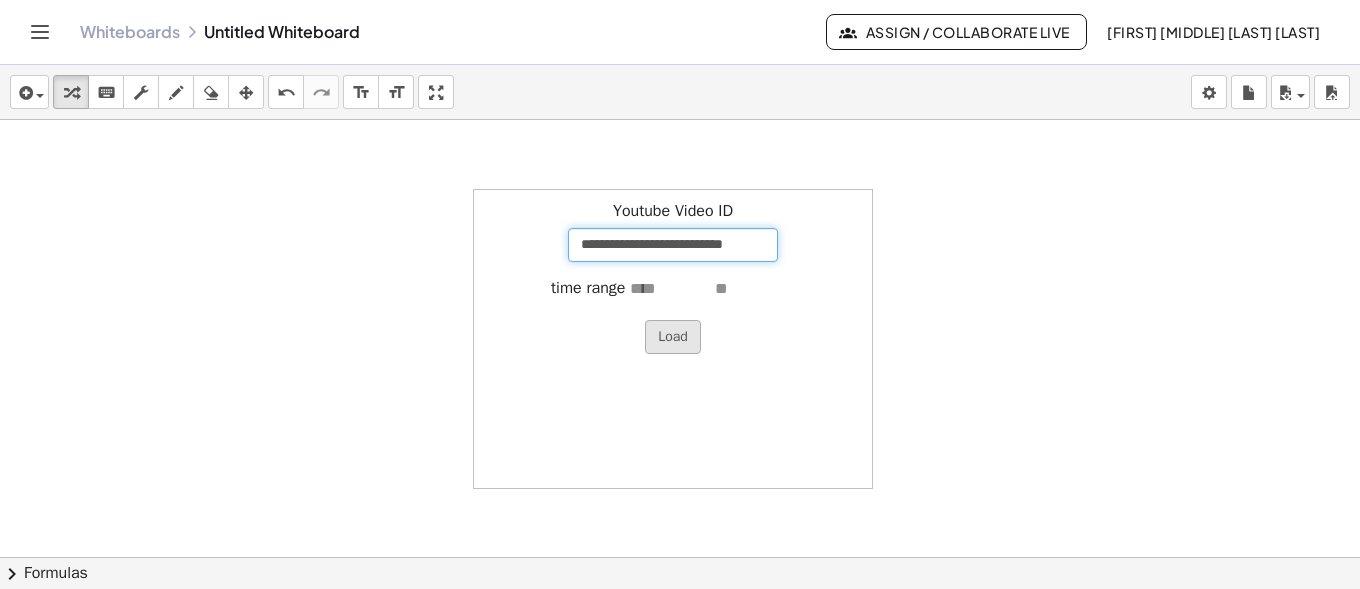 type on "**********" 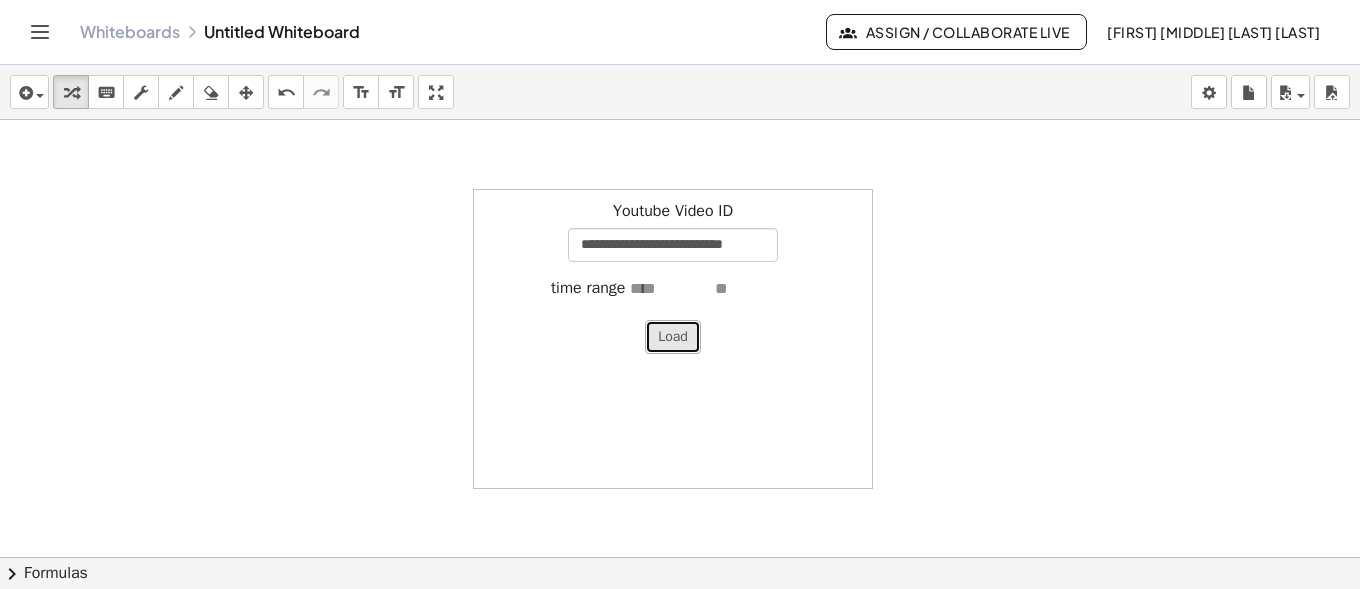 scroll, scrollTop: 0, scrollLeft: 0, axis: both 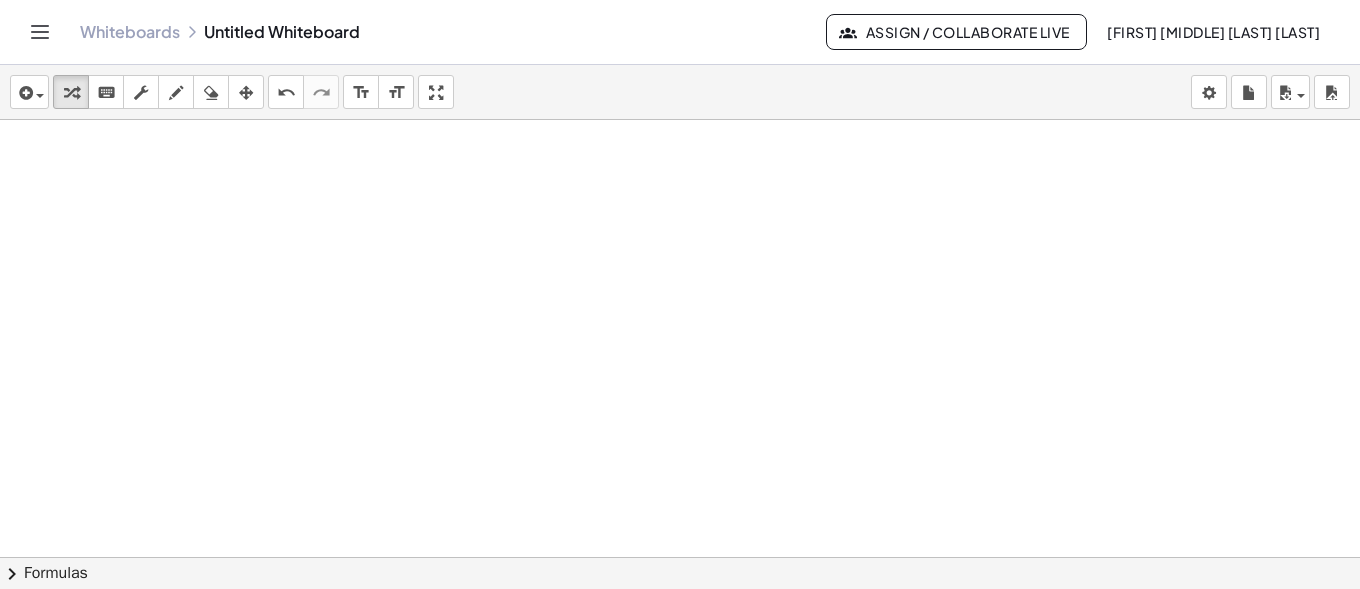 click at bounding box center (680, 1431) 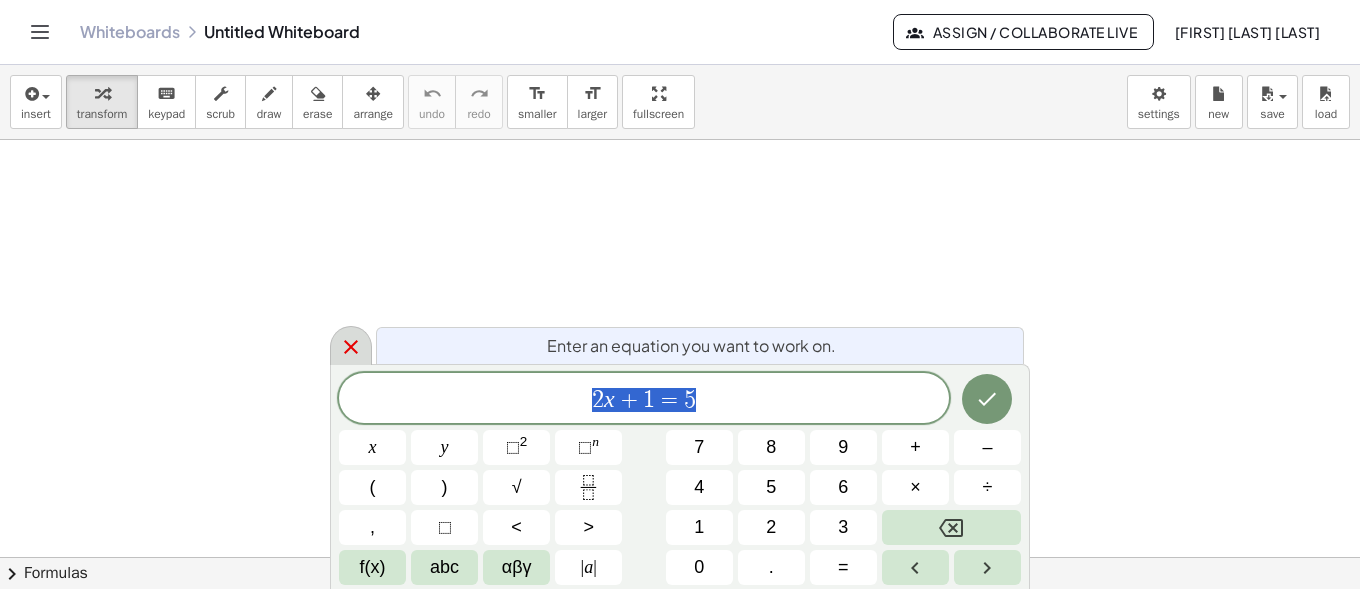 scroll, scrollTop: 0, scrollLeft: 0, axis: both 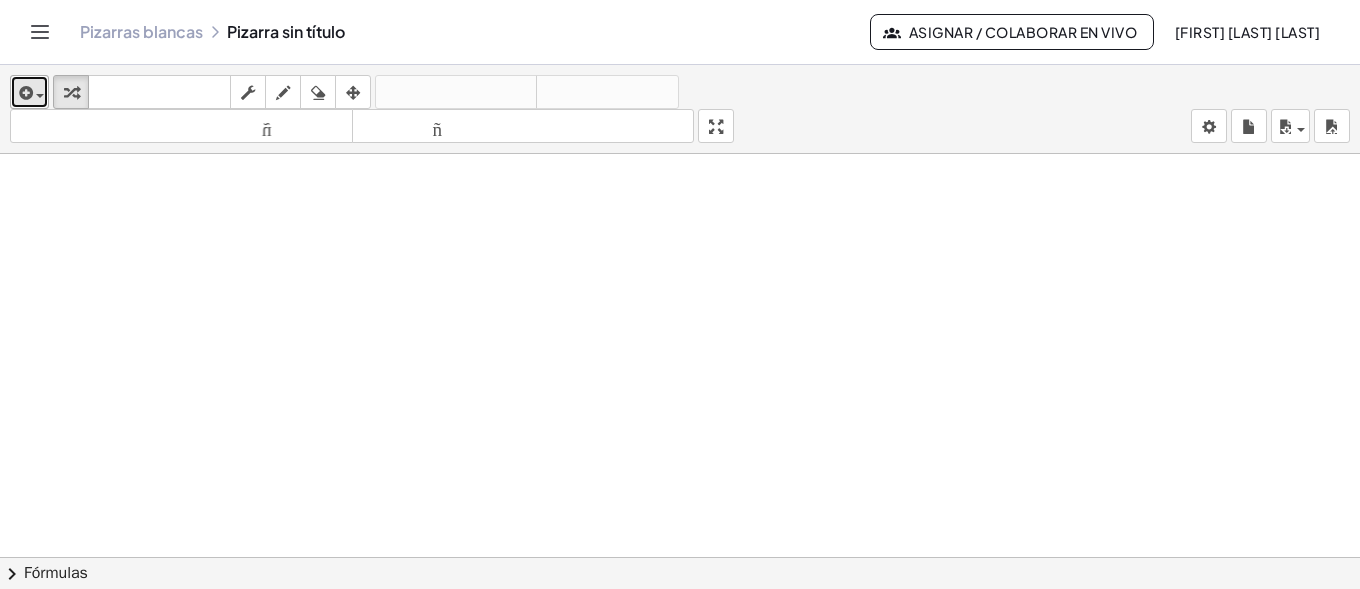 click on "insertar" at bounding box center [29, 92] 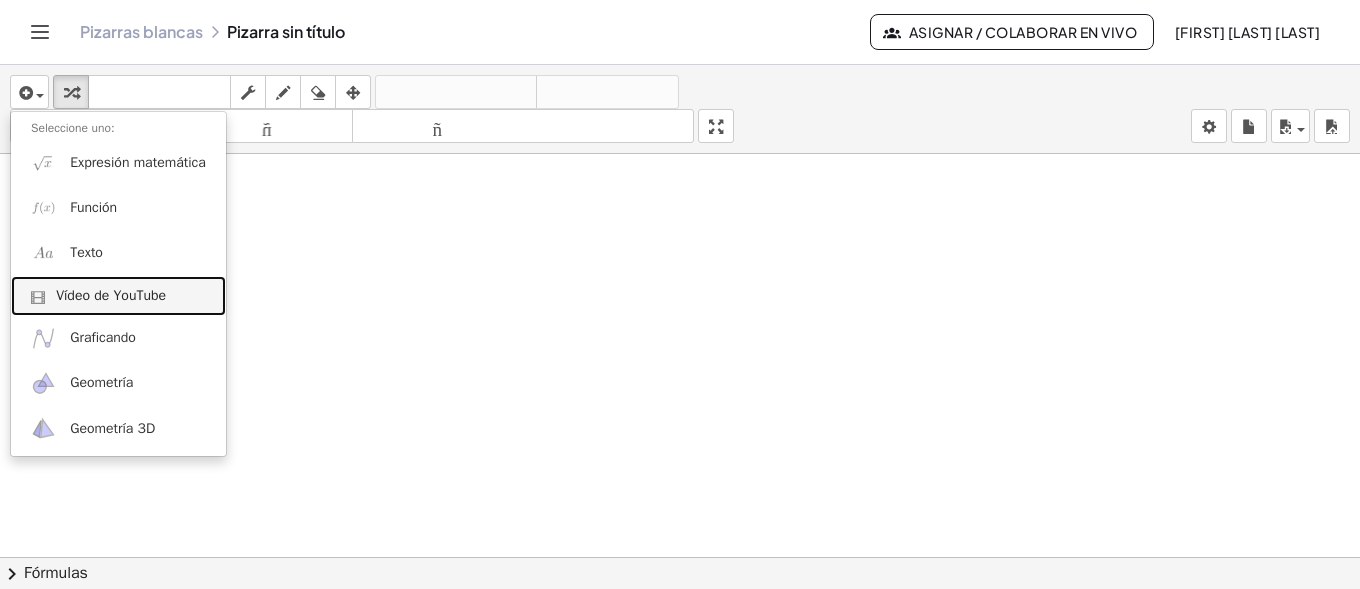 click on "Vídeo de YouTube" at bounding box center [111, 295] 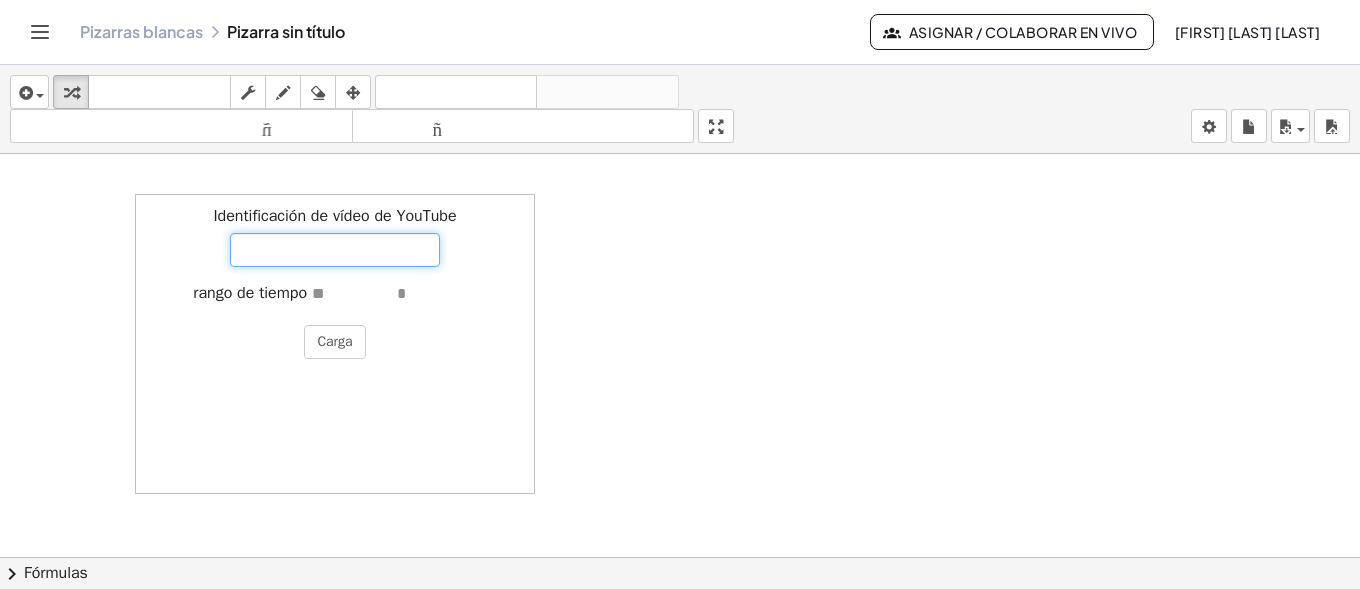 click on "Identificación de vídeo de YouTube" at bounding box center (335, 250) 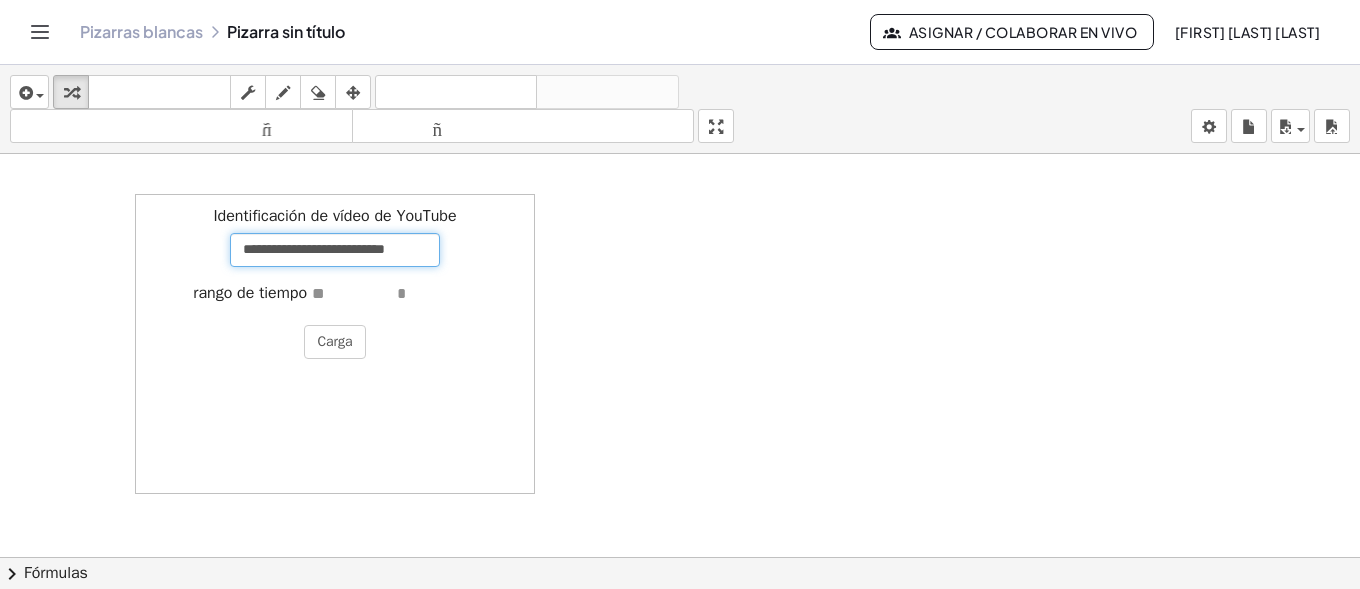 scroll, scrollTop: 0, scrollLeft: 1, axis: horizontal 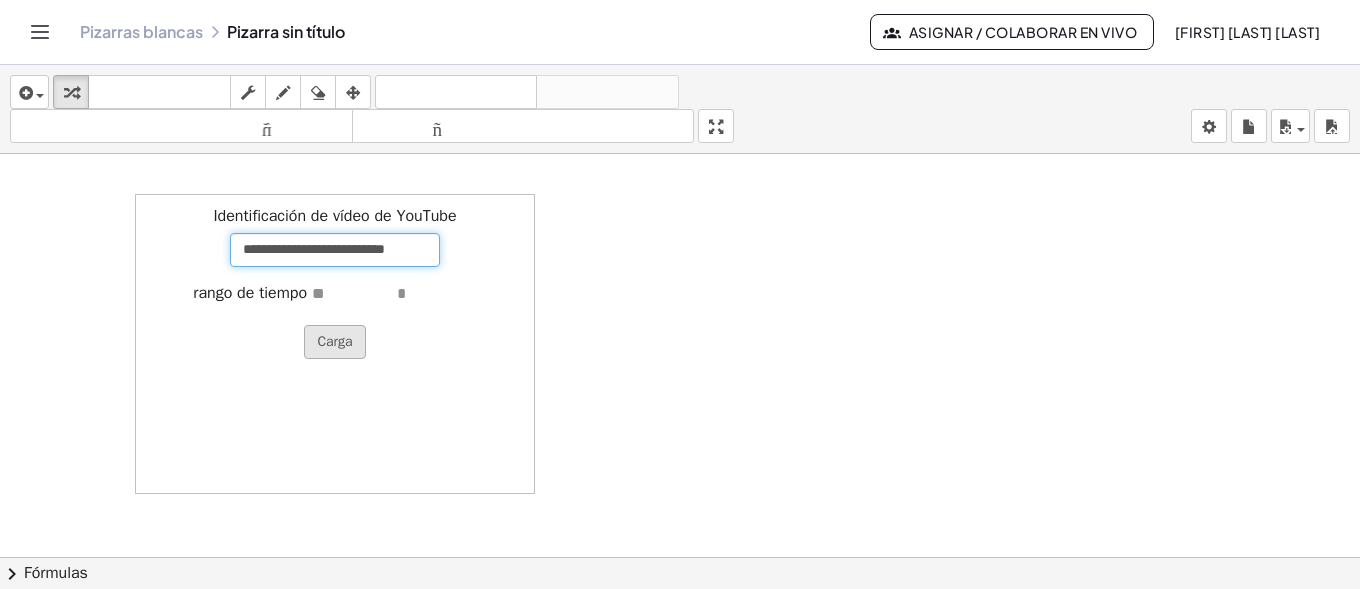 type on "**********" 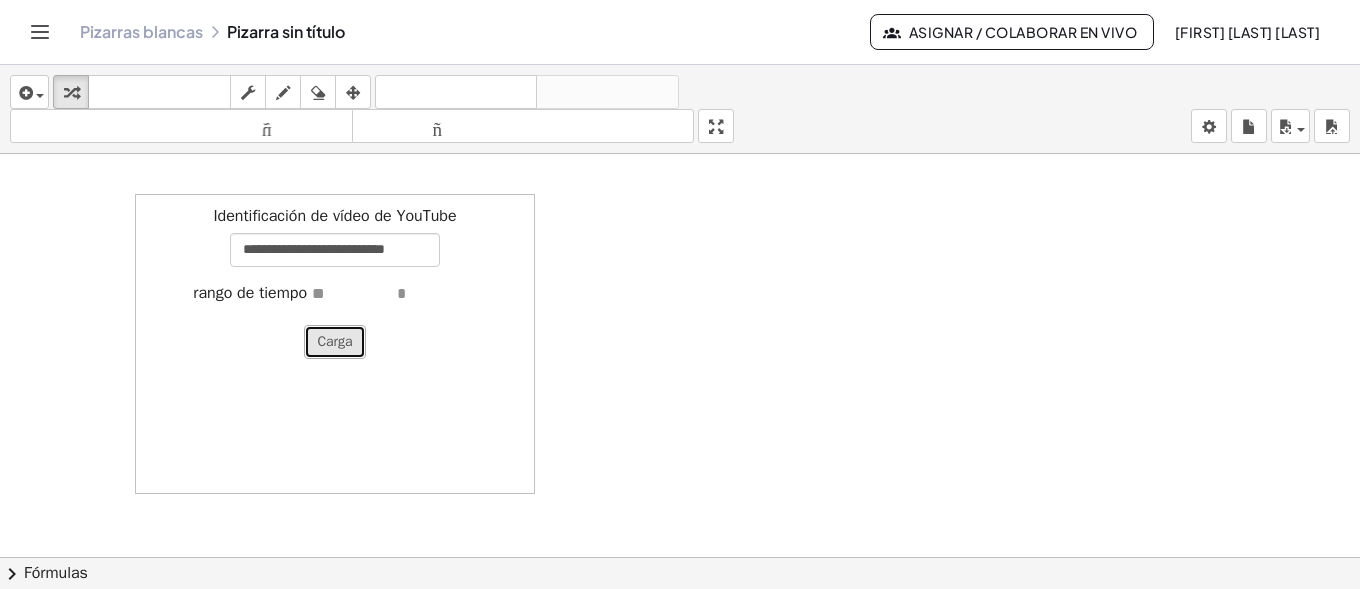scroll, scrollTop: 0, scrollLeft: 0, axis: both 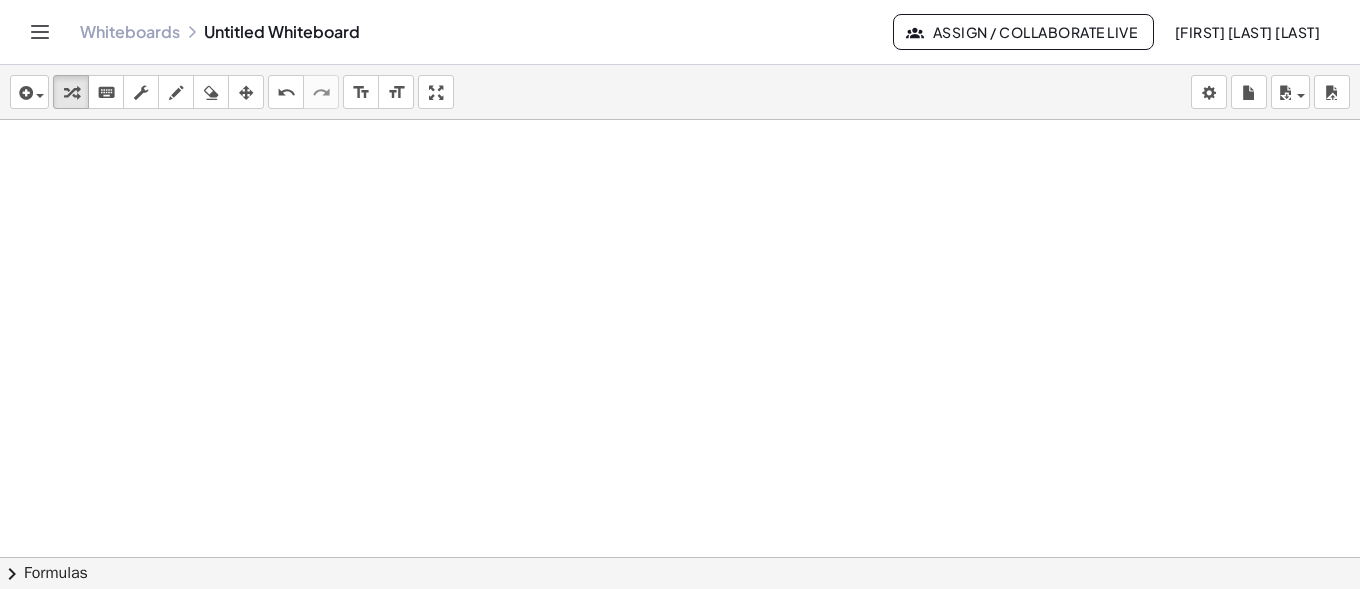 click at bounding box center (680, 602) 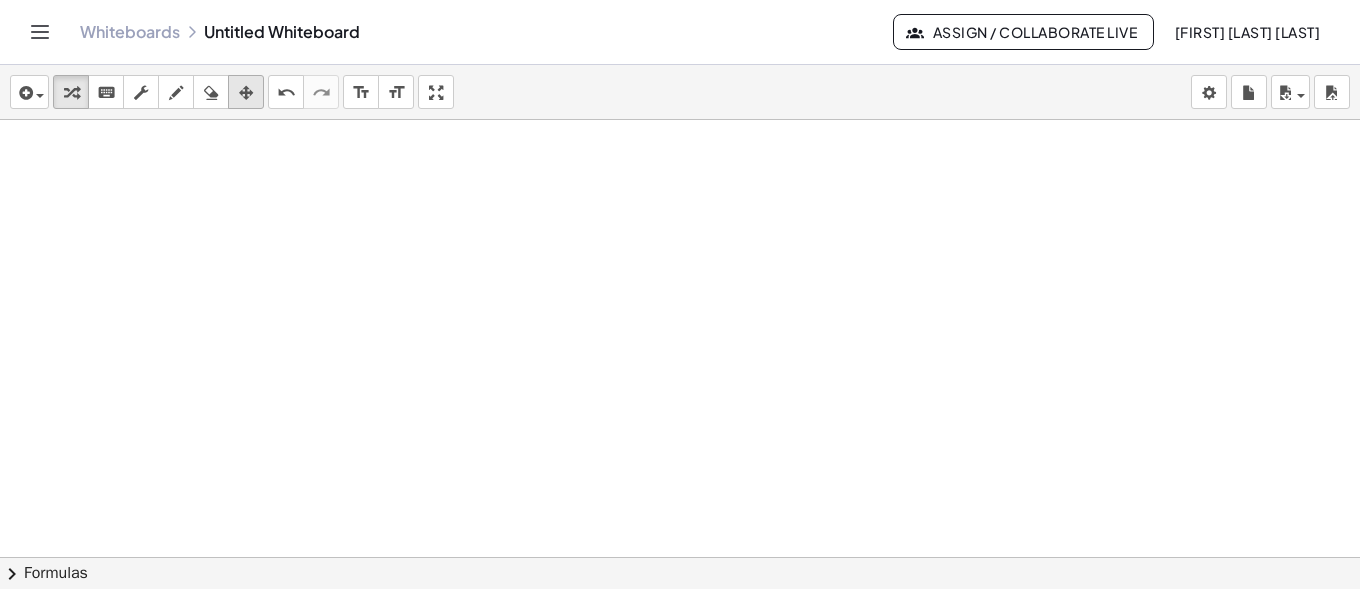 click at bounding box center [246, 92] 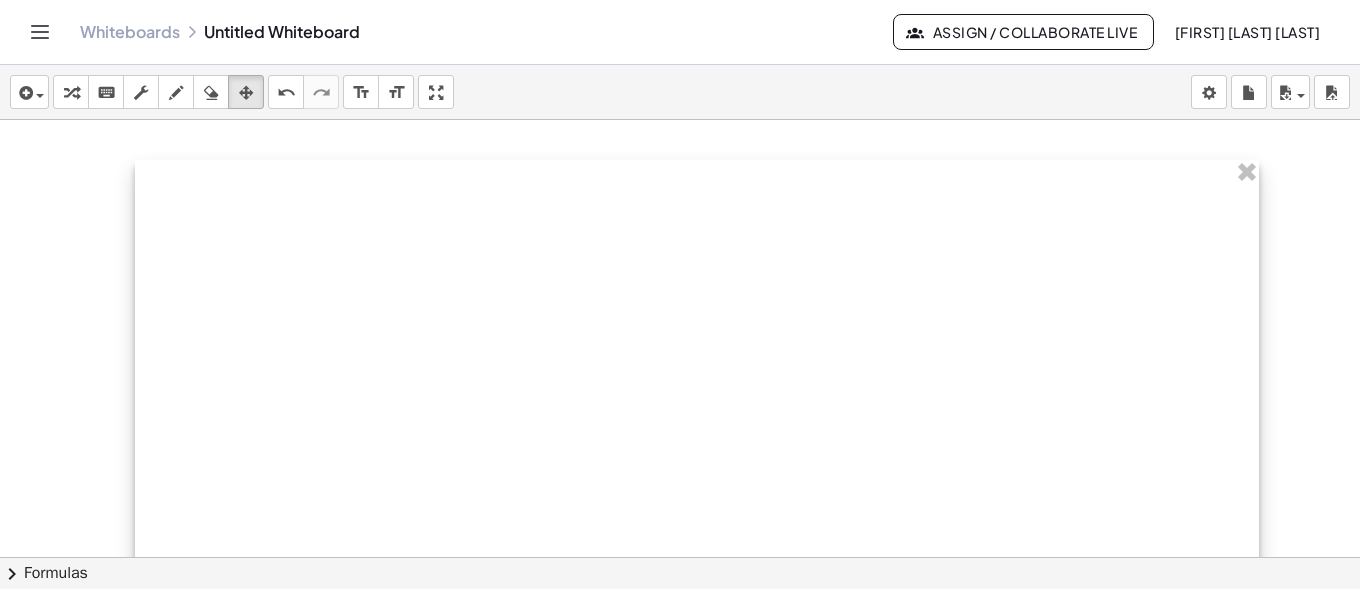 drag, startPoint x: 531, startPoint y: 458, endPoint x: 1255, endPoint y: 582, distance: 734.54205 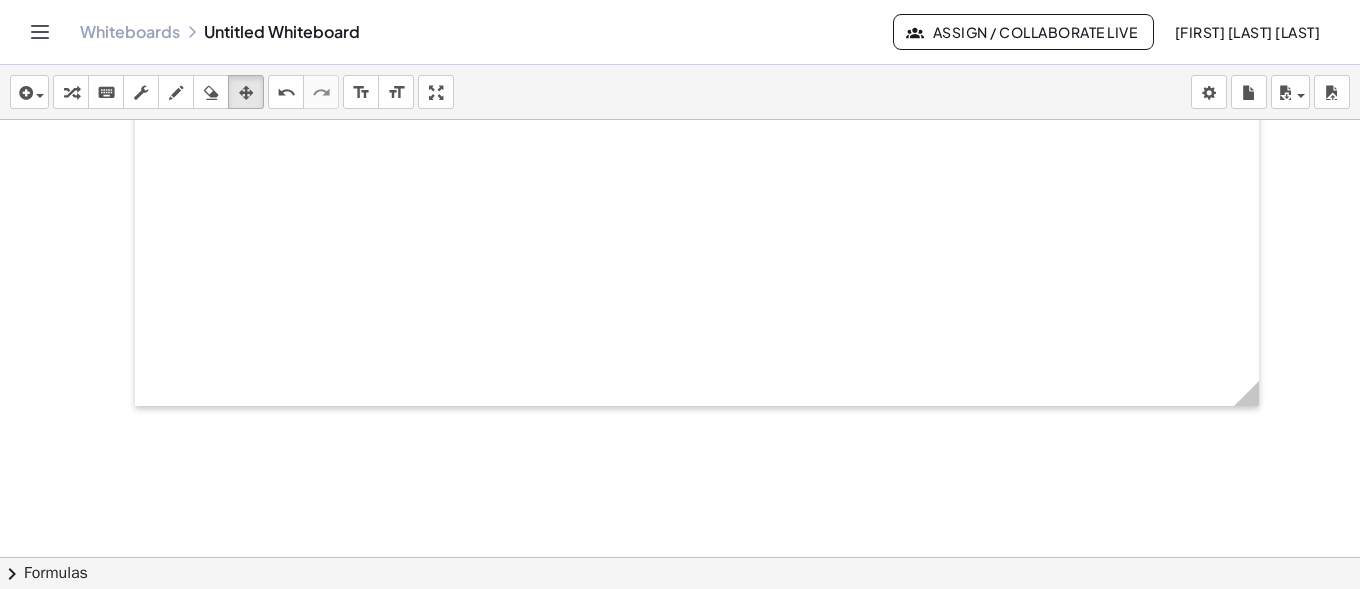 scroll, scrollTop: 308, scrollLeft: 0, axis: vertical 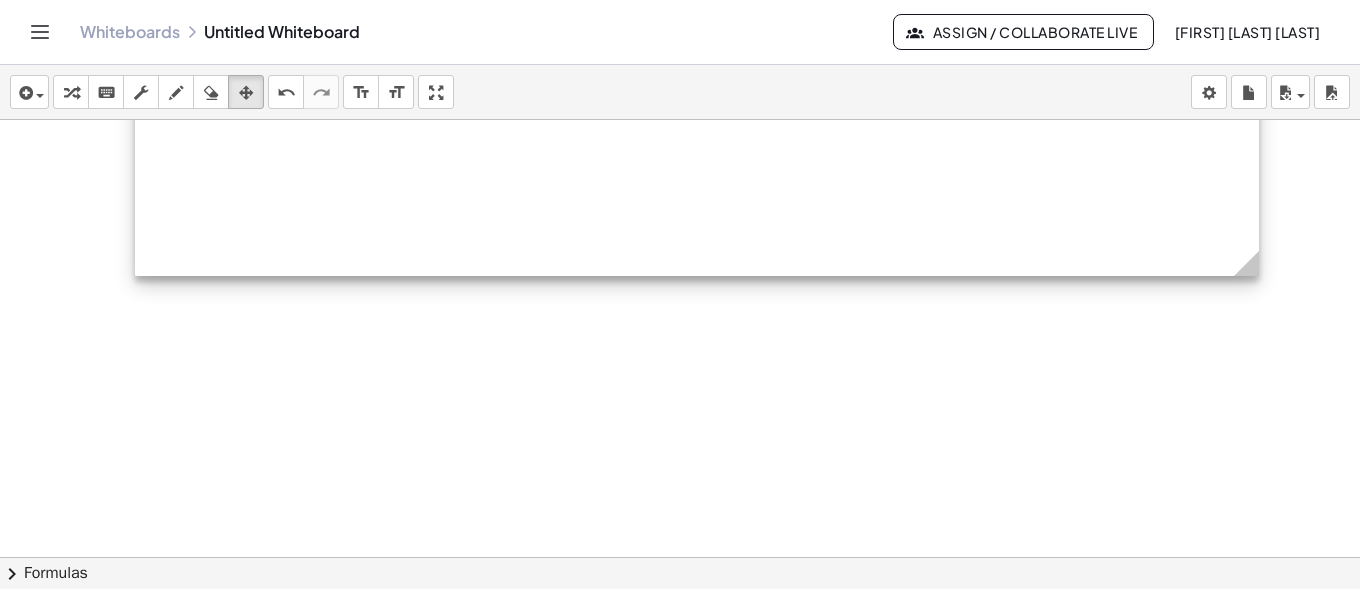 click at bounding box center (697, 64) 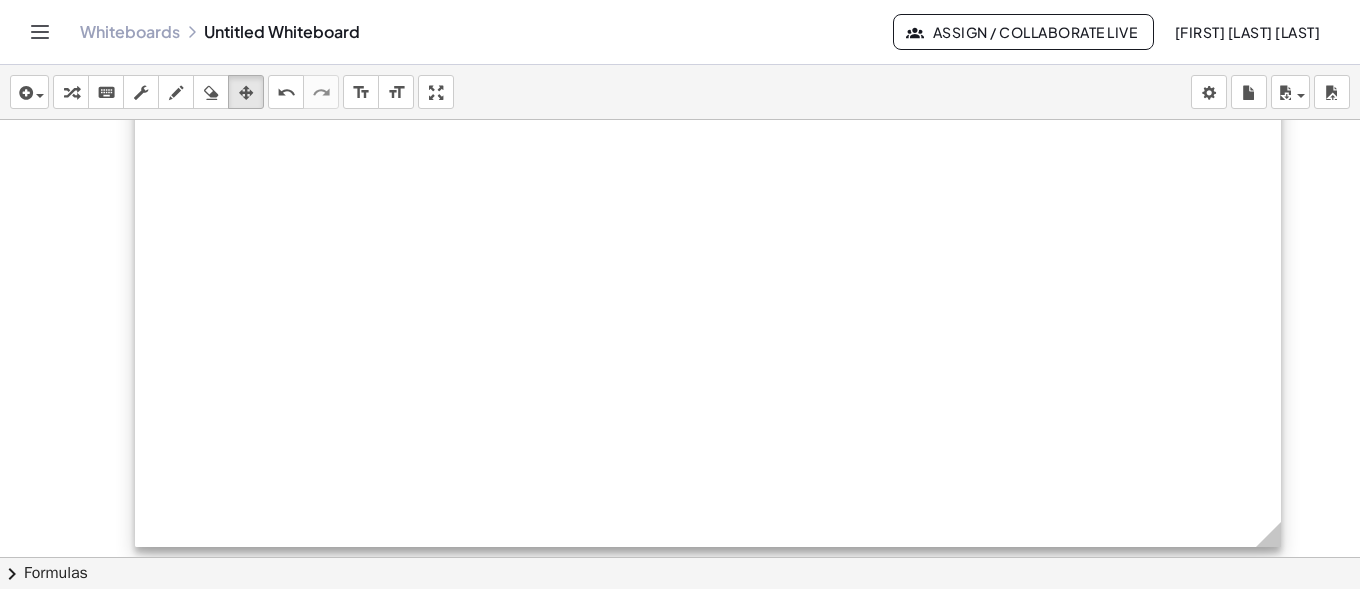 drag, startPoint x: 1249, startPoint y: 269, endPoint x: 1273, endPoint y: 545, distance: 277.0415 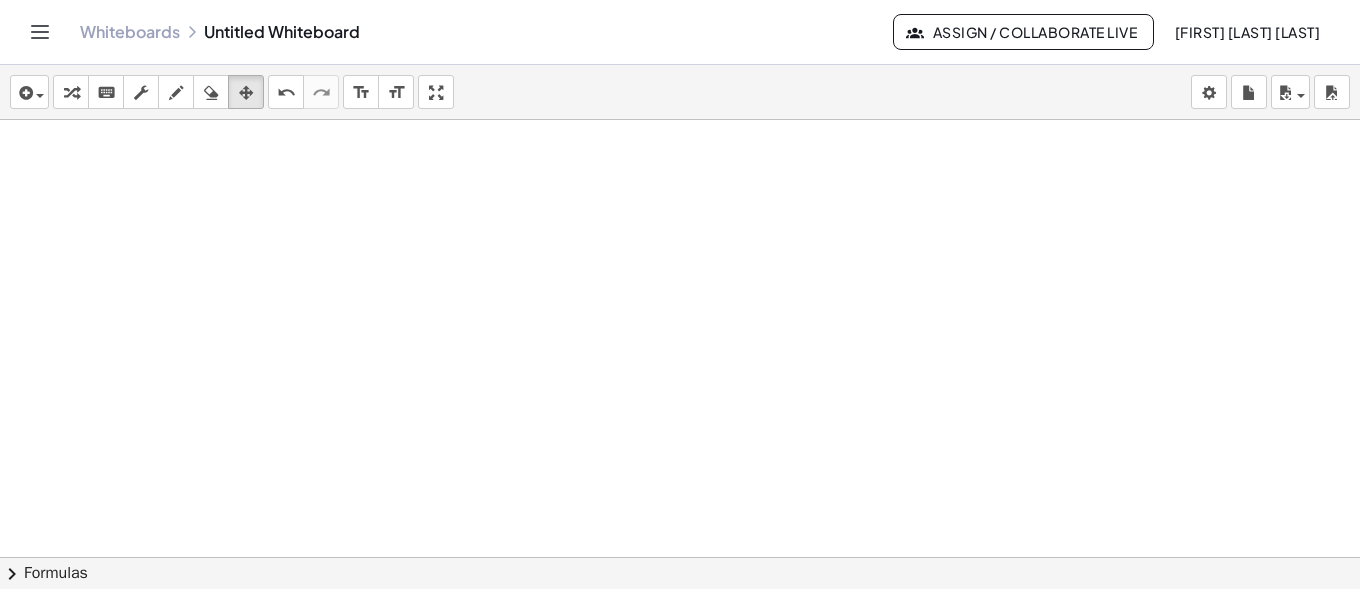 scroll, scrollTop: 768, scrollLeft: 0, axis: vertical 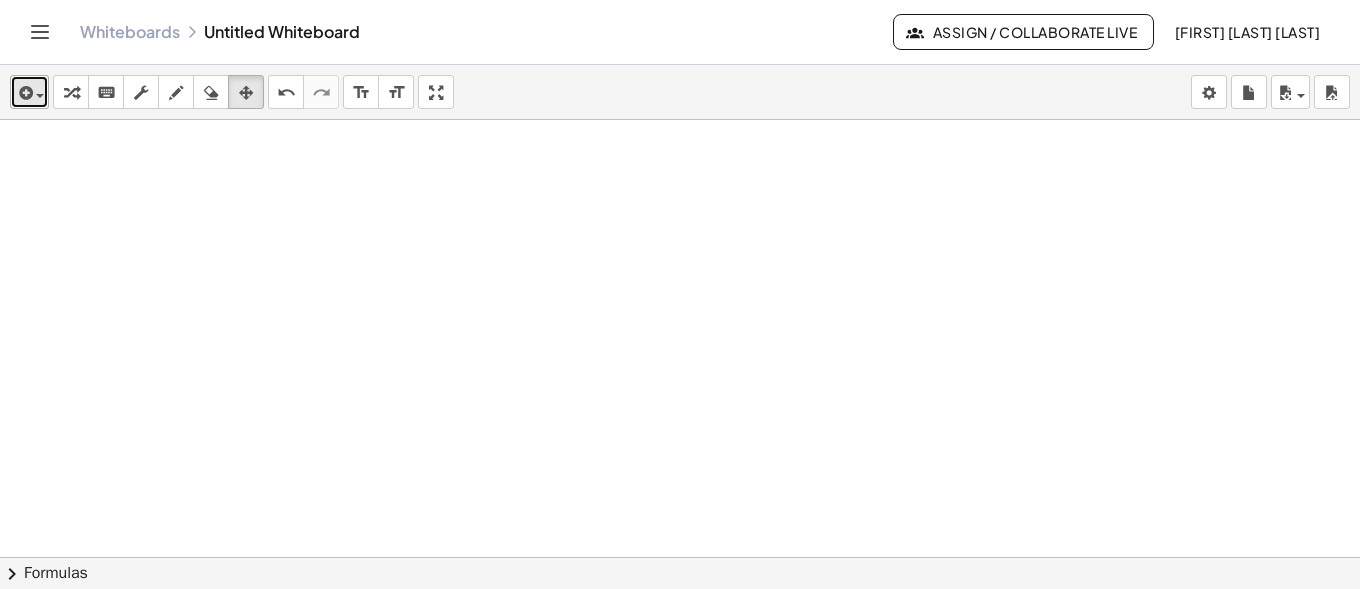click at bounding box center [24, 93] 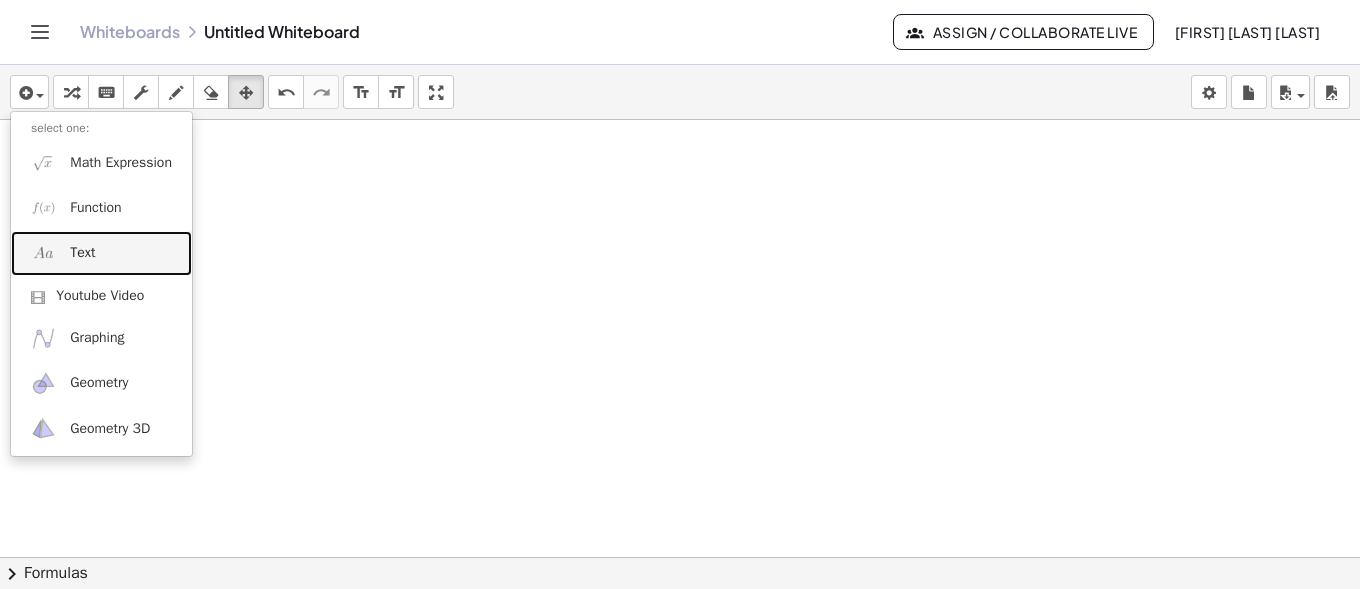 click on "Text" at bounding box center [82, 253] 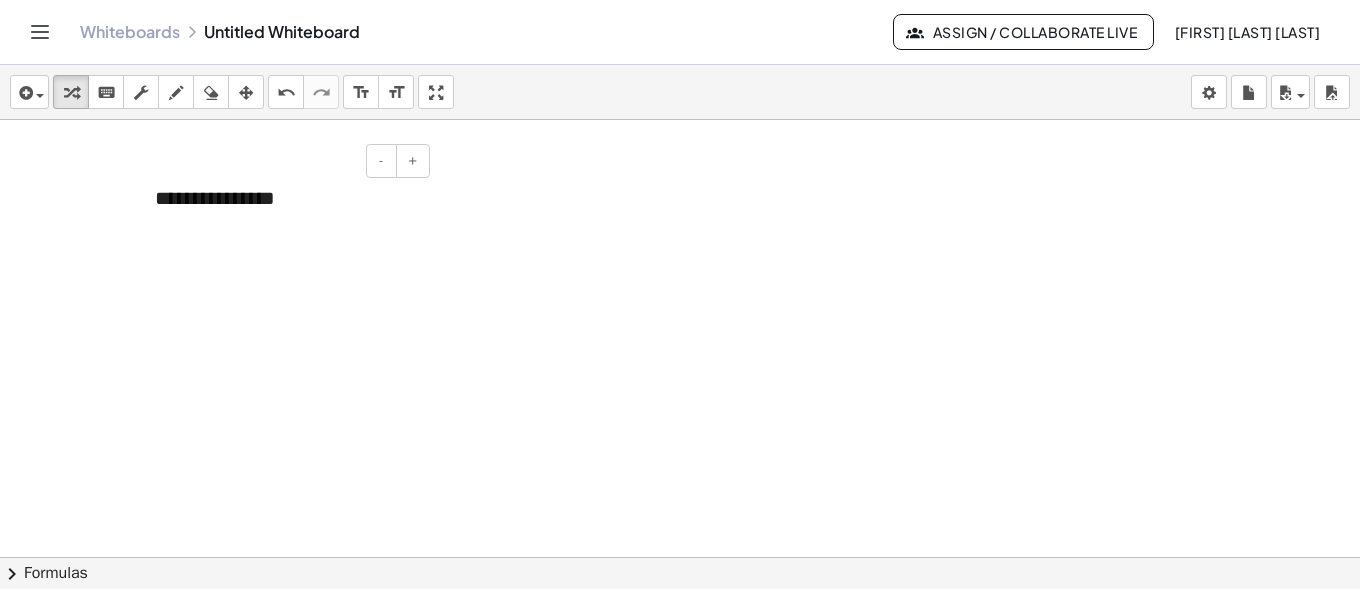 type 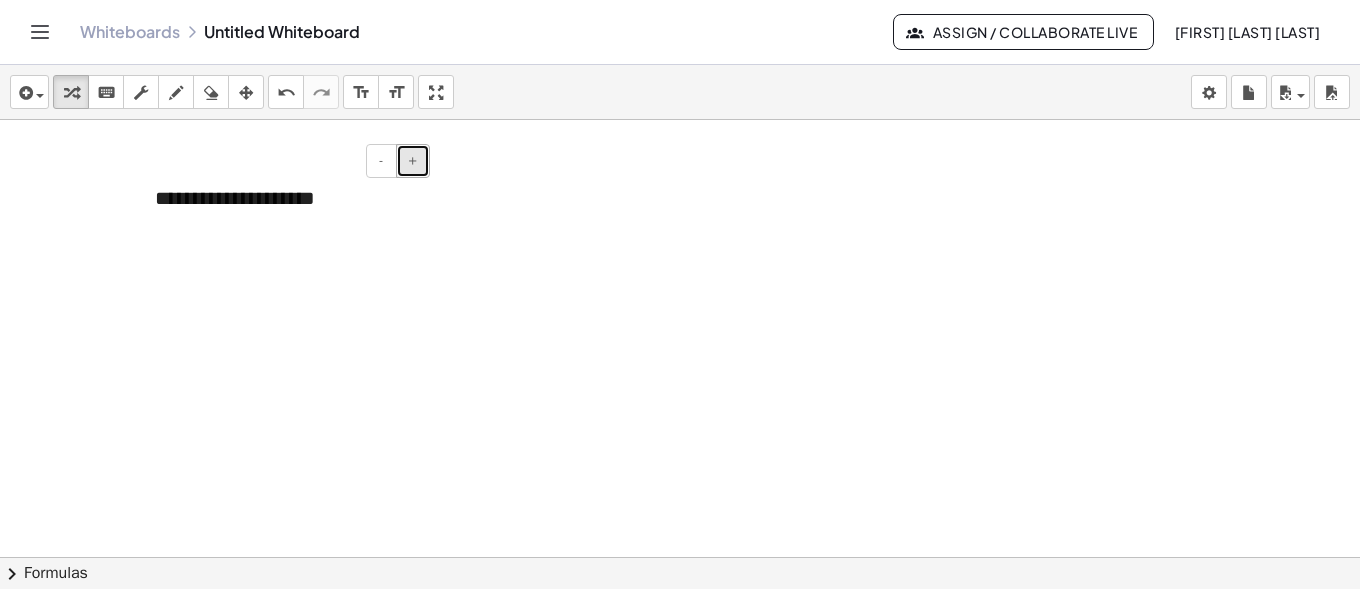 click on "+" at bounding box center (413, 161) 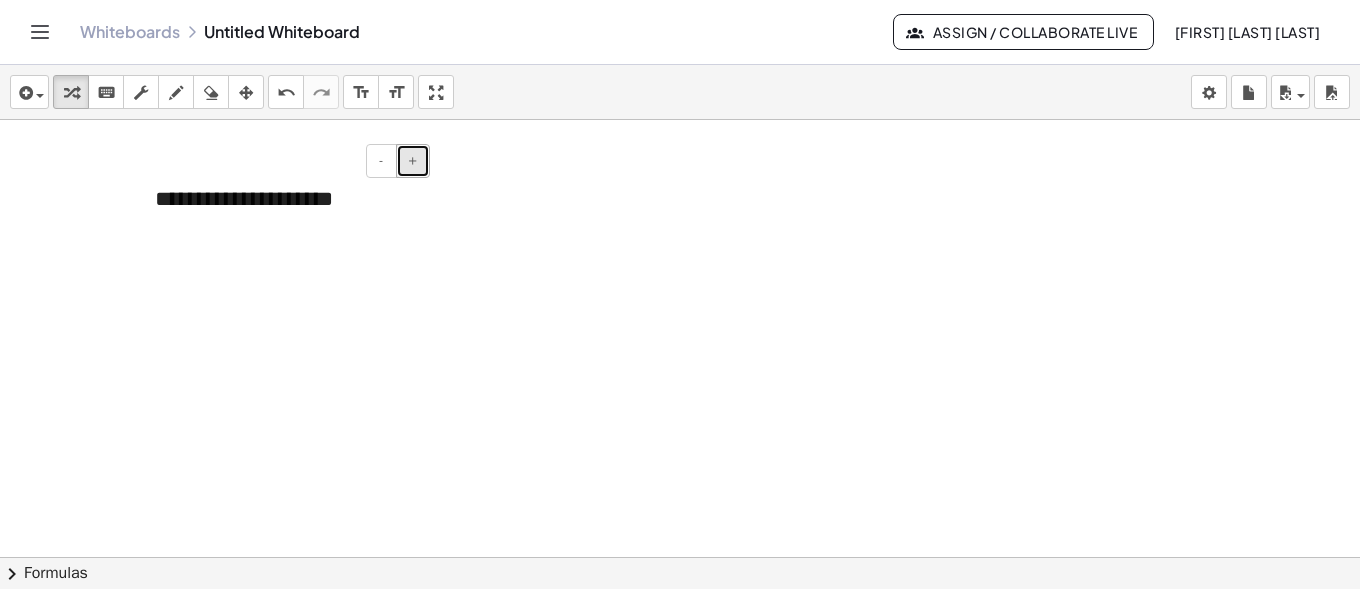 click on "+" at bounding box center [413, 161] 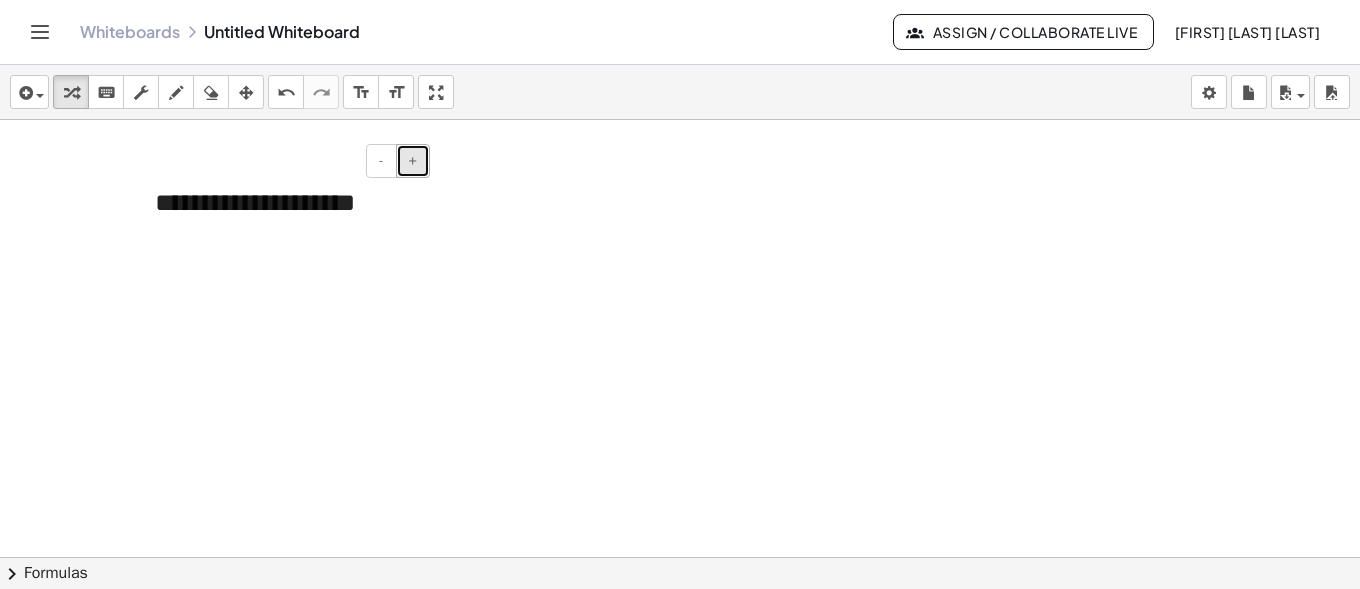 click on "+" at bounding box center [413, 161] 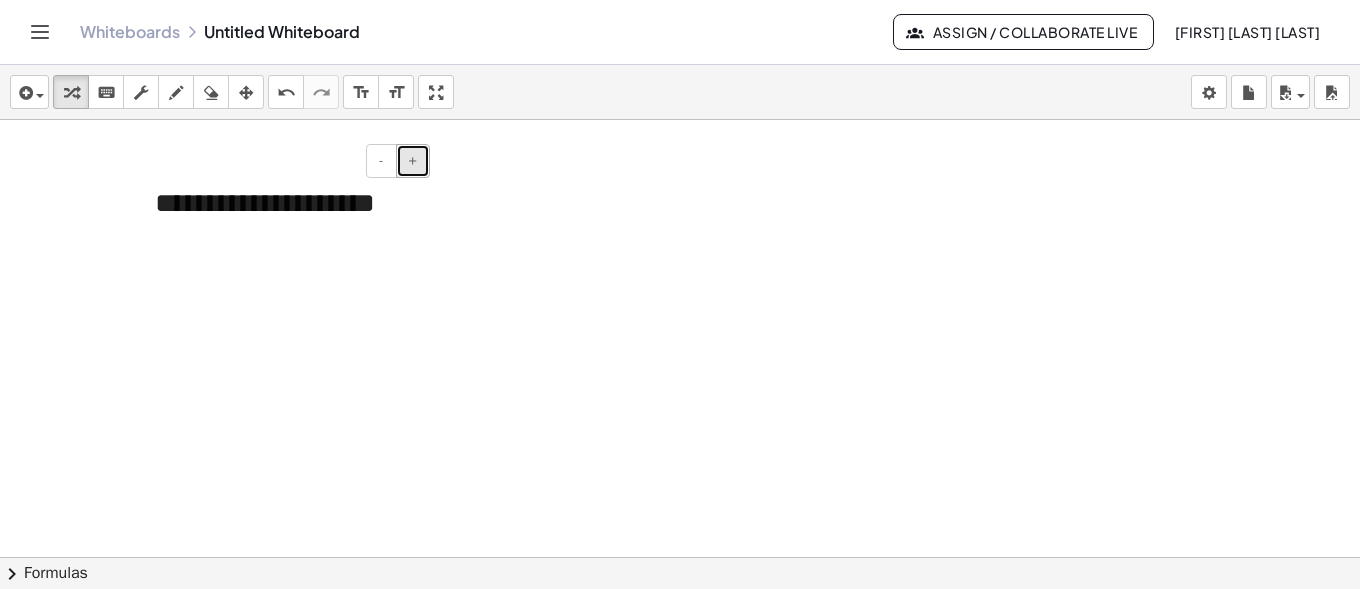 click on "+" at bounding box center (413, 161) 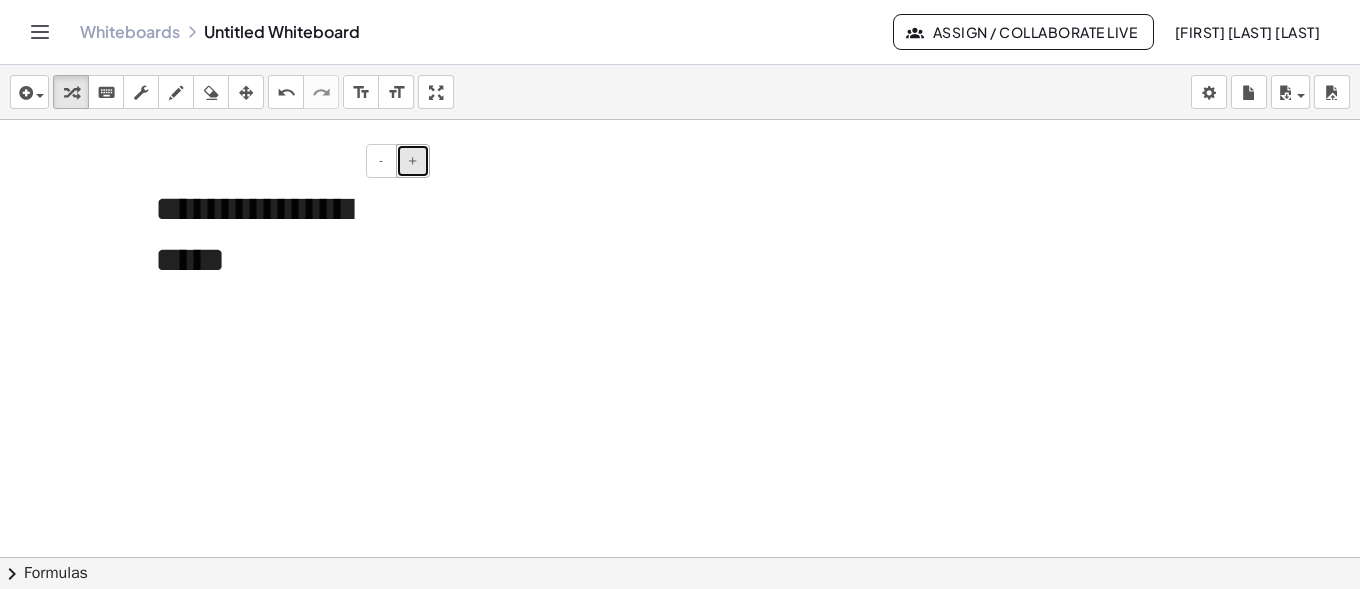 click on "+" at bounding box center (413, 161) 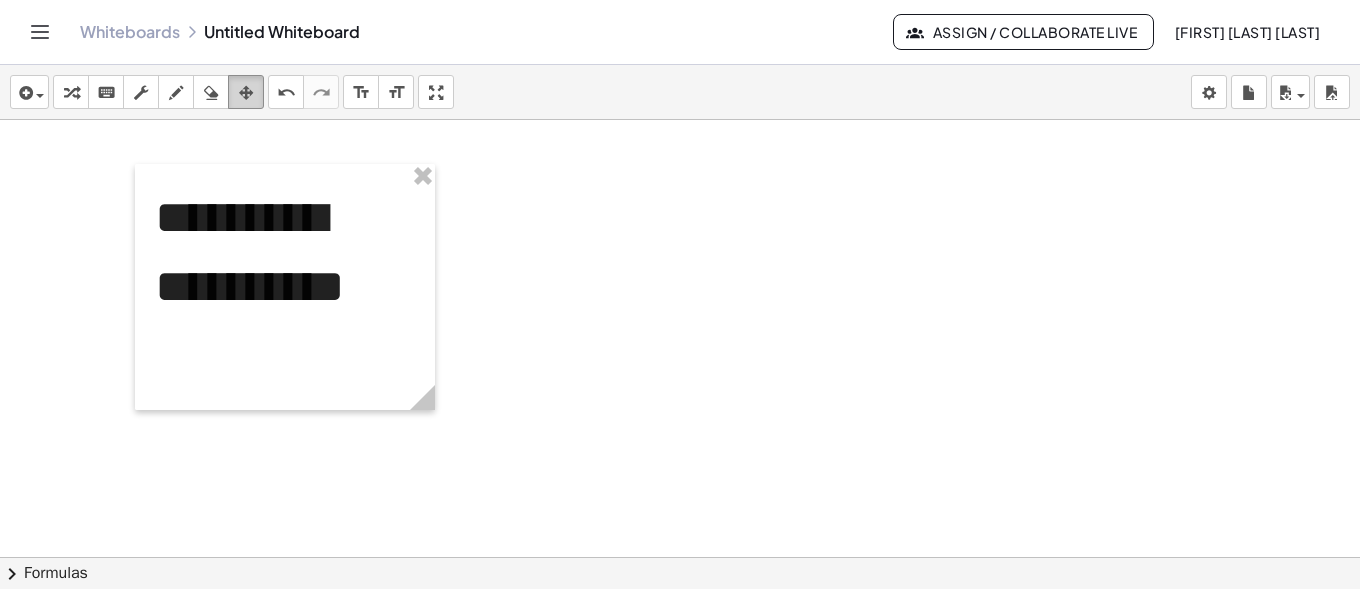 click at bounding box center [246, 92] 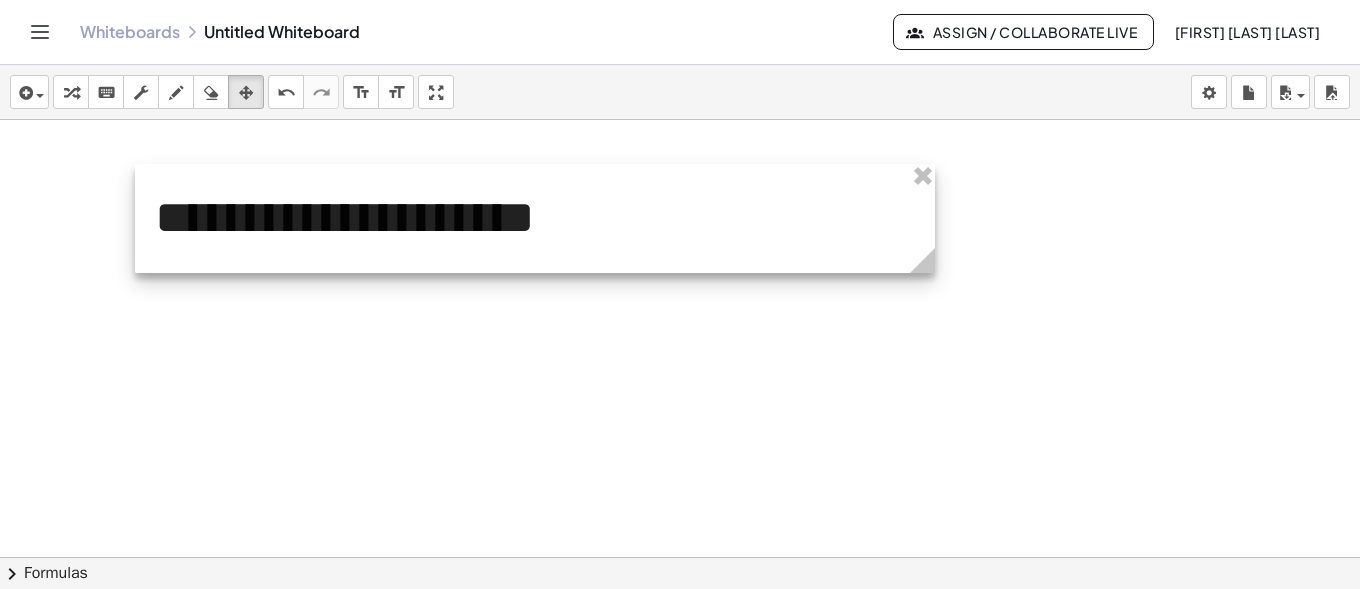 drag, startPoint x: 435, startPoint y: 410, endPoint x: 935, endPoint y: 344, distance: 504.3372 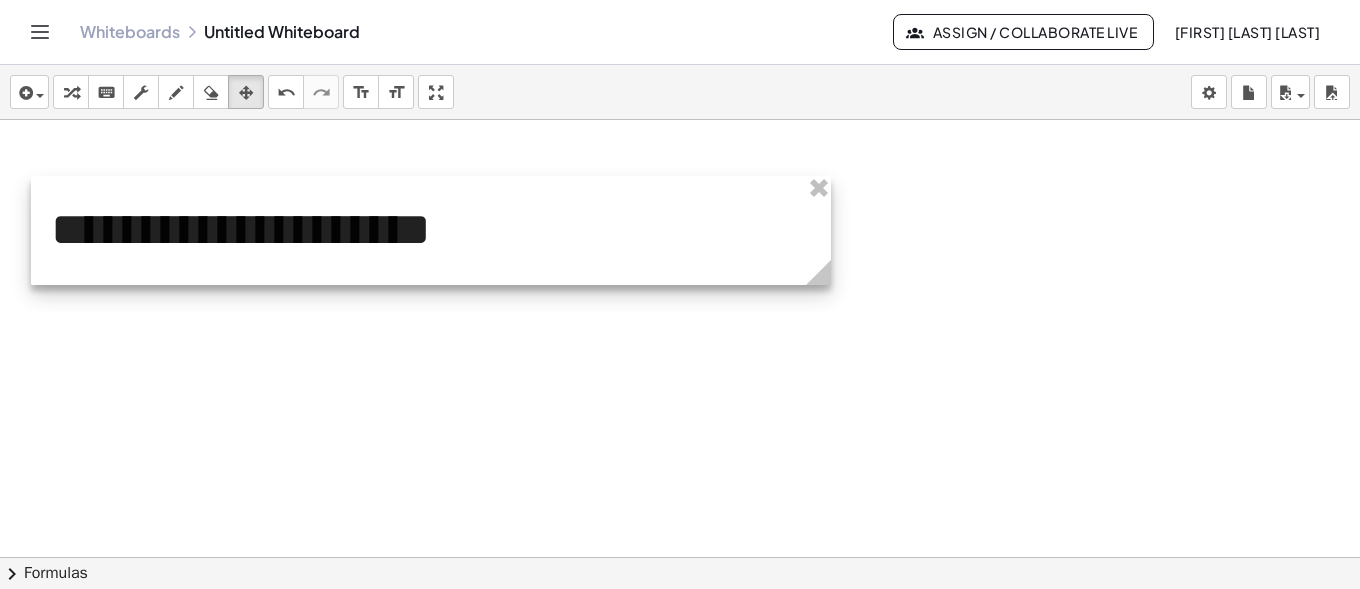 drag, startPoint x: 762, startPoint y: 268, endPoint x: 679, endPoint y: 266, distance: 83.02409 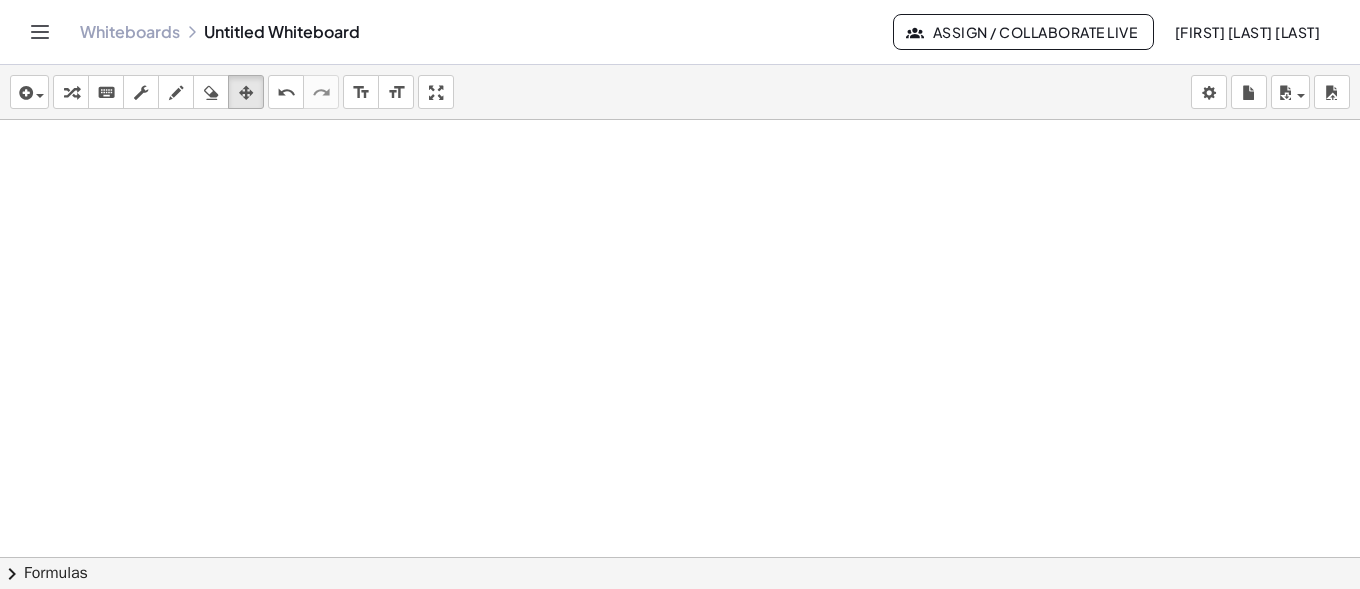 scroll, scrollTop: 1485, scrollLeft: 0, axis: vertical 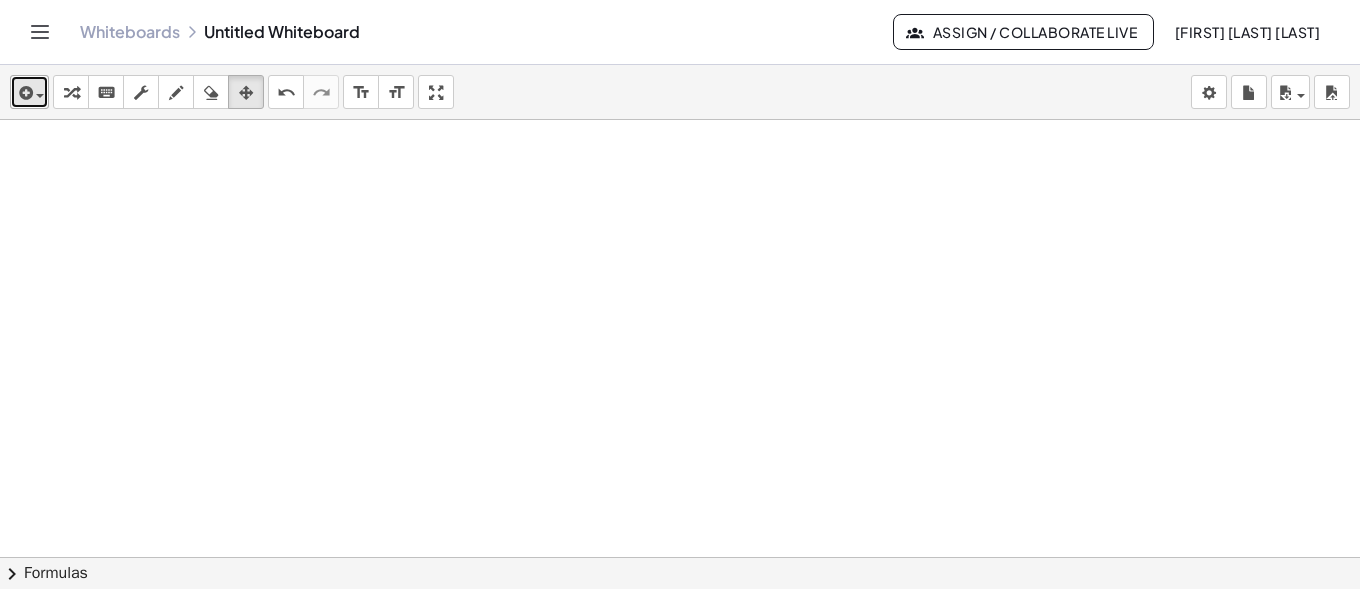 click at bounding box center [24, 93] 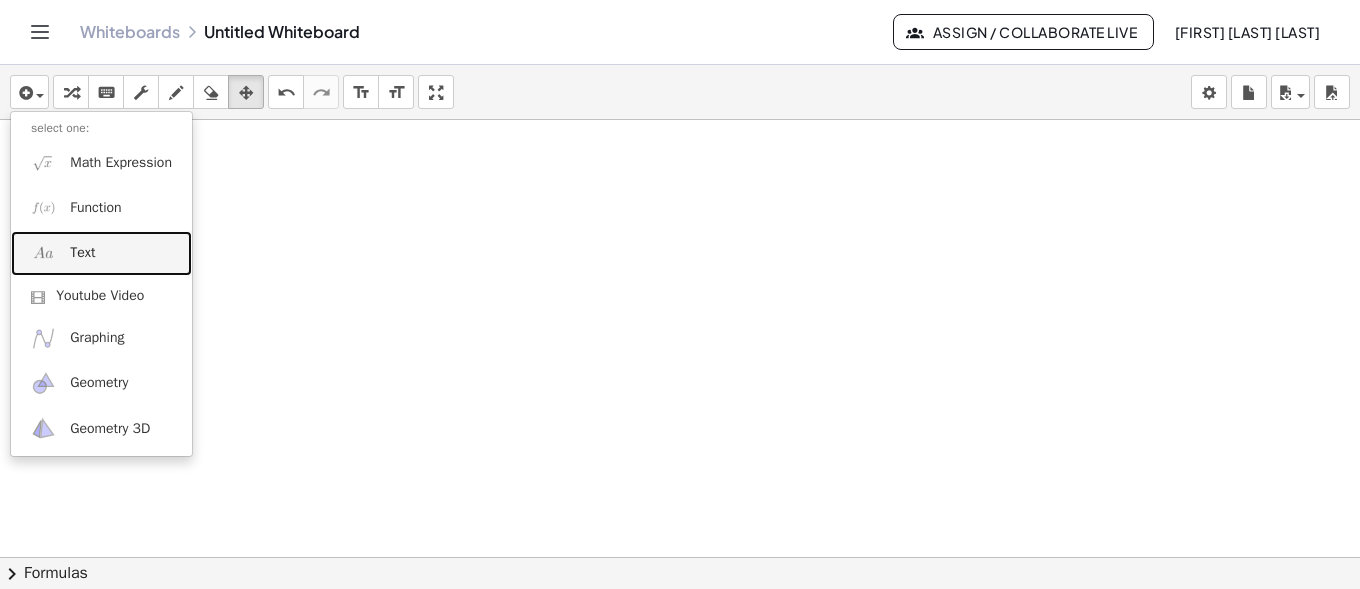 click on "Text" at bounding box center [82, 253] 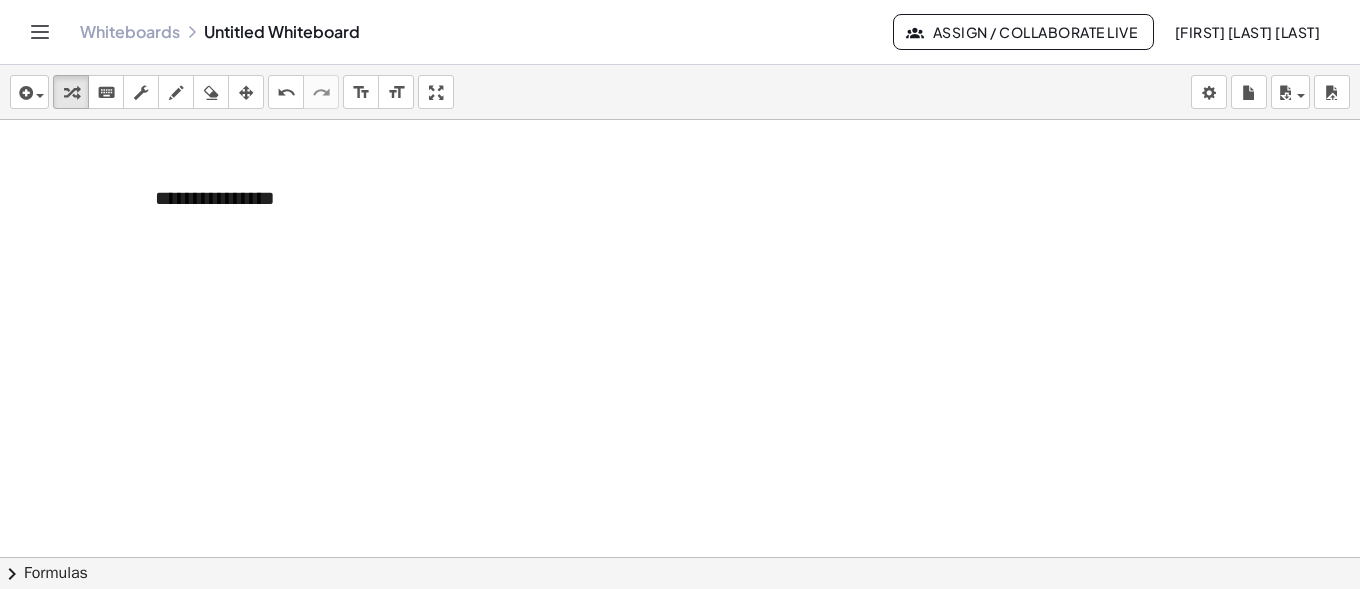 type 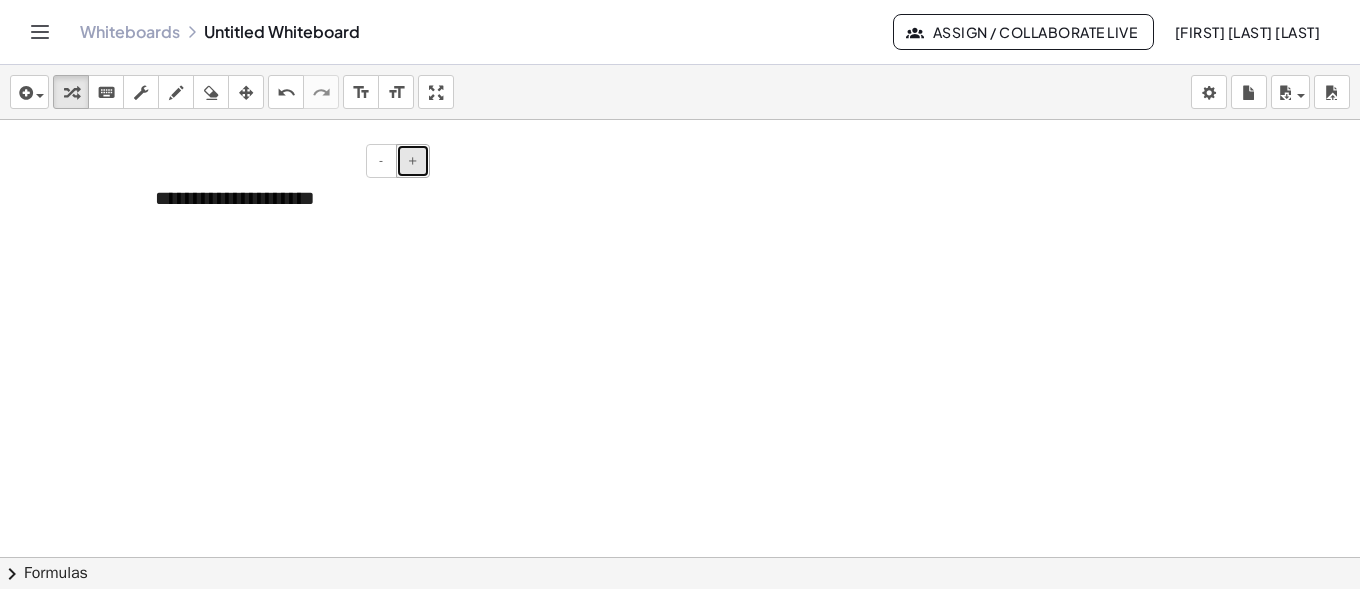 click on "+" at bounding box center (413, 161) 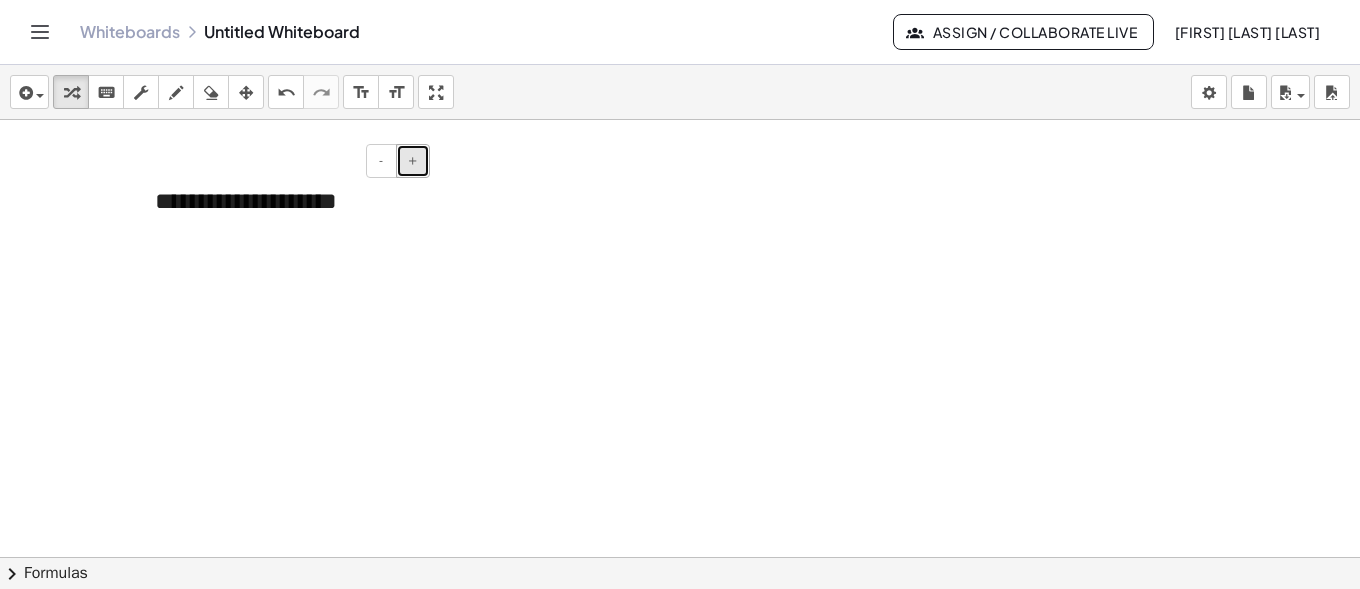 click on "+" at bounding box center (413, 161) 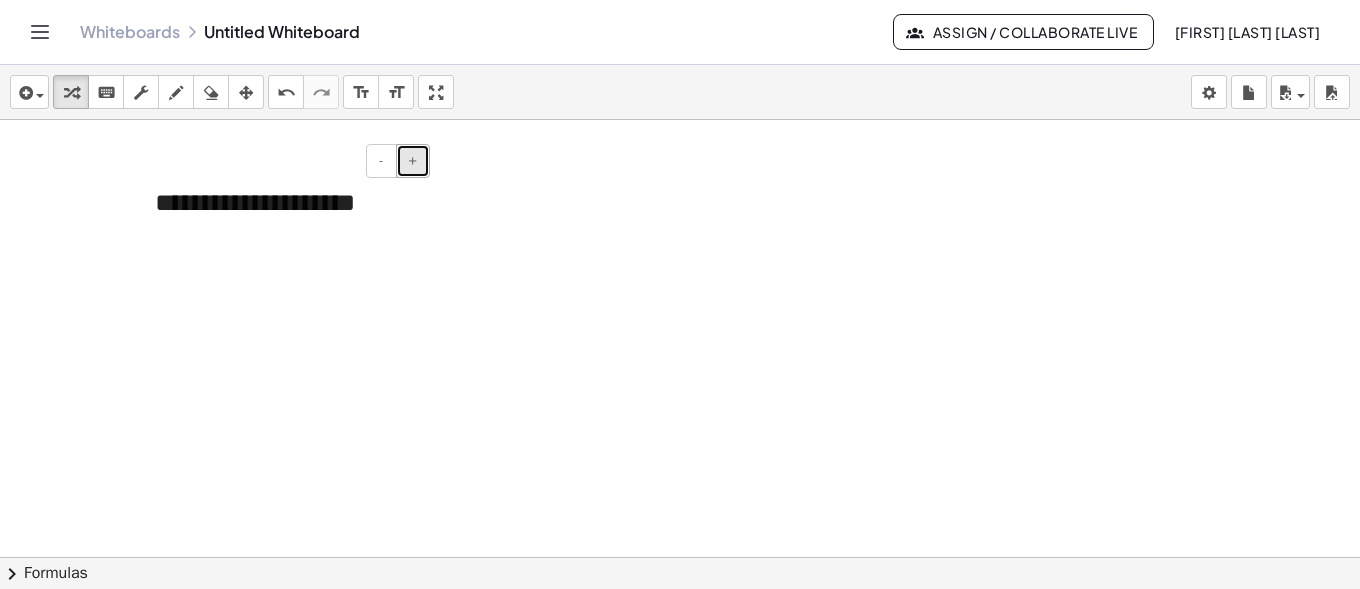 click on "+" at bounding box center (413, 161) 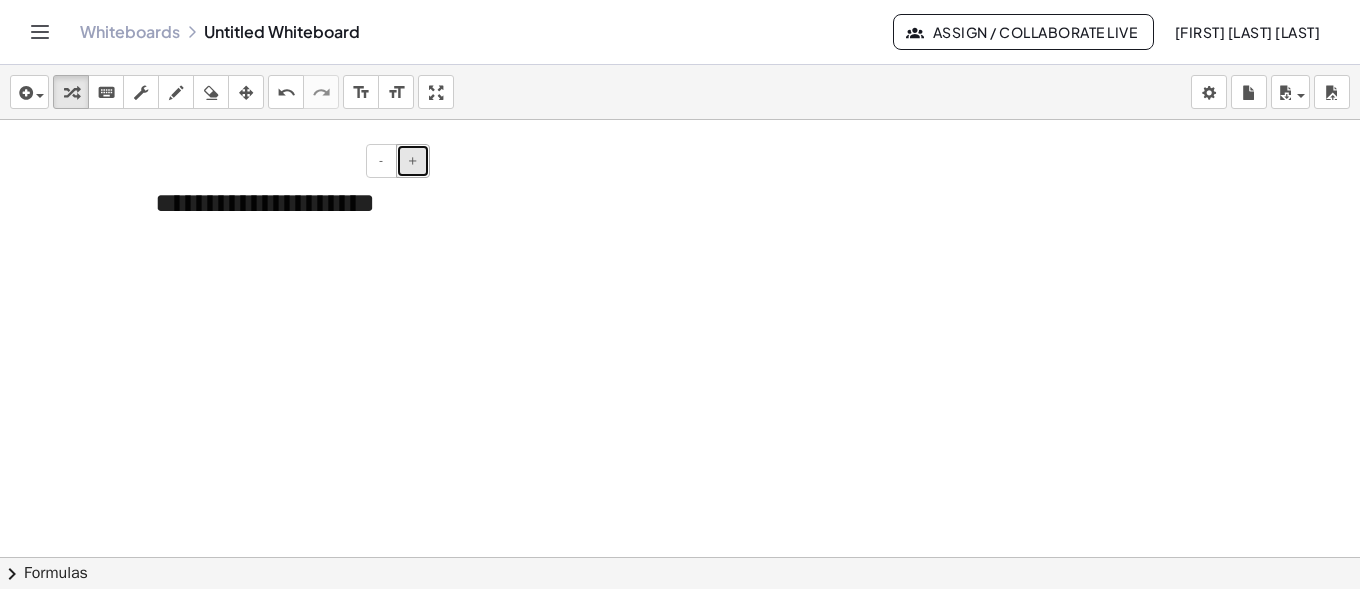 click on "+" at bounding box center [413, 161] 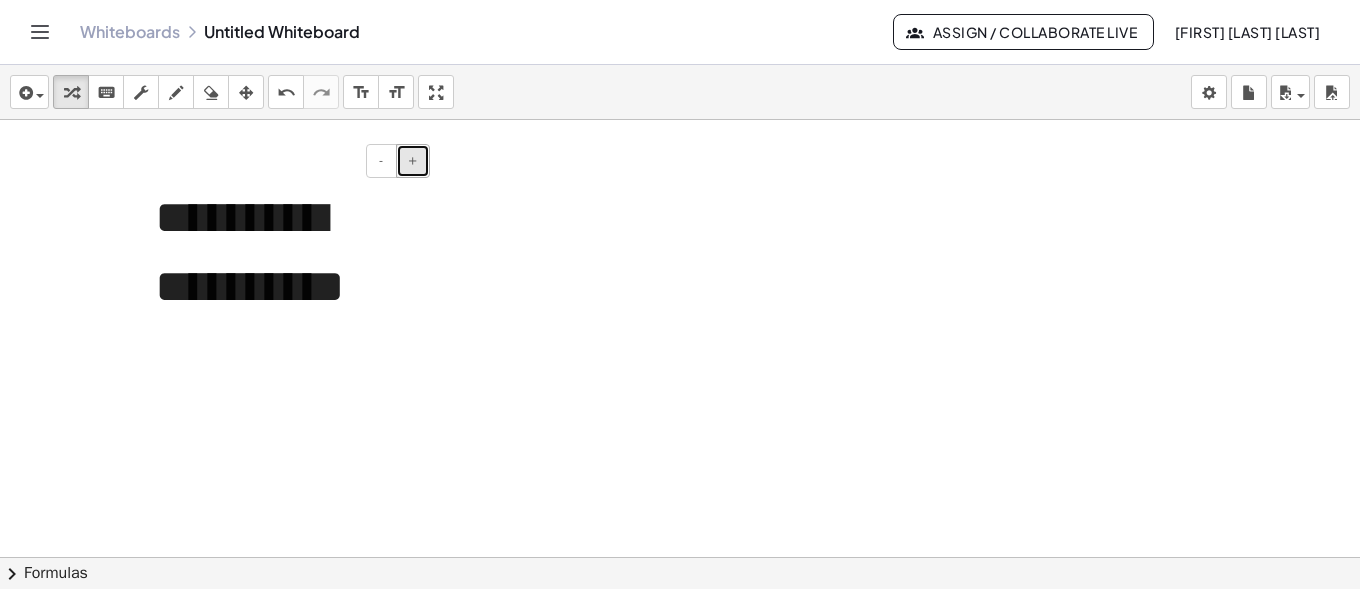 click on "+" at bounding box center [413, 161] 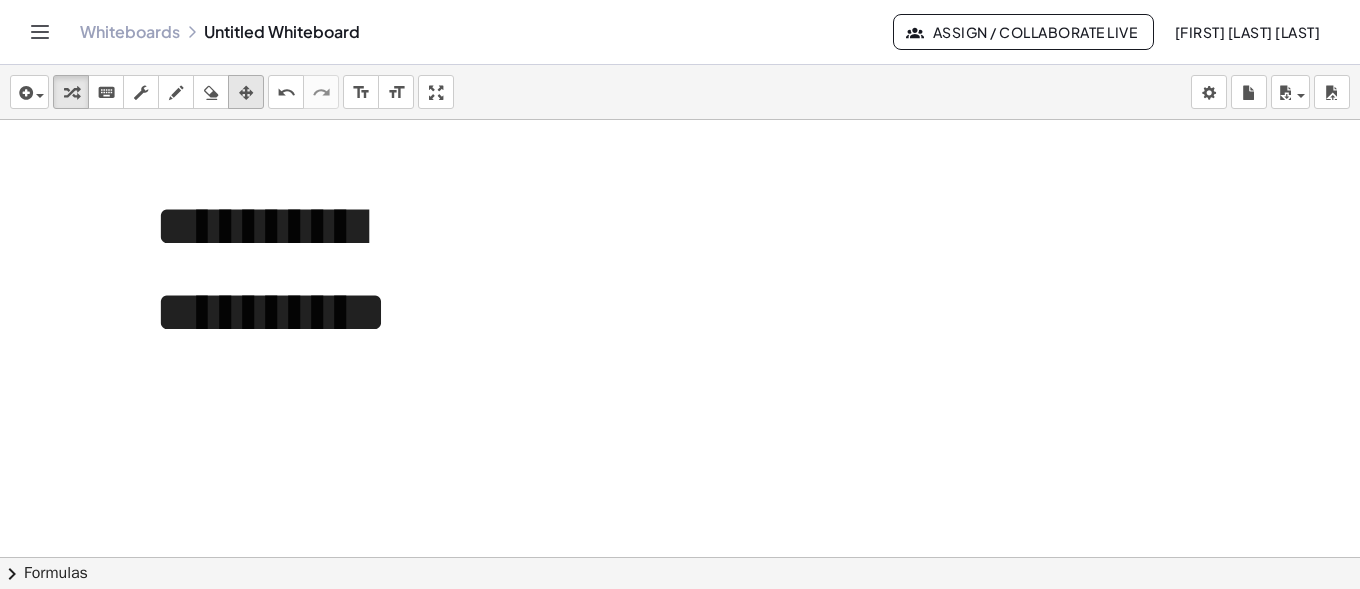 click at bounding box center [246, 92] 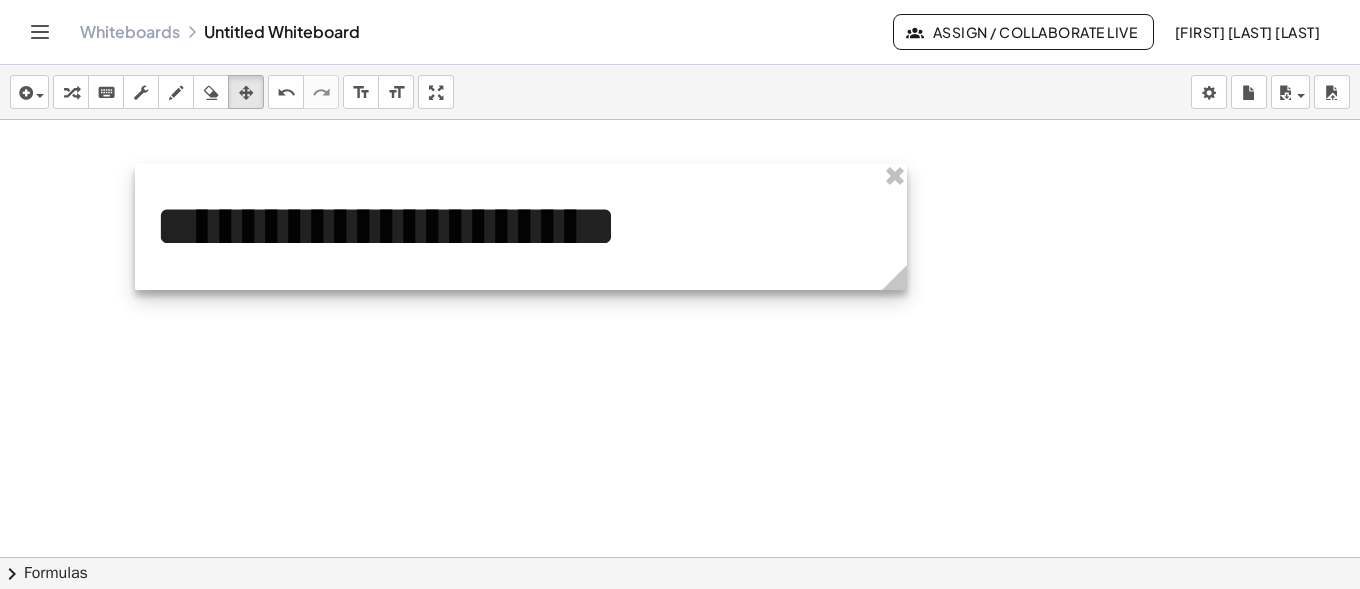 drag, startPoint x: 417, startPoint y: 536, endPoint x: 889, endPoint y: 501, distance: 473.2959 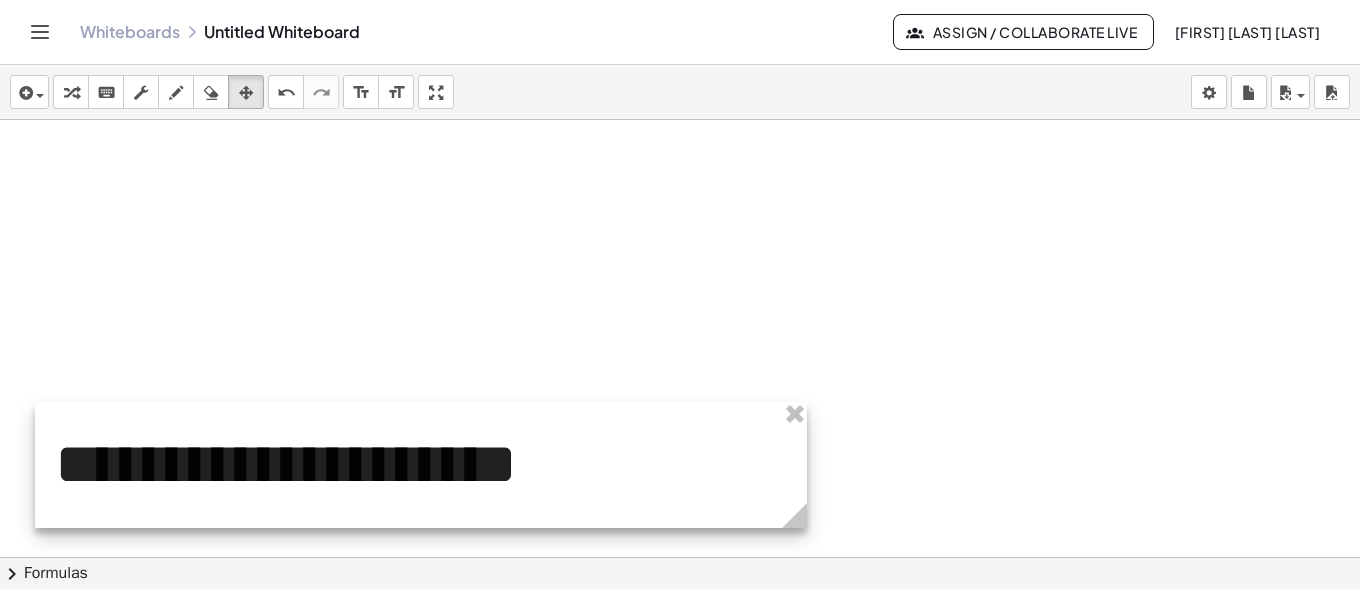 drag, startPoint x: 578, startPoint y: 259, endPoint x: 490, endPoint y: 496, distance: 252.81021 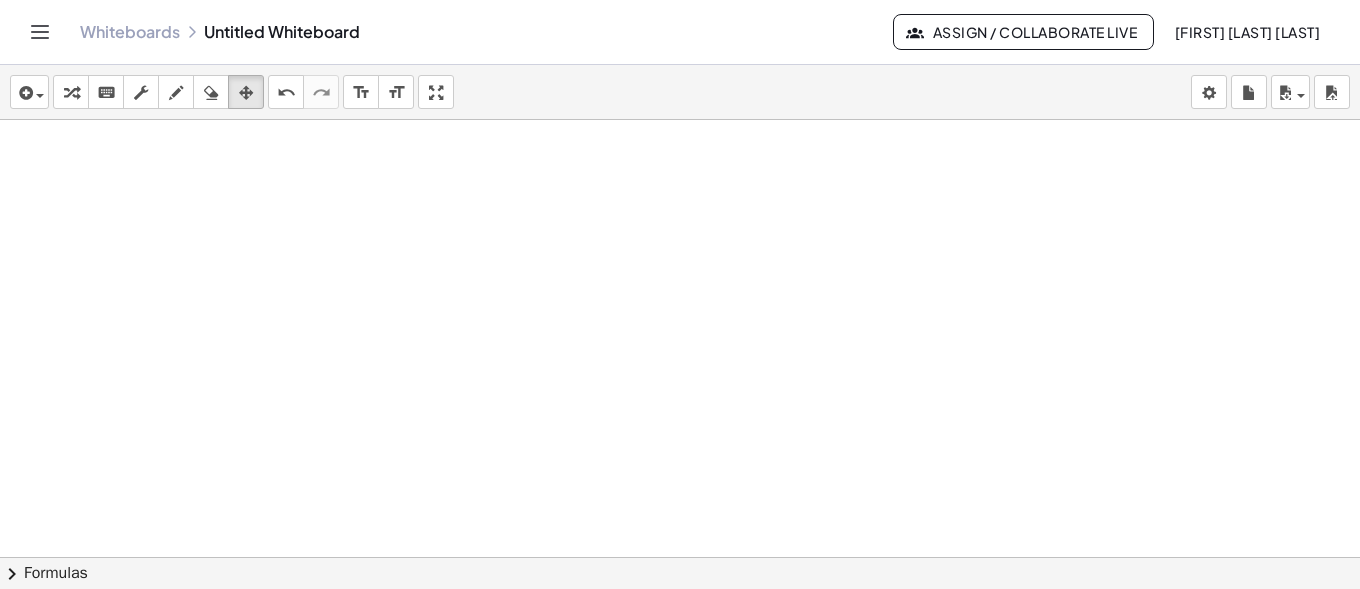 scroll, scrollTop: 1548, scrollLeft: 0, axis: vertical 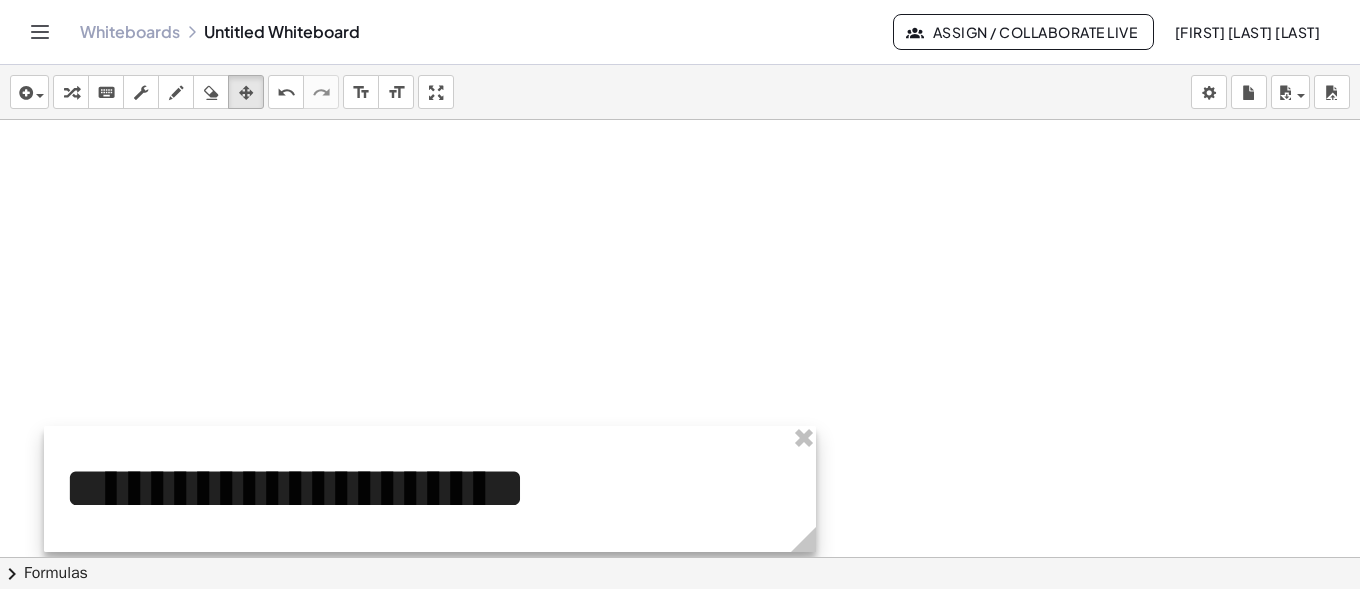 drag, startPoint x: 318, startPoint y: 420, endPoint x: 327, endPoint y: 505, distance: 85.47514 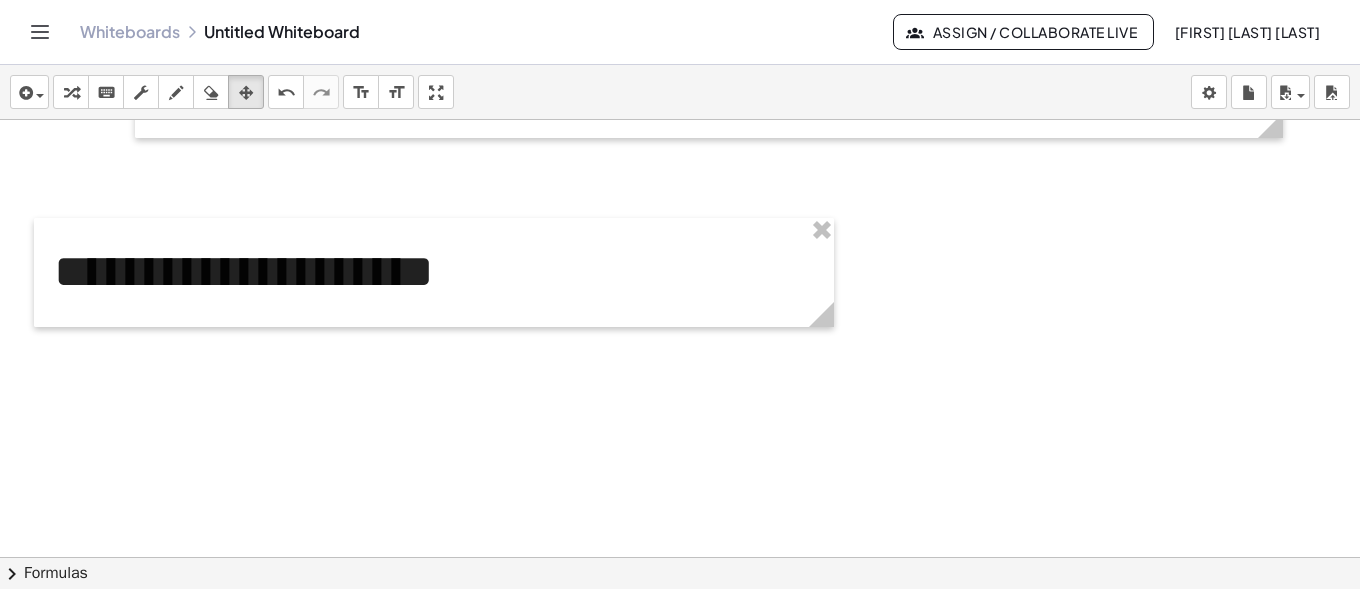 scroll, scrollTop: 548, scrollLeft: 0, axis: vertical 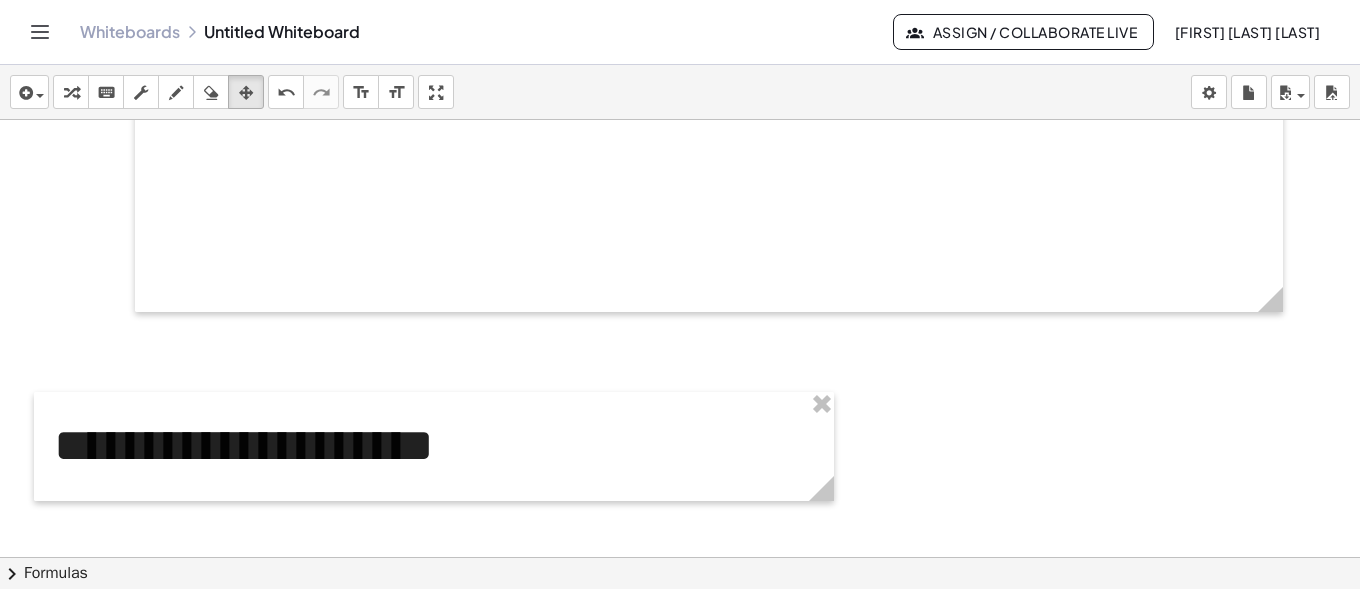 drag, startPoint x: 440, startPoint y: 502, endPoint x: 440, endPoint y: 481, distance: 21 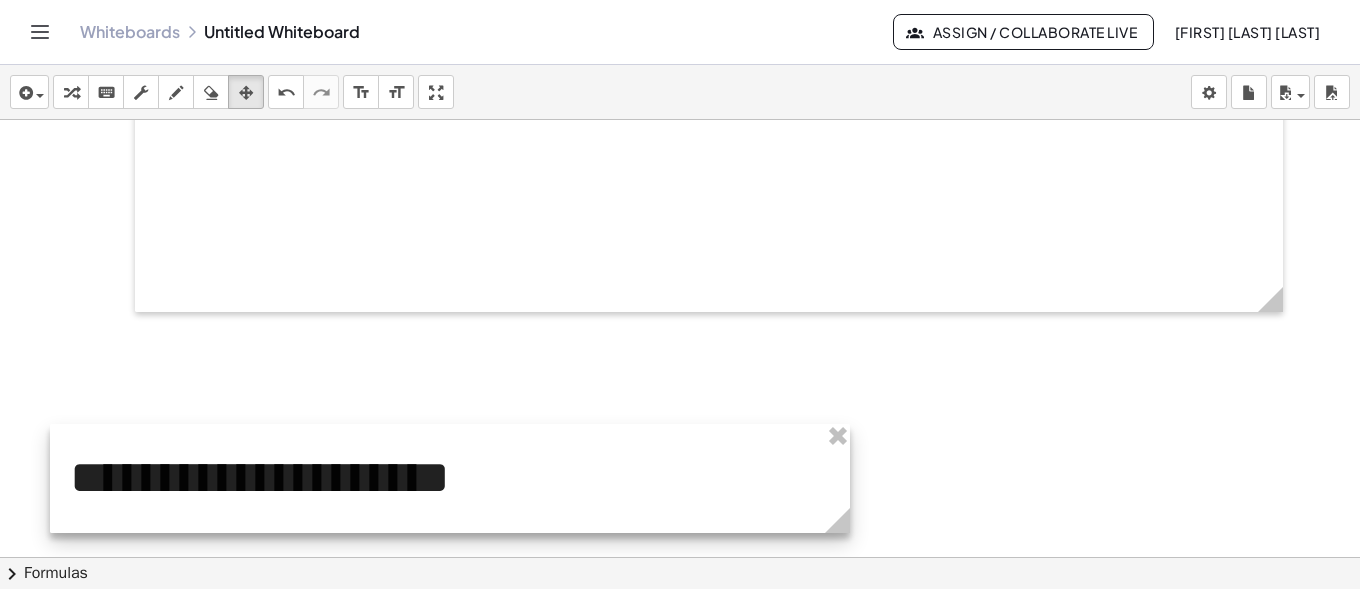 drag, startPoint x: 433, startPoint y: 459, endPoint x: 452, endPoint y: 486, distance: 33.01515 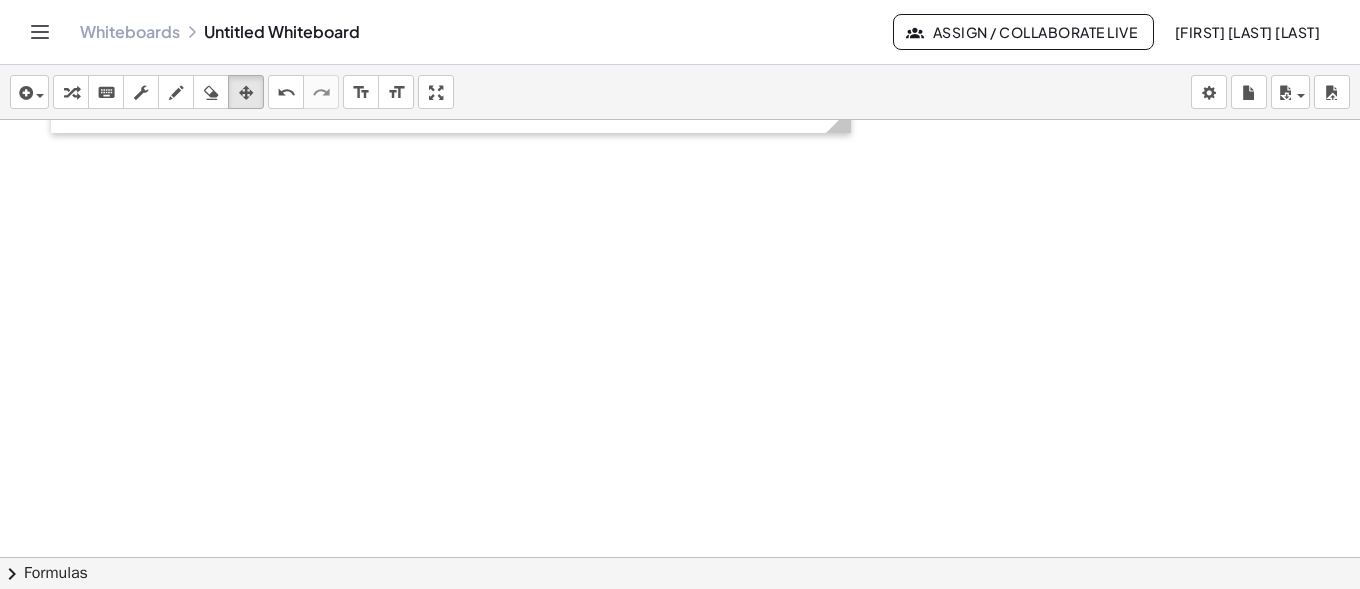 scroll, scrollTop: 548, scrollLeft: 0, axis: vertical 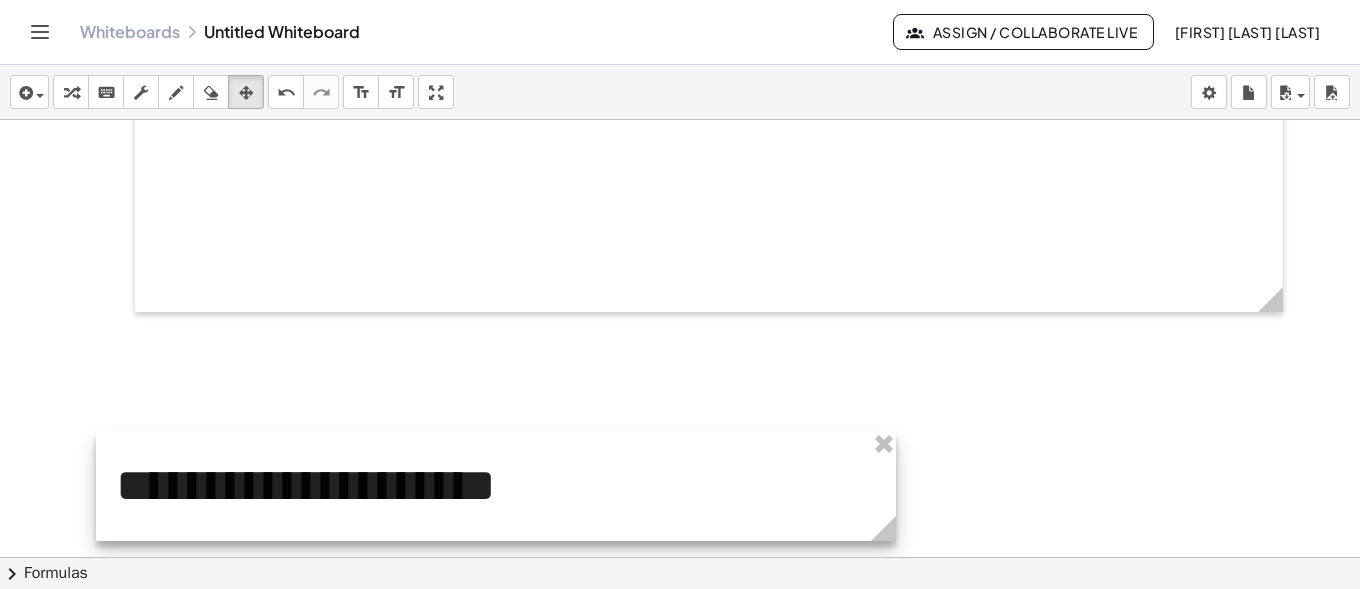 drag, startPoint x: 409, startPoint y: 432, endPoint x: 454, endPoint y: 440, distance: 45.705578 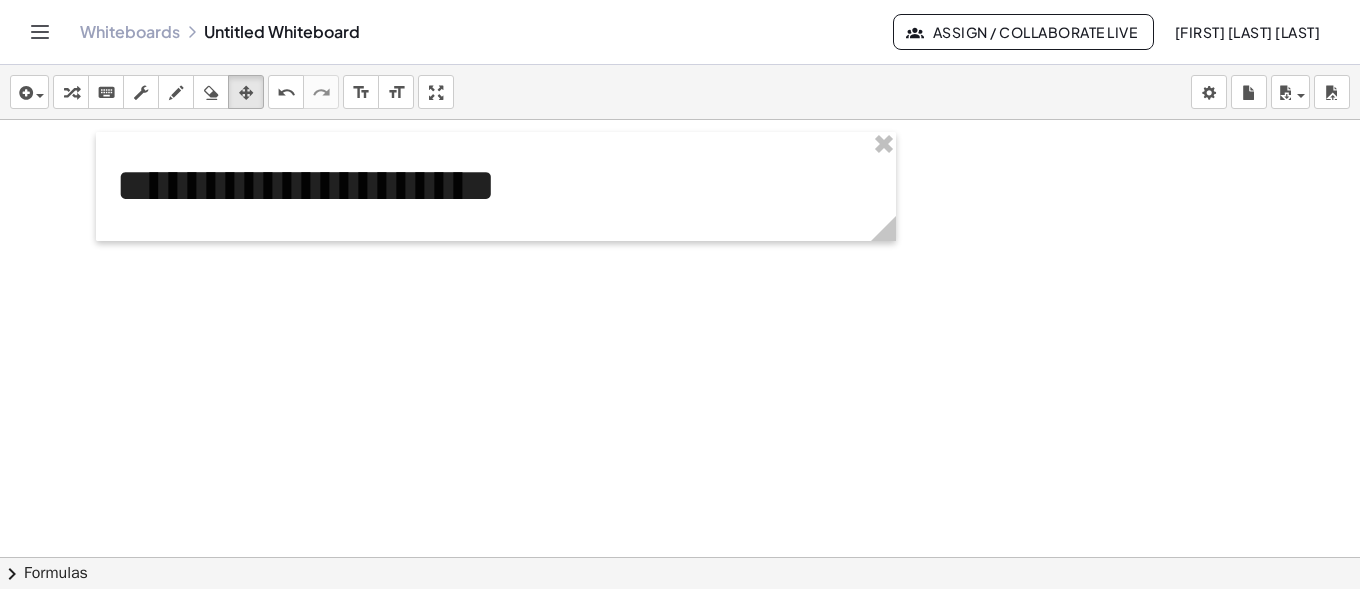 scroll, scrollTop: 848, scrollLeft: 0, axis: vertical 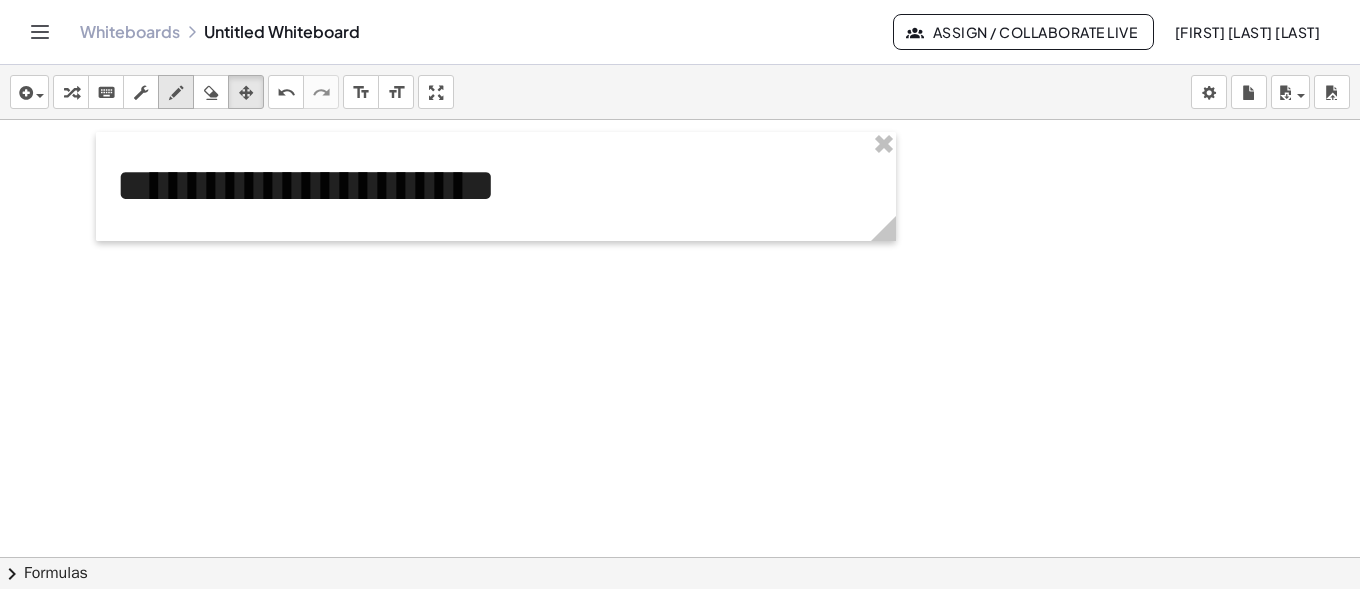 click at bounding box center (176, 92) 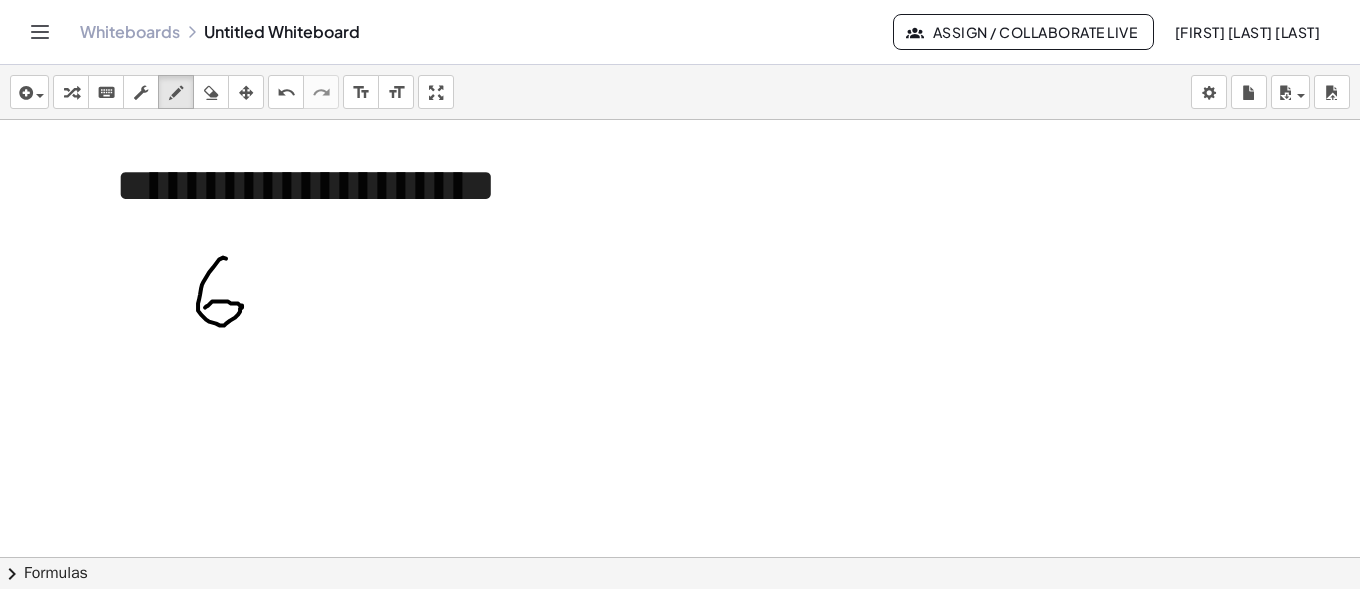 drag, startPoint x: 226, startPoint y: 257, endPoint x: 183, endPoint y: 324, distance: 79.61156 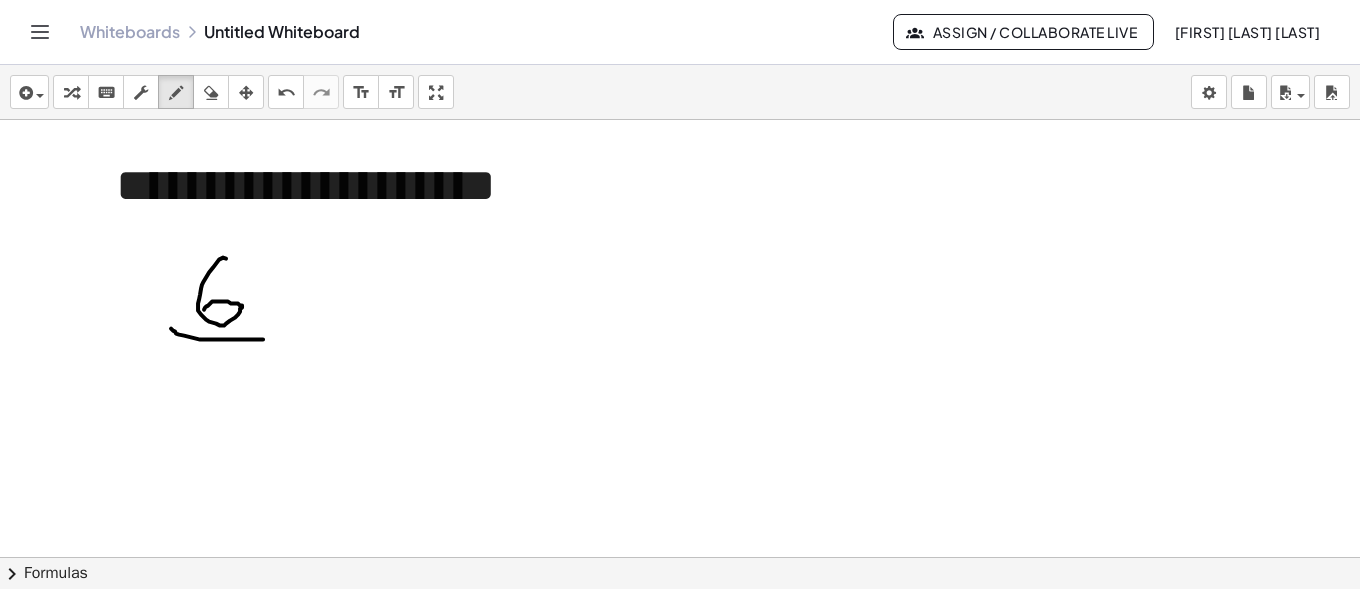 drag, startPoint x: 171, startPoint y: 327, endPoint x: 304, endPoint y: 341, distance: 133.73482 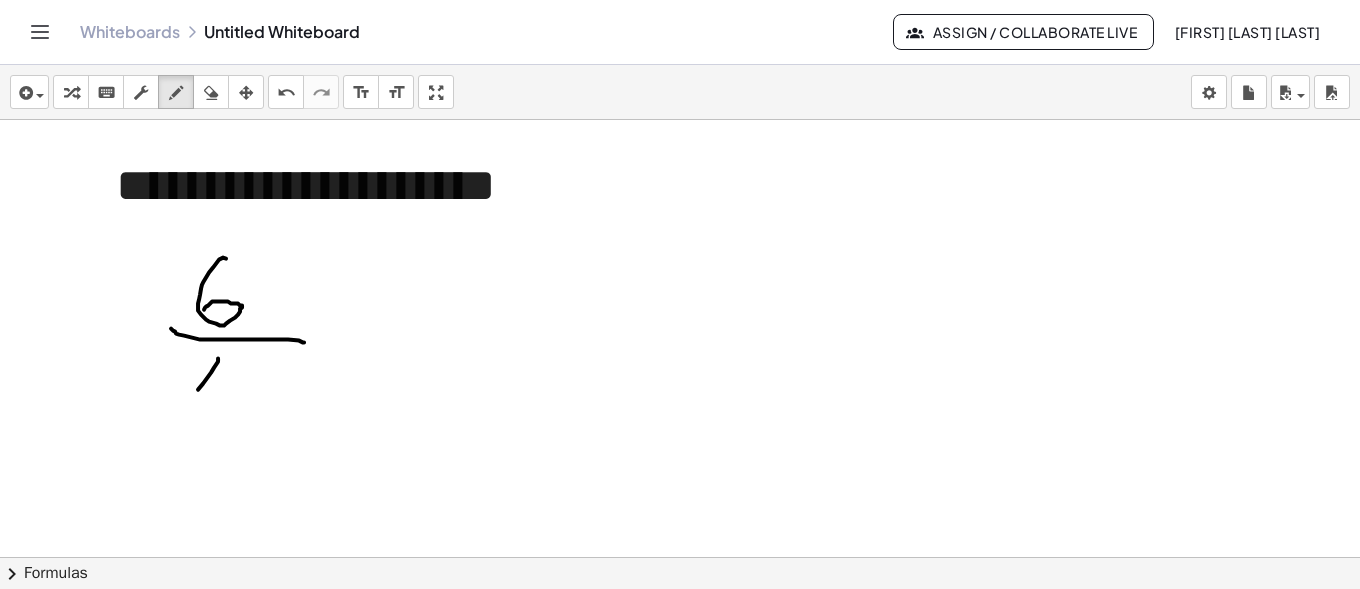 drag, startPoint x: 198, startPoint y: 388, endPoint x: 218, endPoint y: 408, distance: 28.284271 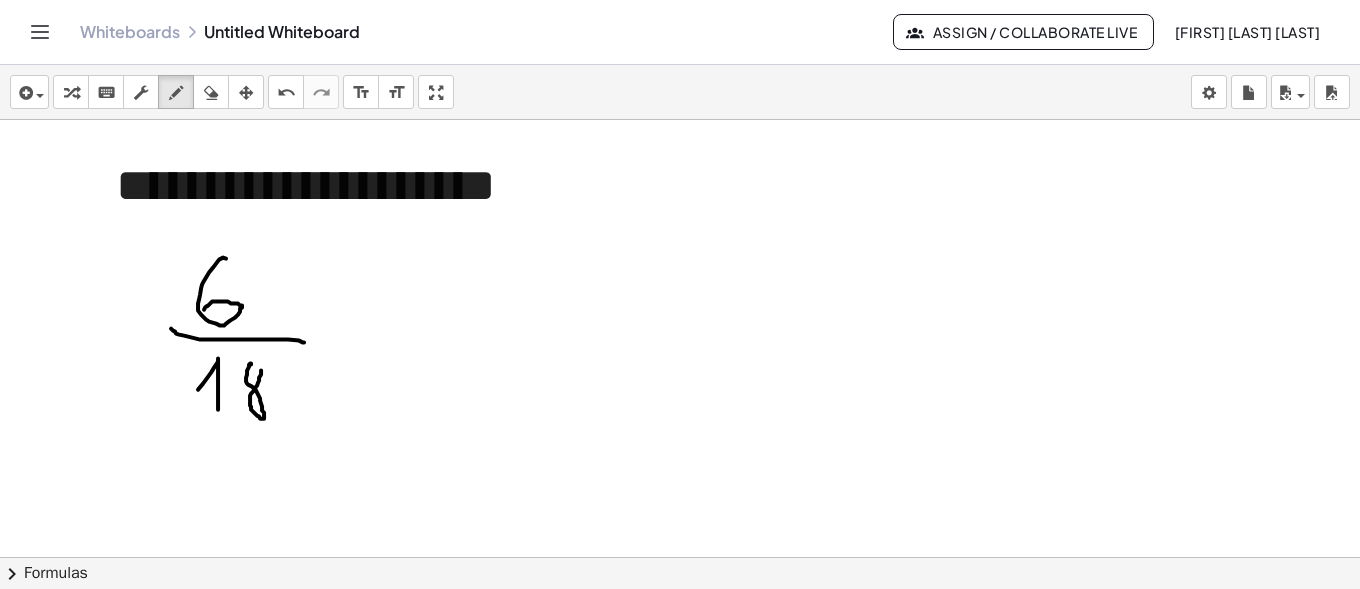 click at bounding box center [680, 583] 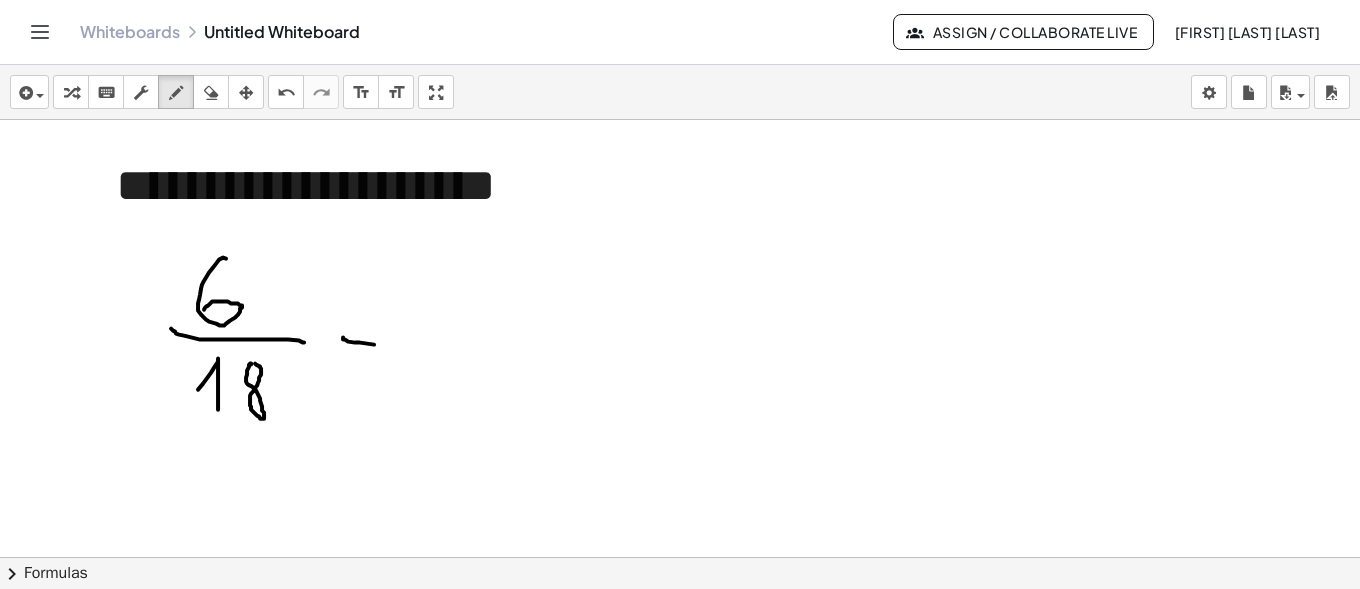 drag, startPoint x: 343, startPoint y: 336, endPoint x: 381, endPoint y: 343, distance: 38.63936 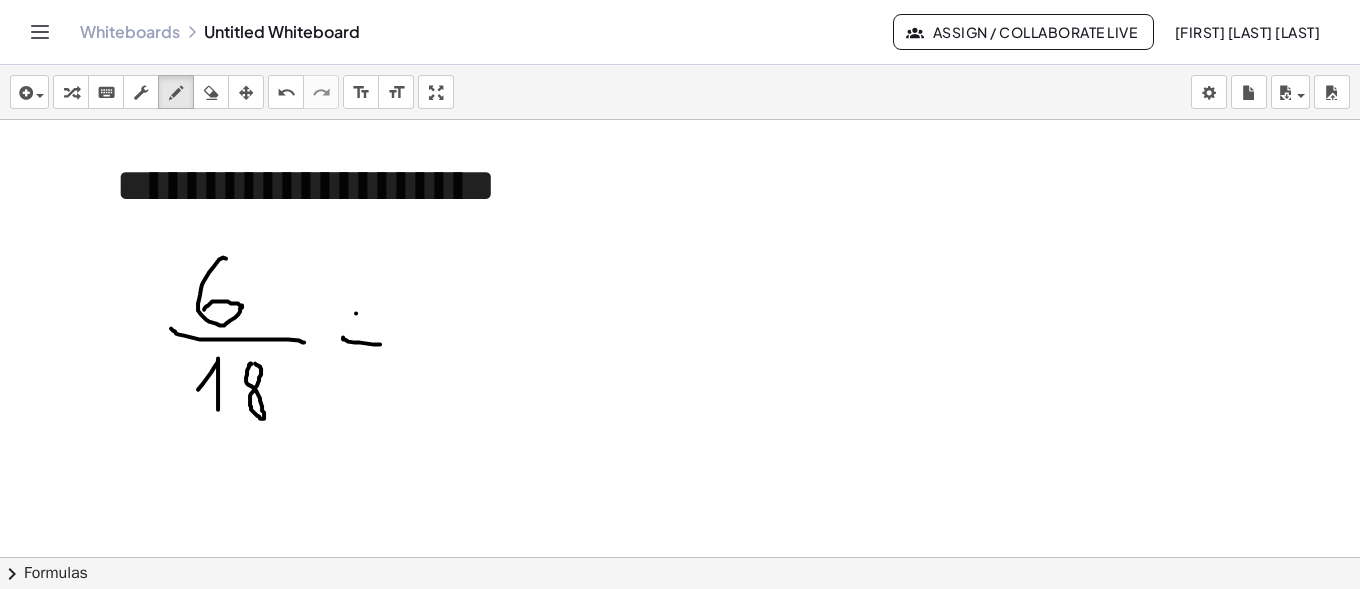click at bounding box center [680, 583] 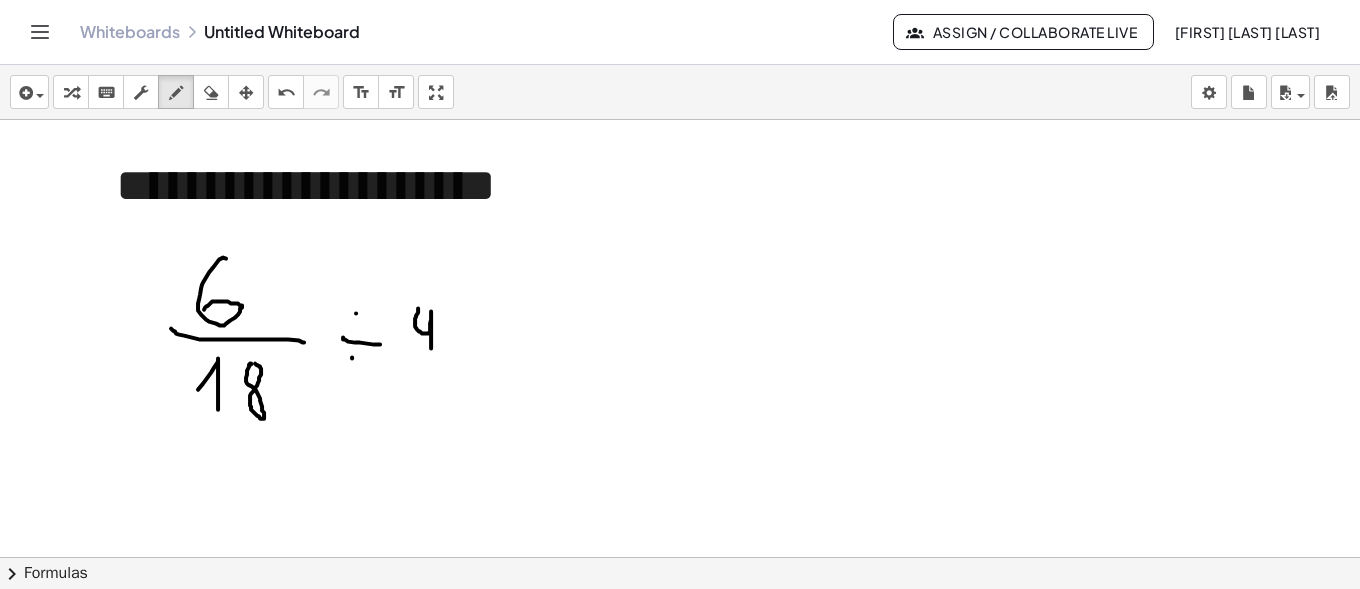 drag, startPoint x: 418, startPoint y: 307, endPoint x: 431, endPoint y: 350, distance: 44.922153 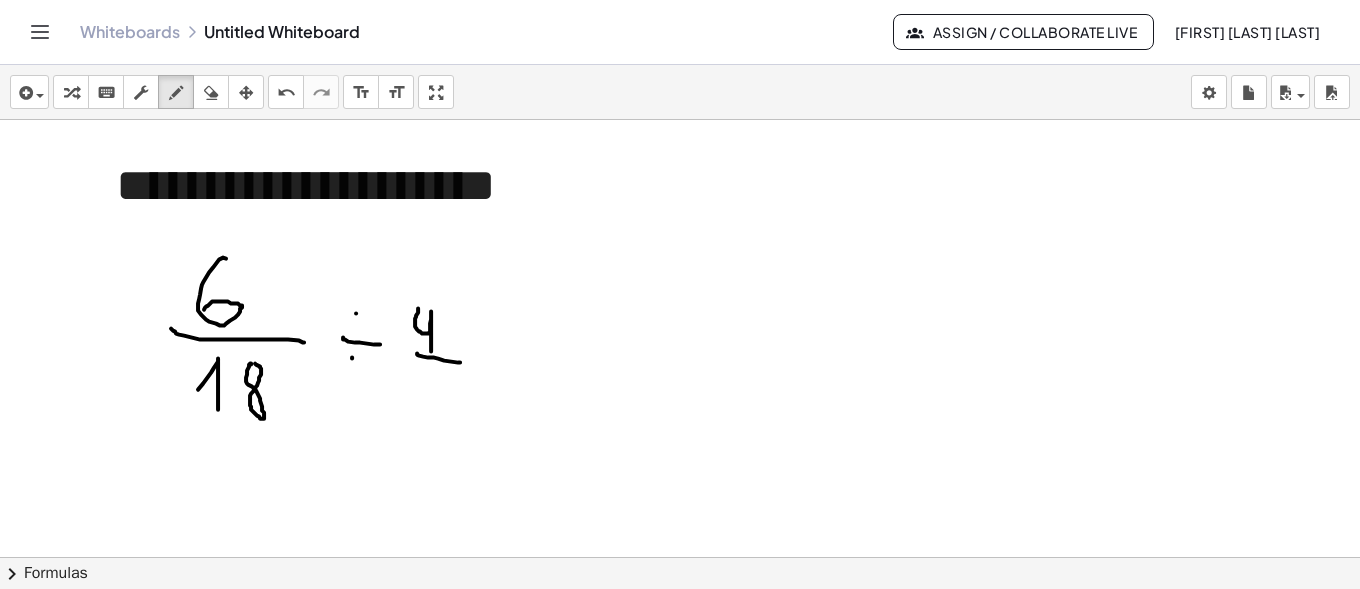 drag, startPoint x: 417, startPoint y: 352, endPoint x: 460, endPoint y: 361, distance: 43.931767 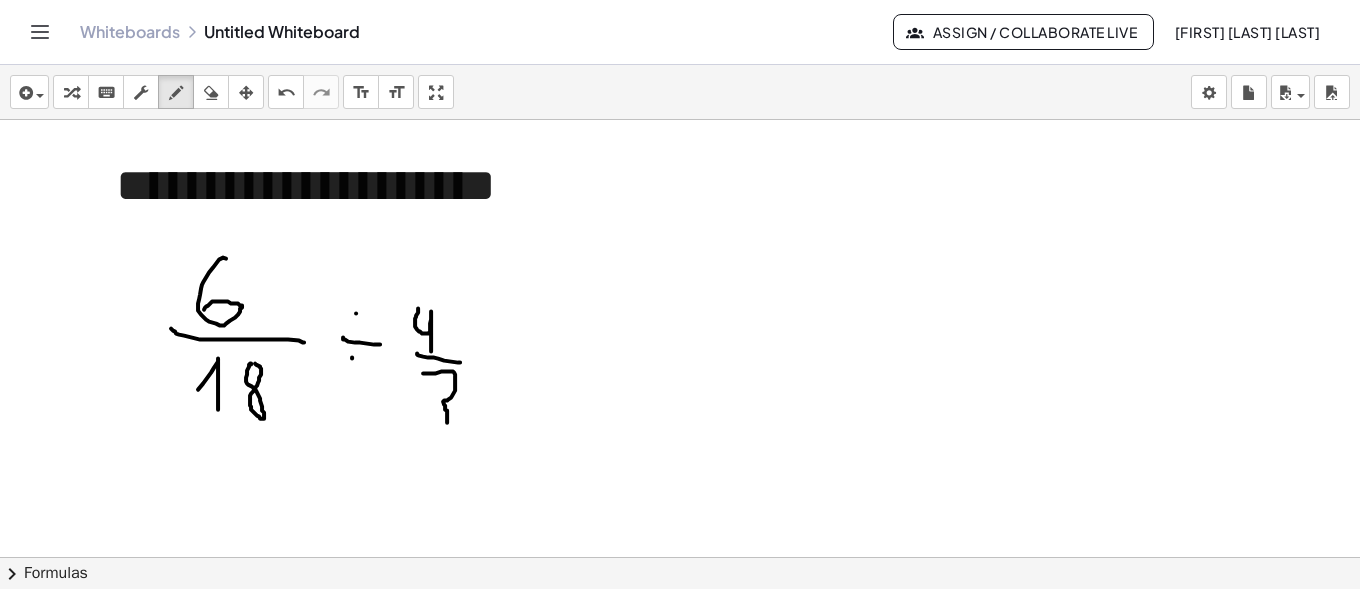 drag, startPoint x: 423, startPoint y: 372, endPoint x: 418, endPoint y: 416, distance: 44.28318 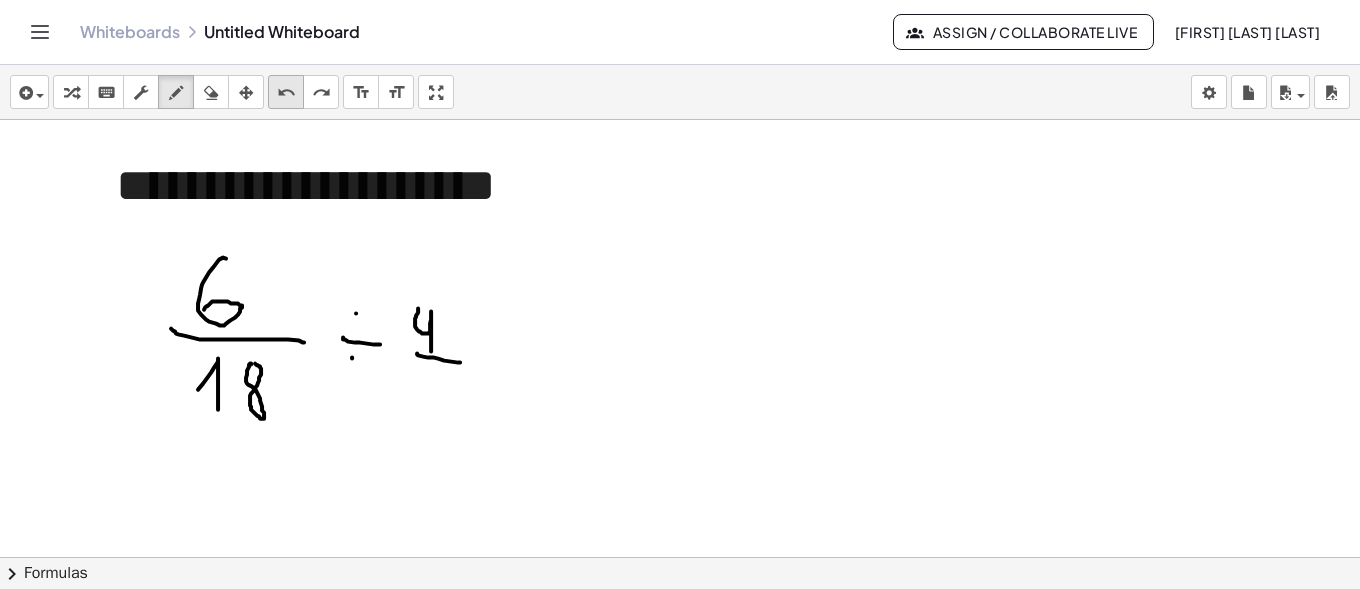 click on "undo" at bounding box center [286, 93] 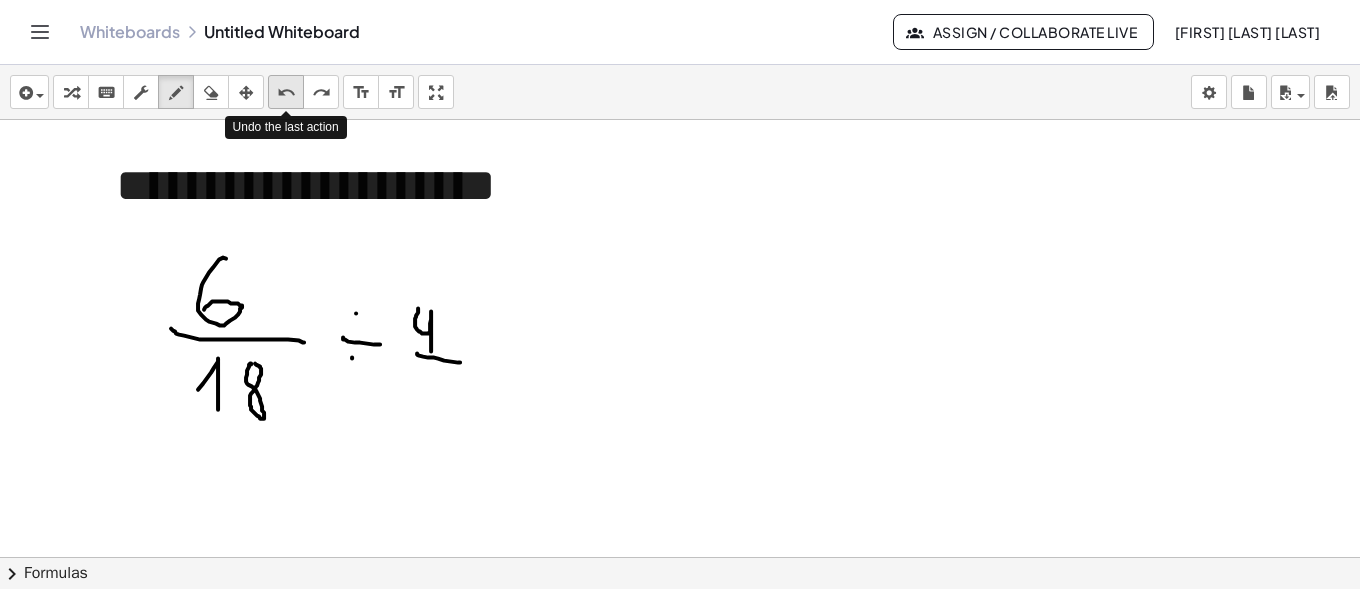 click on "undo" at bounding box center (286, 93) 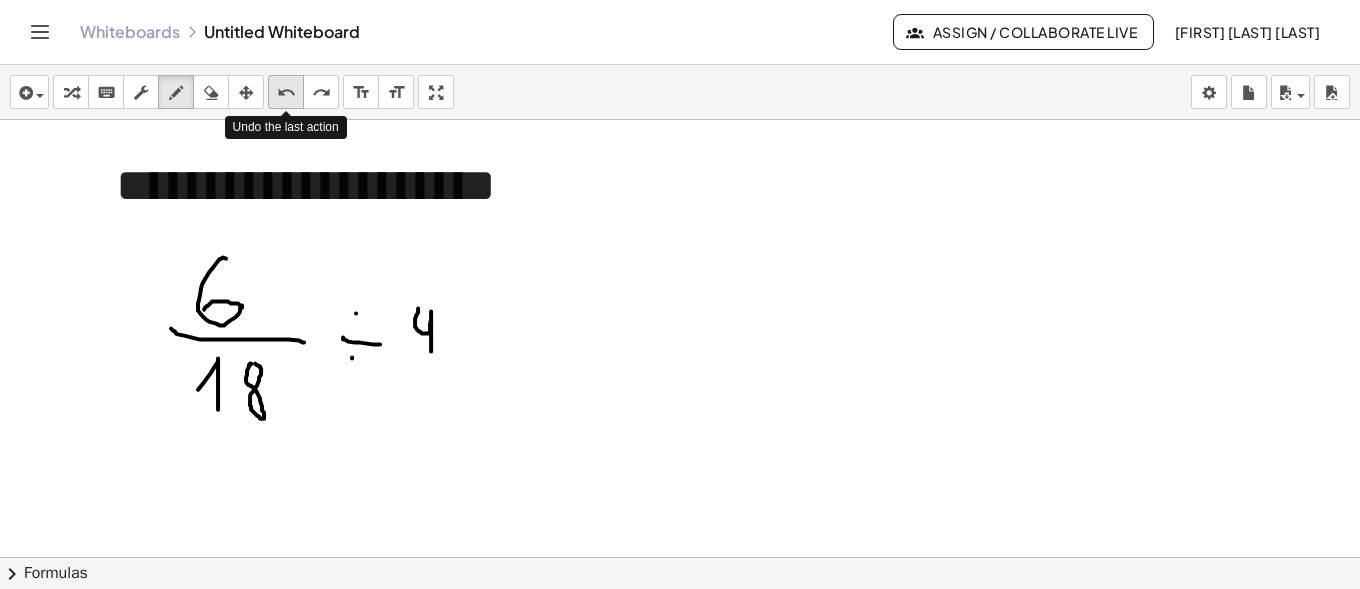 click on "undo" at bounding box center [286, 93] 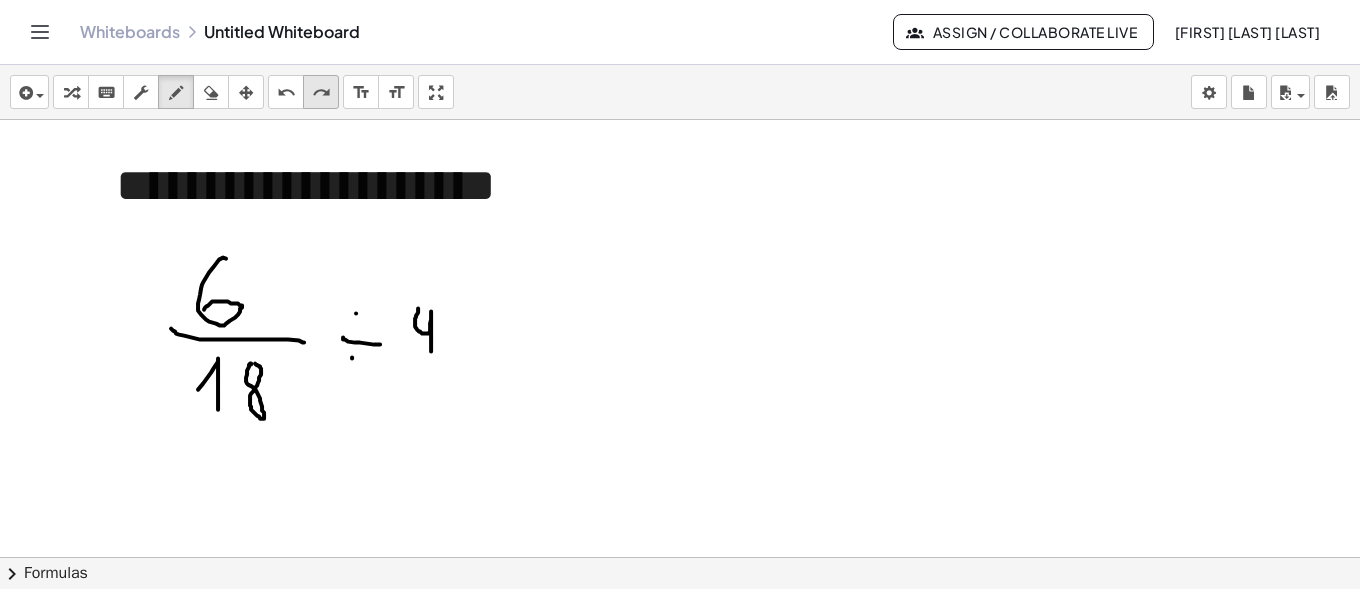 click on "redo redo" at bounding box center (321, 92) 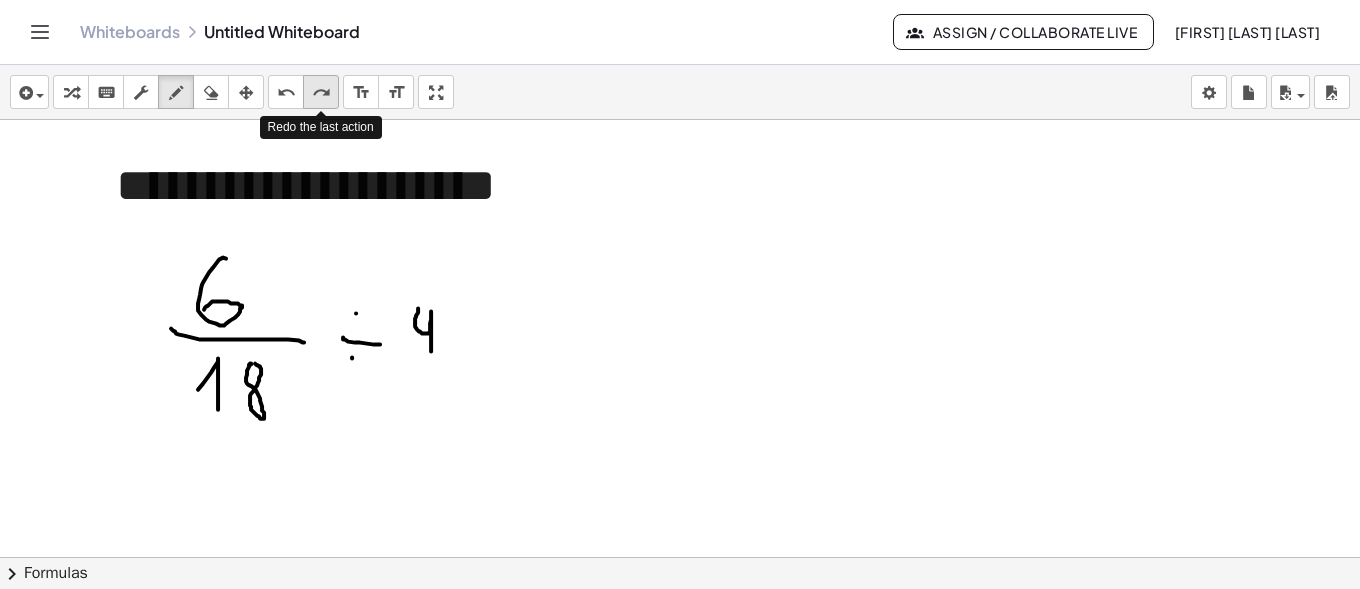 click on "redo redo" at bounding box center [321, 92] 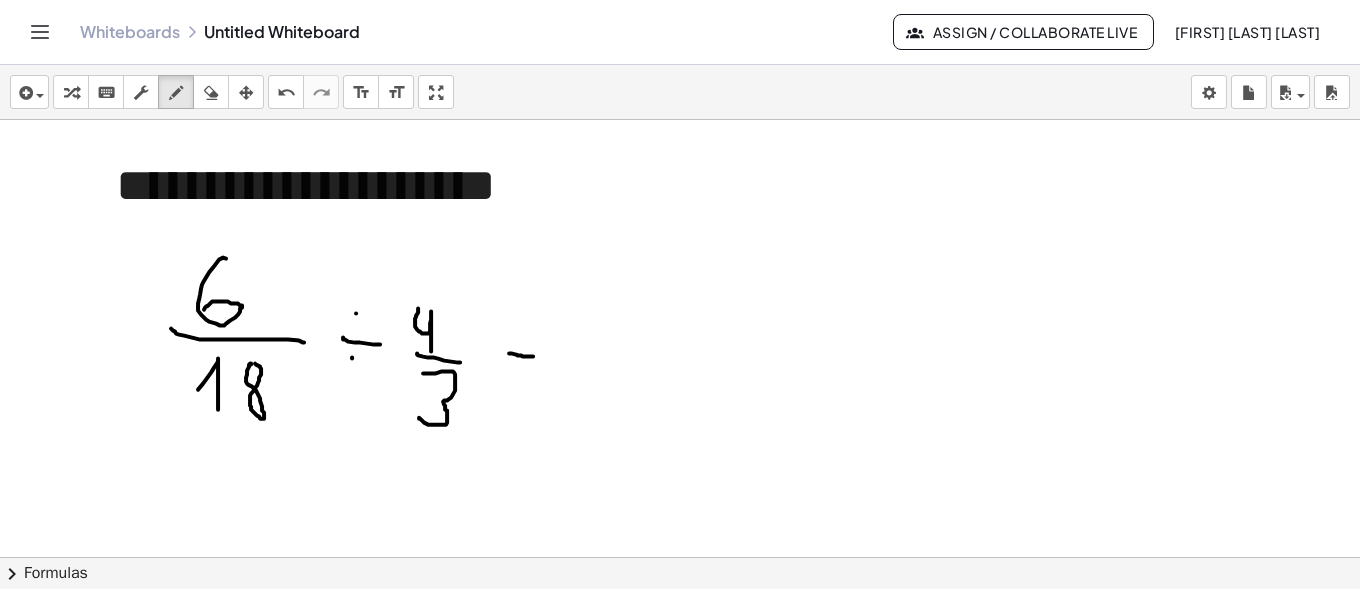 drag, startPoint x: 509, startPoint y: 352, endPoint x: 533, endPoint y: 355, distance: 24.186773 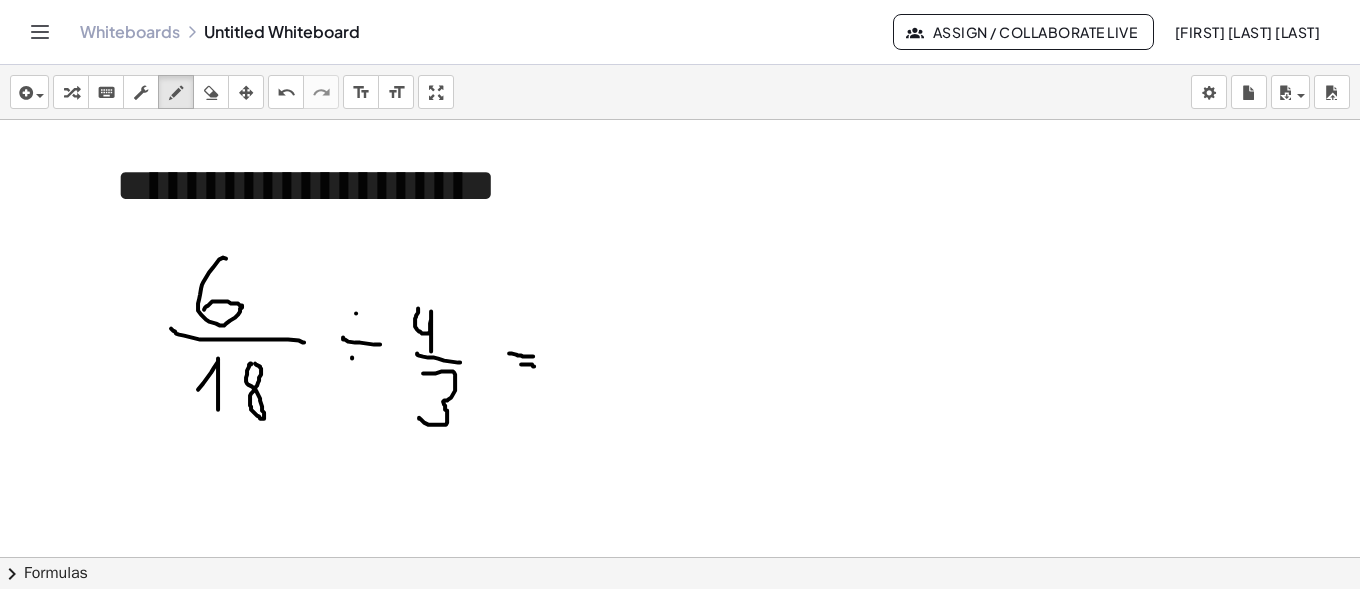 drag, startPoint x: 521, startPoint y: 363, endPoint x: 536, endPoint y: 365, distance: 15.132746 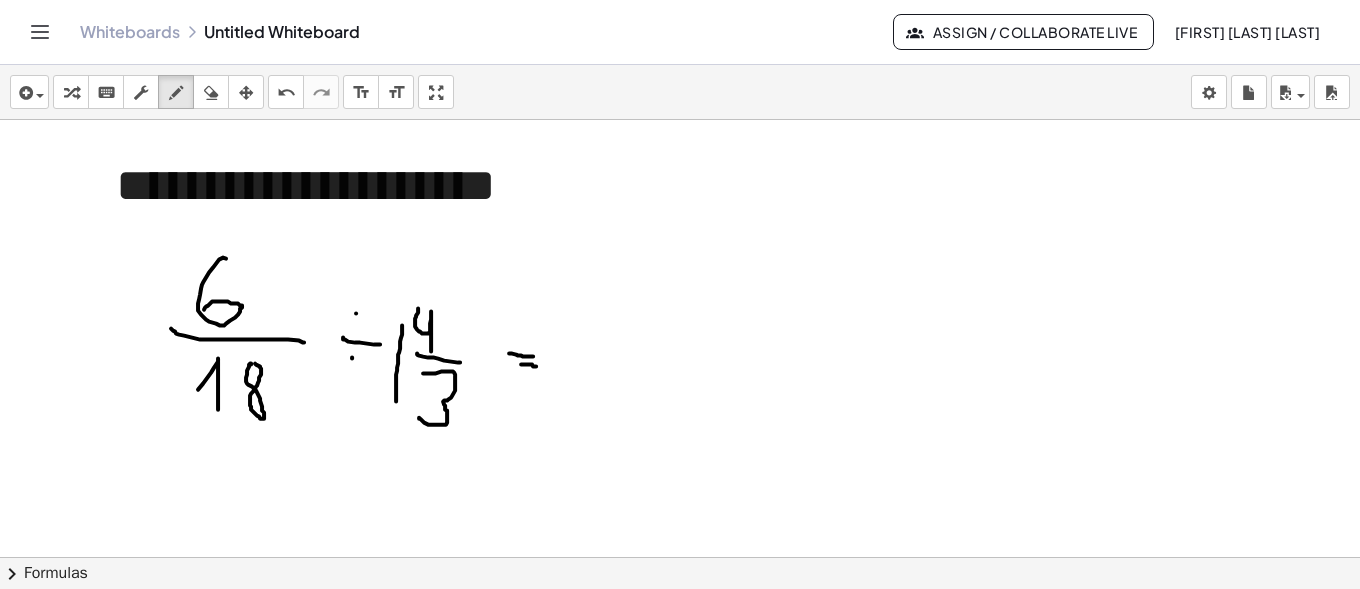 drag, startPoint x: 402, startPoint y: 324, endPoint x: 396, endPoint y: 411, distance: 87.20665 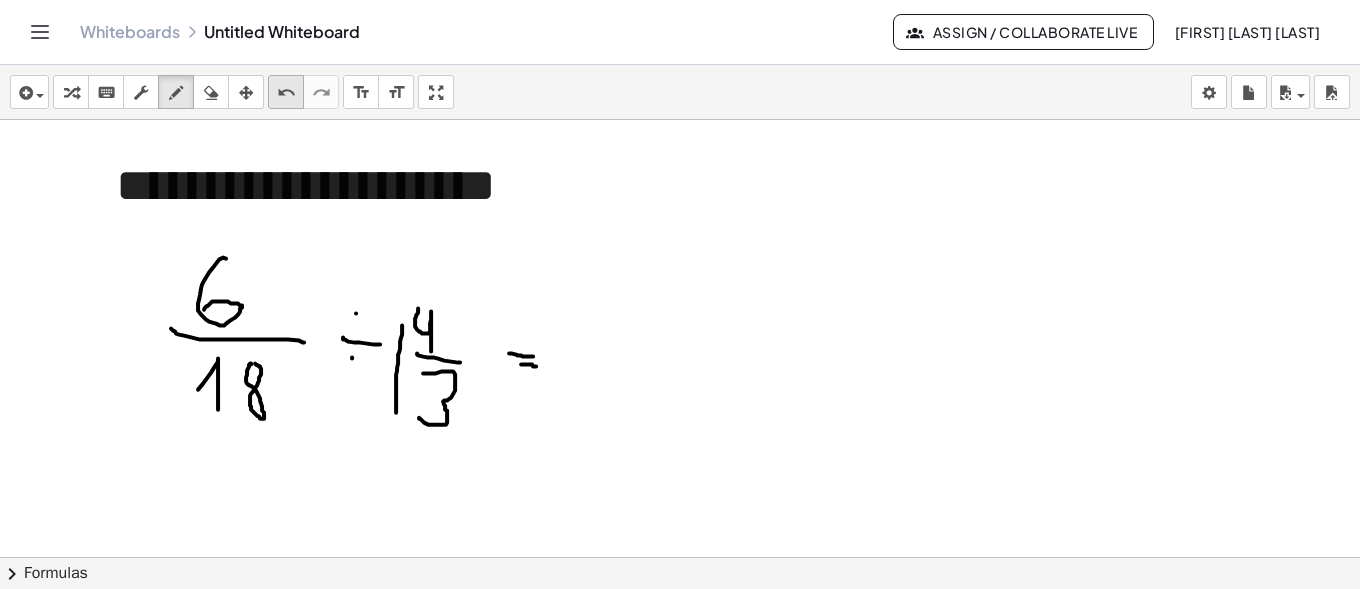 click on "undo" at bounding box center [286, 93] 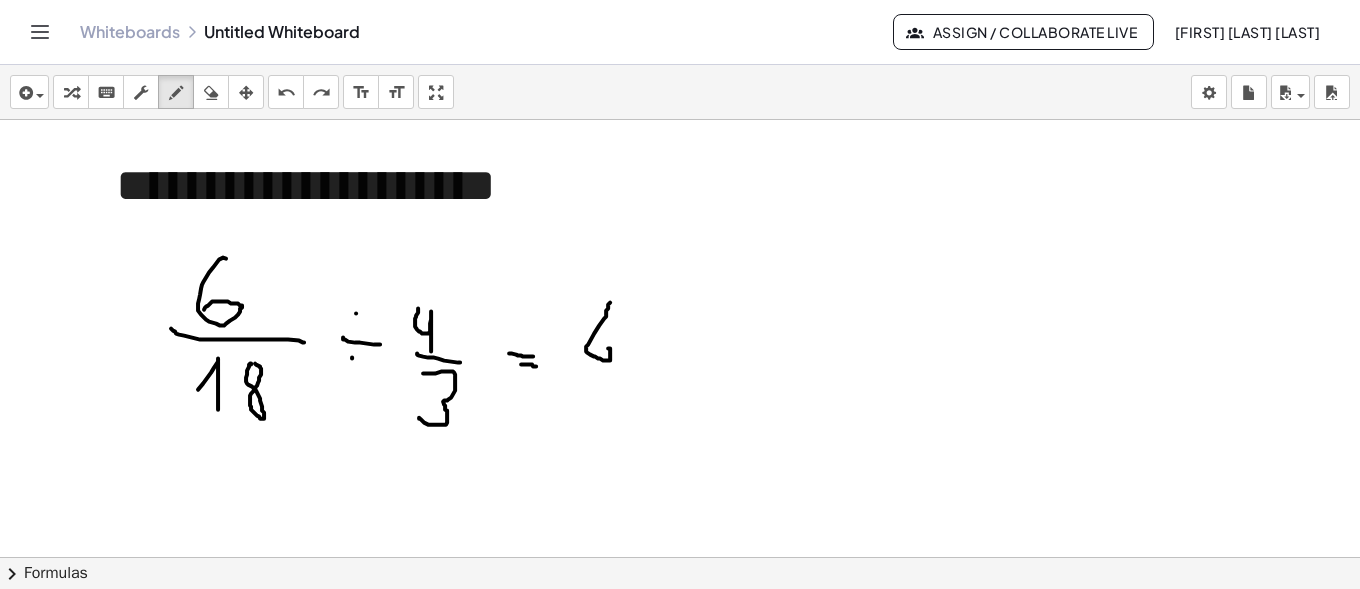 drag, startPoint x: 606, startPoint y: 309, endPoint x: 597, endPoint y: 342, distance: 34.20526 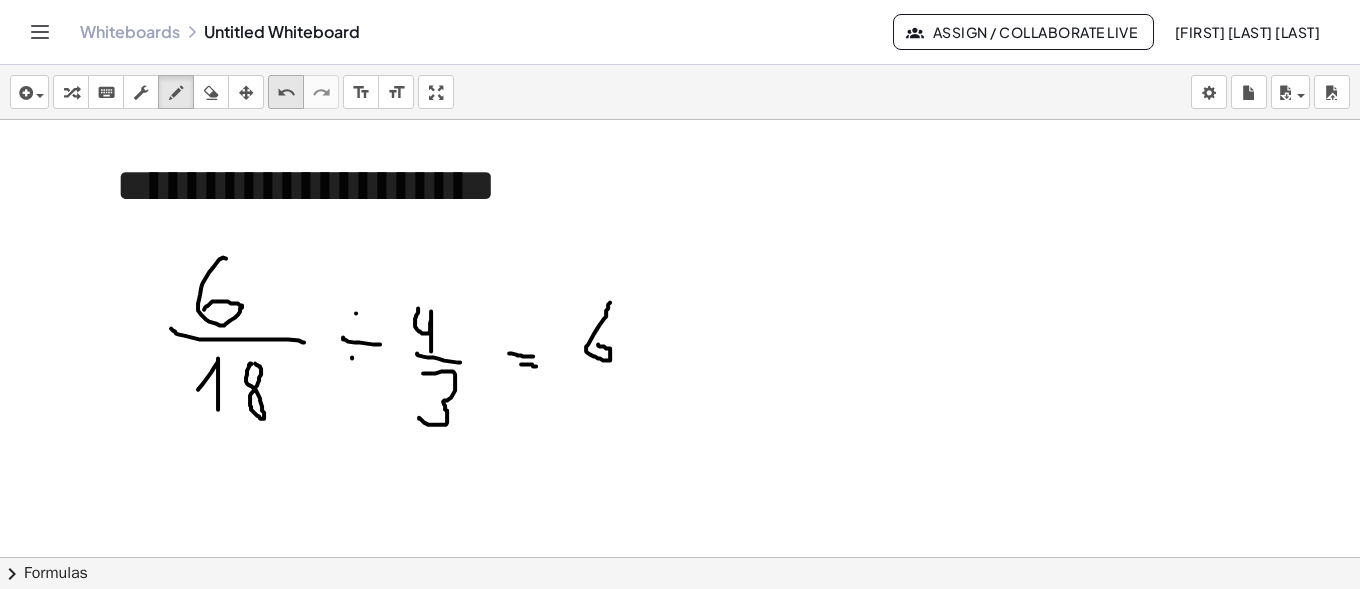 click on "undo" at bounding box center (286, 93) 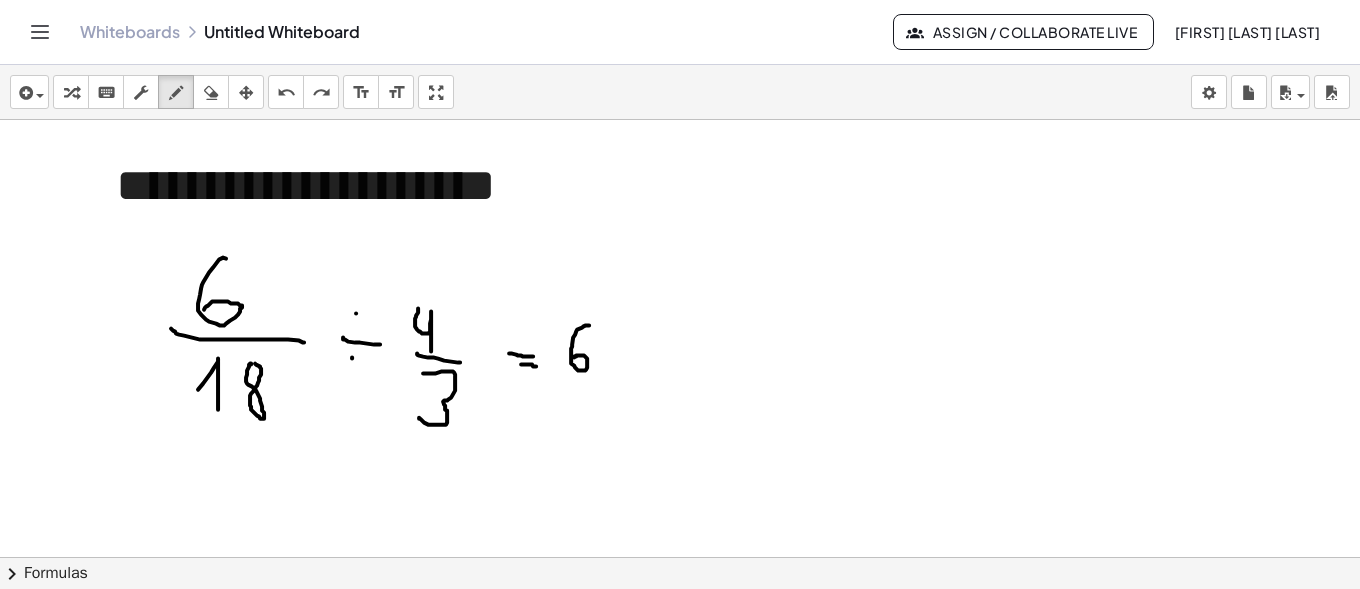 drag, startPoint x: 589, startPoint y: 324, endPoint x: 554, endPoint y: 379, distance: 65.192024 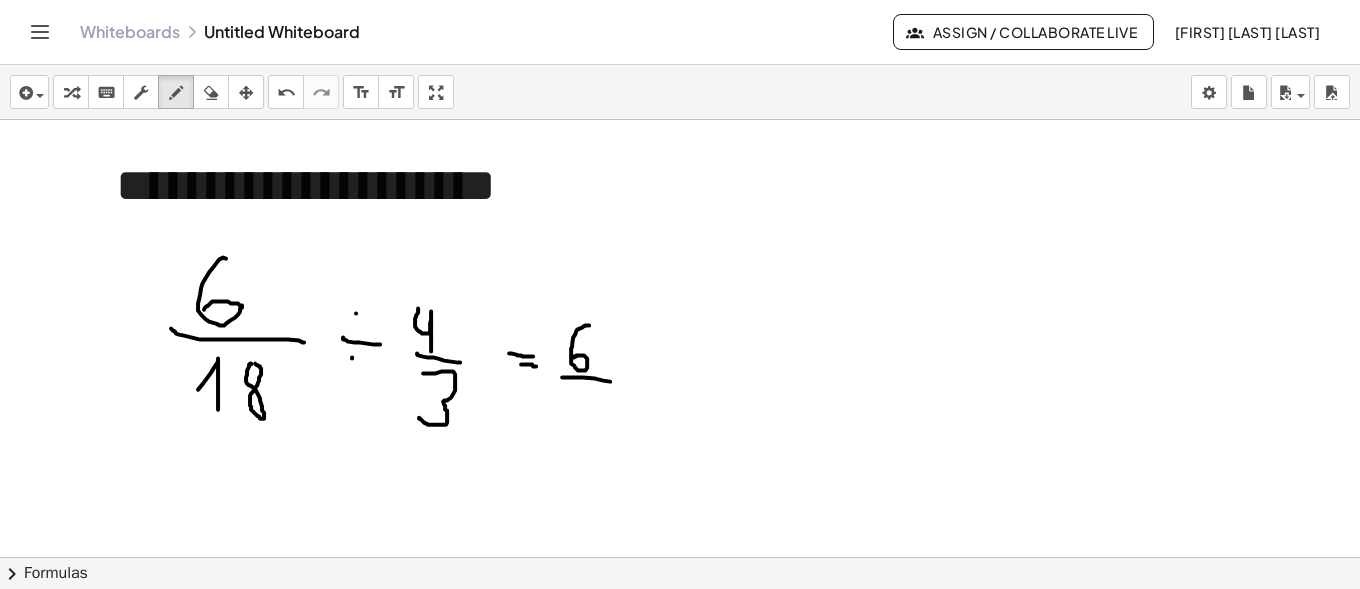 drag, startPoint x: 562, startPoint y: 376, endPoint x: 630, endPoint y: 383, distance: 68.359344 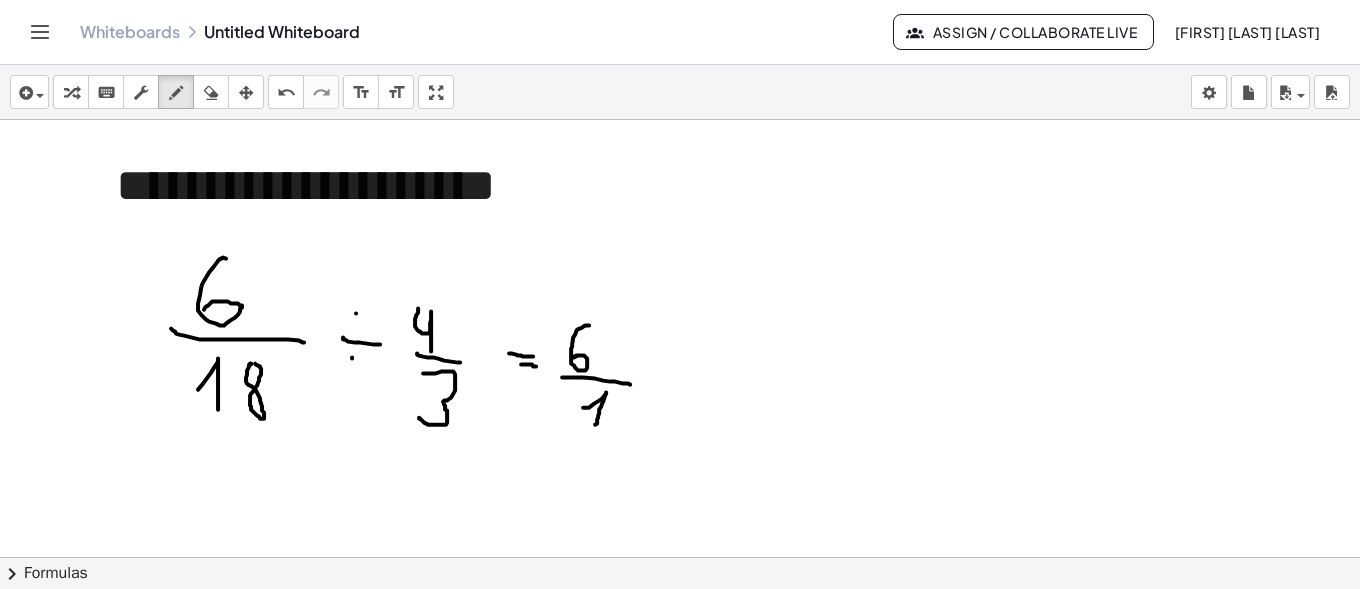 drag, startPoint x: 583, startPoint y: 406, endPoint x: 595, endPoint y: 423, distance: 20.808653 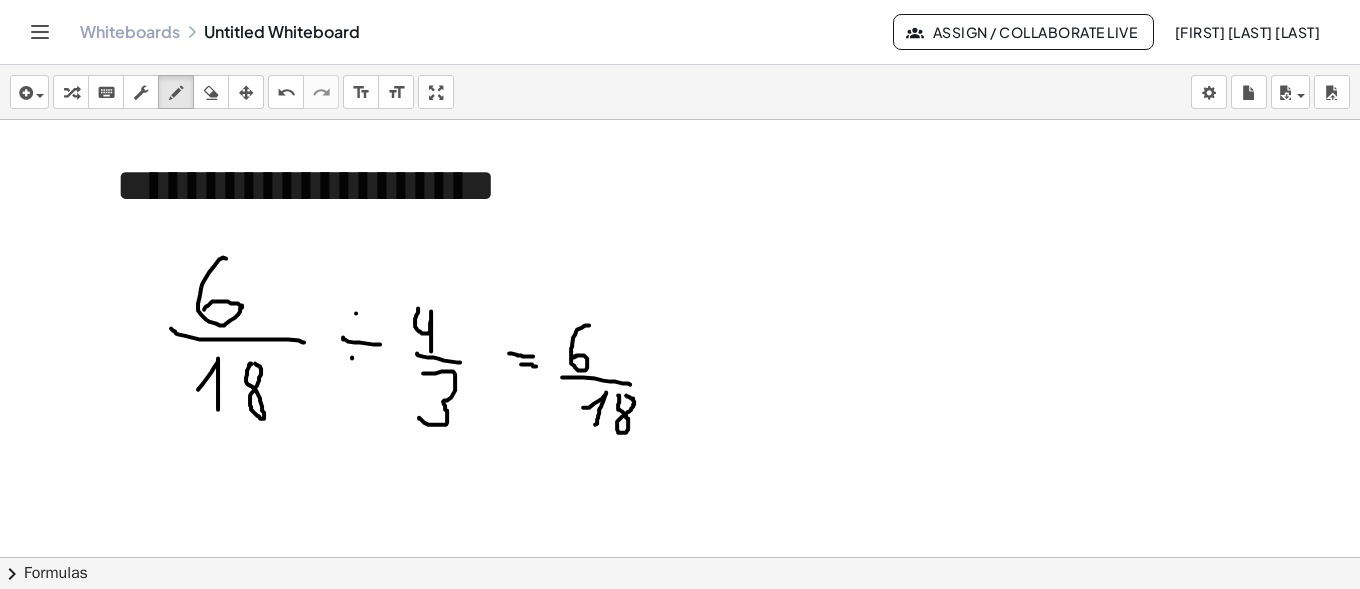 click at bounding box center (680, 583) 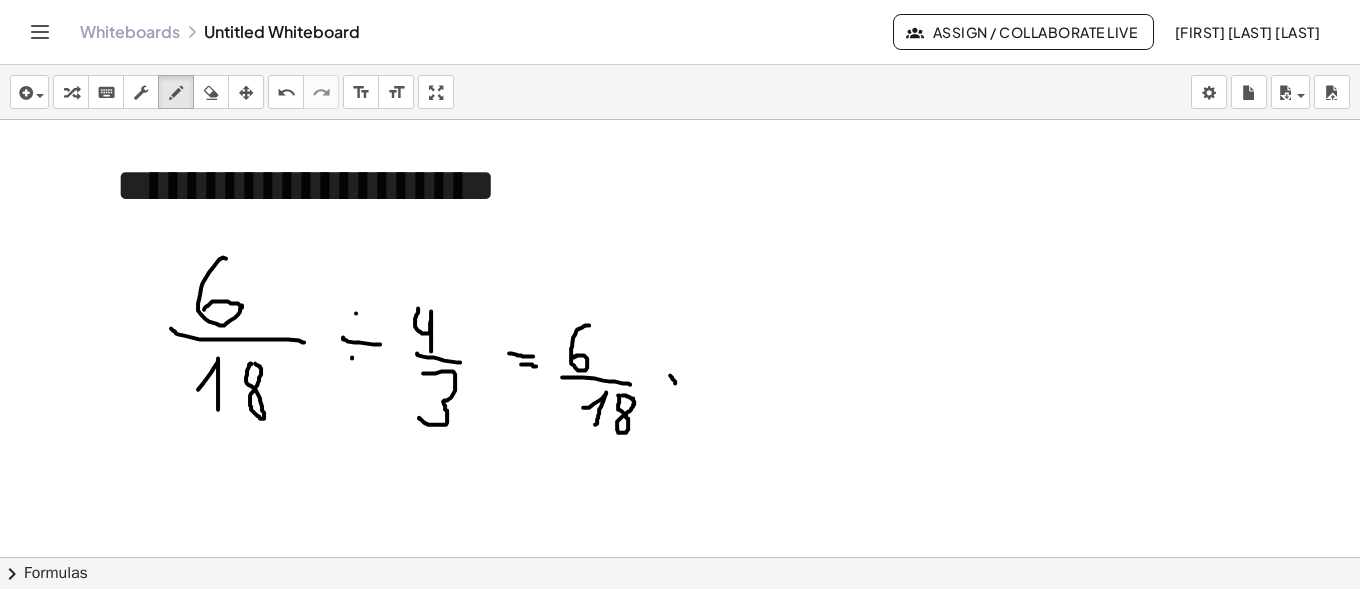 drag, startPoint x: 670, startPoint y: 374, endPoint x: 676, endPoint y: 389, distance: 16.155495 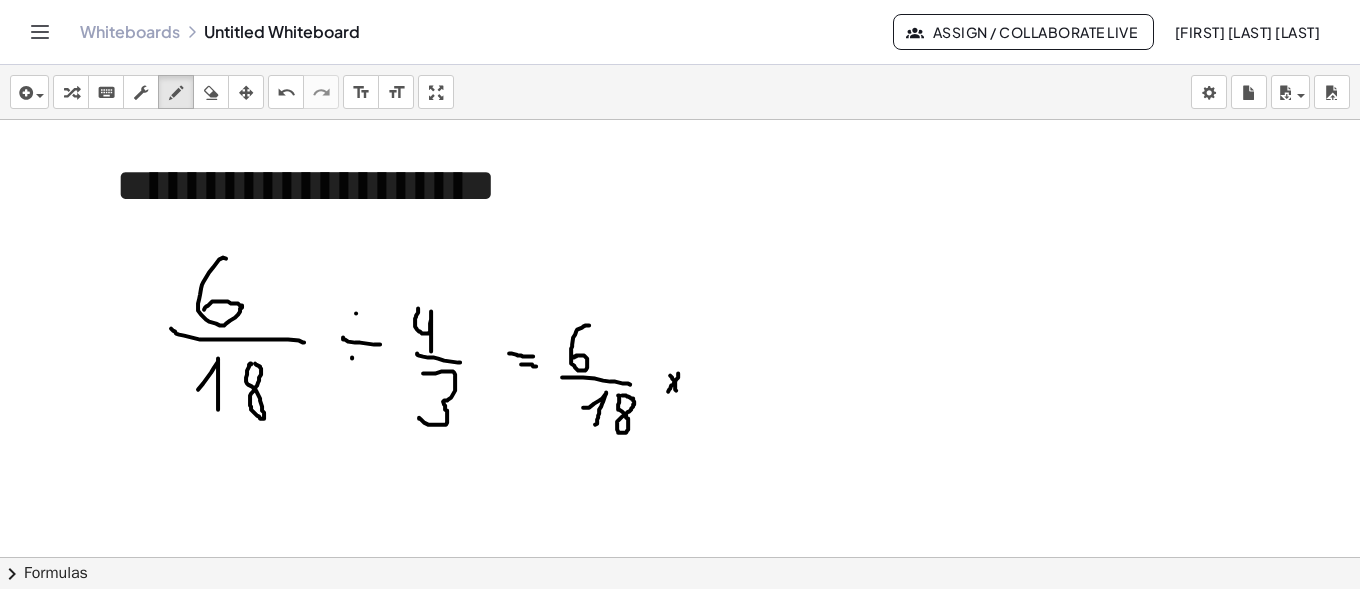 drag, startPoint x: 678, startPoint y: 372, endPoint x: 667, endPoint y: 392, distance: 22.825424 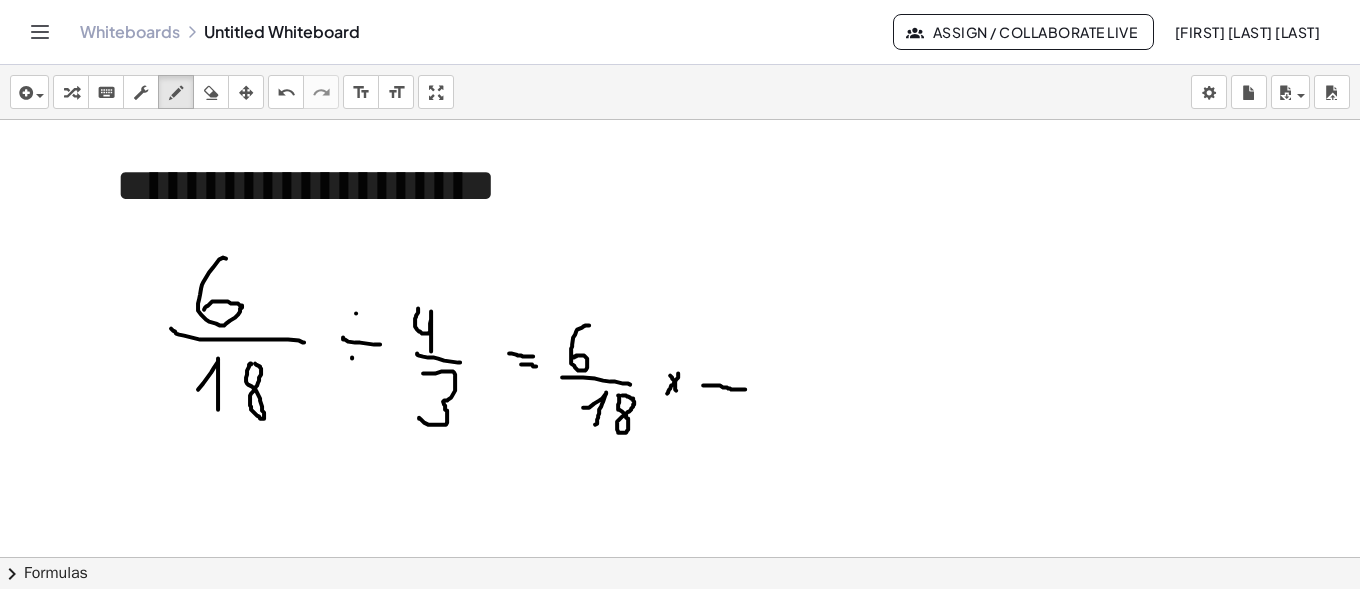 drag, startPoint x: 703, startPoint y: 384, endPoint x: 744, endPoint y: 385, distance: 41.01219 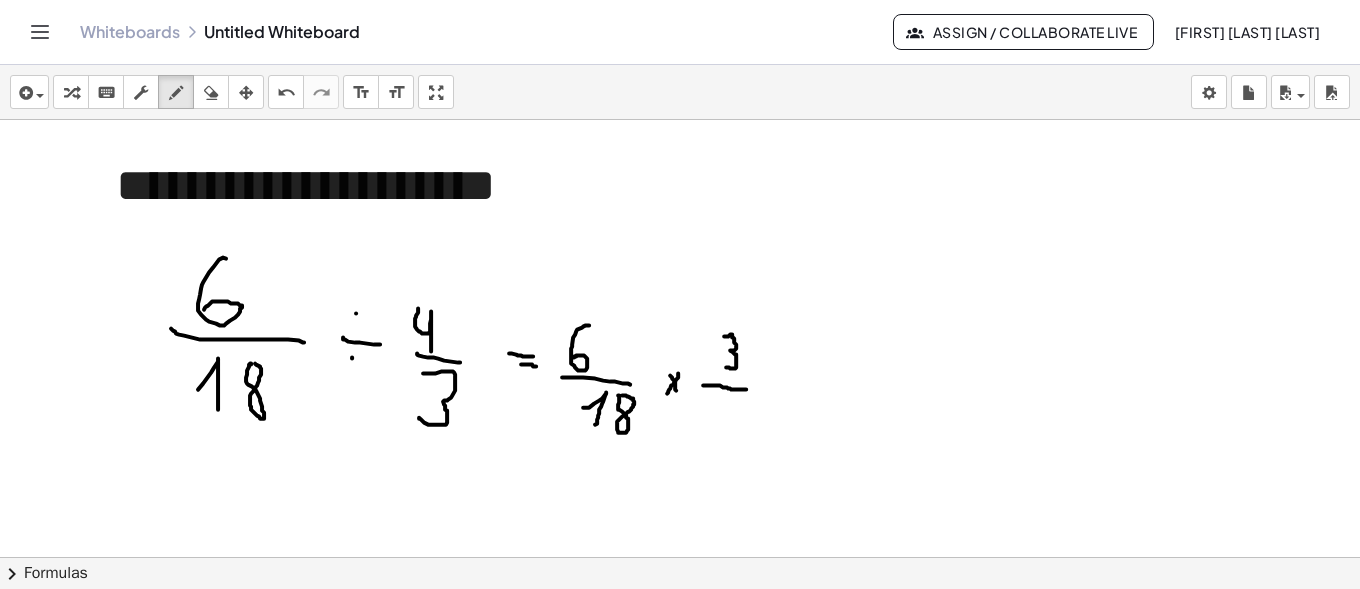 drag, startPoint x: 724, startPoint y: 335, endPoint x: 726, endPoint y: 366, distance: 31.06445 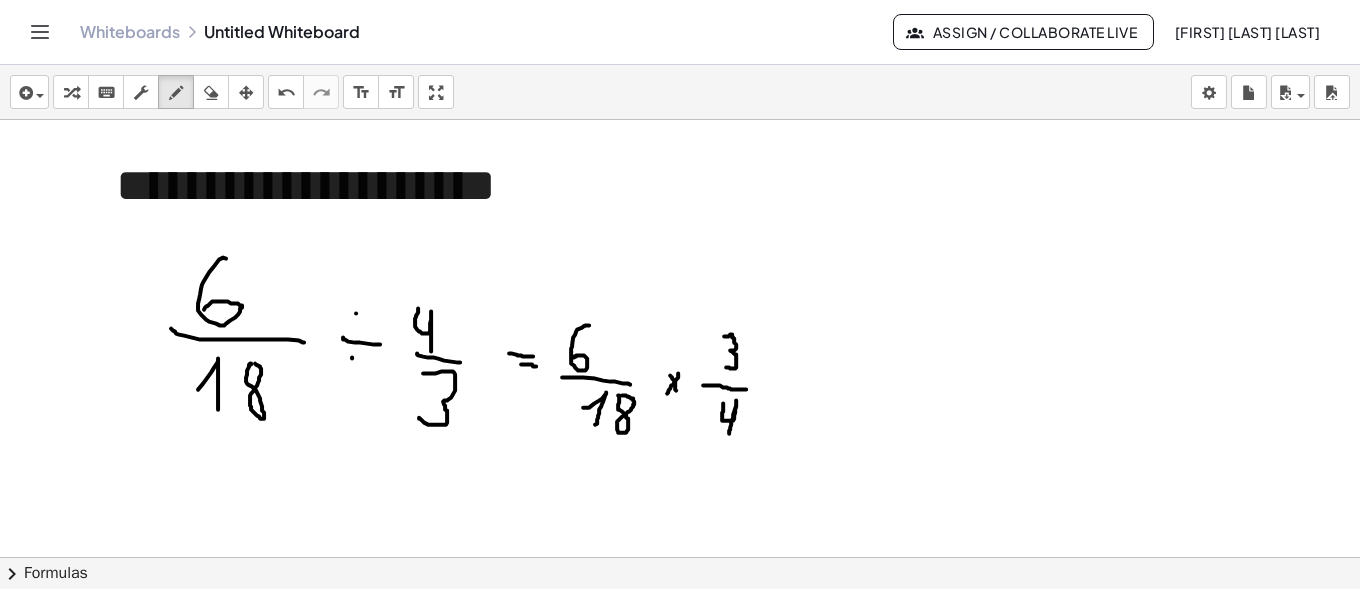 drag, startPoint x: 723, startPoint y: 402, endPoint x: 729, endPoint y: 432, distance: 30.594116 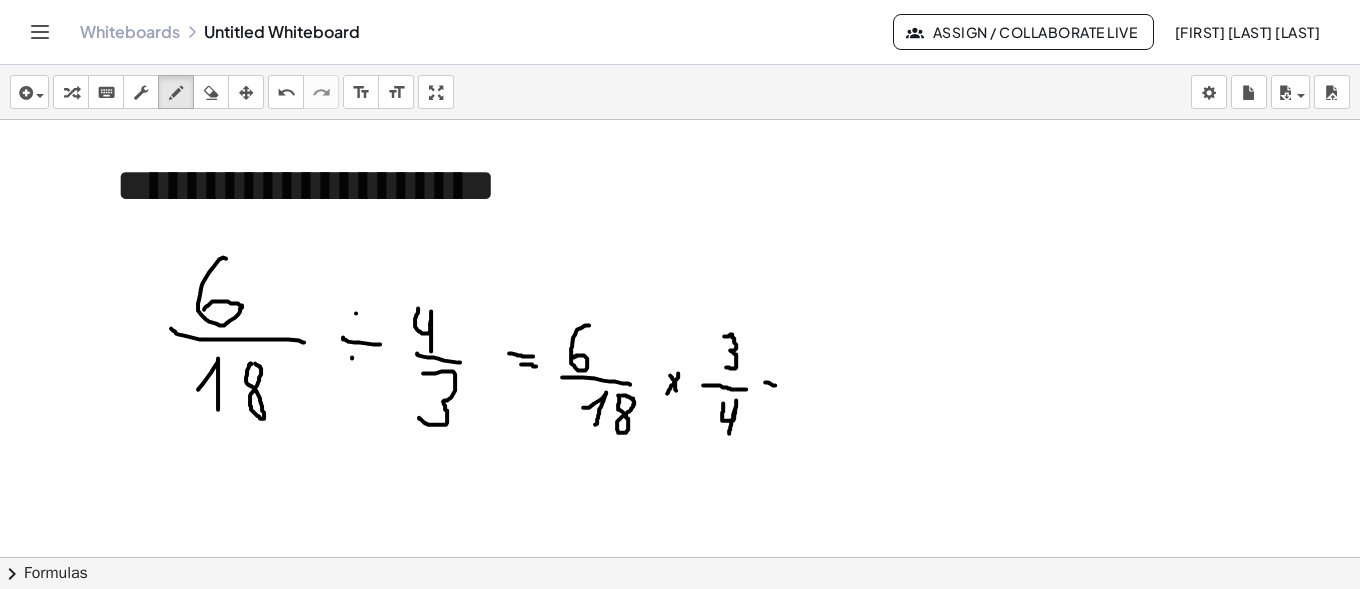 drag, startPoint x: 768, startPoint y: 381, endPoint x: 784, endPoint y: 384, distance: 16.27882 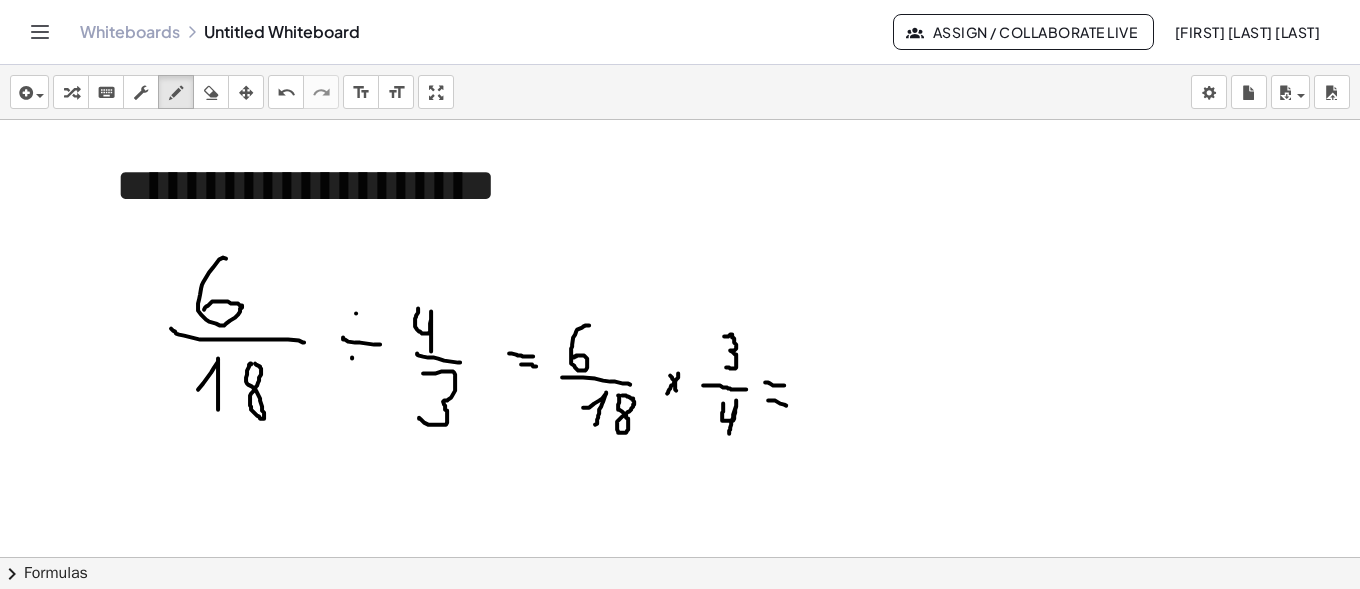 drag, startPoint x: 768, startPoint y: 399, endPoint x: 786, endPoint y: 404, distance: 18.681541 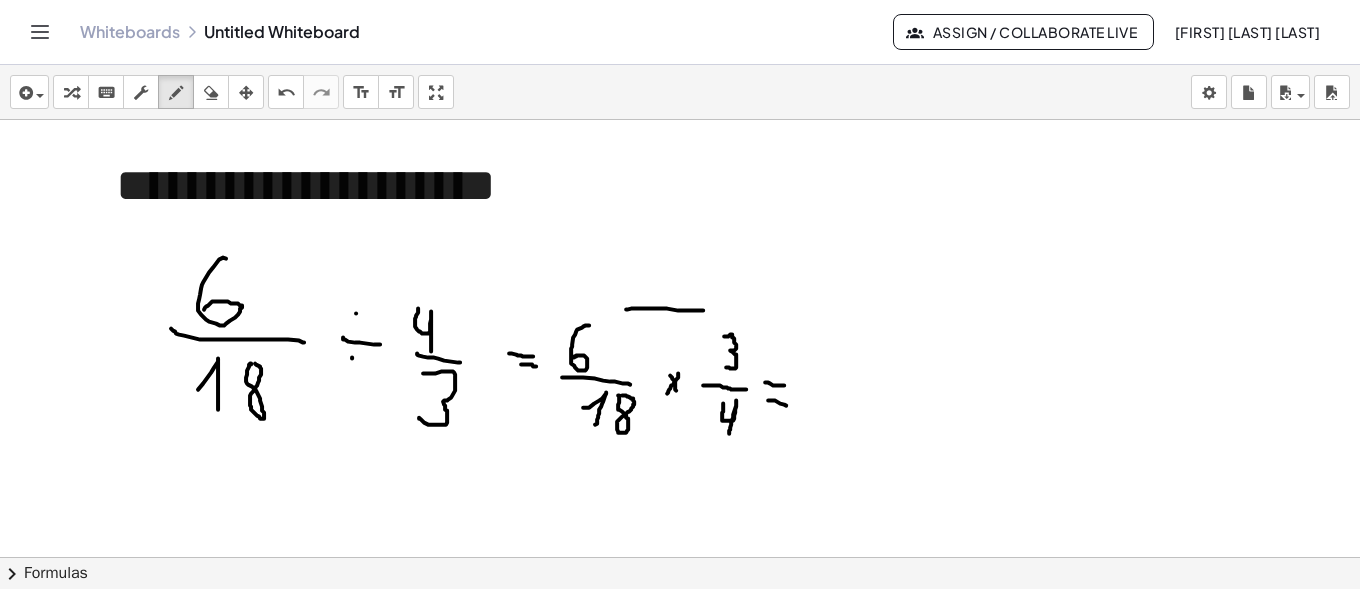 drag, startPoint x: 641, startPoint y: 307, endPoint x: 717, endPoint y: 312, distance: 76.1643 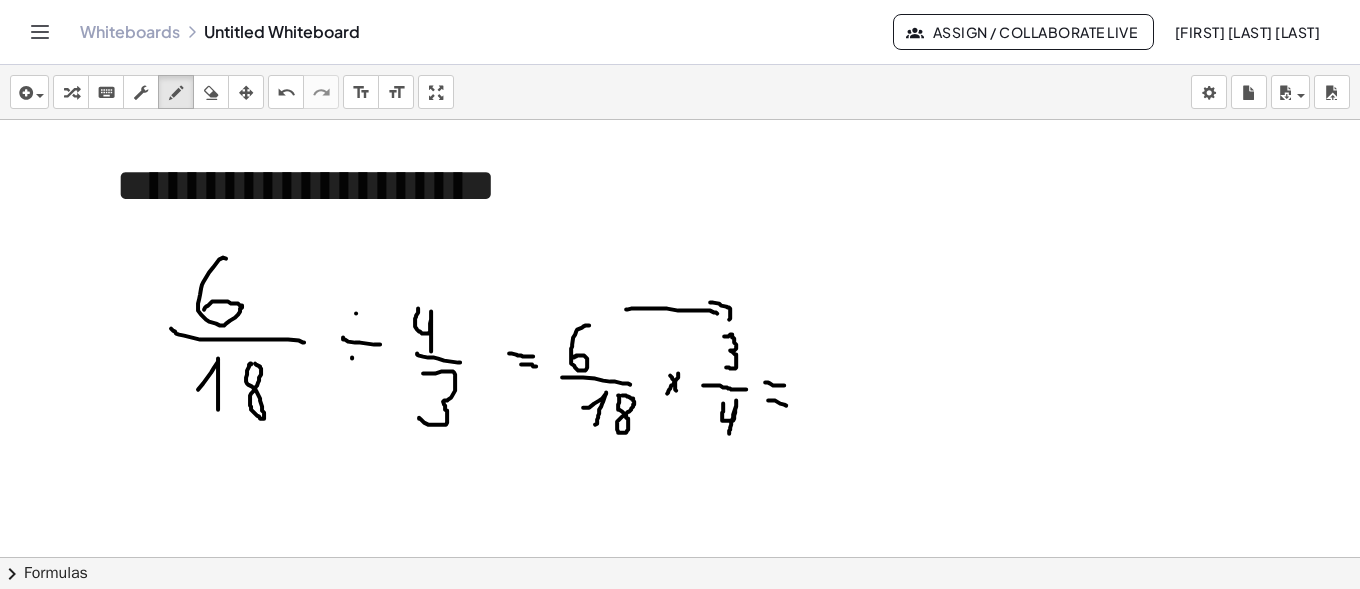 drag, startPoint x: 710, startPoint y: 301, endPoint x: 719, endPoint y: 326, distance: 26.57066 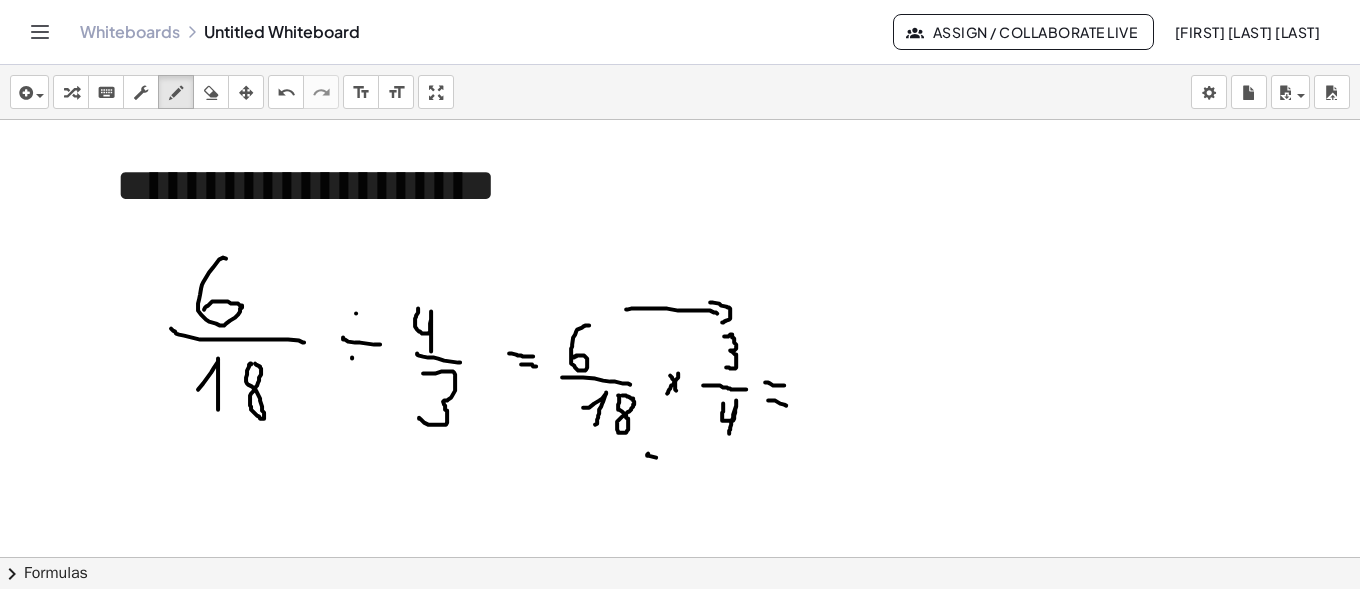 drag, startPoint x: 647, startPoint y: 454, endPoint x: 675, endPoint y: 458, distance: 28.284271 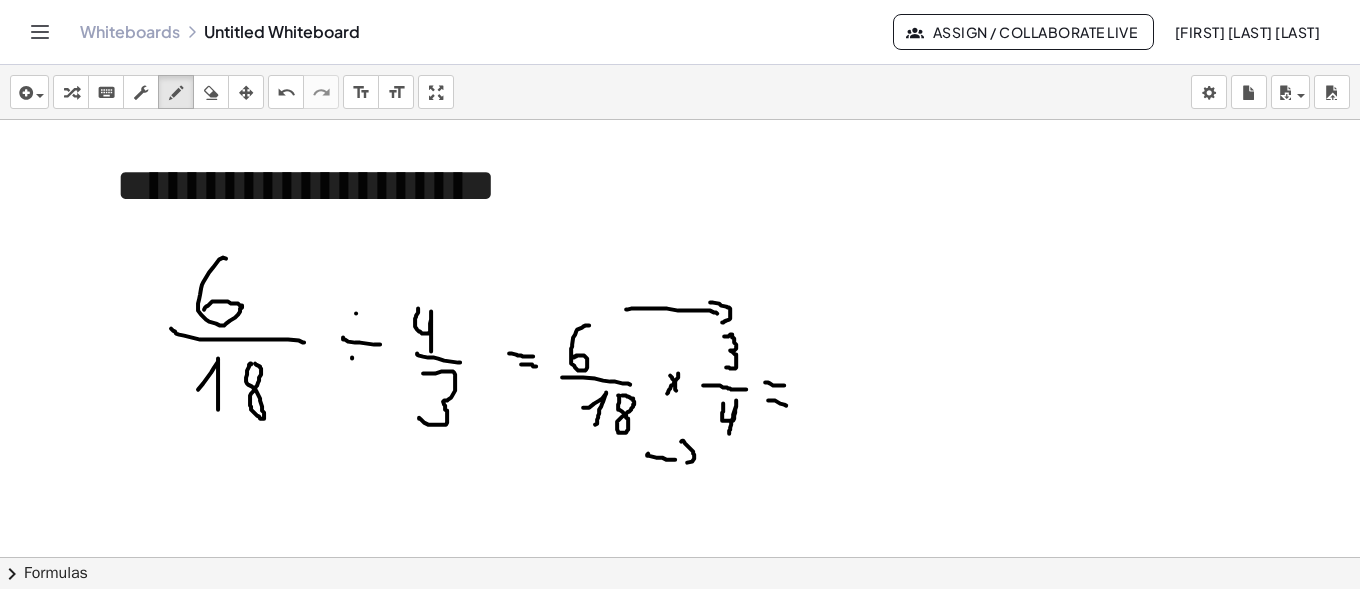 drag, startPoint x: 681, startPoint y: 440, endPoint x: 679, endPoint y: 465, distance: 25.079872 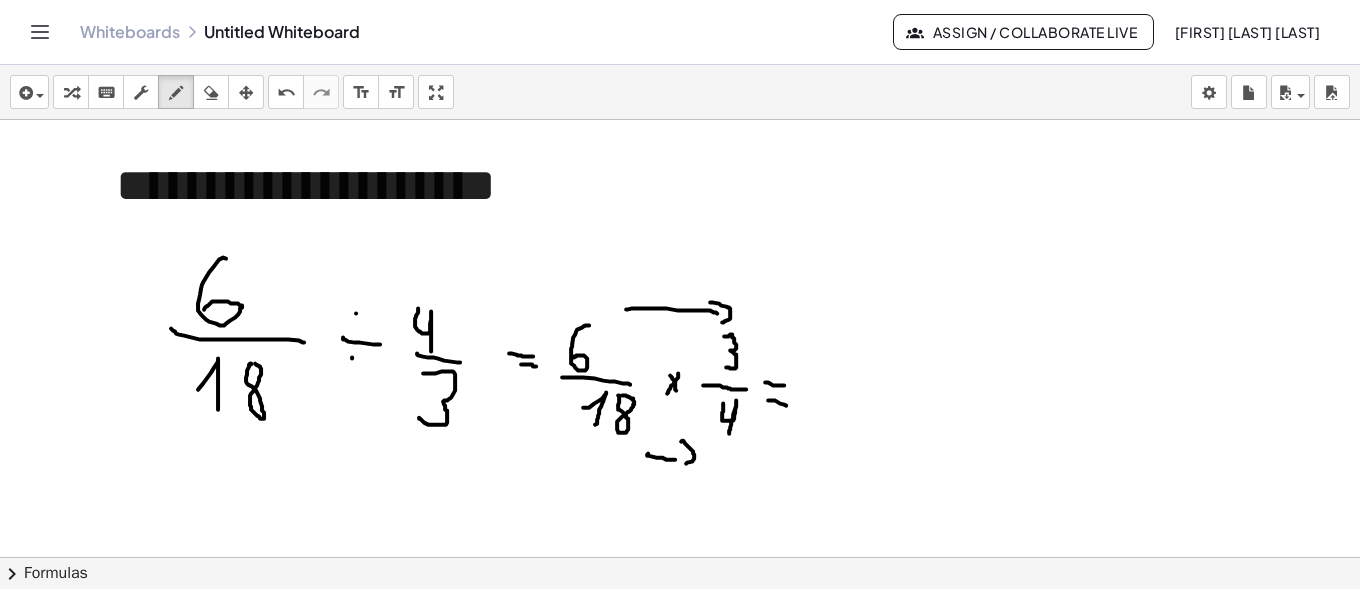 drag, startPoint x: 662, startPoint y: 475, endPoint x: 669, endPoint y: 483, distance: 10.630146 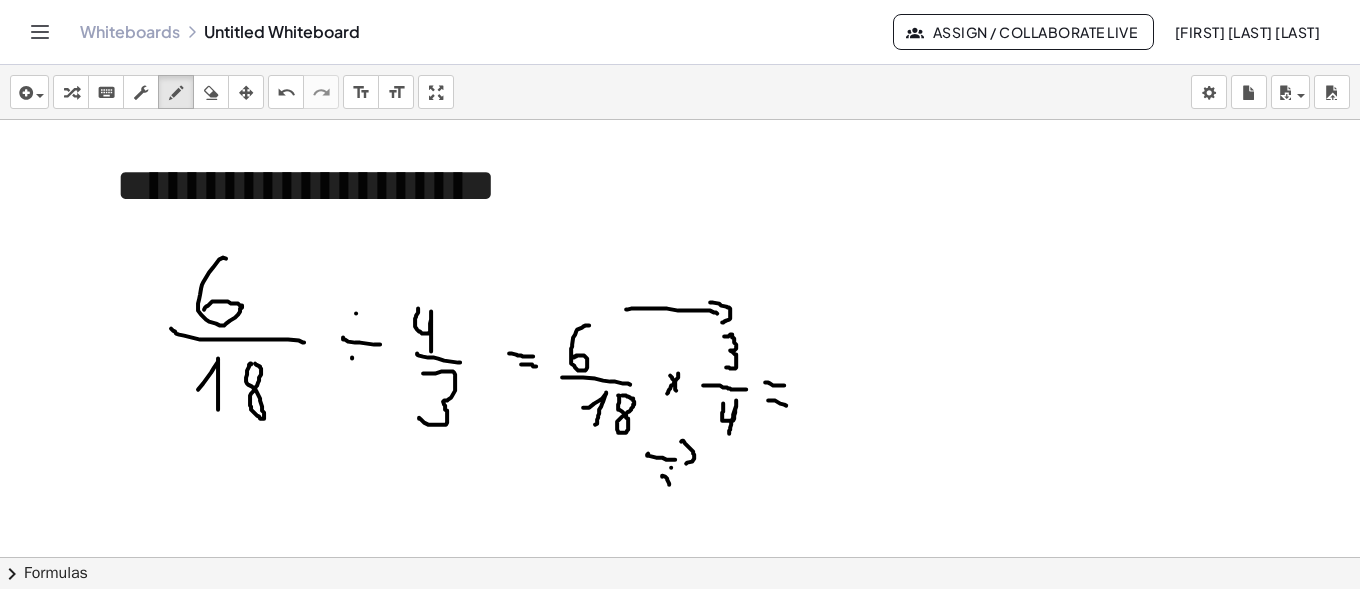 drag, startPoint x: 671, startPoint y: 466, endPoint x: 662, endPoint y: 480, distance: 16.643316 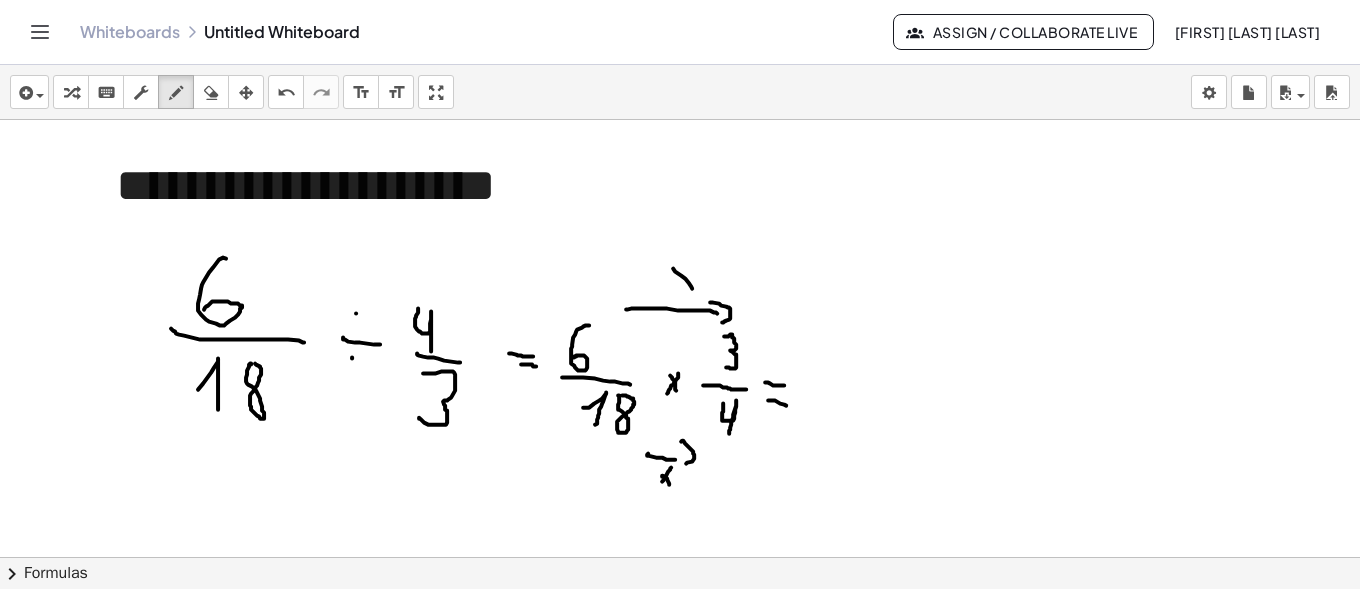 click at bounding box center (680, 583) 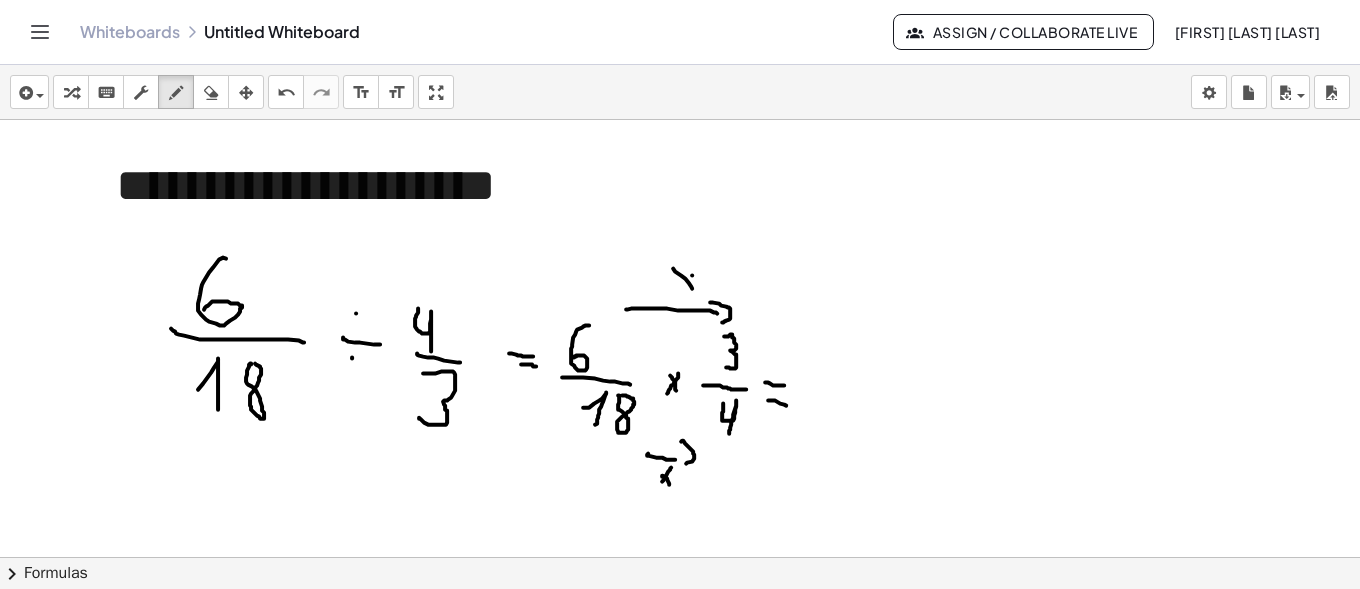 drag, startPoint x: 692, startPoint y: 274, endPoint x: 672, endPoint y: 278, distance: 20.396078 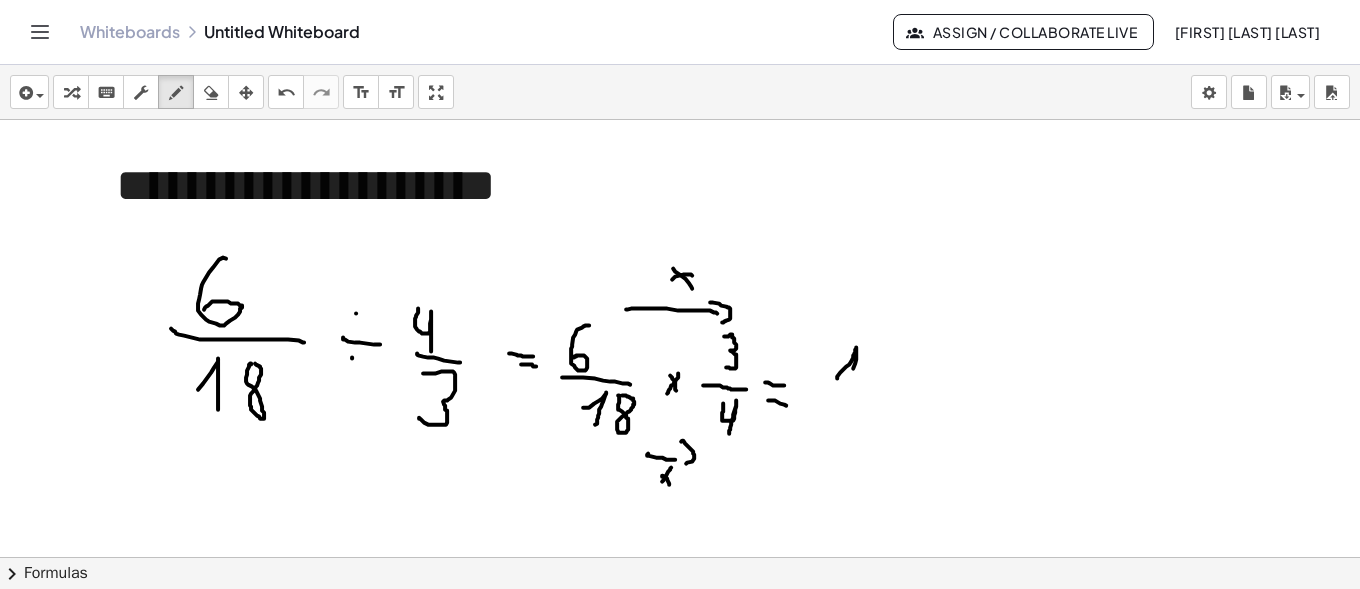 drag, startPoint x: 837, startPoint y: 377, endPoint x: 848, endPoint y: 386, distance: 14.21267 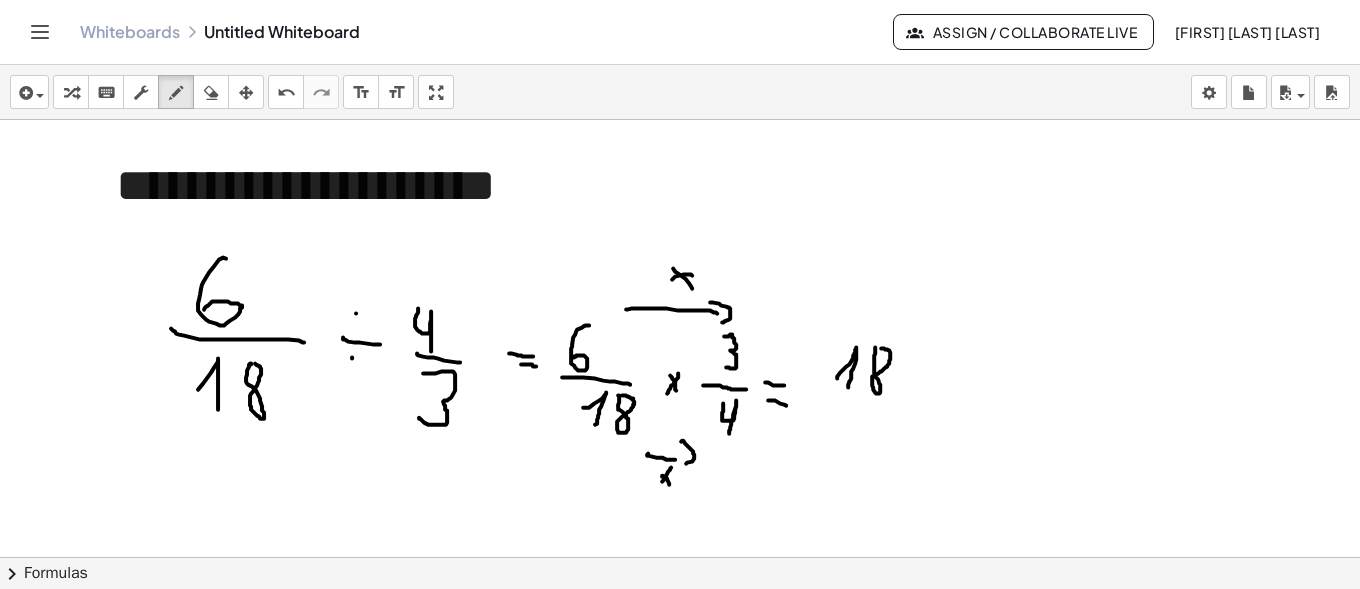 click at bounding box center [680, 583] 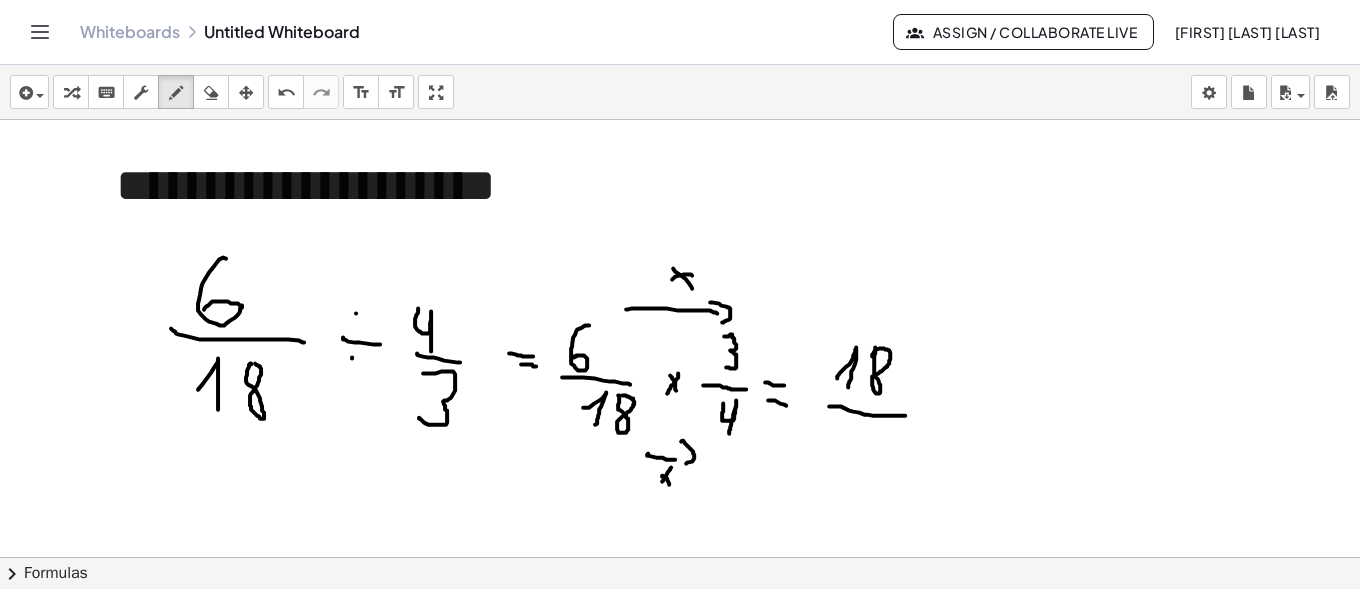 drag, startPoint x: 829, startPoint y: 405, endPoint x: 905, endPoint y: 414, distance: 76.53104 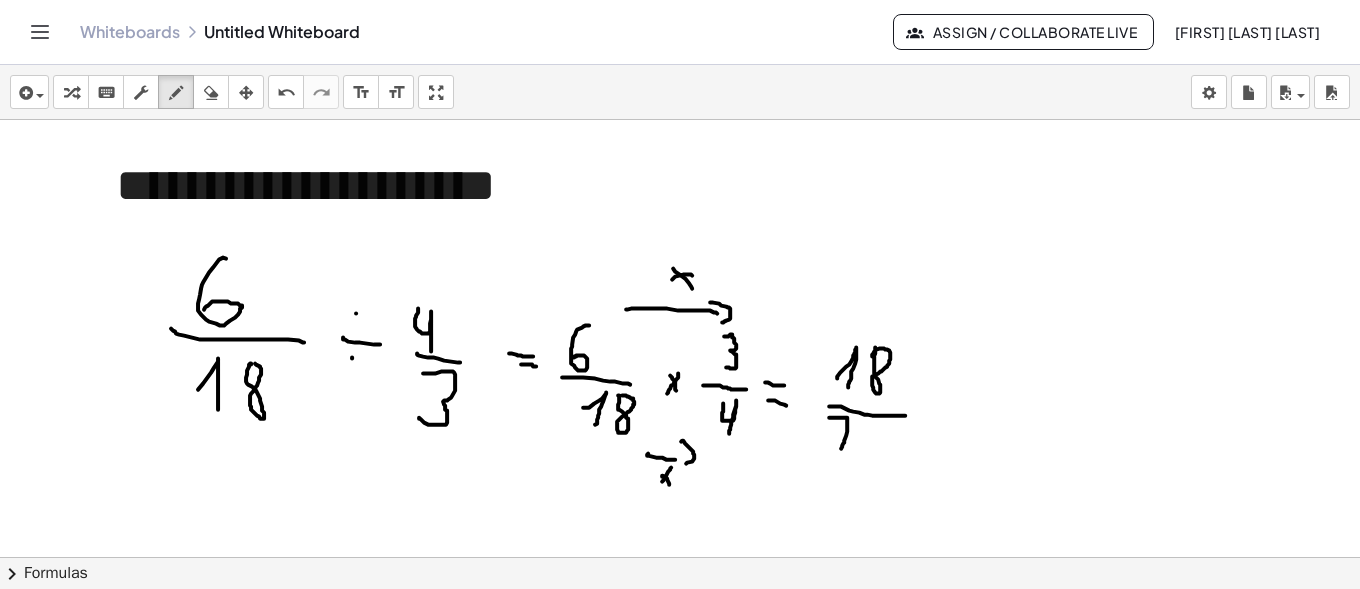drag, startPoint x: 829, startPoint y: 416, endPoint x: 841, endPoint y: 447, distance: 33.24154 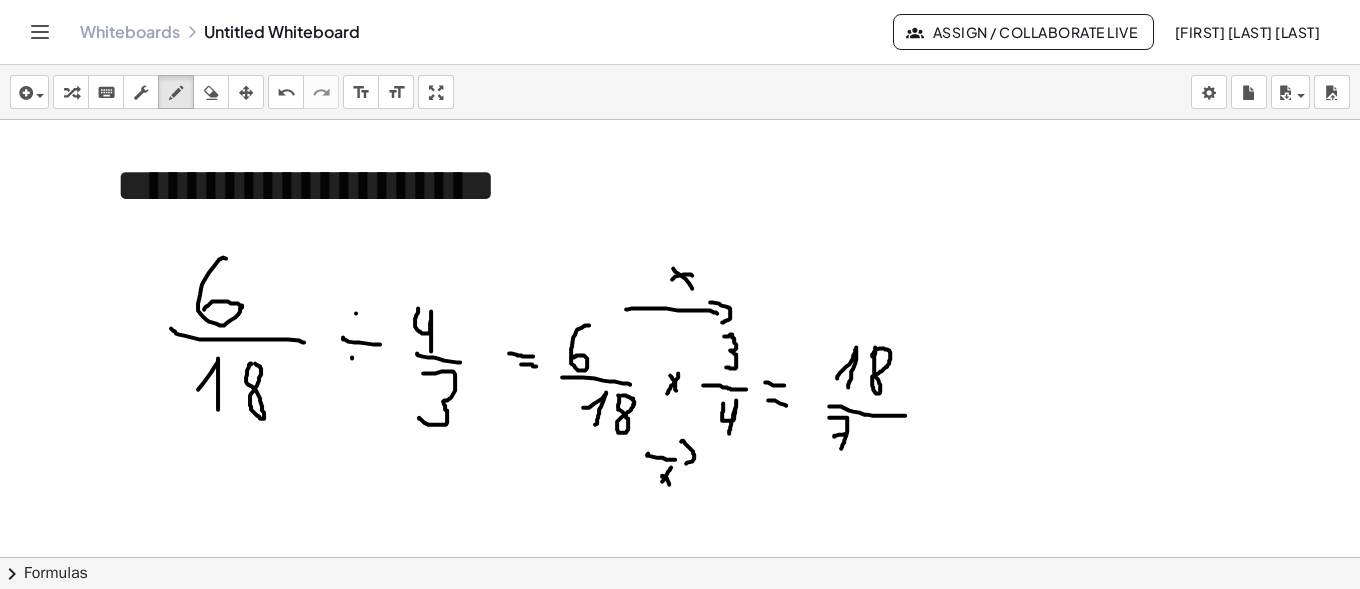 drag, startPoint x: 834, startPoint y: 435, endPoint x: 856, endPoint y: 431, distance: 22.36068 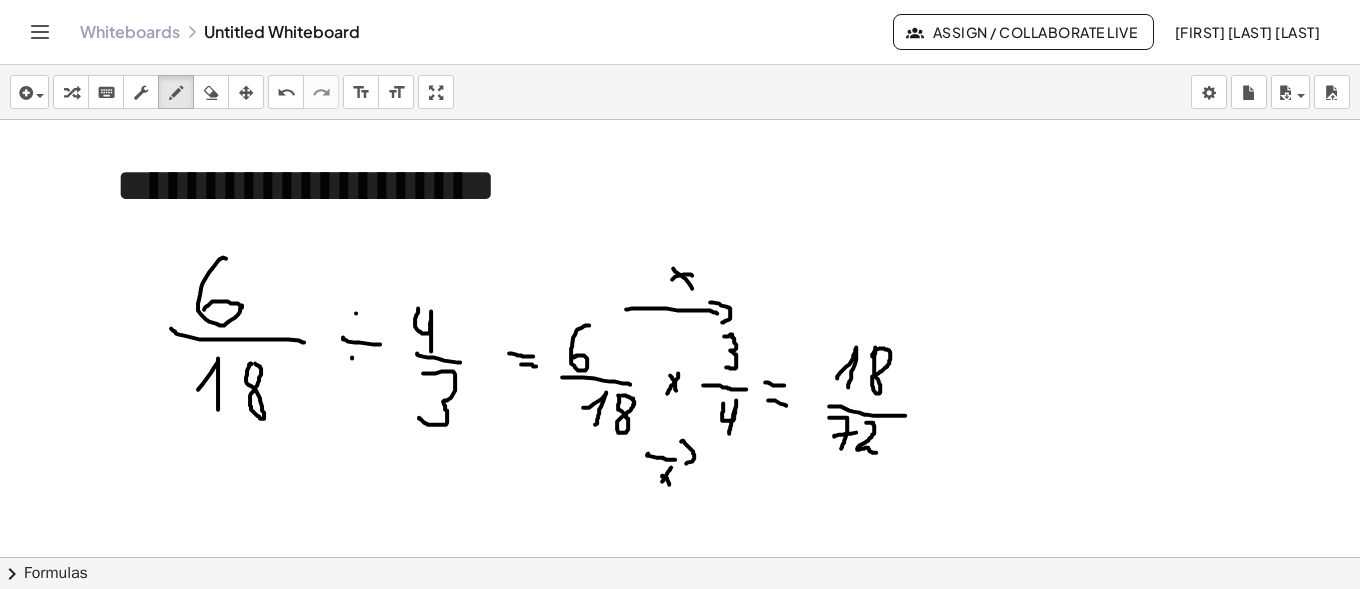 drag, startPoint x: 866, startPoint y: 421, endPoint x: 872, endPoint y: 446, distance: 25.70992 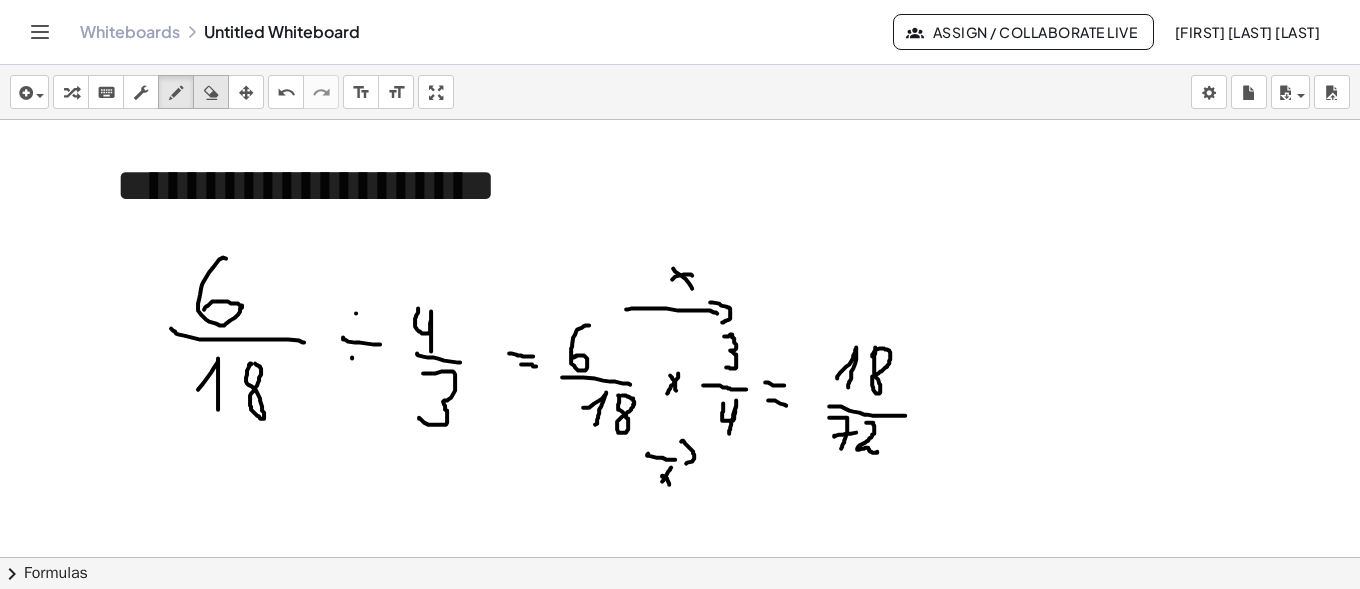 click at bounding box center (211, 92) 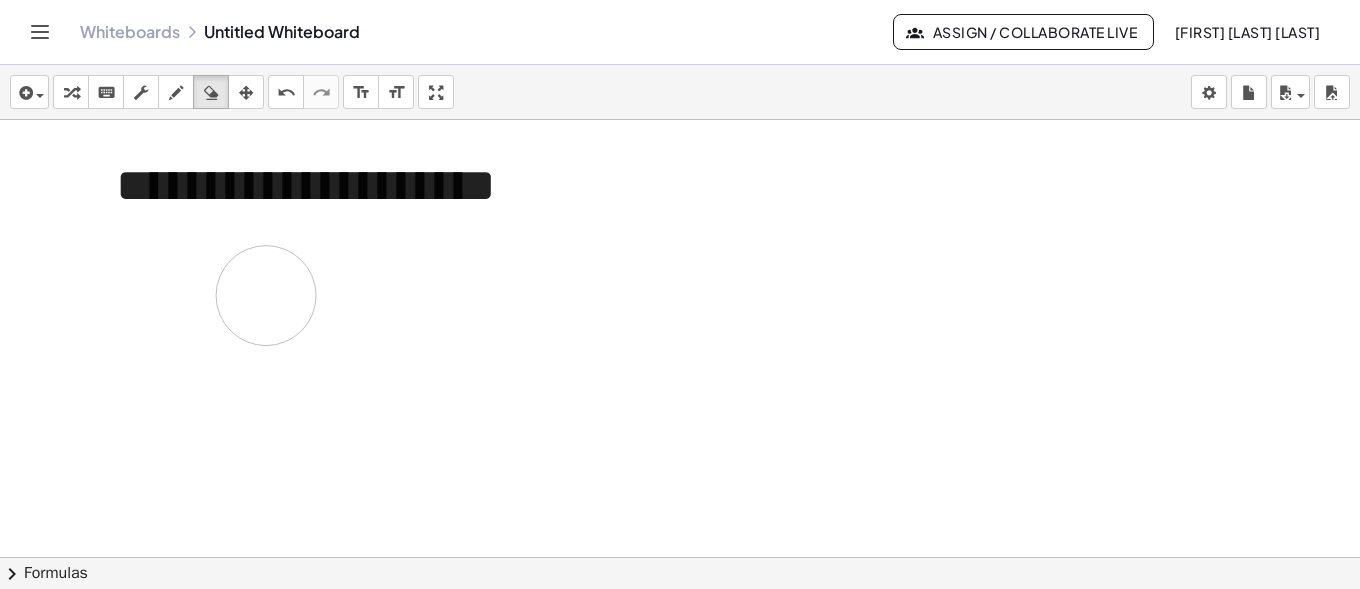 drag, startPoint x: 823, startPoint y: 454, endPoint x: 661, endPoint y: 408, distance: 168.40428 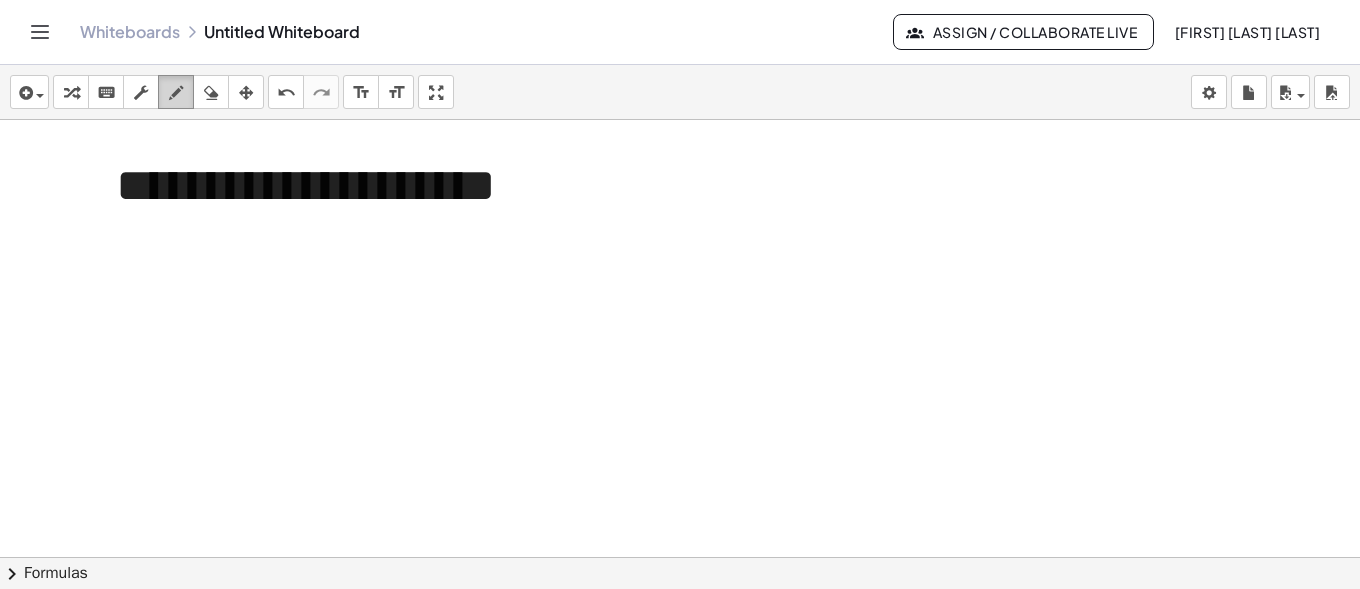 click at bounding box center [176, 93] 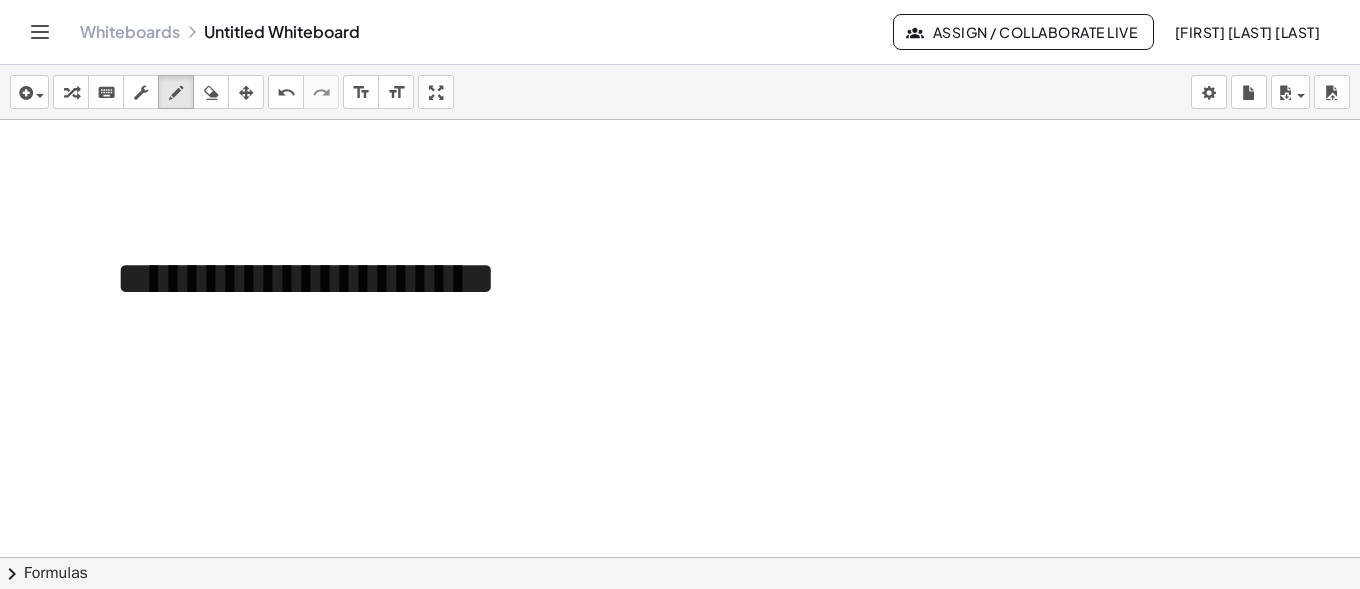 scroll, scrollTop: 648, scrollLeft: 0, axis: vertical 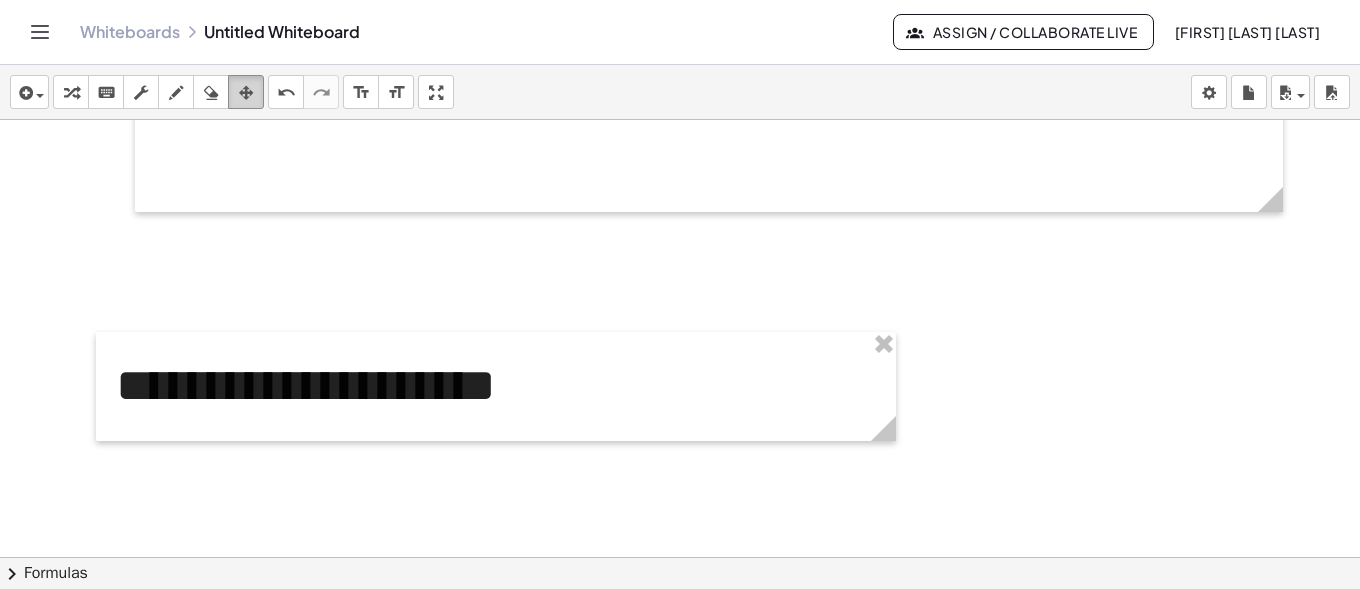 click at bounding box center [246, 92] 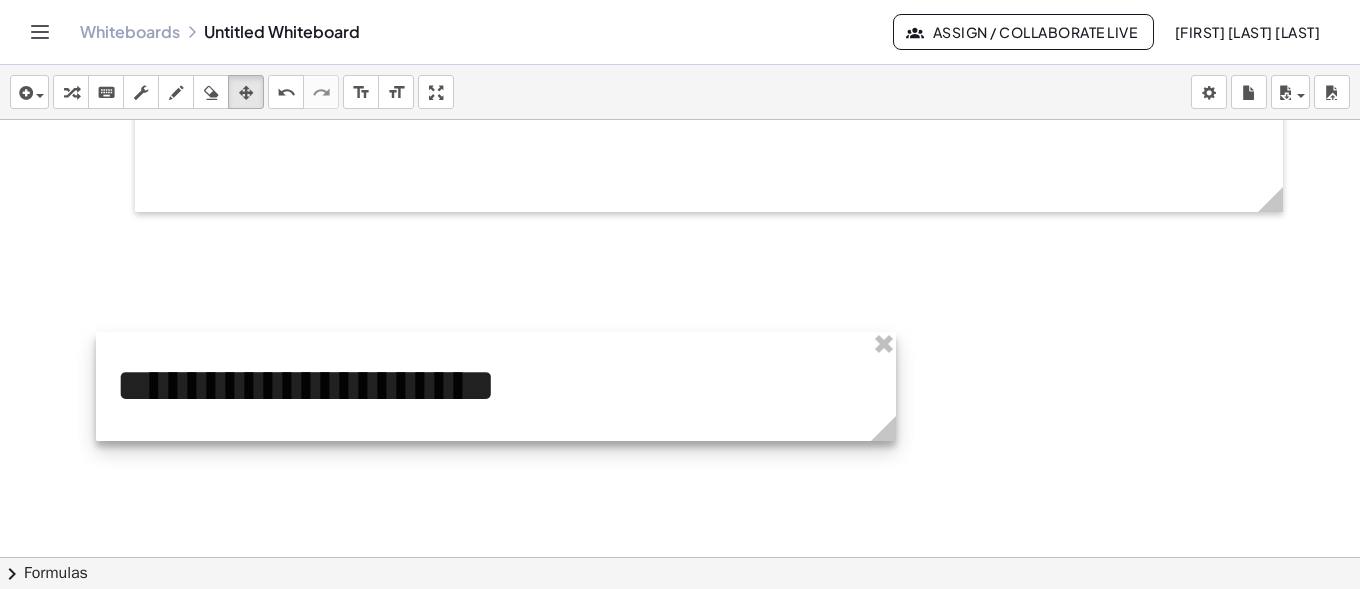 click at bounding box center [496, 386] 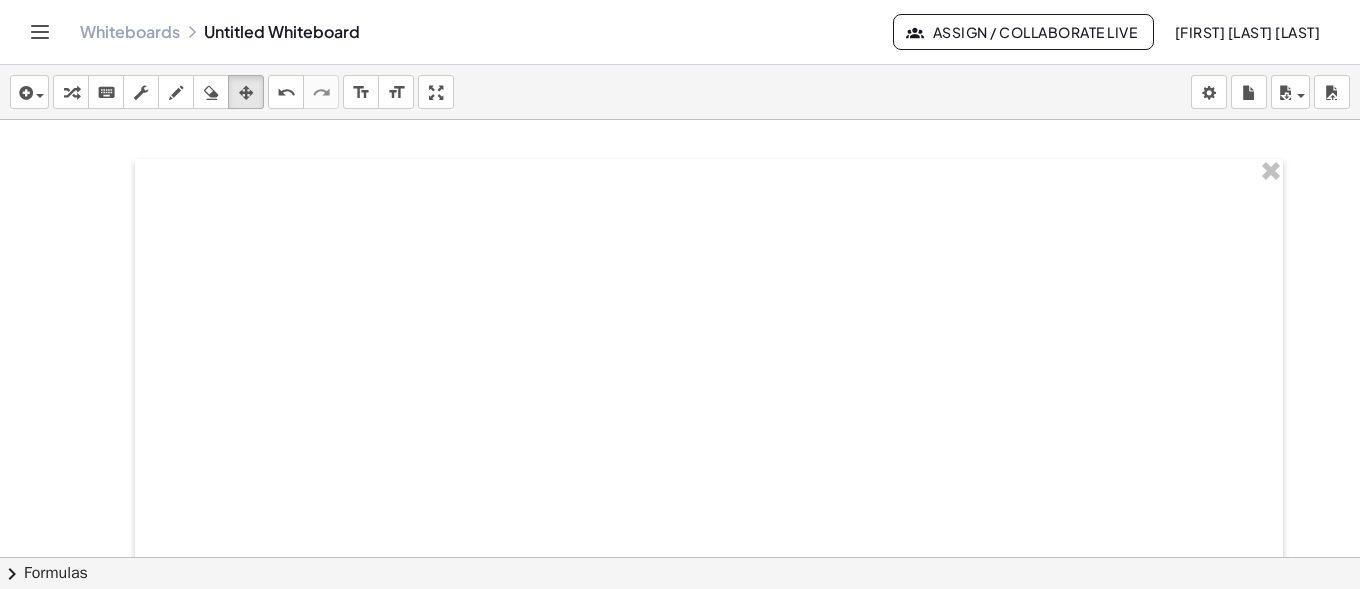 scroll, scrollTop: 0, scrollLeft: 0, axis: both 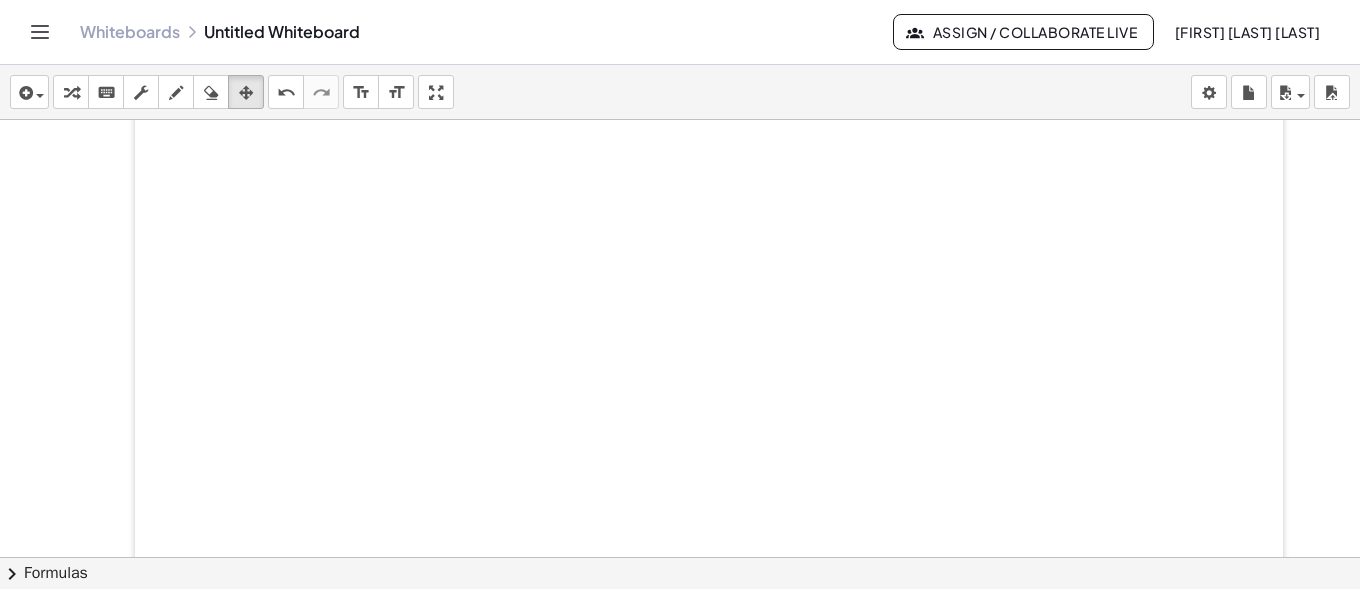 drag, startPoint x: 444, startPoint y: 80, endPoint x: 373, endPoint y: 103, distance: 74.63243 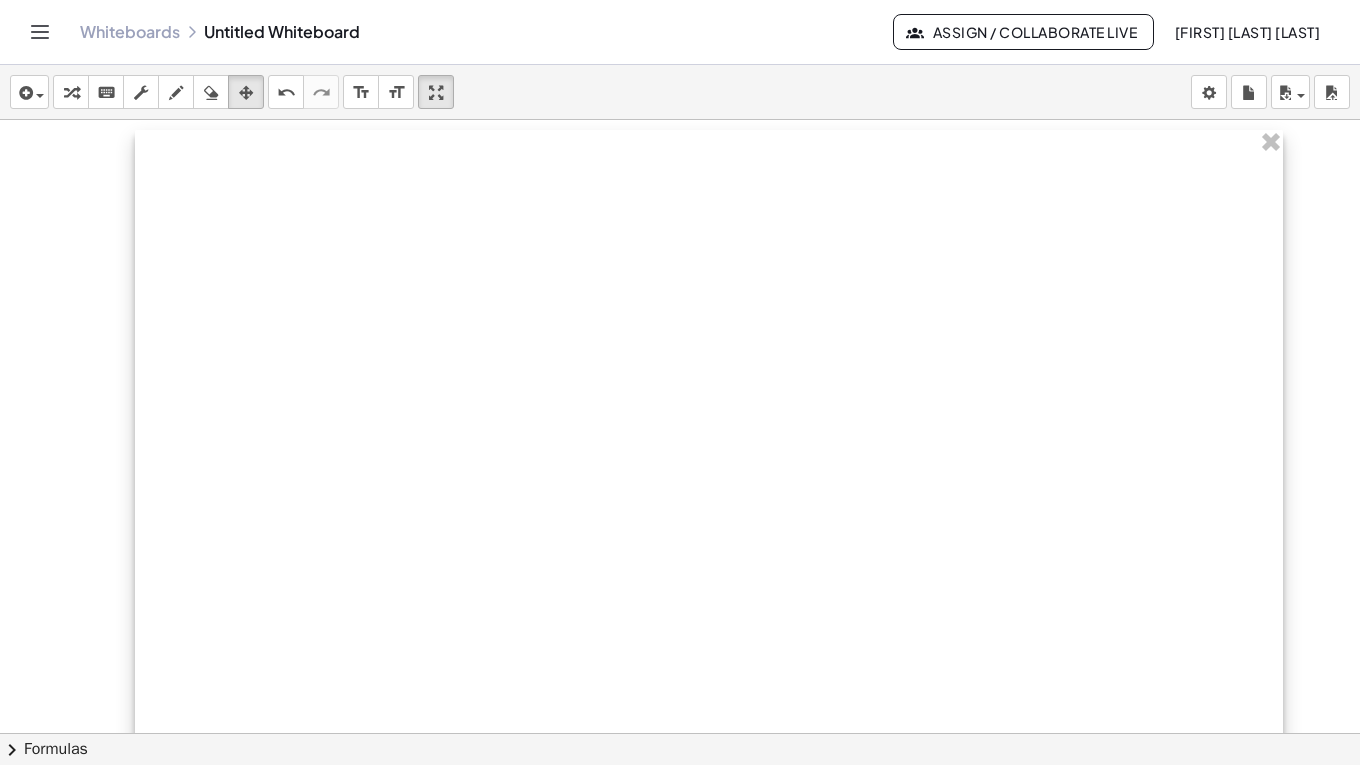 scroll, scrollTop: 0, scrollLeft: 0, axis: both 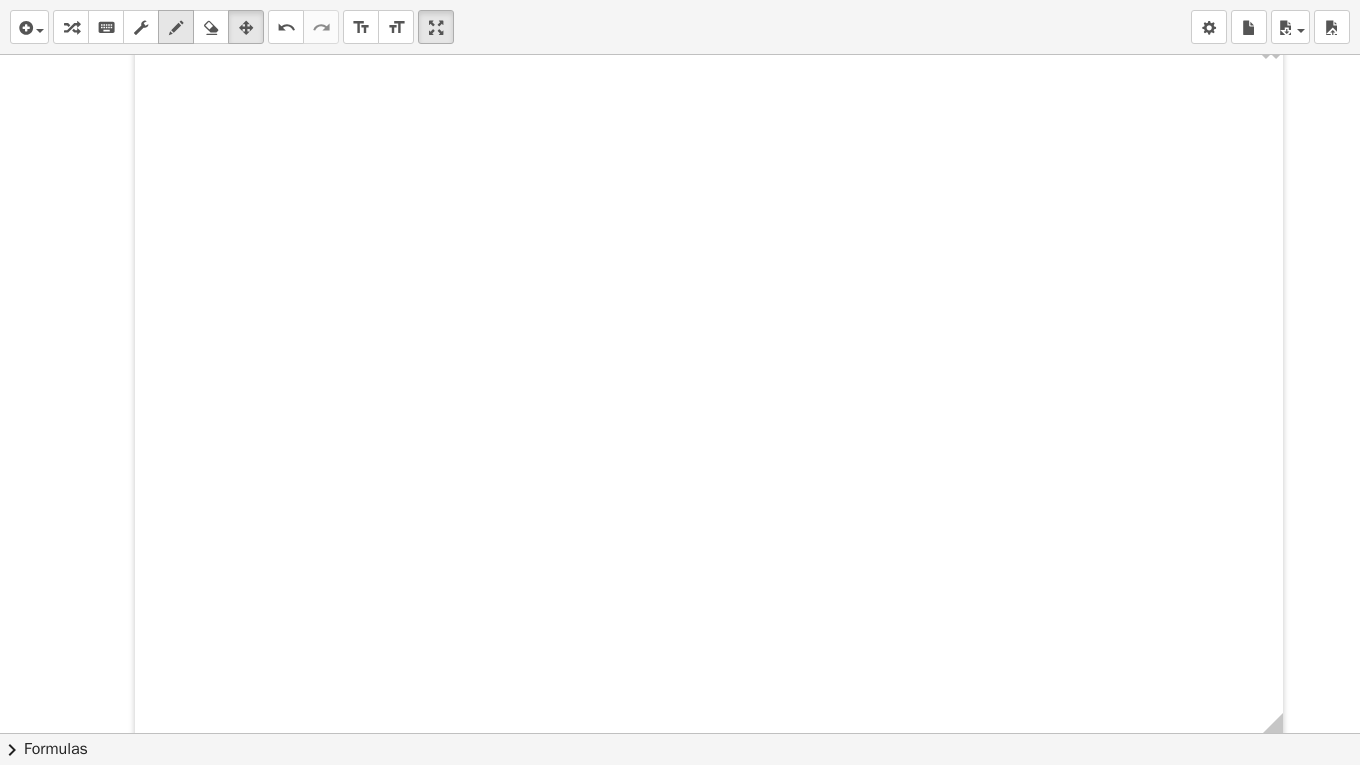 click at bounding box center (176, 27) 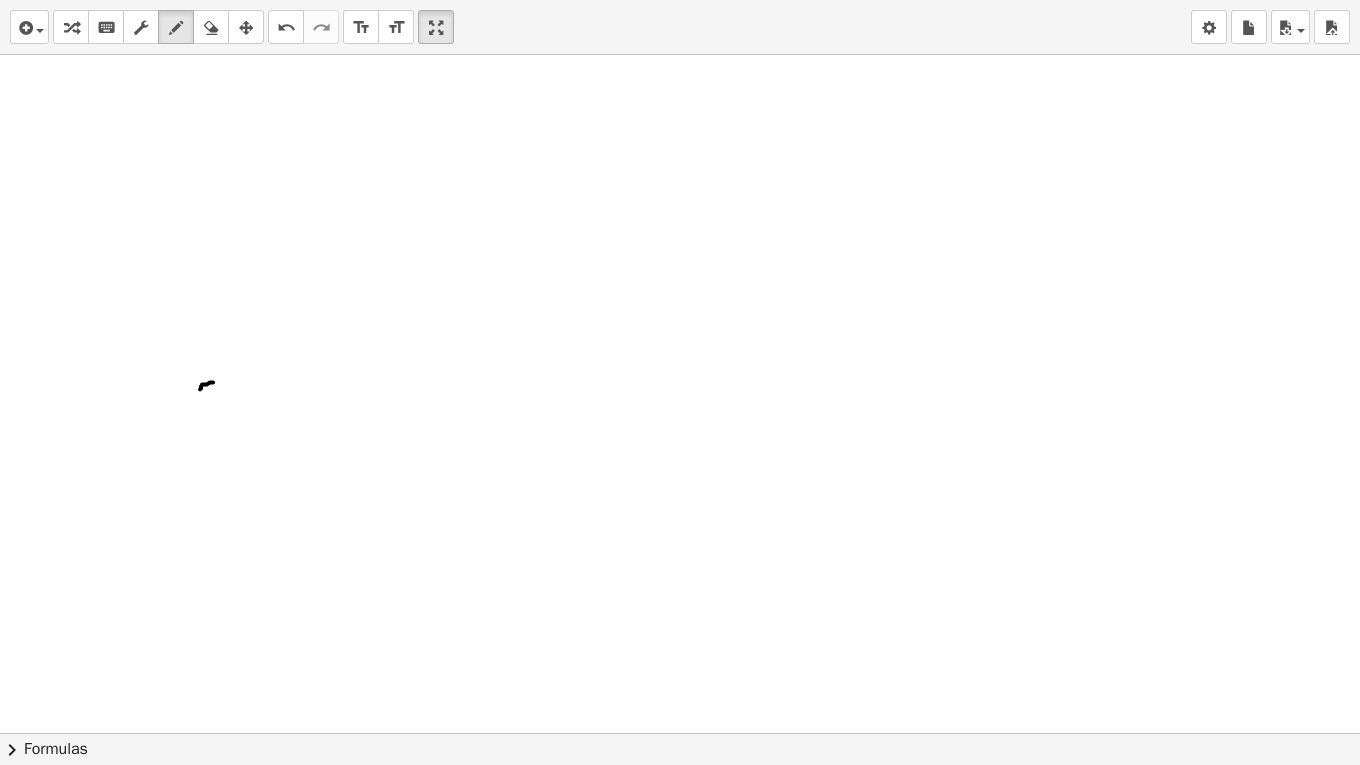 drag, startPoint x: 200, startPoint y: 388, endPoint x: 263, endPoint y: 388, distance: 63 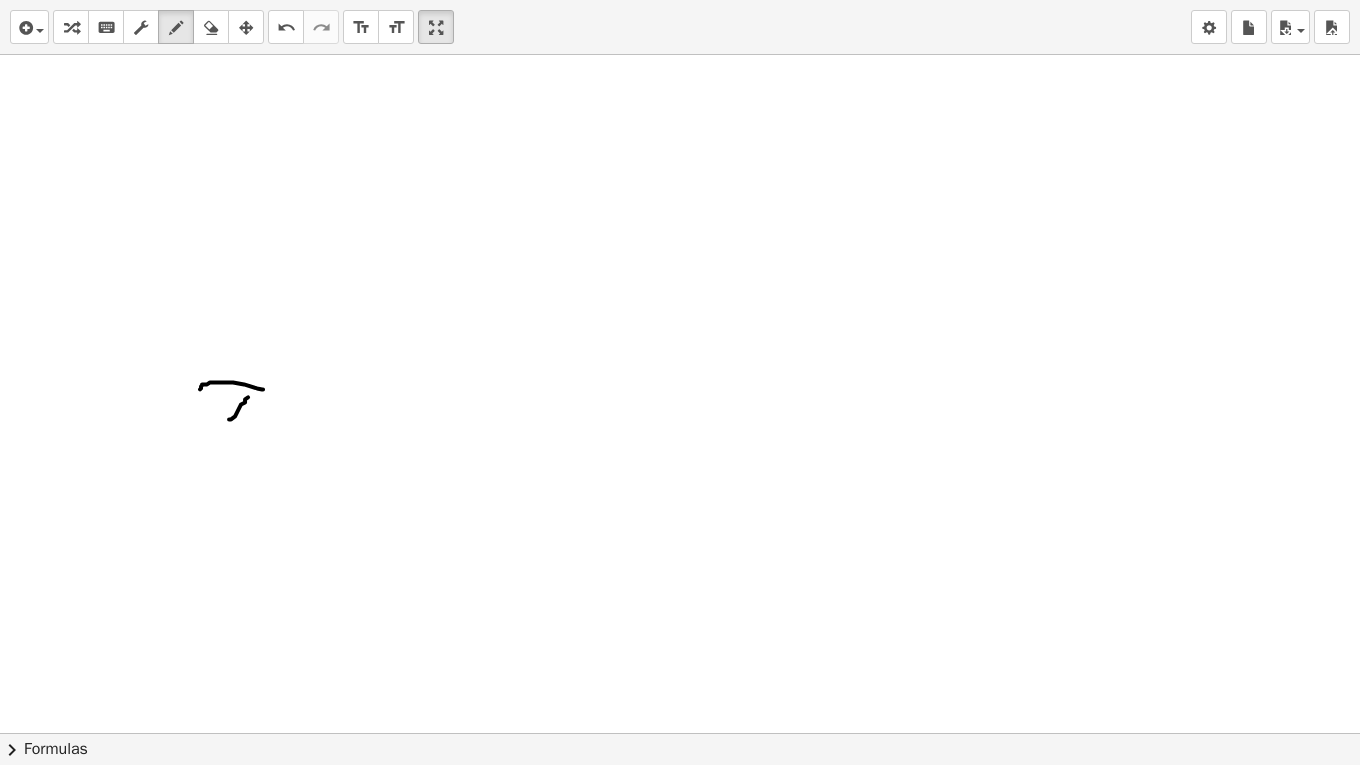 drag, startPoint x: 229, startPoint y: 418, endPoint x: 242, endPoint y: 426, distance: 15.264338 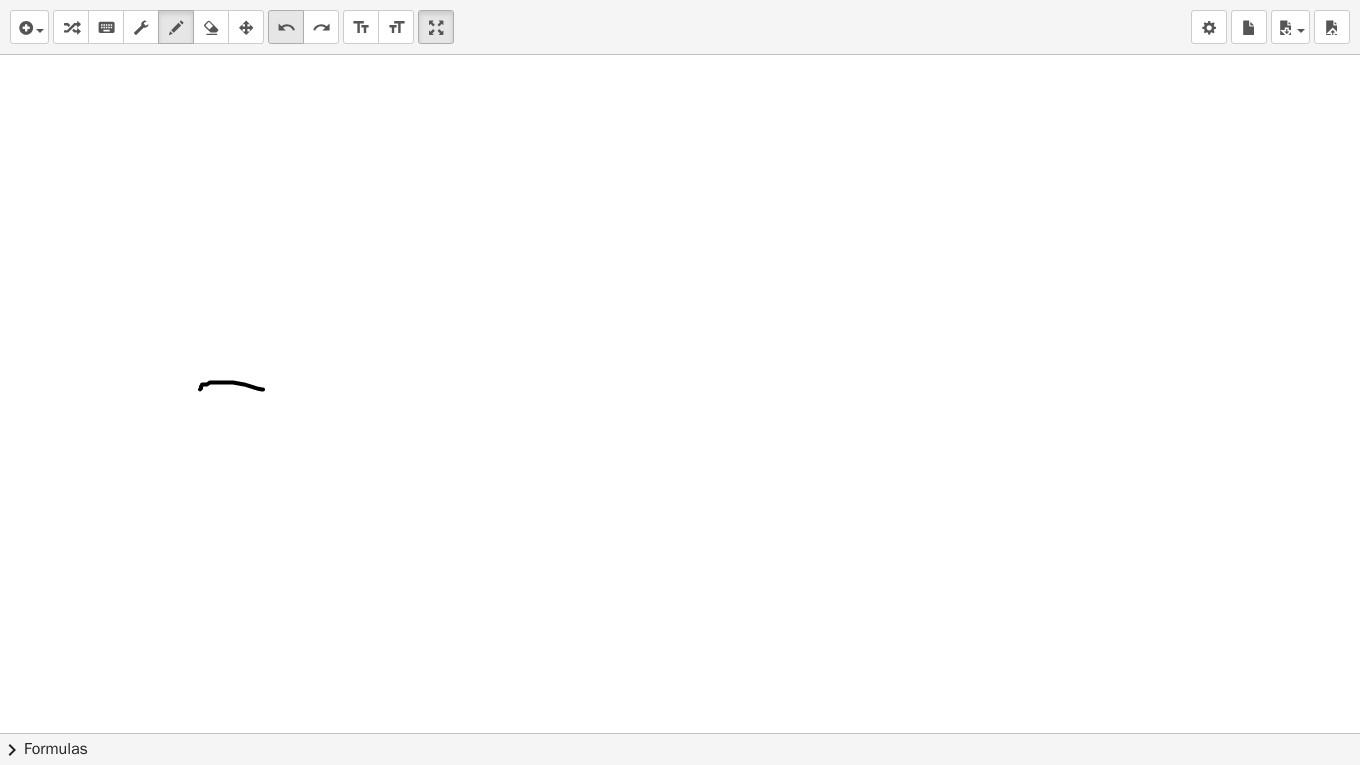 click on "undo" at bounding box center (286, 28) 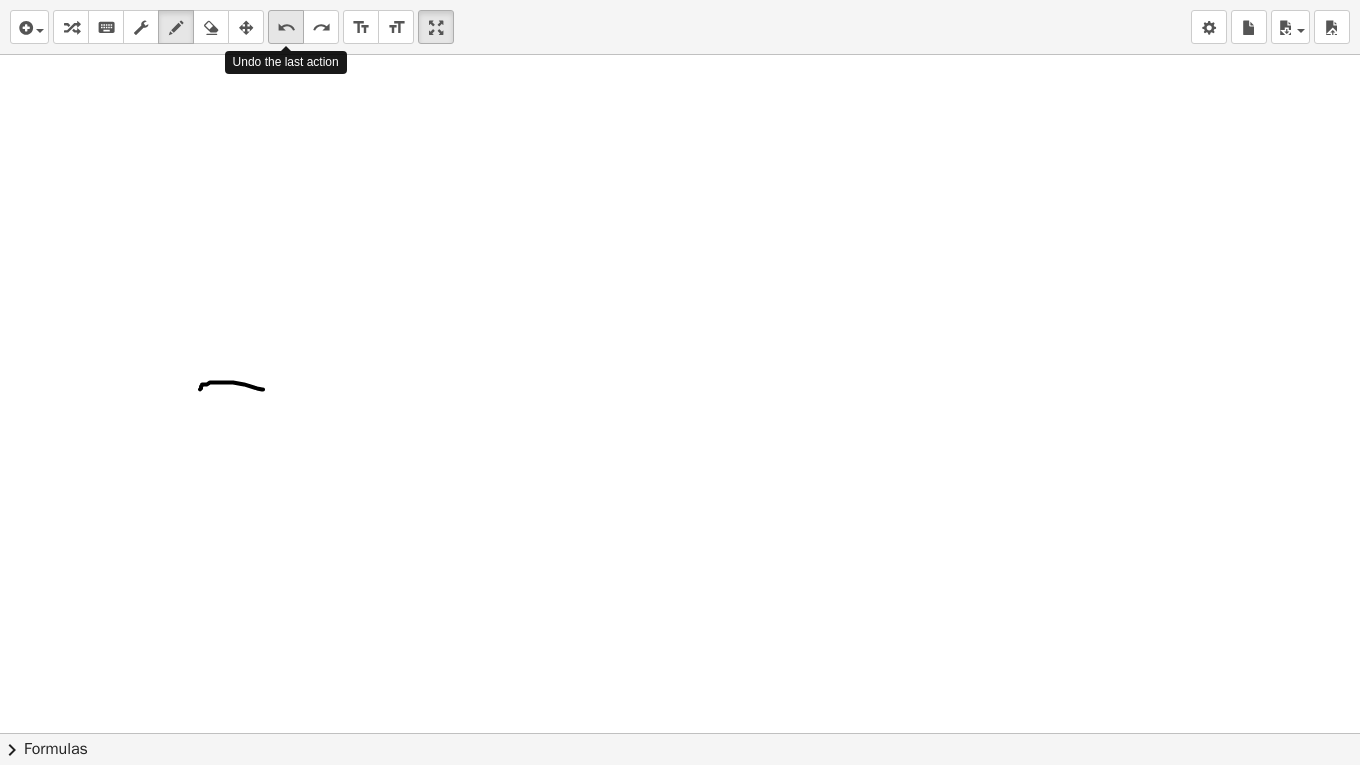 click on "undo" at bounding box center (286, 28) 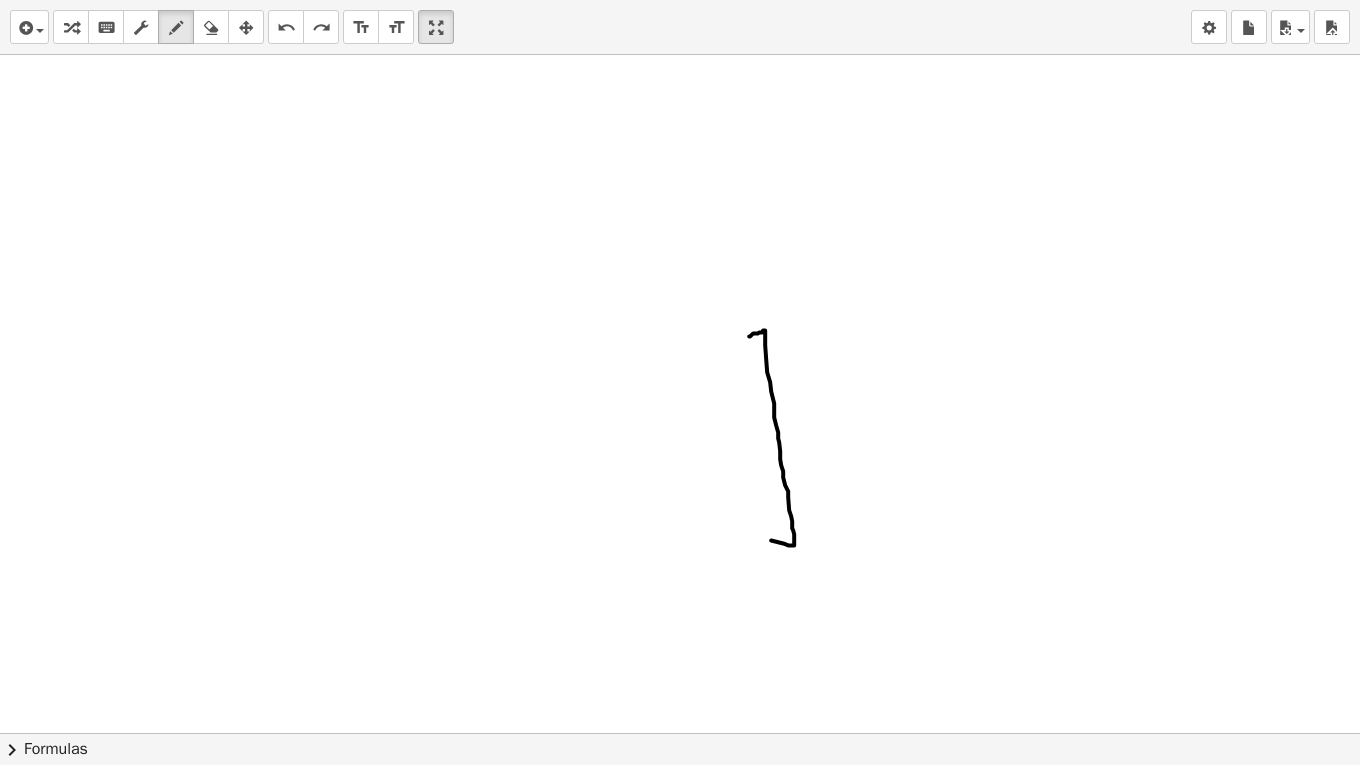 drag, startPoint x: 749, startPoint y: 335, endPoint x: 736, endPoint y: 522, distance: 187.45132 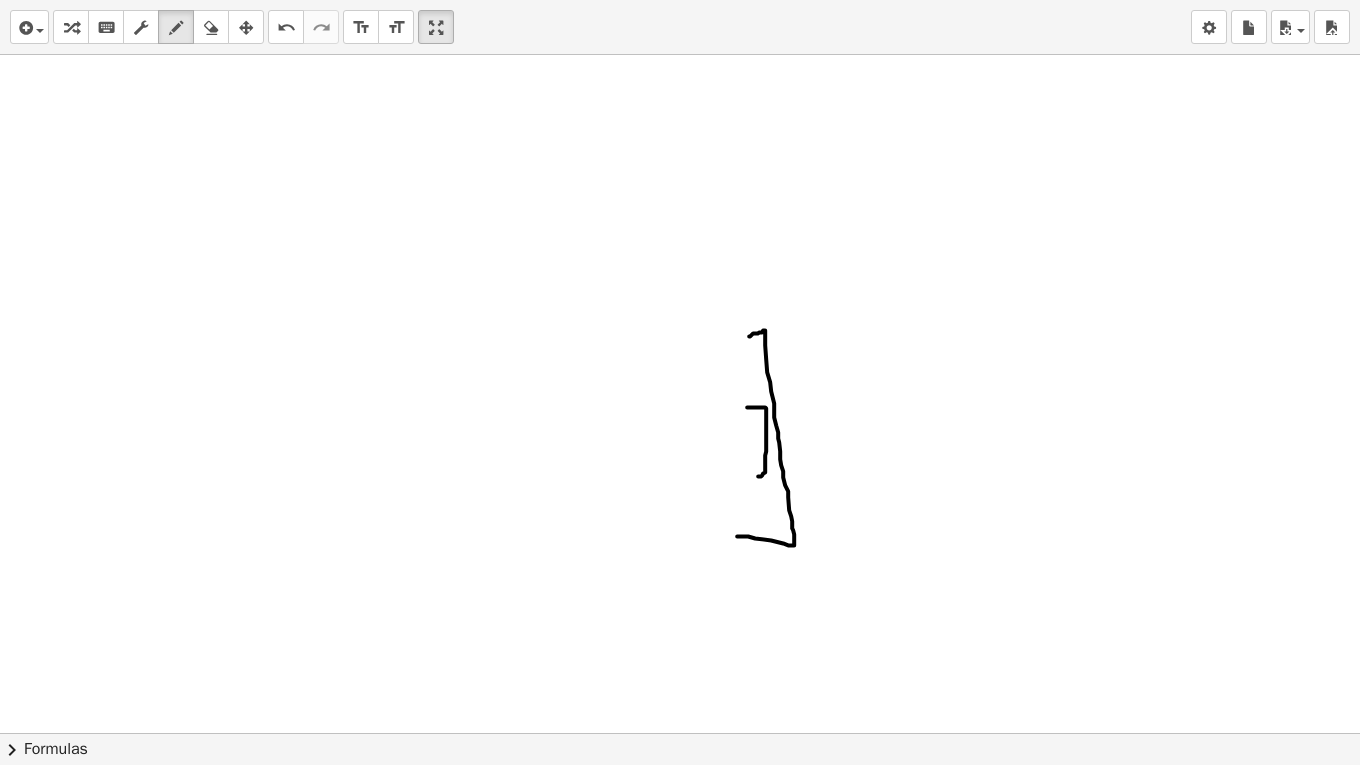 drag, startPoint x: 747, startPoint y: 406, endPoint x: 740, endPoint y: 470, distance: 64.381676 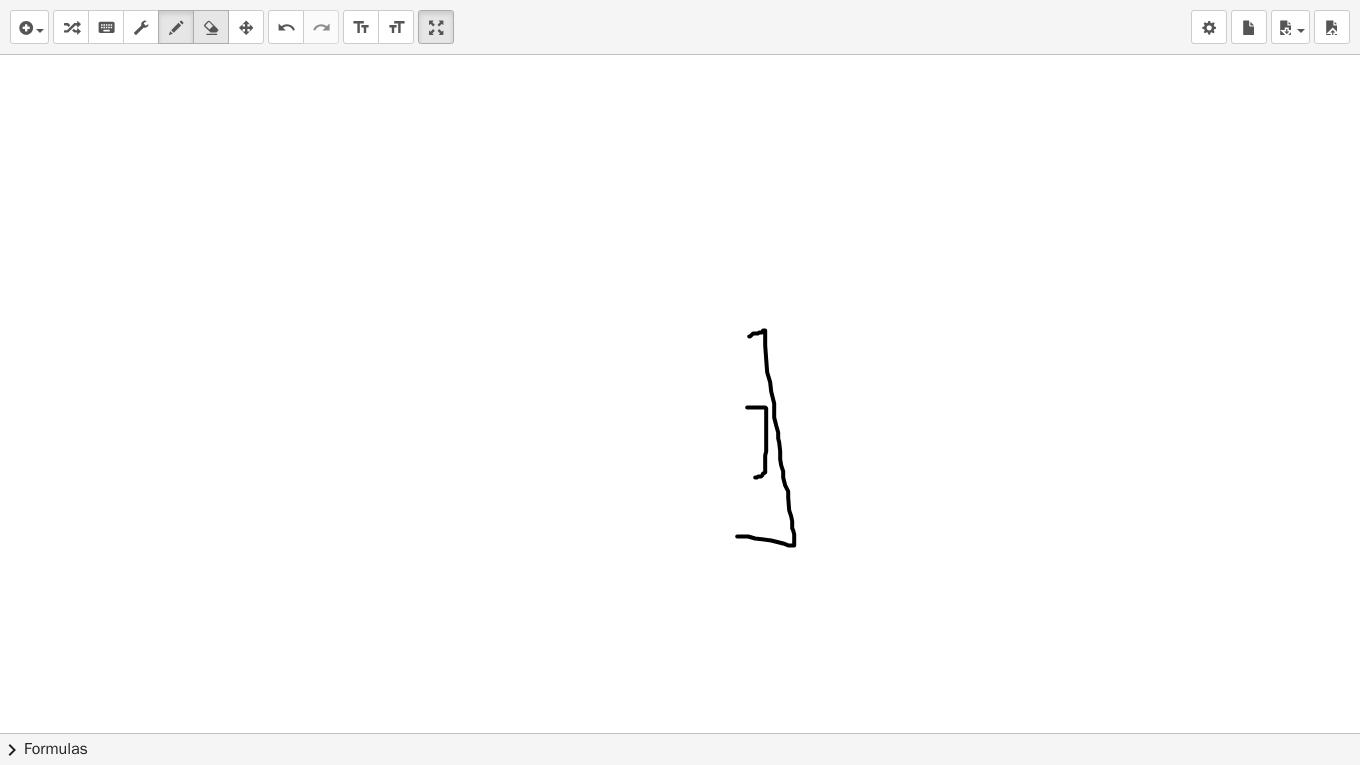 click at bounding box center [211, 28] 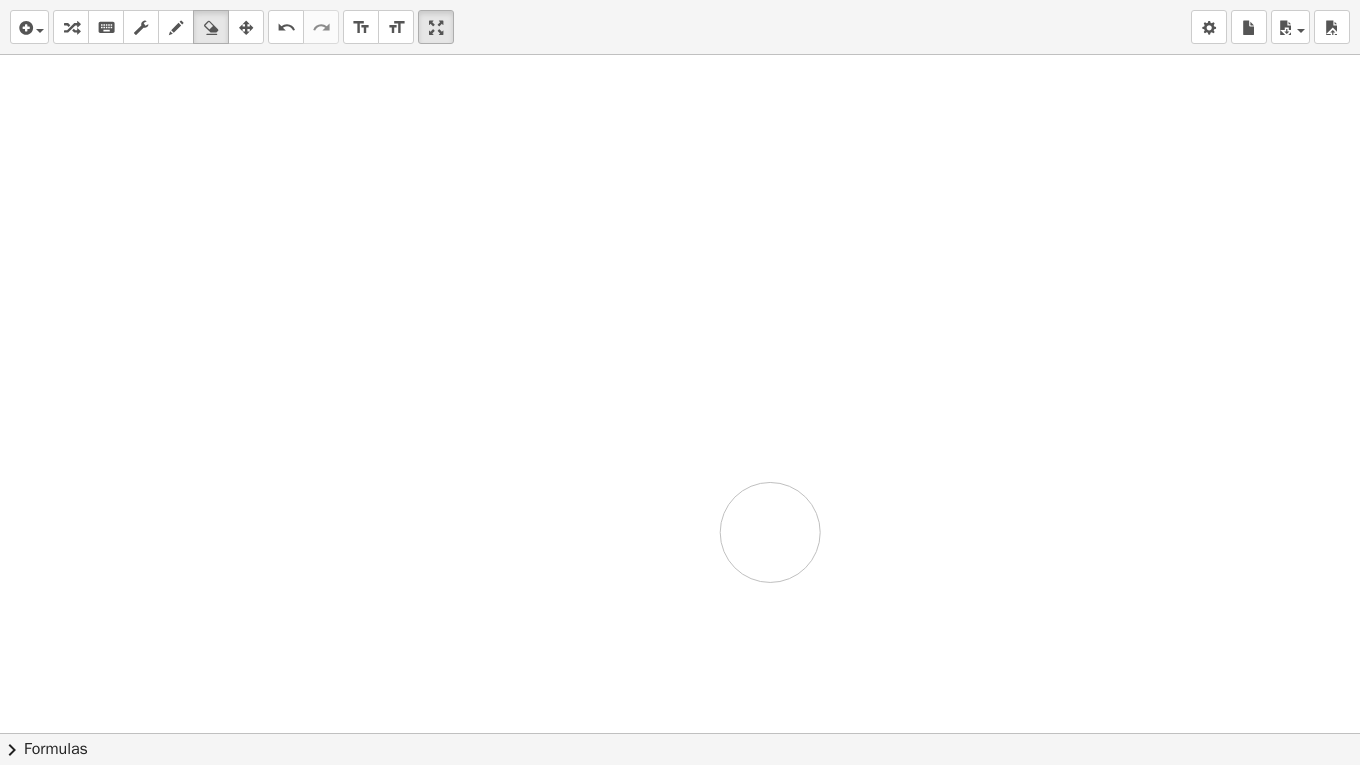 drag, startPoint x: 720, startPoint y: 350, endPoint x: 758, endPoint y: 501, distance: 155.70805 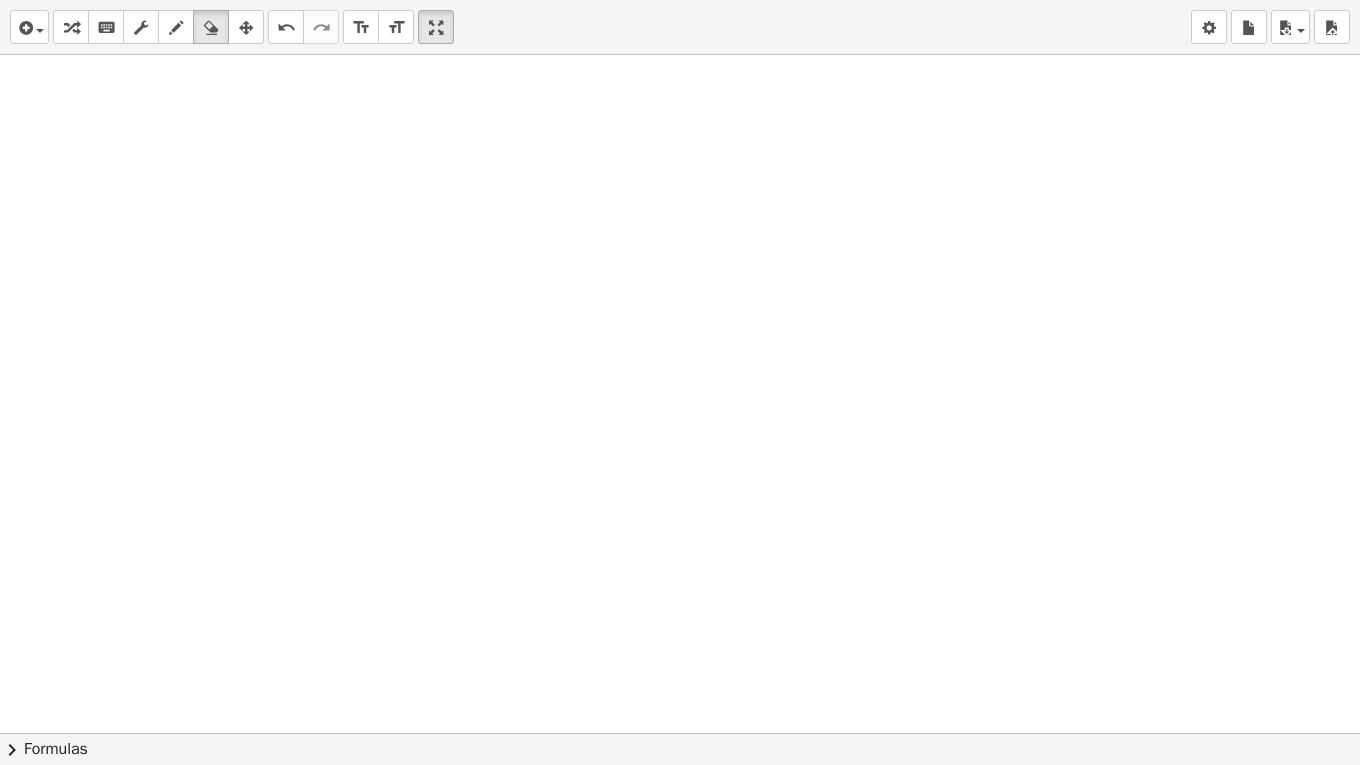 scroll, scrollTop: 57, scrollLeft: 0, axis: vertical 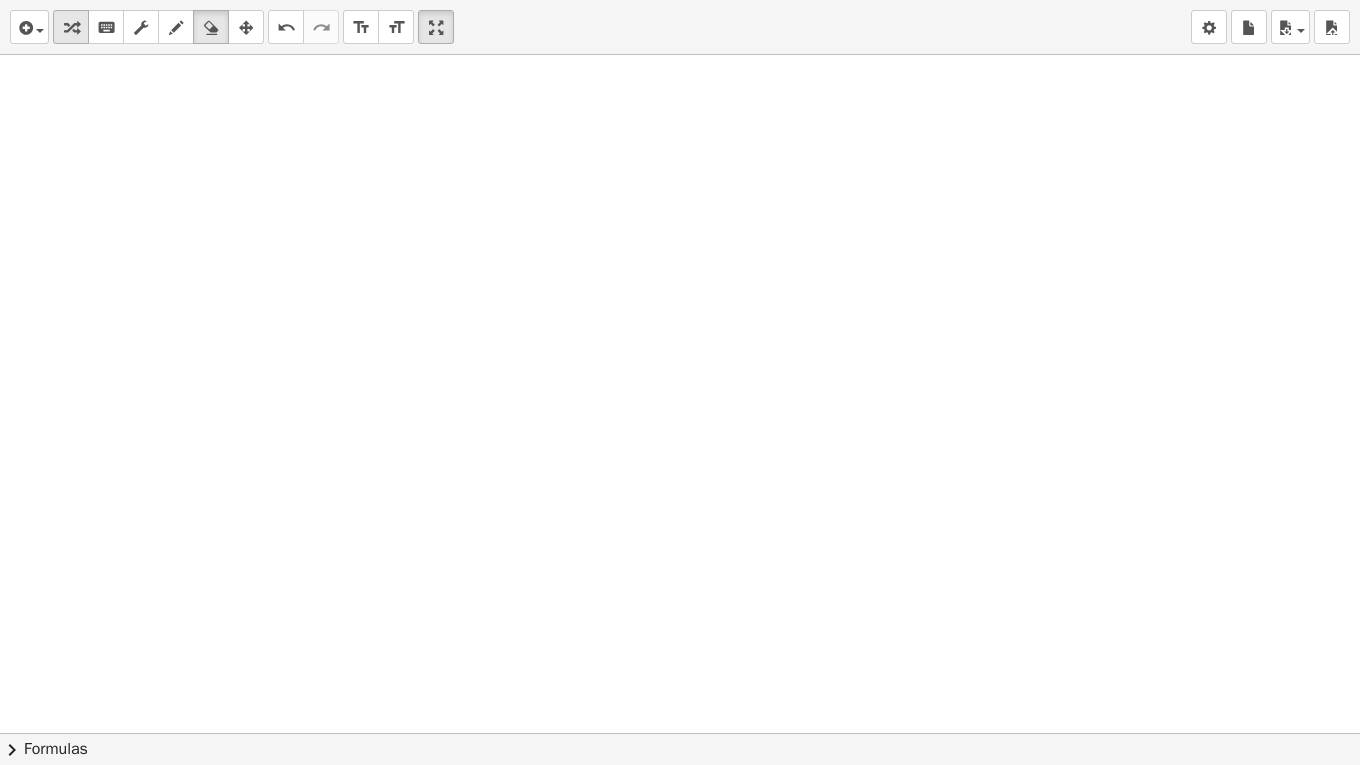 click at bounding box center (71, 28) 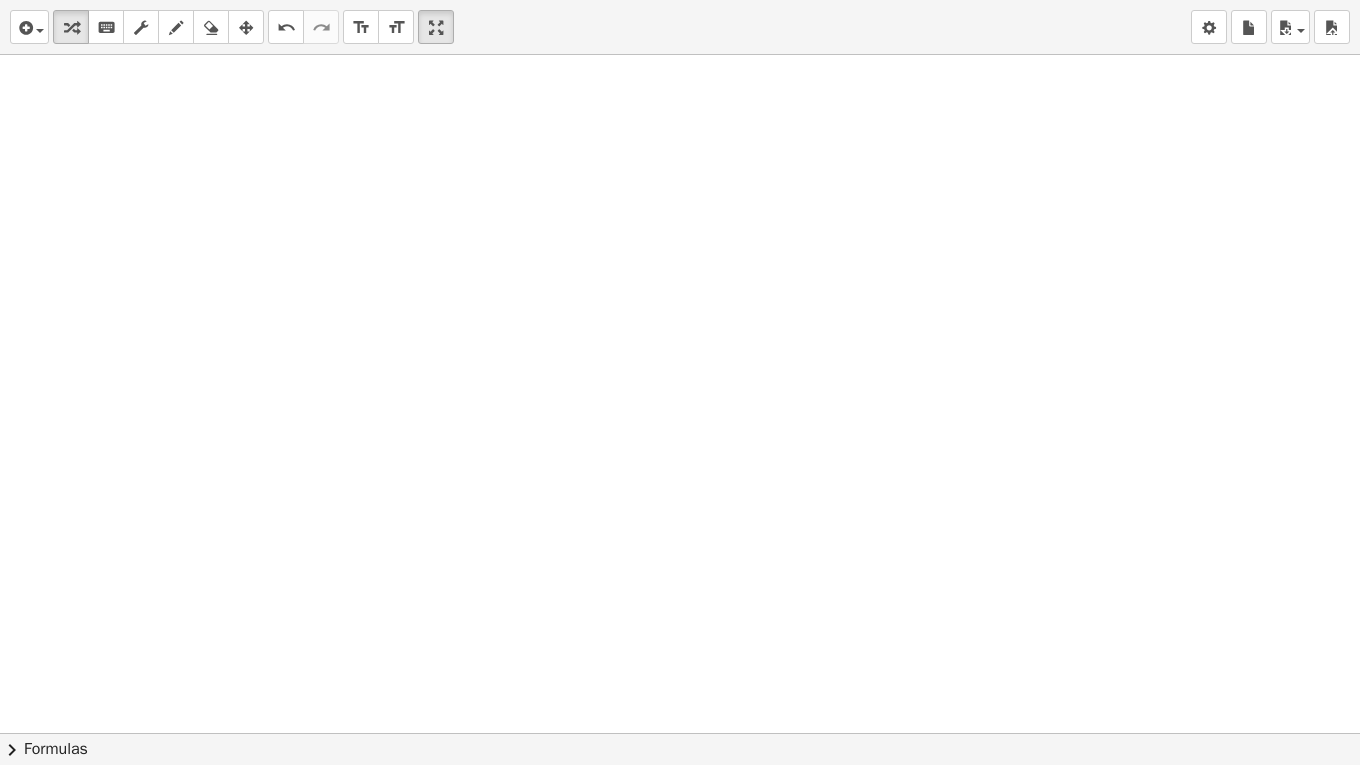 scroll, scrollTop: 60, scrollLeft: 0, axis: vertical 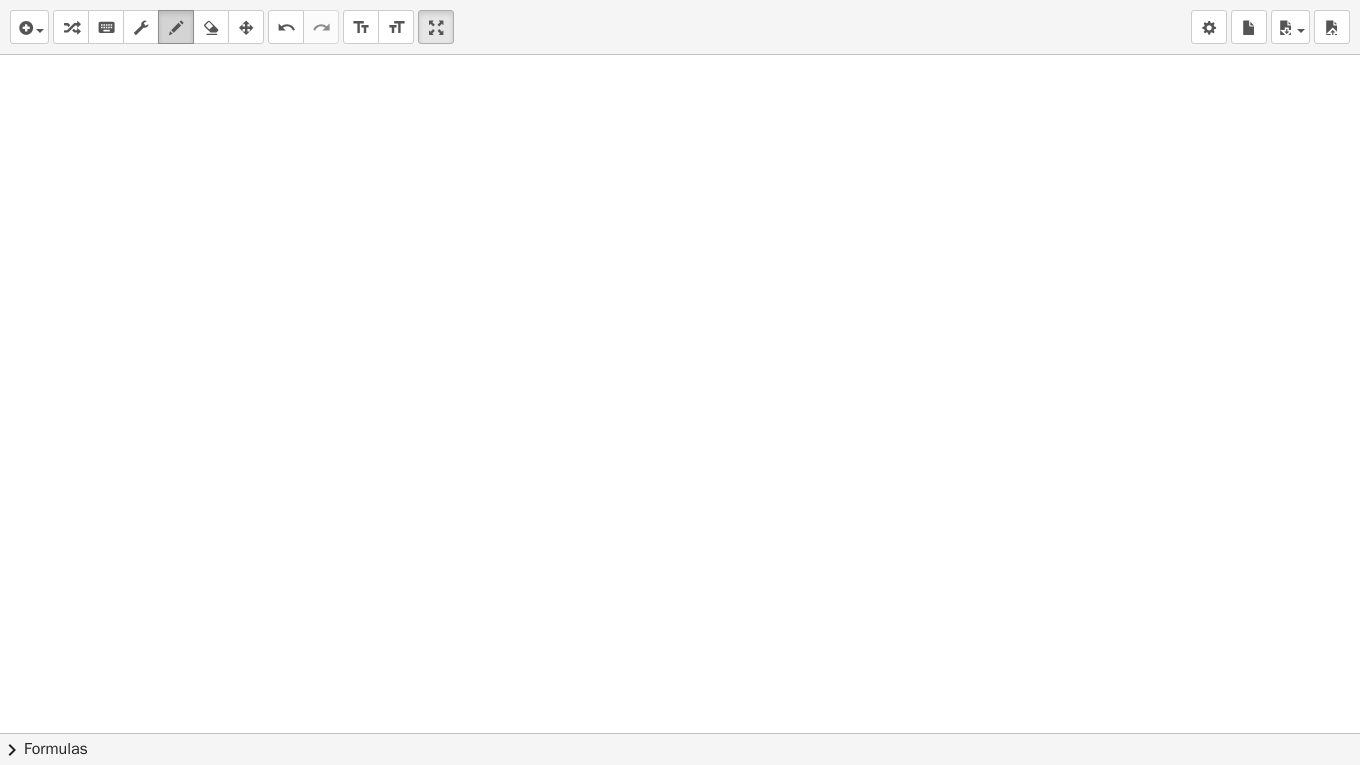 click at bounding box center (176, 28) 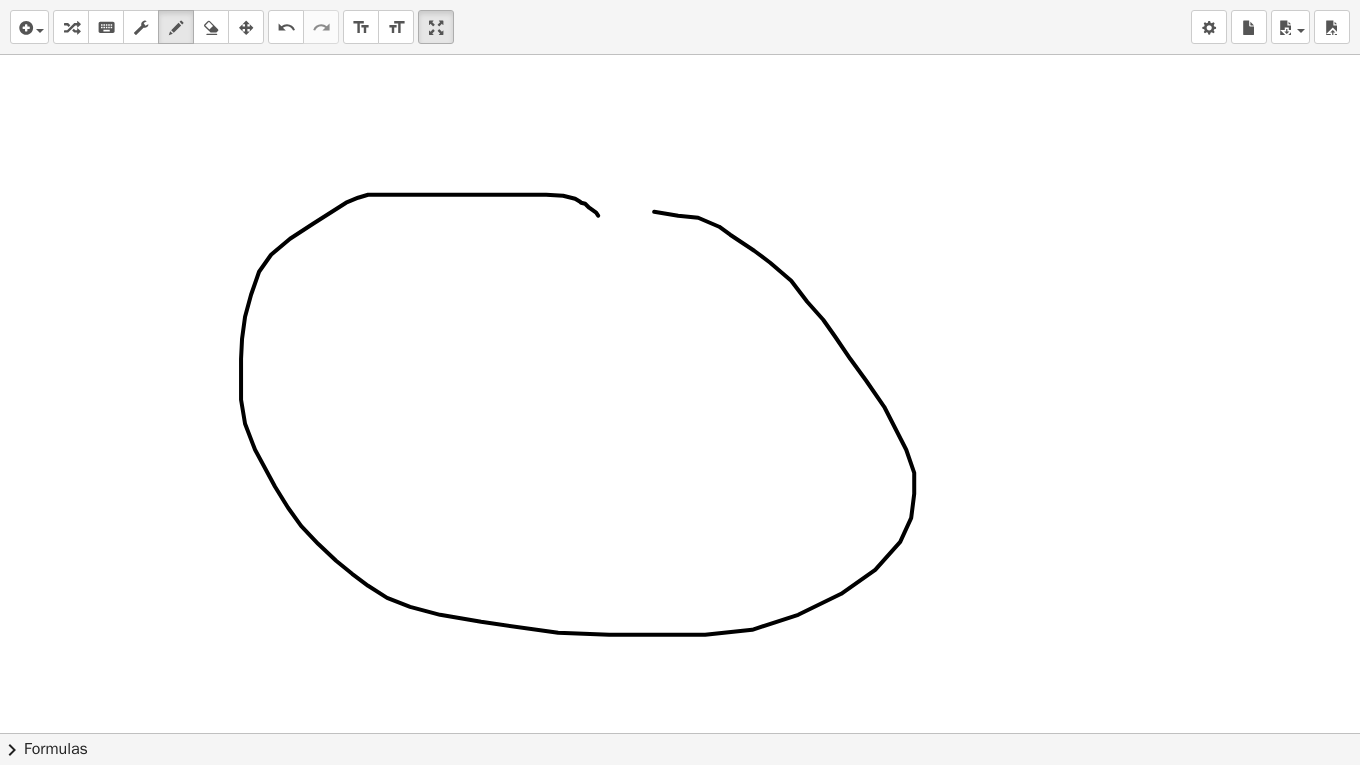 drag, startPoint x: 596, startPoint y: 211, endPoint x: 550, endPoint y: 200, distance: 47.296936 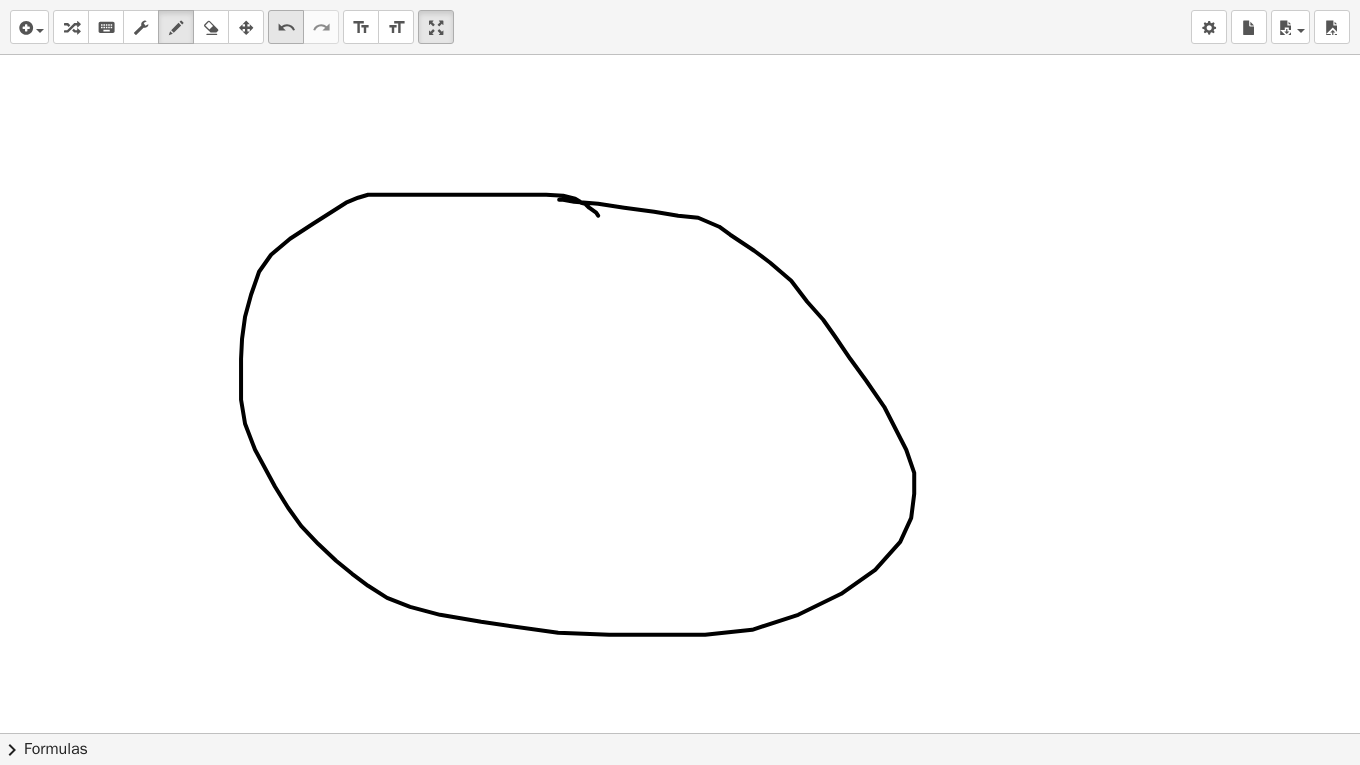 click on "undo undo" at bounding box center [286, 27] 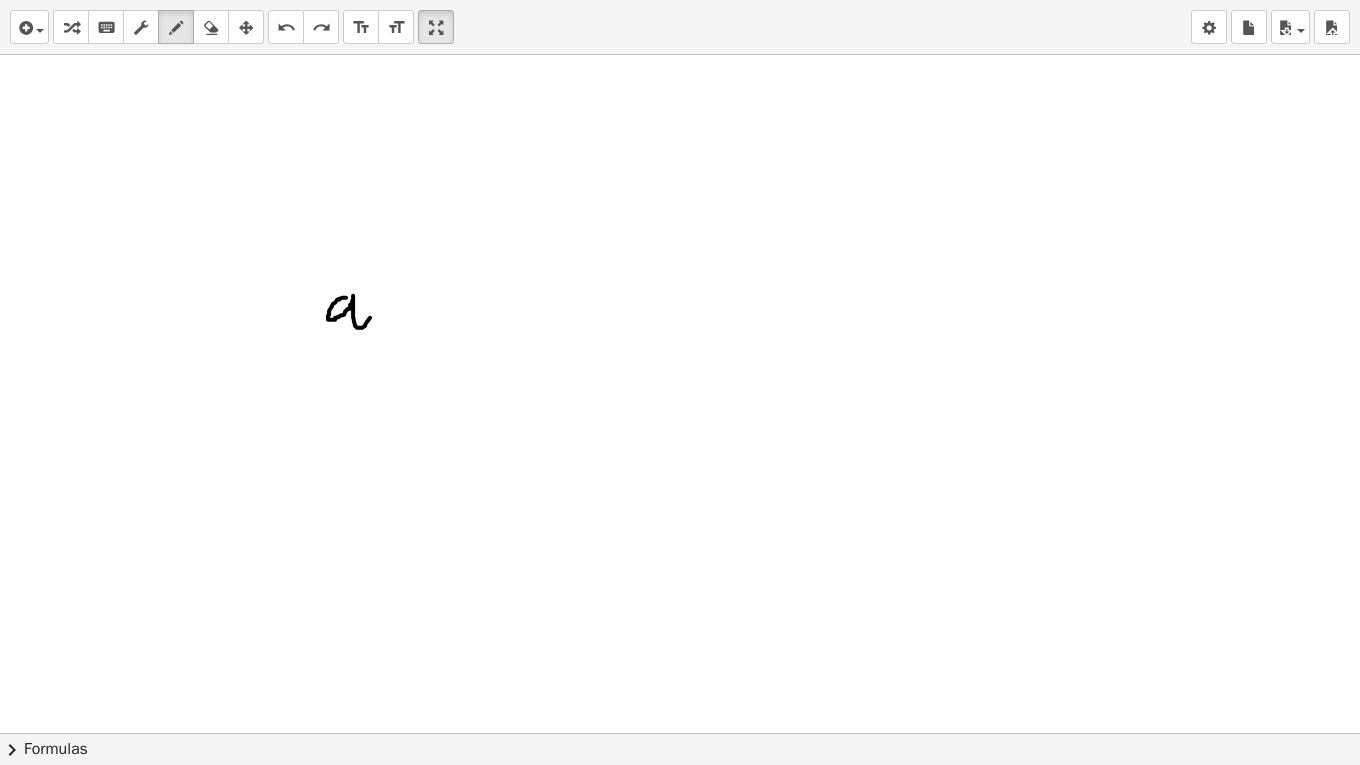 drag, startPoint x: 346, startPoint y: 296, endPoint x: 370, endPoint y: 303, distance: 25 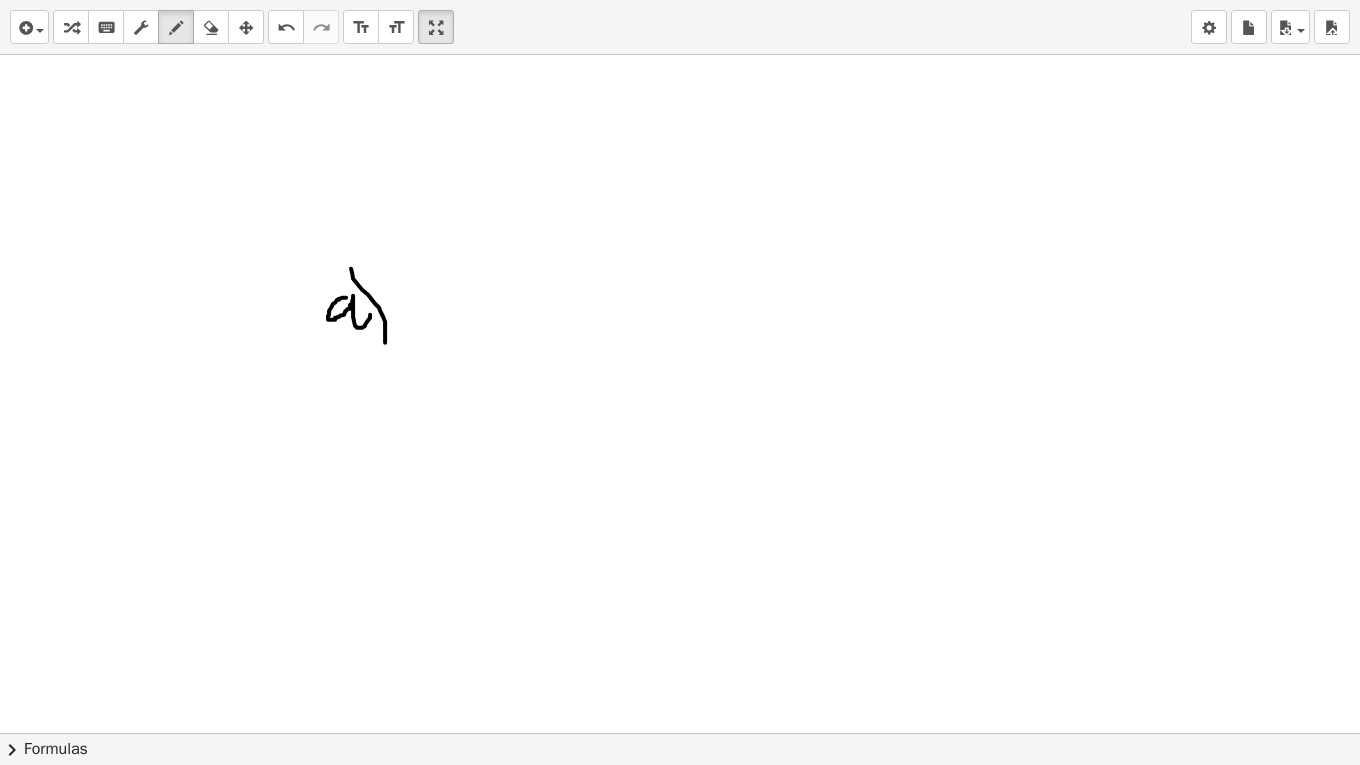 drag, startPoint x: 351, startPoint y: 267, endPoint x: 381, endPoint y: 358, distance: 95.817535 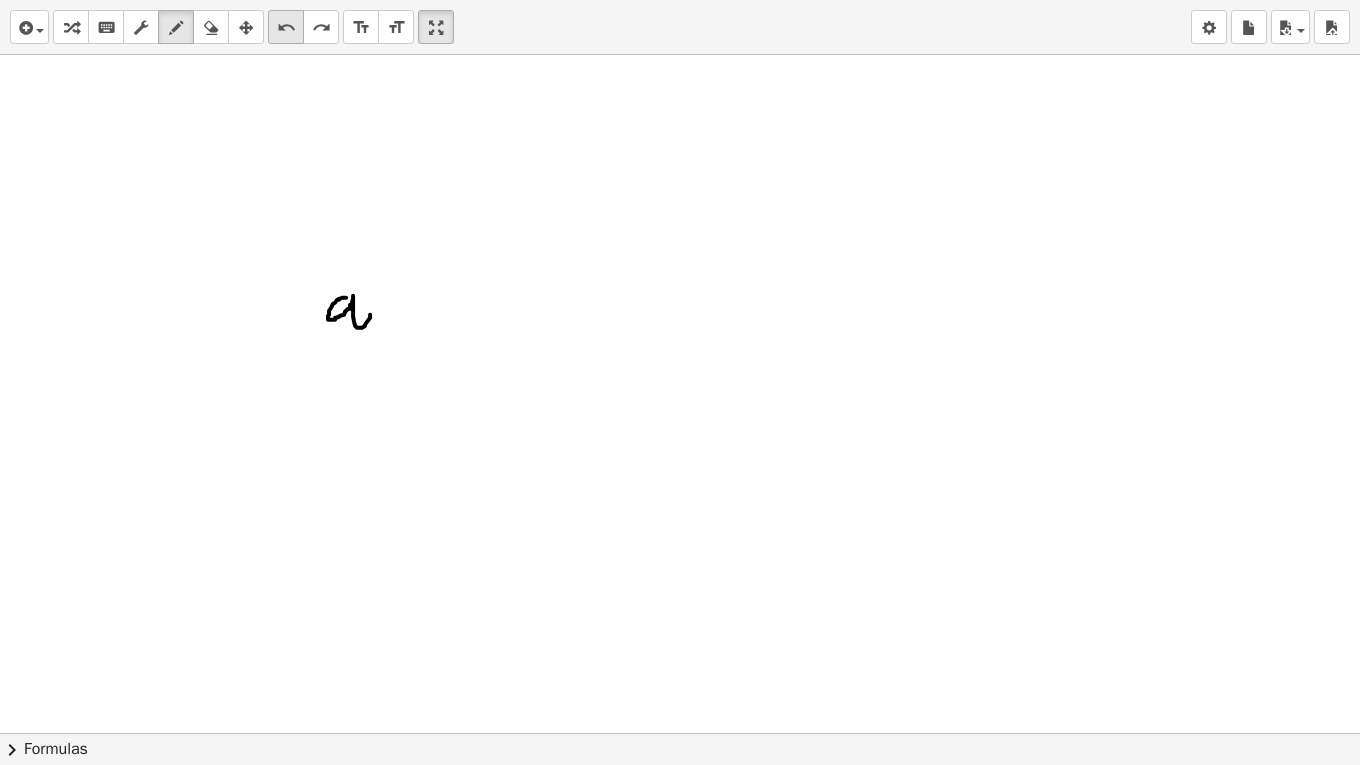 click on "undo" at bounding box center [286, 28] 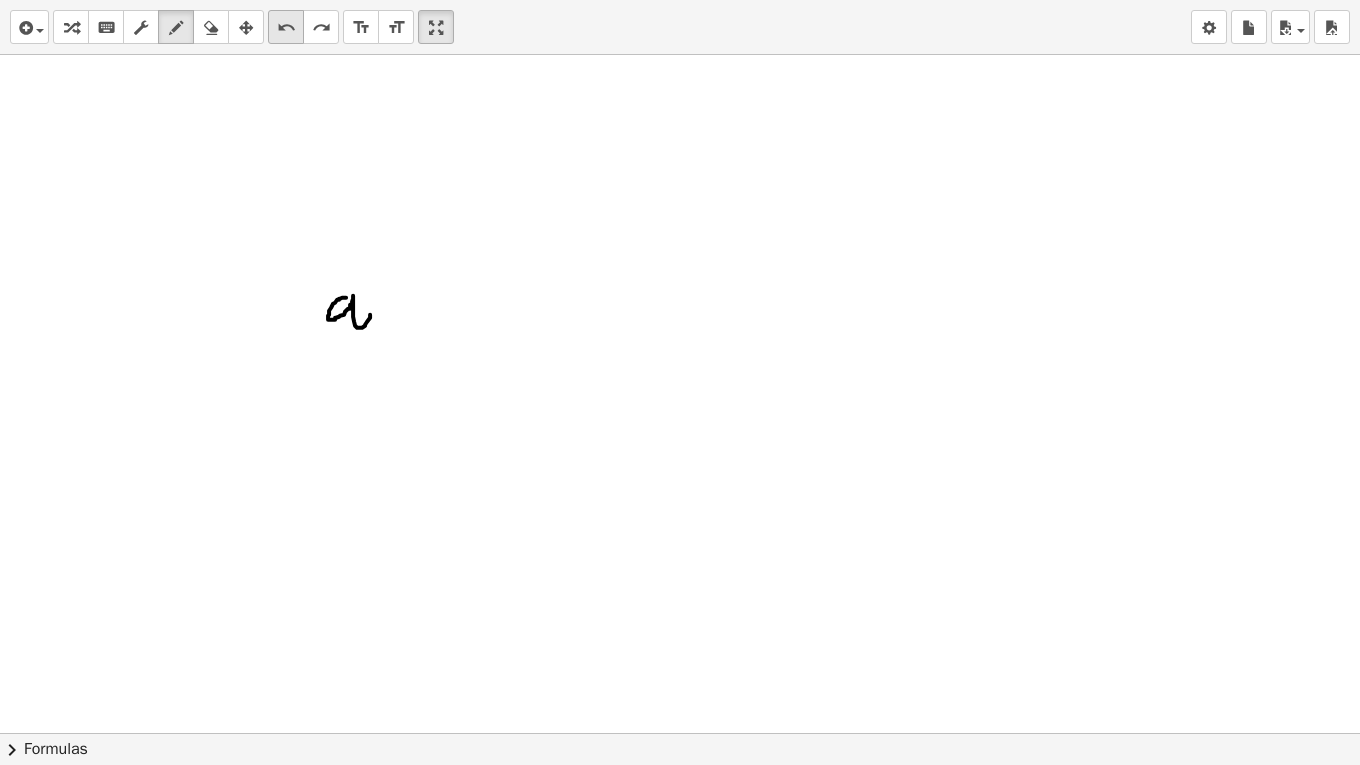 click on "undo" at bounding box center (286, 27) 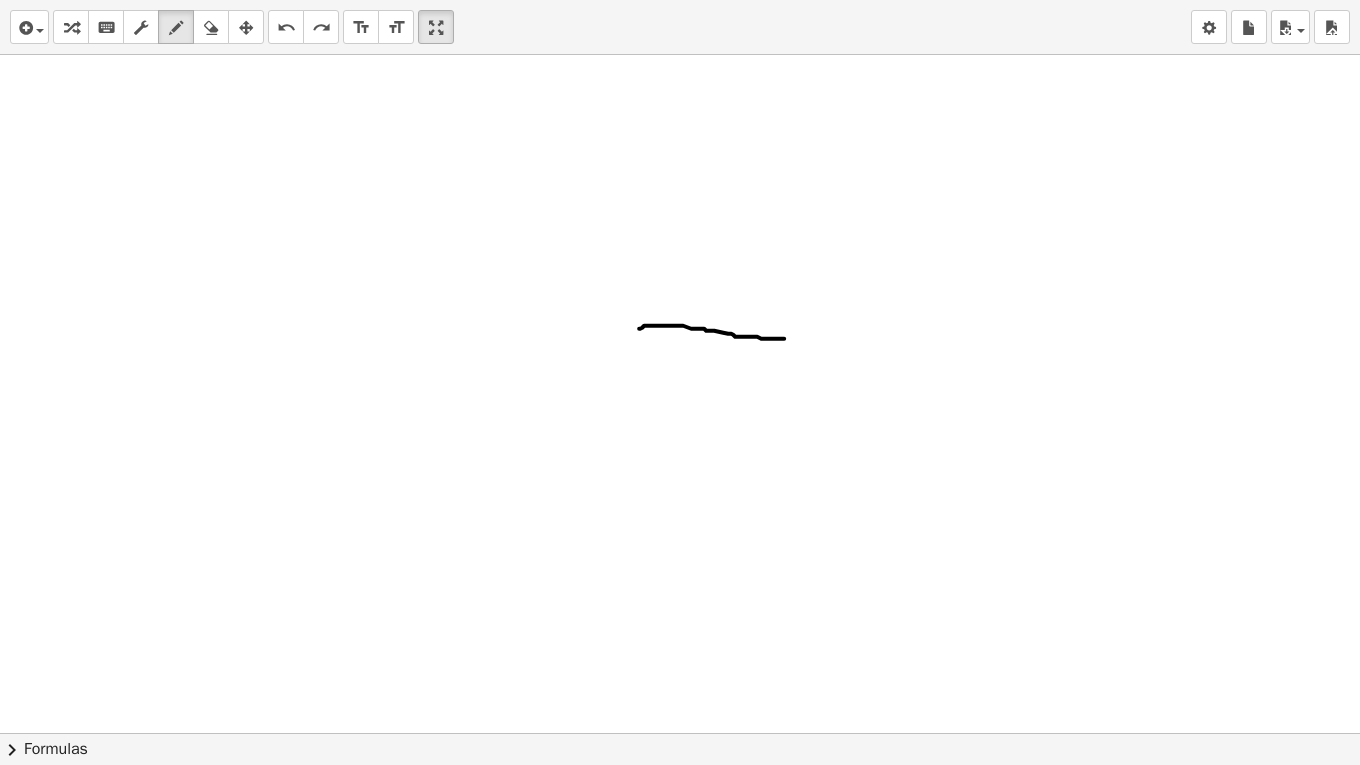 drag, startPoint x: 639, startPoint y: 327, endPoint x: 784, endPoint y: 337, distance: 145.34442 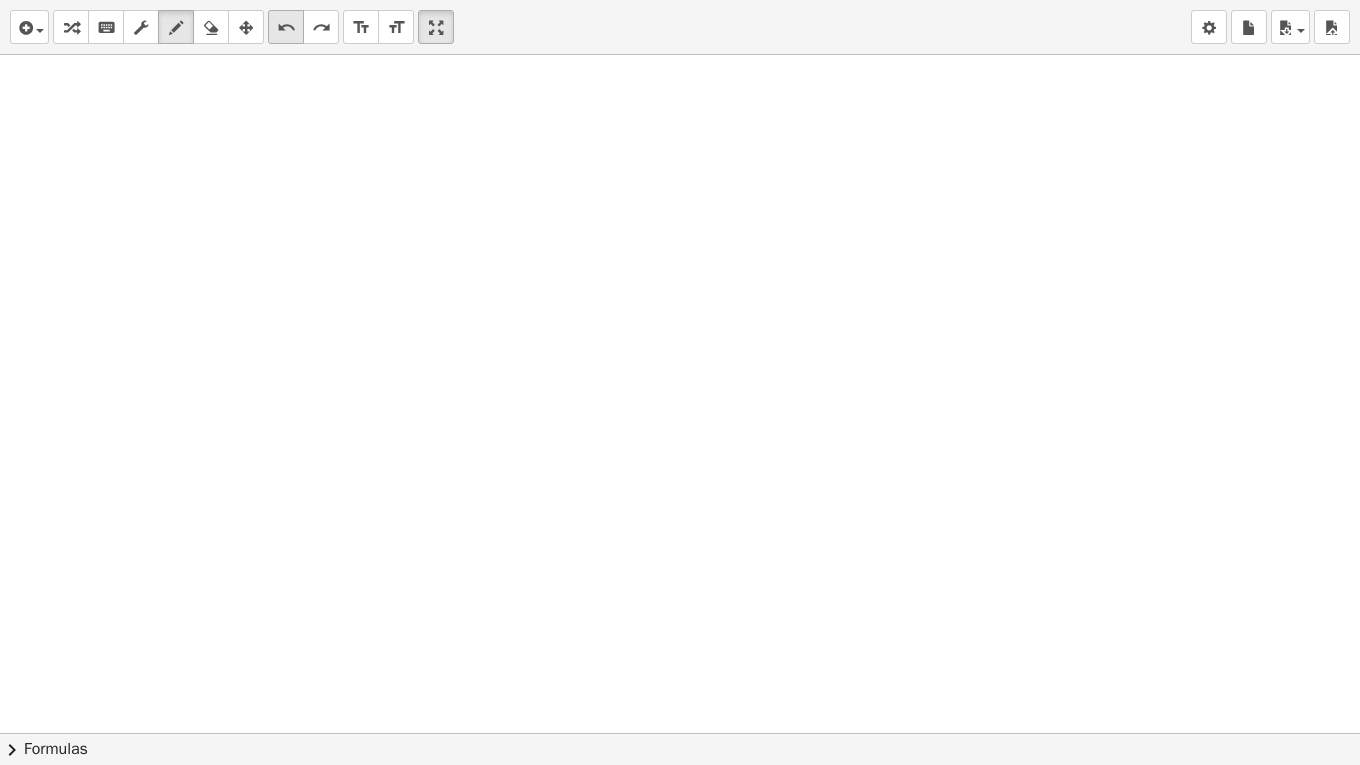 click on "undo" at bounding box center (286, 28) 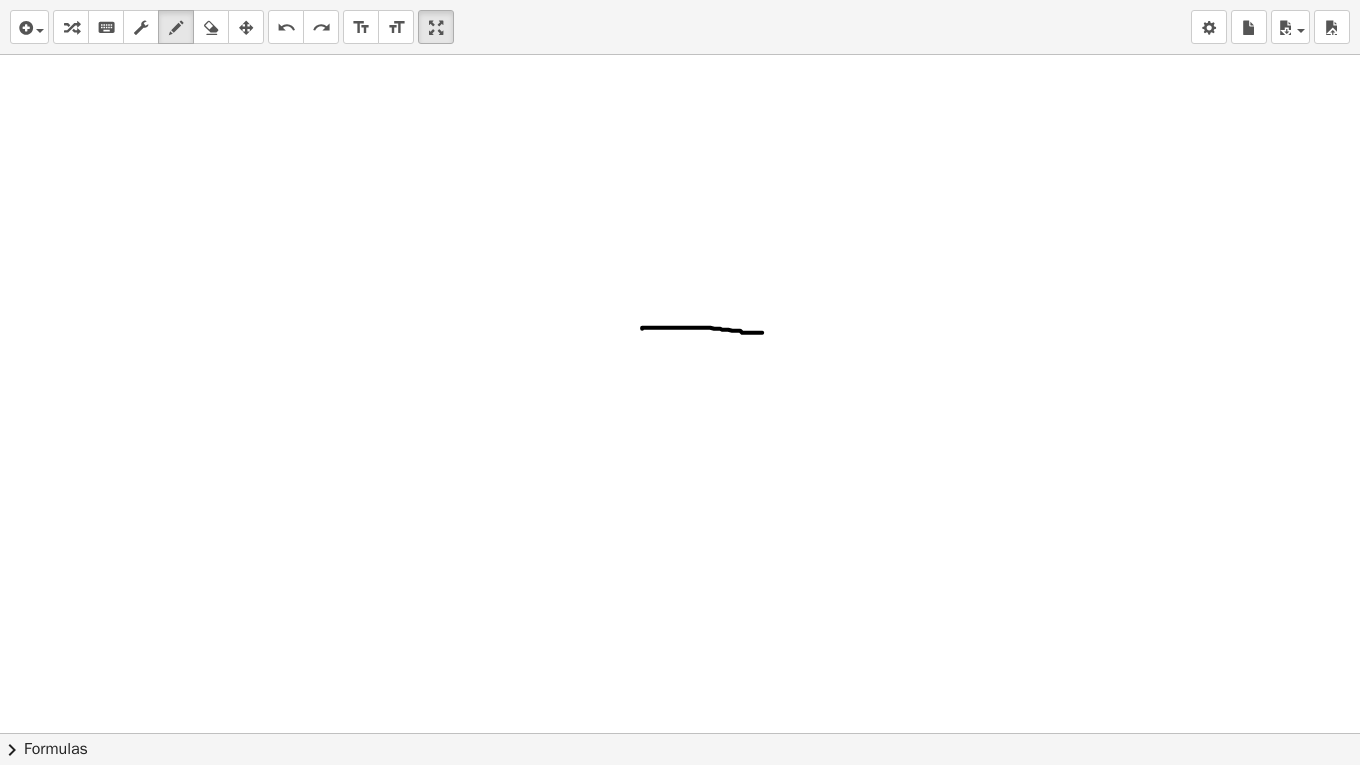 drag, startPoint x: 642, startPoint y: 327, endPoint x: 763, endPoint y: 331, distance: 121.0661 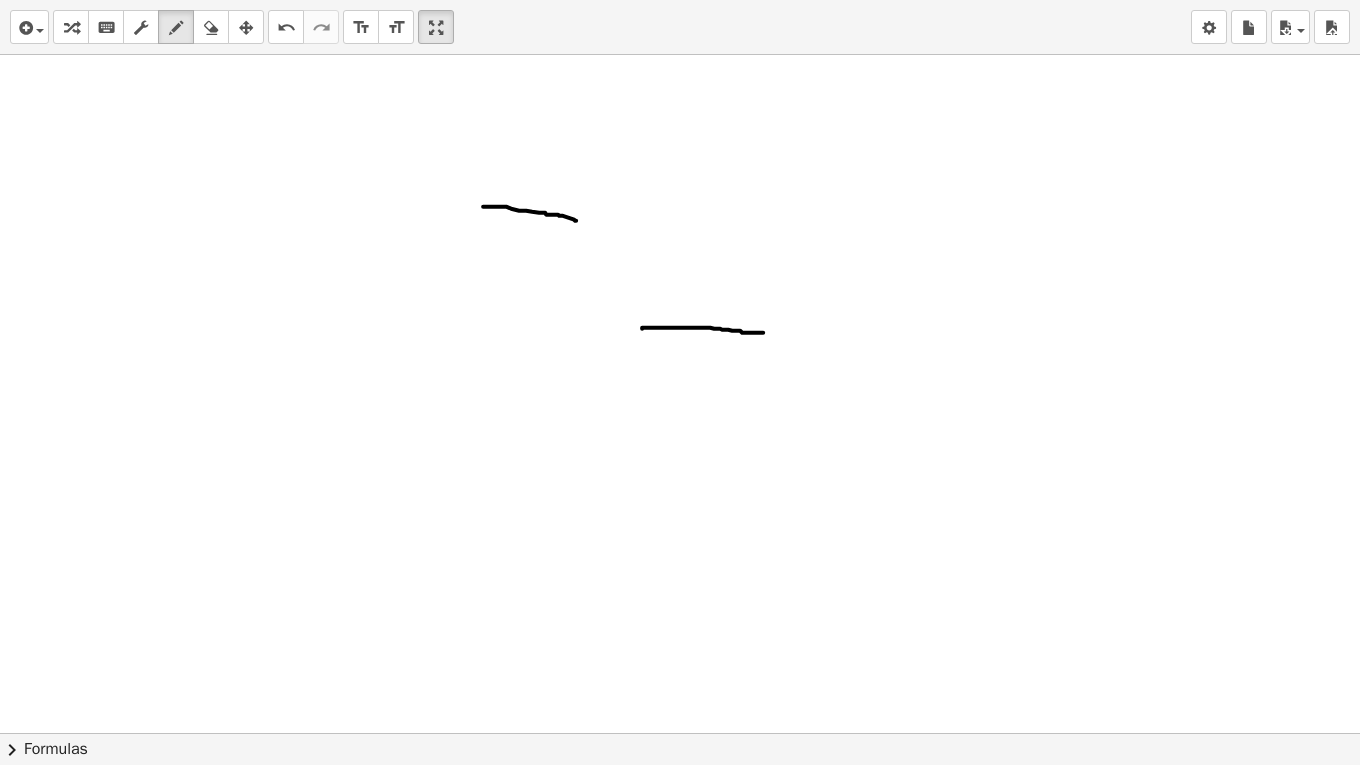 drag, startPoint x: 576, startPoint y: 219, endPoint x: 480, endPoint y: 206, distance: 96.87621 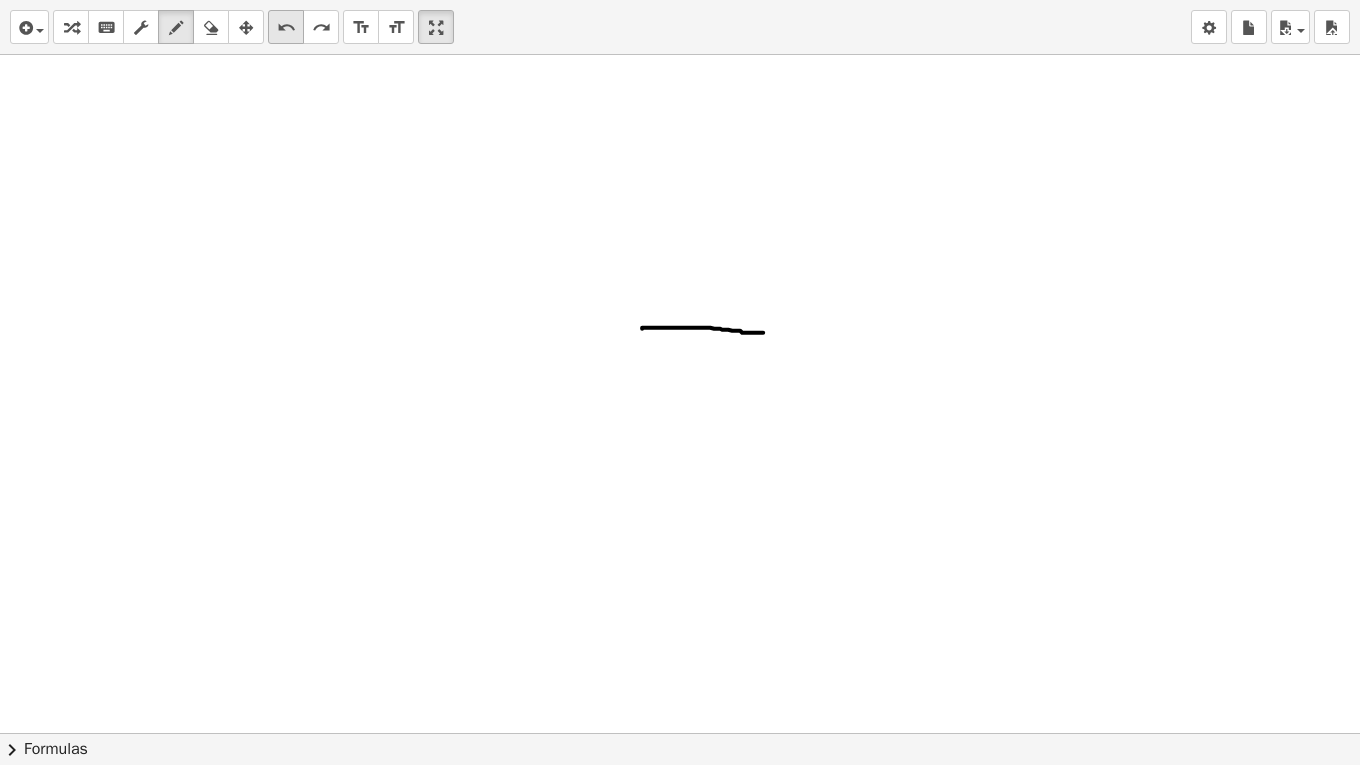 click on "undo" at bounding box center (286, 28) 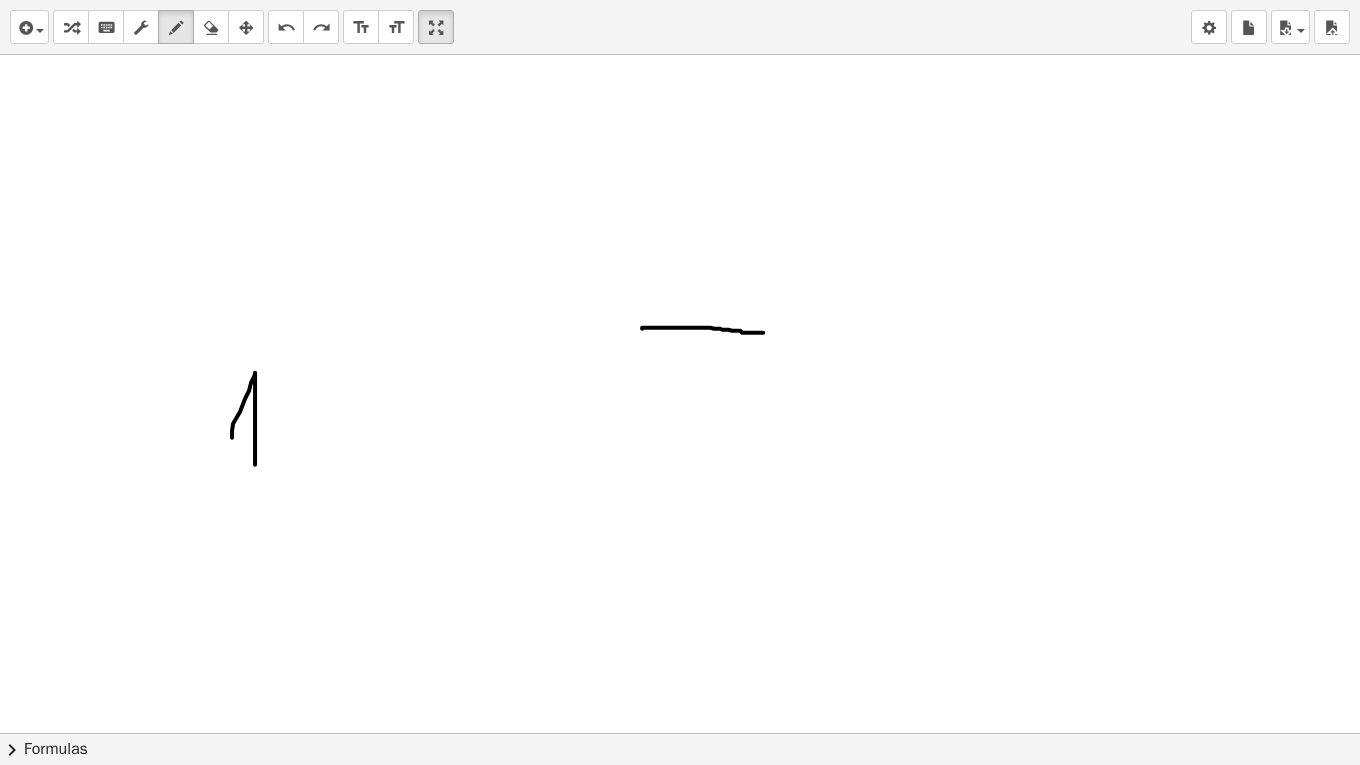 drag, startPoint x: 232, startPoint y: 436, endPoint x: 255, endPoint y: 464, distance: 36.23534 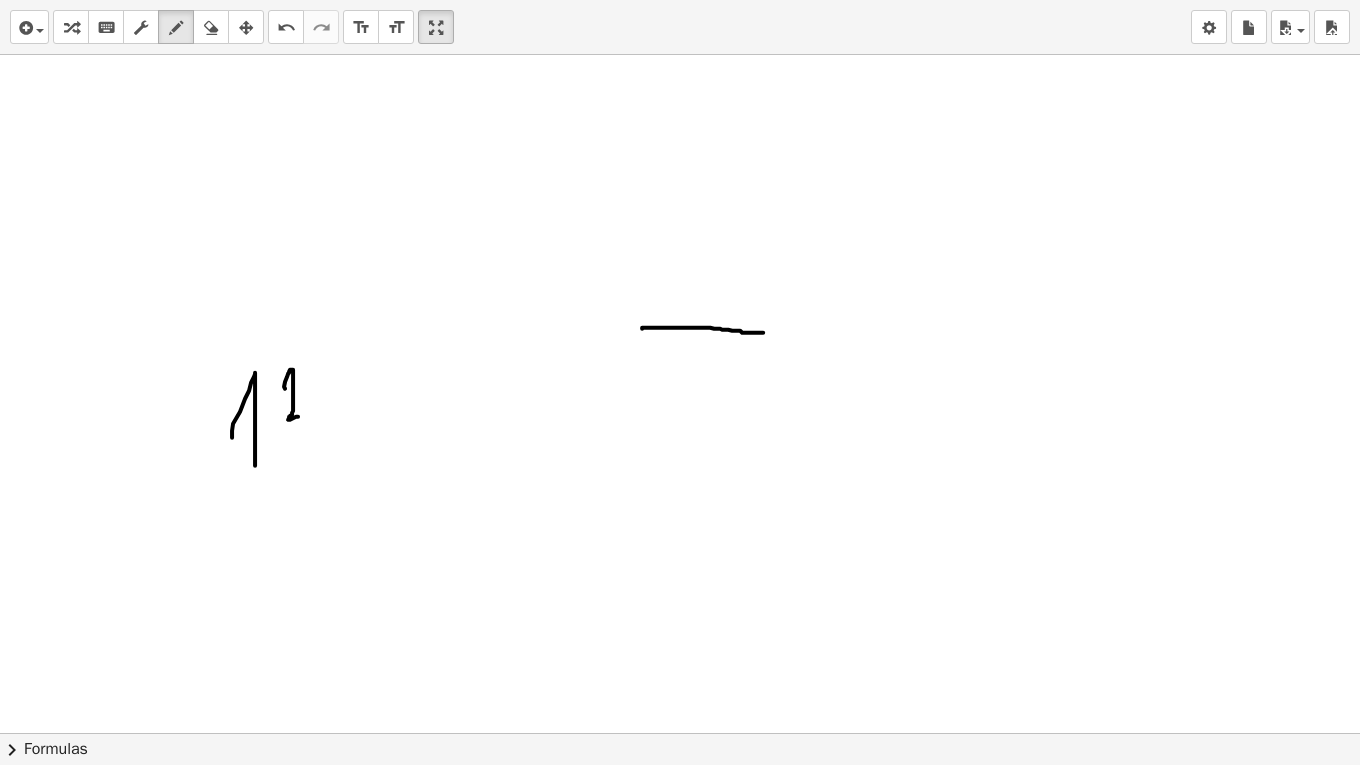drag, startPoint x: 285, startPoint y: 387, endPoint x: 300, endPoint y: 415, distance: 31.764761 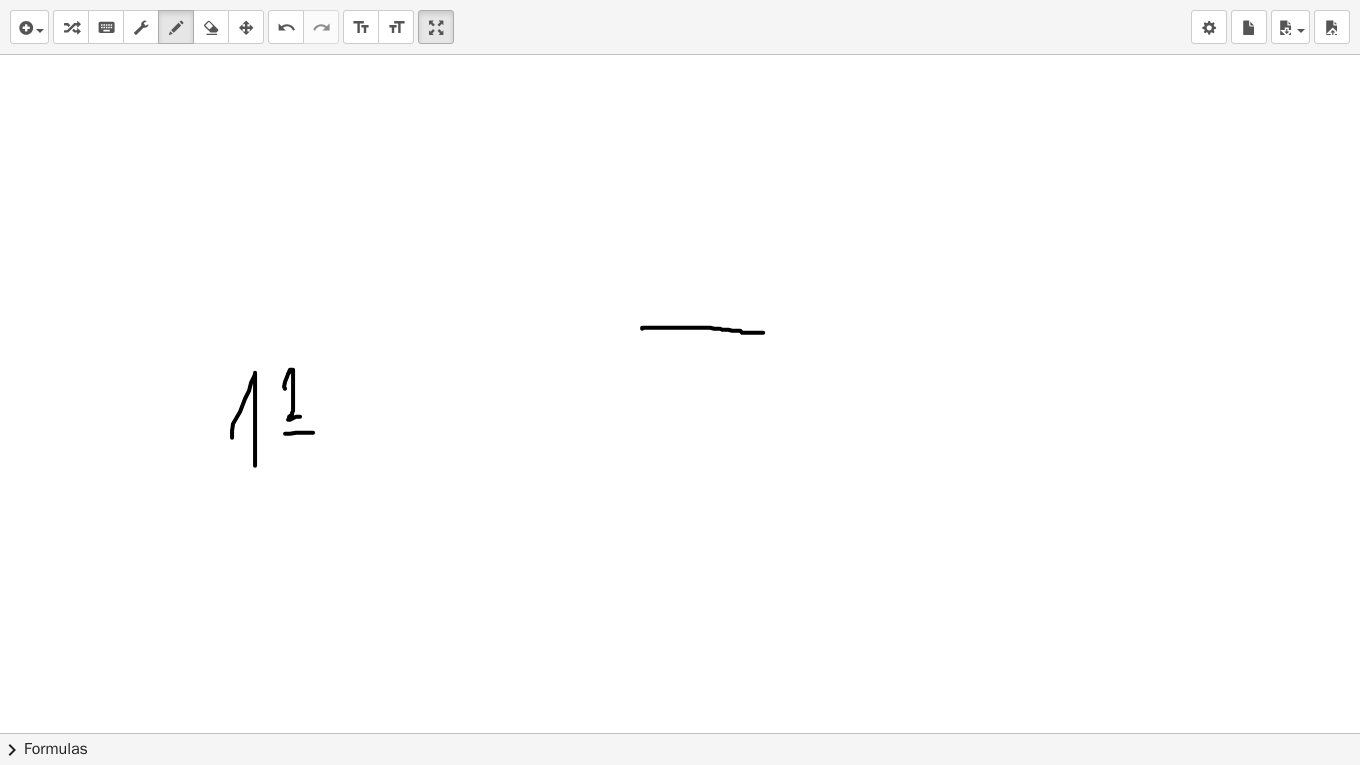 drag, startPoint x: 285, startPoint y: 432, endPoint x: 292, endPoint y: 448, distance: 17.464249 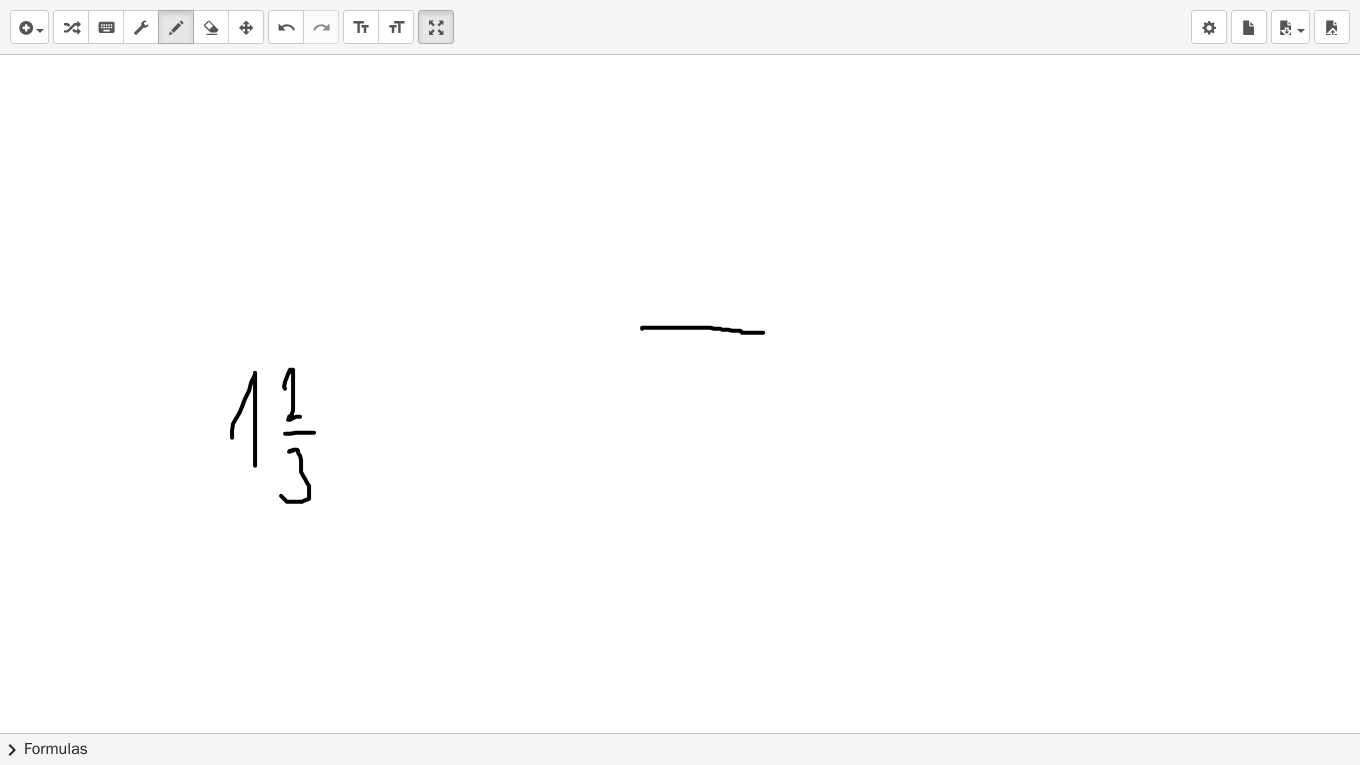 drag, startPoint x: 290, startPoint y: 450, endPoint x: 281, endPoint y: 489, distance: 40.024994 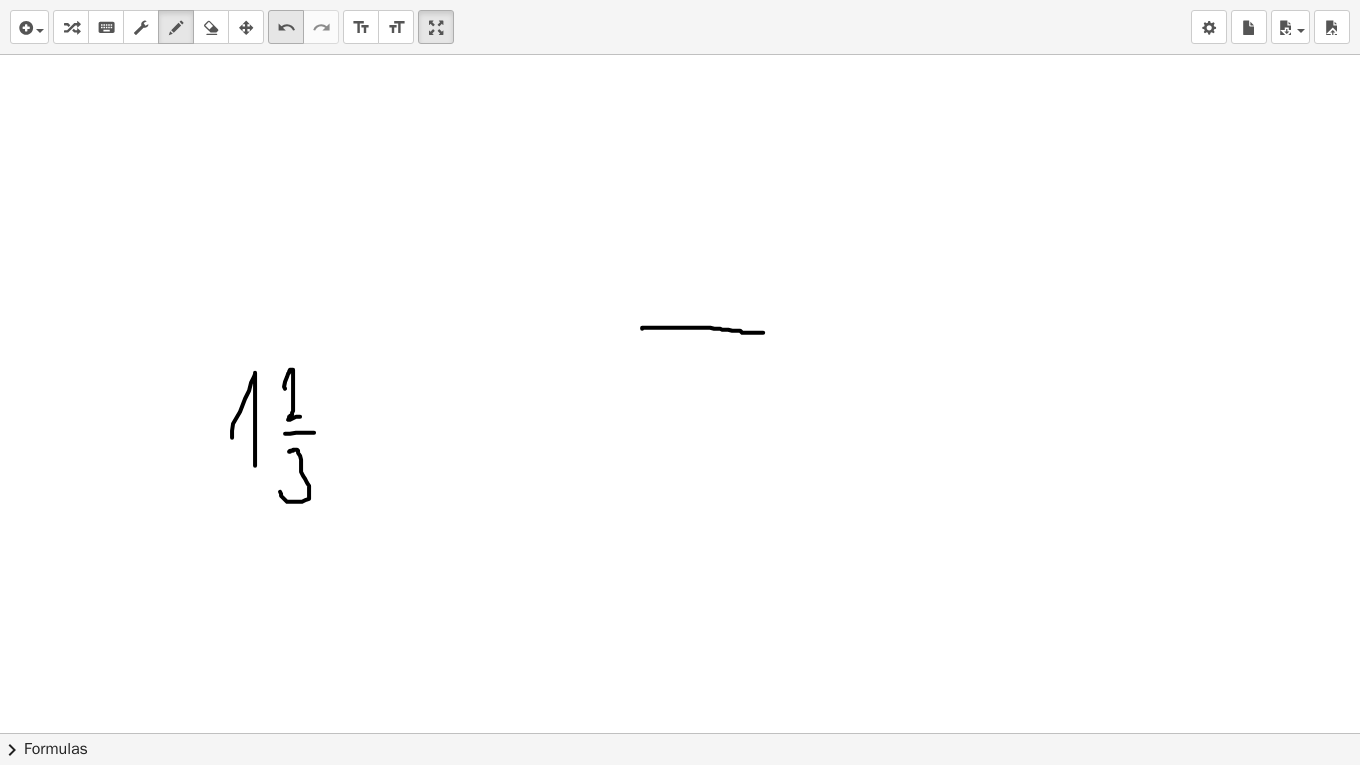 click on "undo" at bounding box center [286, 28] 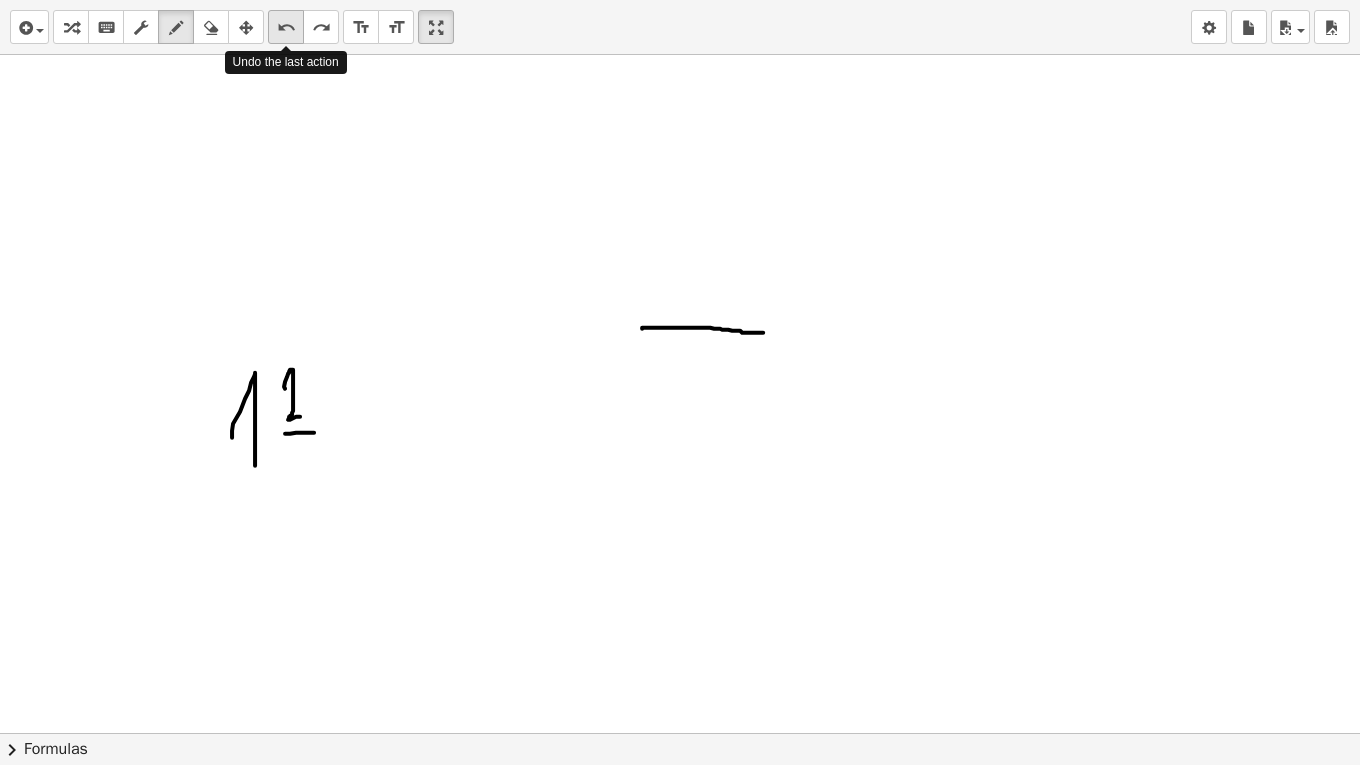 click on "undo" at bounding box center (286, 28) 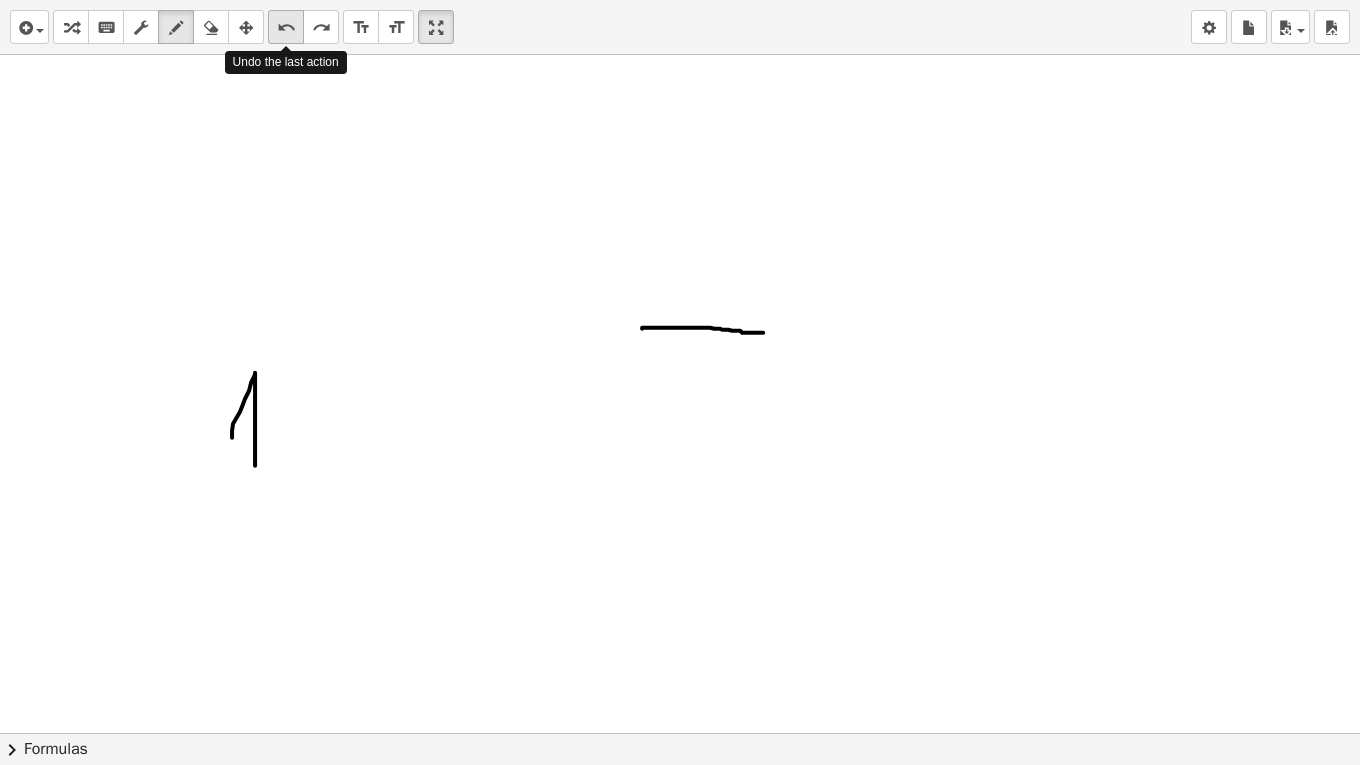click on "undo" at bounding box center (286, 28) 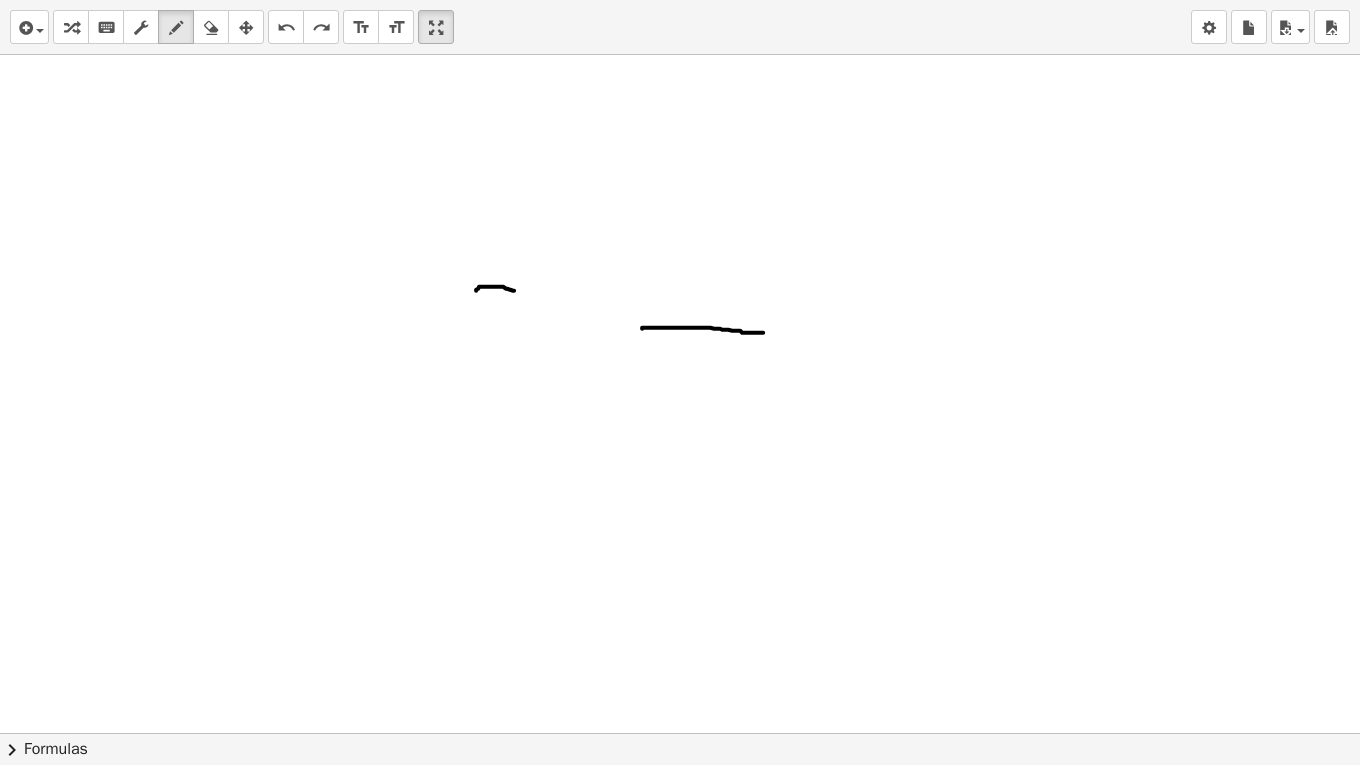 drag, startPoint x: 476, startPoint y: 289, endPoint x: 514, endPoint y: 289, distance: 38 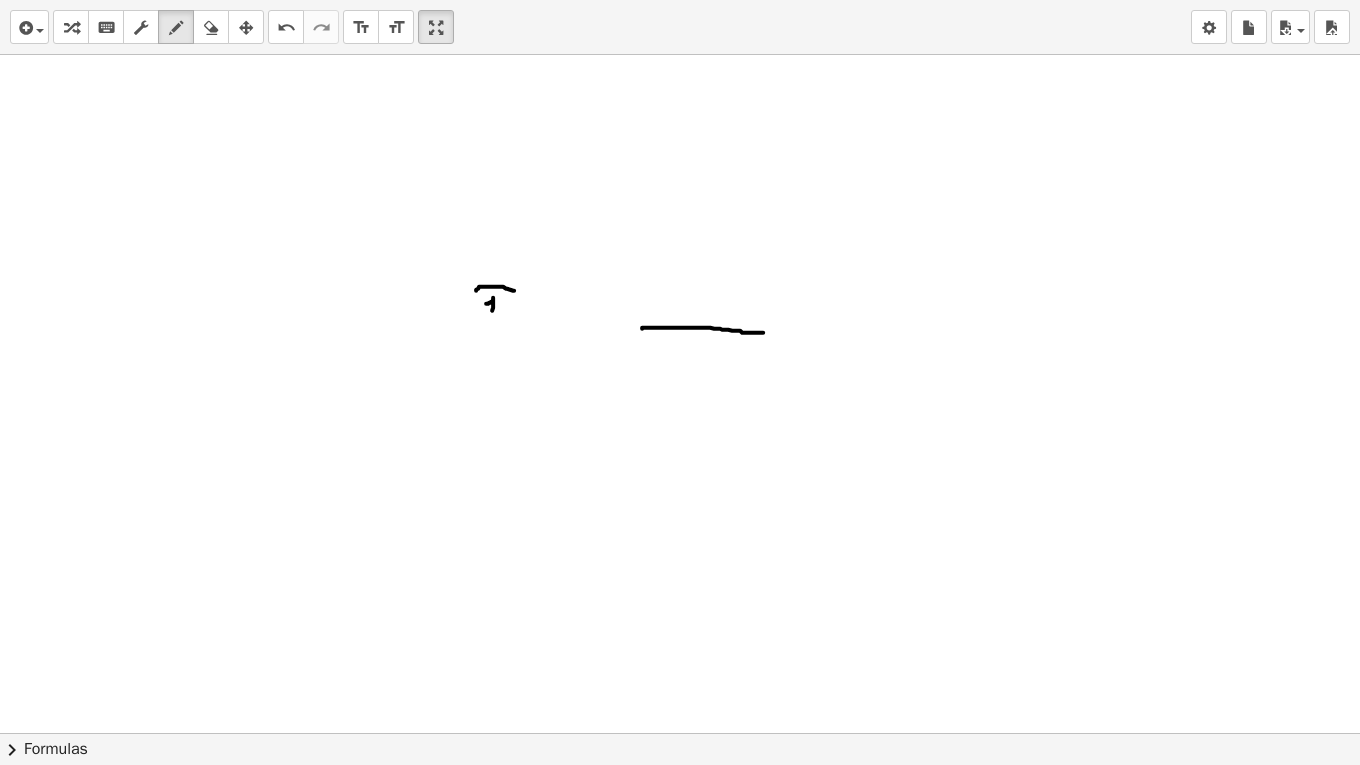 click at bounding box center [680, 1306] 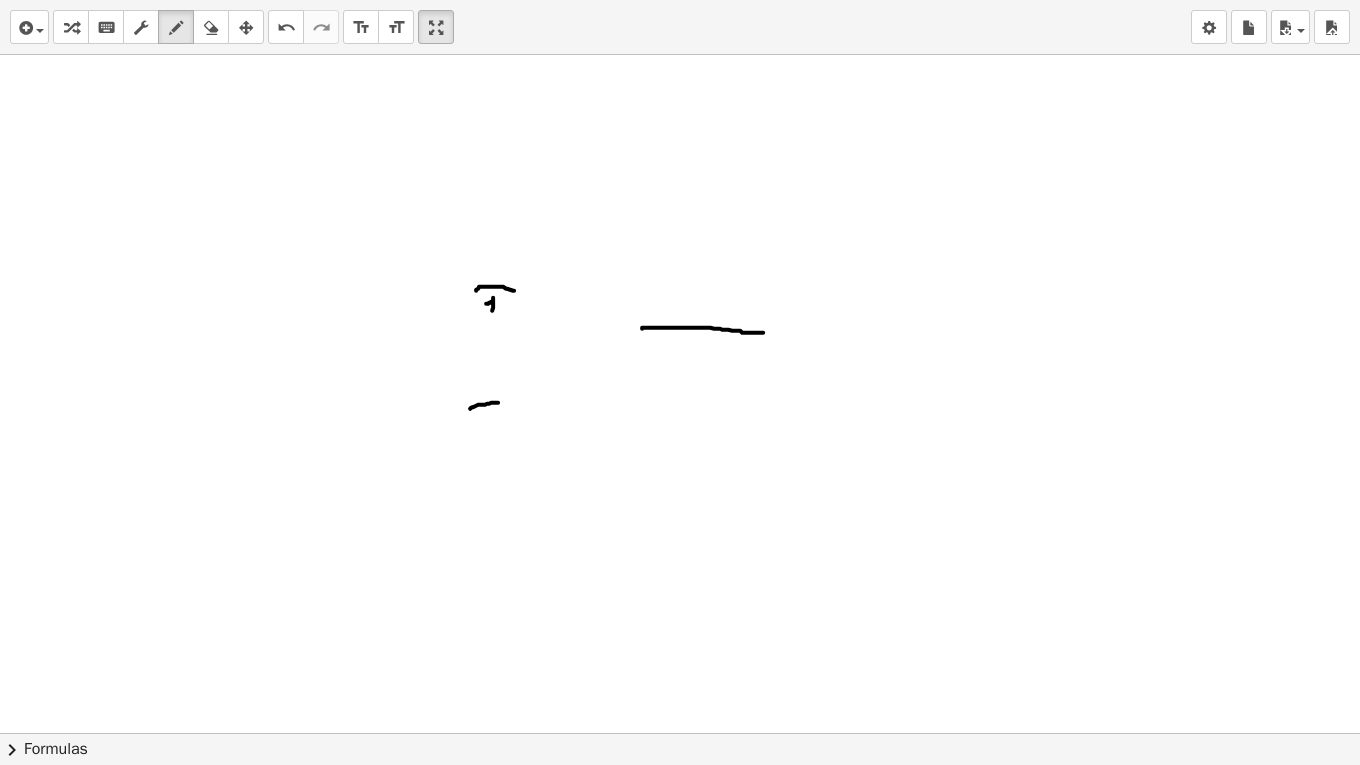 drag, startPoint x: 470, startPoint y: 407, endPoint x: 498, endPoint y: 401, distance: 28.635643 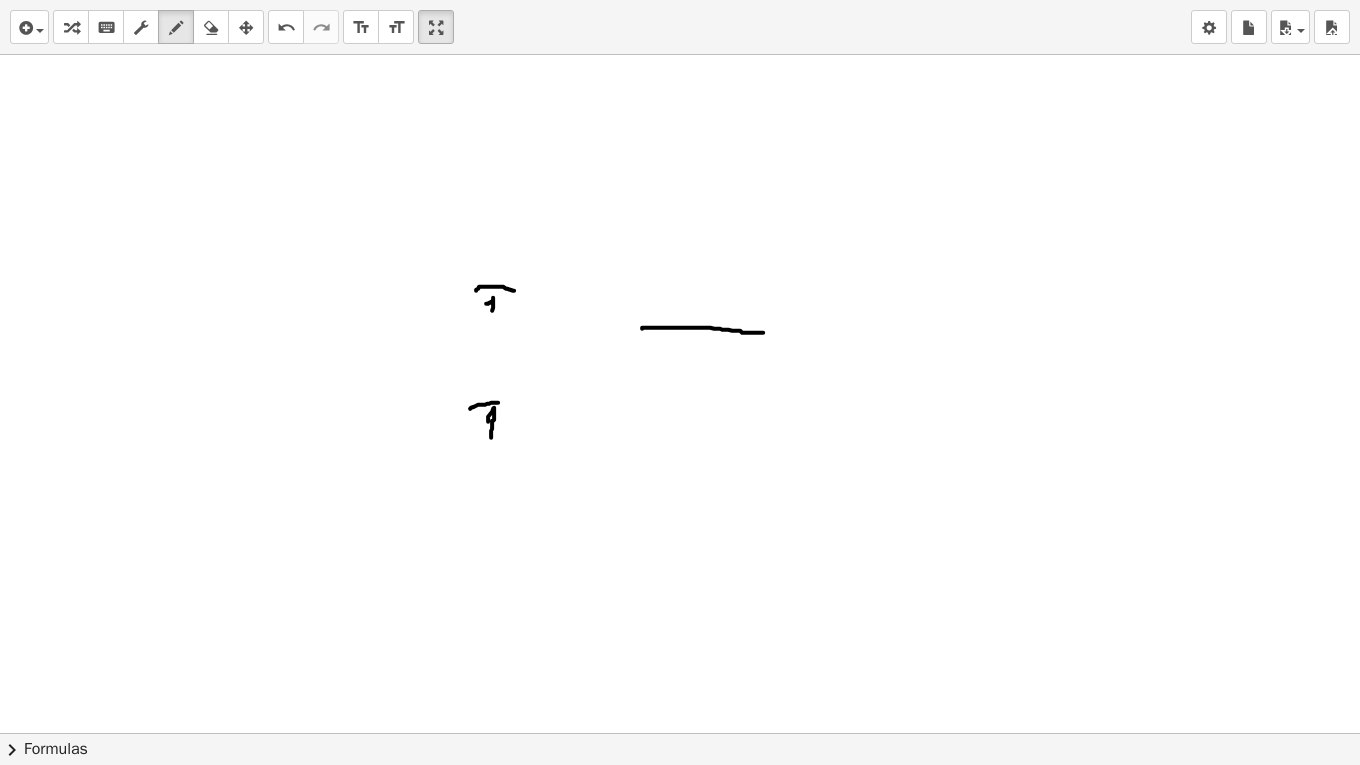 drag, startPoint x: 488, startPoint y: 420, endPoint x: 491, endPoint y: 435, distance: 15.297058 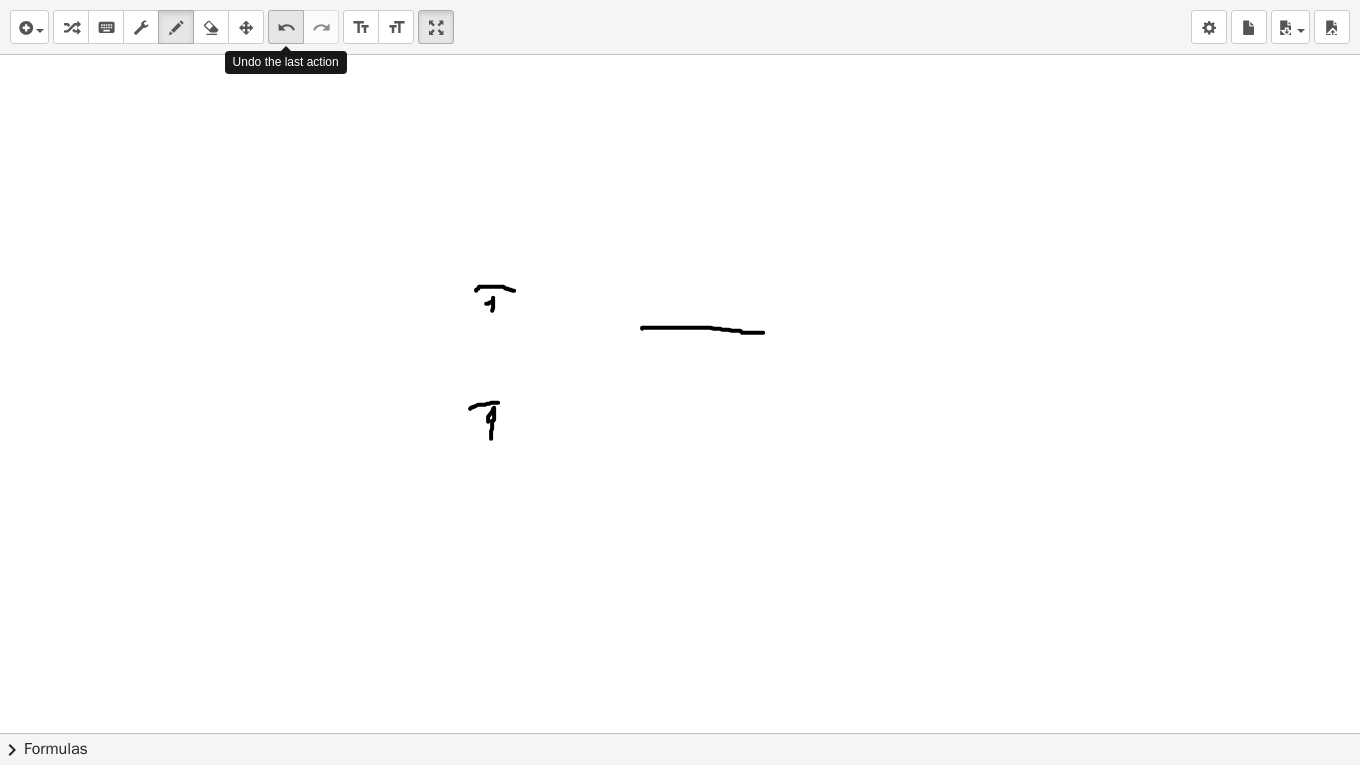 click on "undo" at bounding box center (286, 28) 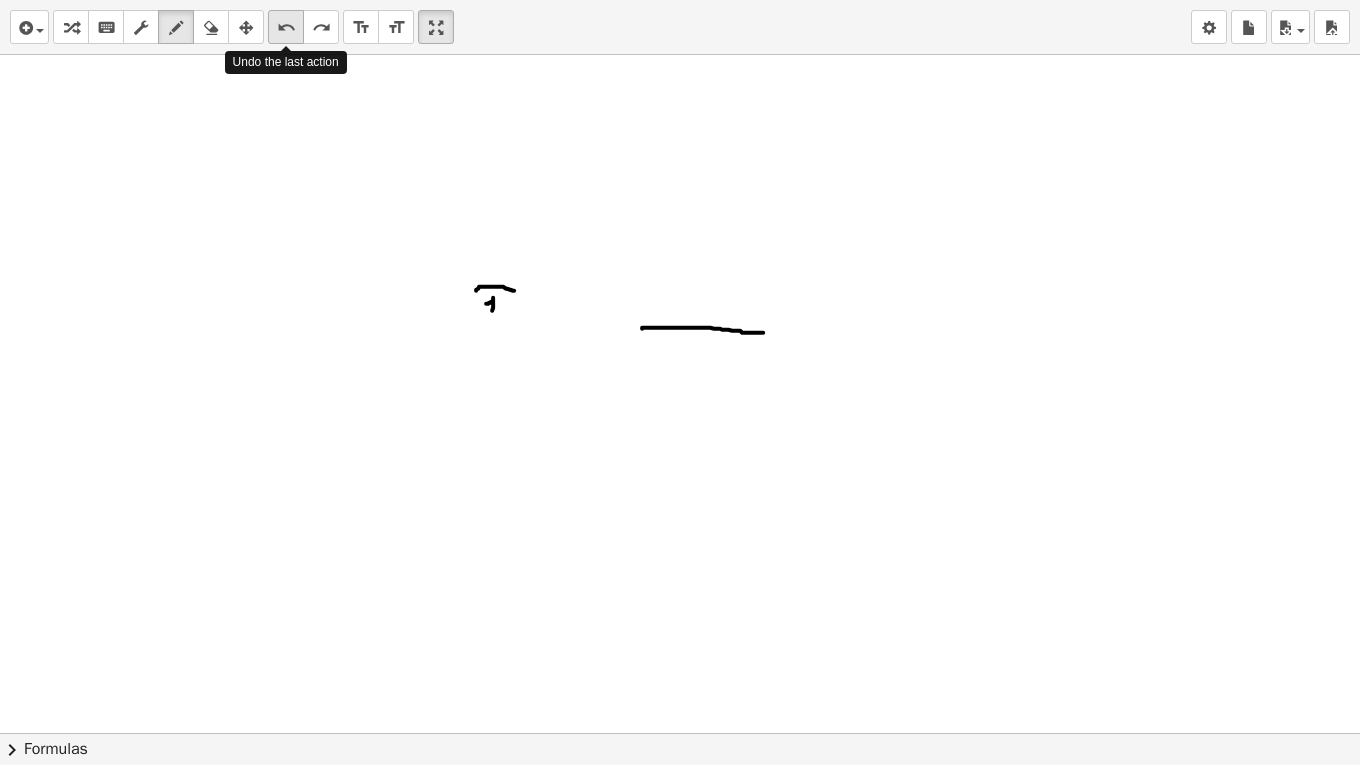 click on "undo" at bounding box center (286, 28) 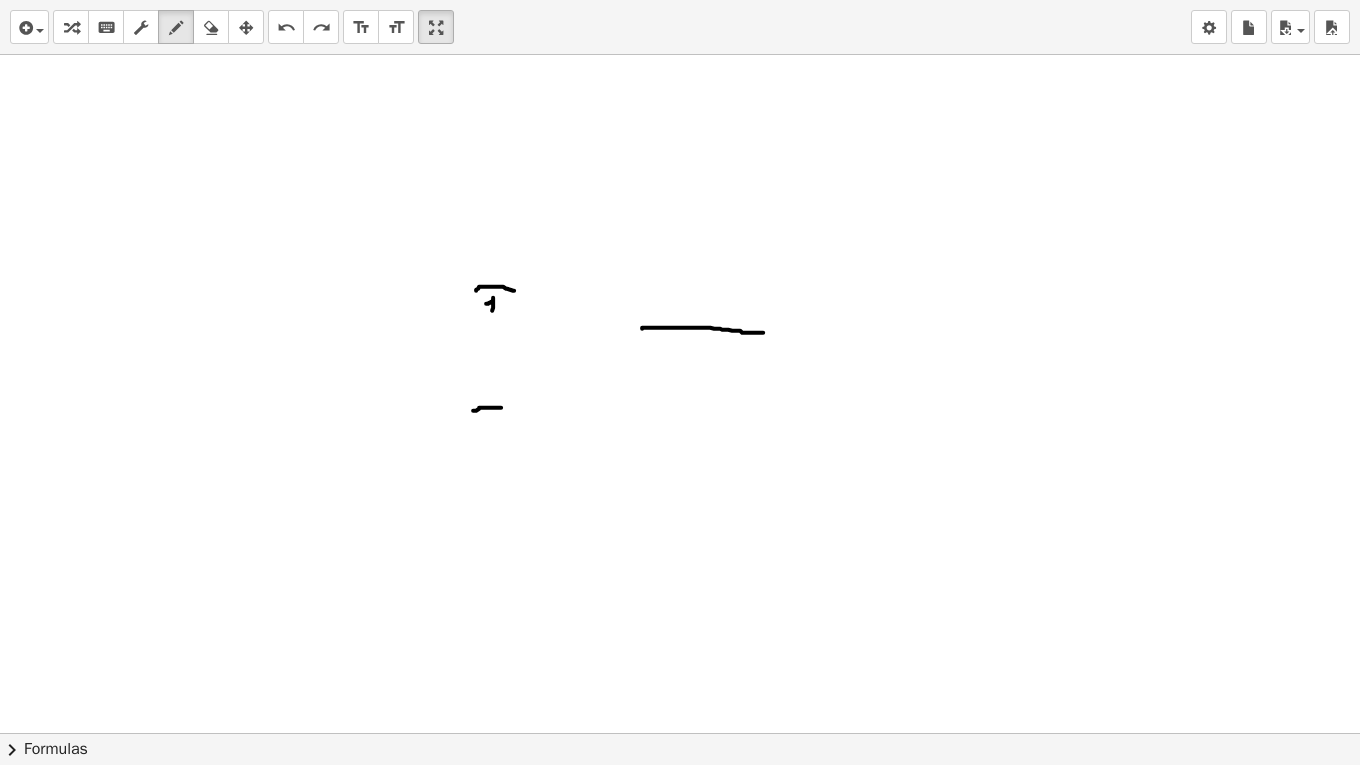 drag, startPoint x: 473, startPoint y: 409, endPoint x: 501, endPoint y: 406, distance: 28.160255 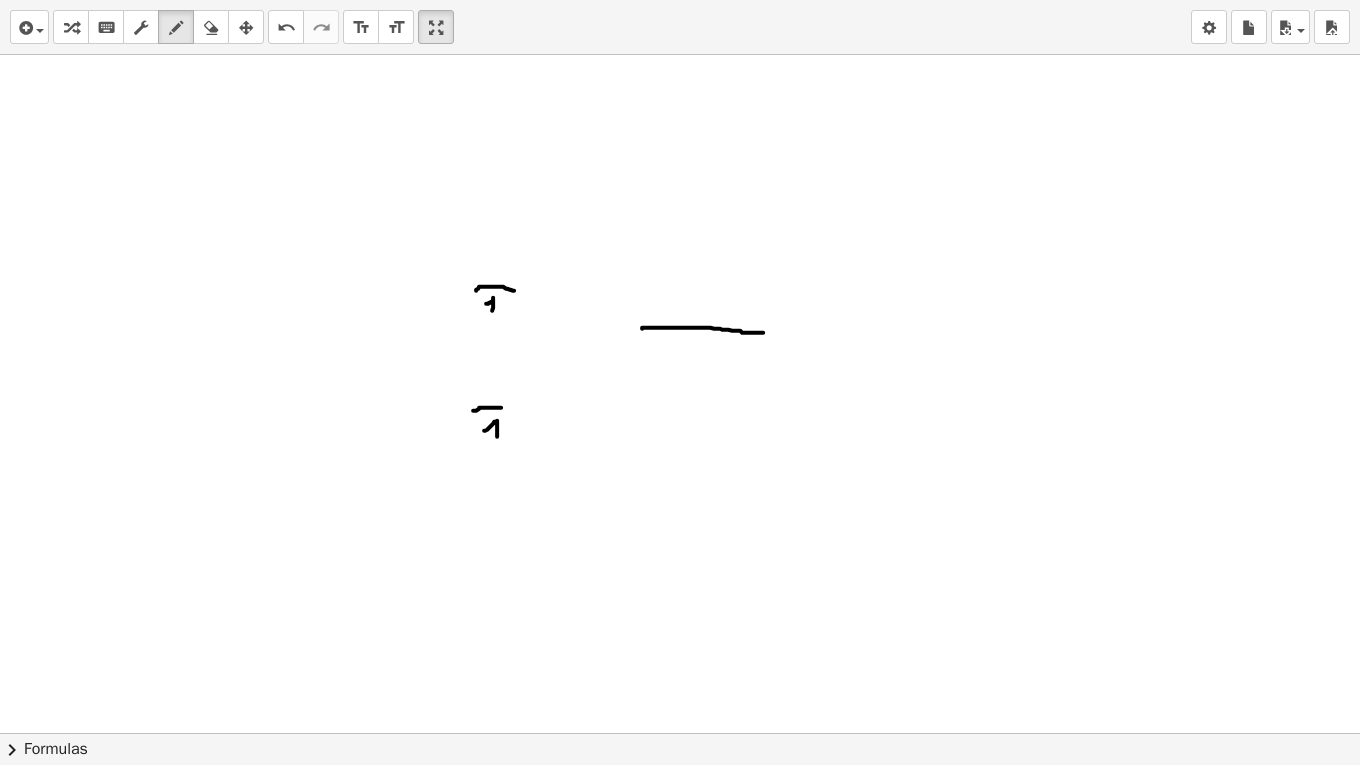 drag, startPoint x: 484, startPoint y: 429, endPoint x: 497, endPoint y: 435, distance: 14.3178215 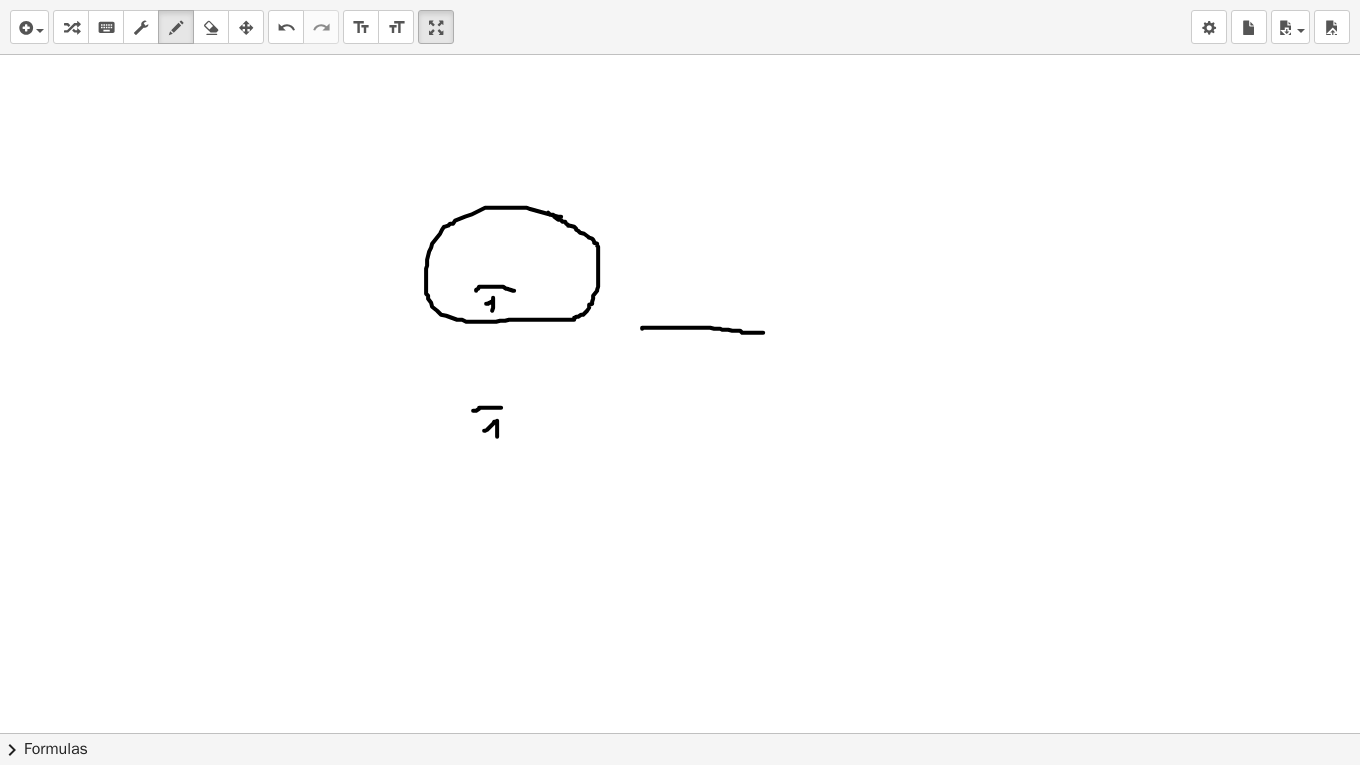 drag, startPoint x: 561, startPoint y: 215, endPoint x: 548, endPoint y: 211, distance: 13.601471 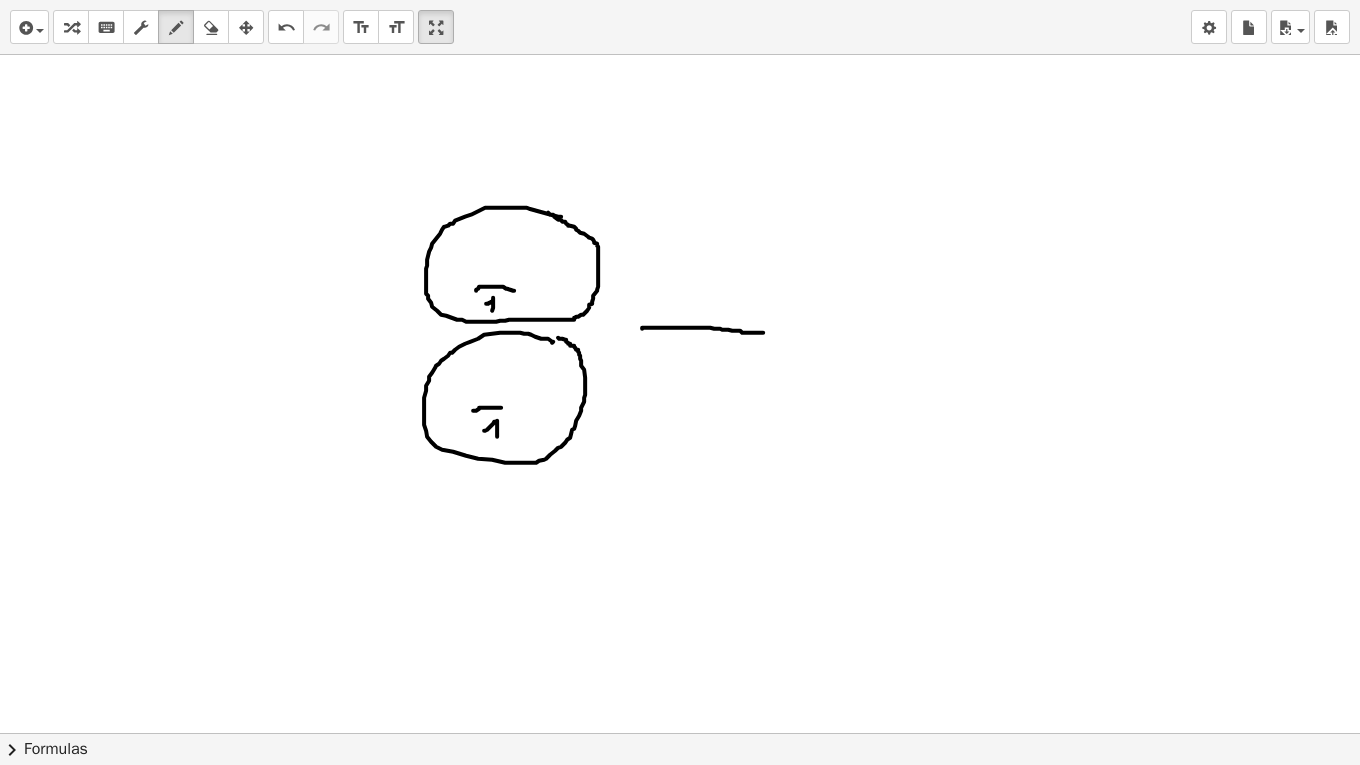 click at bounding box center (680, 1306) 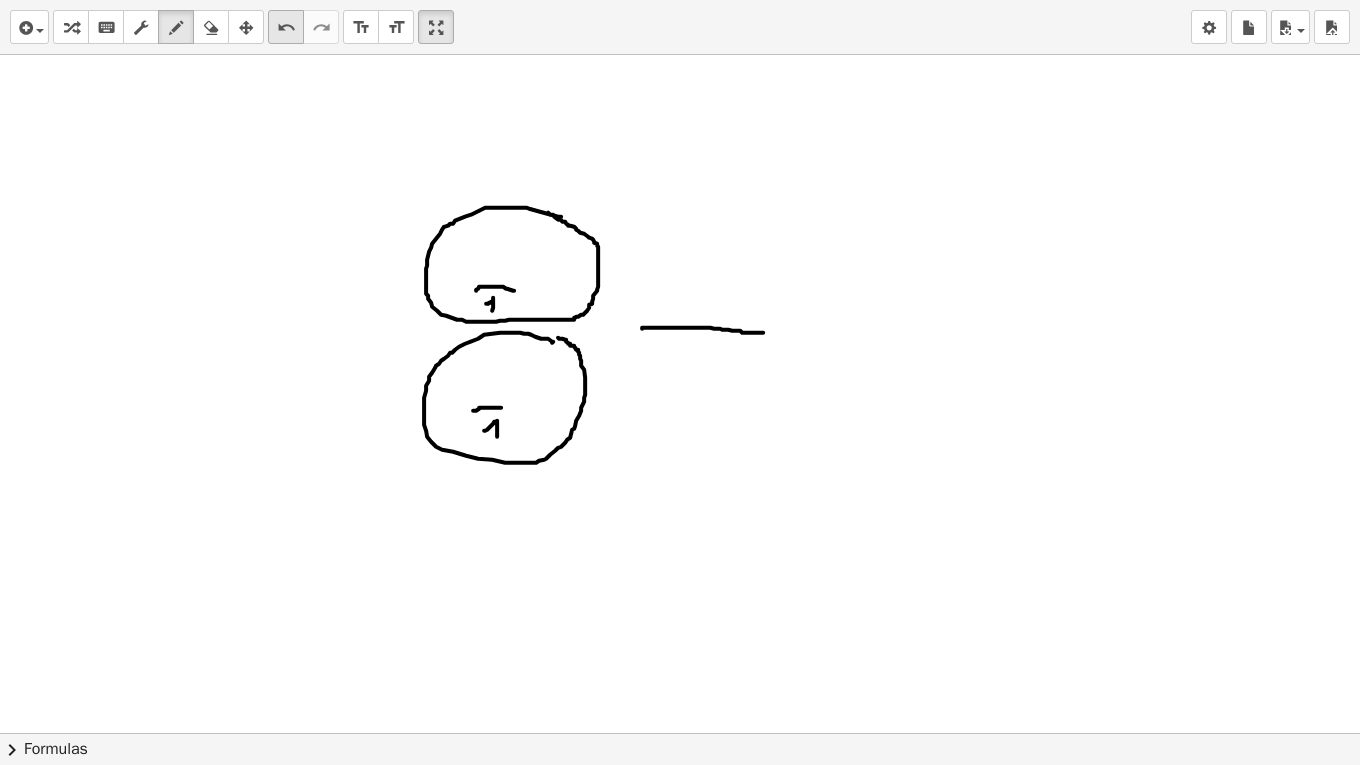 click on "undo" at bounding box center [286, 28] 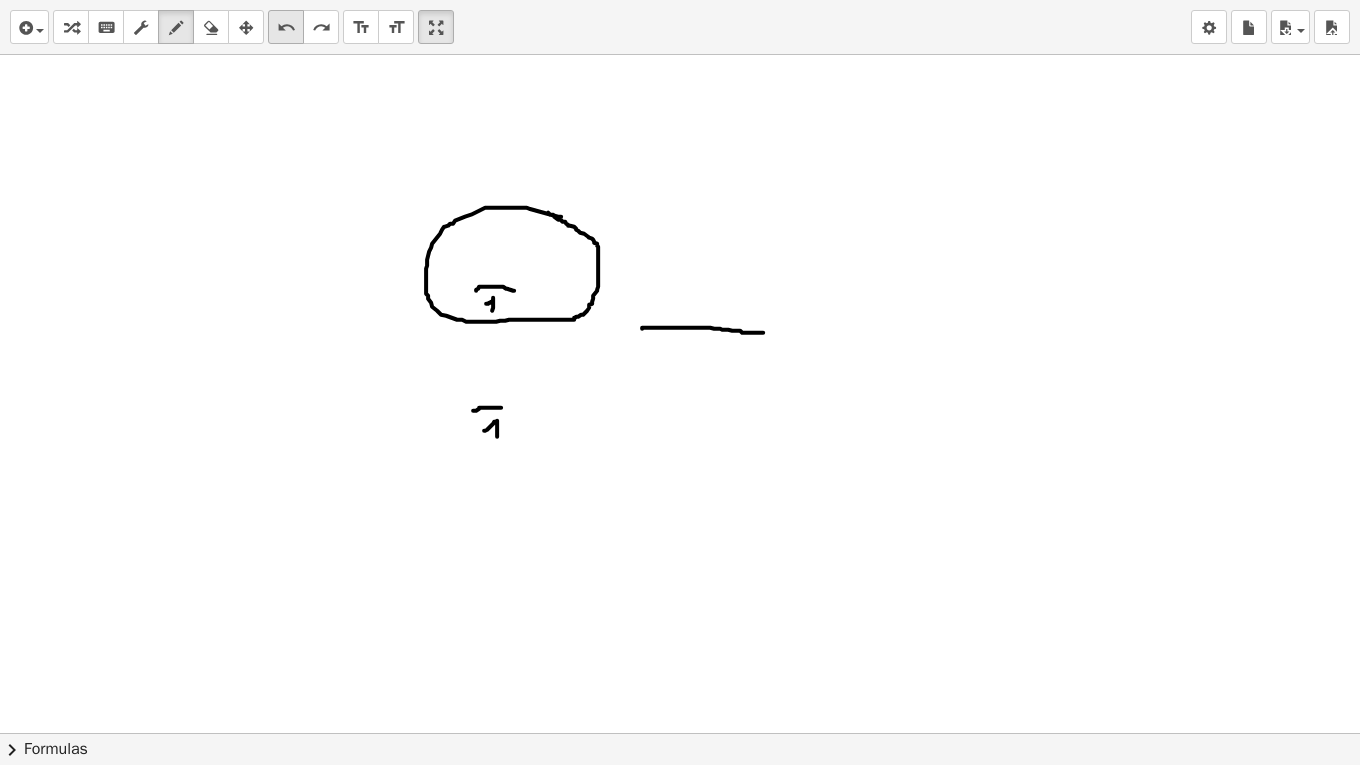 click on "undo" at bounding box center [286, 28] 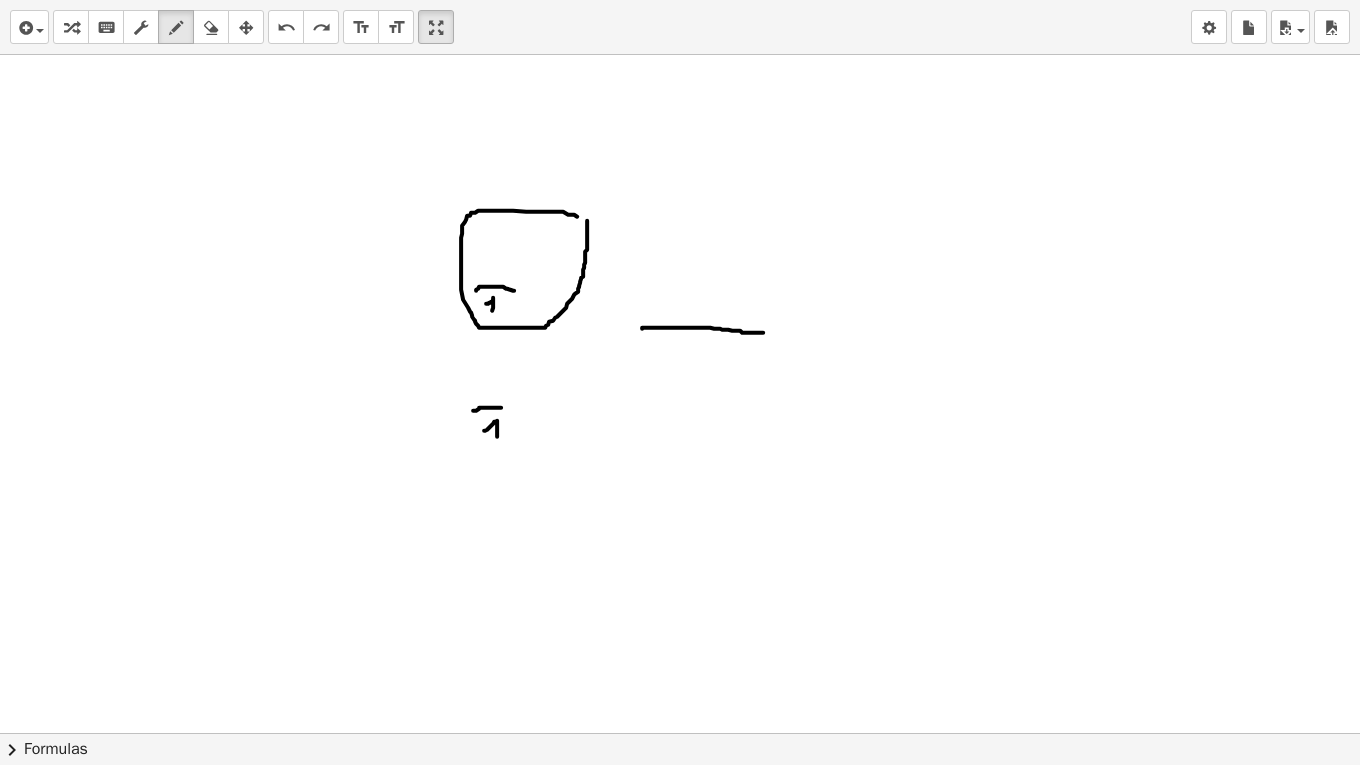 drag, startPoint x: 570, startPoint y: 213, endPoint x: 584, endPoint y: 216, distance: 14.3178215 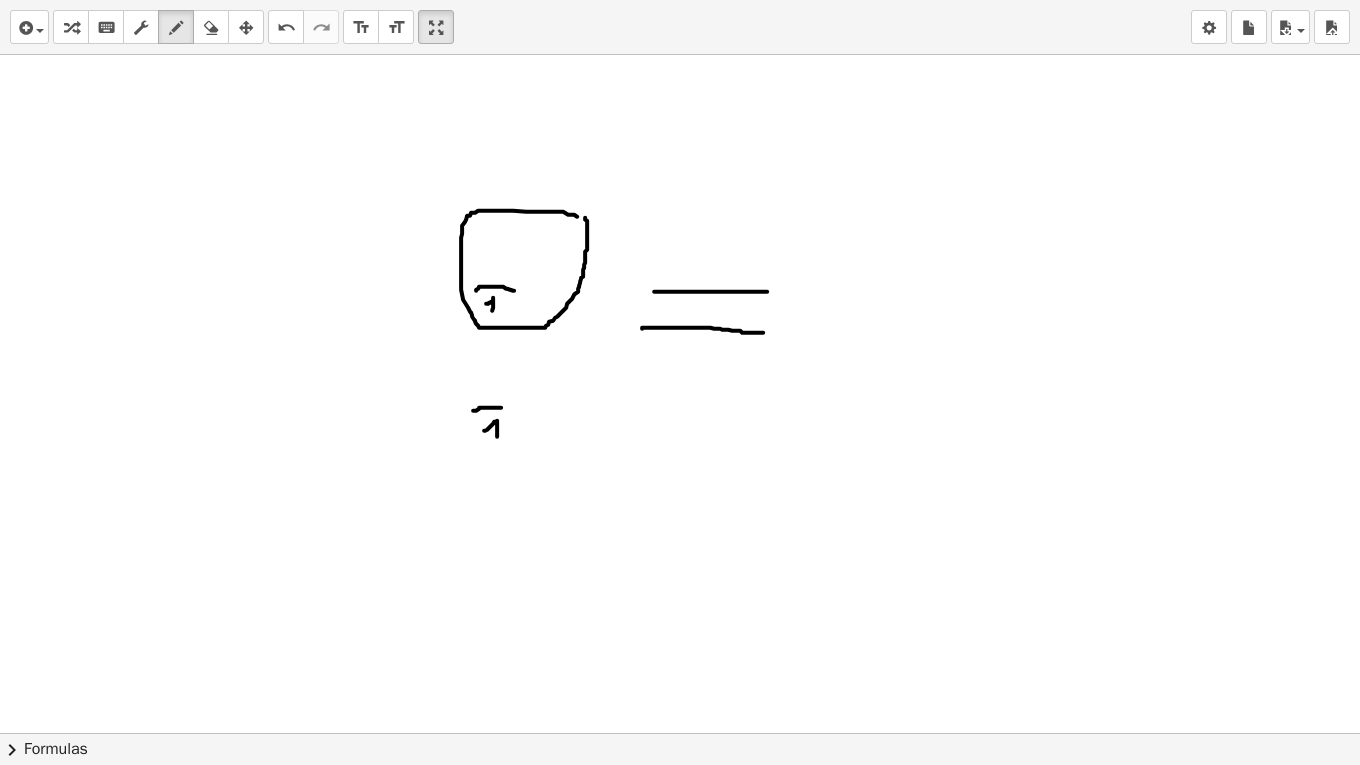 drag, startPoint x: 654, startPoint y: 290, endPoint x: 767, endPoint y: 290, distance: 113 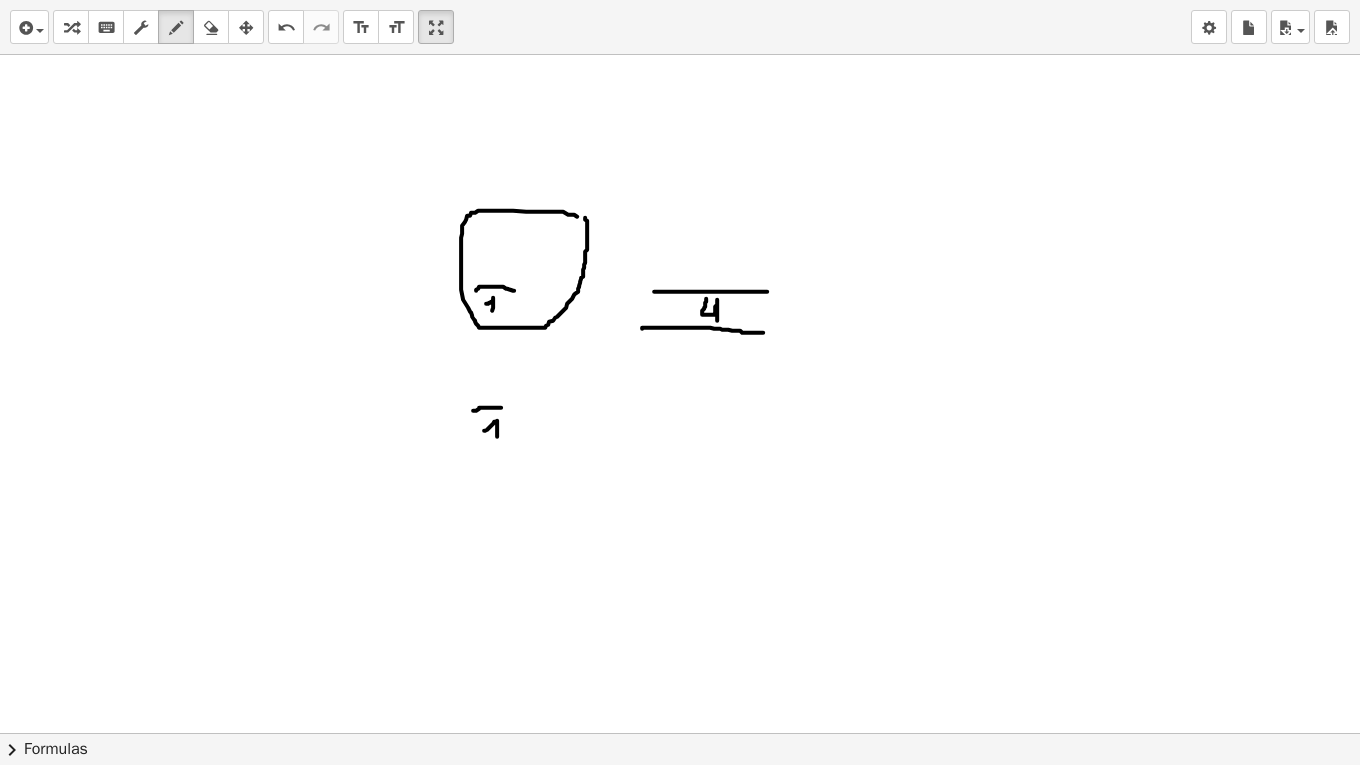 drag, startPoint x: 706, startPoint y: 297, endPoint x: 717, endPoint y: 319, distance: 24.596748 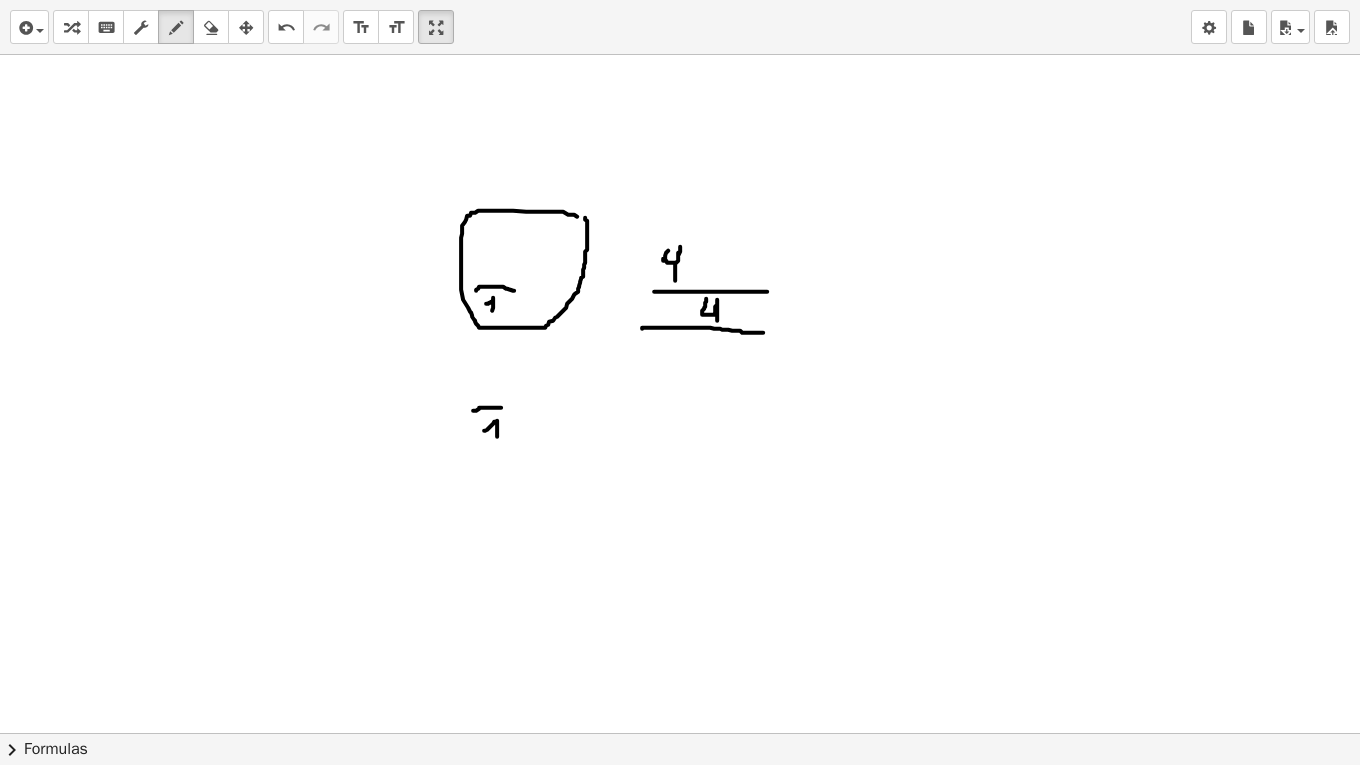 drag, startPoint x: 668, startPoint y: 249, endPoint x: 675, endPoint y: 279, distance: 30.805843 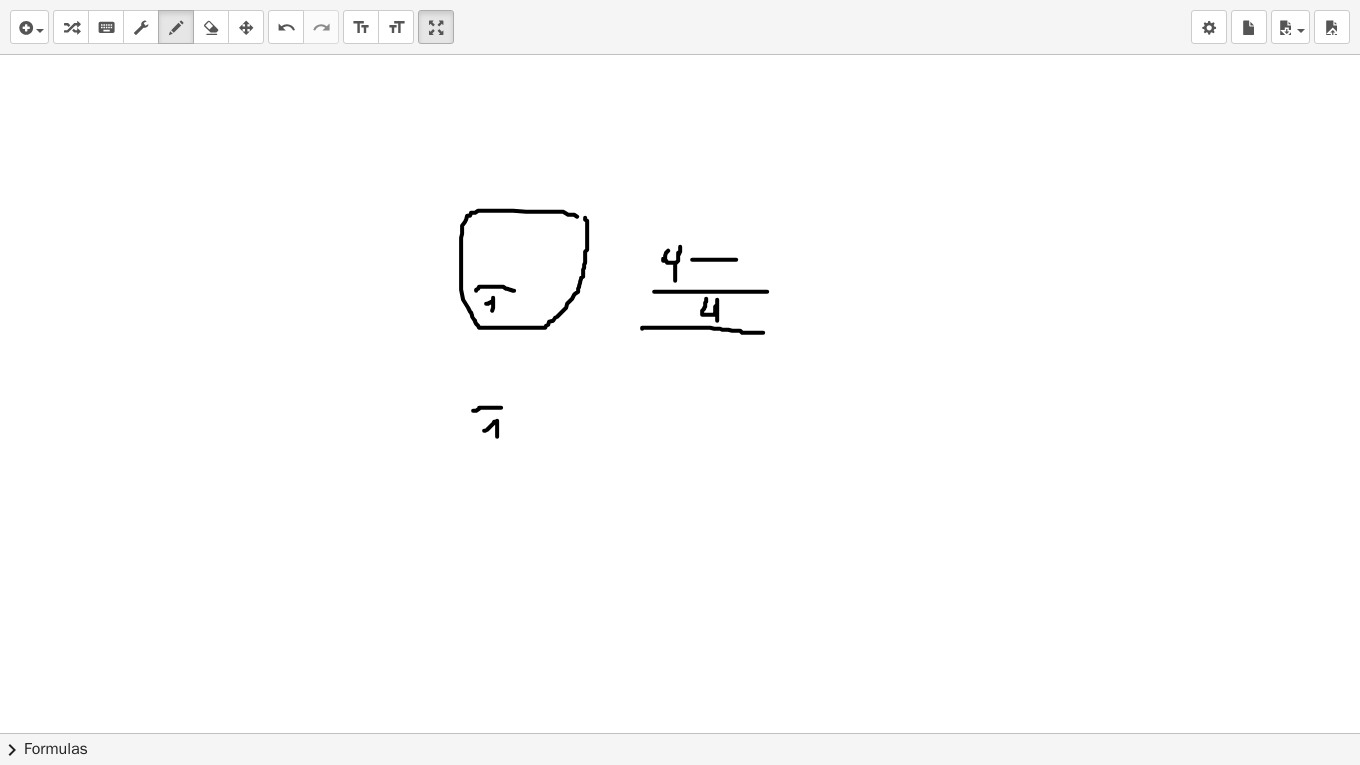 drag, startPoint x: 692, startPoint y: 258, endPoint x: 736, endPoint y: 258, distance: 44 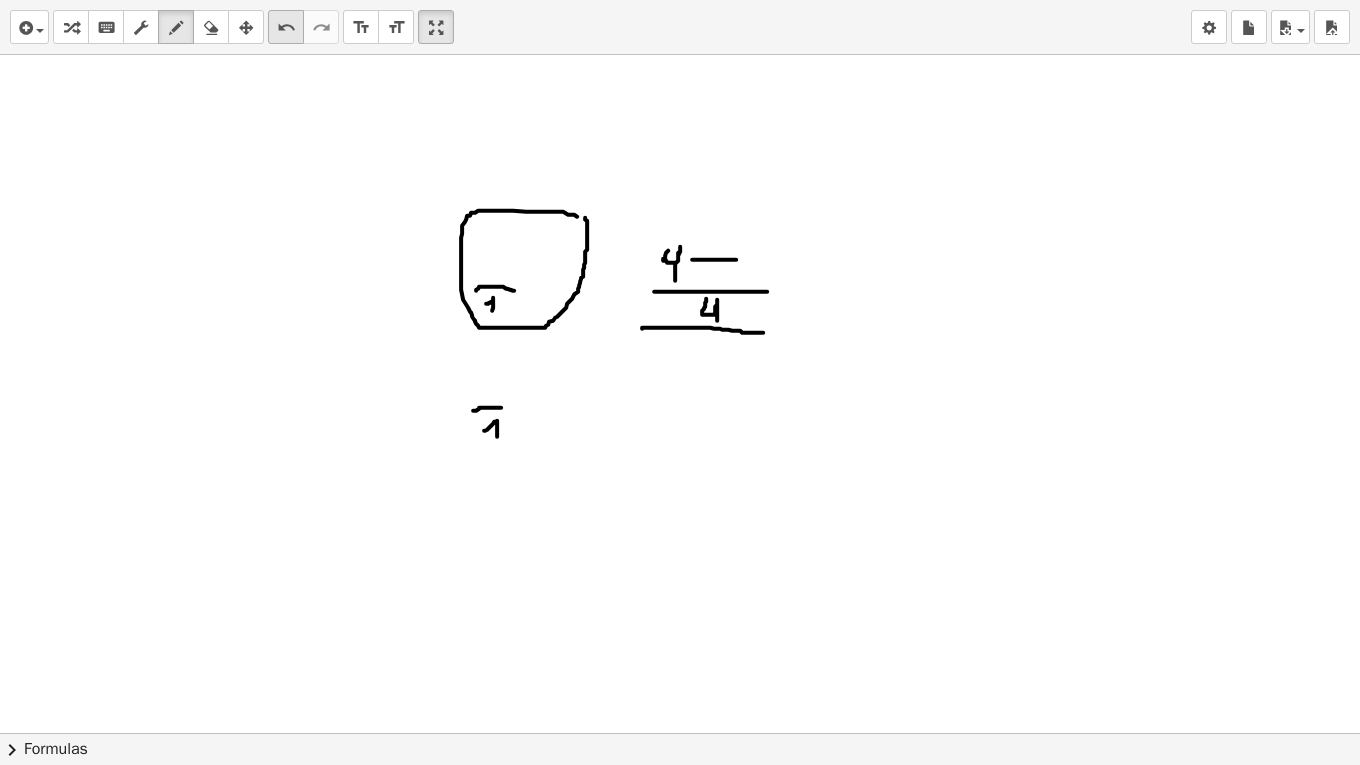 click on "undo" at bounding box center [286, 28] 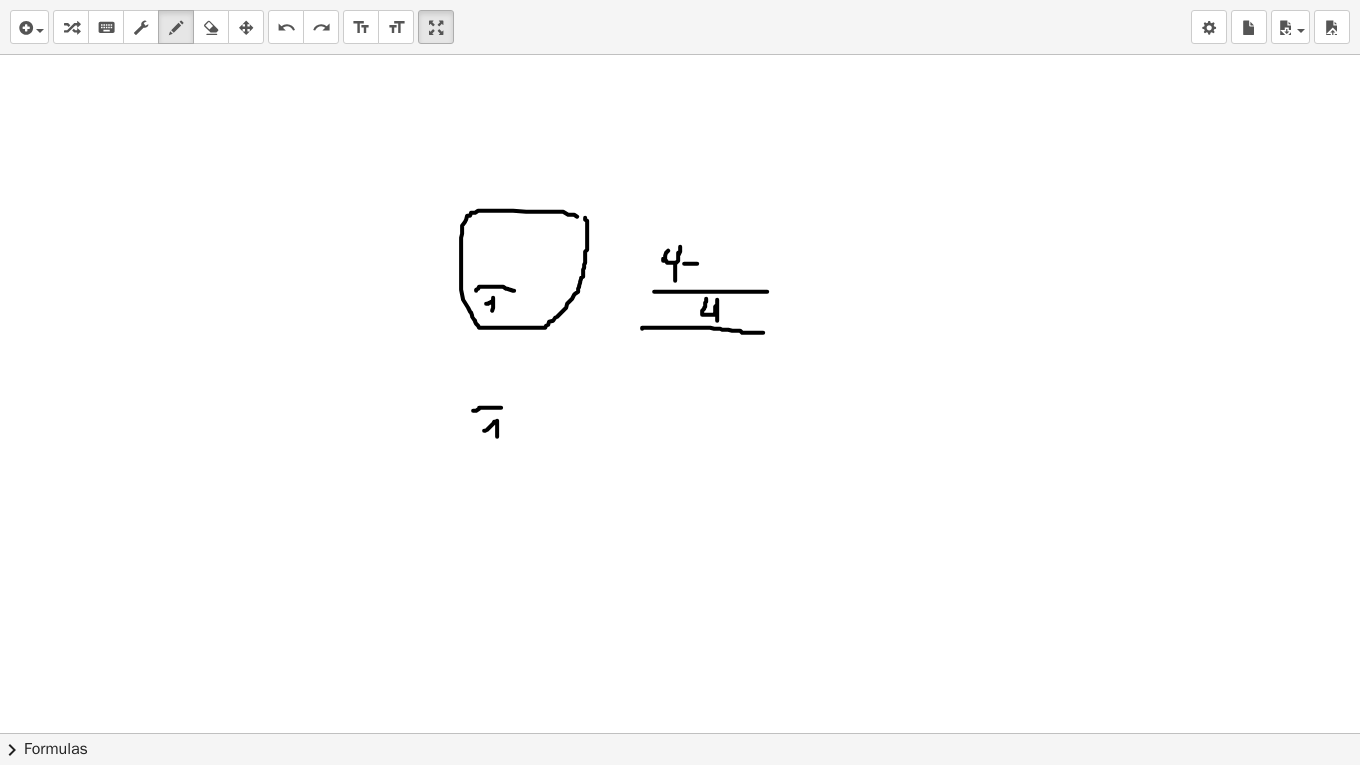 drag, startPoint x: 684, startPoint y: 262, endPoint x: 697, endPoint y: 262, distance: 13 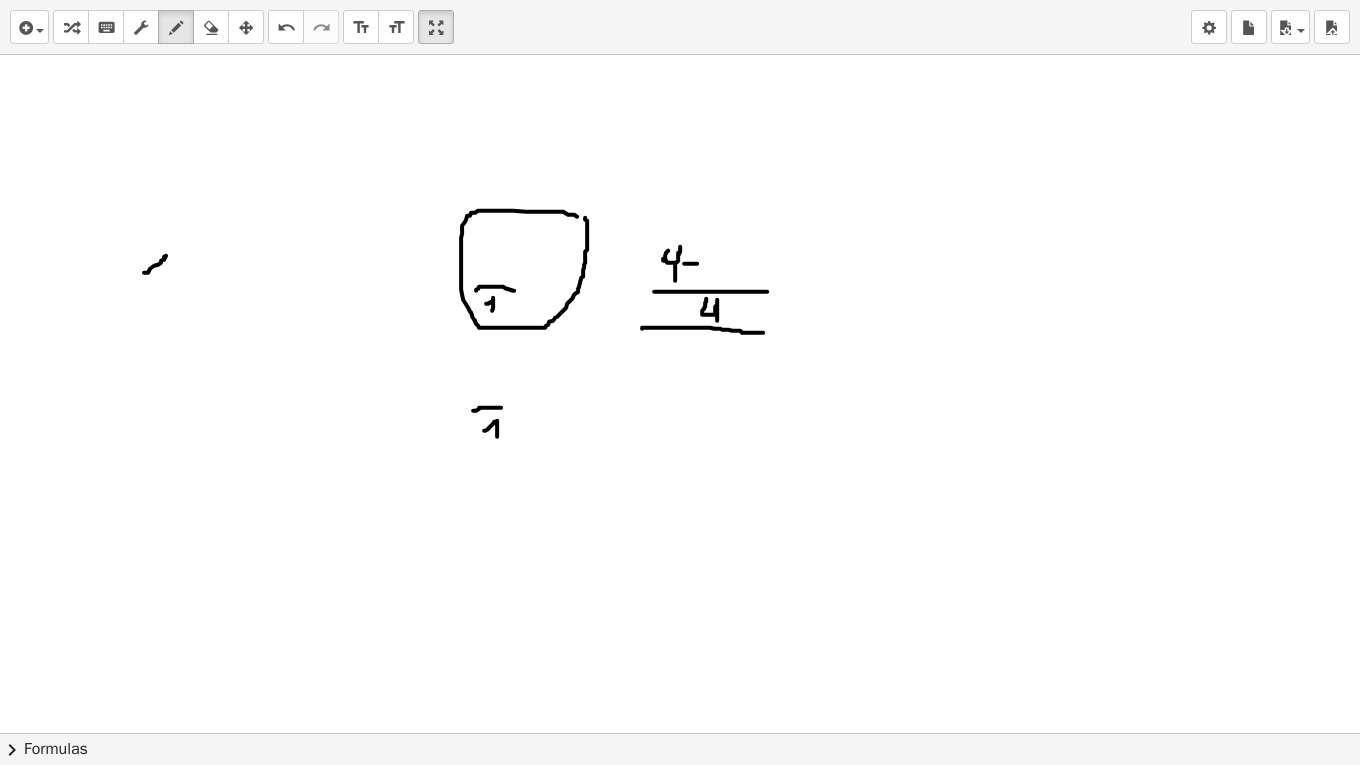 drag, startPoint x: 144, startPoint y: 271, endPoint x: 159, endPoint y: 279, distance: 17 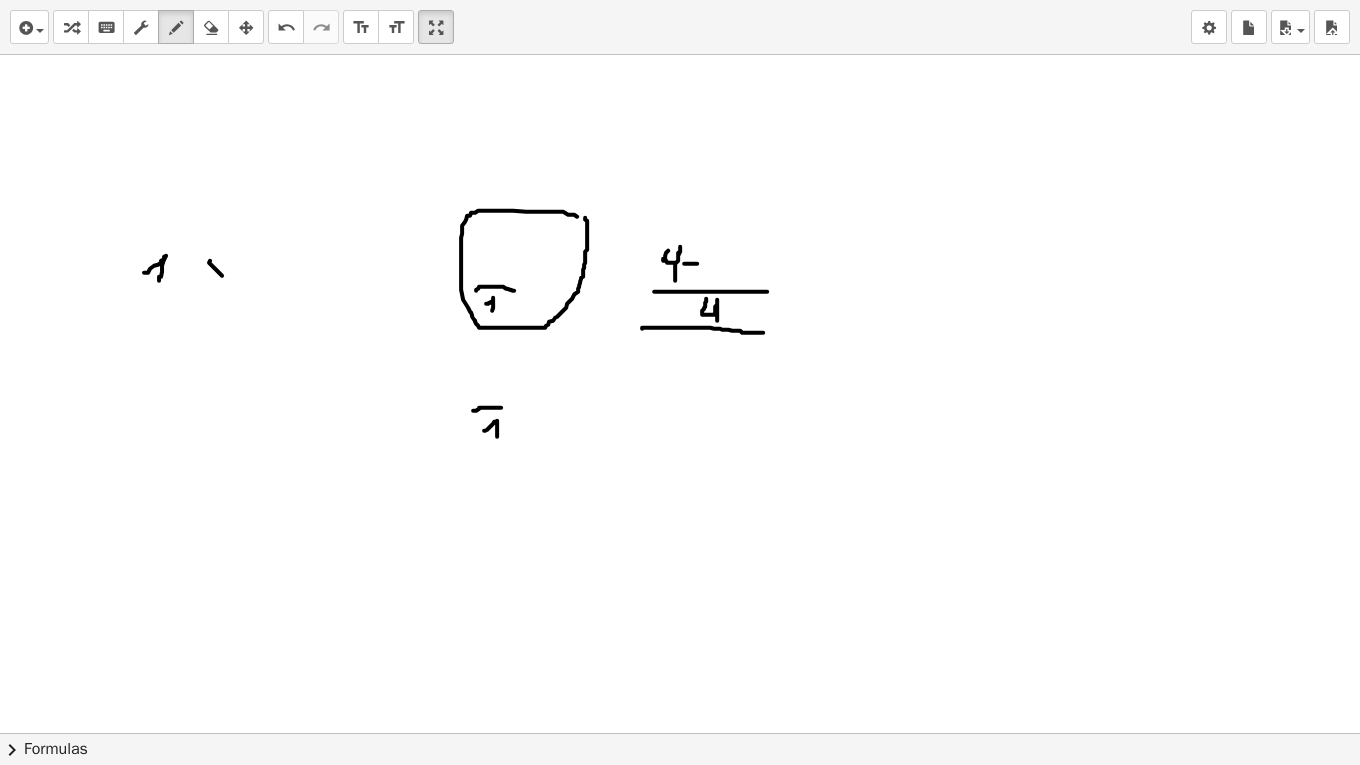 drag, startPoint x: 210, startPoint y: 259, endPoint x: 227, endPoint y: 263, distance: 17.464249 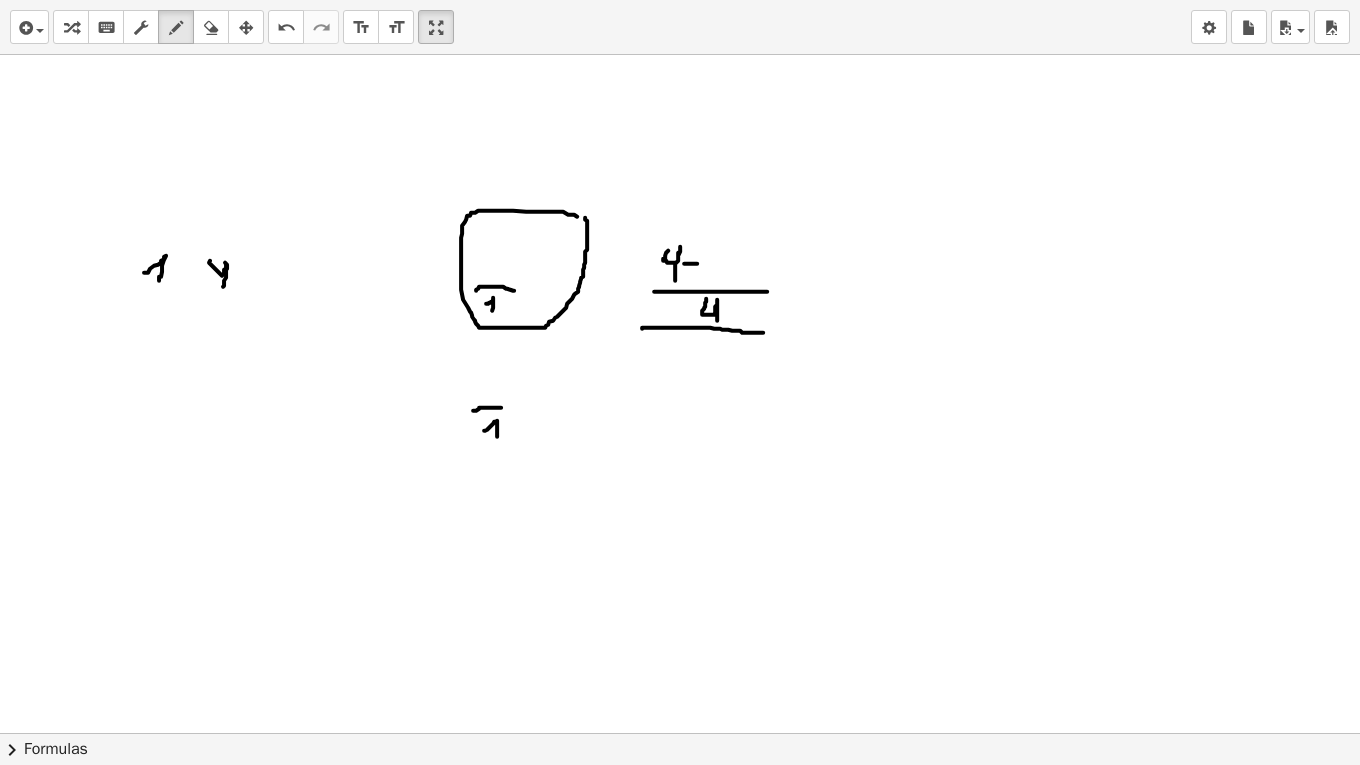 drag, startPoint x: 225, startPoint y: 261, endPoint x: 223, endPoint y: 288, distance: 27.073973 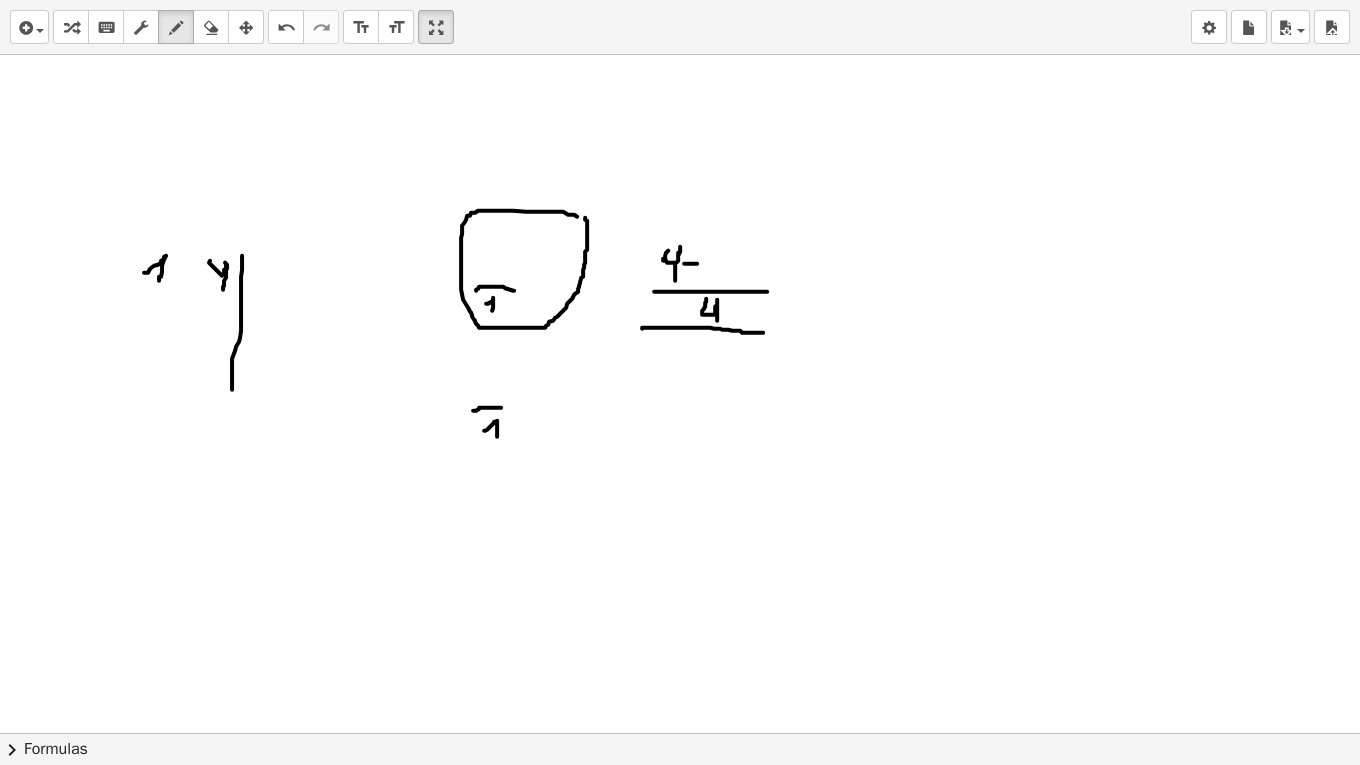 drag, startPoint x: 242, startPoint y: 254, endPoint x: 232, endPoint y: 388, distance: 134.37262 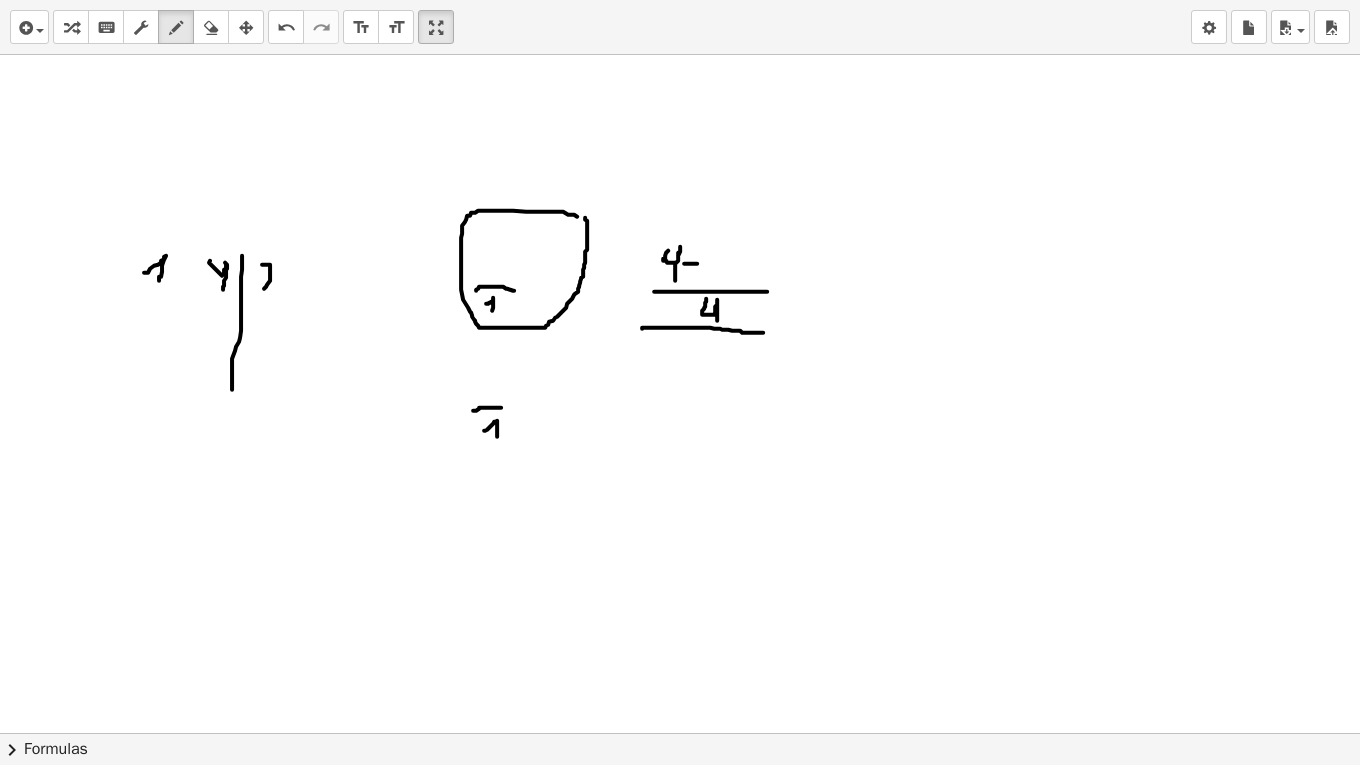 drag, startPoint x: 262, startPoint y: 263, endPoint x: 266, endPoint y: 289, distance: 26.305893 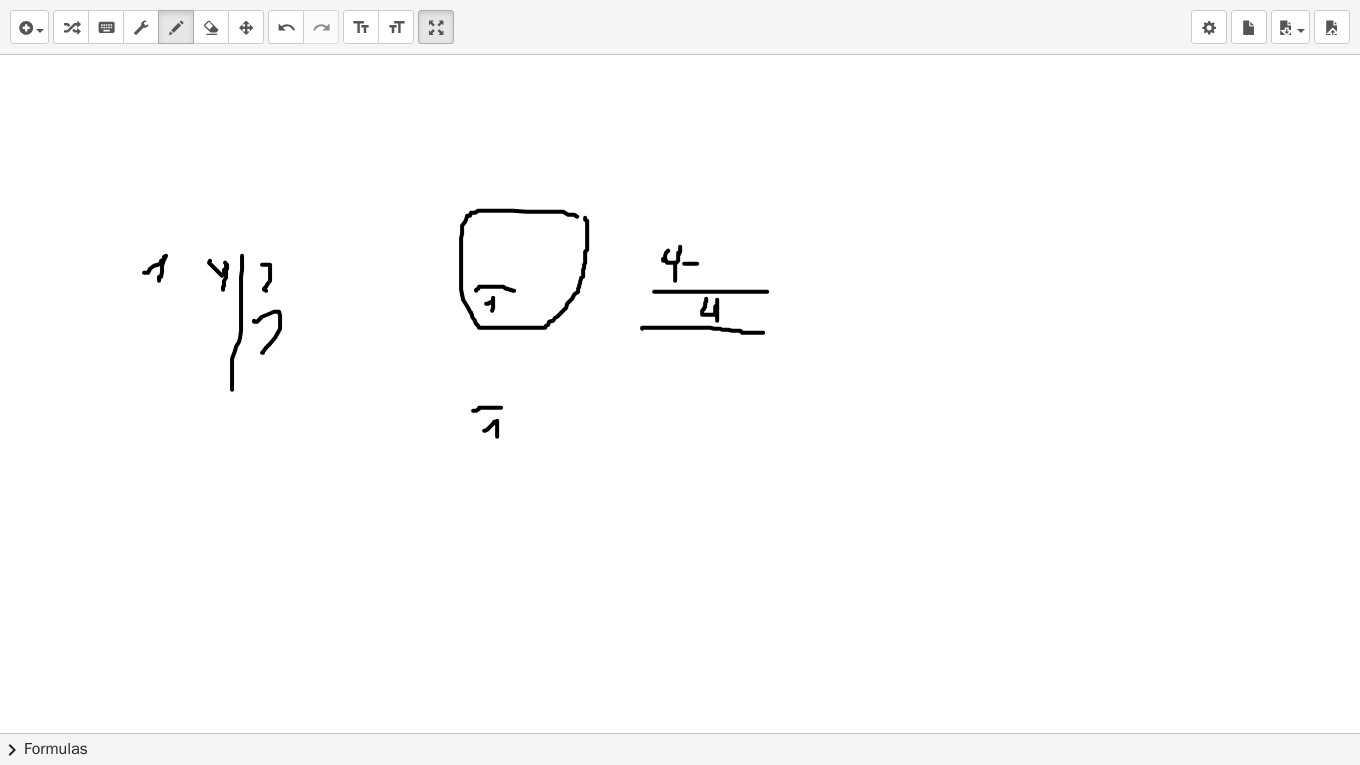 drag, startPoint x: 254, startPoint y: 319, endPoint x: 262, endPoint y: 351, distance: 32.984844 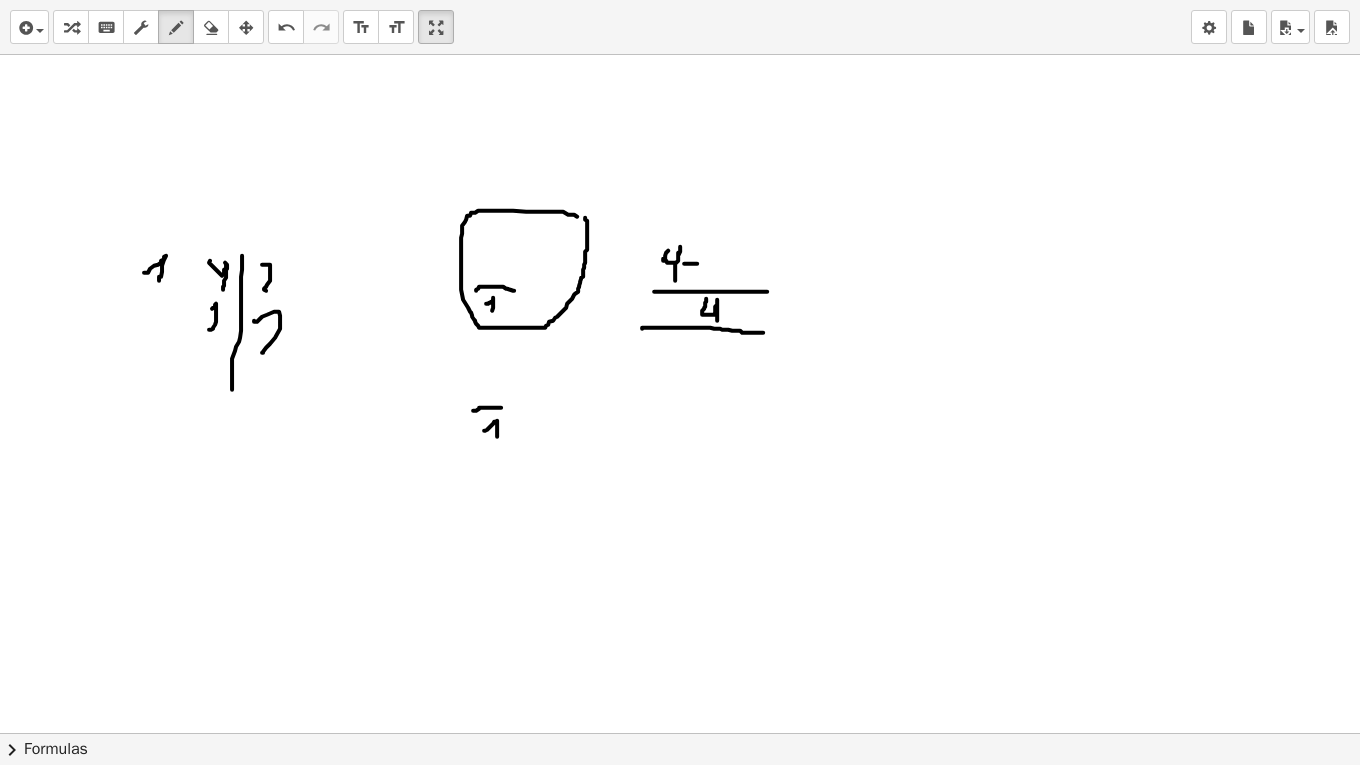 drag, startPoint x: 213, startPoint y: 306, endPoint x: 219, endPoint y: 328, distance: 22.803509 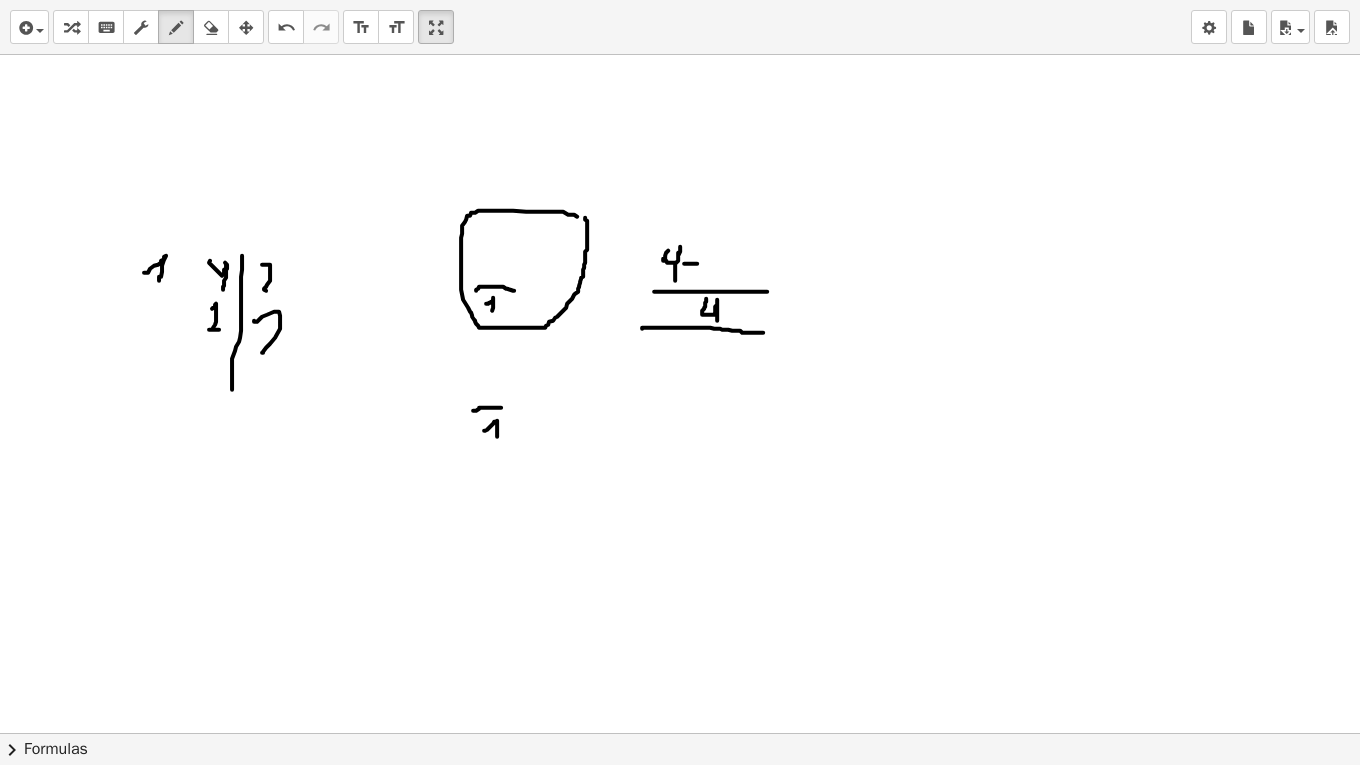 drag, startPoint x: 173, startPoint y: 279, endPoint x: 162, endPoint y: 289, distance: 14.866069 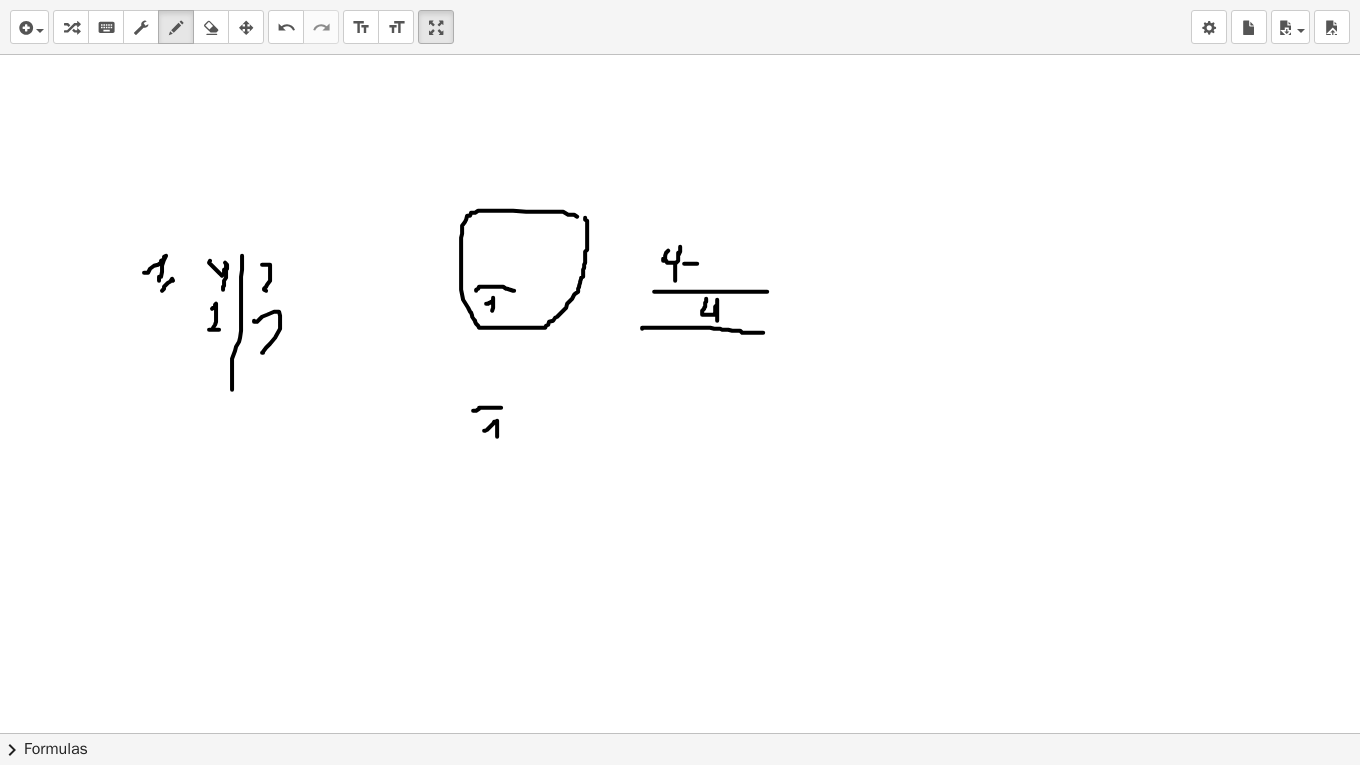 drag, startPoint x: 175, startPoint y: 283, endPoint x: 167, endPoint y: 297, distance: 16.124516 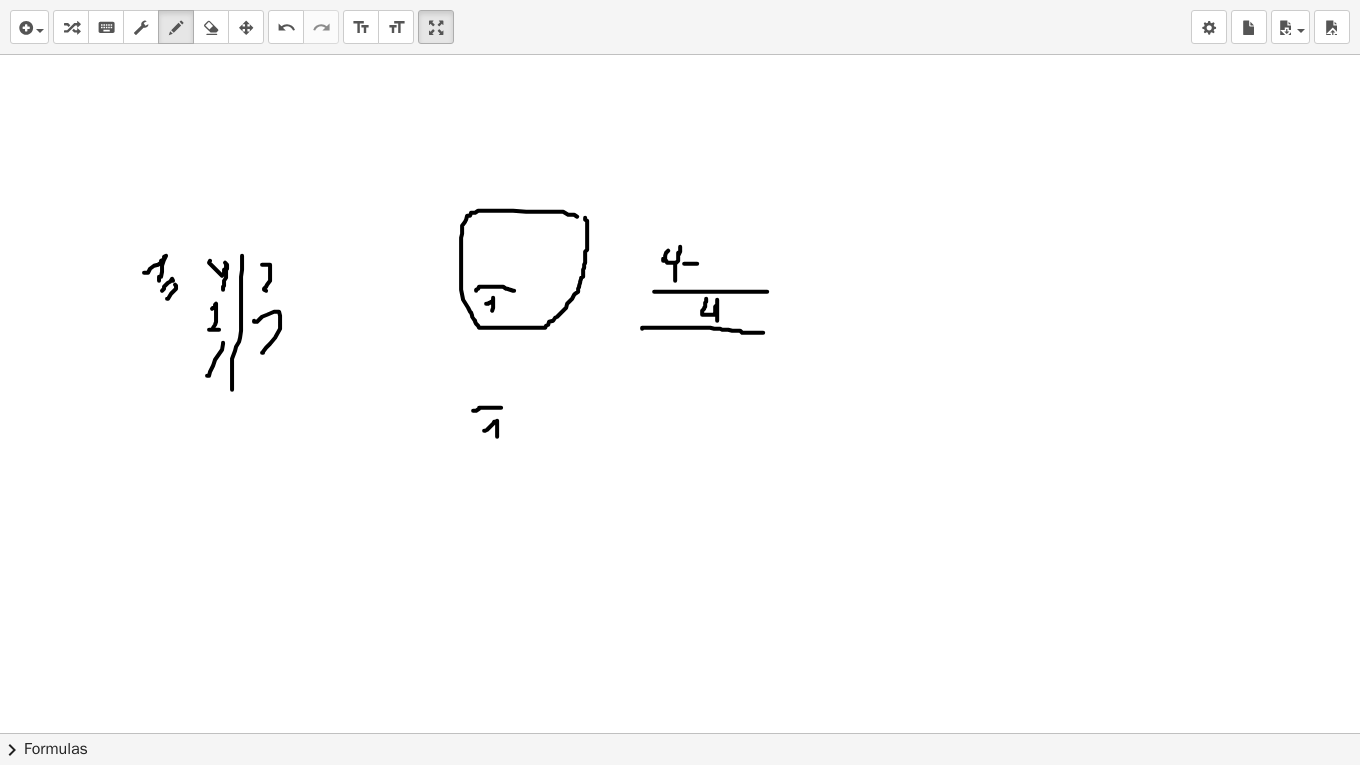 drag, startPoint x: 207, startPoint y: 374, endPoint x: 218, endPoint y: 371, distance: 11.401754 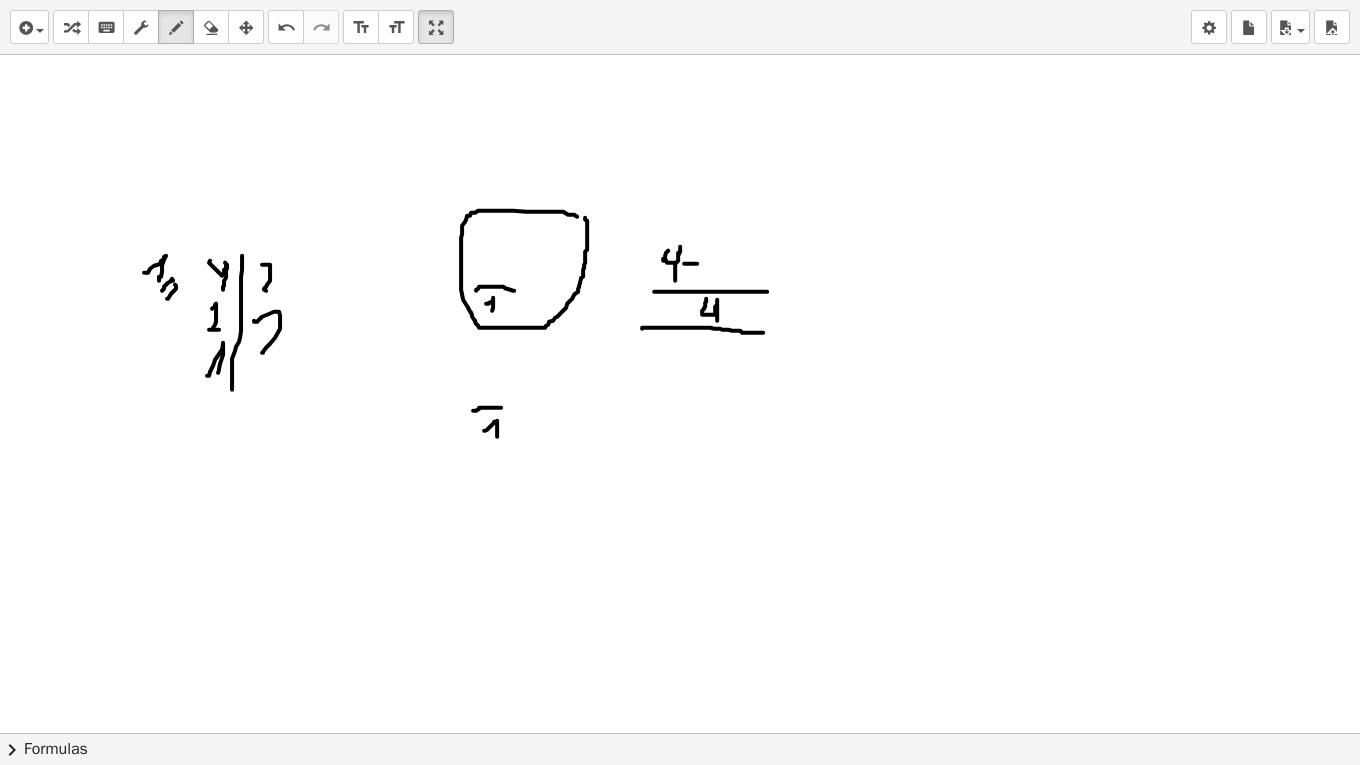 drag, startPoint x: 223, startPoint y: 372, endPoint x: 220, endPoint y: 385, distance: 13.341664 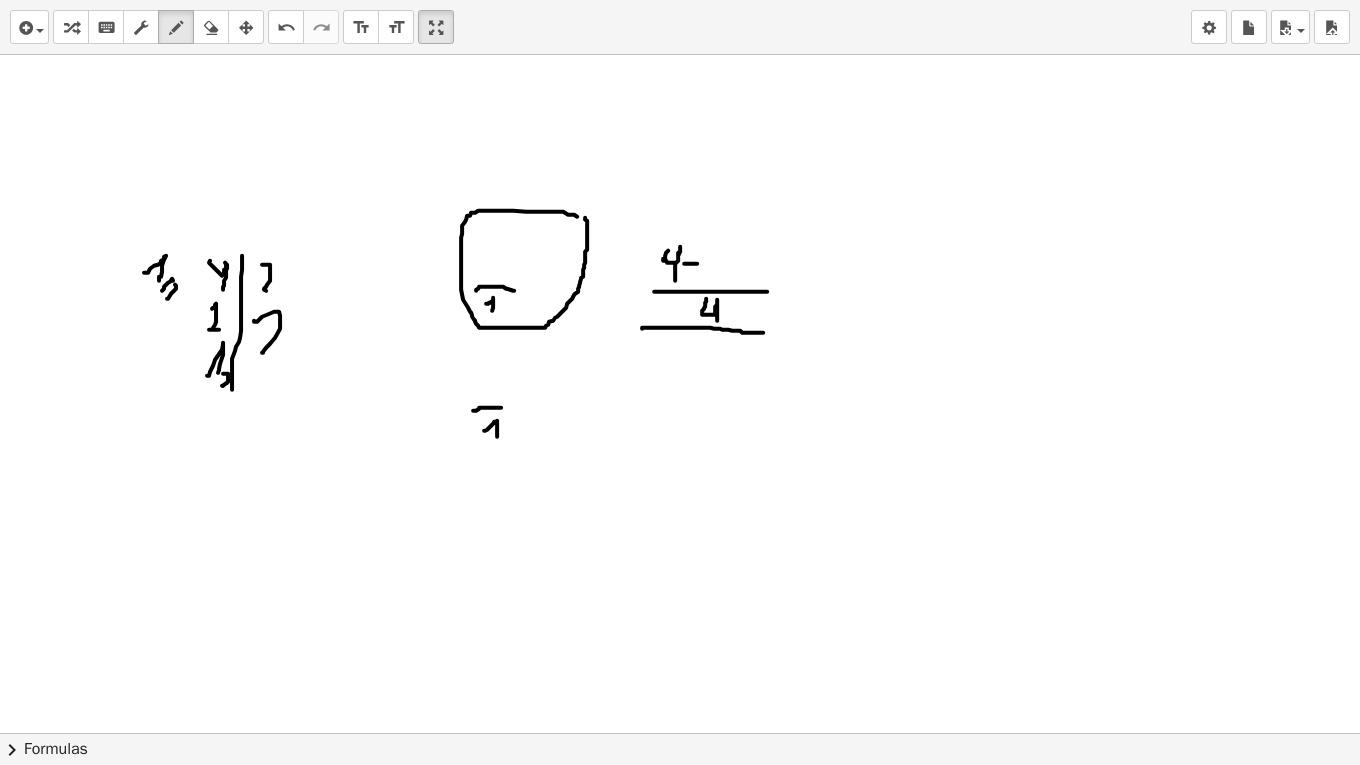 click at bounding box center (680, 1306) 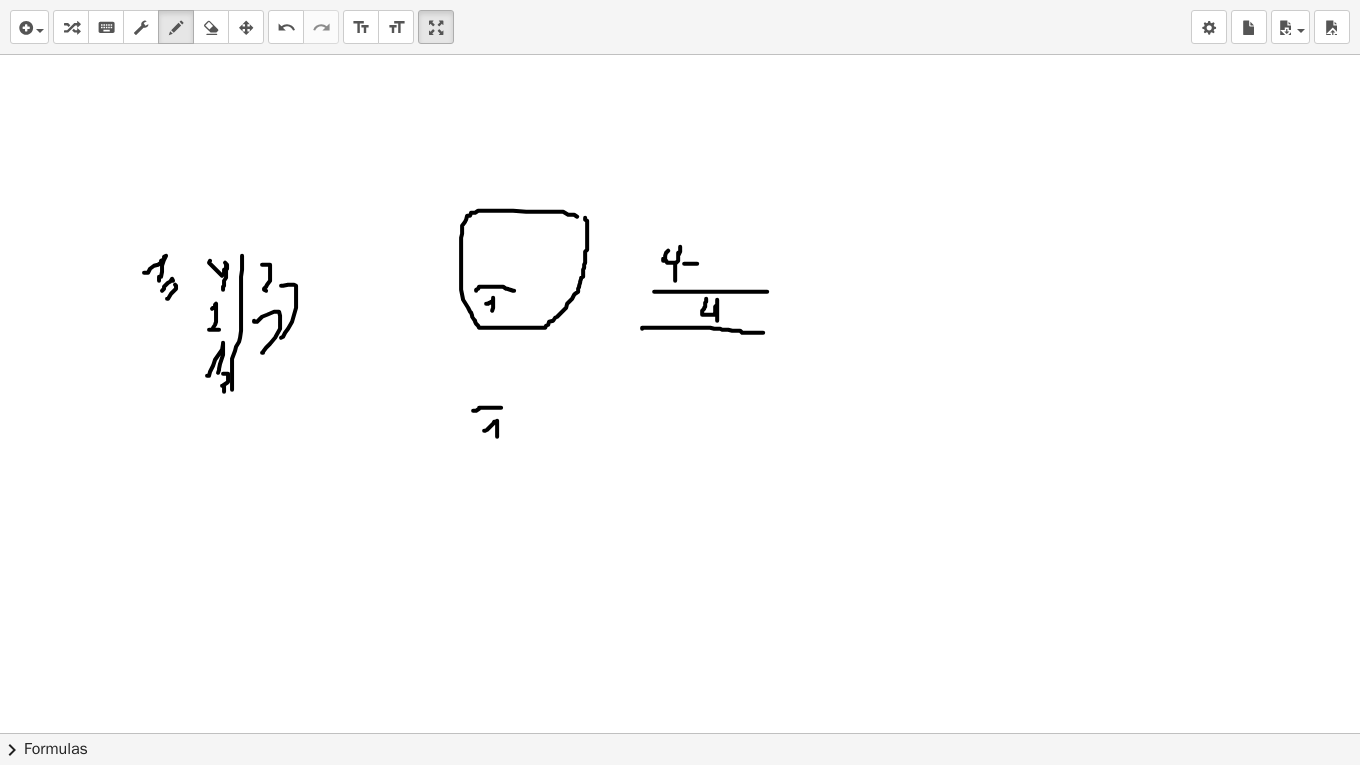 drag, startPoint x: 281, startPoint y: 284, endPoint x: 281, endPoint y: 336, distance: 52 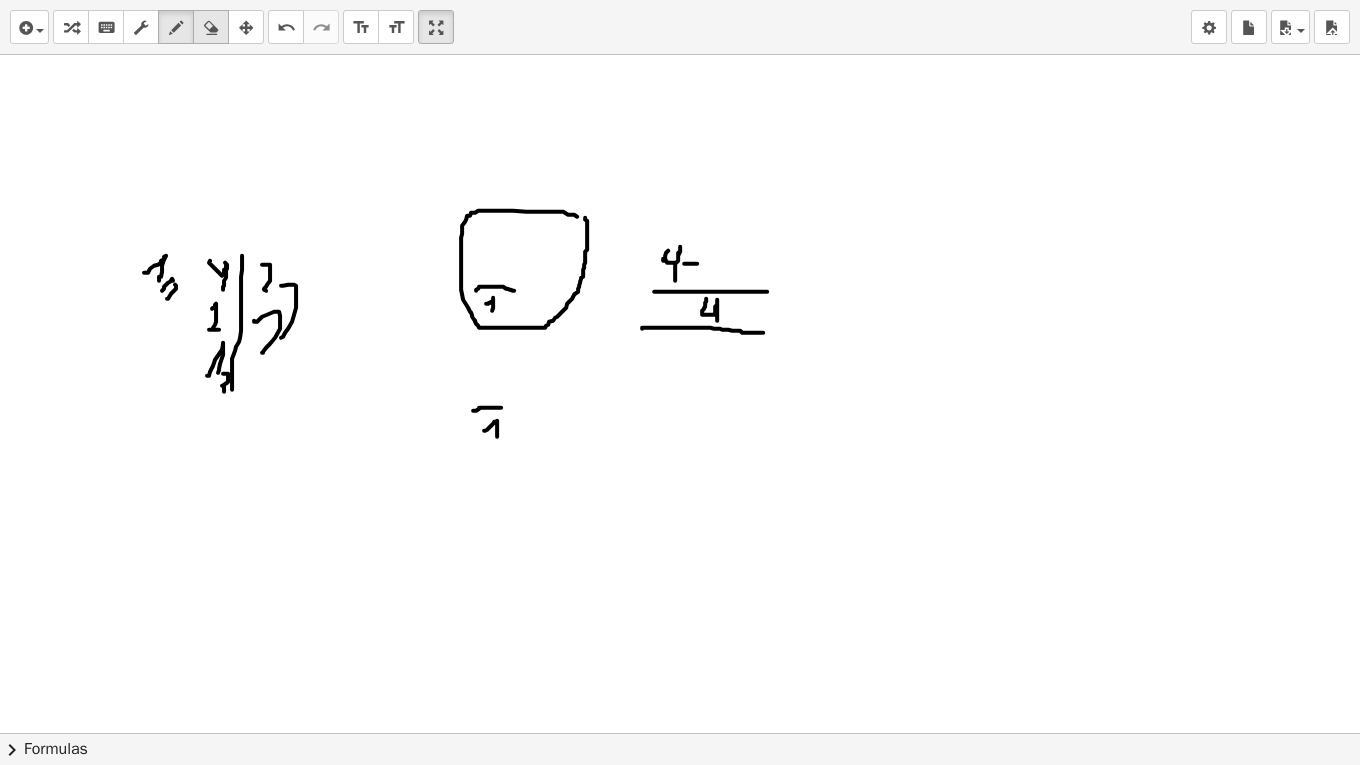 click on "erase" at bounding box center [211, 27] 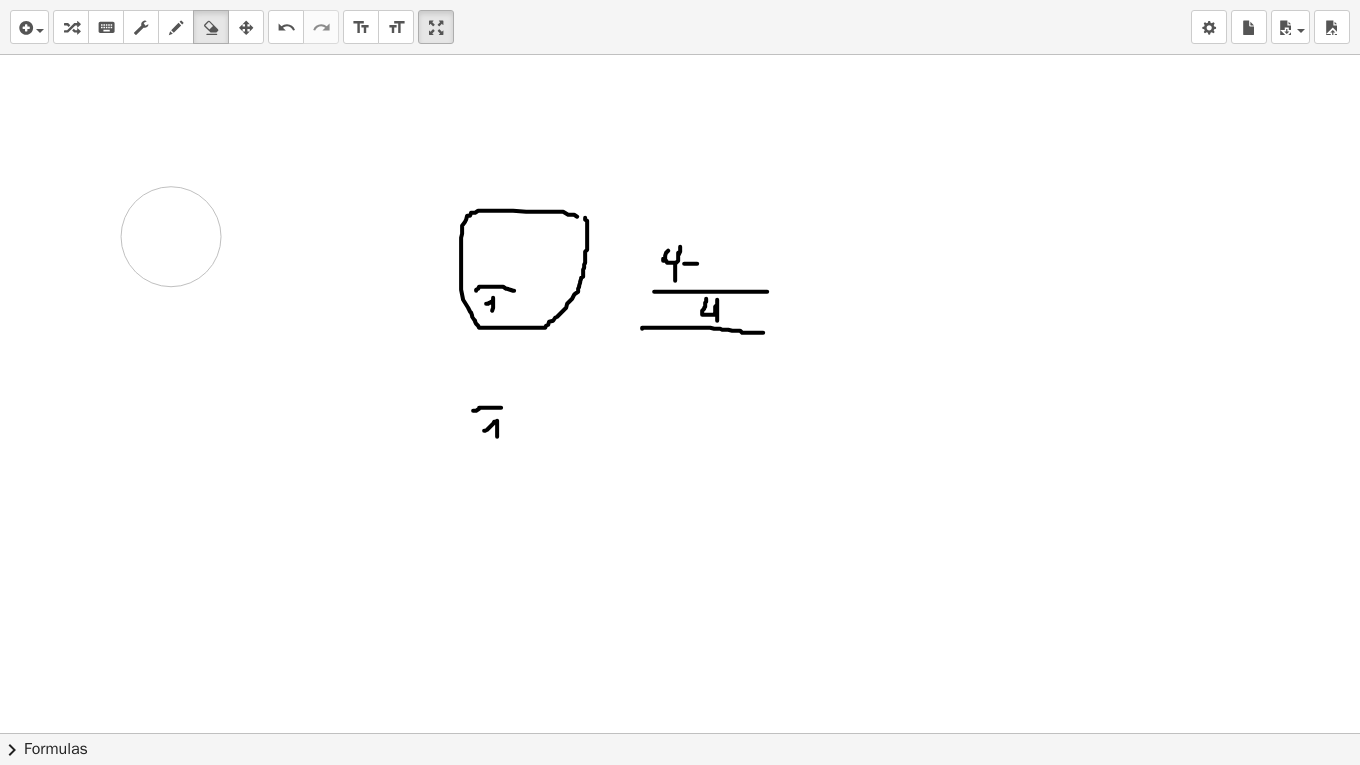 drag, startPoint x: 236, startPoint y: 307, endPoint x: 164, endPoint y: 267, distance: 82.36504 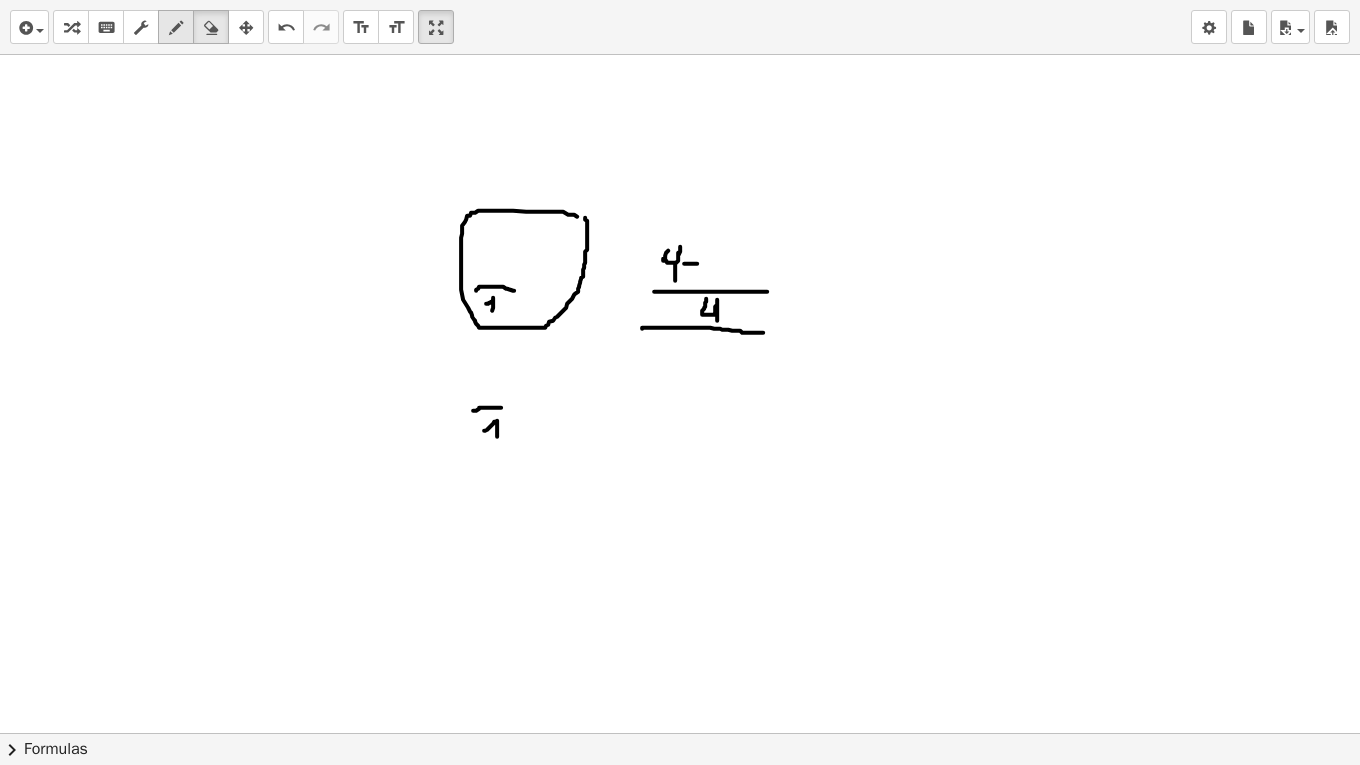 click at bounding box center [176, 28] 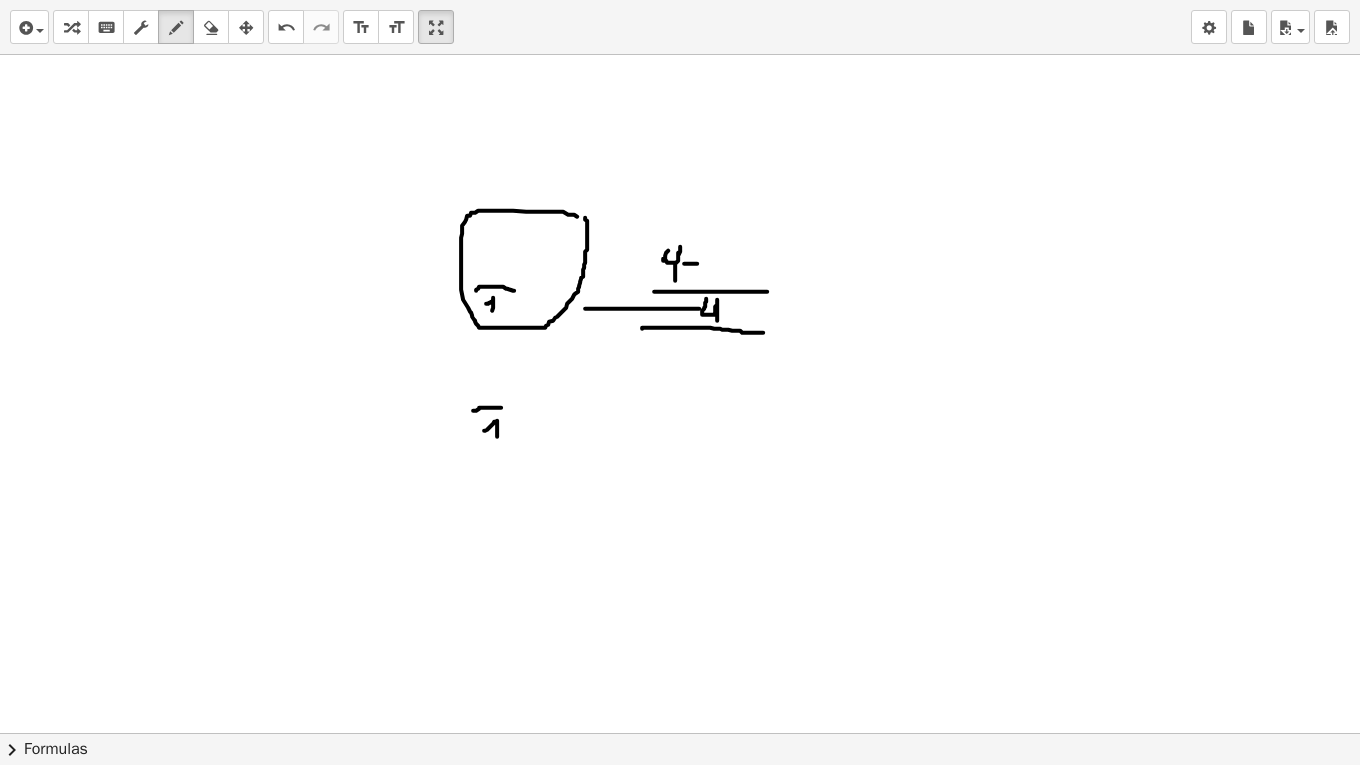 drag, startPoint x: 699, startPoint y: 307, endPoint x: 585, endPoint y: 307, distance: 114 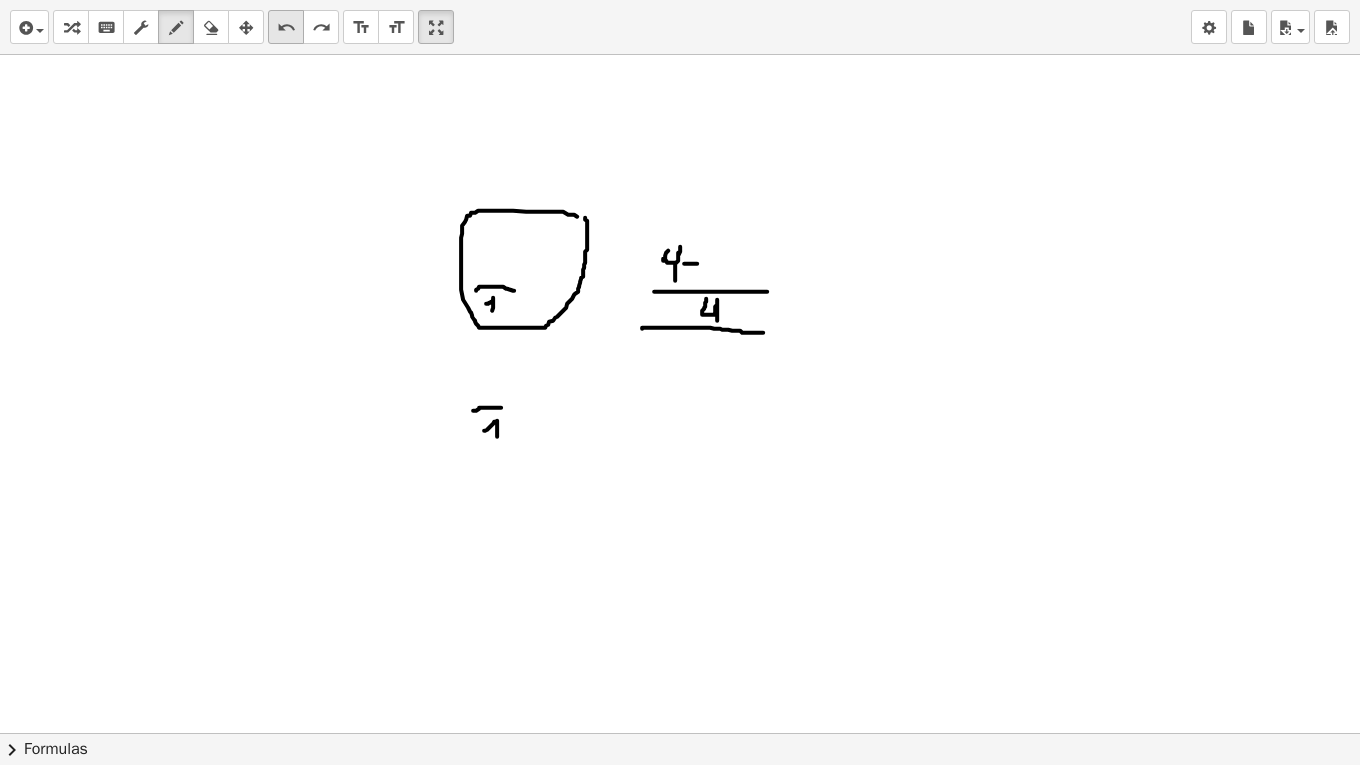 click on "undo" at bounding box center [286, 27] 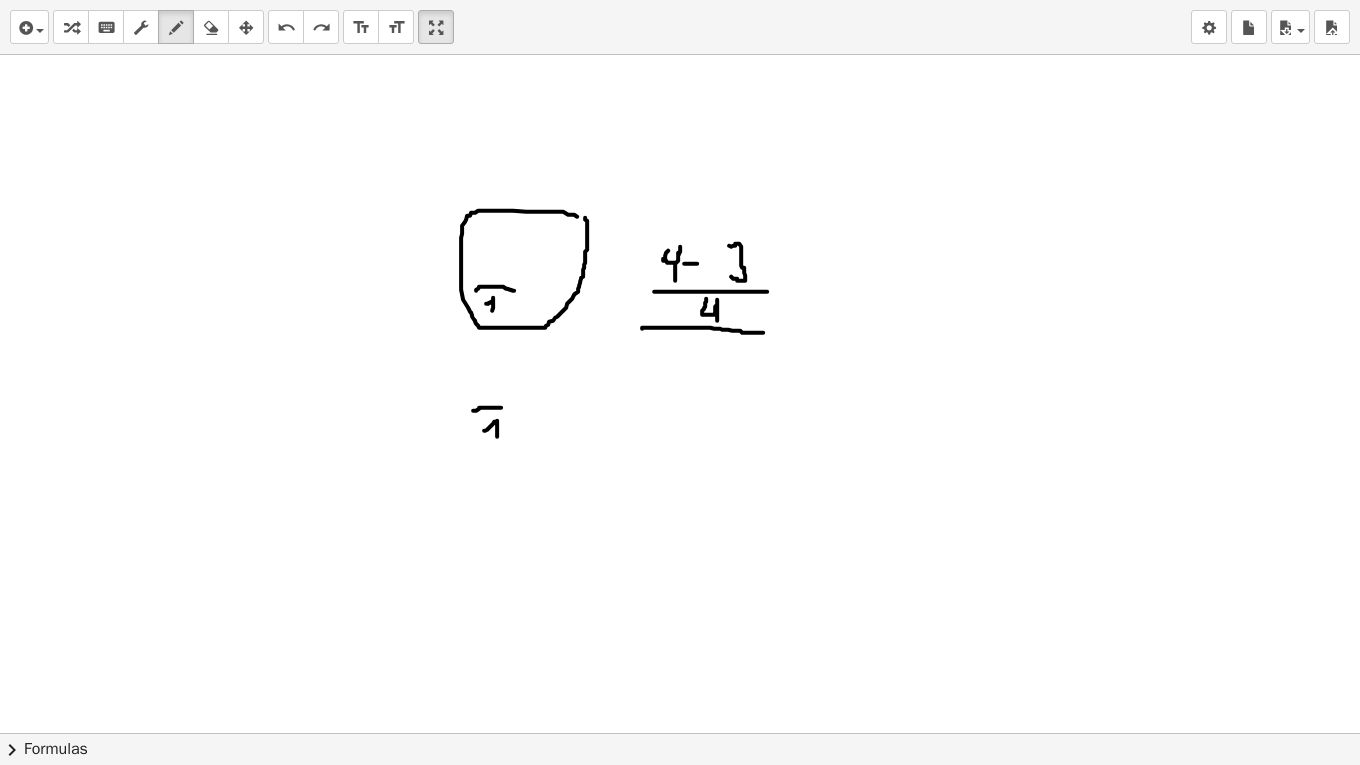 drag, startPoint x: 729, startPoint y: 244, endPoint x: 725, endPoint y: 275, distance: 31.257 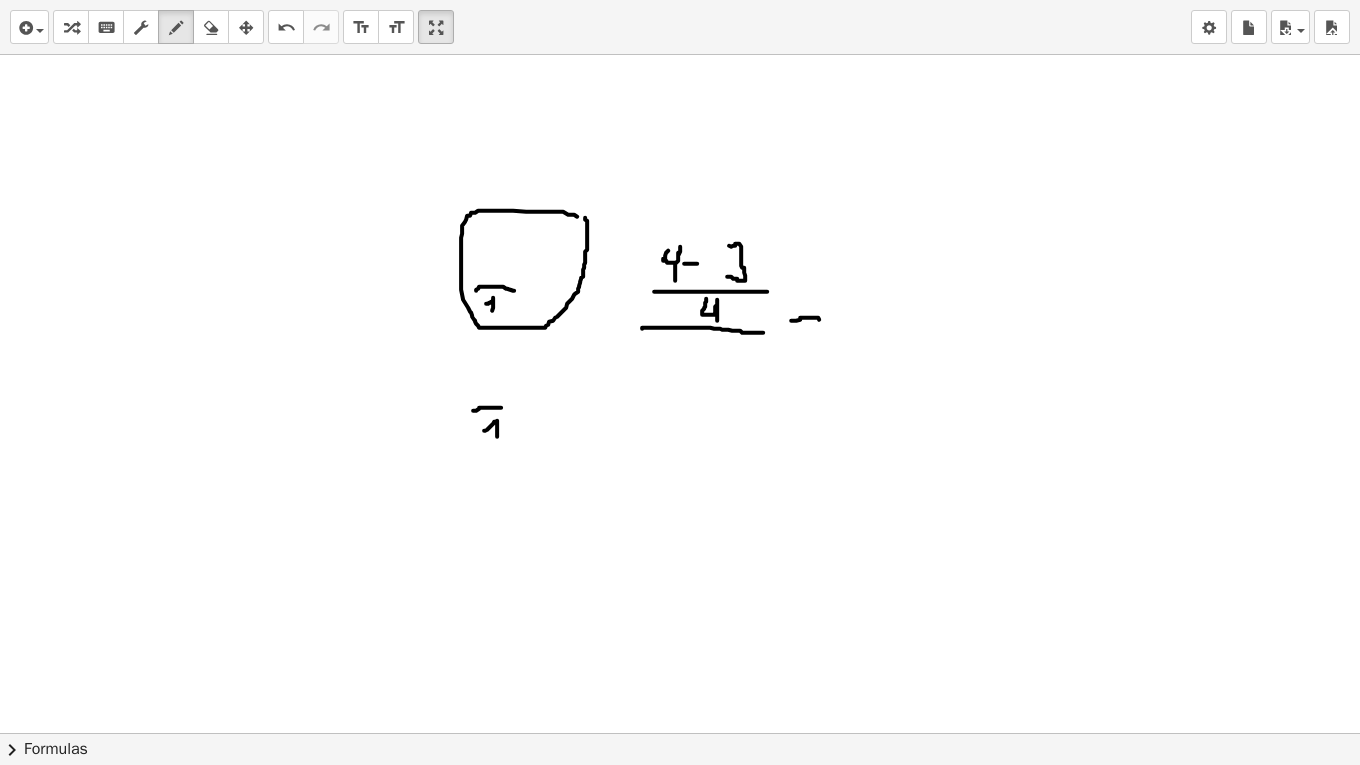drag, startPoint x: 791, startPoint y: 319, endPoint x: 819, endPoint y: 318, distance: 28.01785 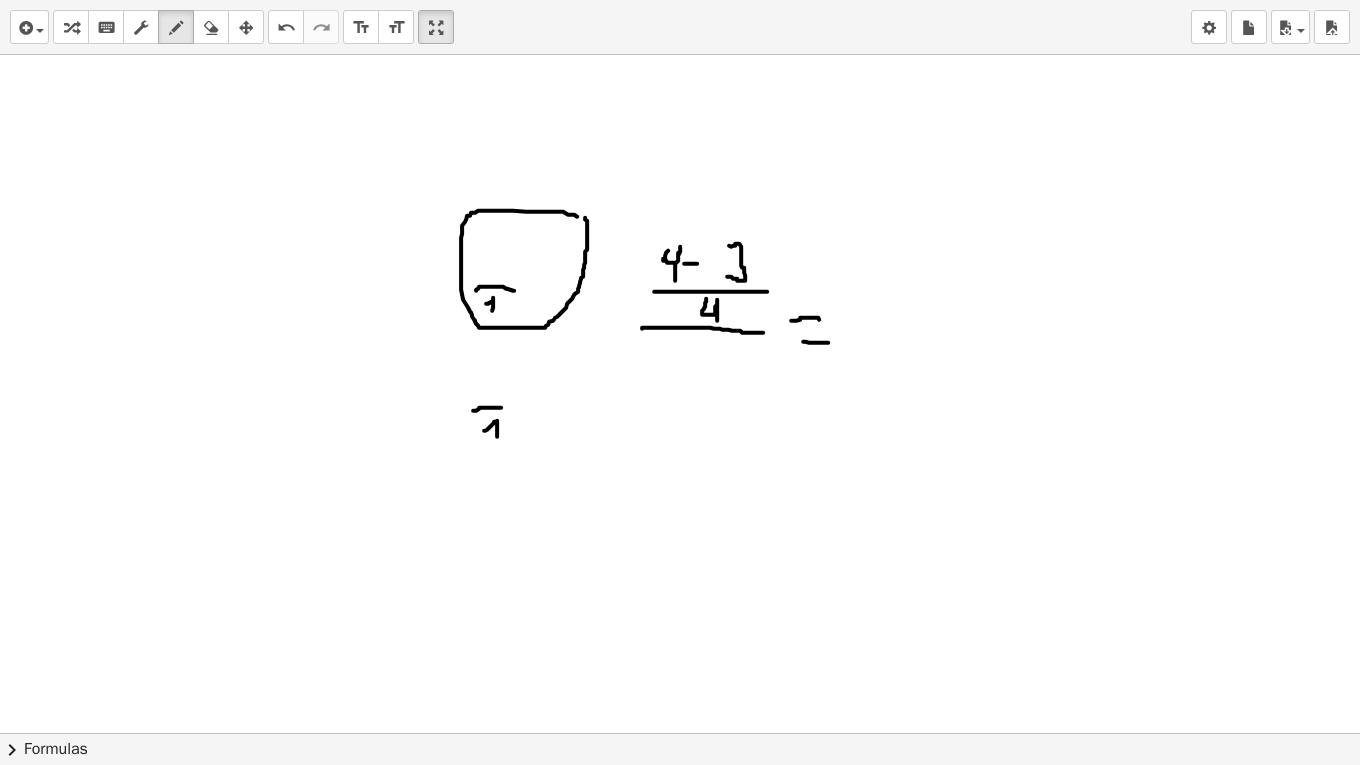 drag, startPoint x: 803, startPoint y: 340, endPoint x: 828, endPoint y: 341, distance: 25.019993 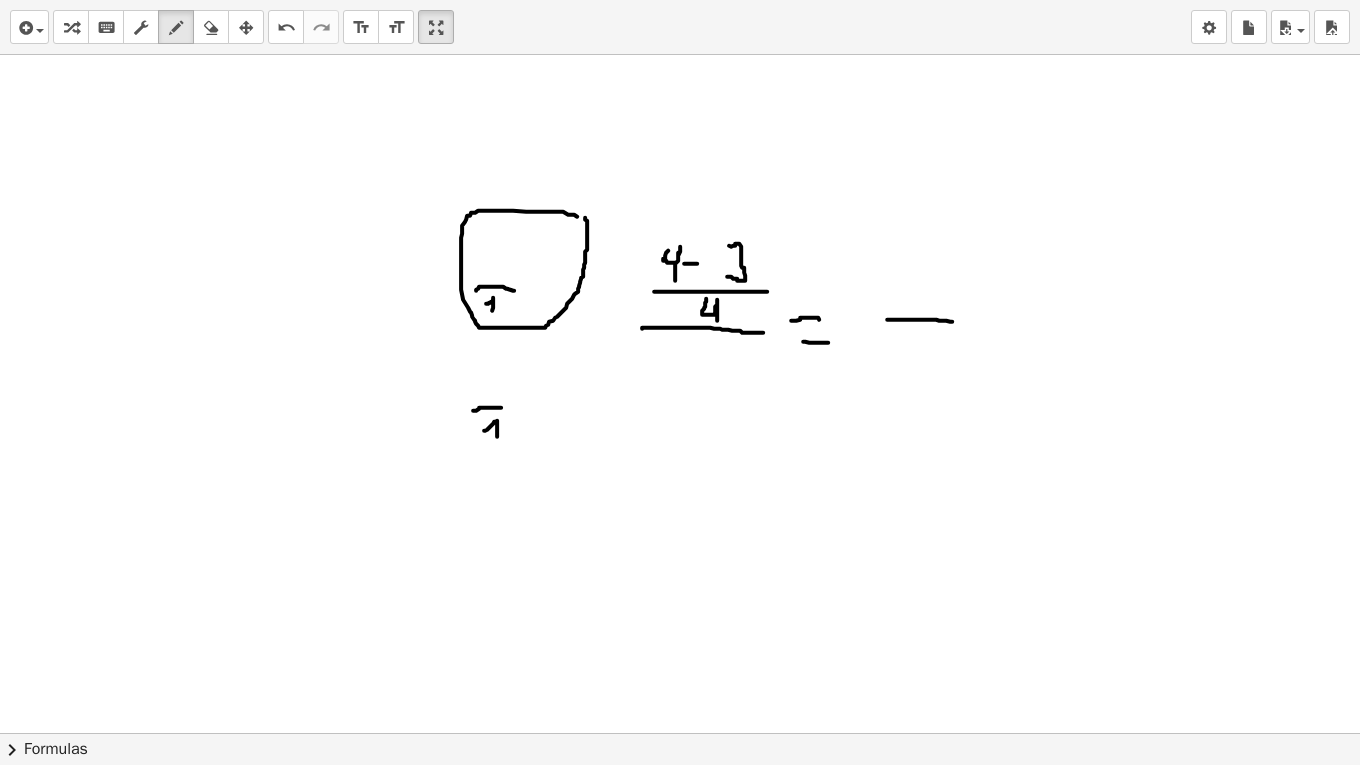 drag, startPoint x: 887, startPoint y: 318, endPoint x: 952, endPoint y: 320, distance: 65.03076 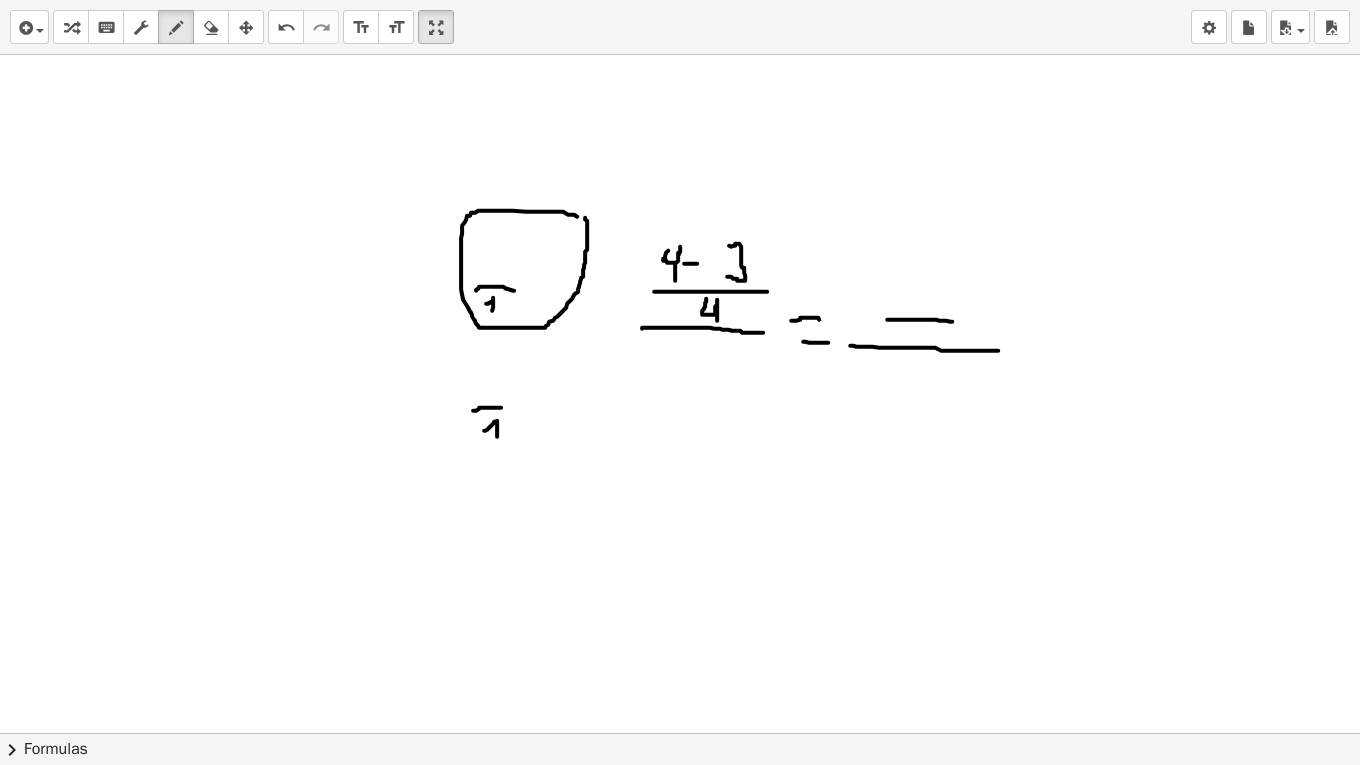 drag, startPoint x: 850, startPoint y: 344, endPoint x: 998, endPoint y: 349, distance: 148.08444 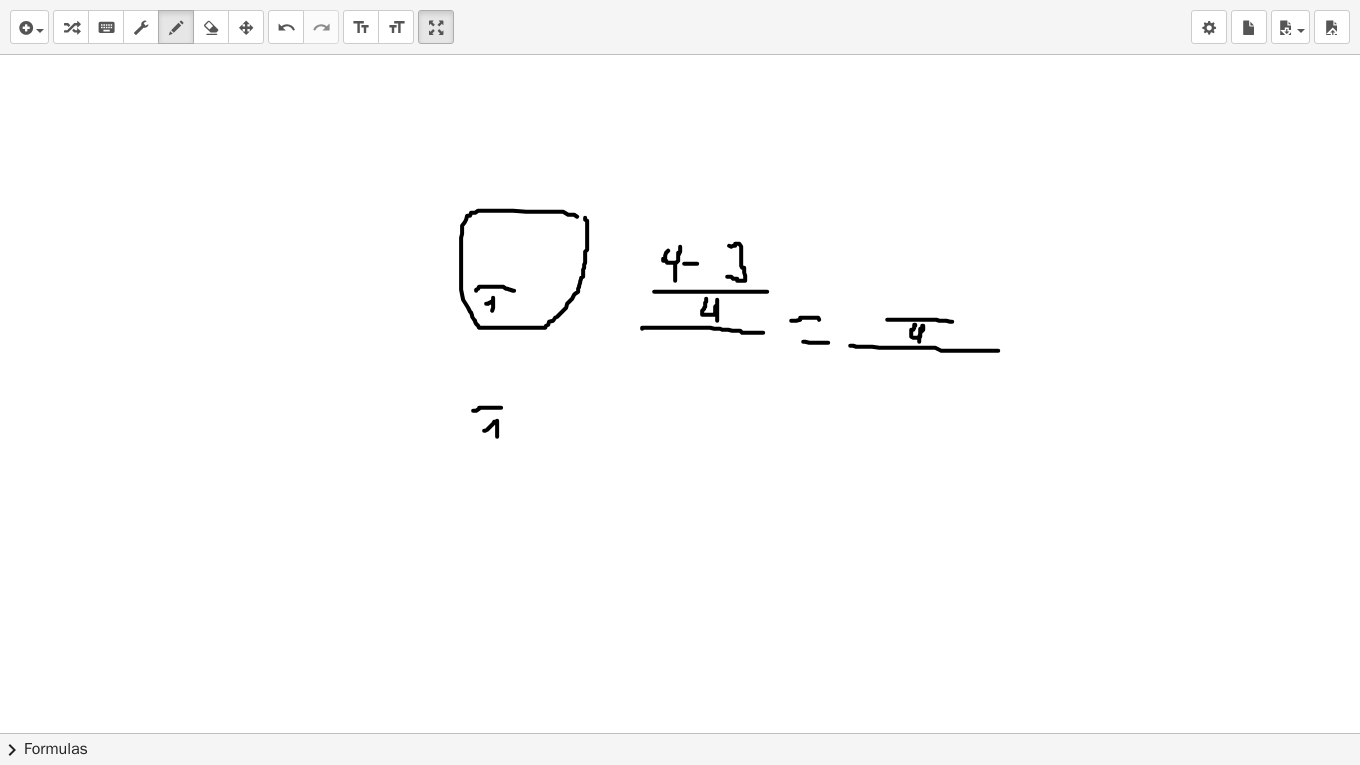 drag, startPoint x: 915, startPoint y: 324, endPoint x: 919, endPoint y: 340, distance: 16.492422 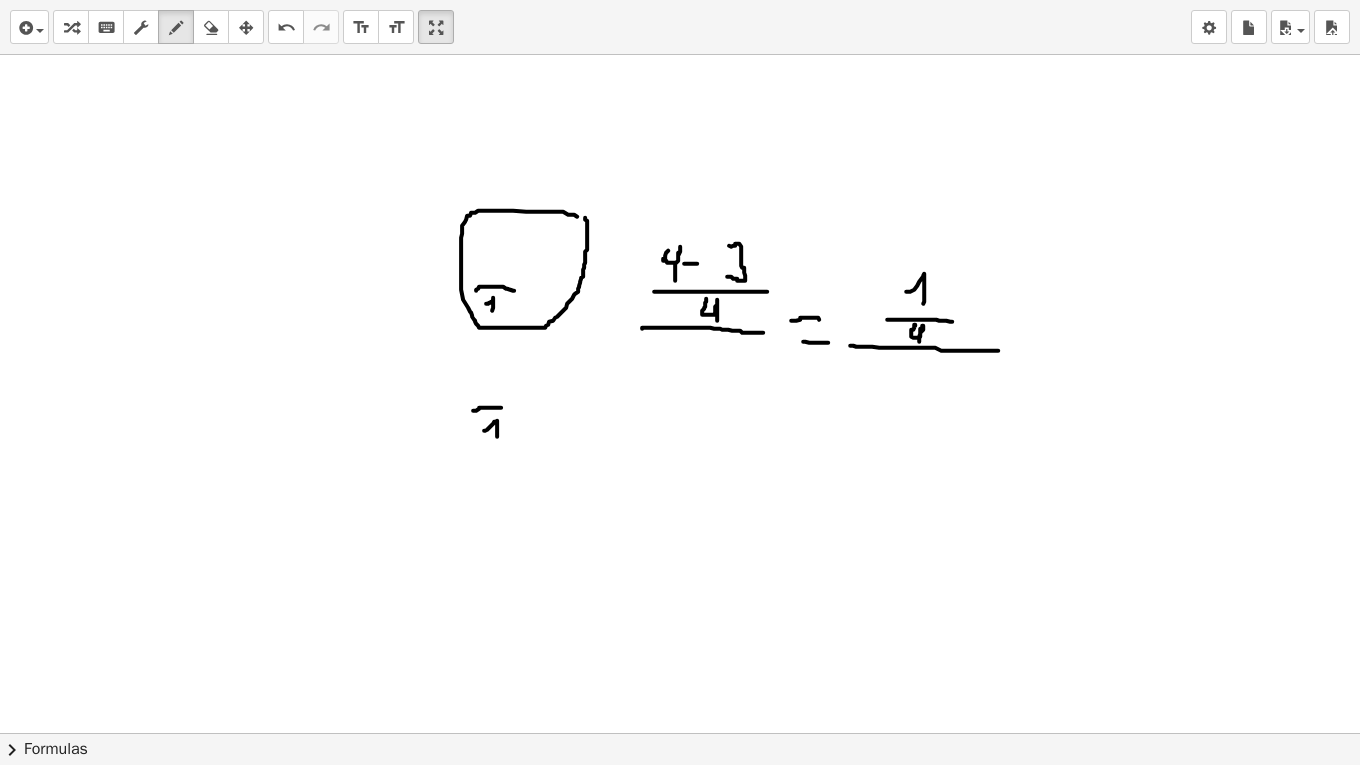 drag, startPoint x: 906, startPoint y: 290, endPoint x: 923, endPoint y: 302, distance: 20.808653 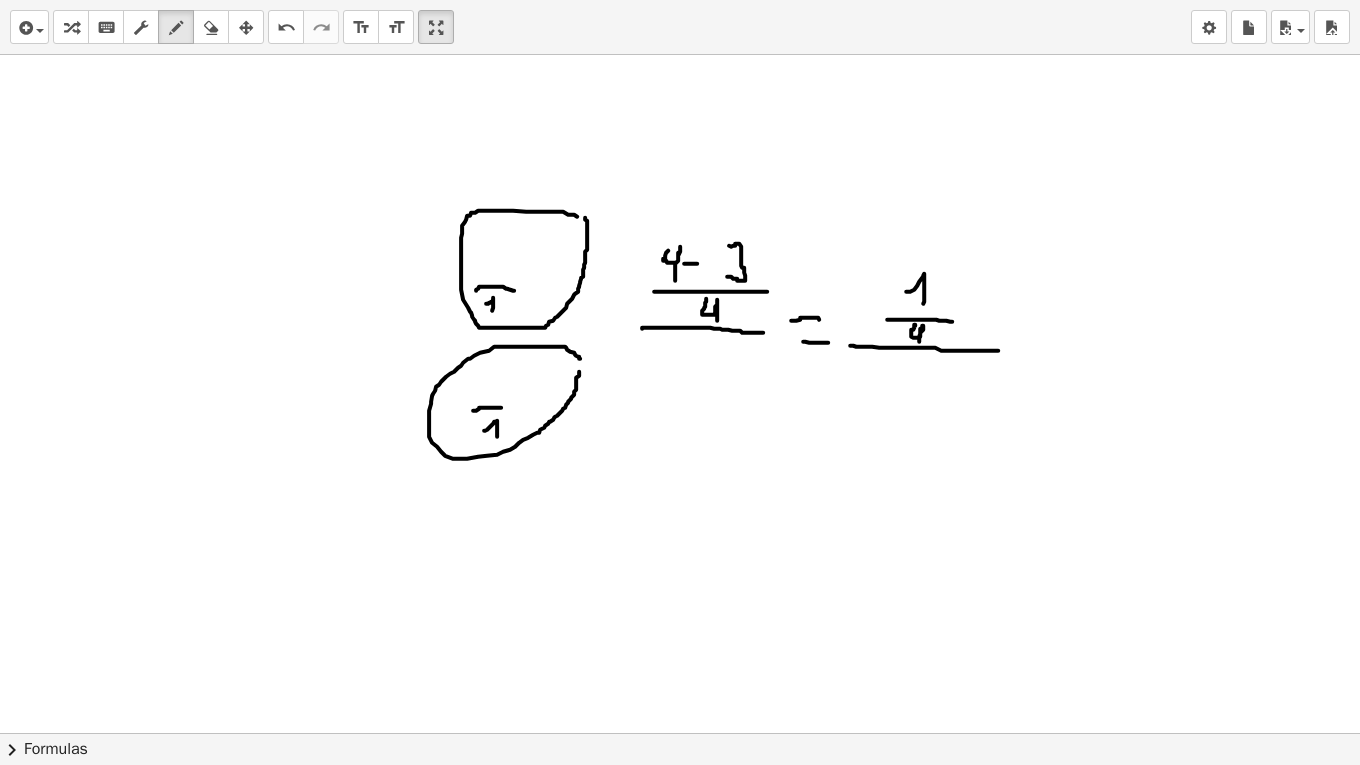 drag, startPoint x: 580, startPoint y: 357, endPoint x: 579, endPoint y: 370, distance: 13.038404 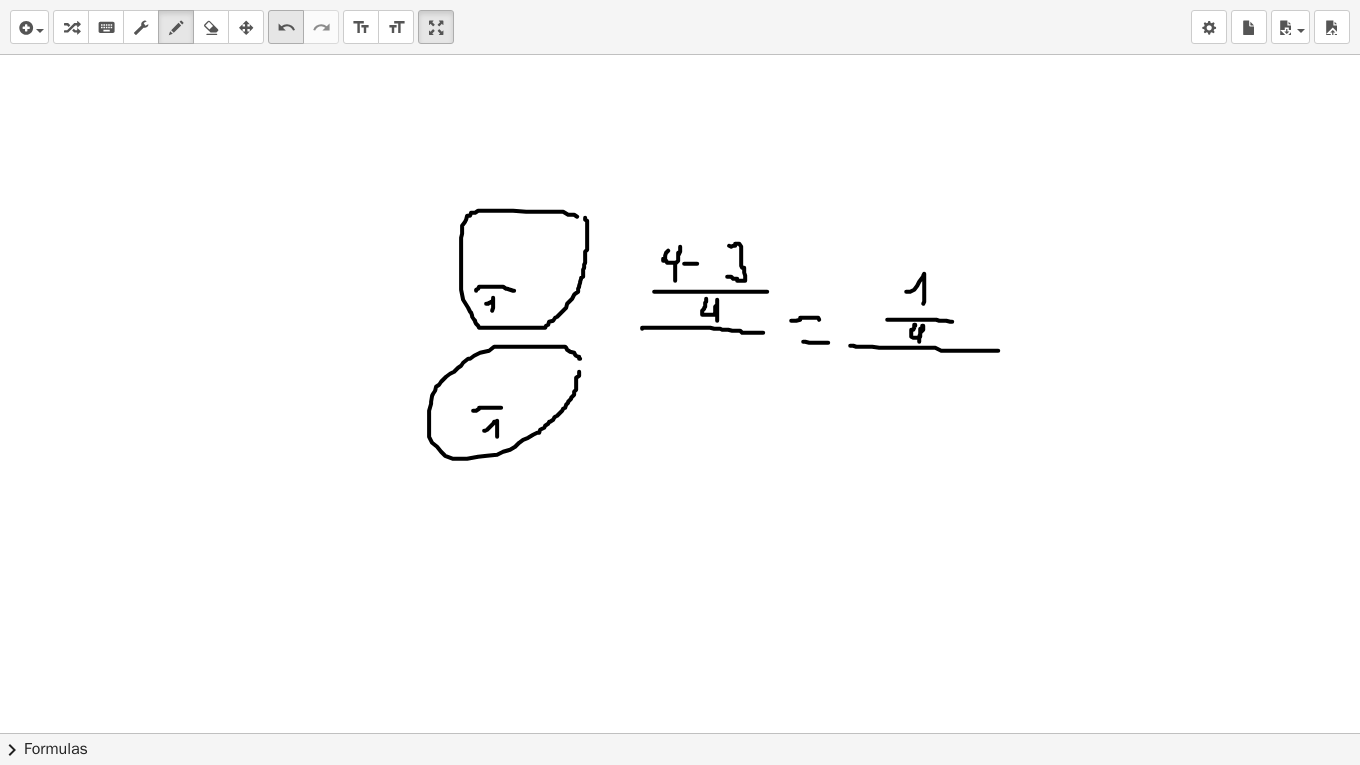 click on "undo" at bounding box center [286, 28] 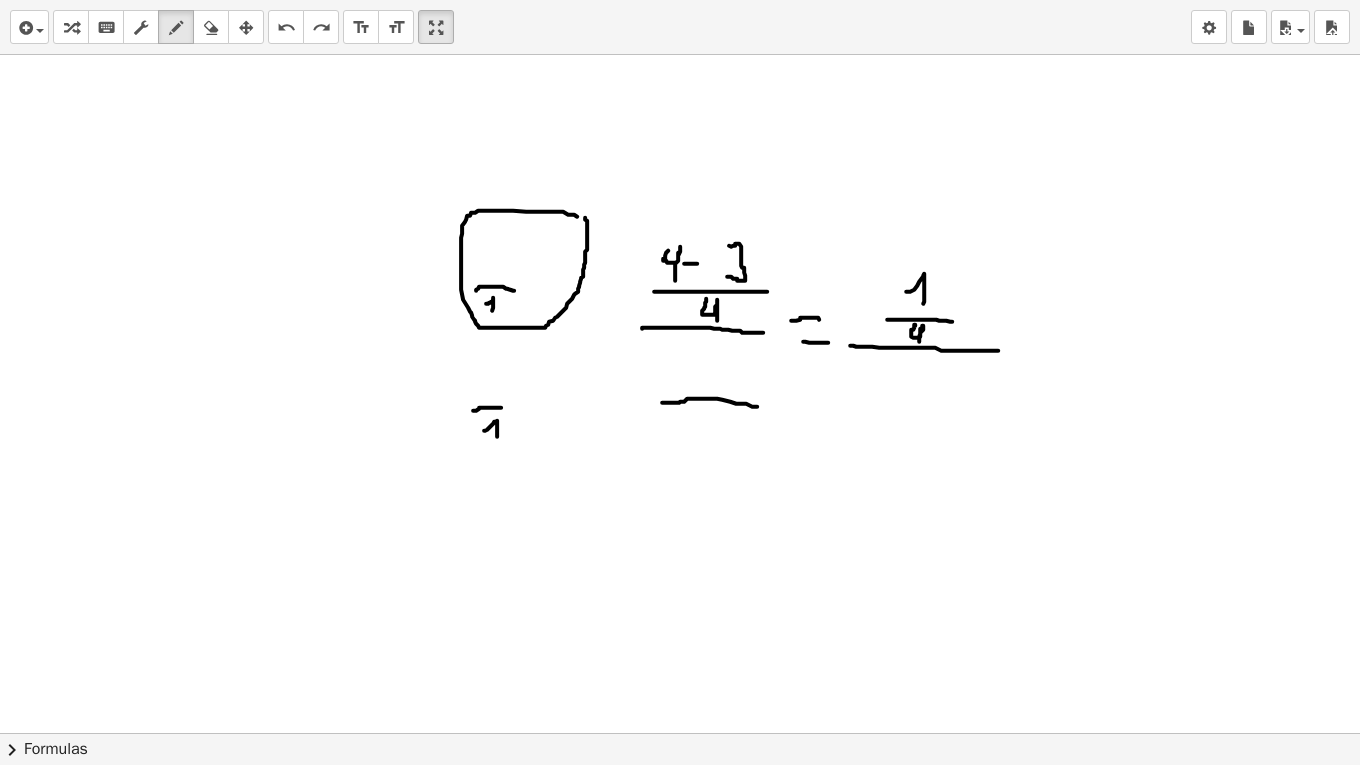 drag, startPoint x: 662, startPoint y: 401, endPoint x: 757, endPoint y: 405, distance: 95.084175 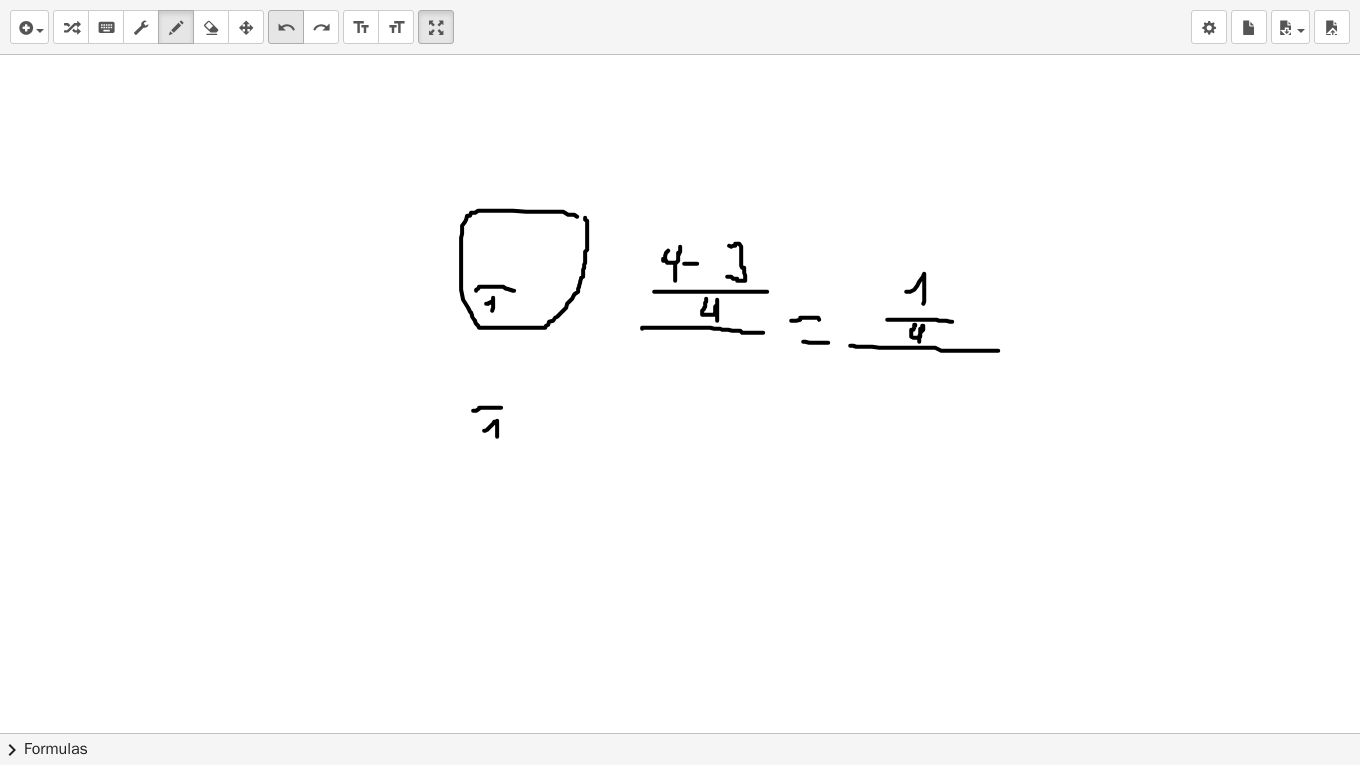 click on "undo" at bounding box center [286, 28] 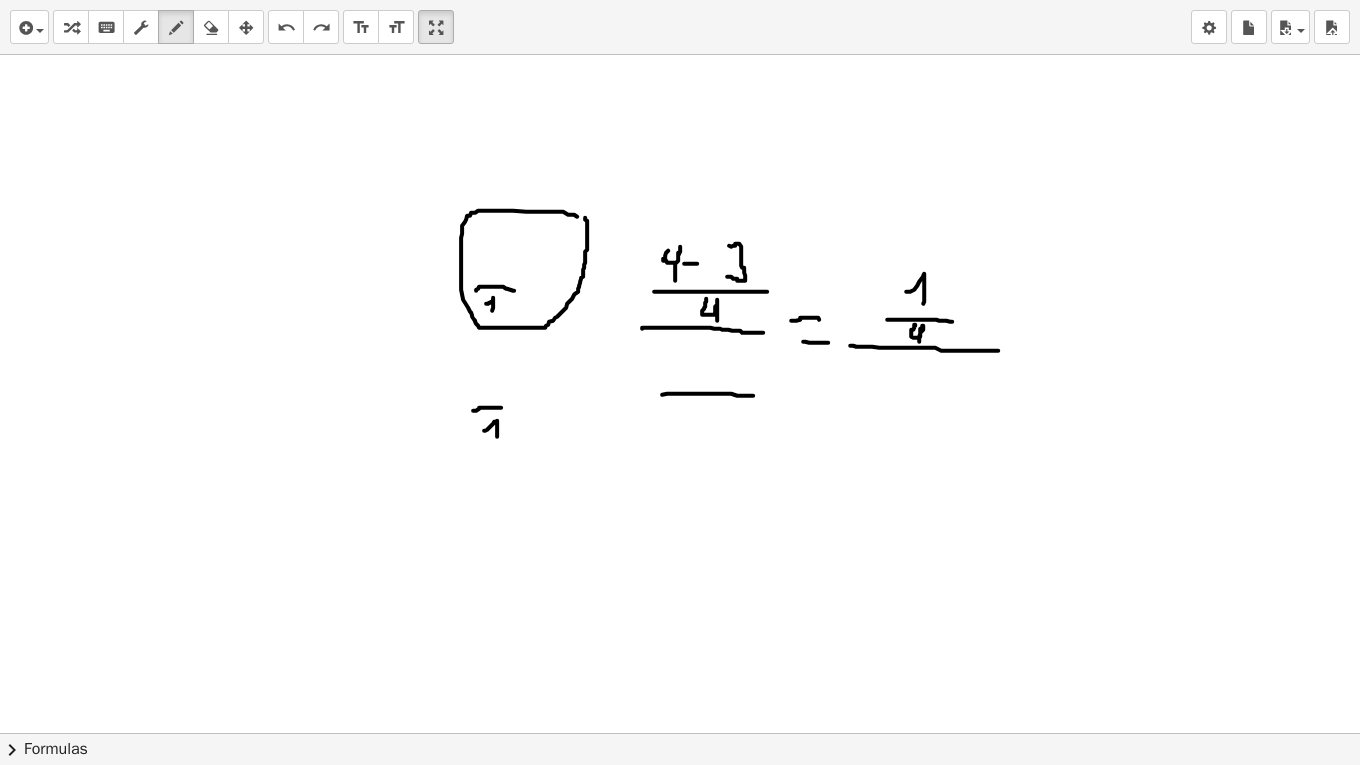 drag, startPoint x: 662, startPoint y: 393, endPoint x: 754, endPoint y: 394, distance: 92.00543 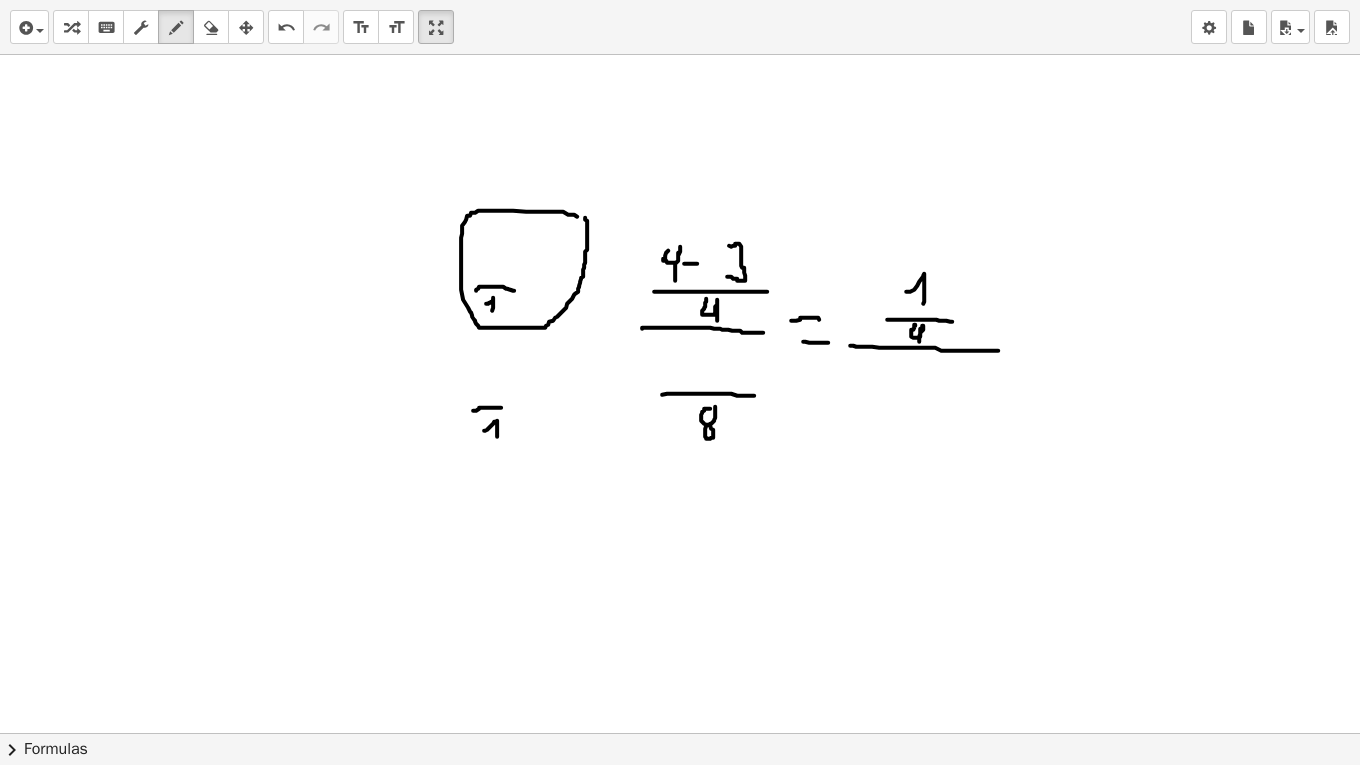 click at bounding box center [680, 1306] 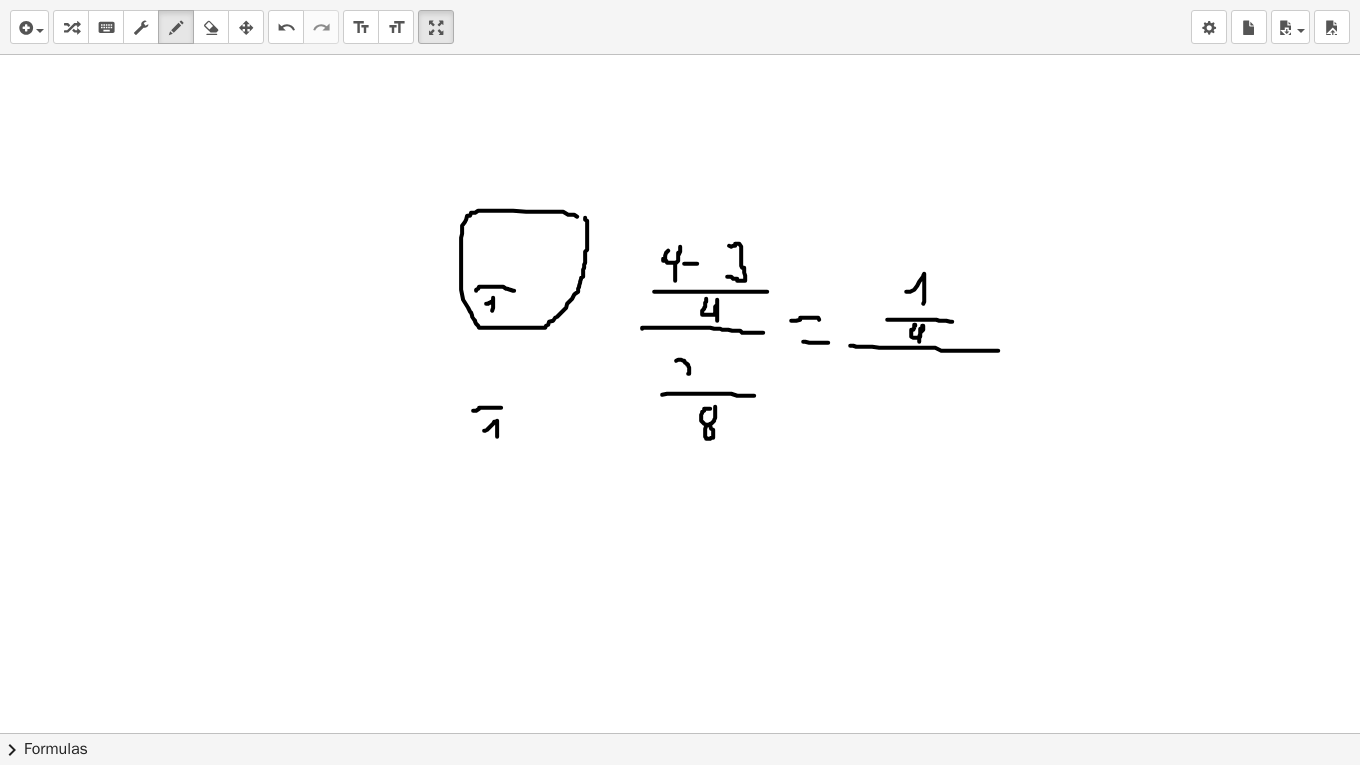 drag, startPoint x: 676, startPoint y: 359, endPoint x: 688, endPoint y: 372, distance: 17.691807 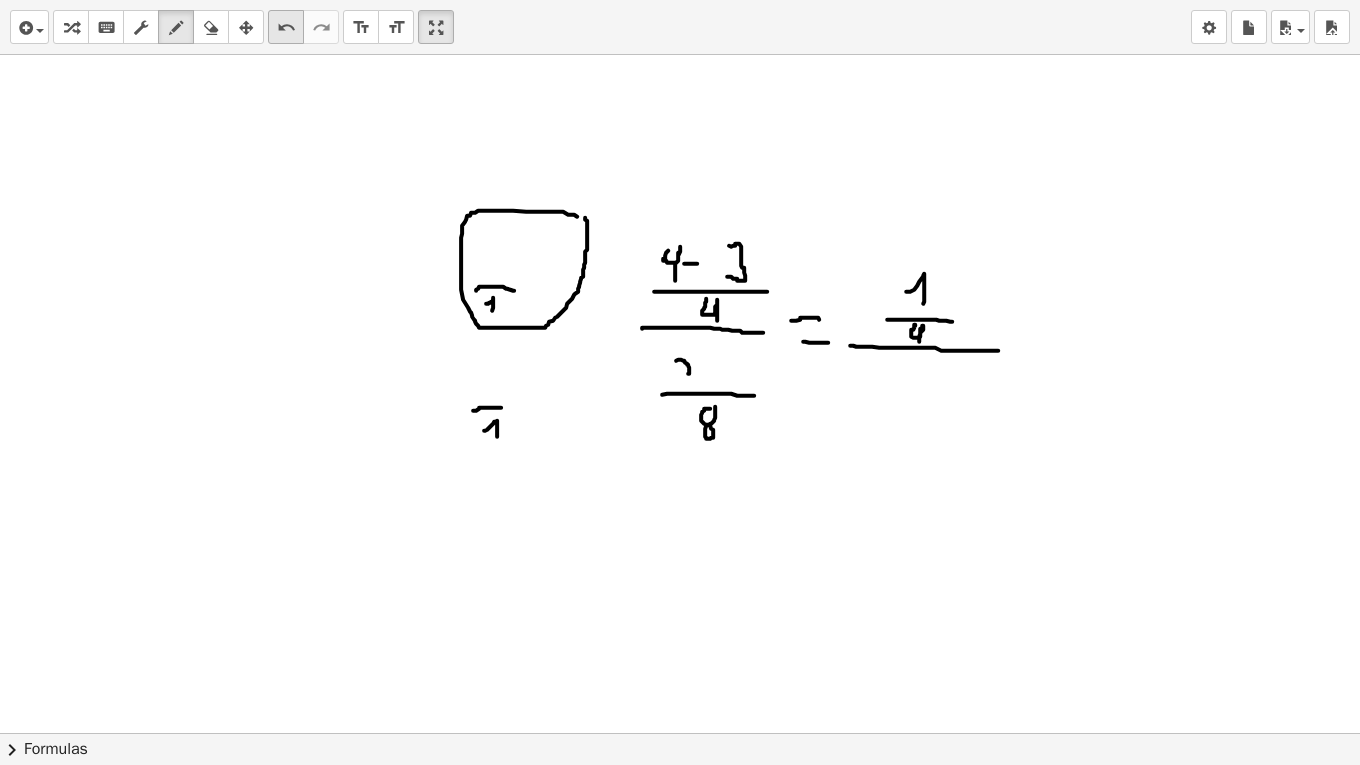 click on "undo" at bounding box center (286, 28) 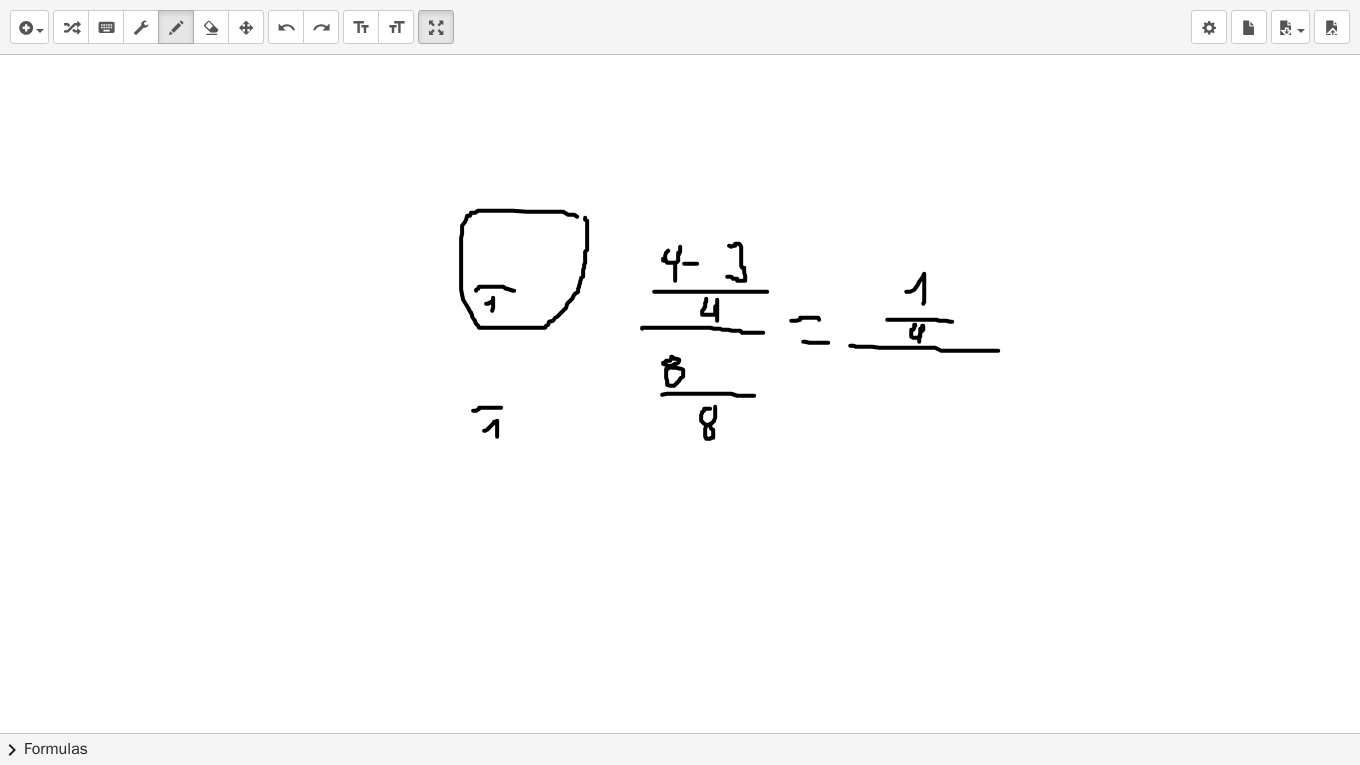 click at bounding box center [680, 1306] 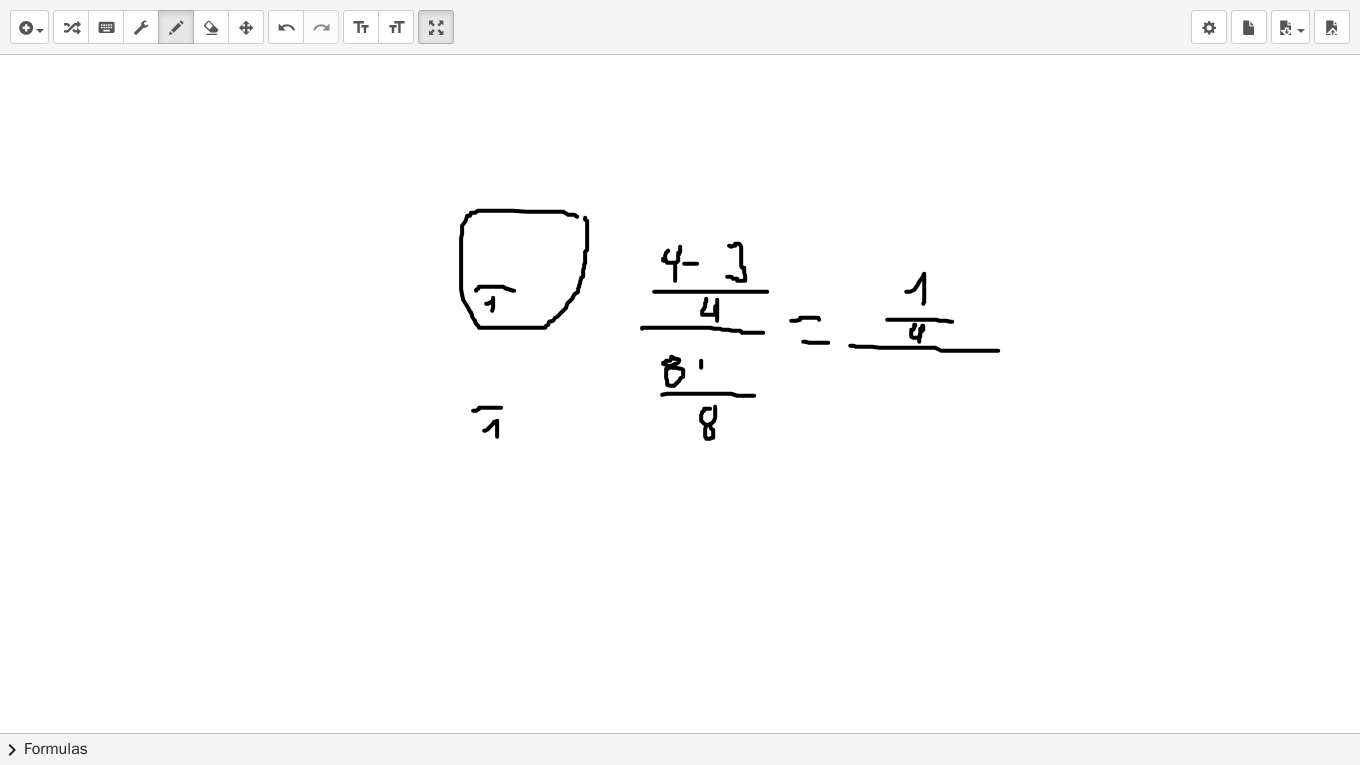 drag, startPoint x: 701, startPoint y: 359, endPoint x: 700, endPoint y: 379, distance: 20.024984 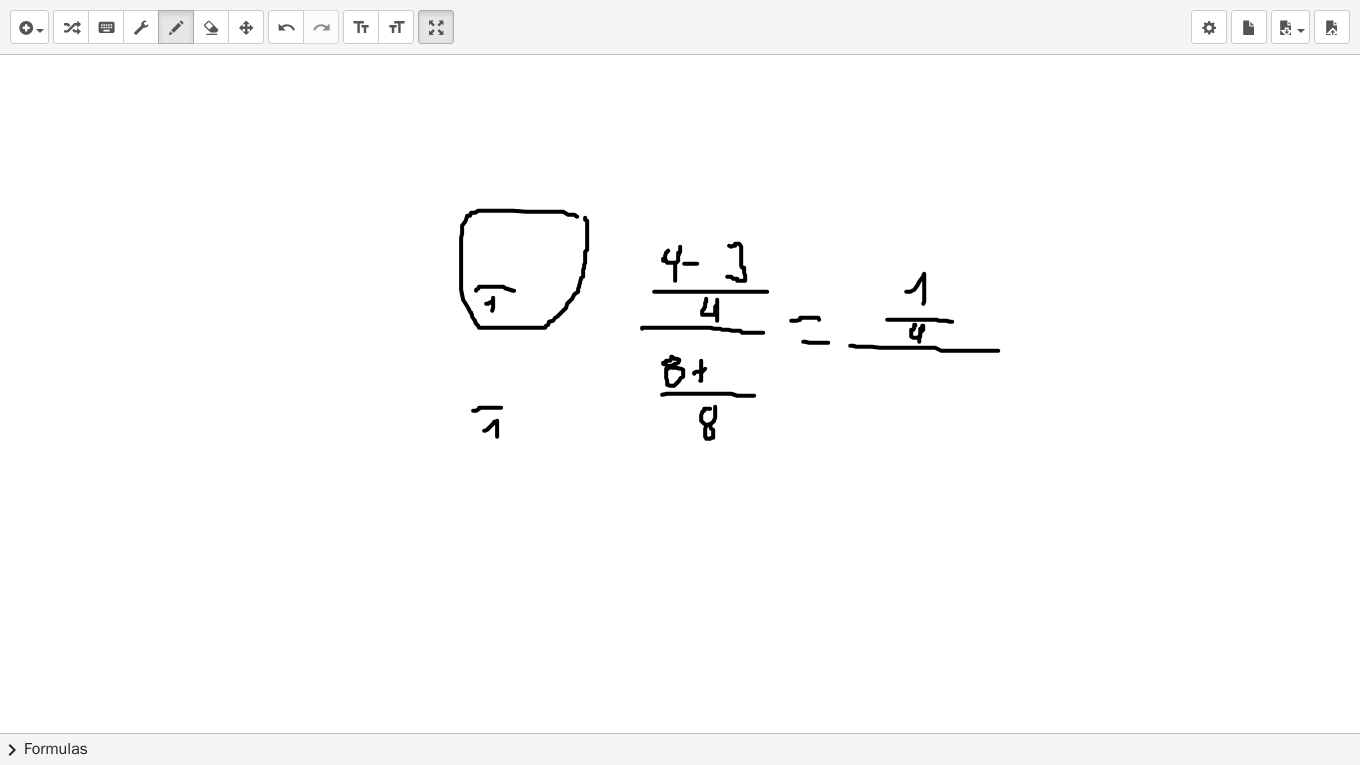 drag, startPoint x: 694, startPoint y: 372, endPoint x: 705, endPoint y: 367, distance: 12.083046 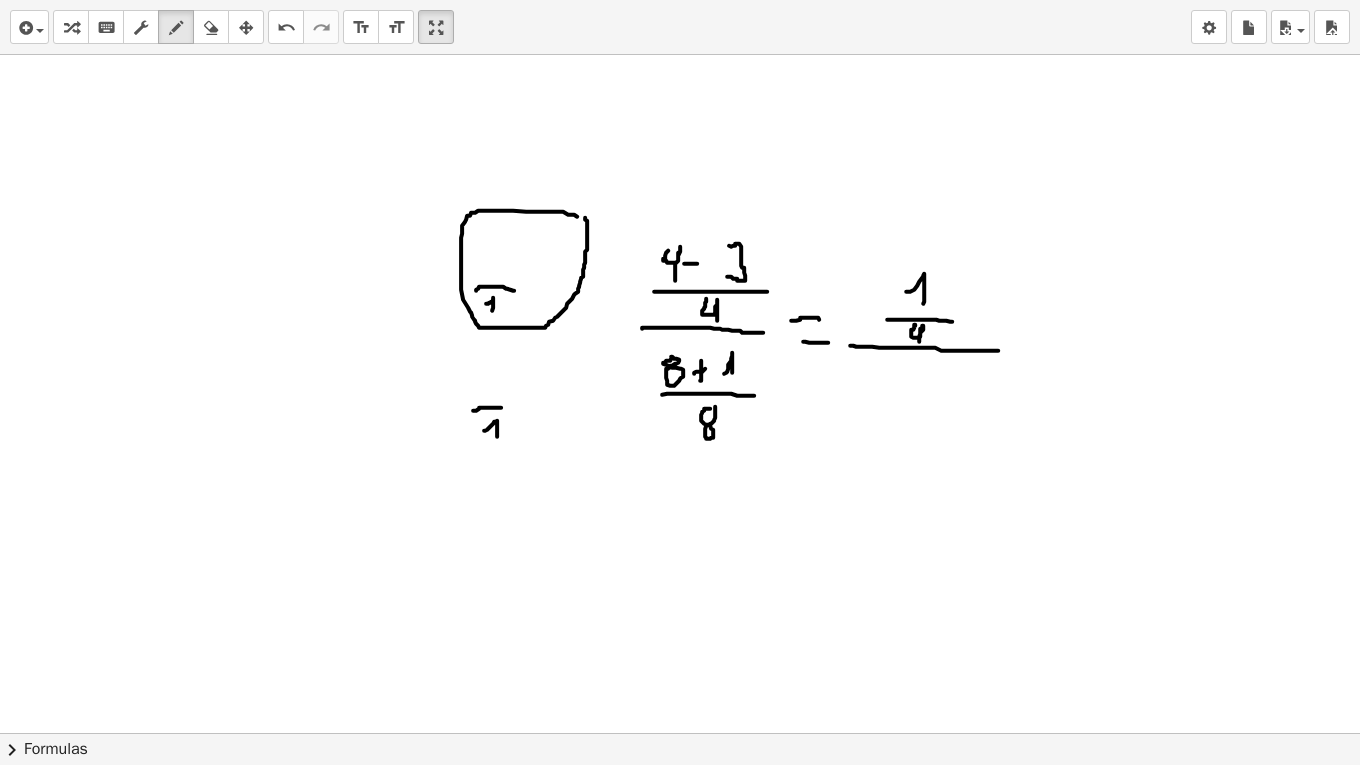 click at bounding box center (680, 1306) 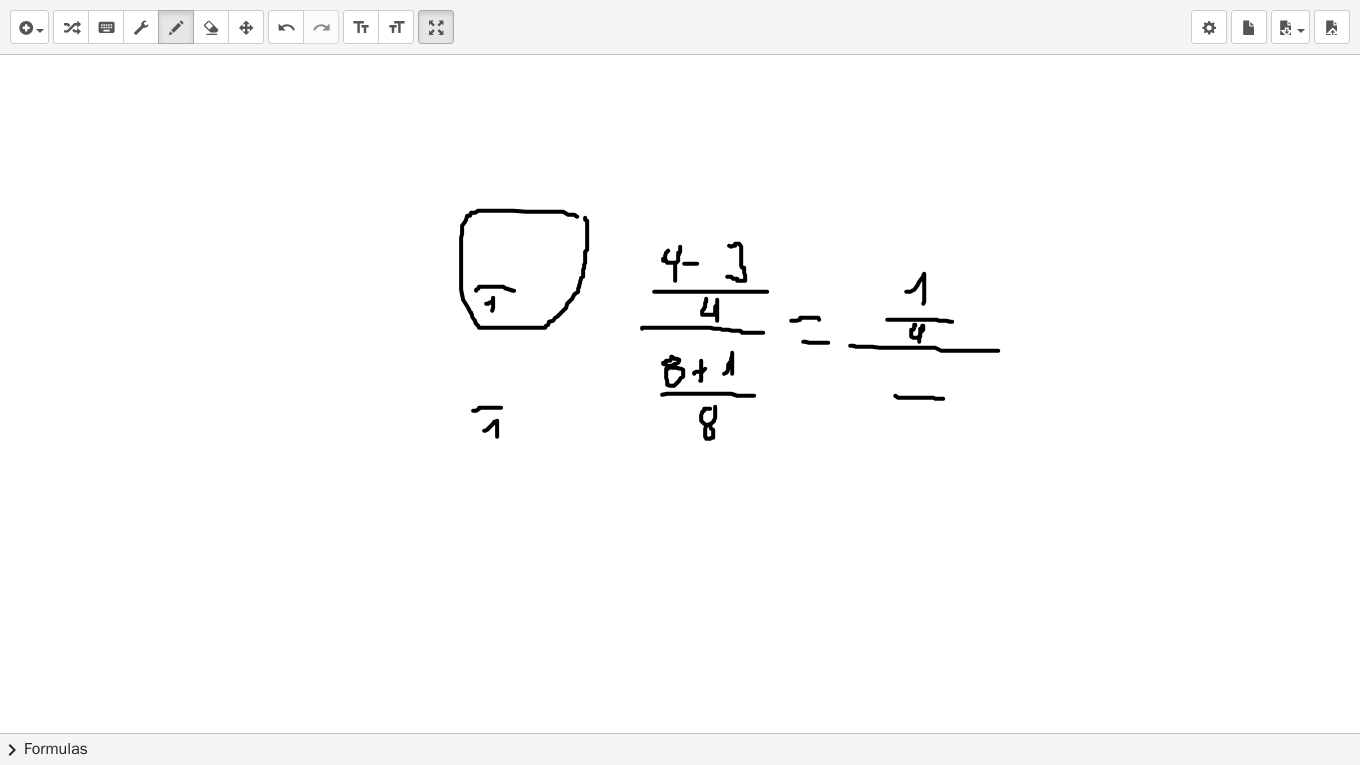 drag, startPoint x: 895, startPoint y: 394, endPoint x: 944, endPoint y: 397, distance: 49.09175 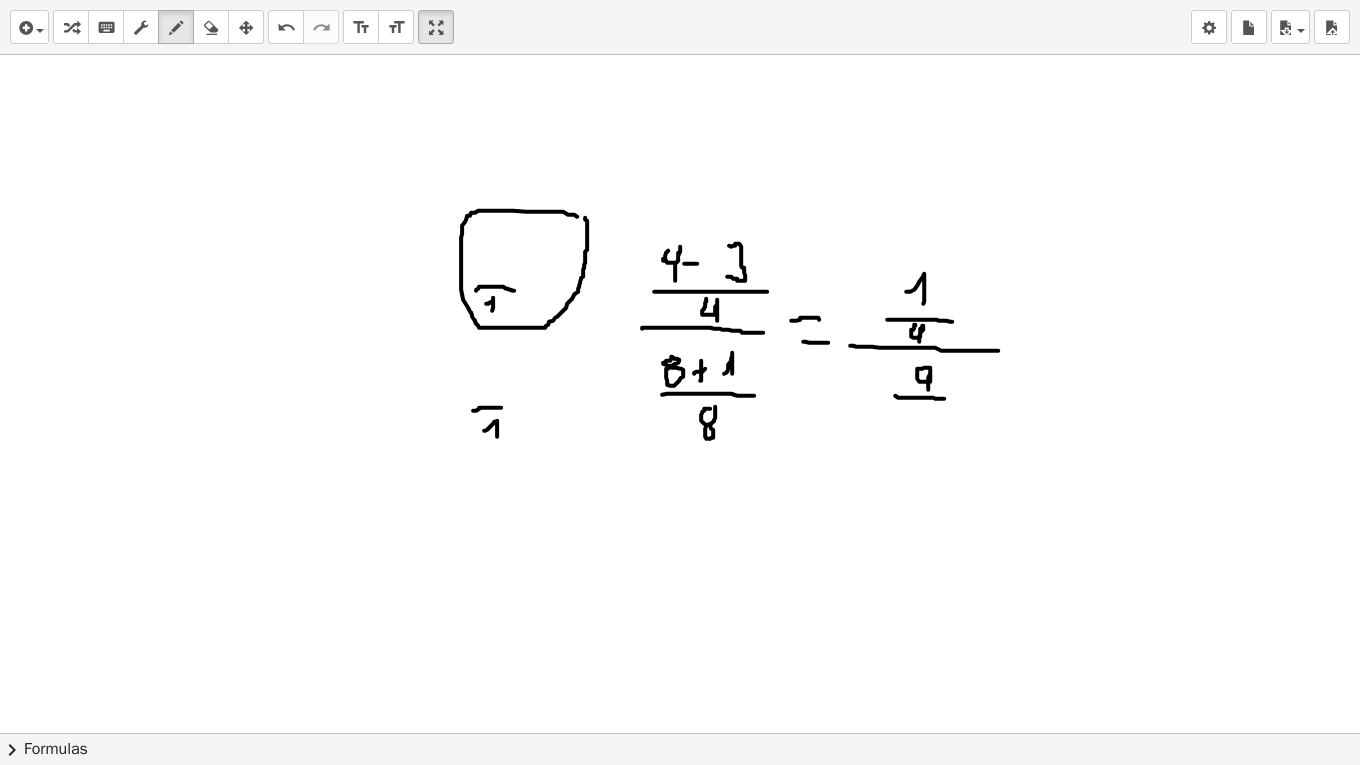 drag, startPoint x: 930, startPoint y: 366, endPoint x: 928, endPoint y: 388, distance: 22.090721 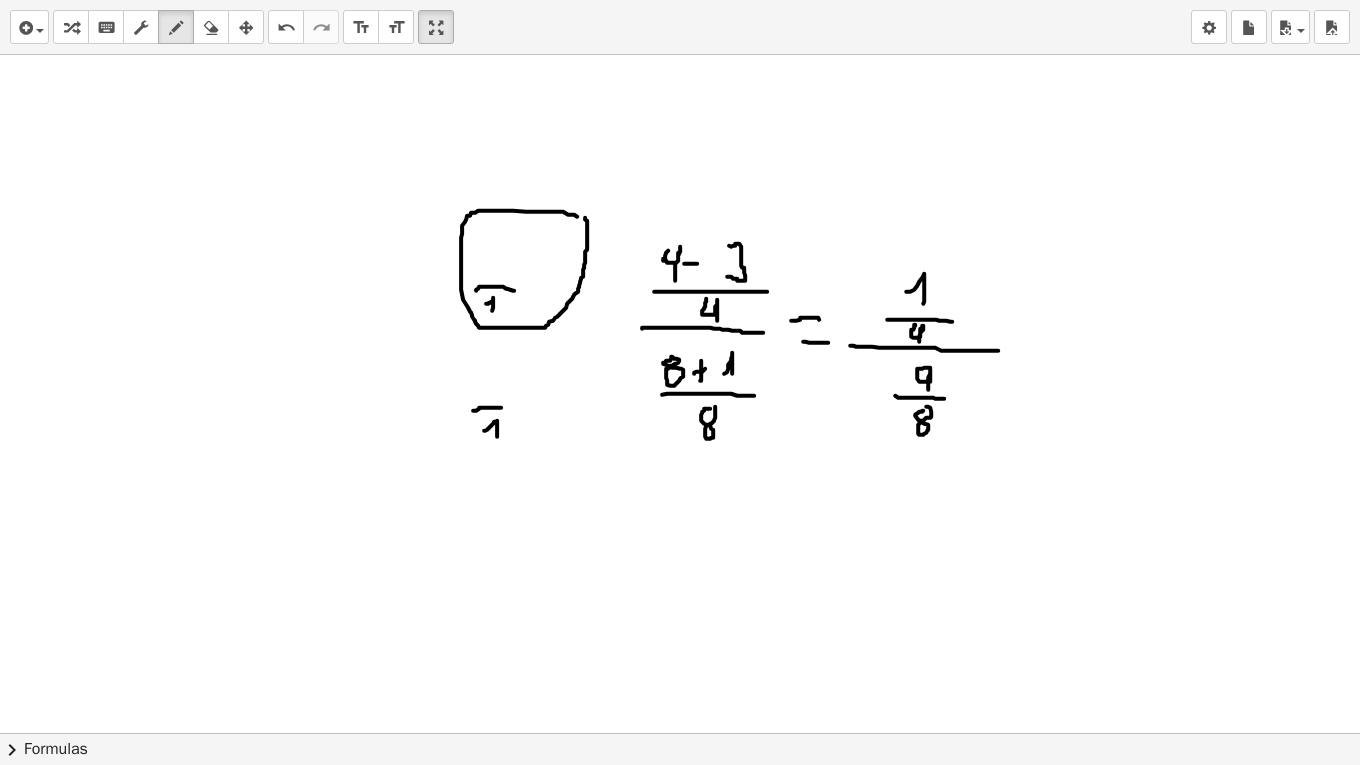 click at bounding box center [680, 1306] 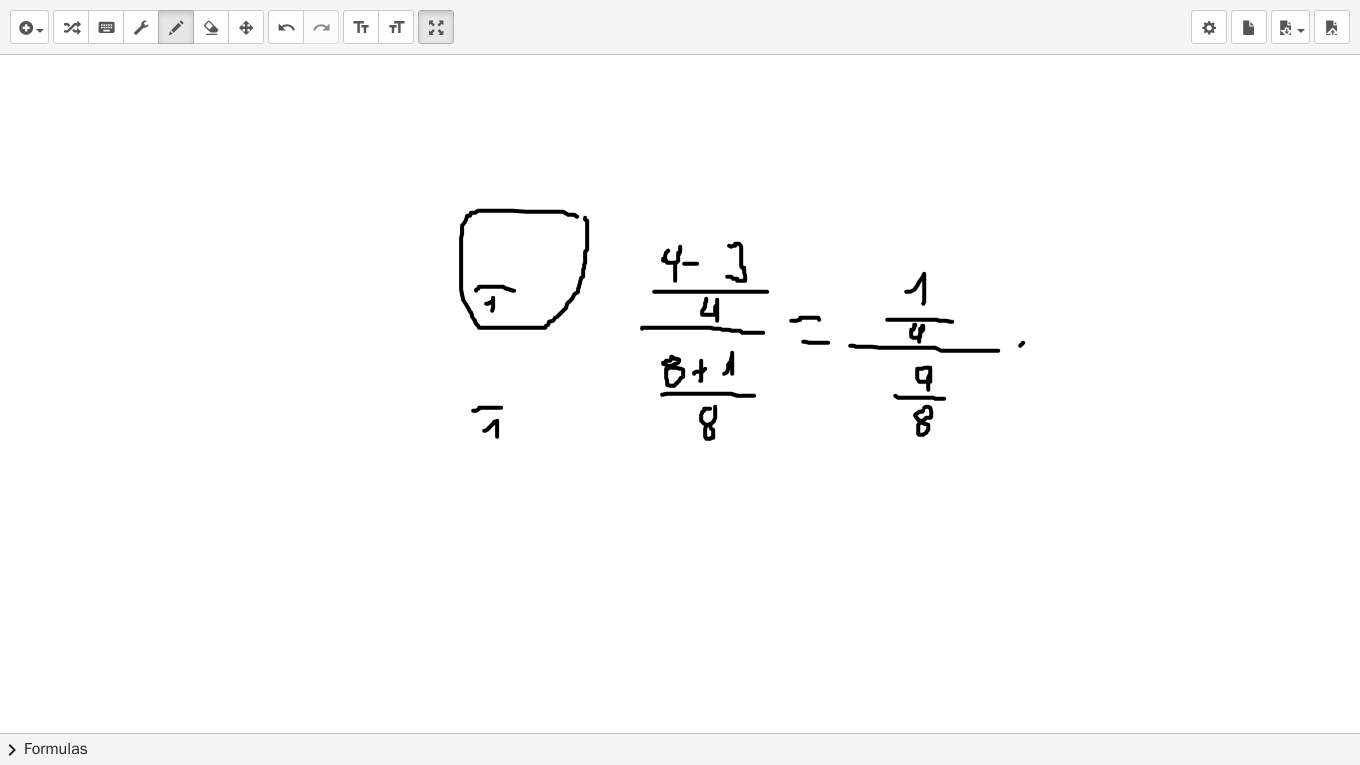 drag, startPoint x: 1020, startPoint y: 344, endPoint x: 1033, endPoint y: 341, distance: 13.341664 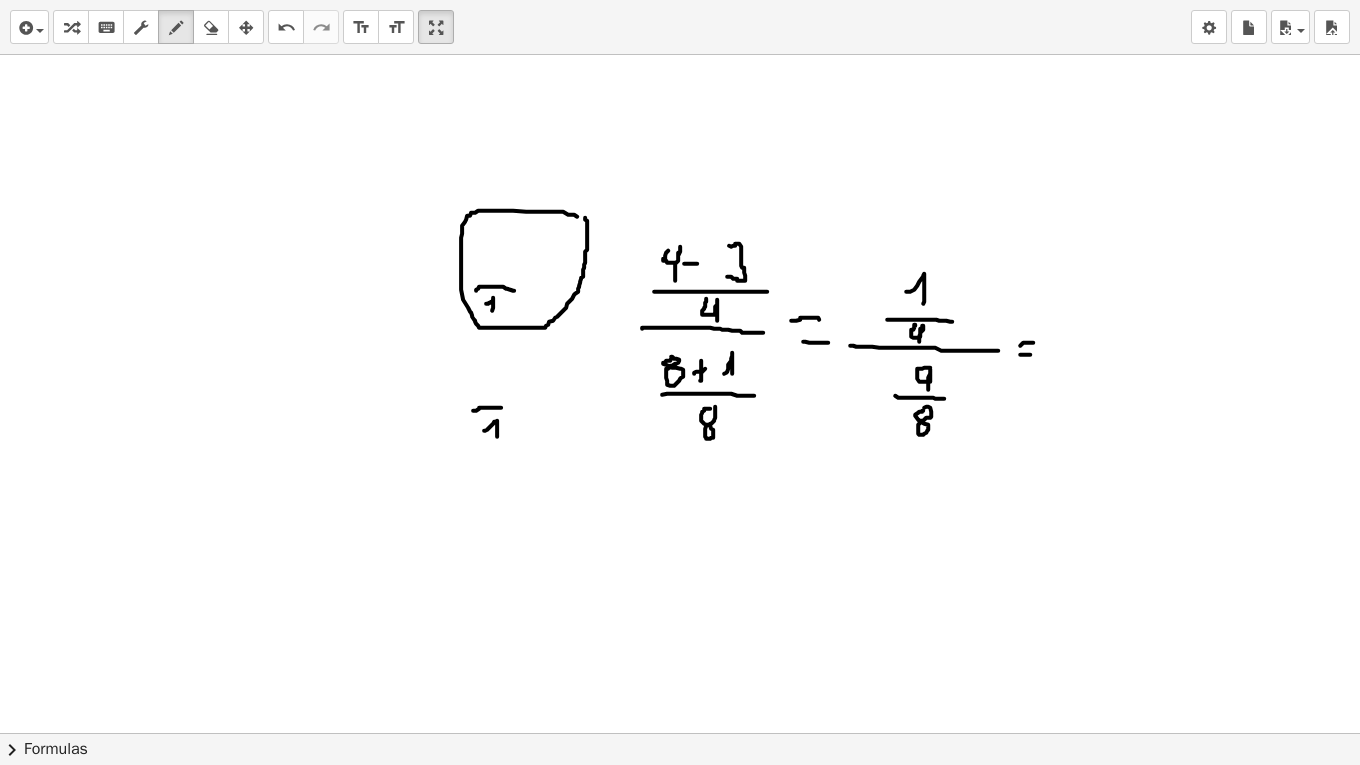 click at bounding box center (680, 1306) 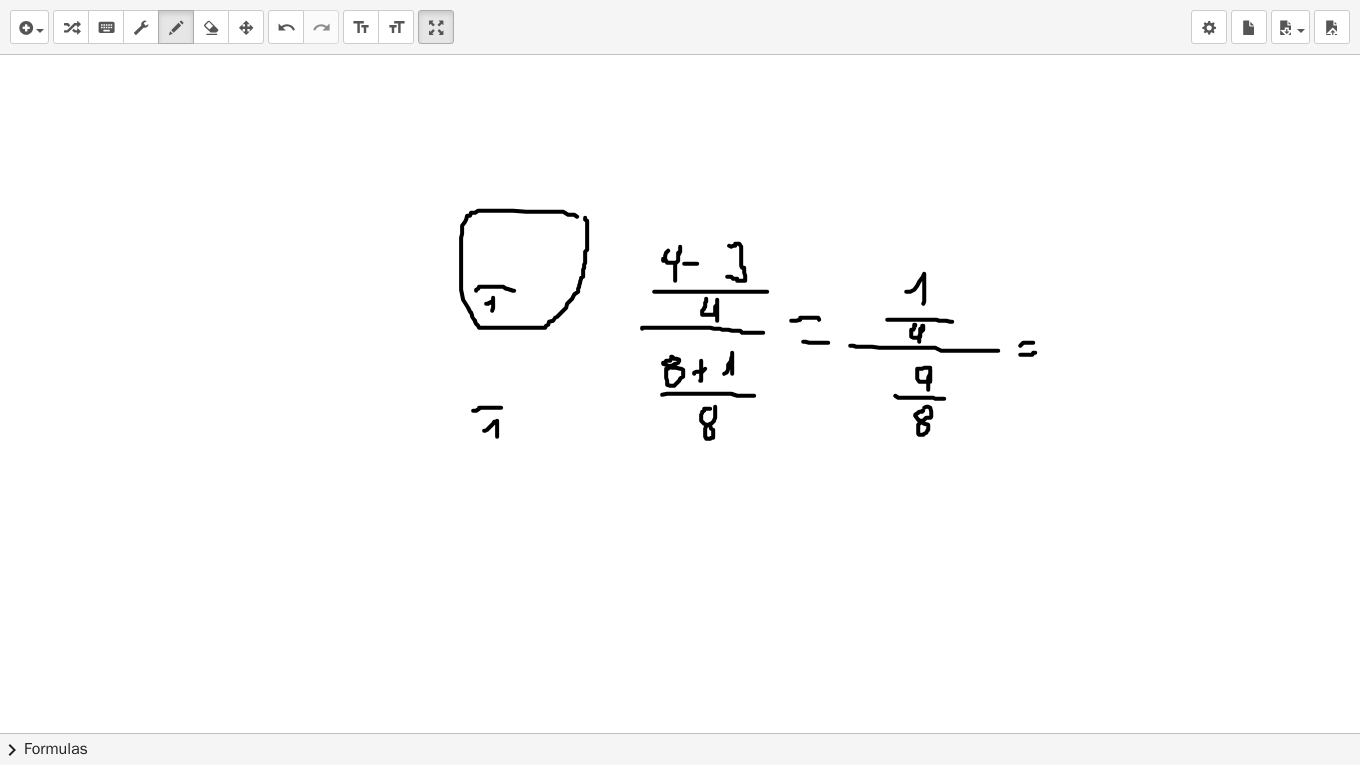 click at bounding box center (680, 1306) 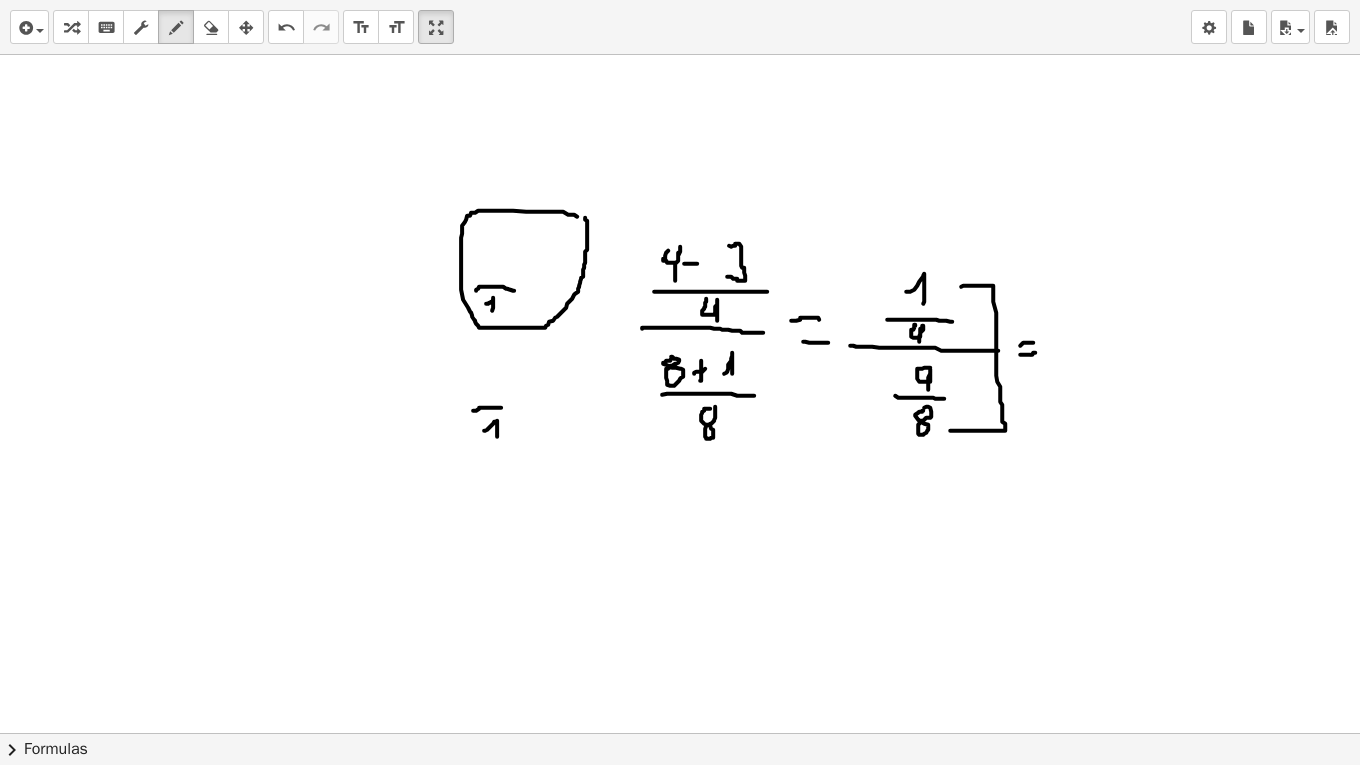 drag, startPoint x: 961, startPoint y: 285, endPoint x: 950, endPoint y: 429, distance: 144.41953 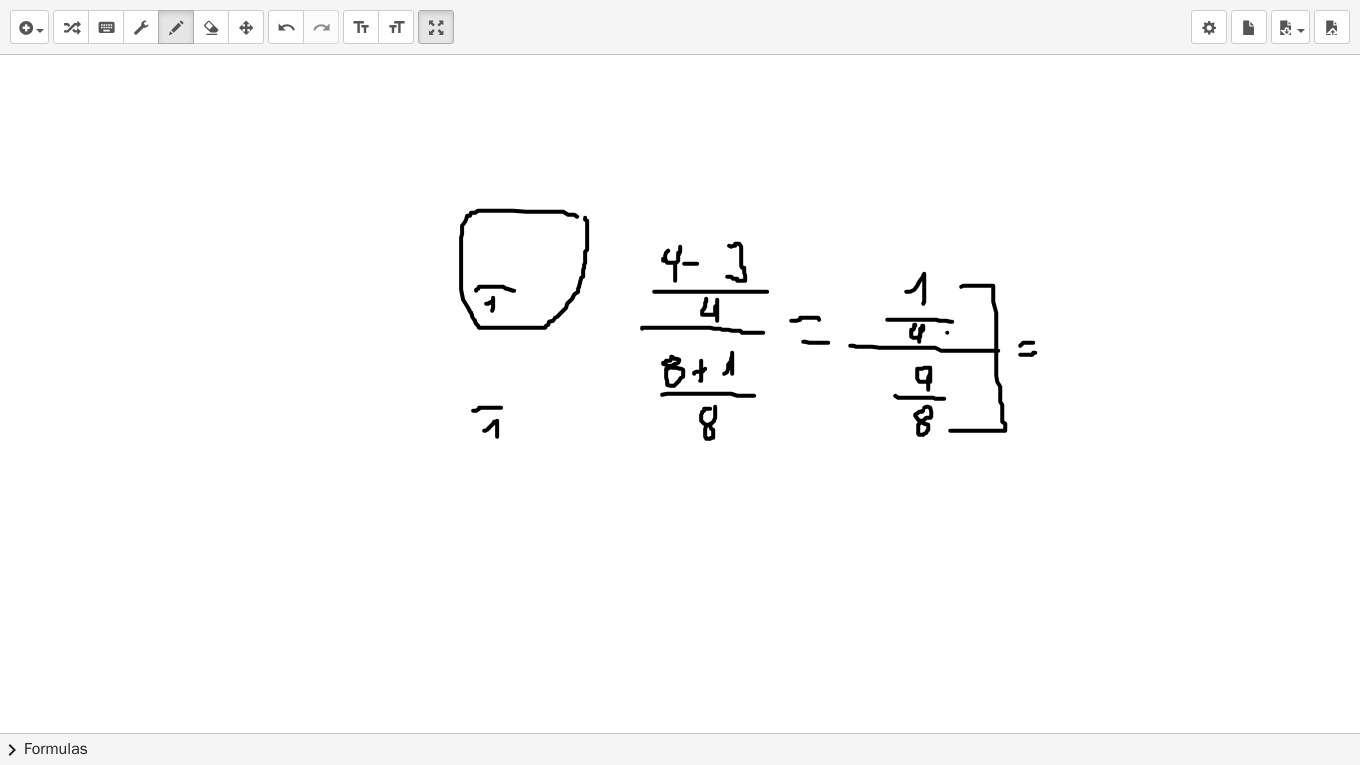 click at bounding box center (680, 1306) 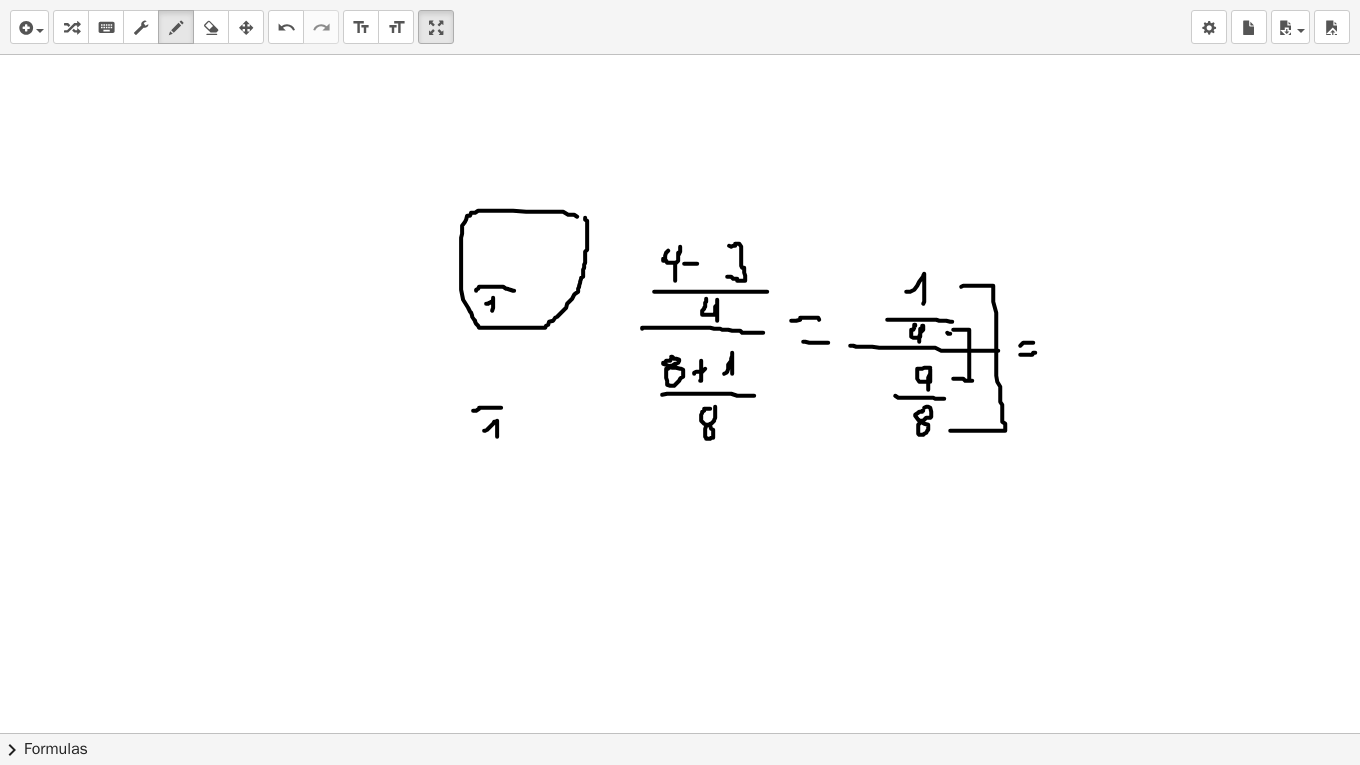 drag, startPoint x: 953, startPoint y: 328, endPoint x: 1010, endPoint y: 354, distance: 62.649822 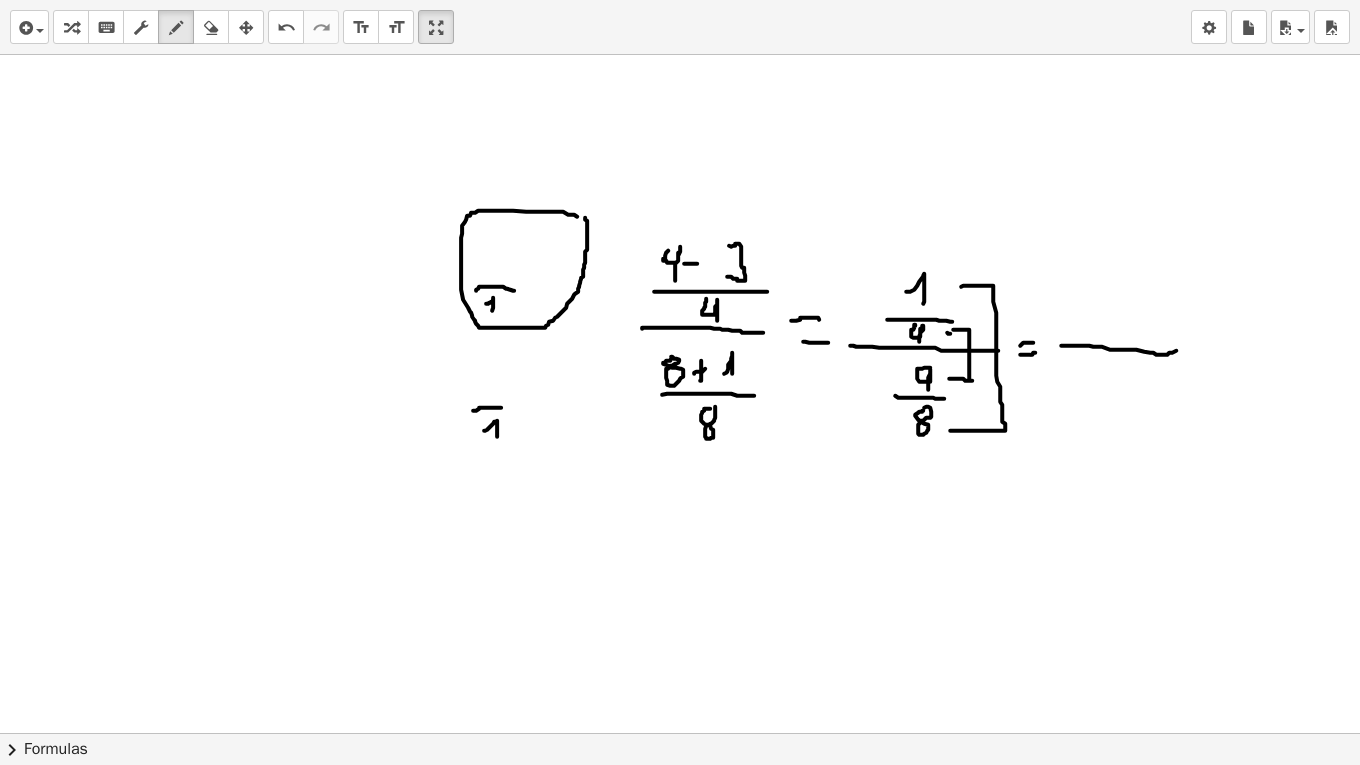drag, startPoint x: 1061, startPoint y: 344, endPoint x: 1179, endPoint y: 348, distance: 118.06778 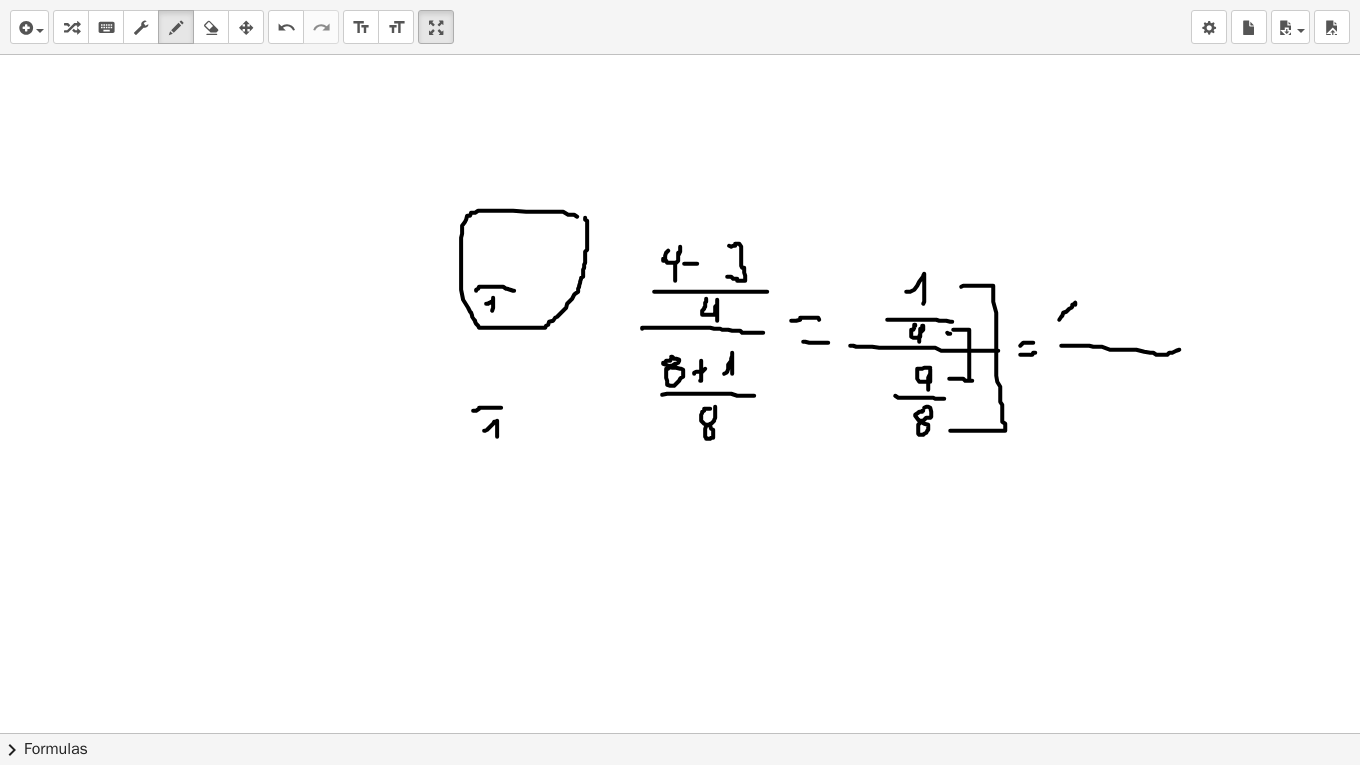 drag, startPoint x: 1059, startPoint y: 318, endPoint x: 1074, endPoint y: 324, distance: 16.155495 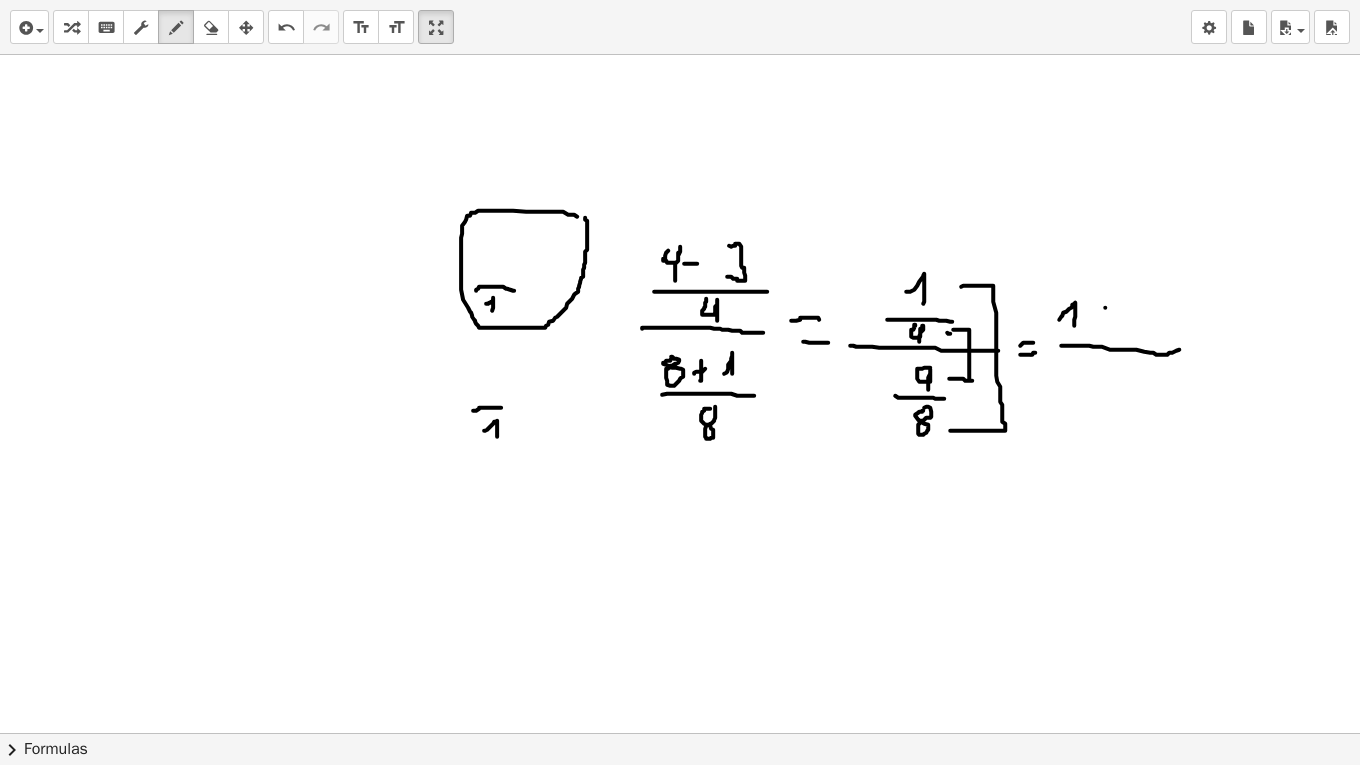 drag, startPoint x: 1105, startPoint y: 306, endPoint x: 1111, endPoint y: 320, distance: 15.231546 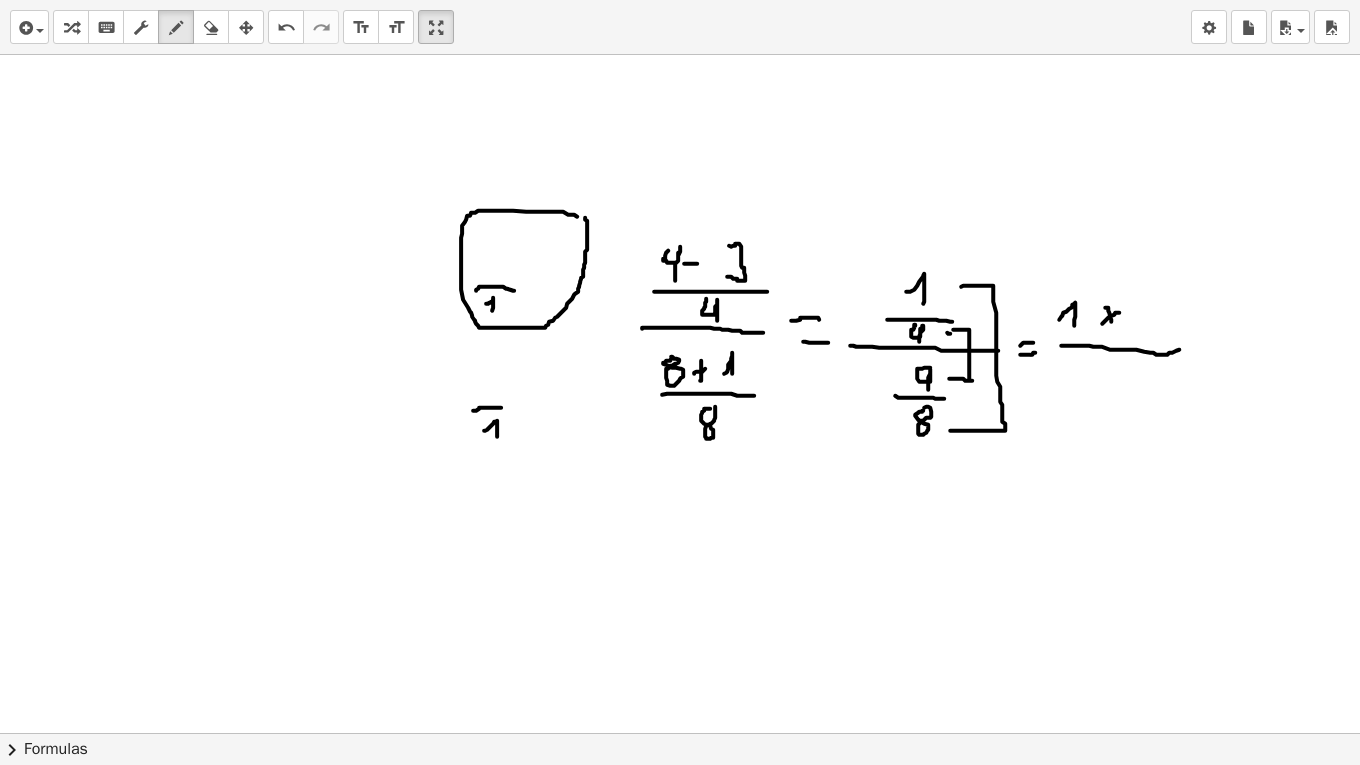 drag, startPoint x: 1119, startPoint y: 311, endPoint x: 1102, endPoint y: 322, distance: 20.248457 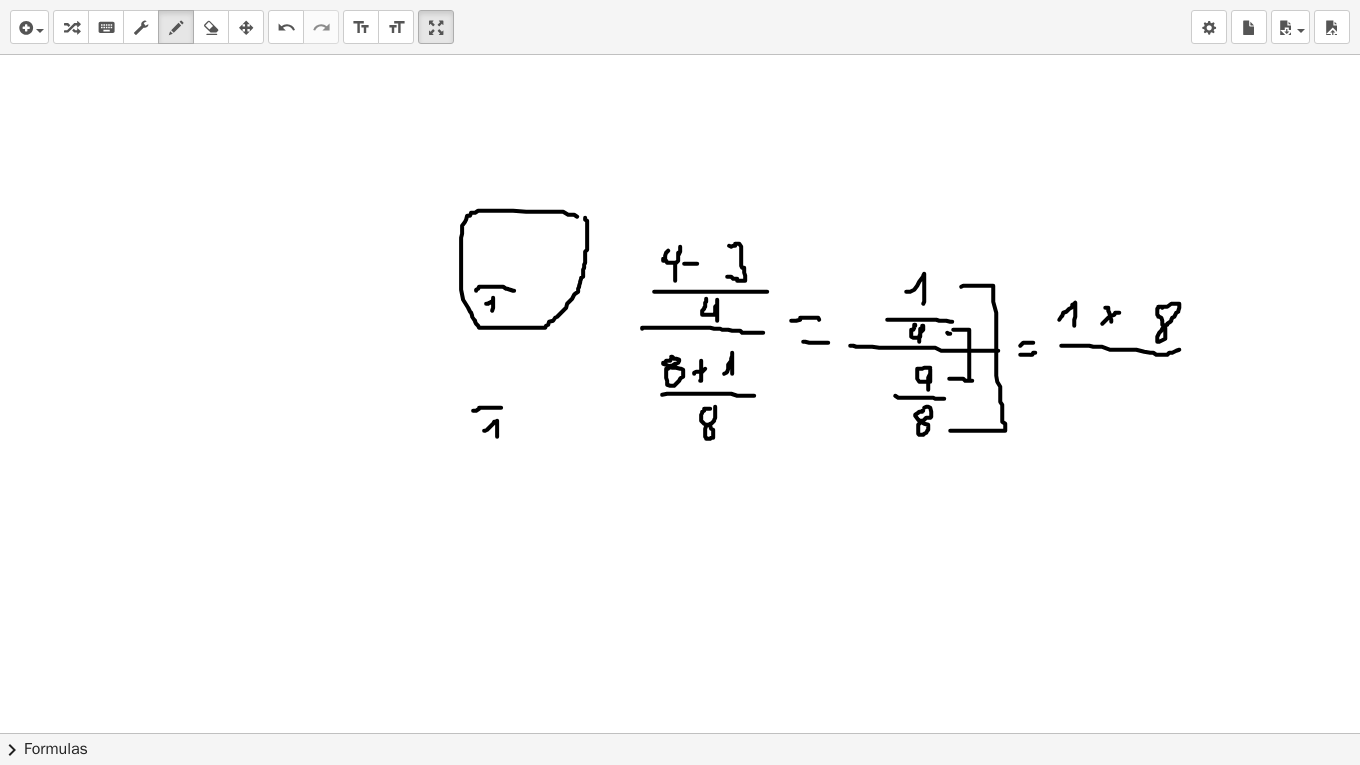 click at bounding box center (680, 1306) 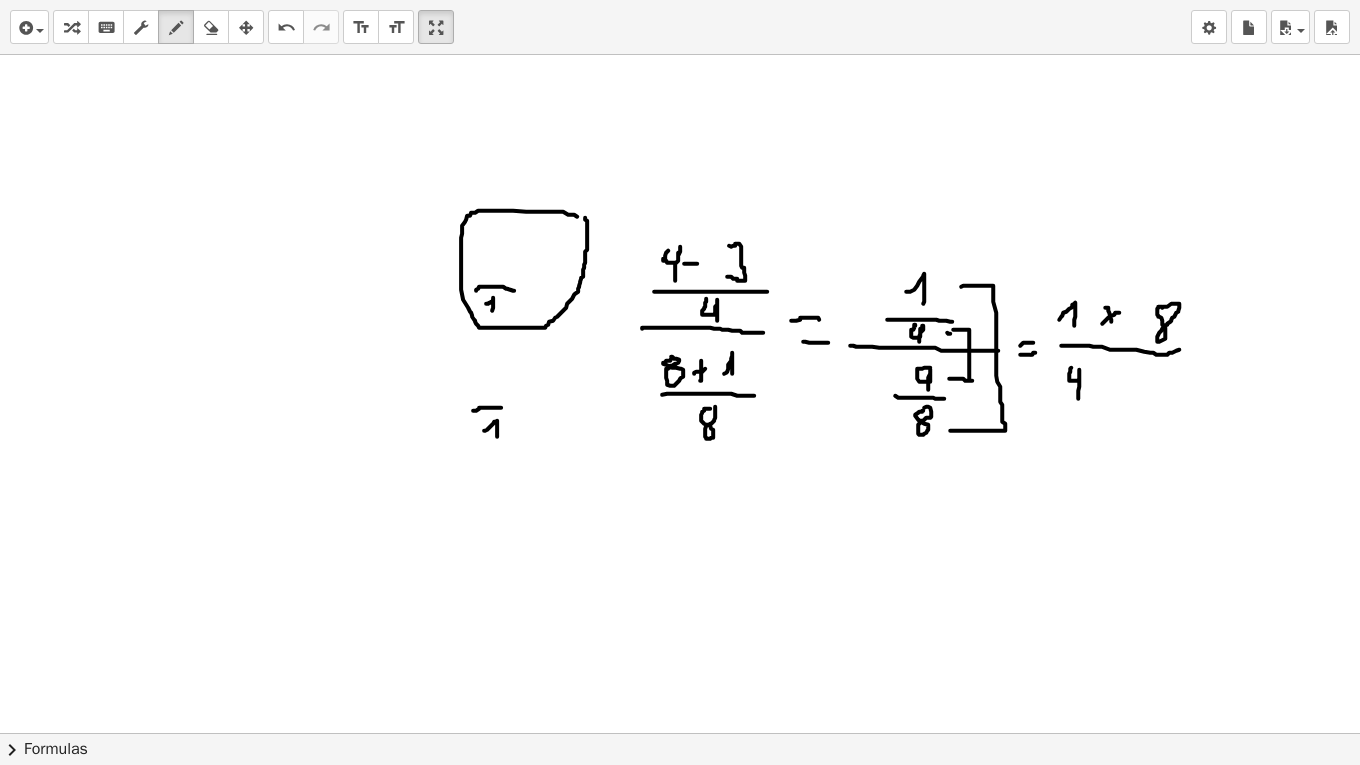 drag, startPoint x: 1071, startPoint y: 366, endPoint x: 1078, endPoint y: 405, distance: 39.623226 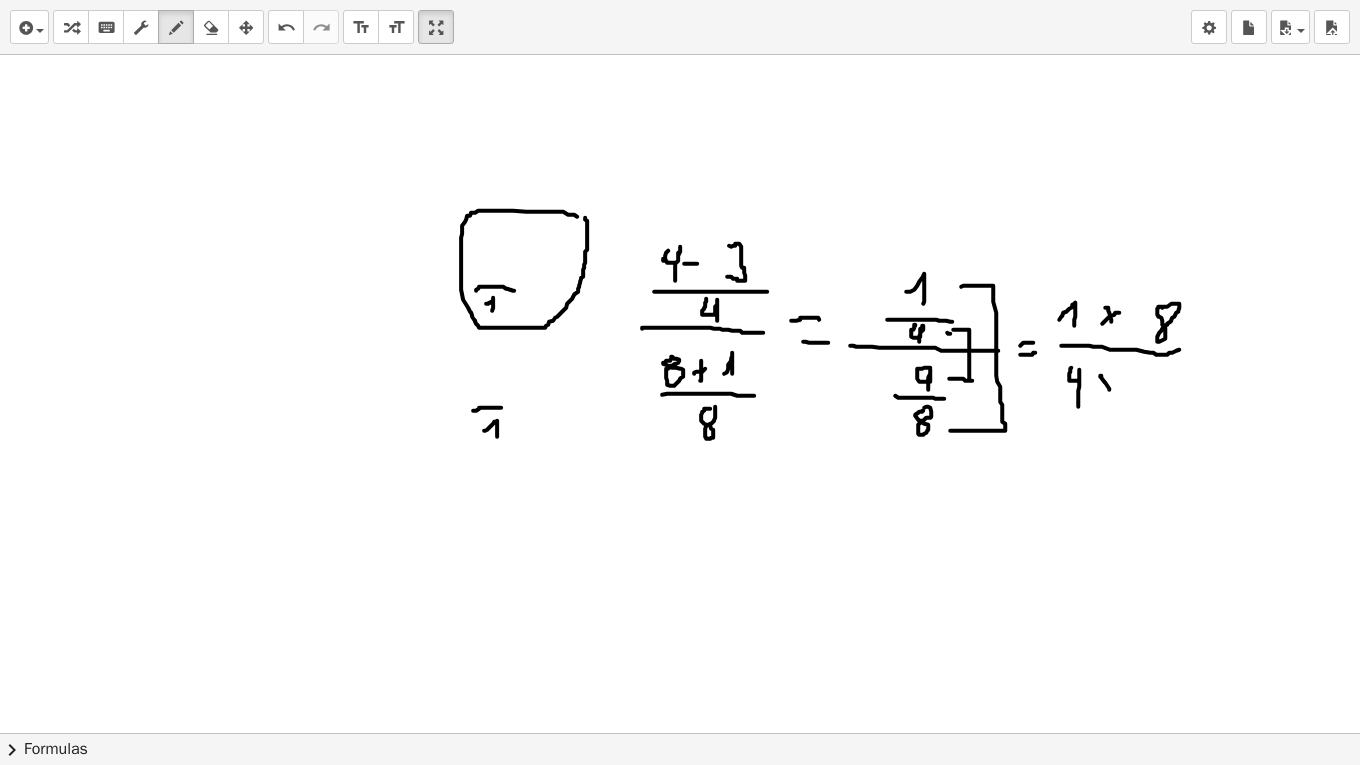 drag, startPoint x: 1100, startPoint y: 375, endPoint x: 1109, endPoint y: 390, distance: 17.492855 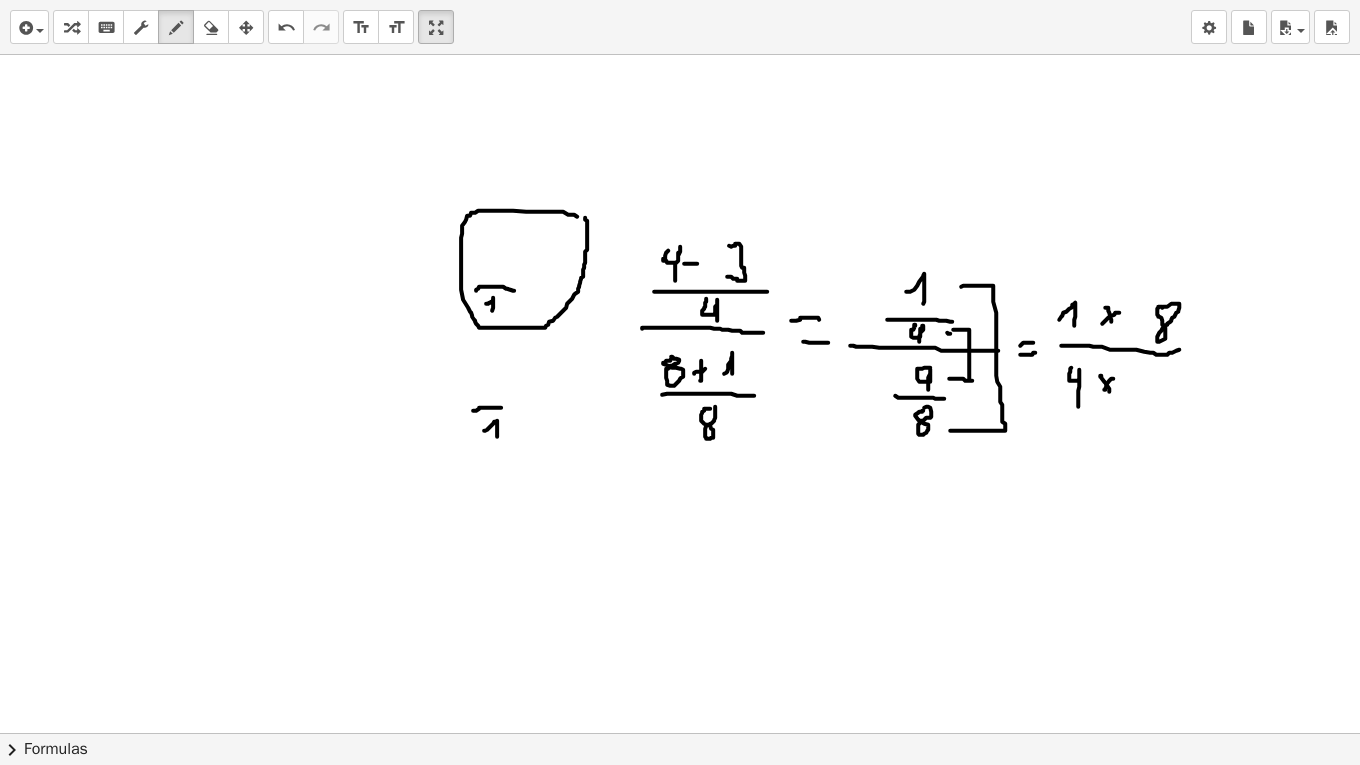 drag, startPoint x: 1113, startPoint y: 377, endPoint x: 1104, endPoint y: 388, distance: 14.21267 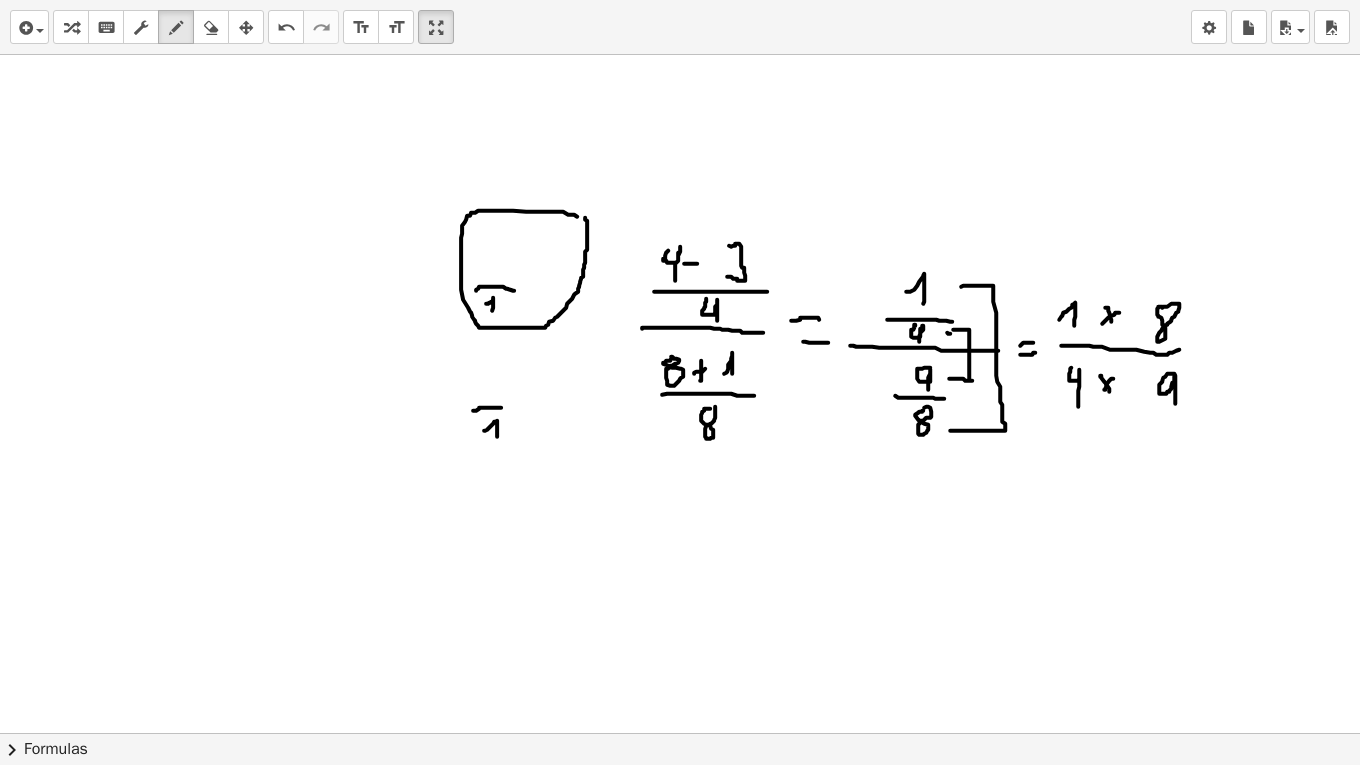 drag, startPoint x: 1174, startPoint y: 376, endPoint x: 1175, endPoint y: 406, distance: 30.016663 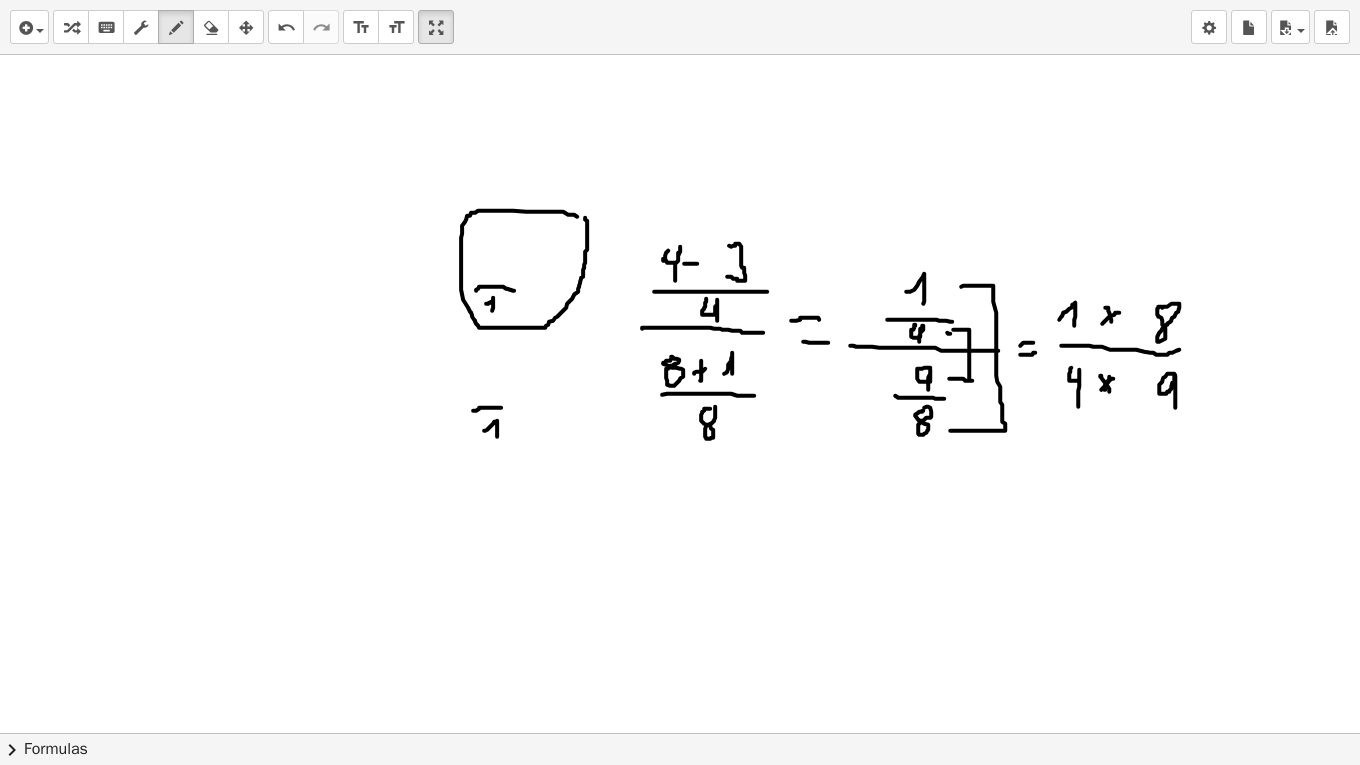 drag, startPoint x: 1101, startPoint y: 388, endPoint x: 1111, endPoint y: 374, distance: 17.20465 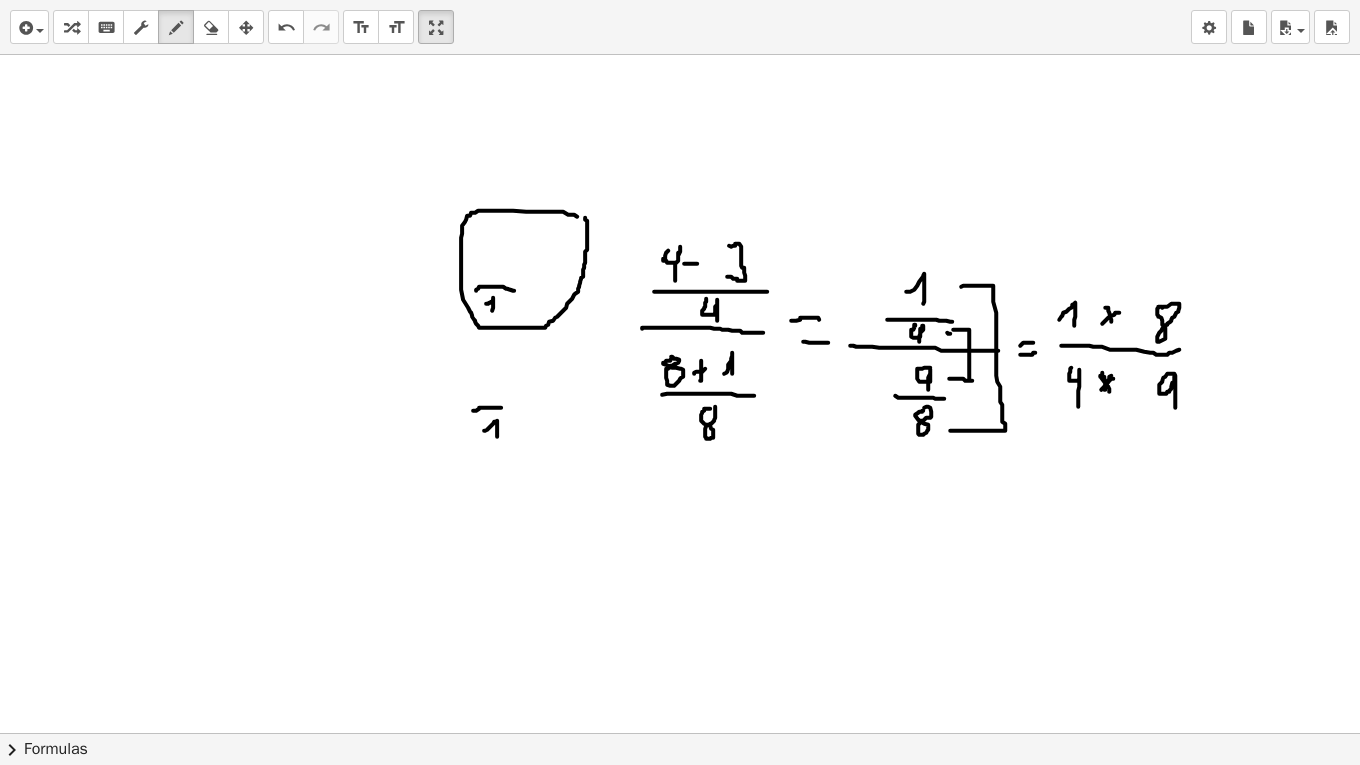 drag, startPoint x: 1102, startPoint y: 371, endPoint x: 1108, endPoint y: 385, distance: 15.231546 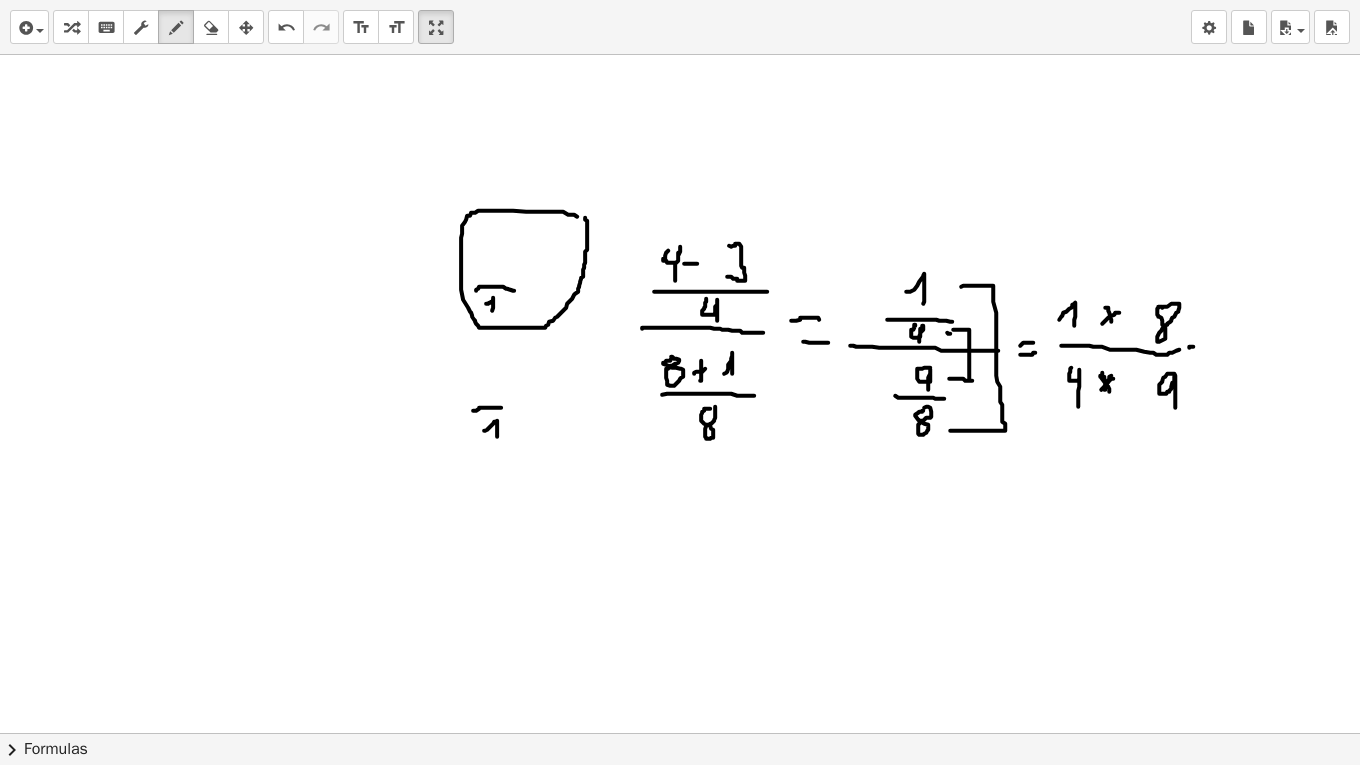 click at bounding box center [680, 1306] 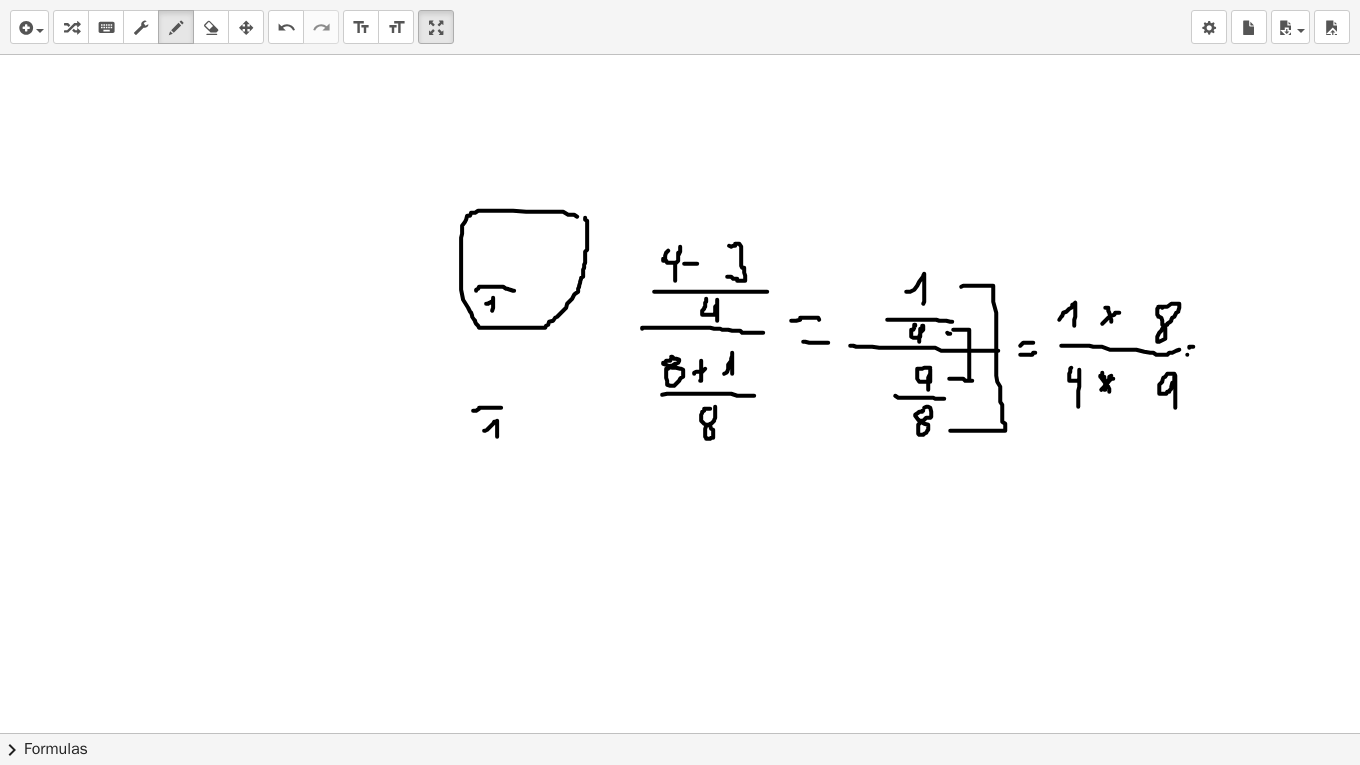 click at bounding box center [680, 1306] 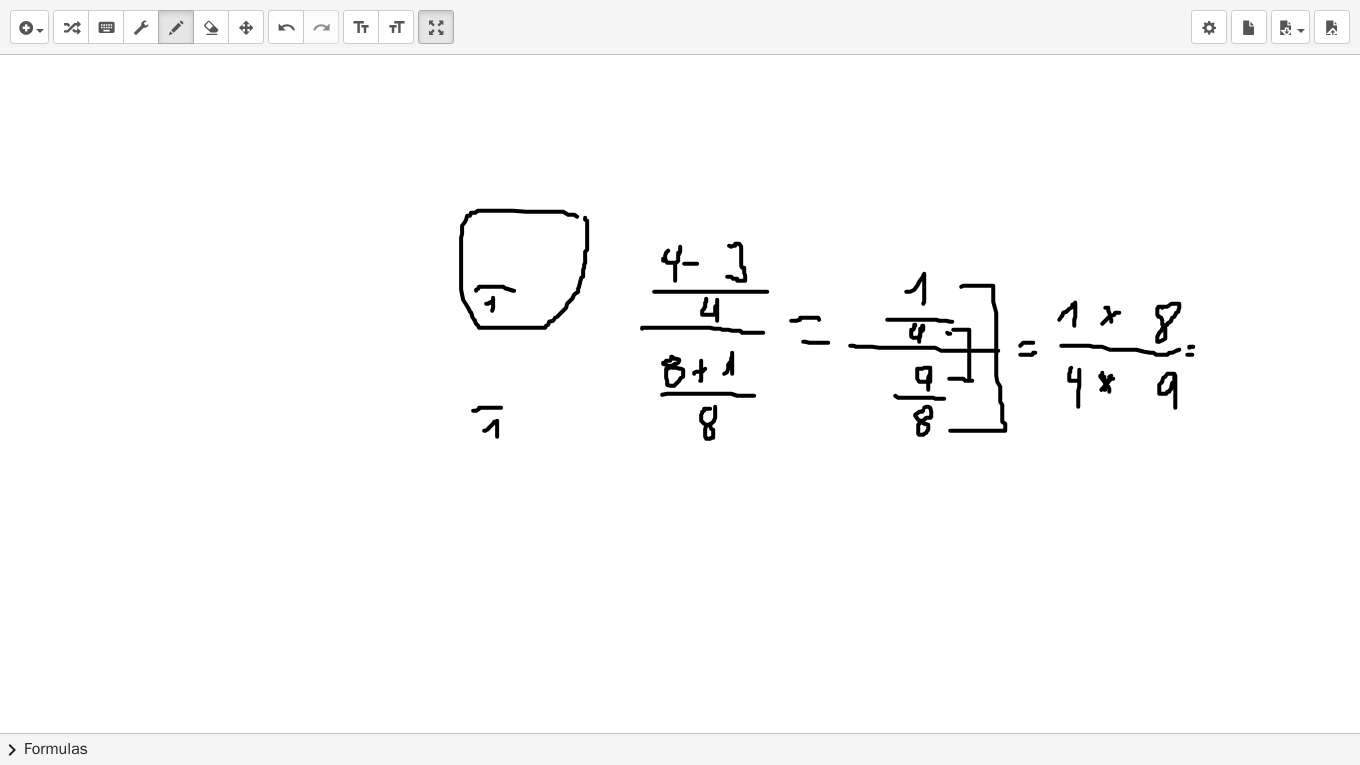 click at bounding box center (680, 1306) 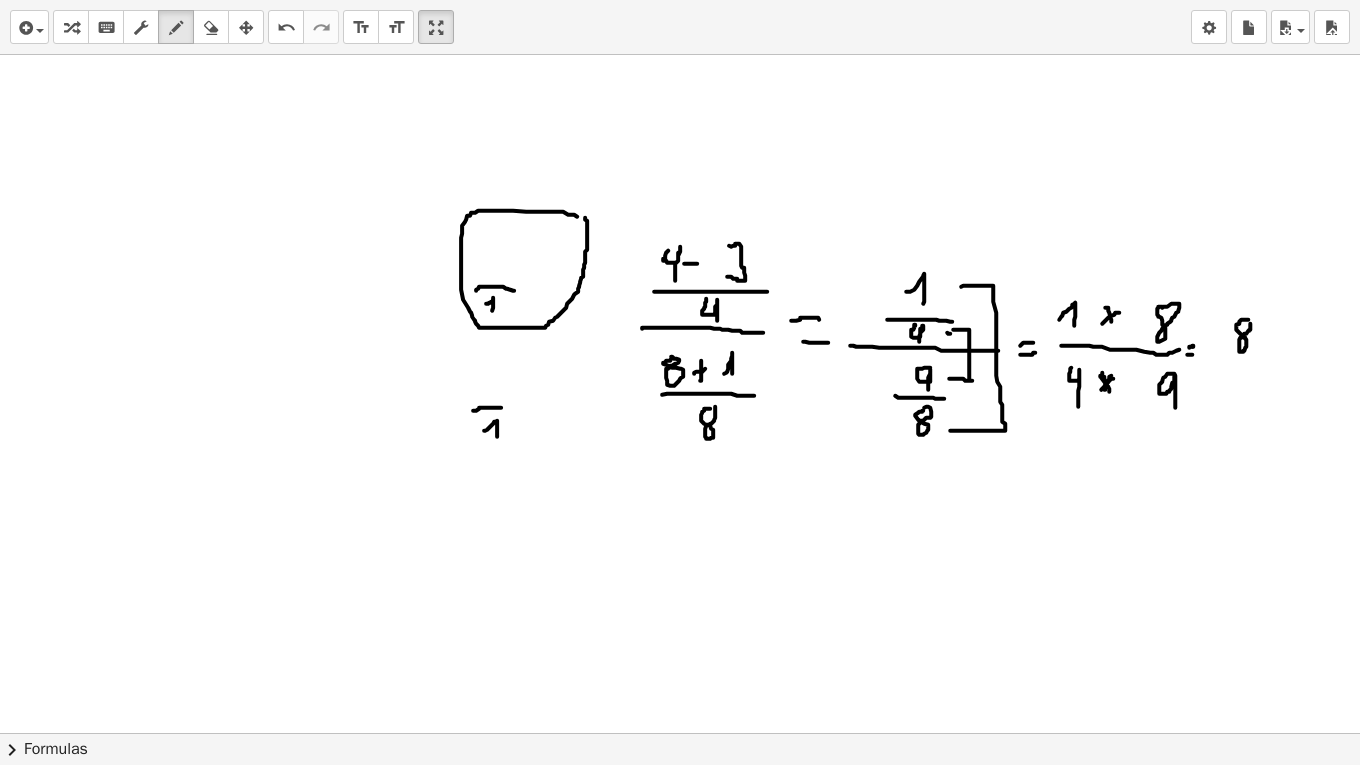click at bounding box center (680, 1306) 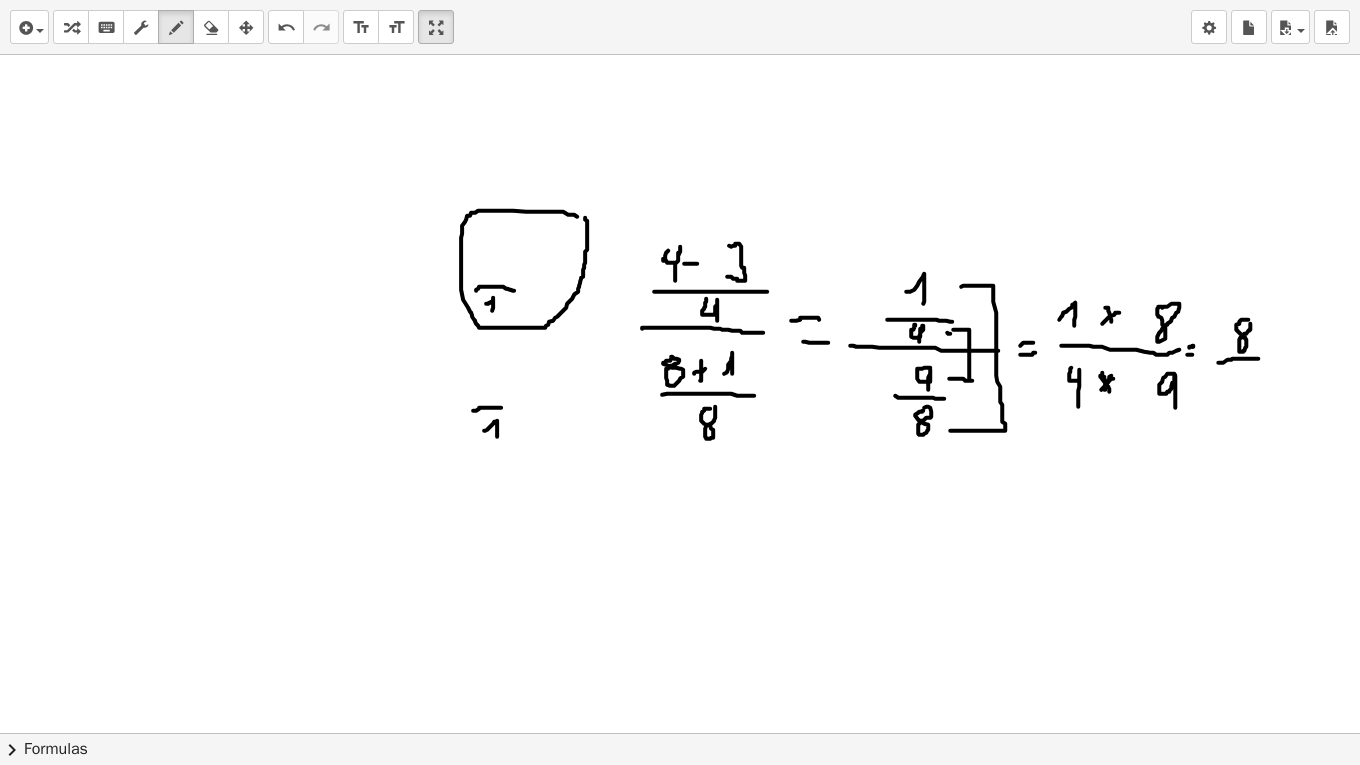 drag, startPoint x: 1228, startPoint y: 358, endPoint x: 1258, endPoint y: 357, distance: 30.016663 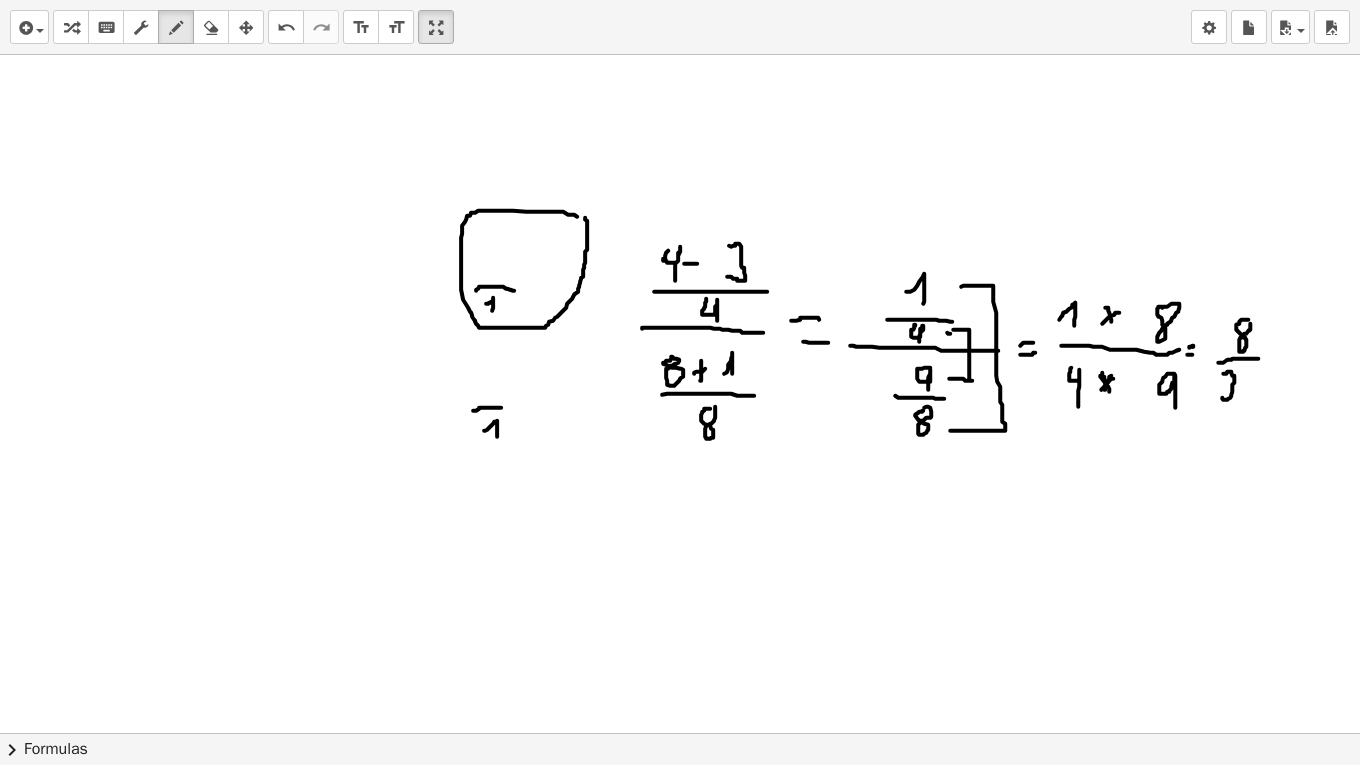 drag, startPoint x: 1227, startPoint y: 370, endPoint x: 1222, endPoint y: 396, distance: 26.476404 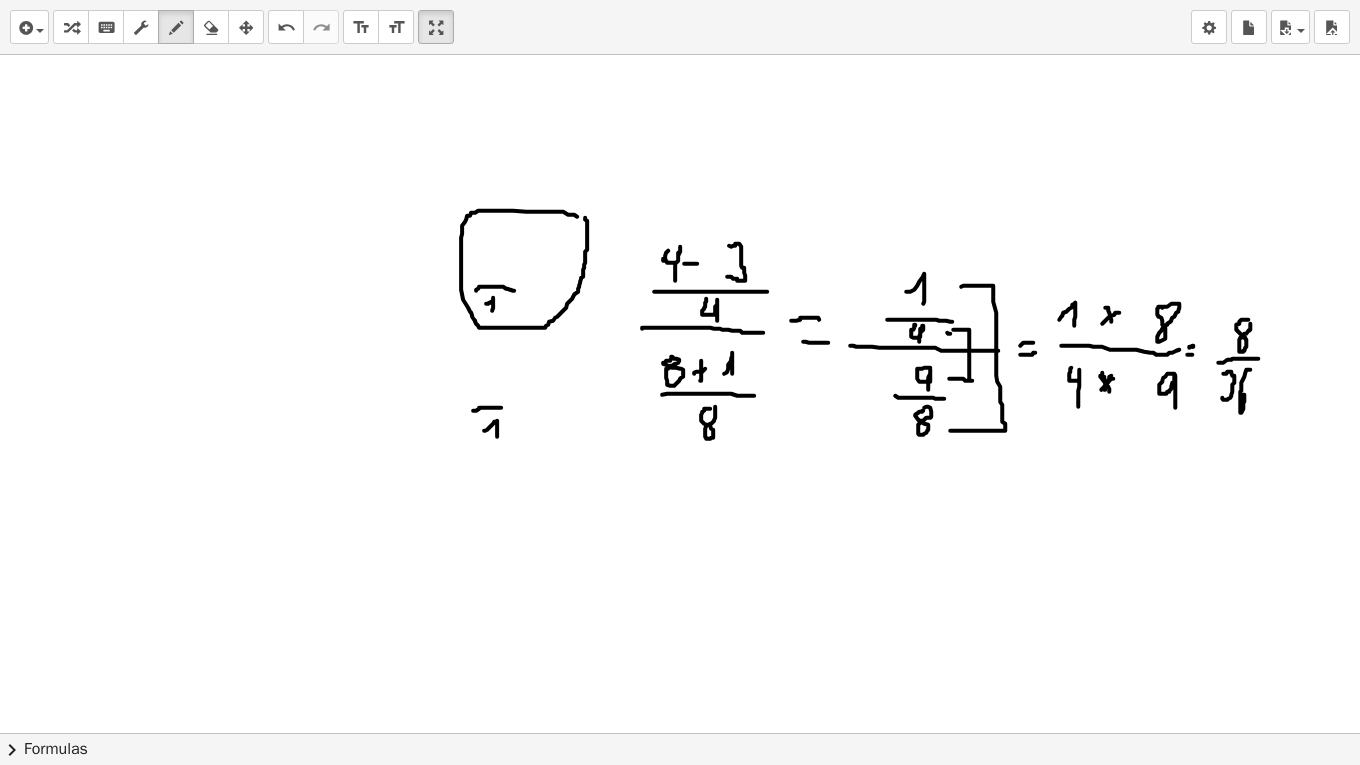 drag, startPoint x: 1250, startPoint y: 368, endPoint x: 1237, endPoint y: 396, distance: 30.870699 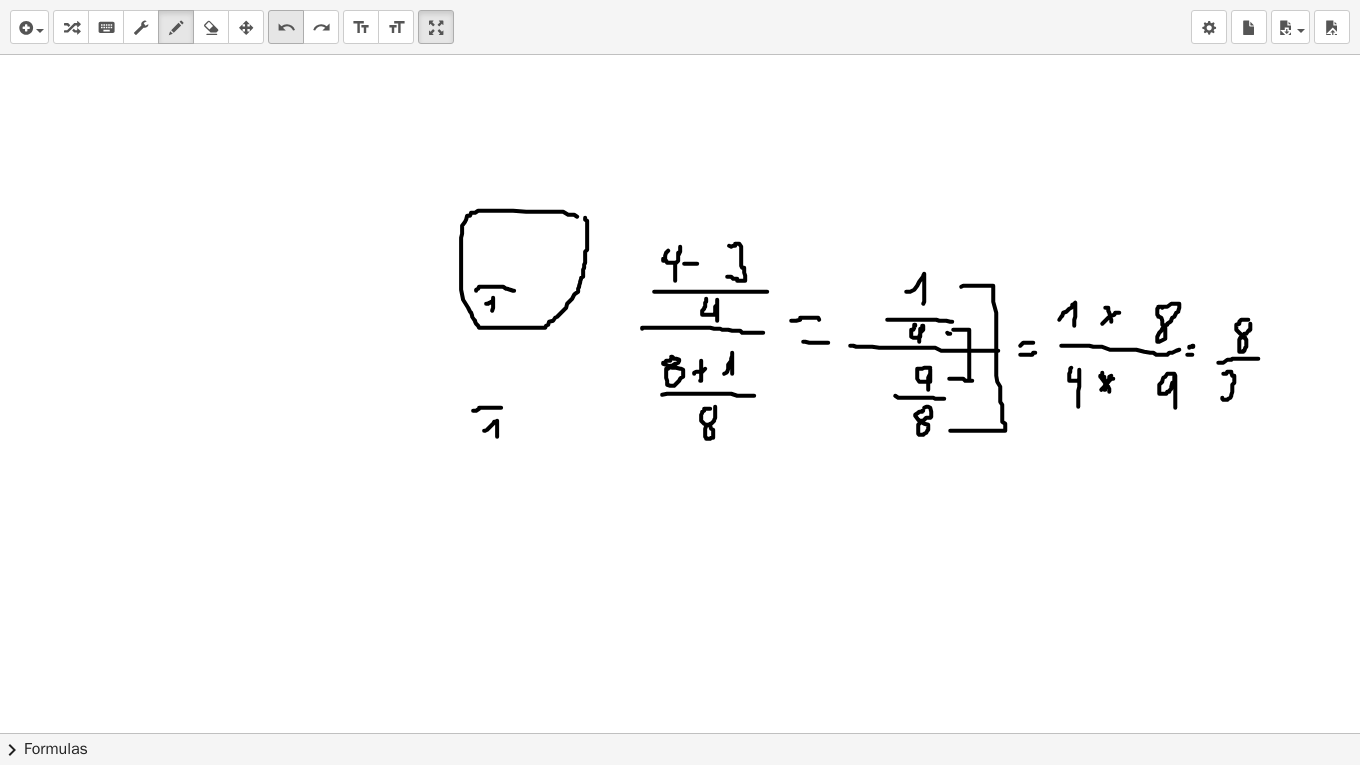 click on "undo" at bounding box center (286, 28) 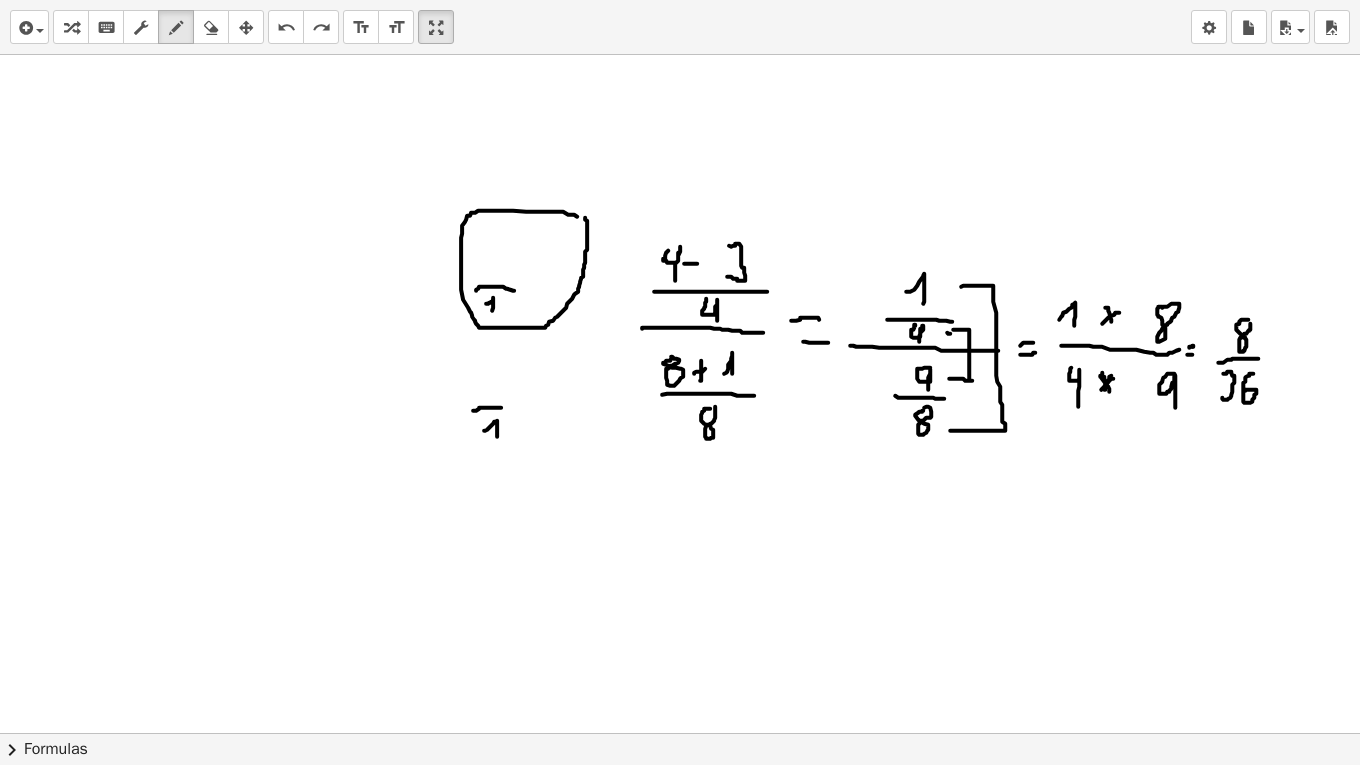 drag, startPoint x: 1253, startPoint y: 372, endPoint x: 1243, endPoint y: 392, distance: 22.36068 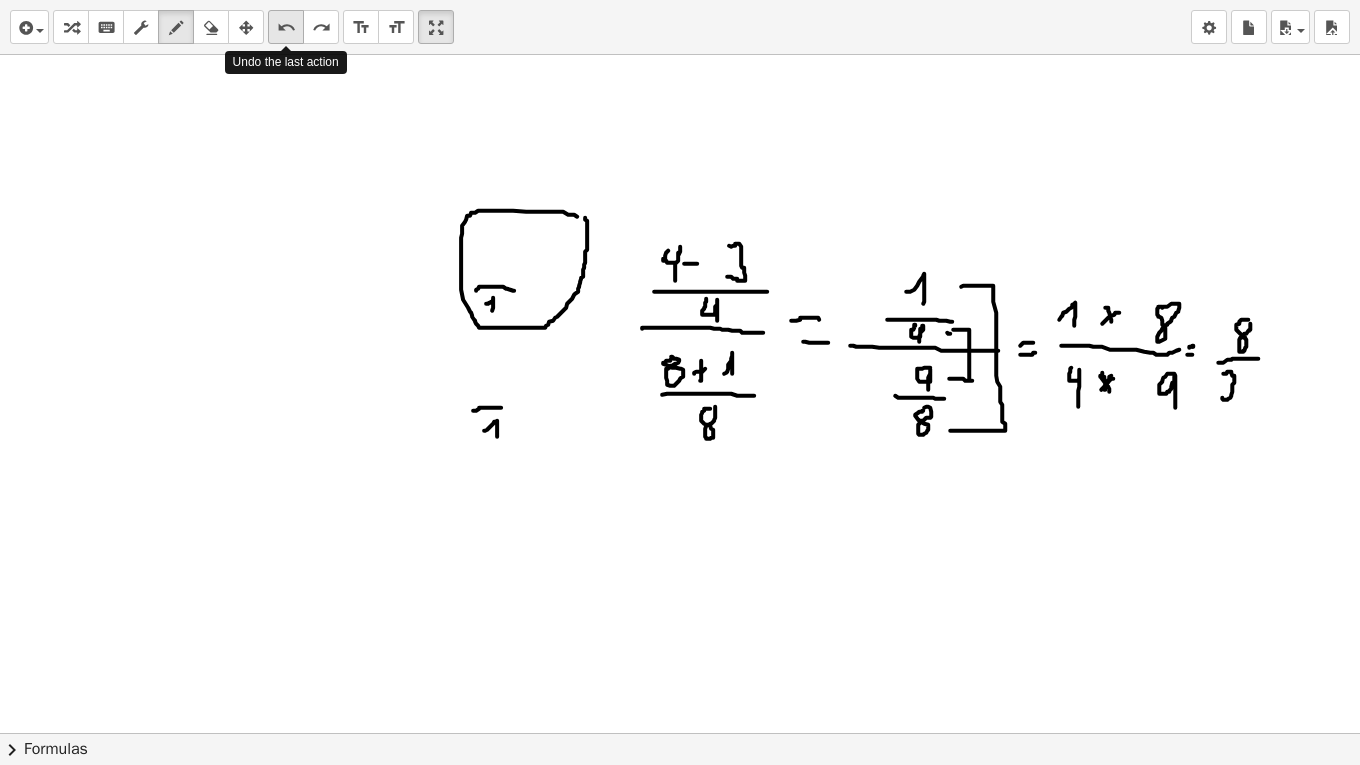 click on "undo" at bounding box center [286, 28] 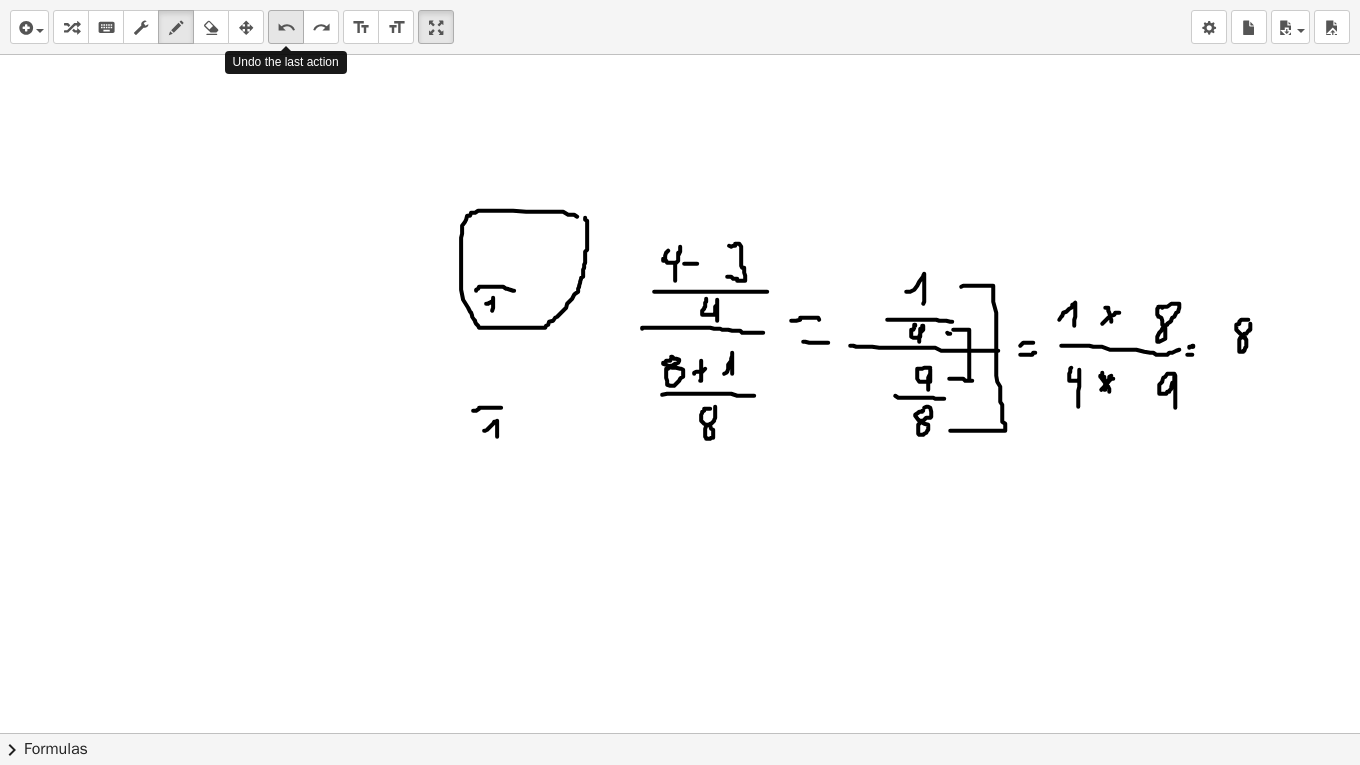 click on "undo" at bounding box center [286, 28] 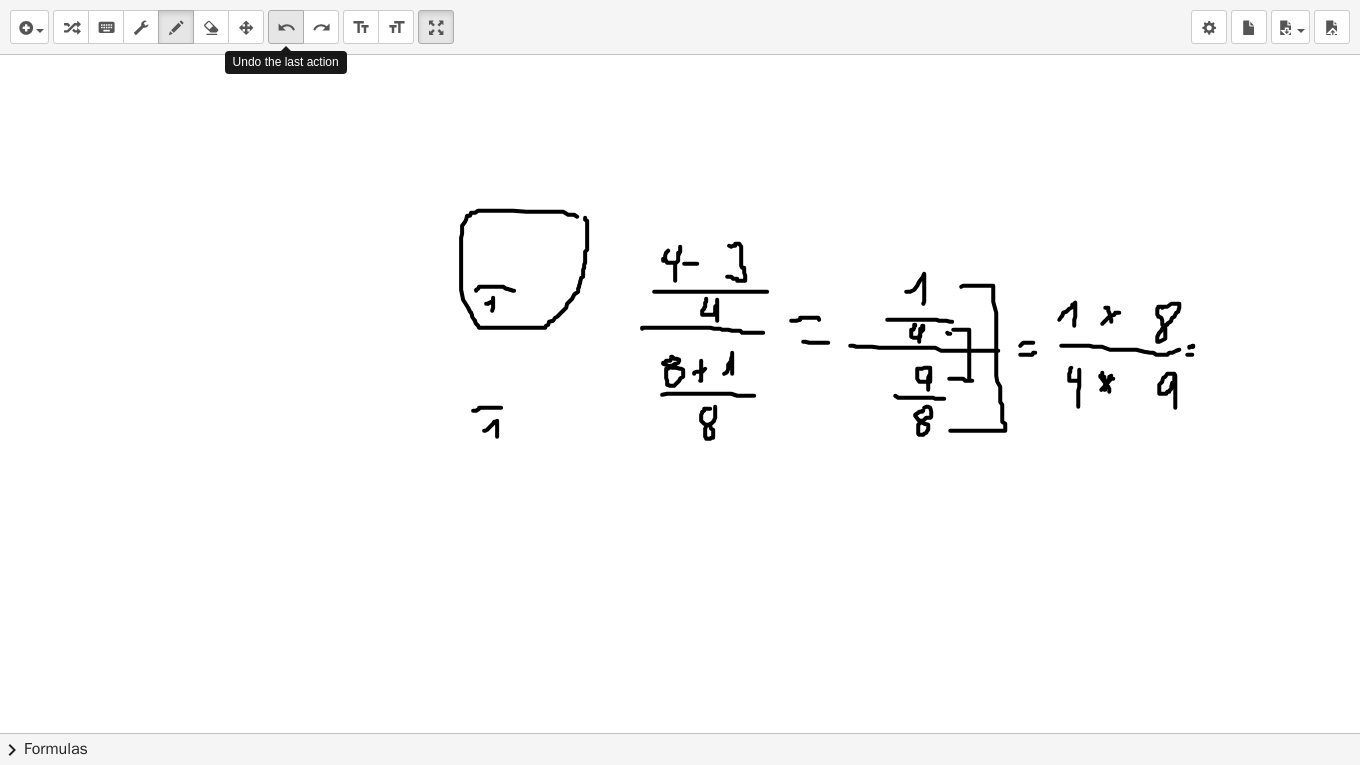 click on "undo" at bounding box center [286, 28] 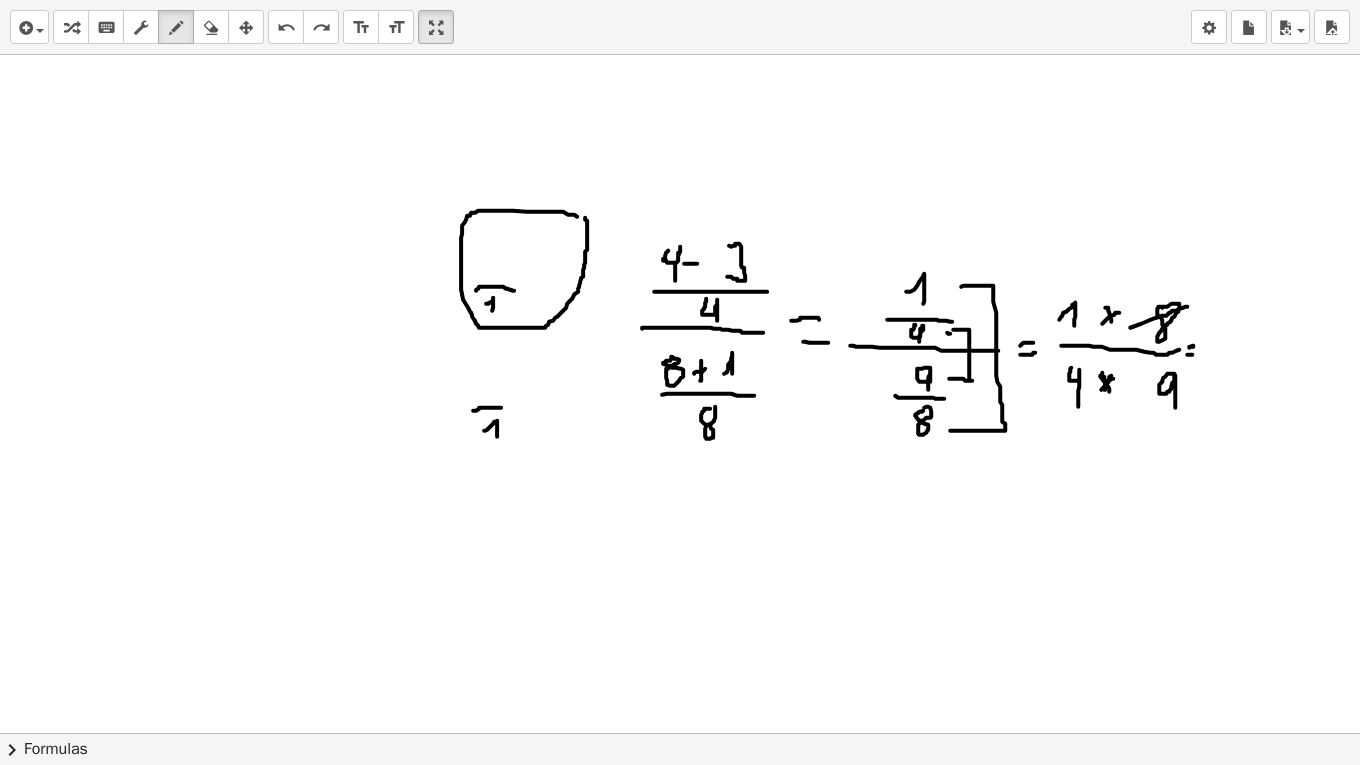 drag, startPoint x: 1130, startPoint y: 326, endPoint x: 1187, endPoint y: 305, distance: 60.74537 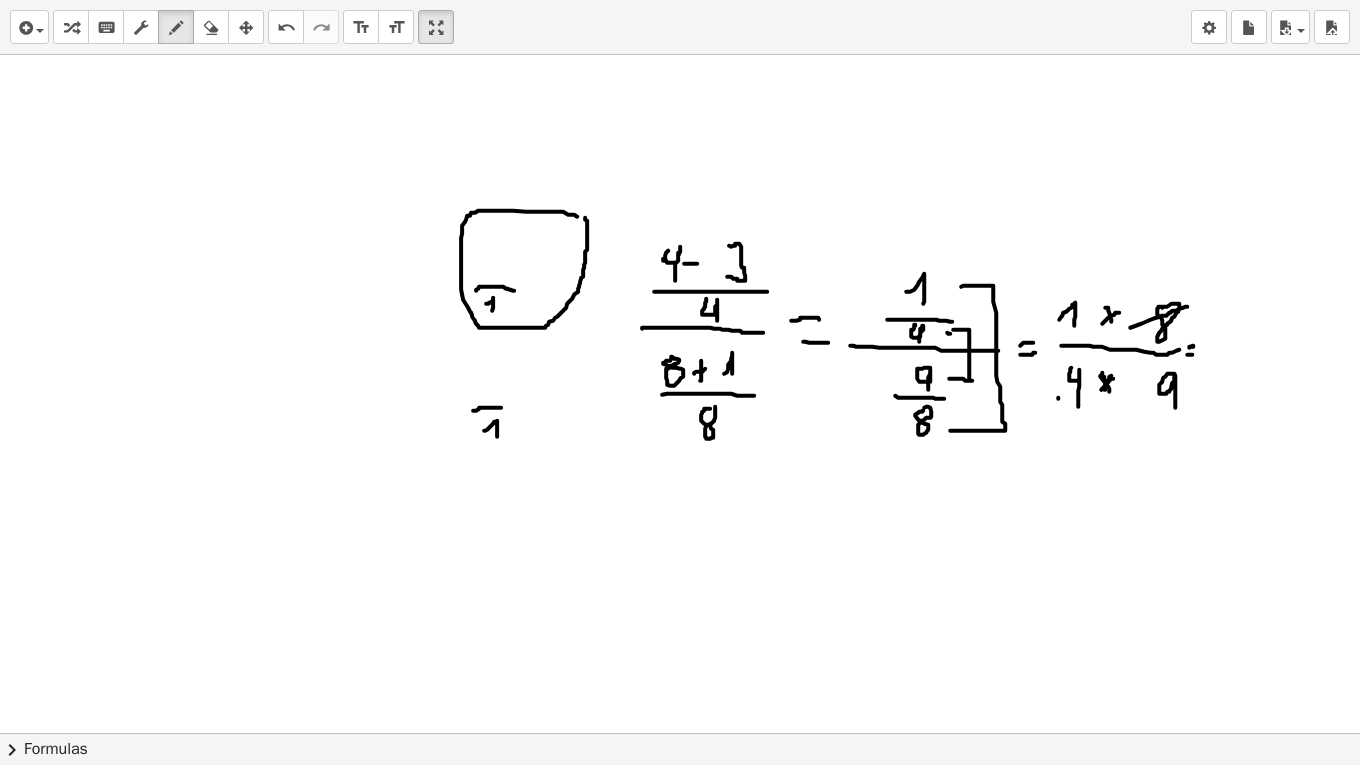 drag, startPoint x: 1058, startPoint y: 397, endPoint x: 1083, endPoint y: 374, distance: 33.970577 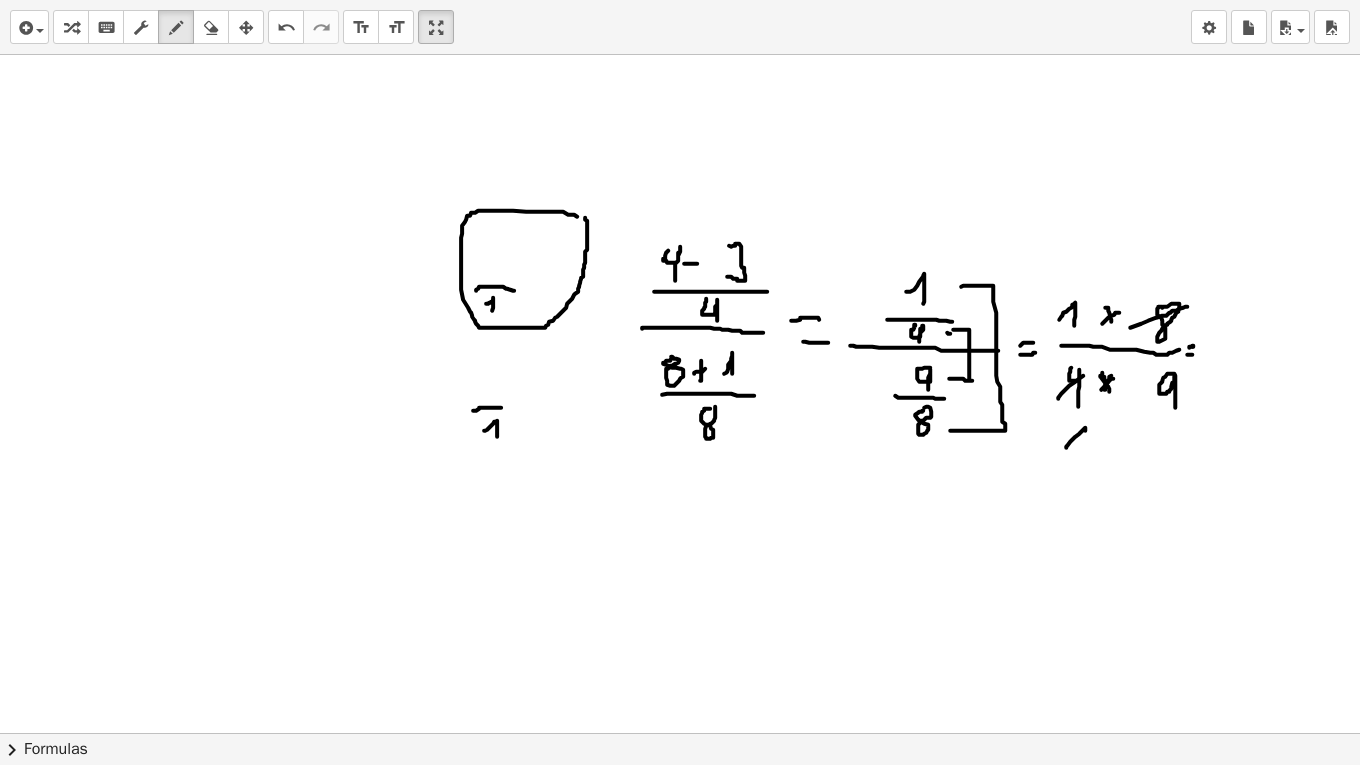 drag, startPoint x: 1066, startPoint y: 446, endPoint x: 1085, endPoint y: 453, distance: 20.248457 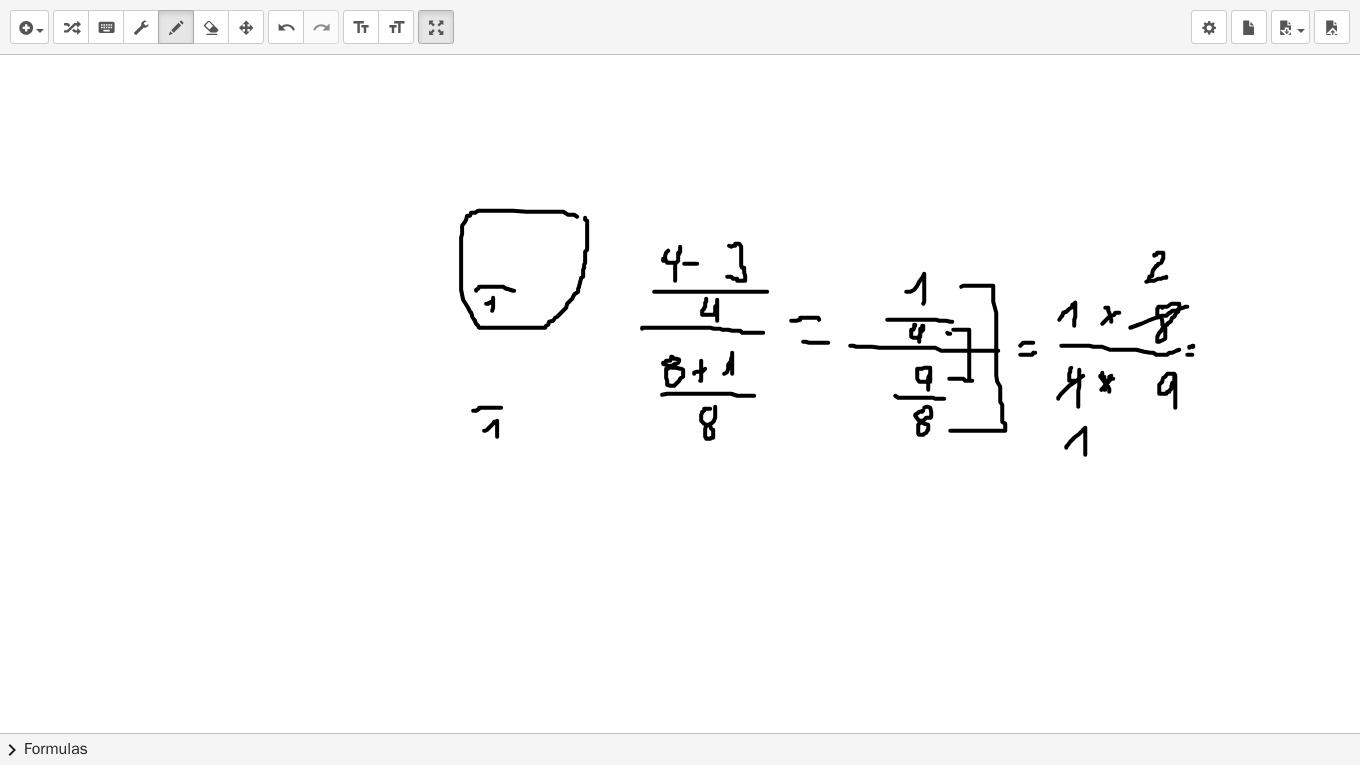 drag, startPoint x: 1154, startPoint y: 254, endPoint x: 1166, endPoint y: 275, distance: 24.186773 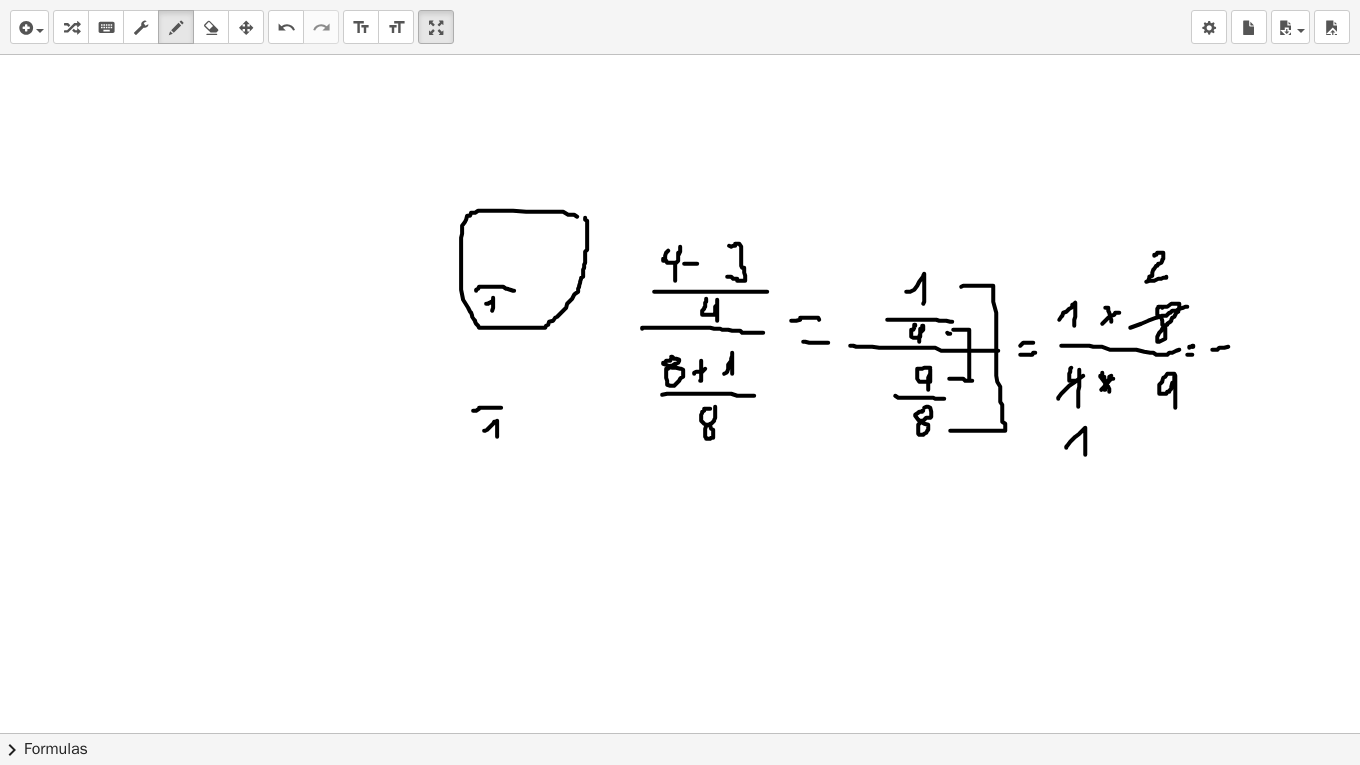 drag, startPoint x: 1212, startPoint y: 348, endPoint x: 1228, endPoint y: 345, distance: 16.27882 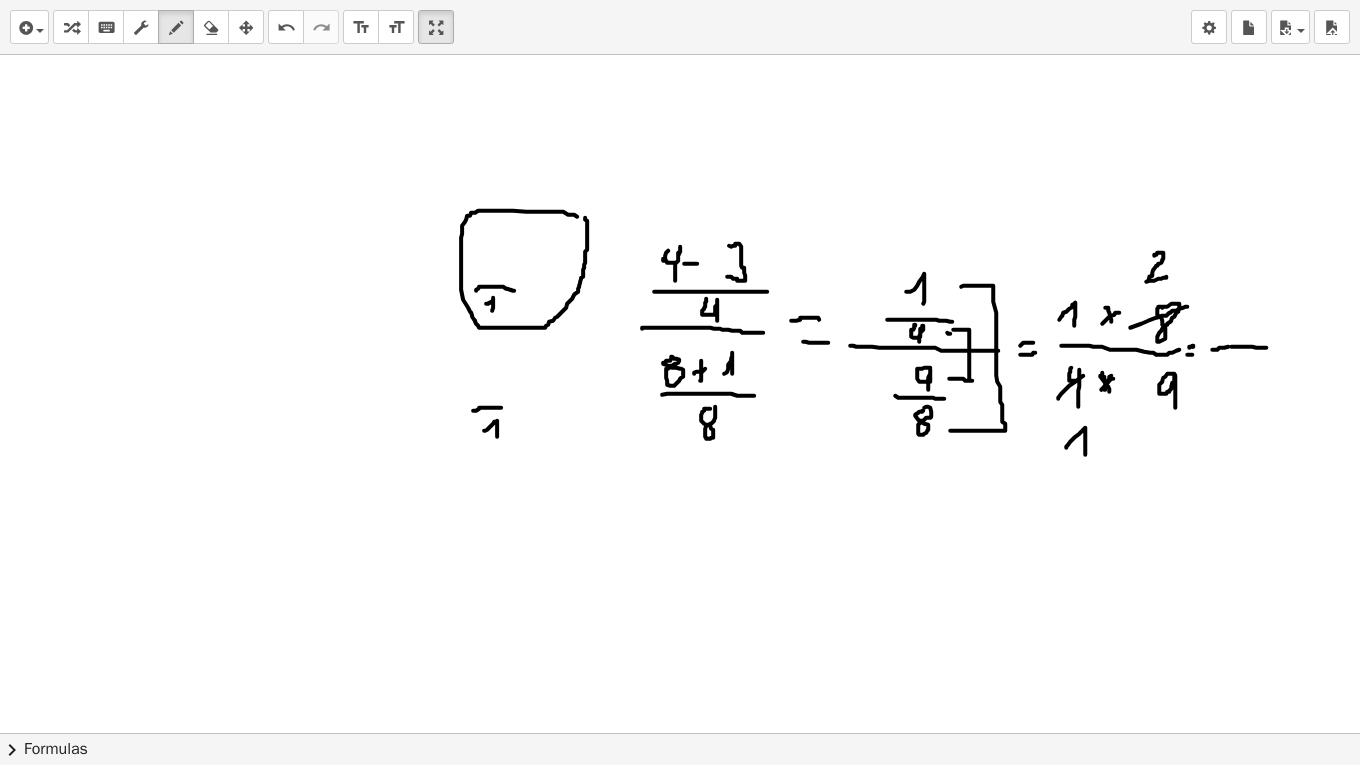 drag, startPoint x: 1231, startPoint y: 345, endPoint x: 1266, endPoint y: 346, distance: 35.014282 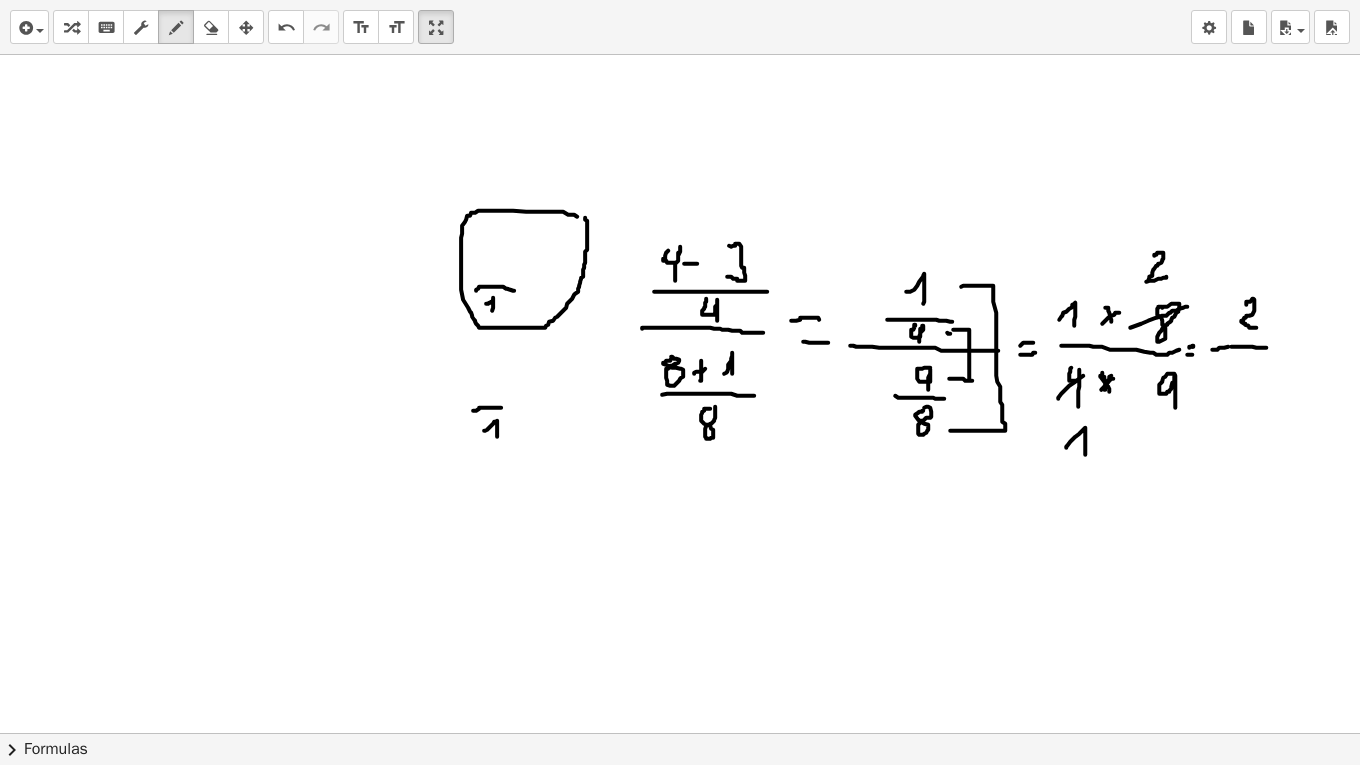 drag, startPoint x: 1246, startPoint y: 303, endPoint x: 1257, endPoint y: 326, distance: 25.495098 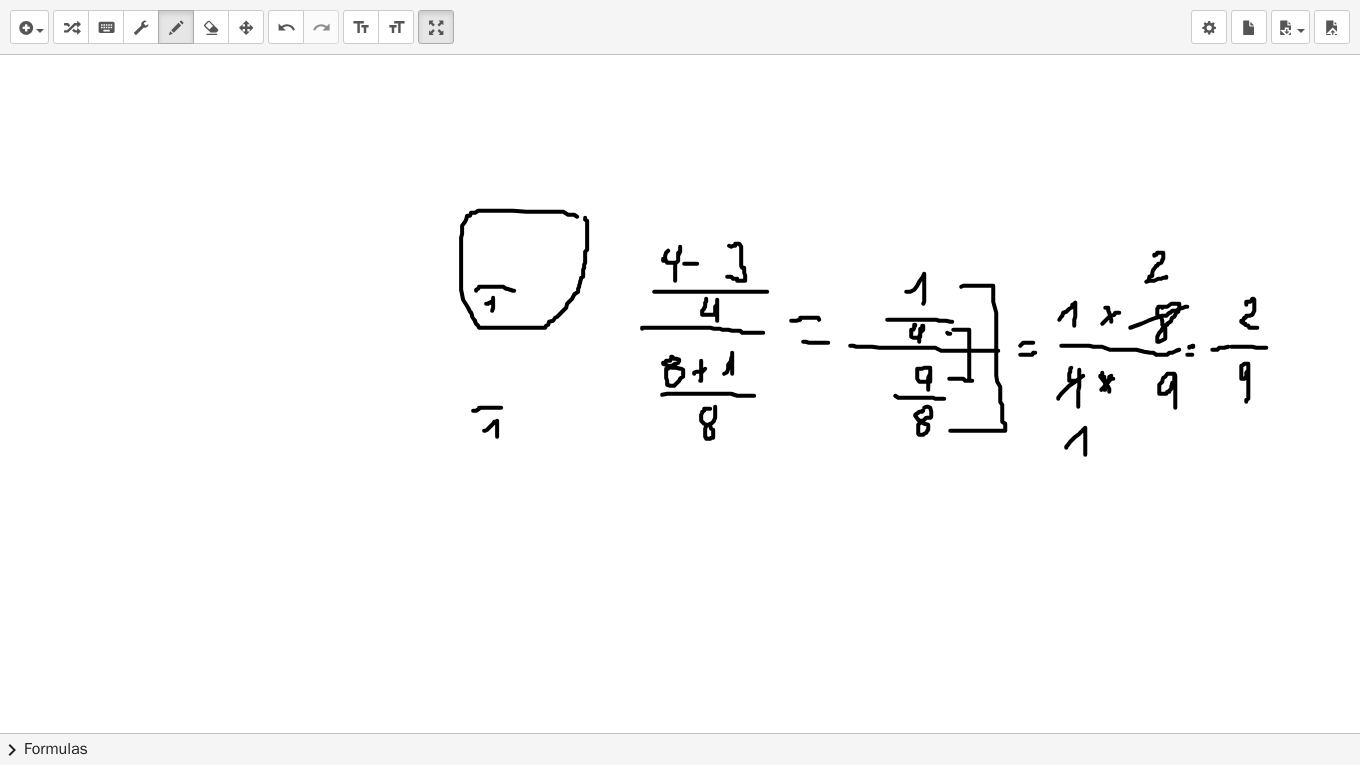 drag, startPoint x: 1248, startPoint y: 370, endPoint x: 1246, endPoint y: 400, distance: 30.066593 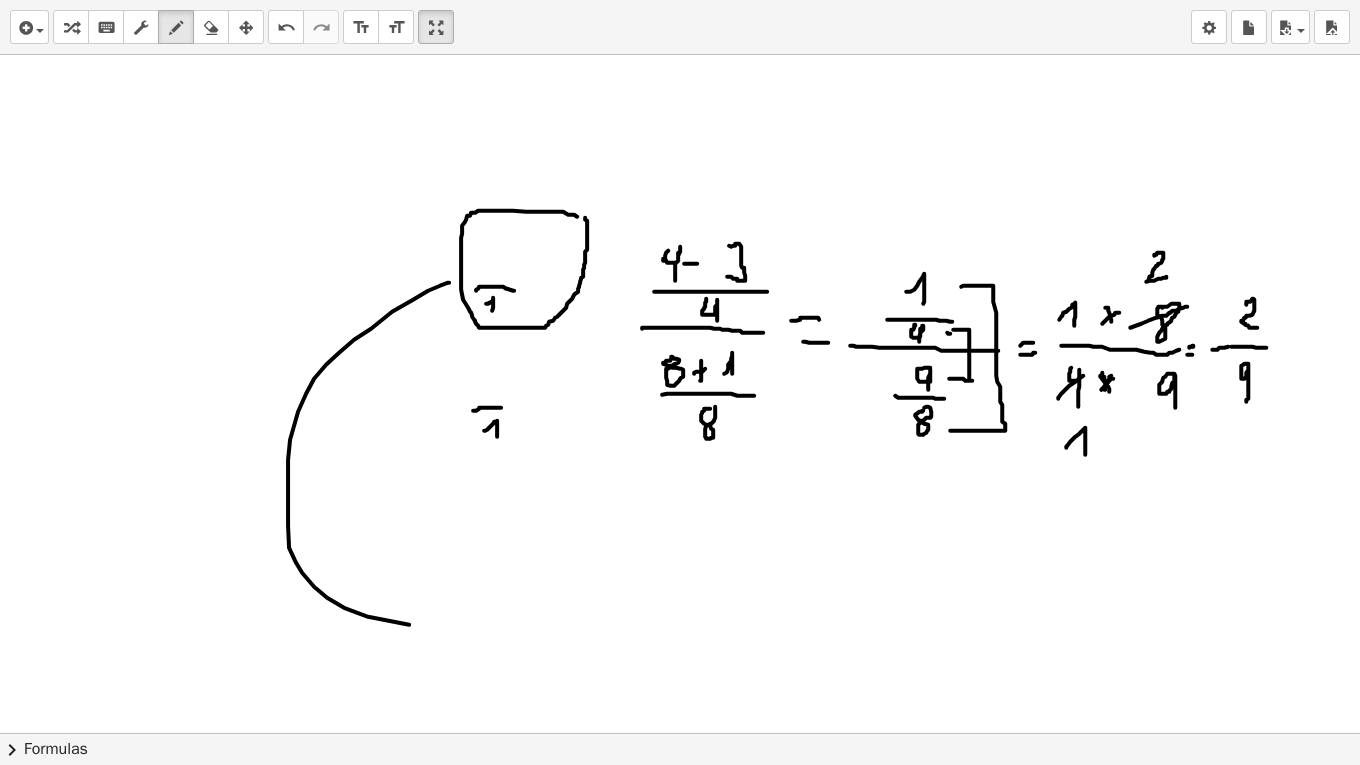 drag, startPoint x: 449, startPoint y: 281, endPoint x: 466, endPoint y: 628, distance: 347.41617 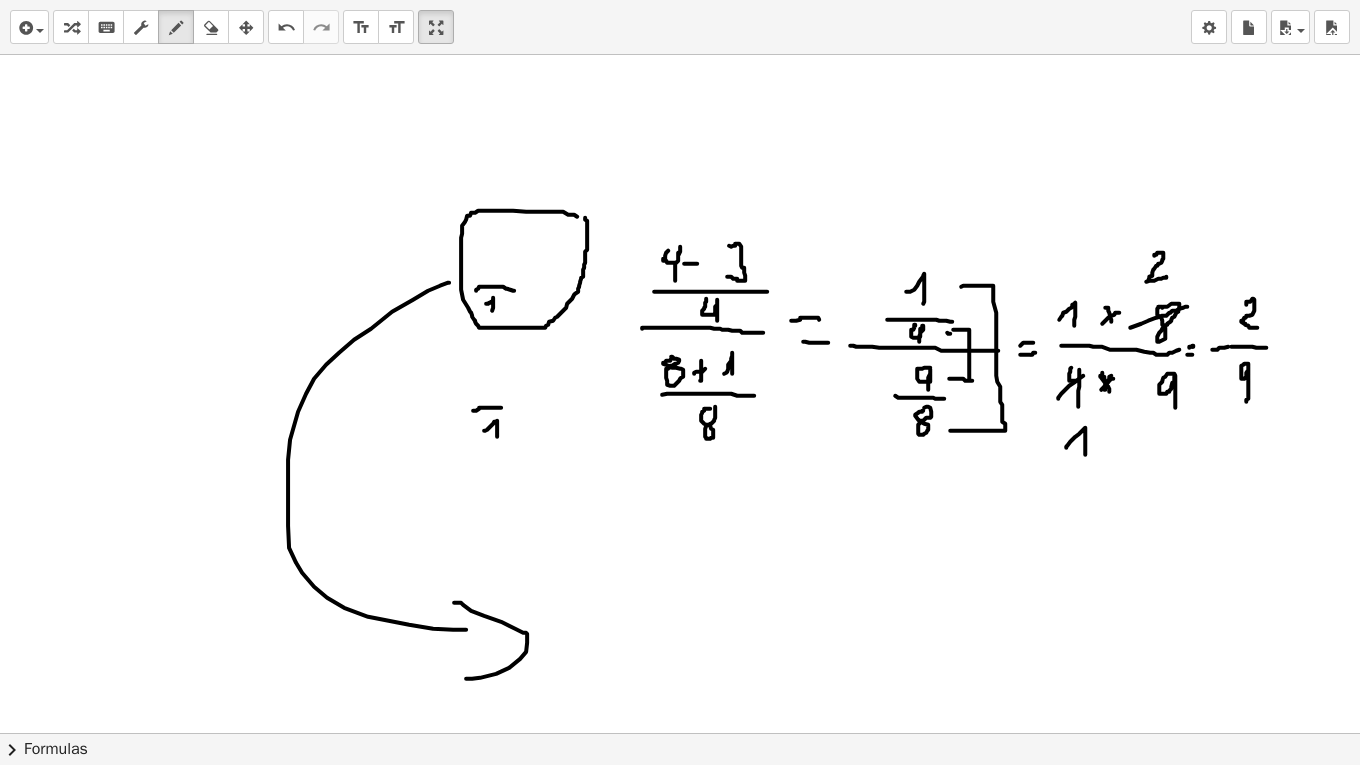 drag, startPoint x: 515, startPoint y: 627, endPoint x: 465, endPoint y: 672, distance: 67.26812 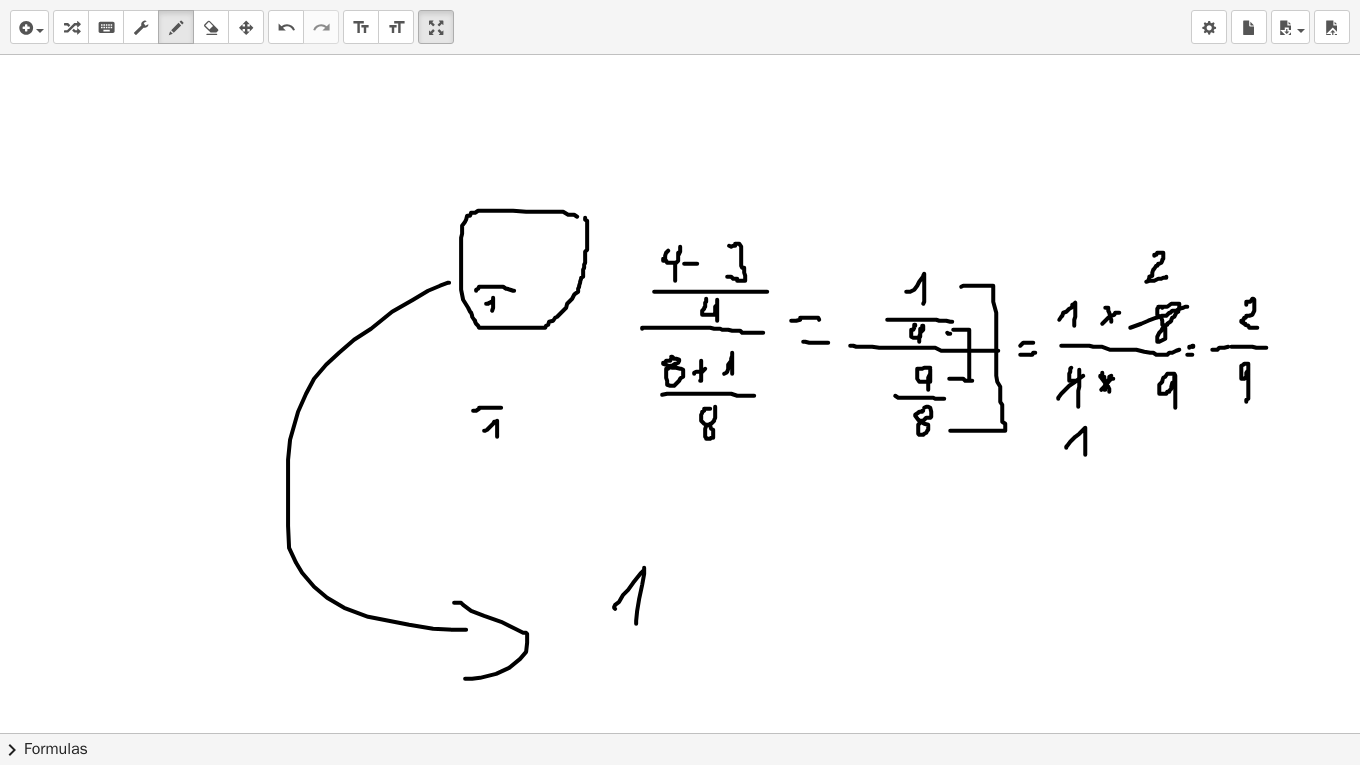 drag, startPoint x: 615, startPoint y: 607, endPoint x: 636, endPoint y: 624, distance: 27.018513 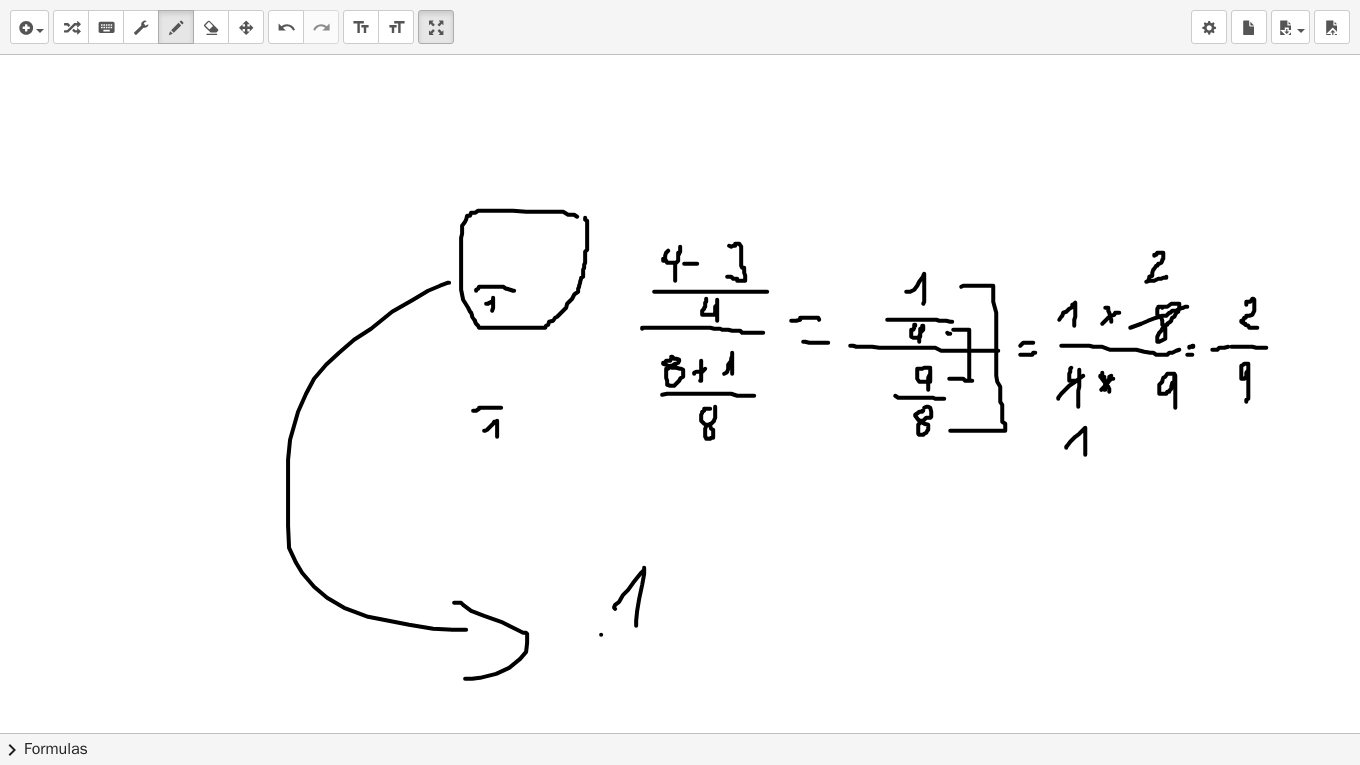 drag, startPoint x: 601, startPoint y: 633, endPoint x: 702, endPoint y: 655, distance: 103.36827 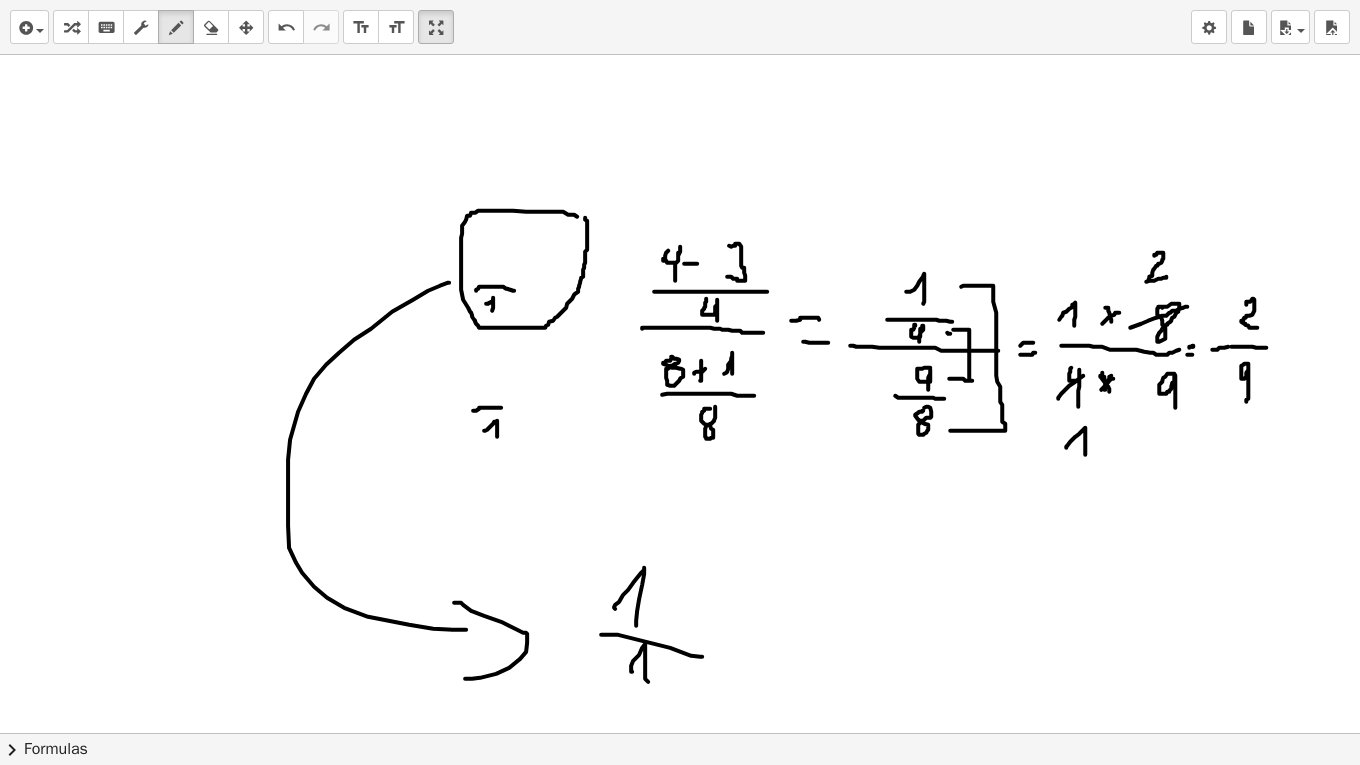 drag, startPoint x: 632, startPoint y: 670, endPoint x: 648, endPoint y: 680, distance: 18.867962 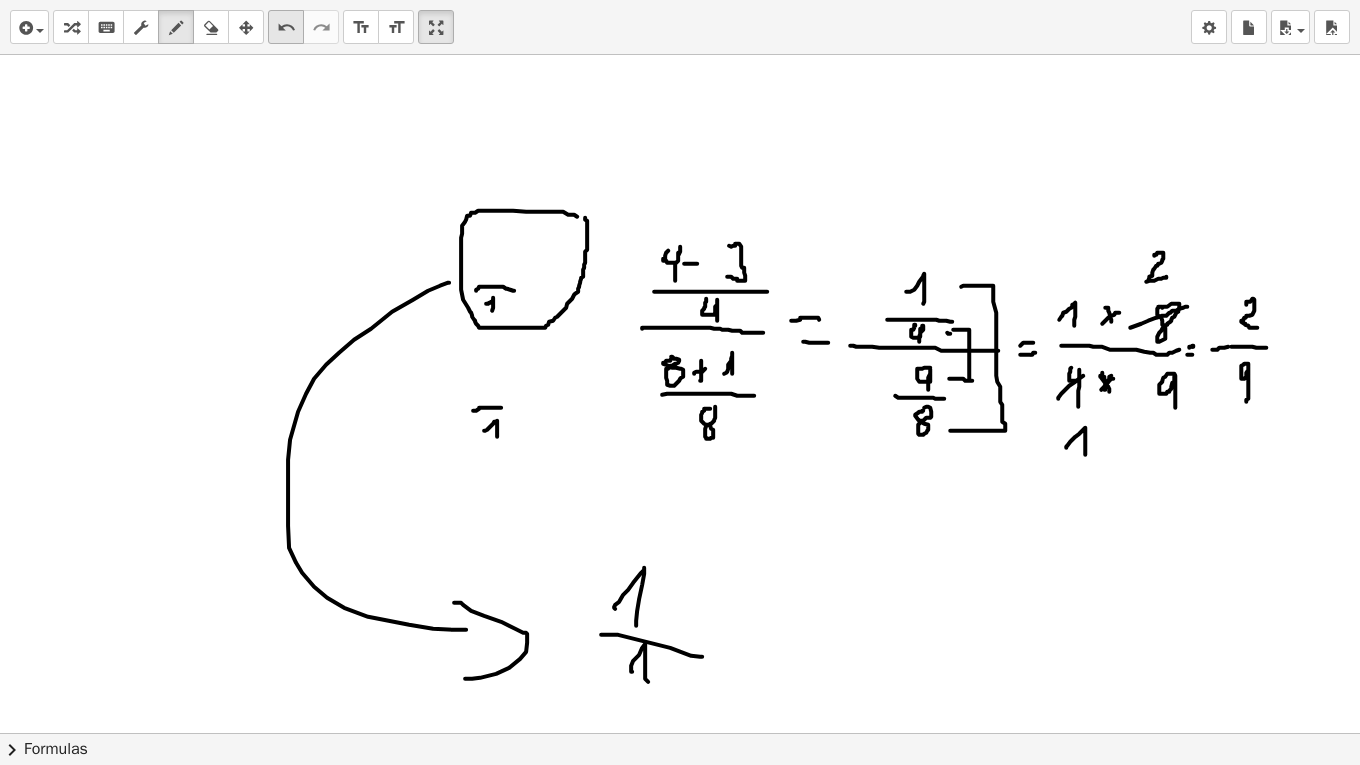 click on "undo undo" at bounding box center (286, 27) 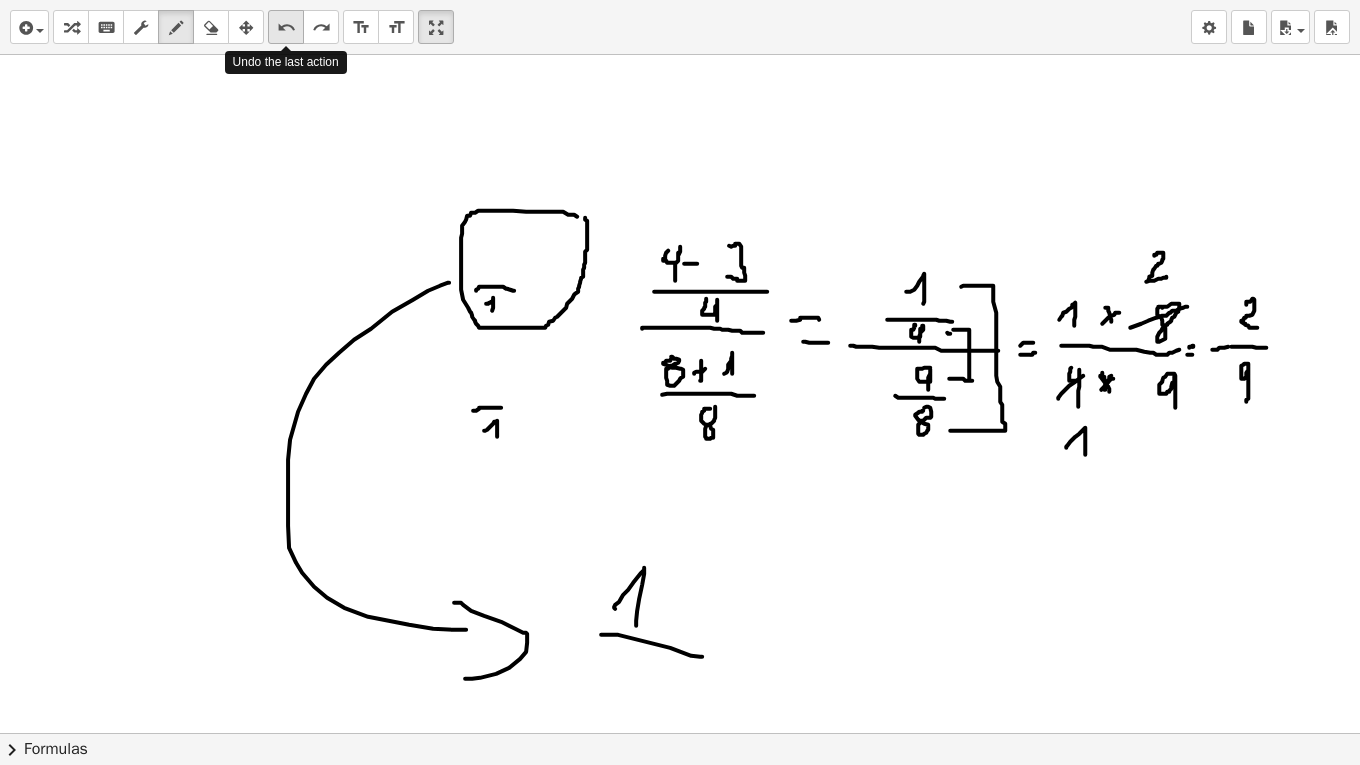 click on "undo undo" at bounding box center (286, 27) 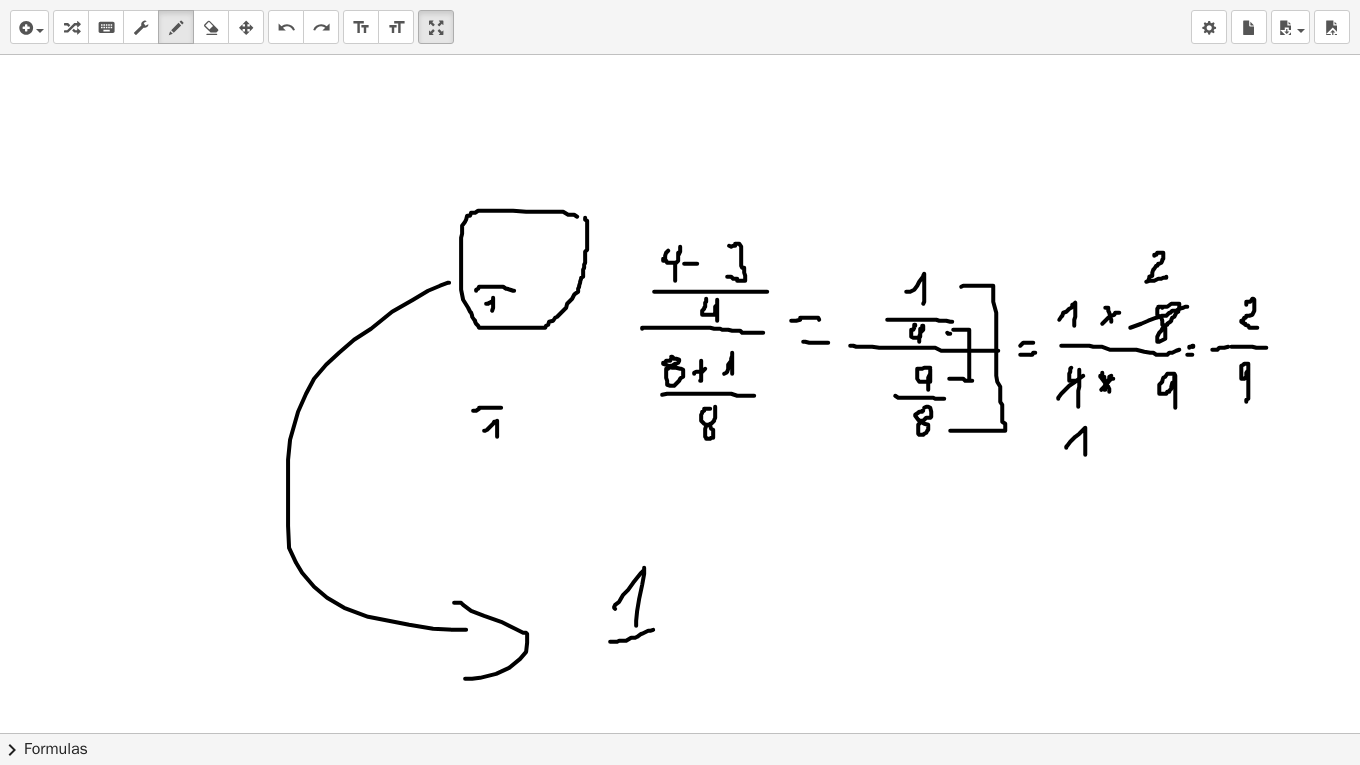 drag, startPoint x: 610, startPoint y: 640, endPoint x: 659, endPoint y: 627, distance: 50.695168 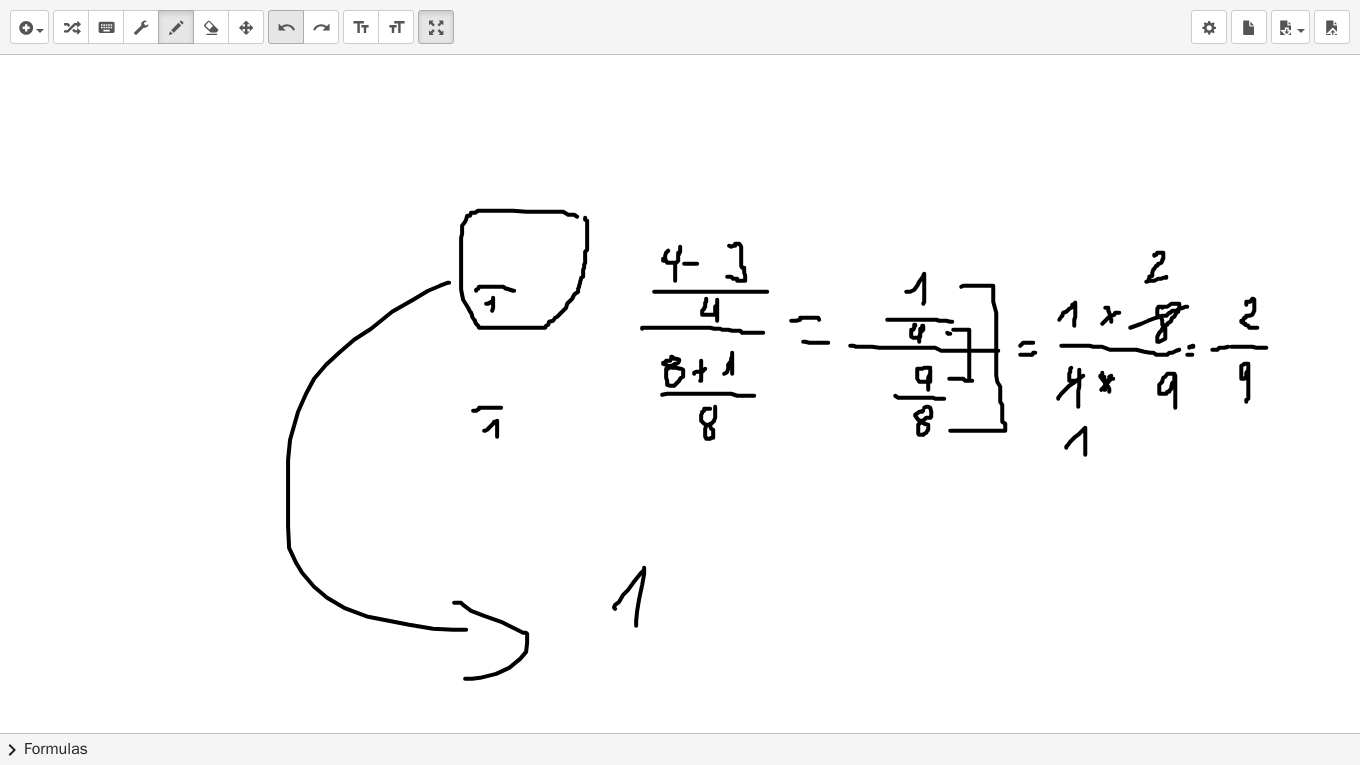 click on "undo" at bounding box center (286, 28) 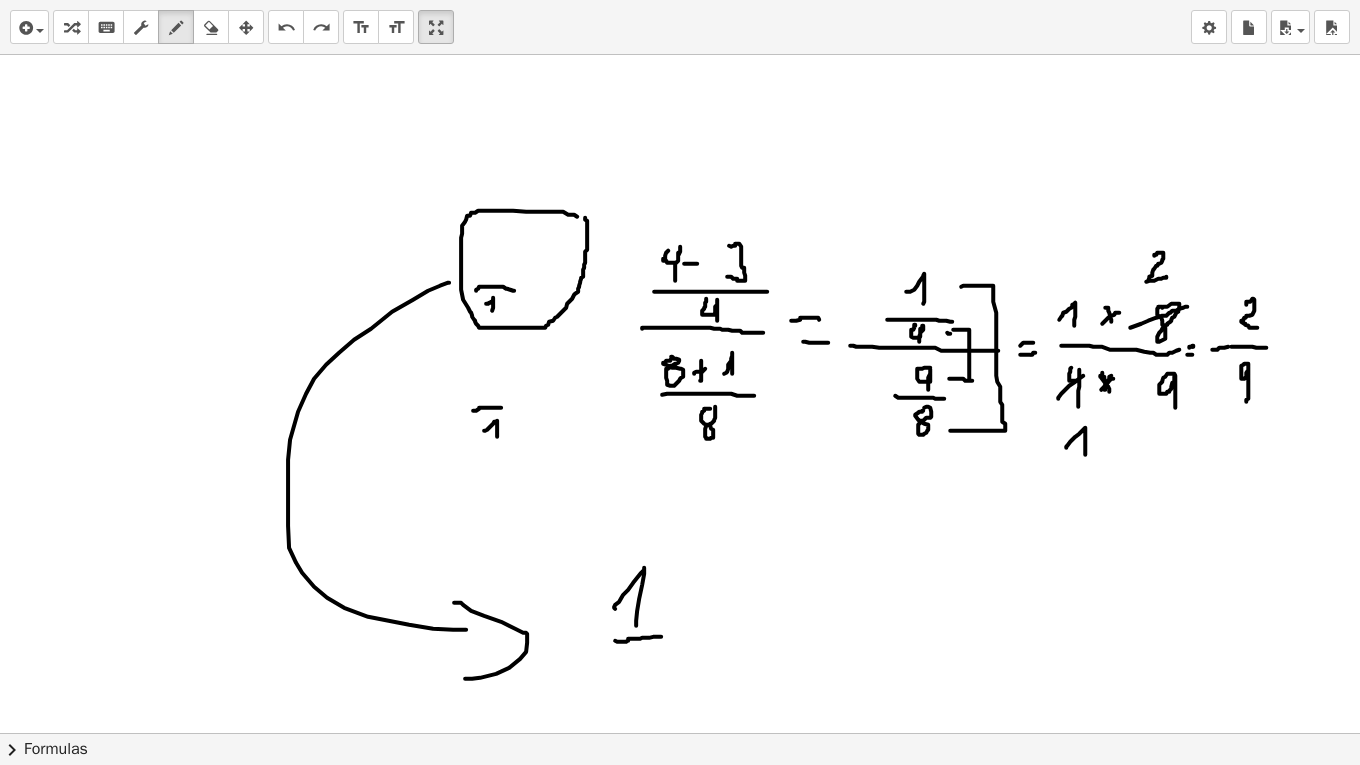 drag, startPoint x: 615, startPoint y: 639, endPoint x: 661, endPoint y: 635, distance: 46.173584 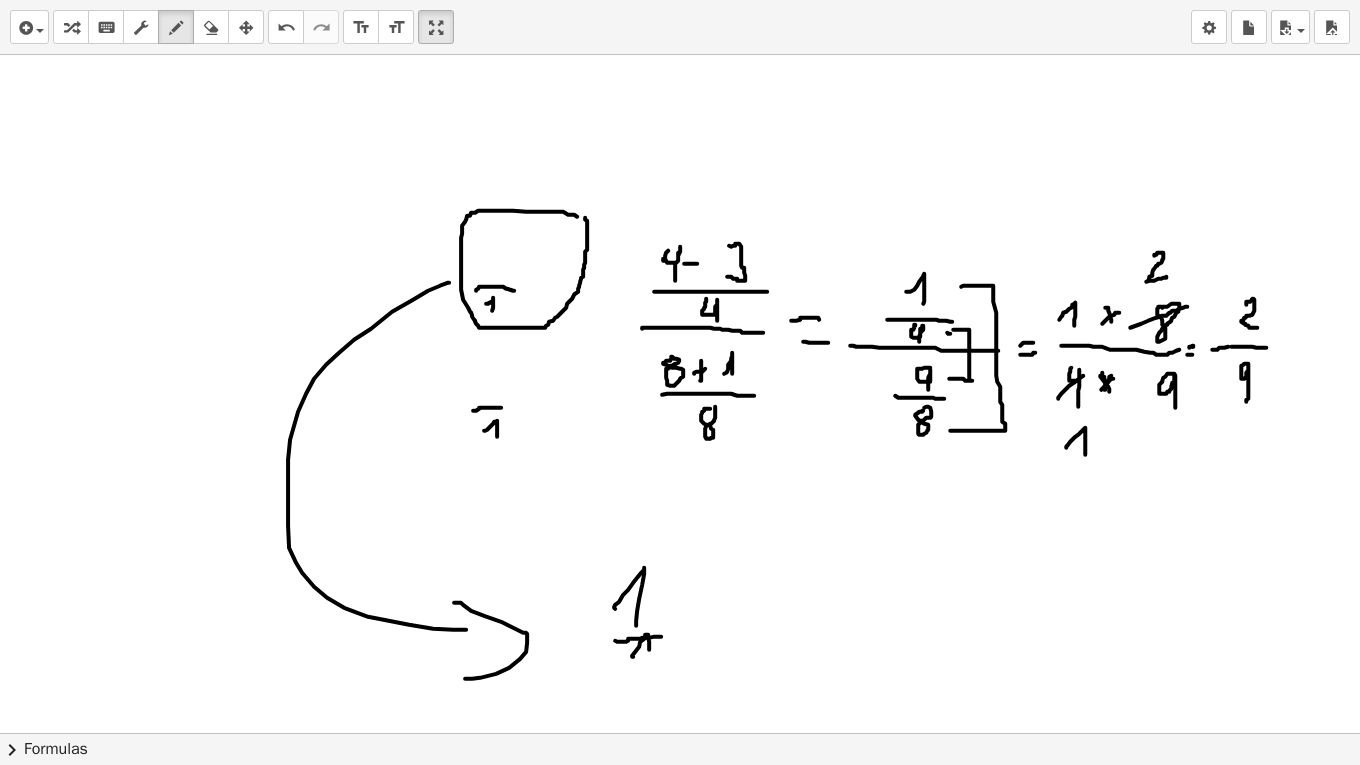drag, startPoint x: 633, startPoint y: 655, endPoint x: 649, endPoint y: 690, distance: 38.483765 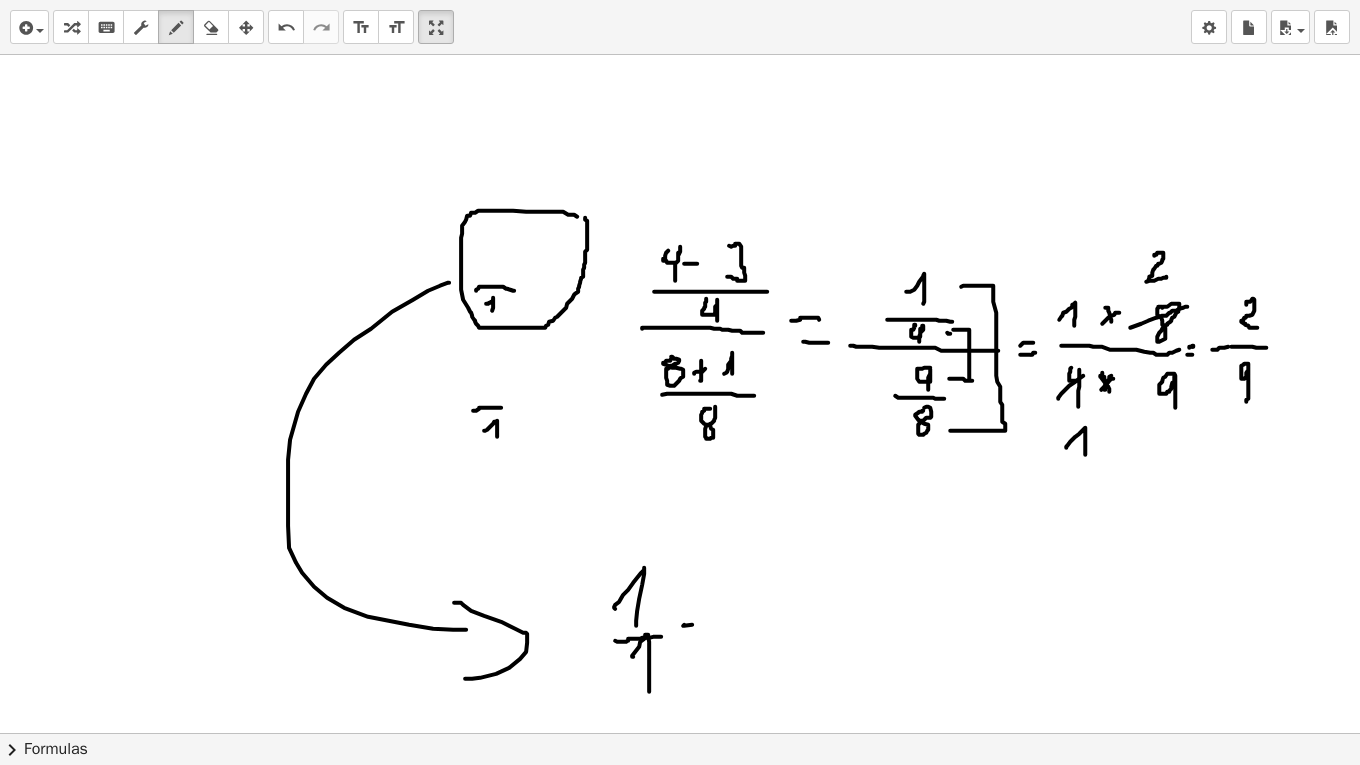 drag, startPoint x: 683, startPoint y: 624, endPoint x: 706, endPoint y: 623, distance: 23.021729 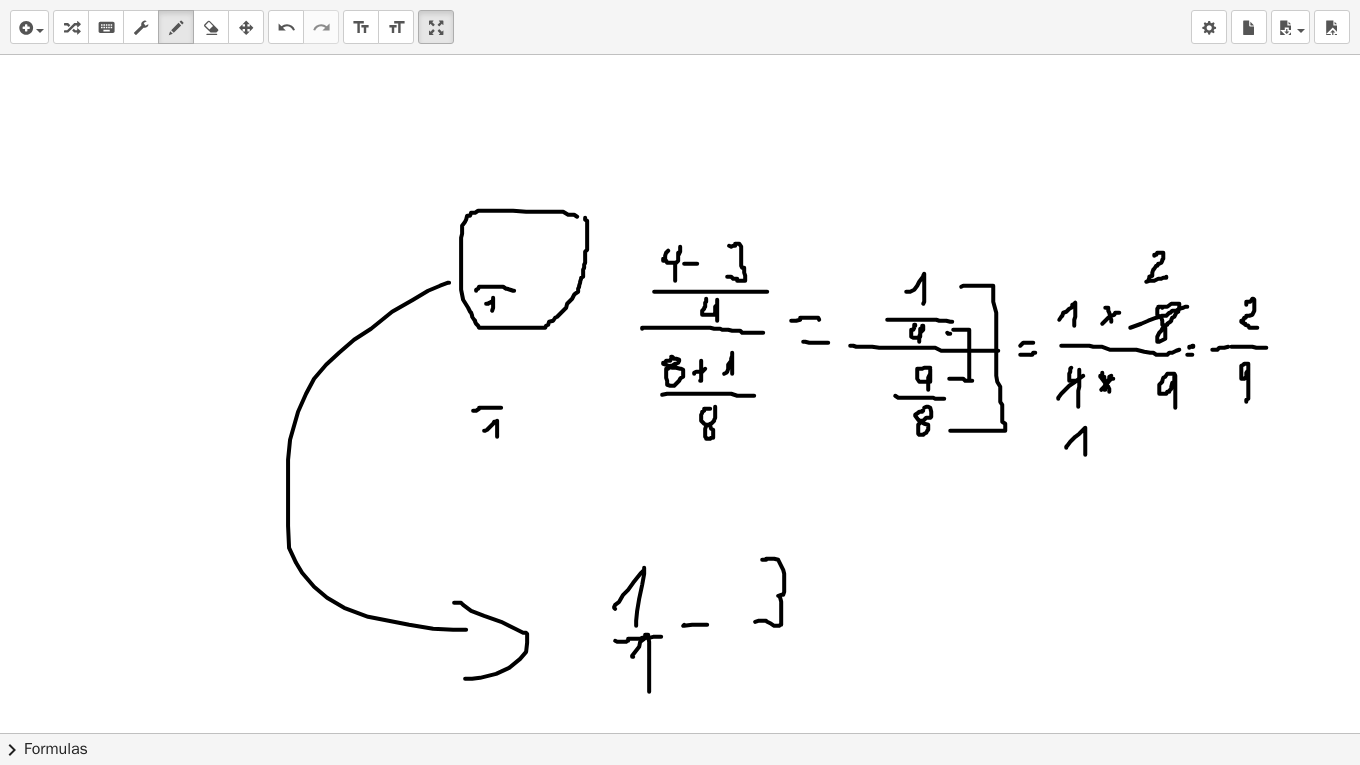drag, startPoint x: 762, startPoint y: 558, endPoint x: 753, endPoint y: 633, distance: 75.53807 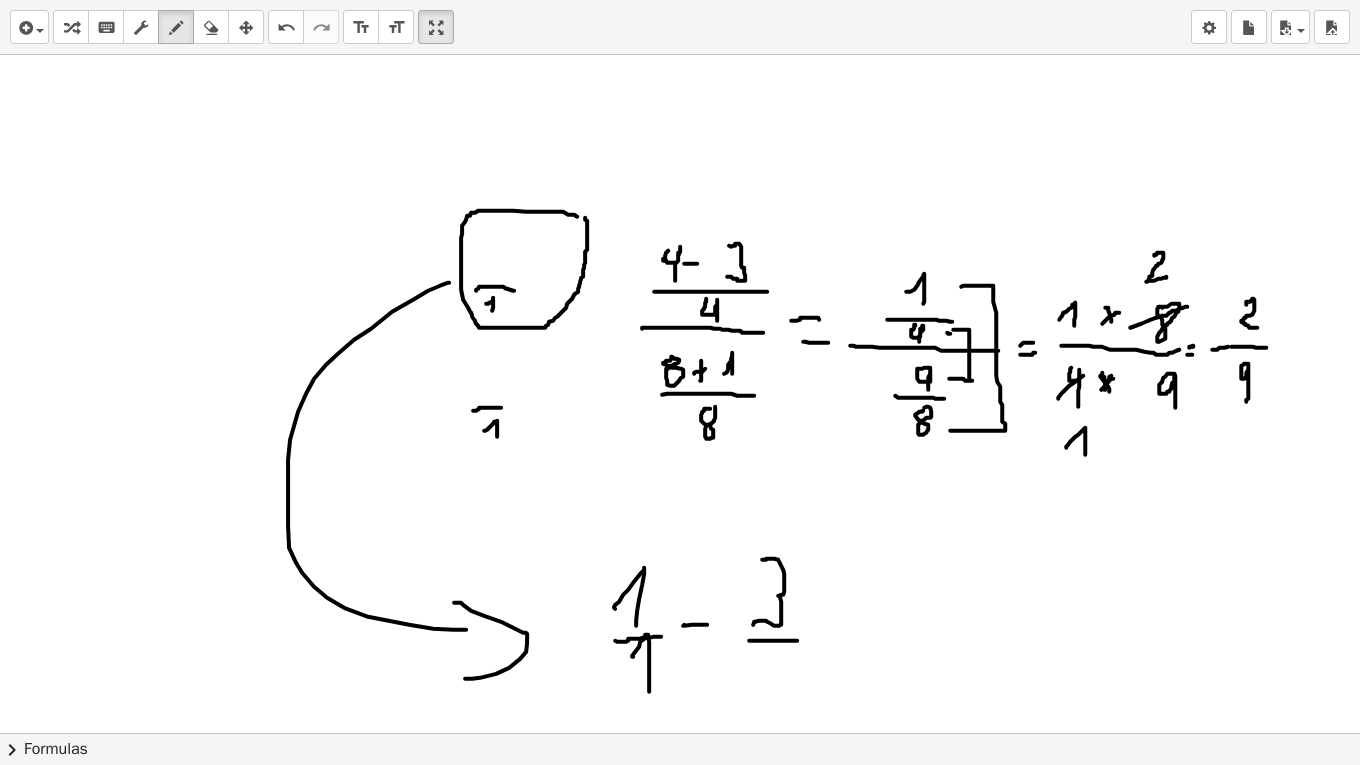 drag, startPoint x: 750, startPoint y: 639, endPoint x: 797, endPoint y: 639, distance: 47 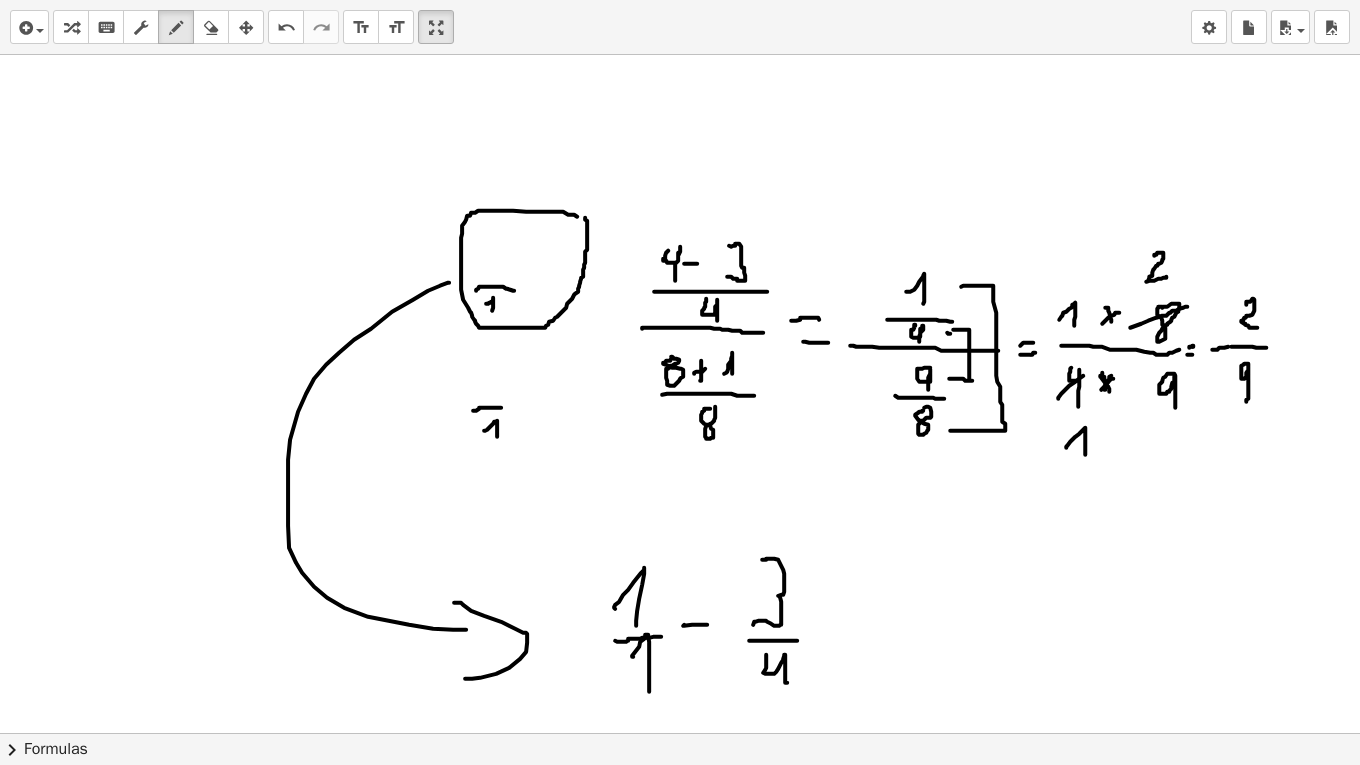 drag, startPoint x: 766, startPoint y: 653, endPoint x: 787, endPoint y: 681, distance: 35 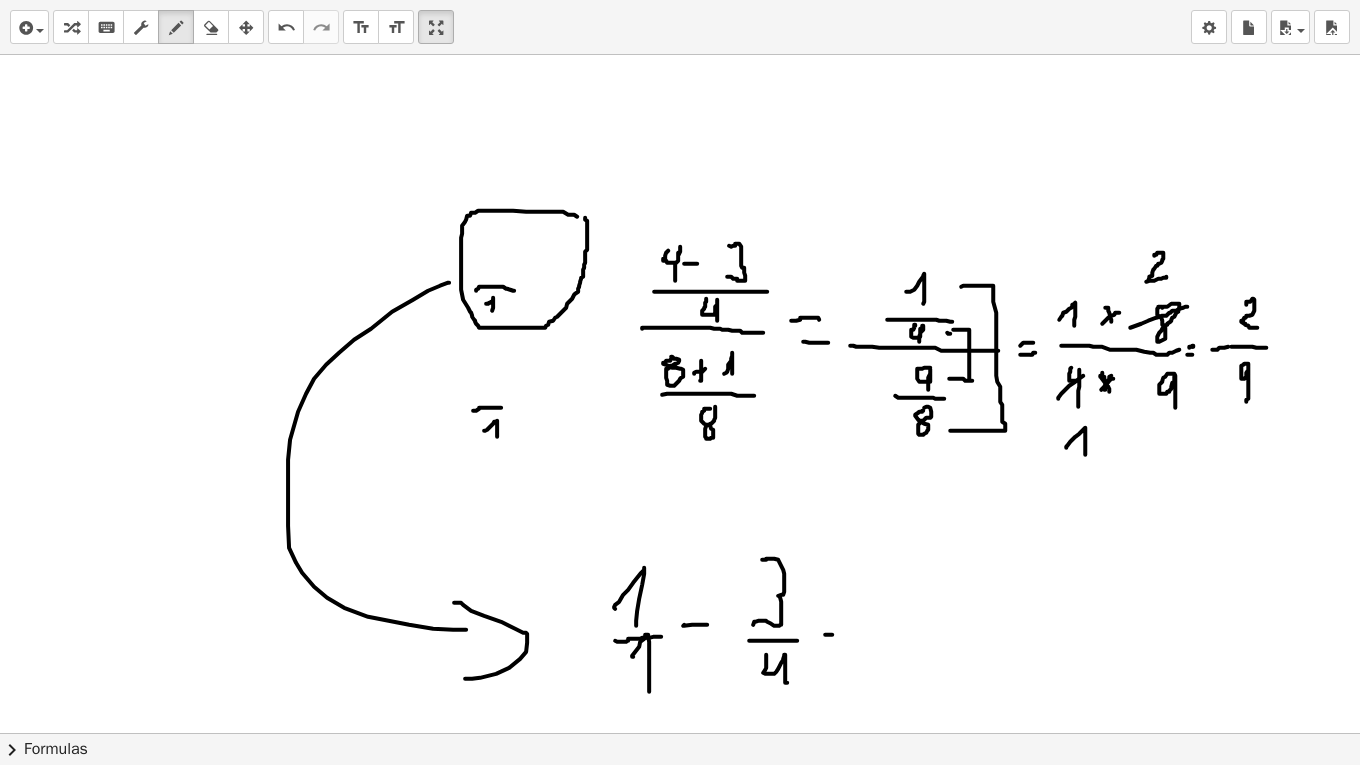 drag, startPoint x: 825, startPoint y: 633, endPoint x: 848, endPoint y: 633, distance: 23 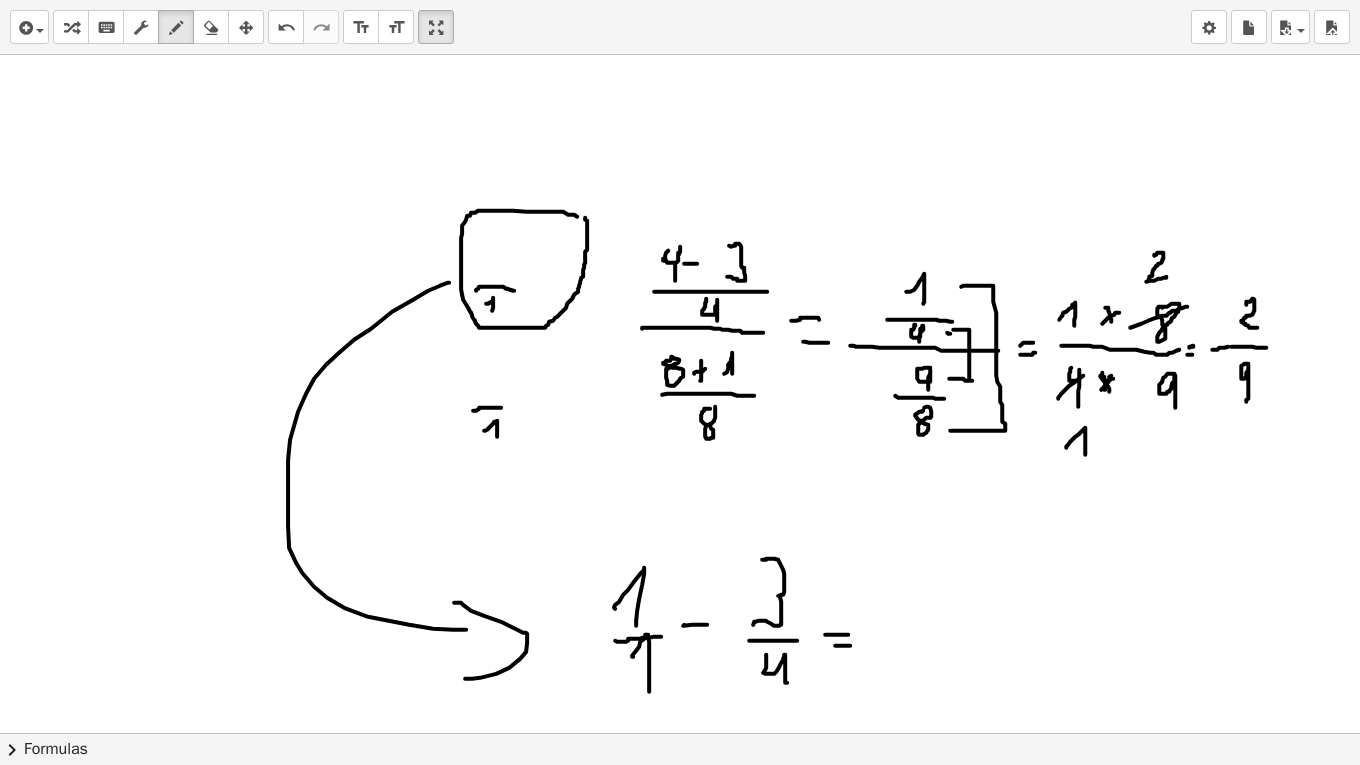 drag, startPoint x: 835, startPoint y: 644, endPoint x: 850, endPoint y: 644, distance: 15 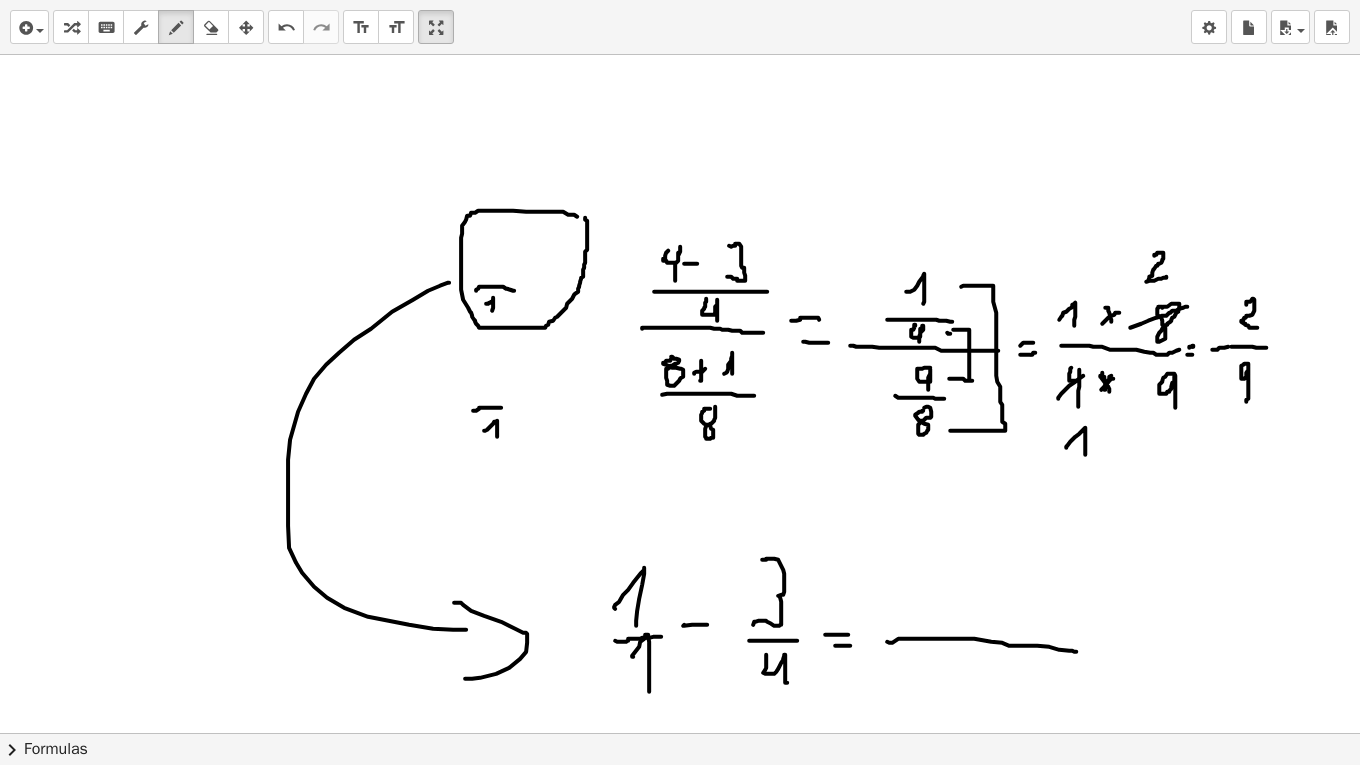 drag, startPoint x: 887, startPoint y: 640, endPoint x: 1076, endPoint y: 650, distance: 189.26436 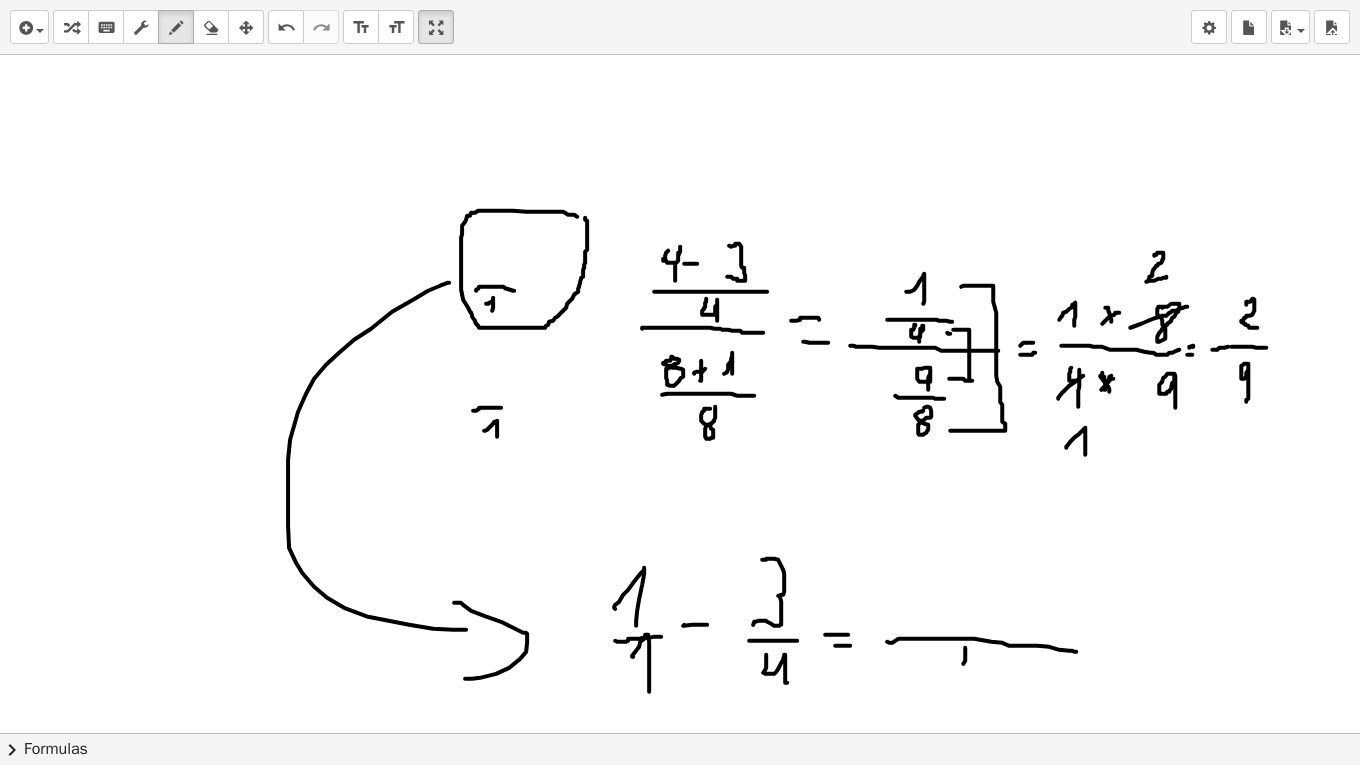 drag, startPoint x: 965, startPoint y: 646, endPoint x: 972, endPoint y: 675, distance: 29.832869 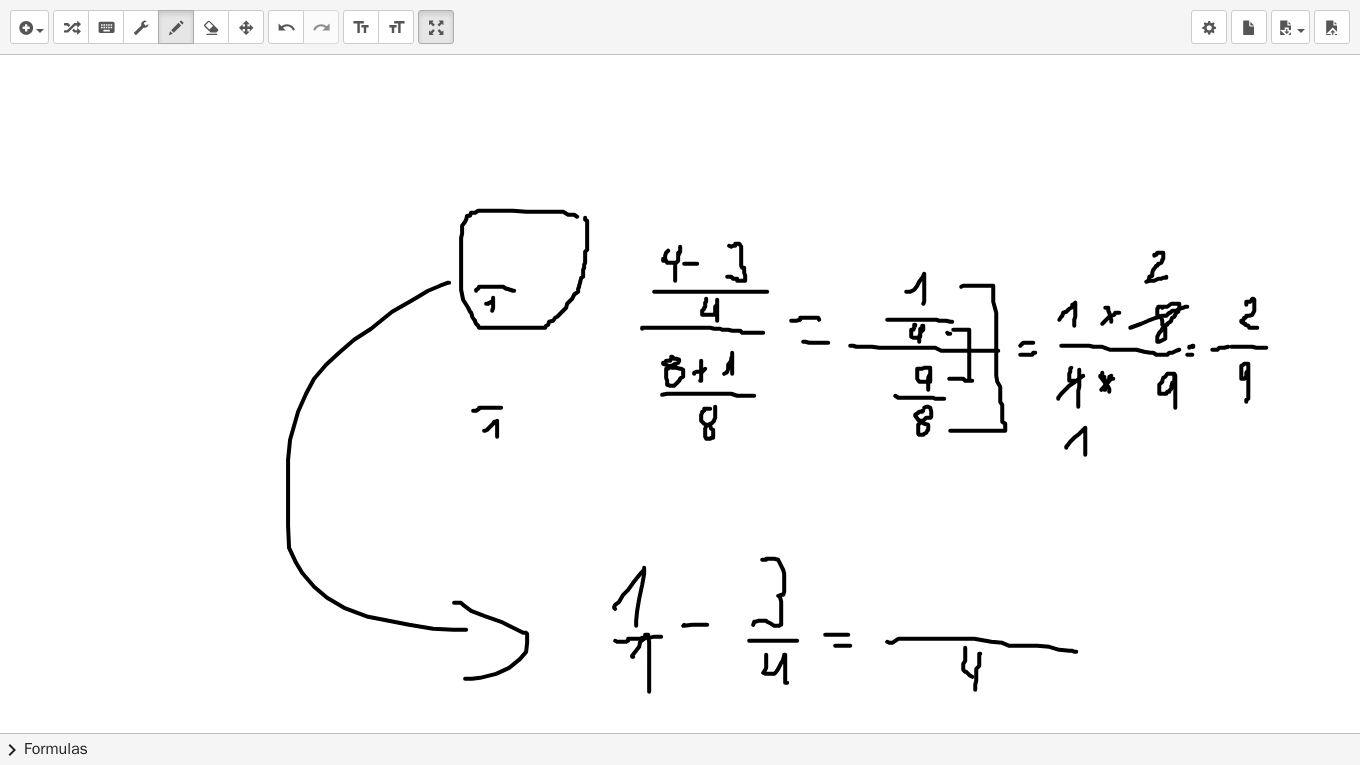 drag, startPoint x: 980, startPoint y: 652, endPoint x: 975, endPoint y: 689, distance: 37.336308 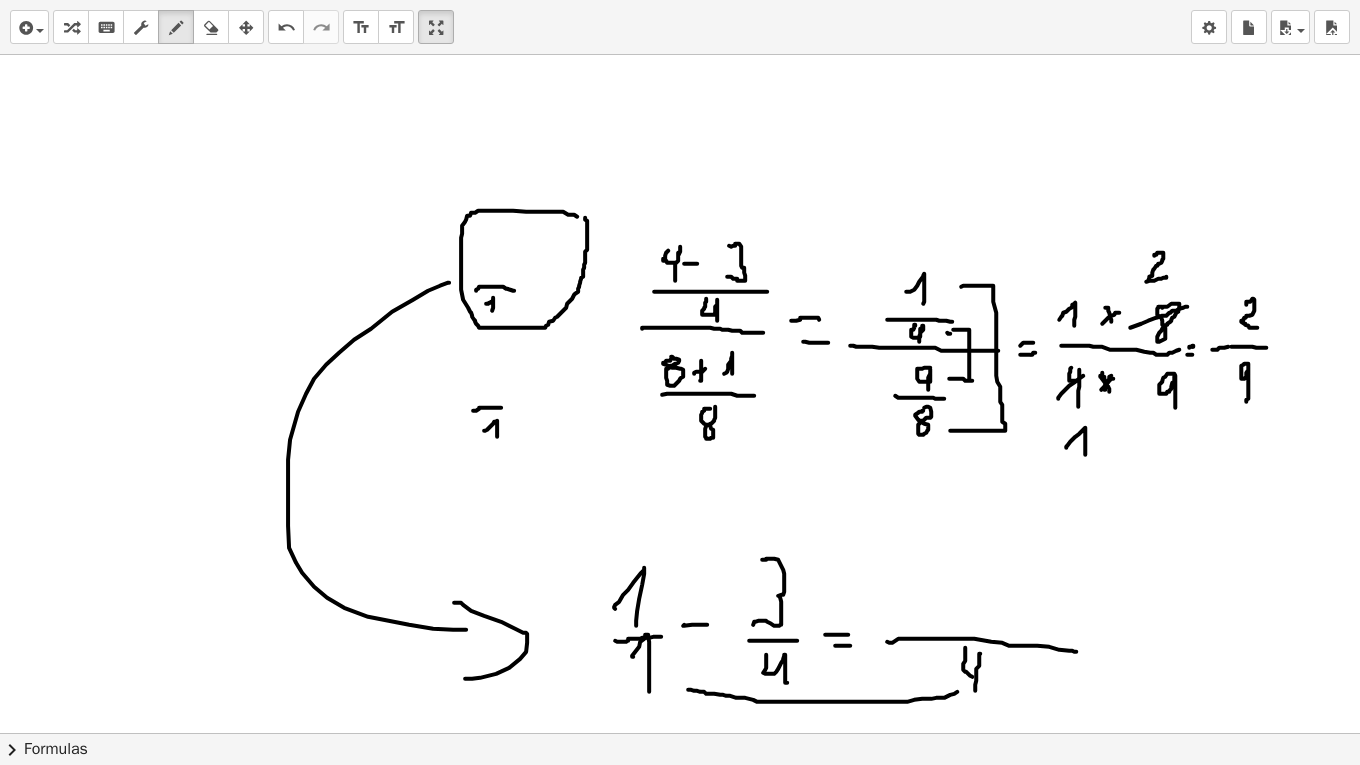 drag, startPoint x: 957, startPoint y: 690, endPoint x: 675, endPoint y: 681, distance: 282.1436 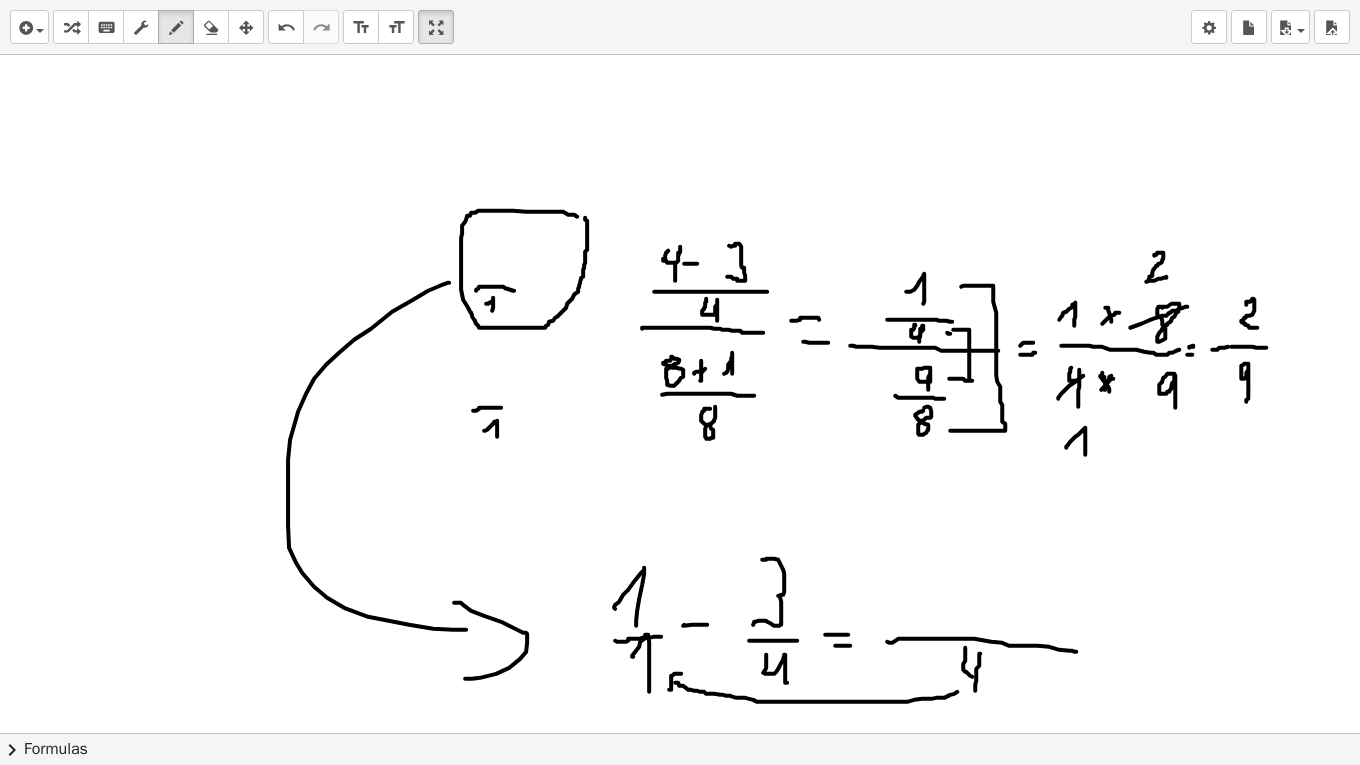 drag, startPoint x: 669, startPoint y: 688, endPoint x: 681, endPoint y: 672, distance: 20 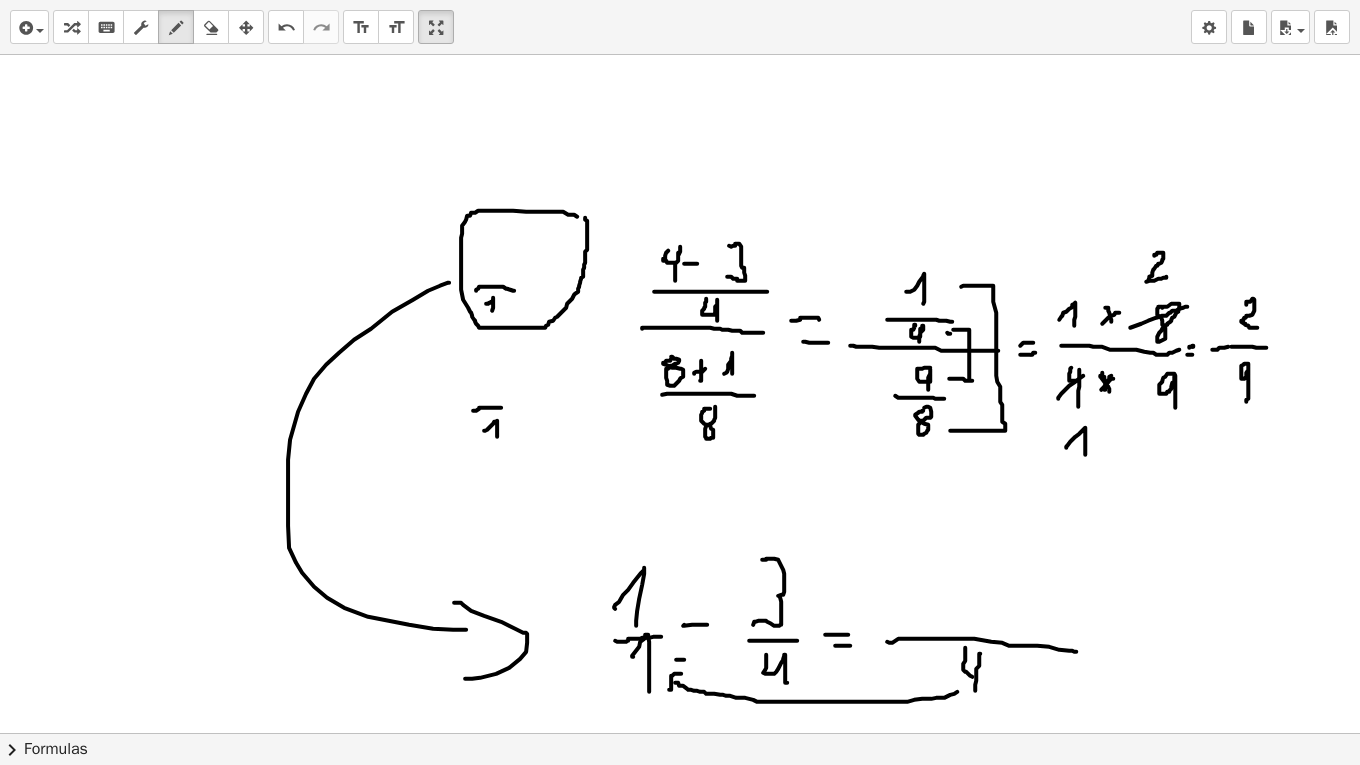click at bounding box center [680, 1306] 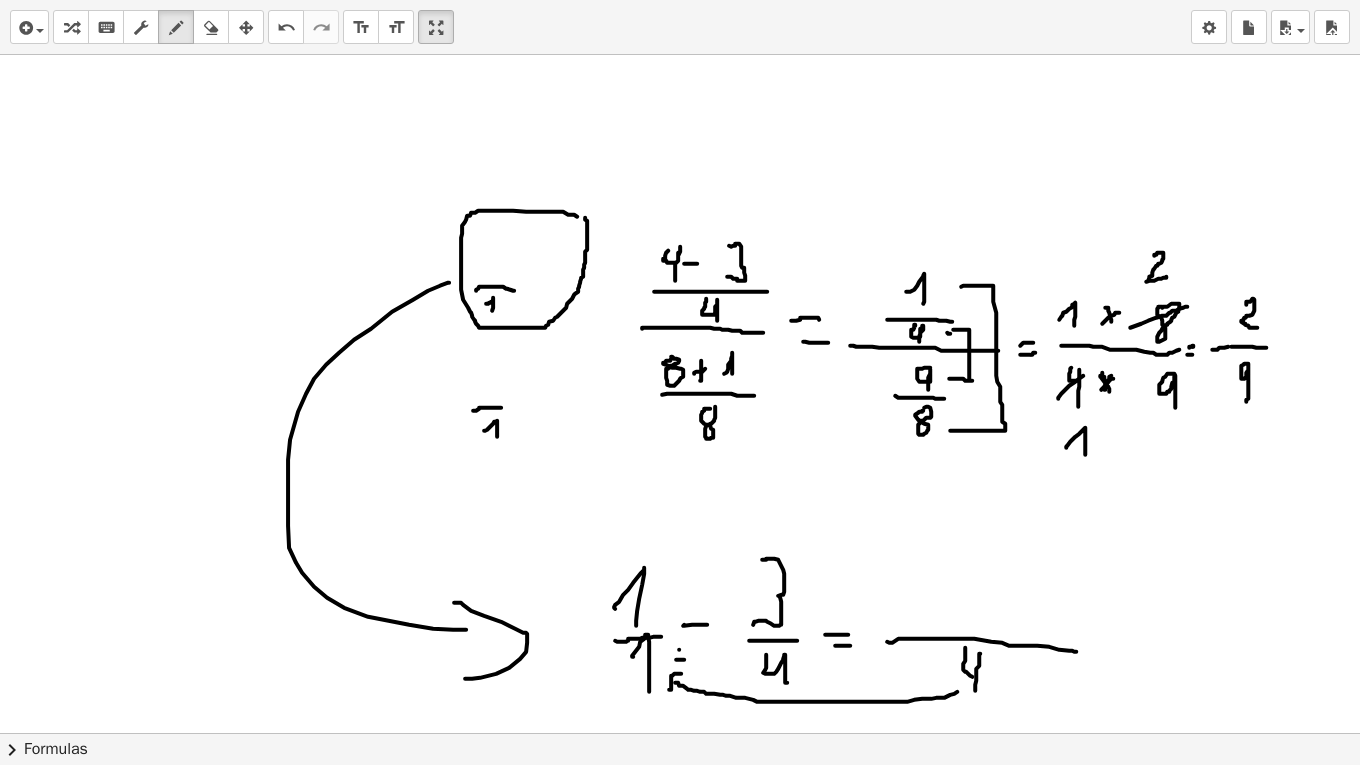 click at bounding box center [680, 1306] 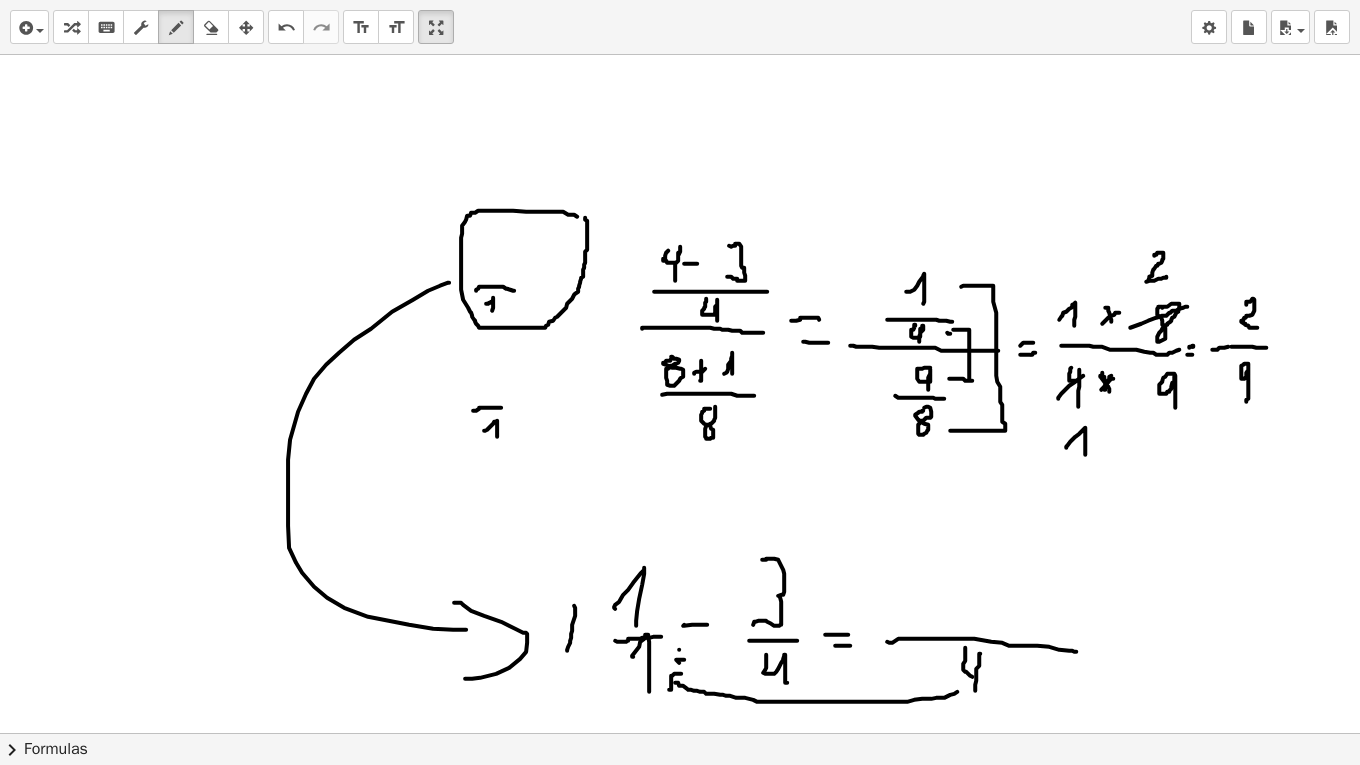 drag, startPoint x: 574, startPoint y: 604, endPoint x: 567, endPoint y: 649, distance: 45.54119 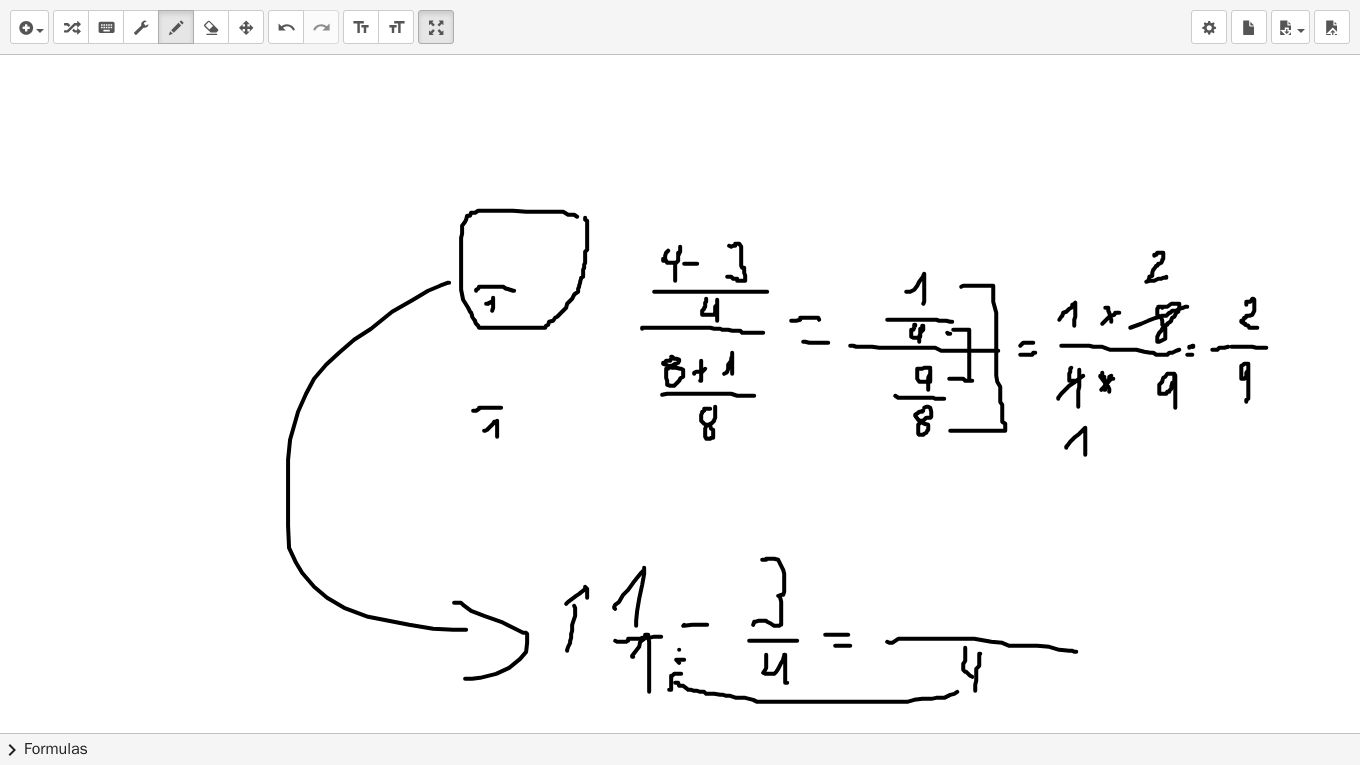 drag, startPoint x: 566, startPoint y: 602, endPoint x: 587, endPoint y: 596, distance: 21.84033 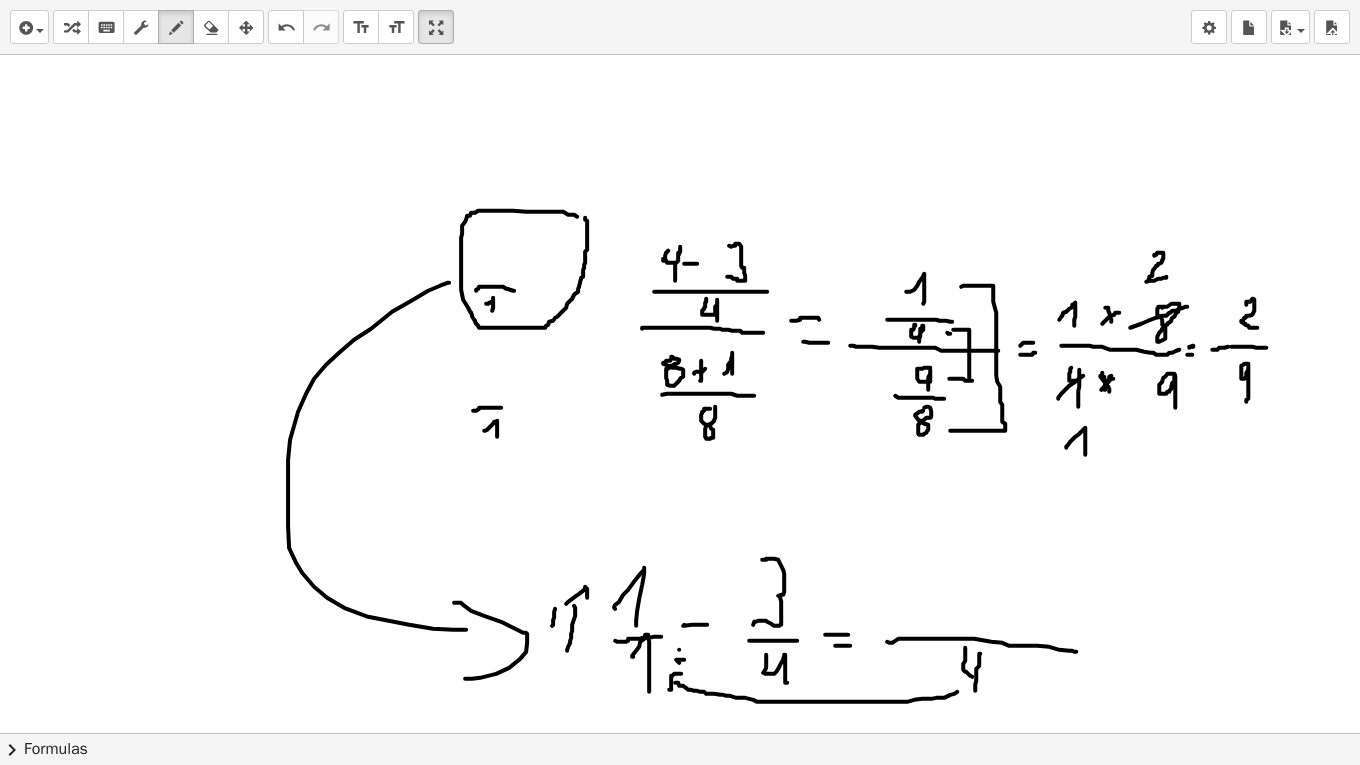drag, startPoint x: 555, startPoint y: 607, endPoint x: 550, endPoint y: 629, distance: 22.561028 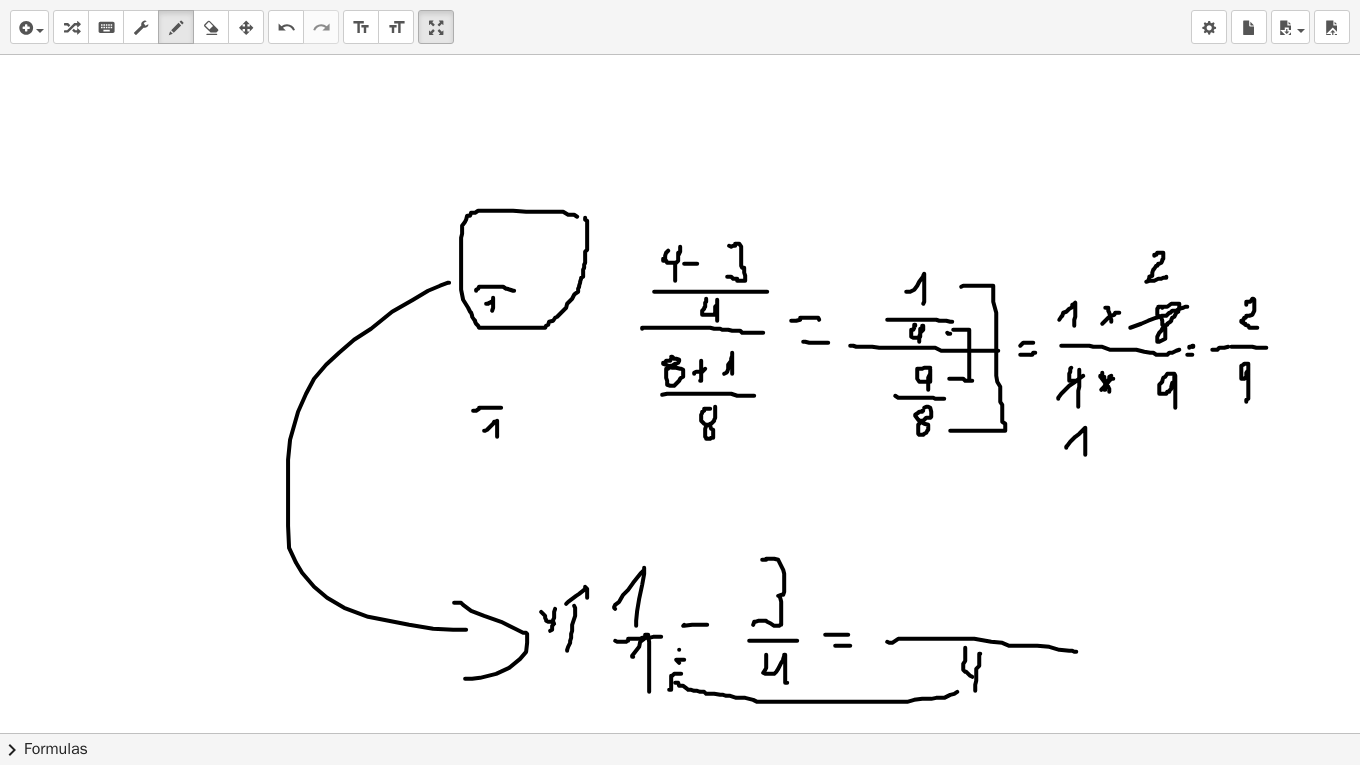 drag, startPoint x: 541, startPoint y: 610, endPoint x: 554, endPoint y: 622, distance: 17.691807 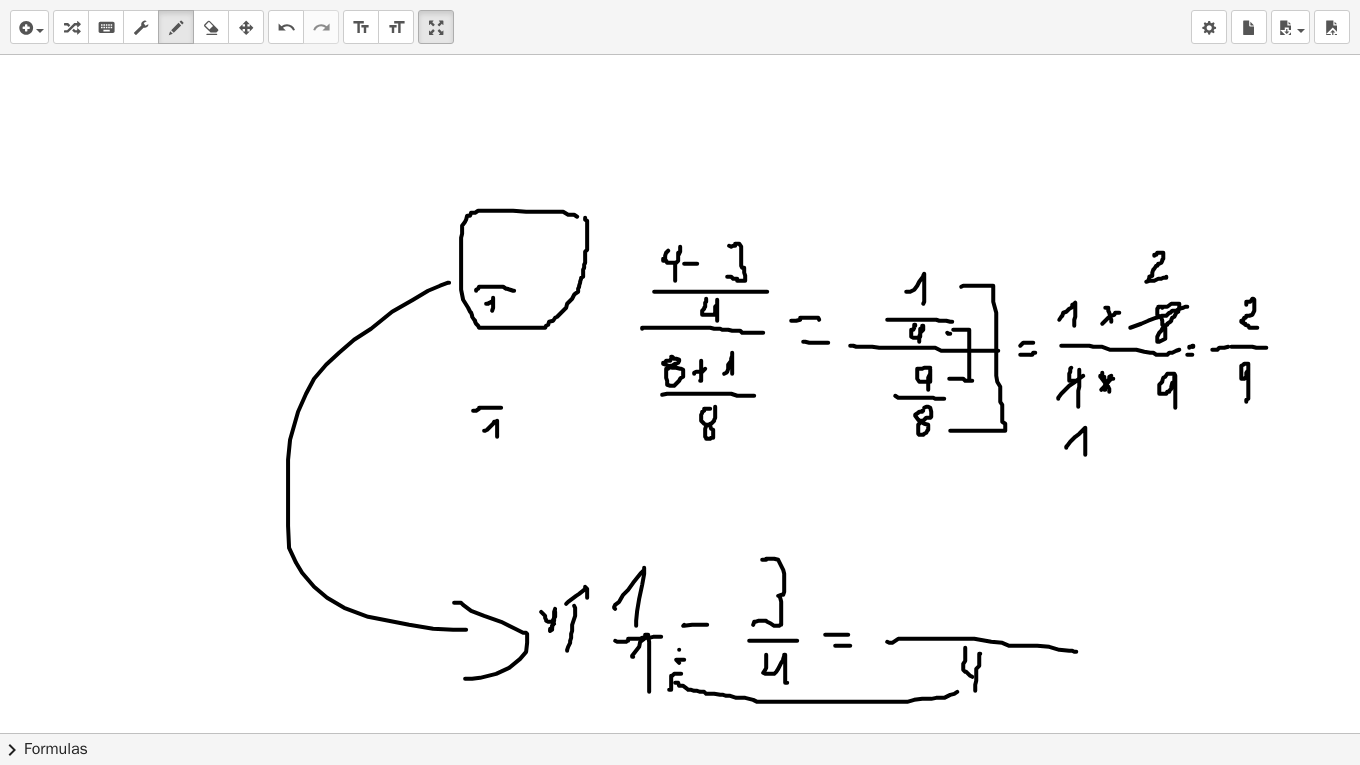 drag, startPoint x: 555, startPoint y: 610, endPoint x: 550, endPoint y: 629, distance: 19.646883 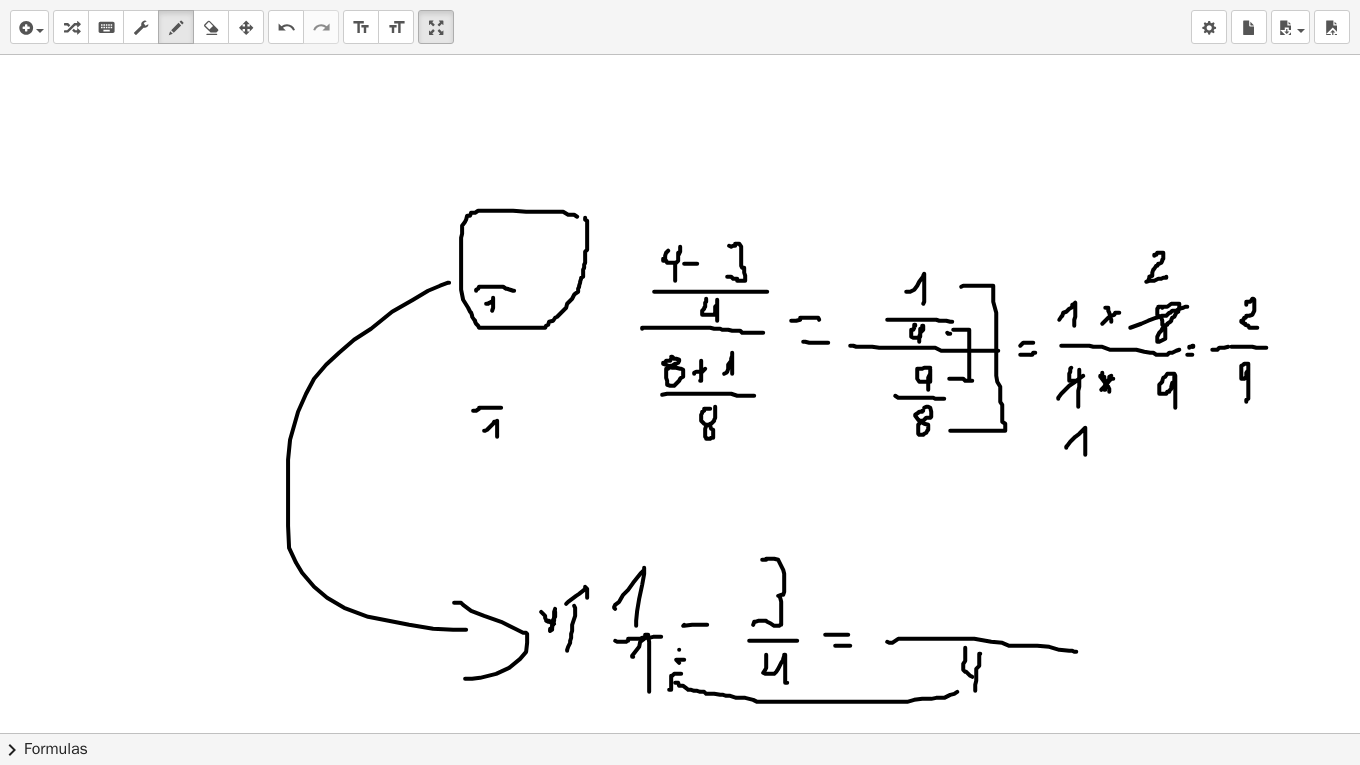 drag, startPoint x: 548, startPoint y: 619, endPoint x: 558, endPoint y: 623, distance: 10.770329 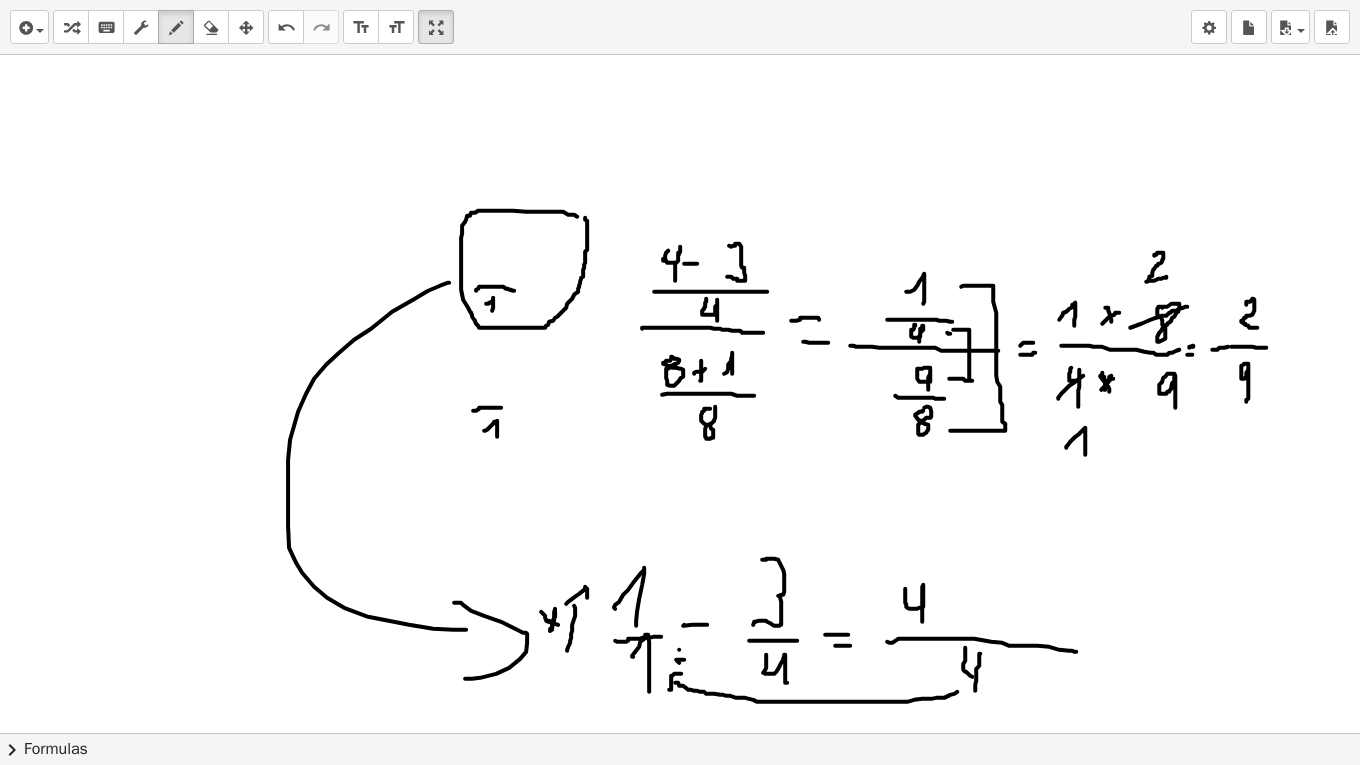 drag, startPoint x: 905, startPoint y: 587, endPoint x: 923, endPoint y: 627, distance: 43.863426 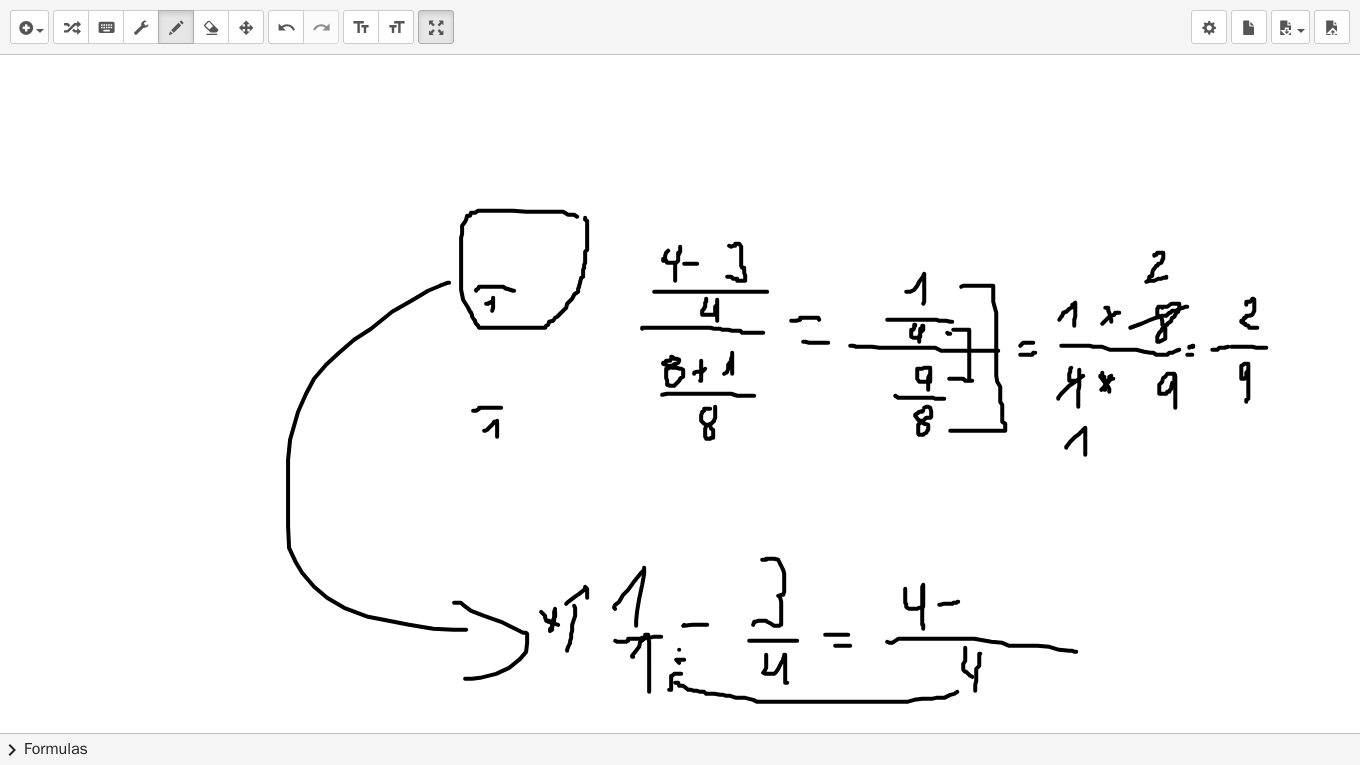 drag, startPoint x: 939, startPoint y: 603, endPoint x: 958, endPoint y: 600, distance: 19.235384 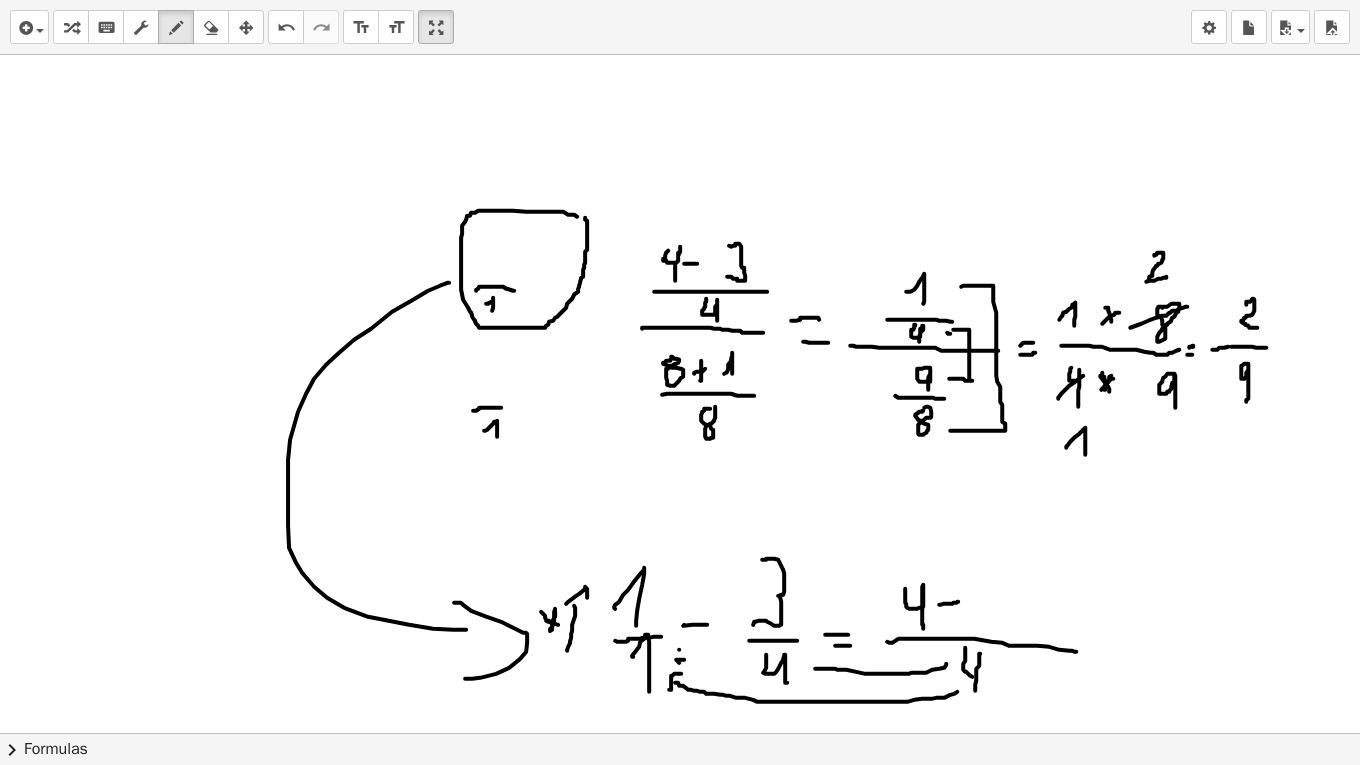 drag, startPoint x: 946, startPoint y: 662, endPoint x: 742, endPoint y: 648, distance: 204.47983 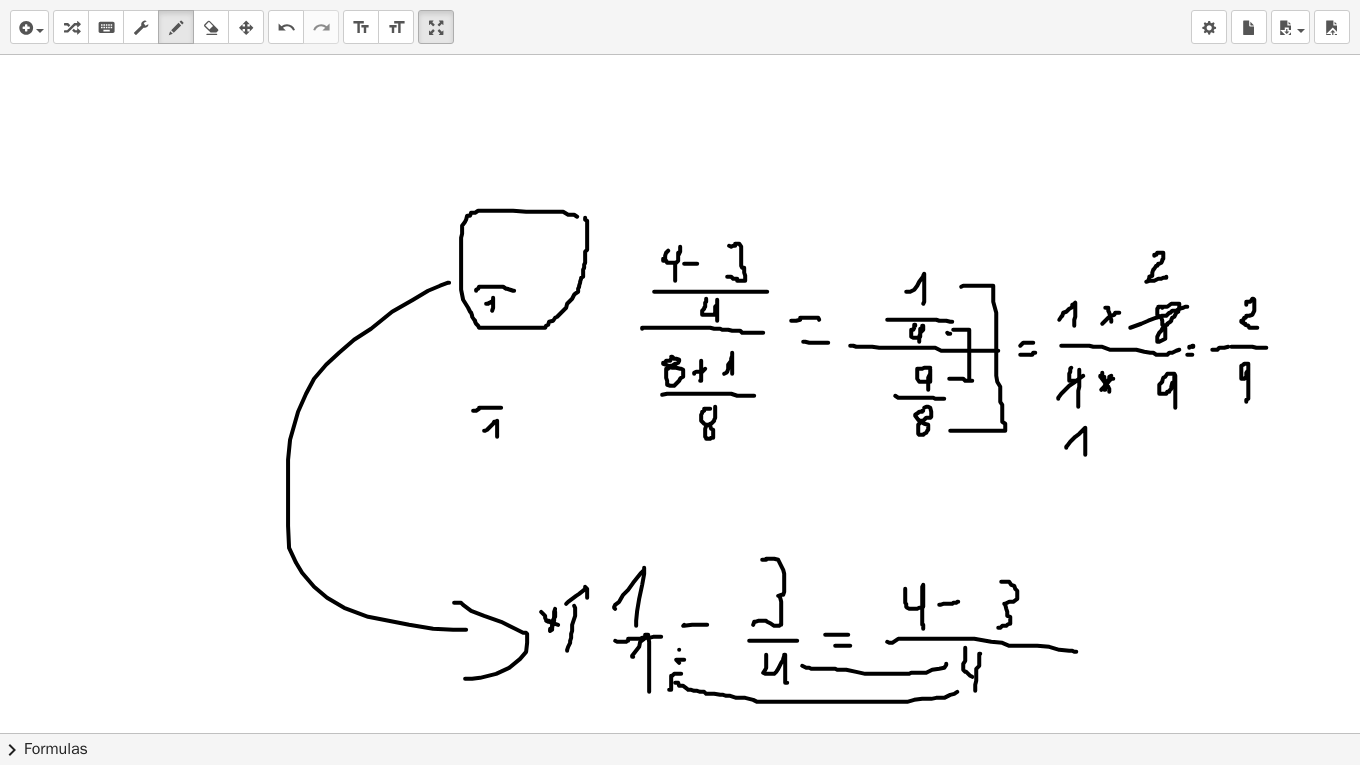 drag, startPoint x: 1001, startPoint y: 580, endPoint x: 994, endPoint y: 626, distance: 46.52956 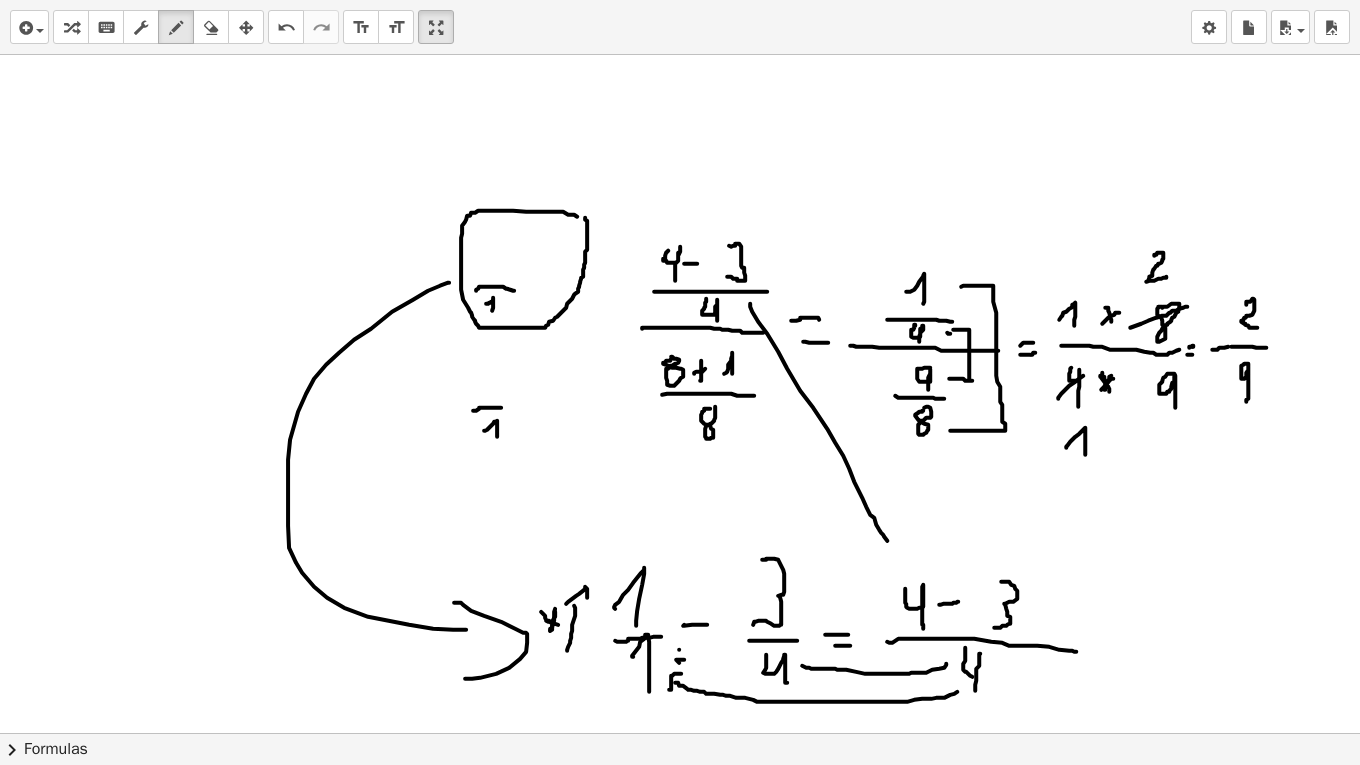 drag, startPoint x: 750, startPoint y: 302, endPoint x: 897, endPoint y: 551, distance: 289.15393 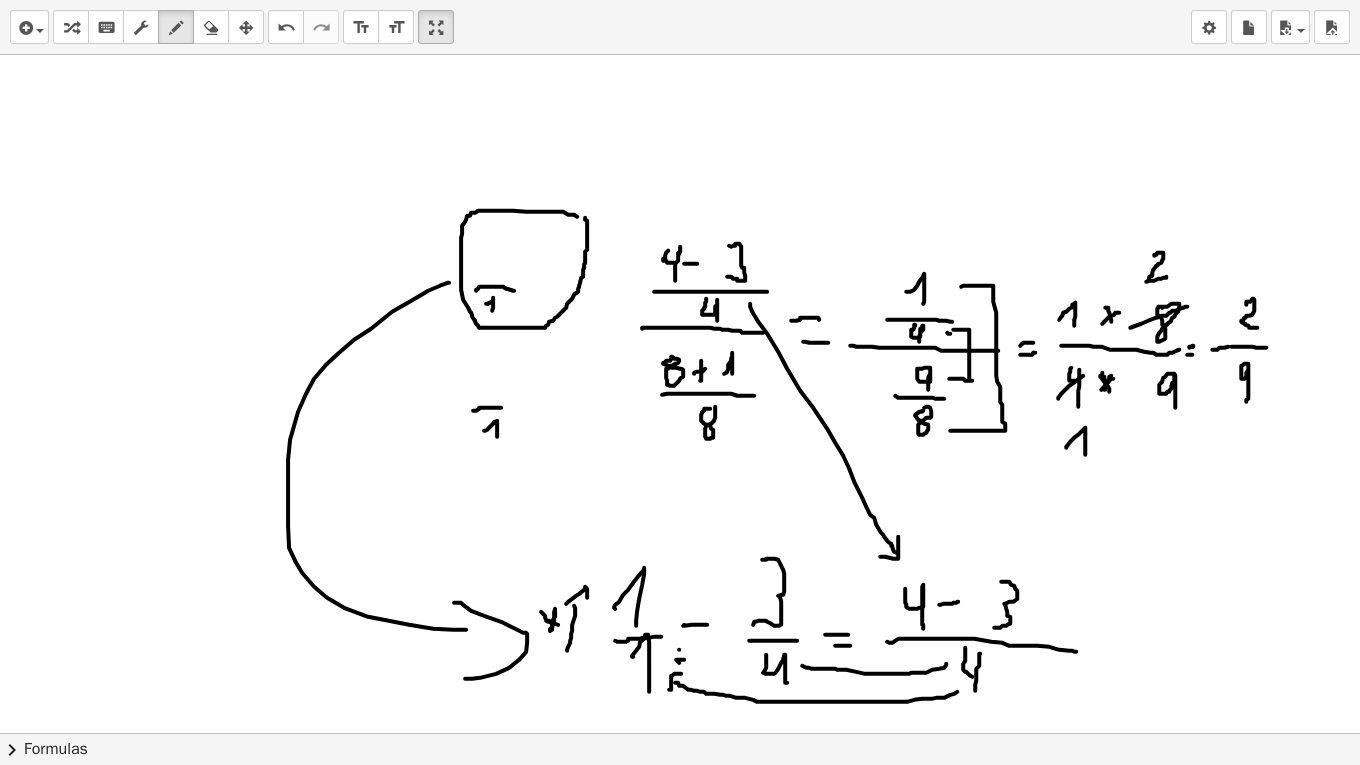 drag, startPoint x: 898, startPoint y: 535, endPoint x: 878, endPoint y: 554, distance: 27.58623 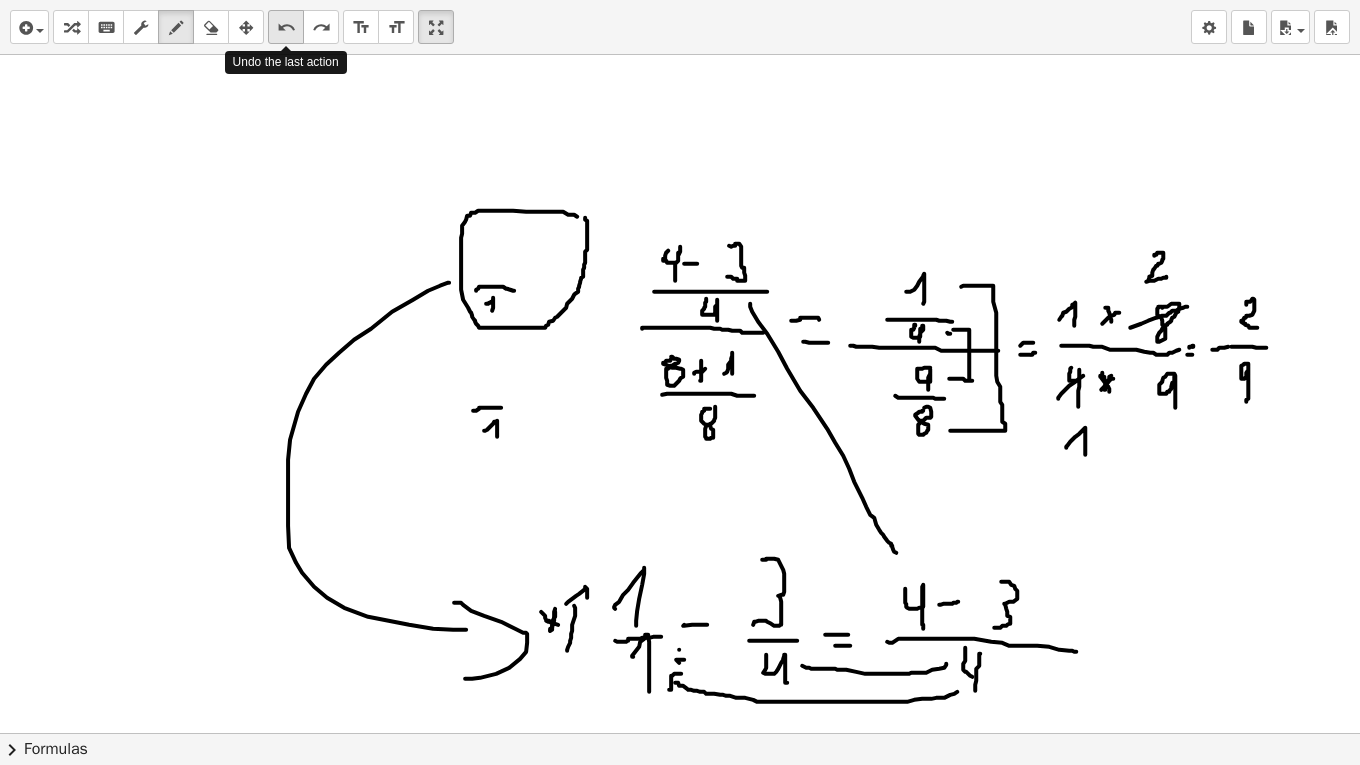 click on "undo" at bounding box center [286, 28] 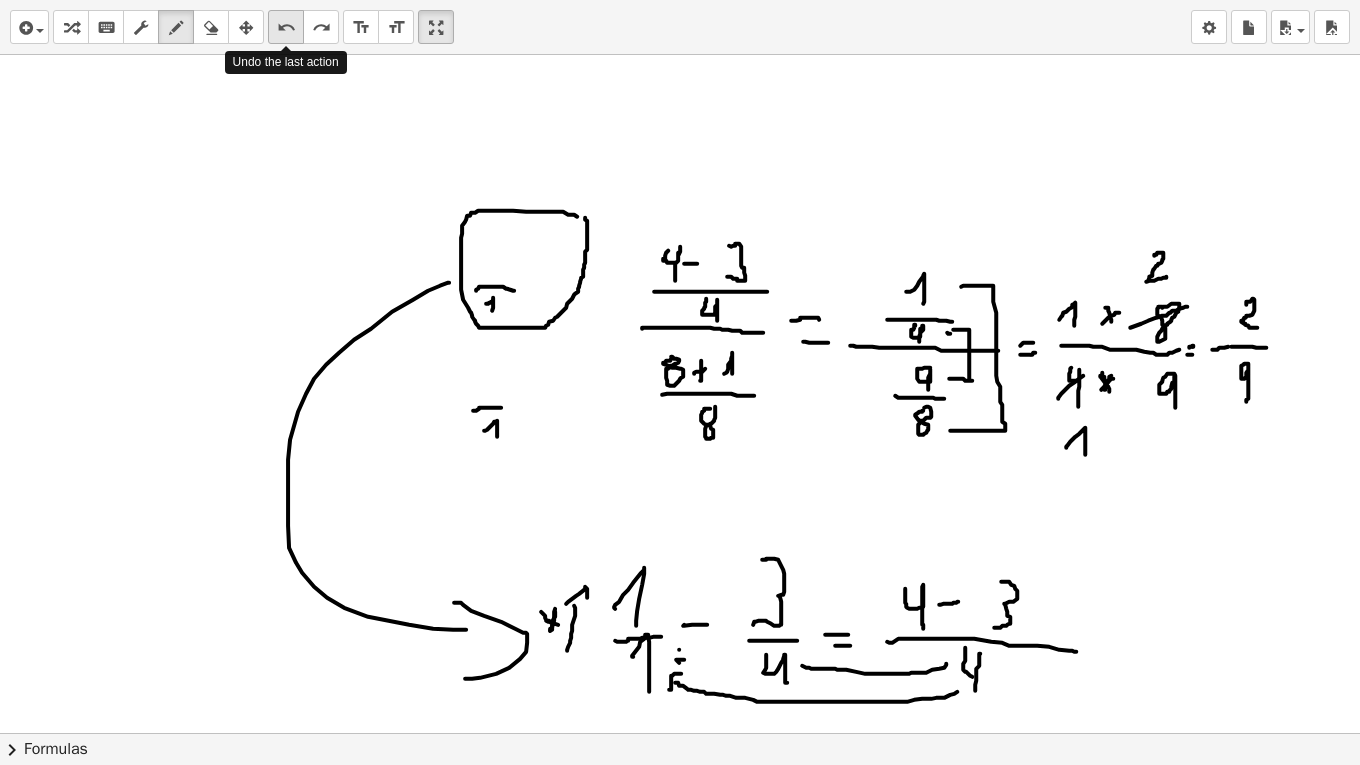 click on "undo" at bounding box center [286, 28] 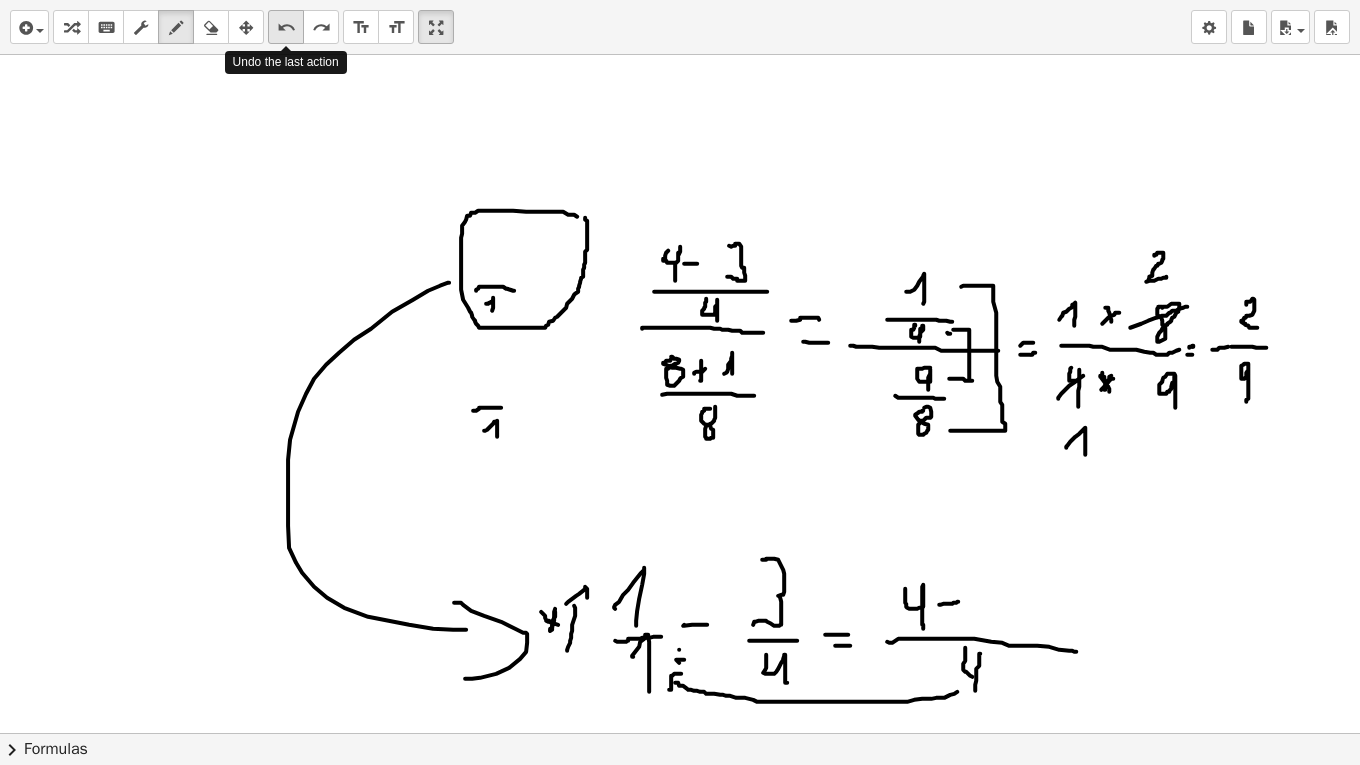 click on "undo" at bounding box center [286, 28] 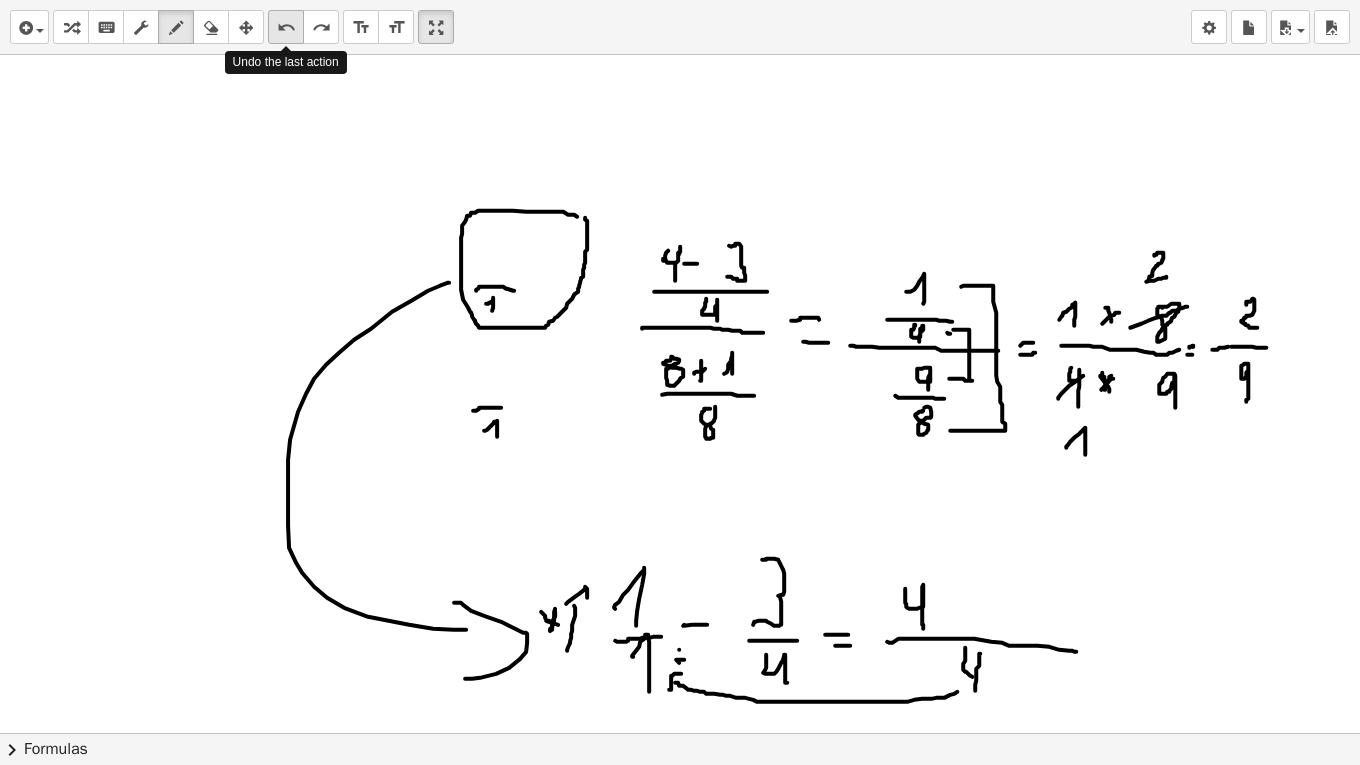 click on "undo" at bounding box center [286, 28] 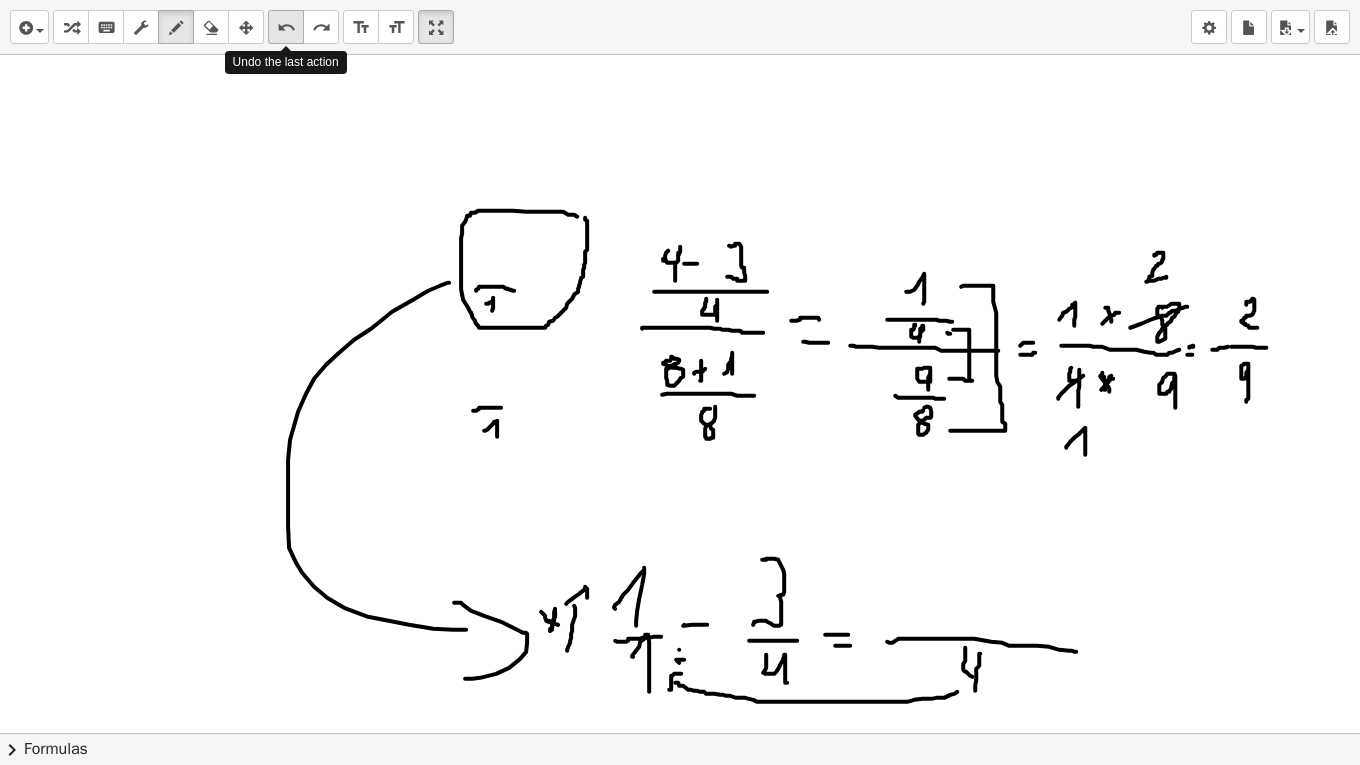 click on "undo" at bounding box center (286, 28) 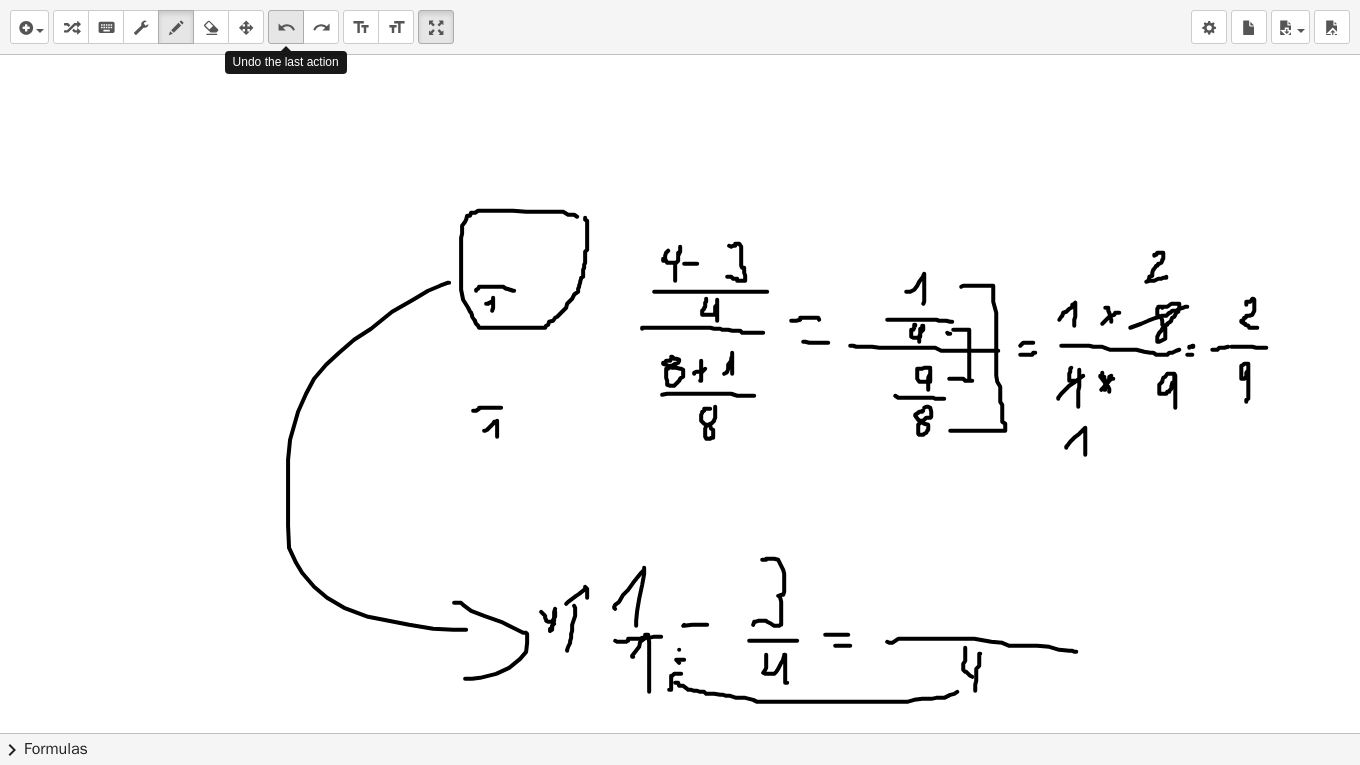 click on "undo" at bounding box center [286, 28] 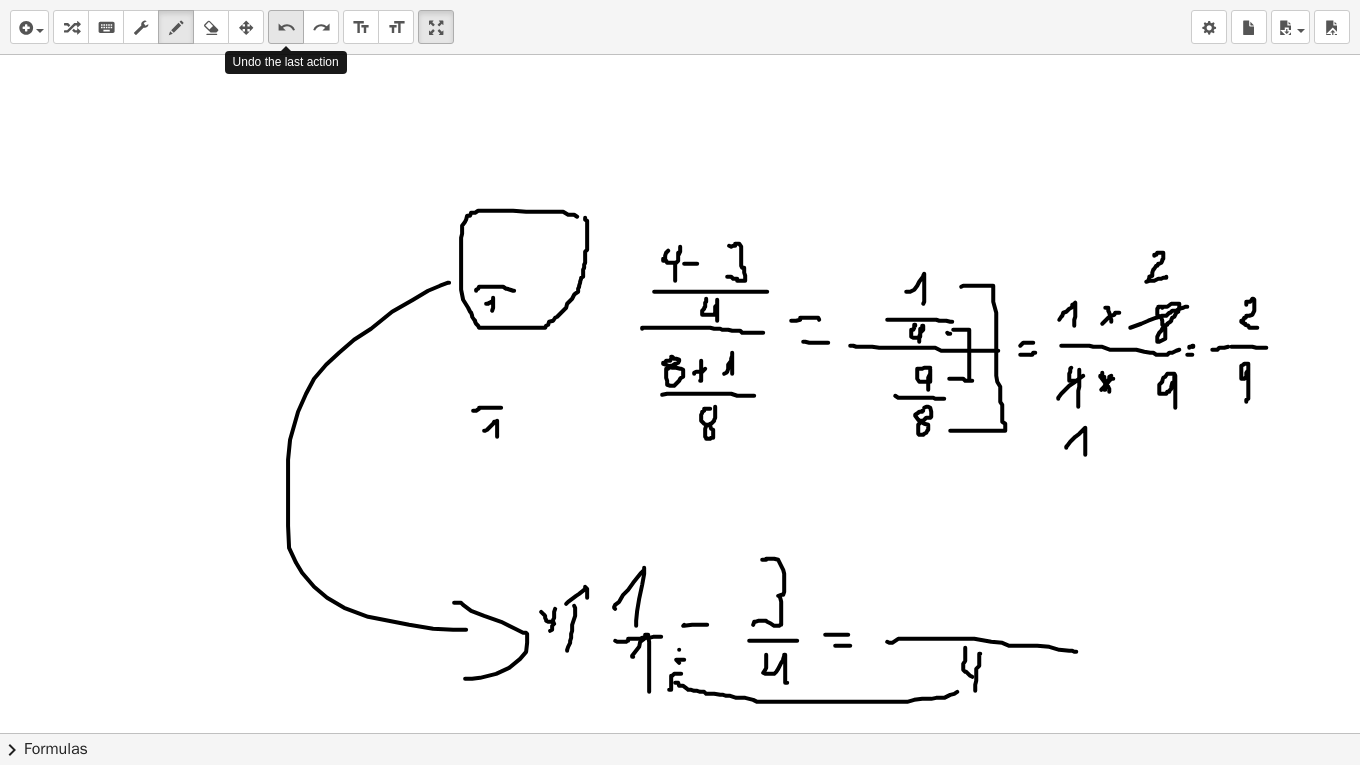 click on "undo" at bounding box center [286, 28] 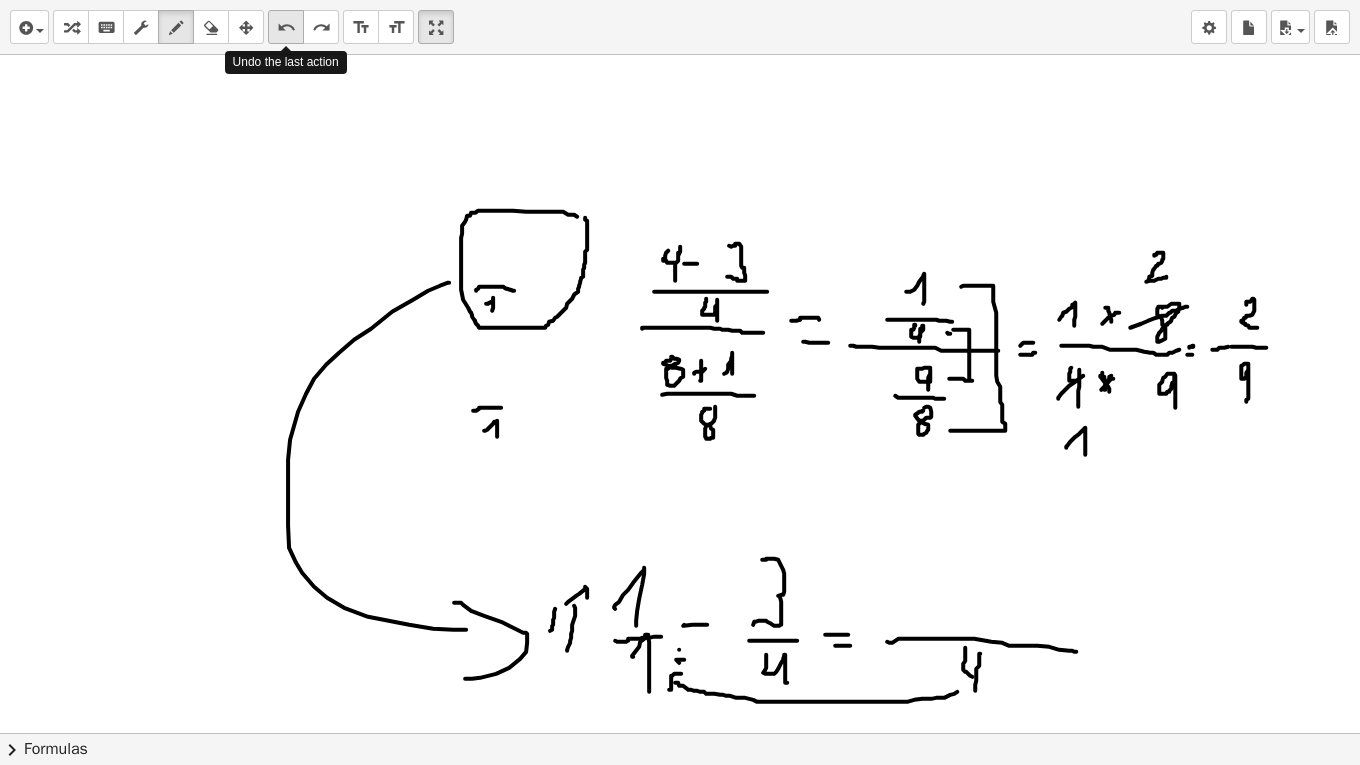 click on "undo" at bounding box center [286, 28] 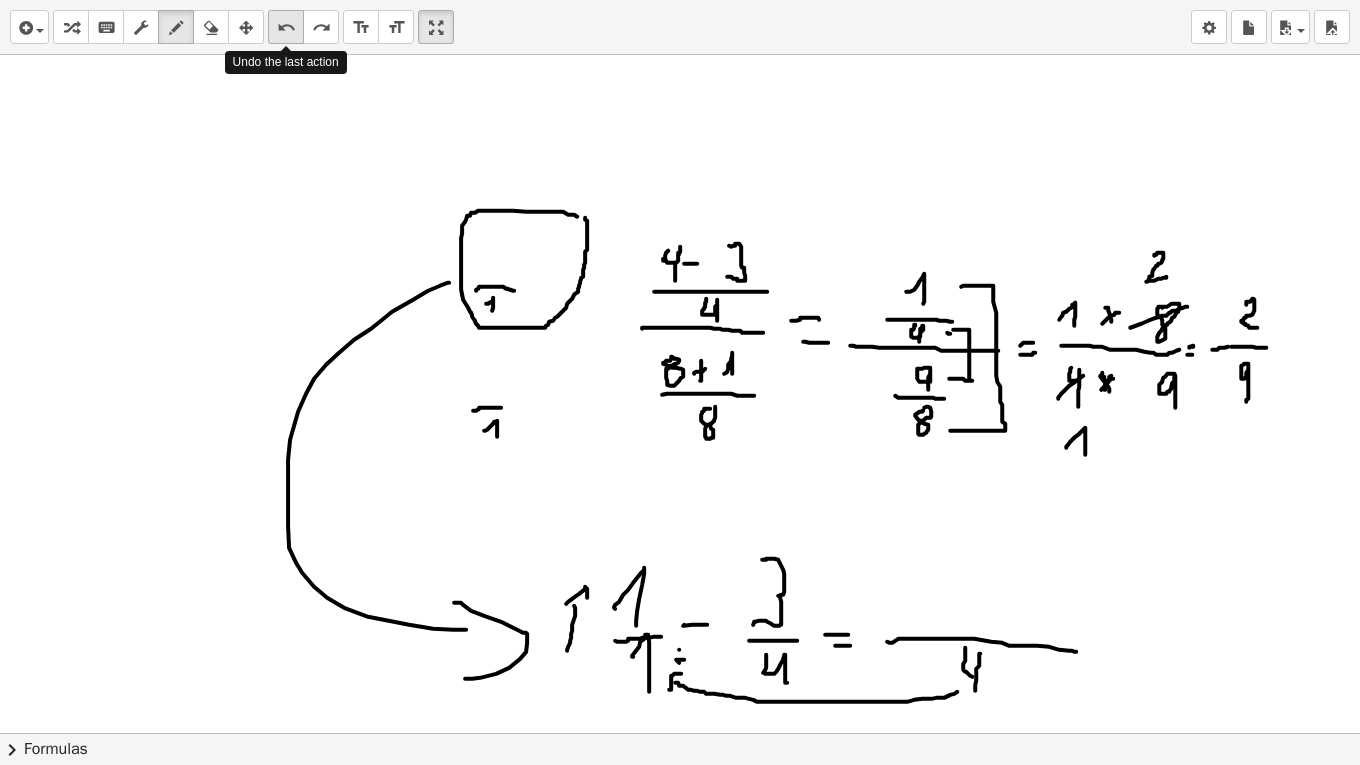 click on "undo" at bounding box center (286, 28) 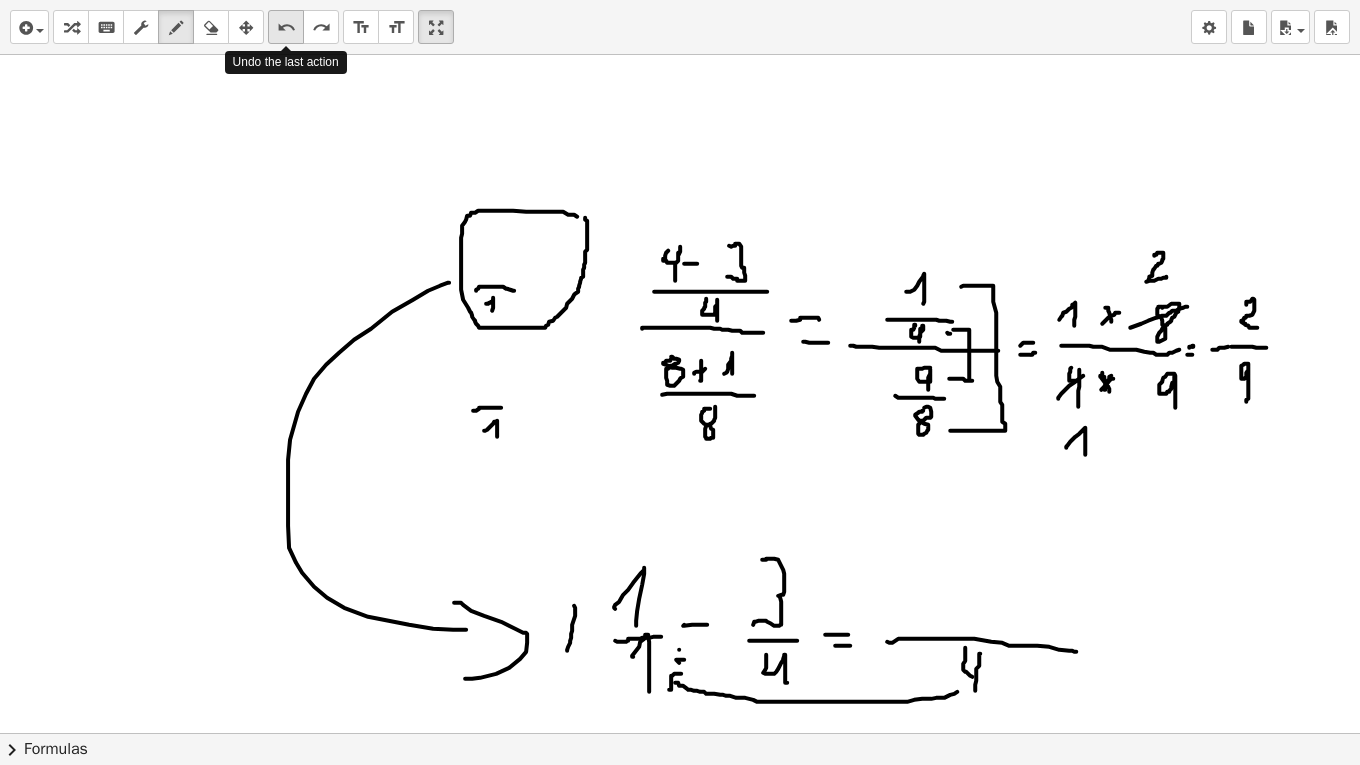 click on "undo" at bounding box center [286, 28] 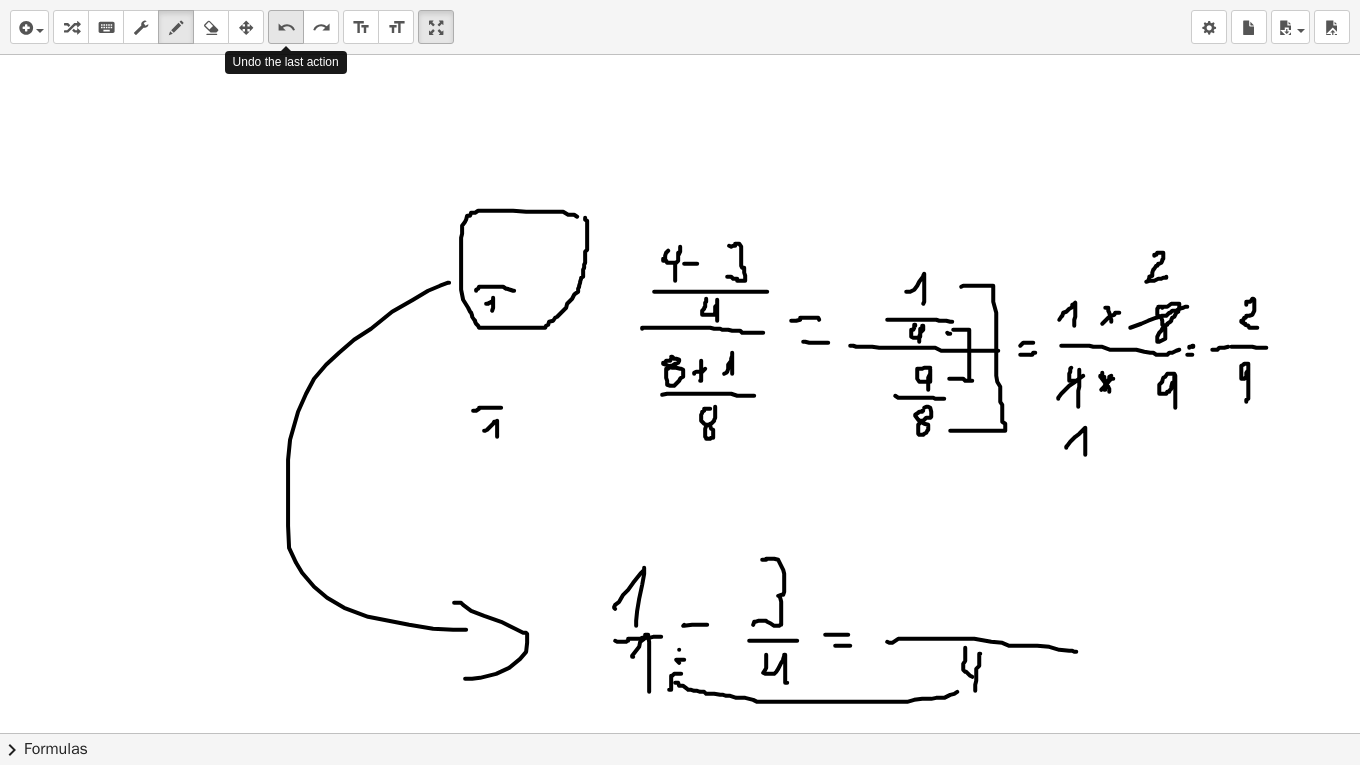 click on "undo" at bounding box center [286, 28] 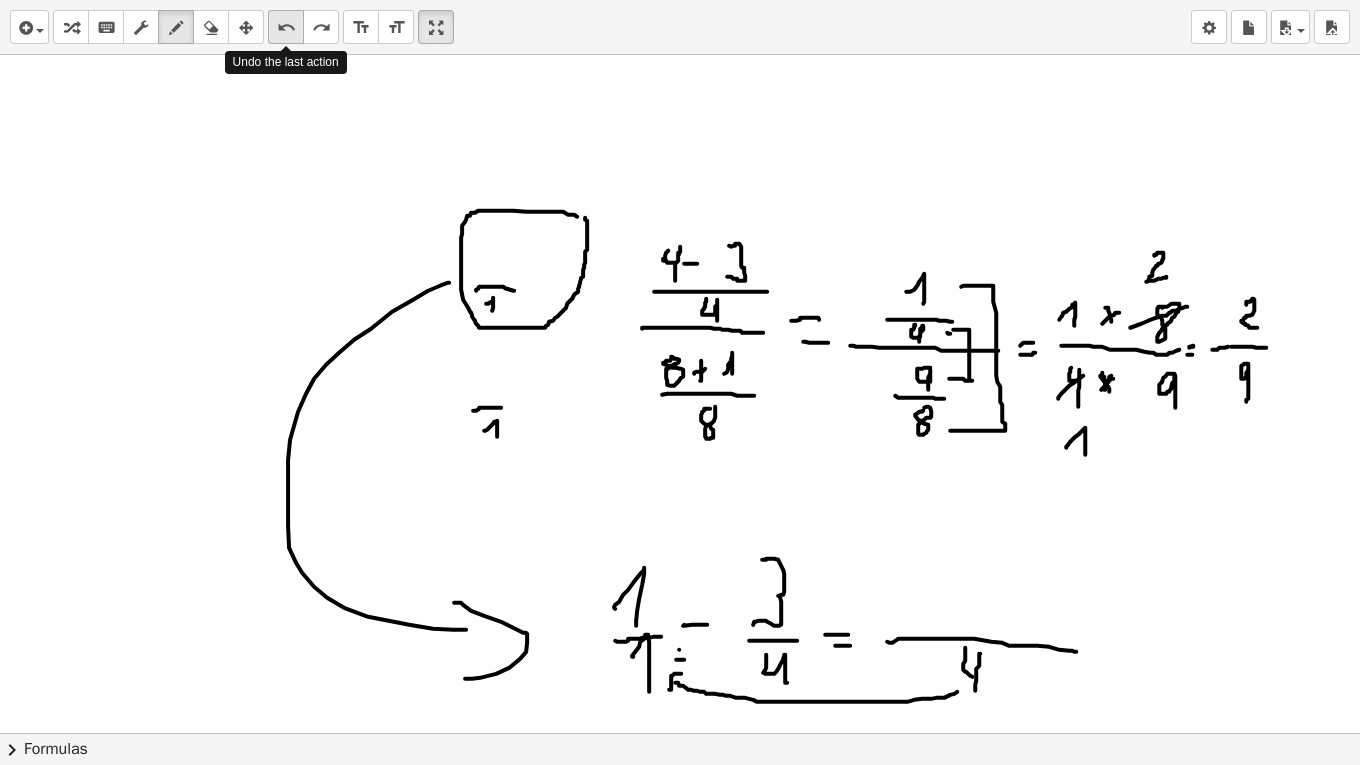 click on "undo" at bounding box center [286, 28] 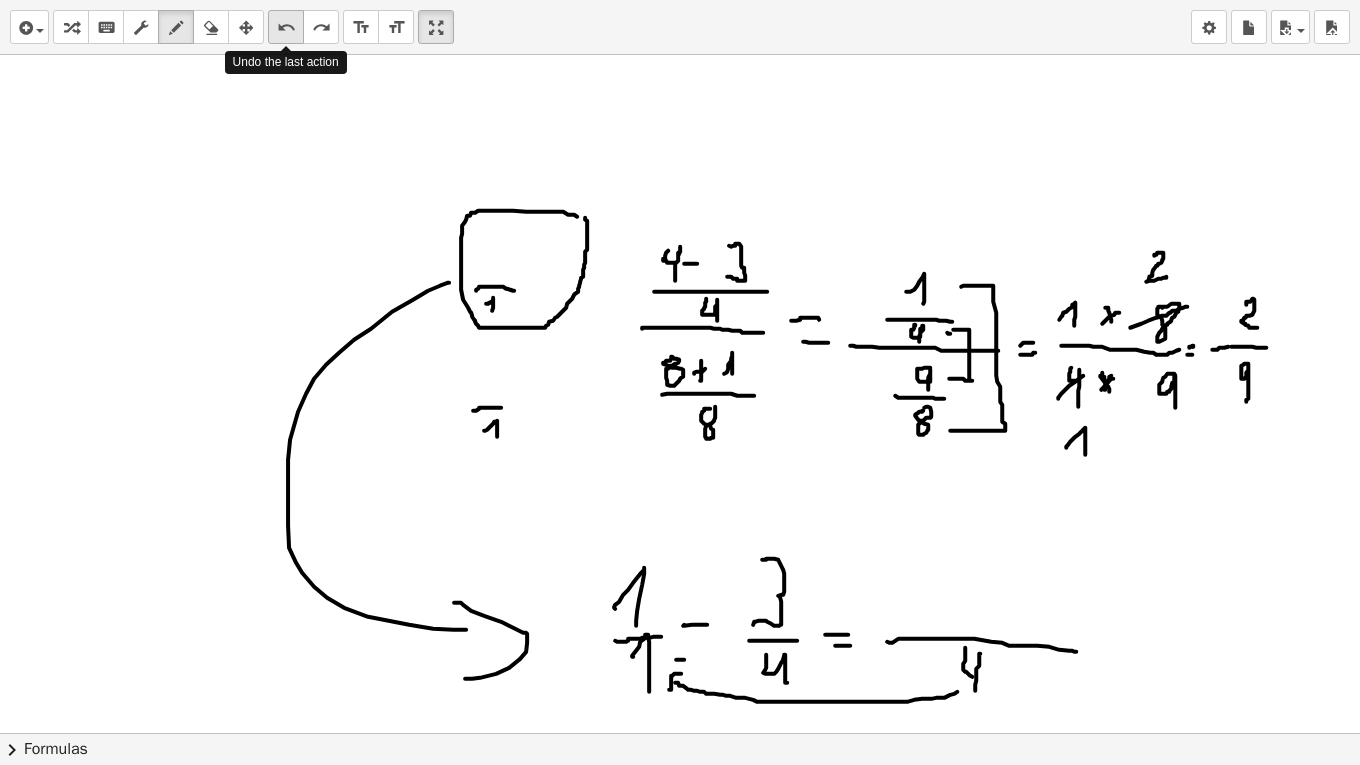 click on "undo" at bounding box center [286, 28] 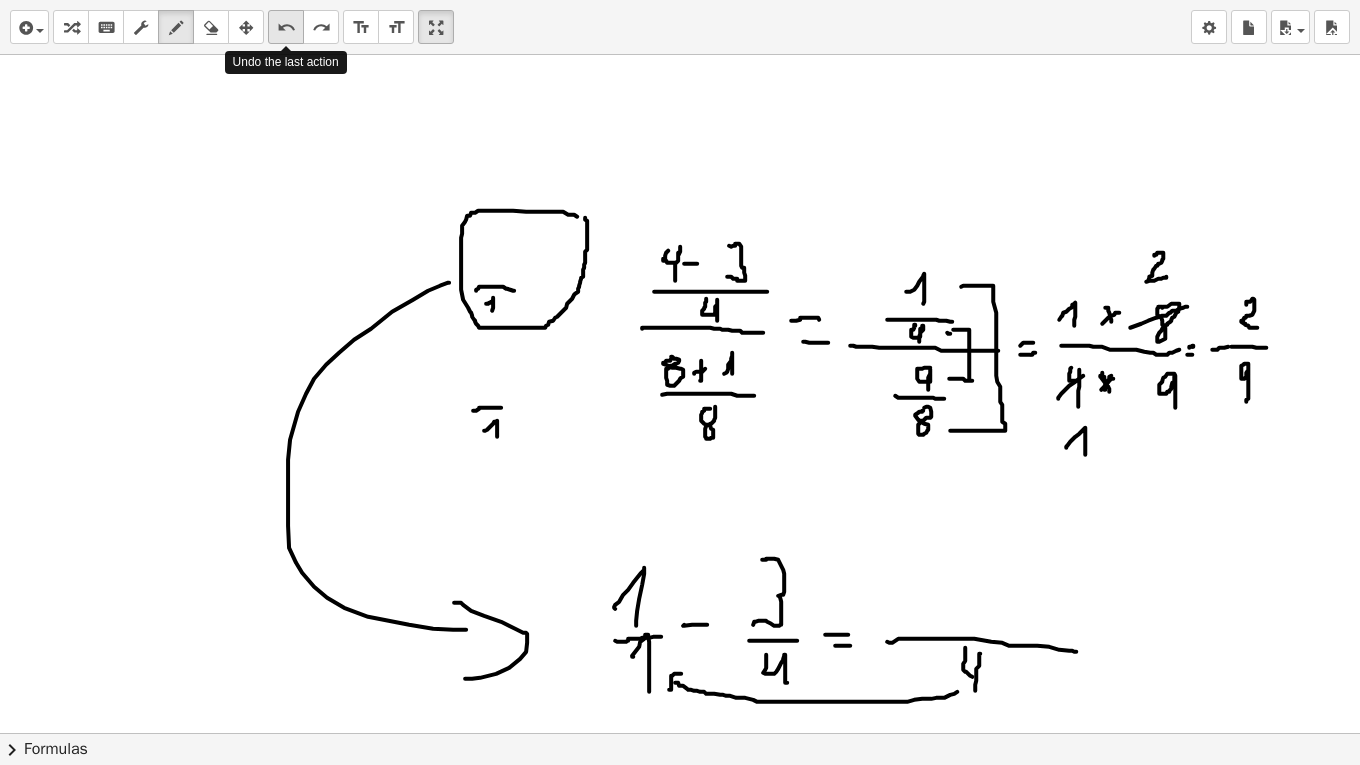 click on "undo" at bounding box center (286, 28) 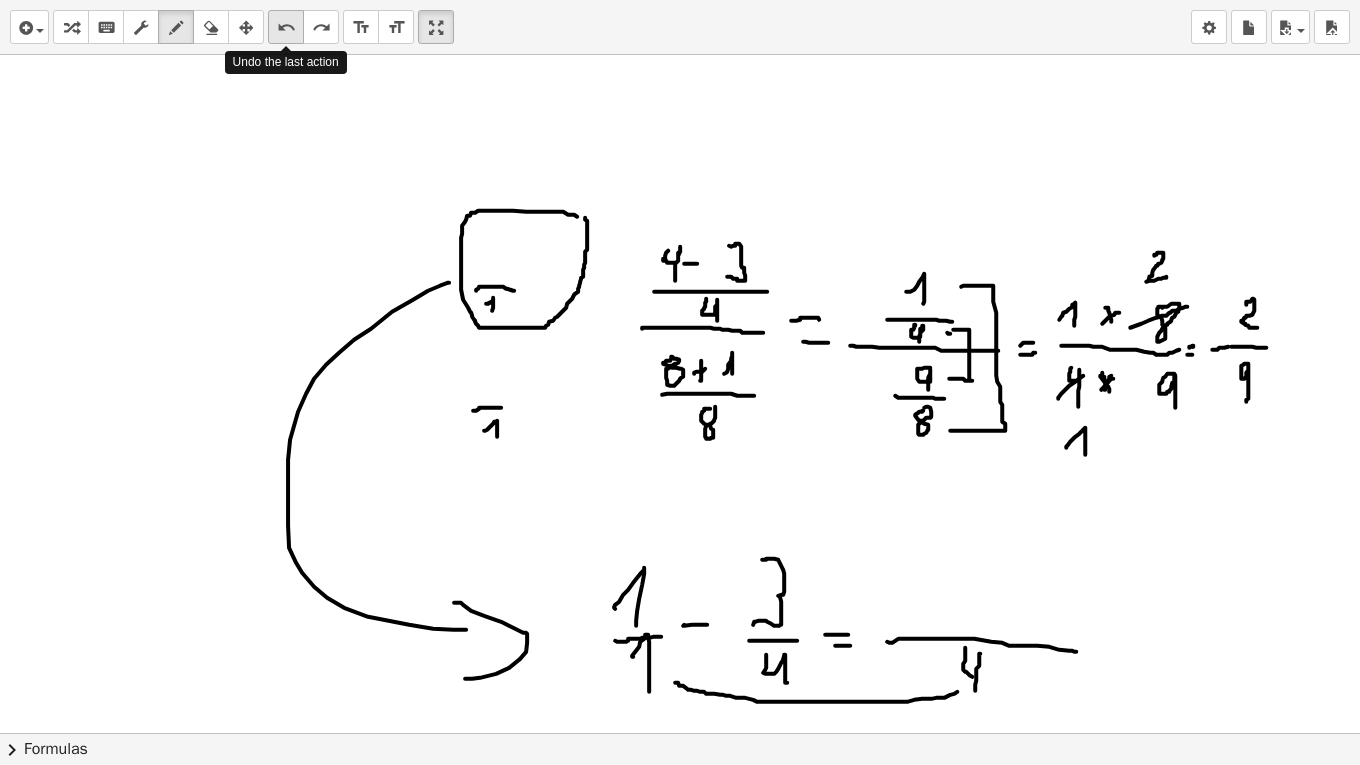 click on "undo" at bounding box center [286, 28] 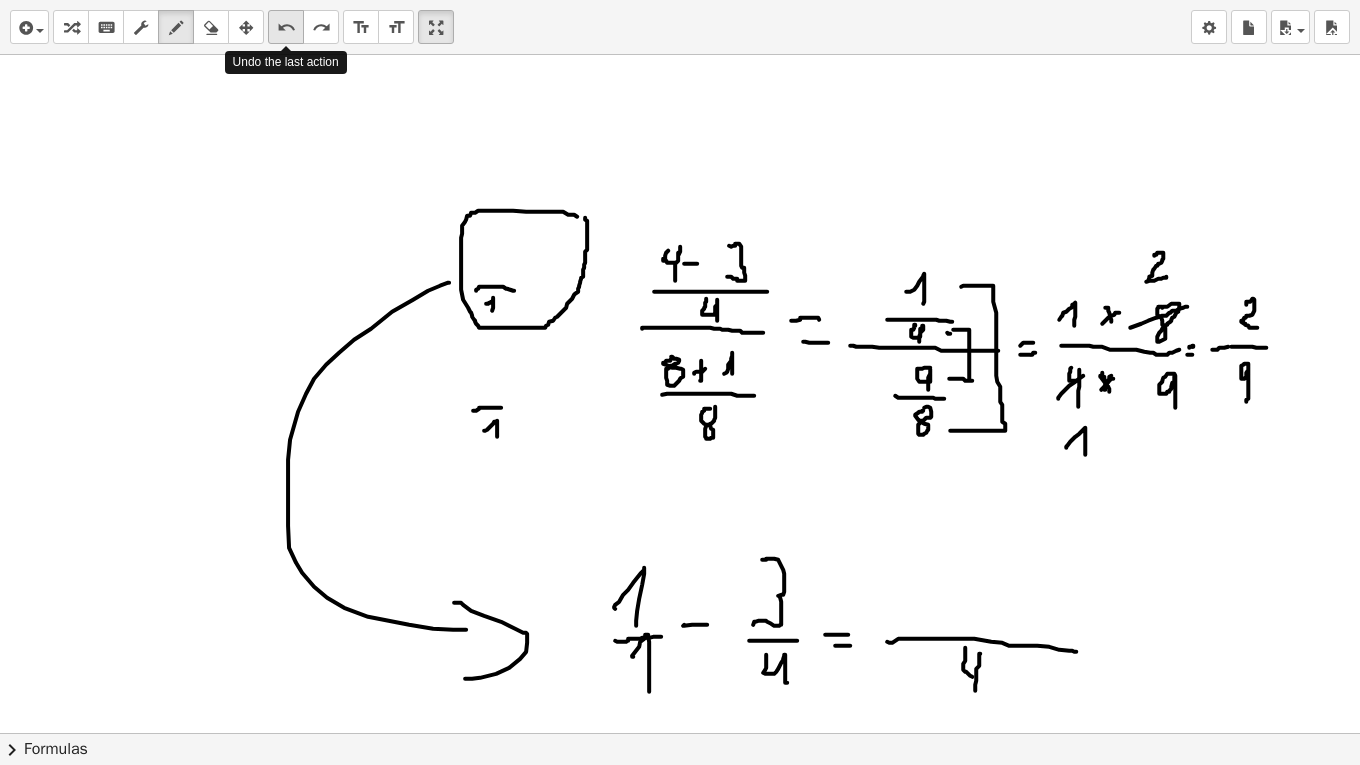 click on "undo" at bounding box center [286, 28] 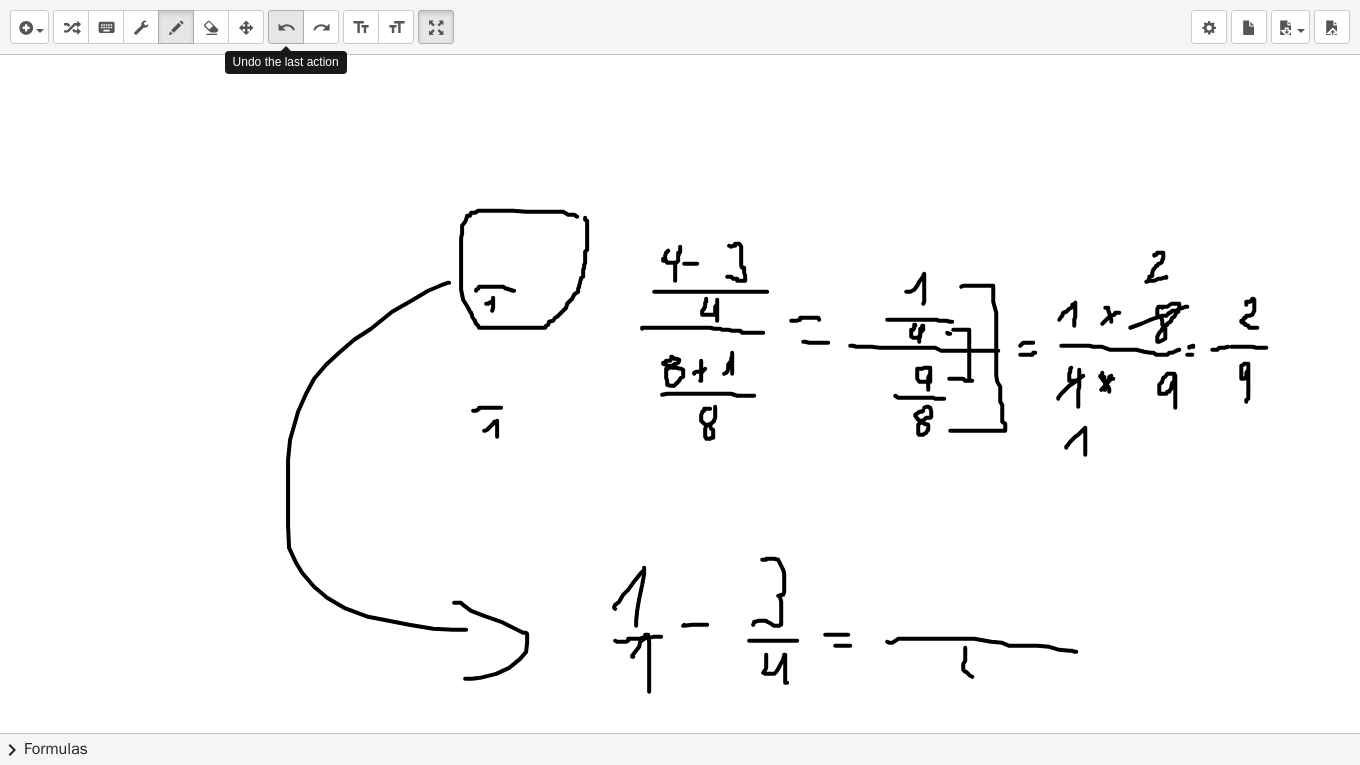 click on "undo" at bounding box center [286, 28] 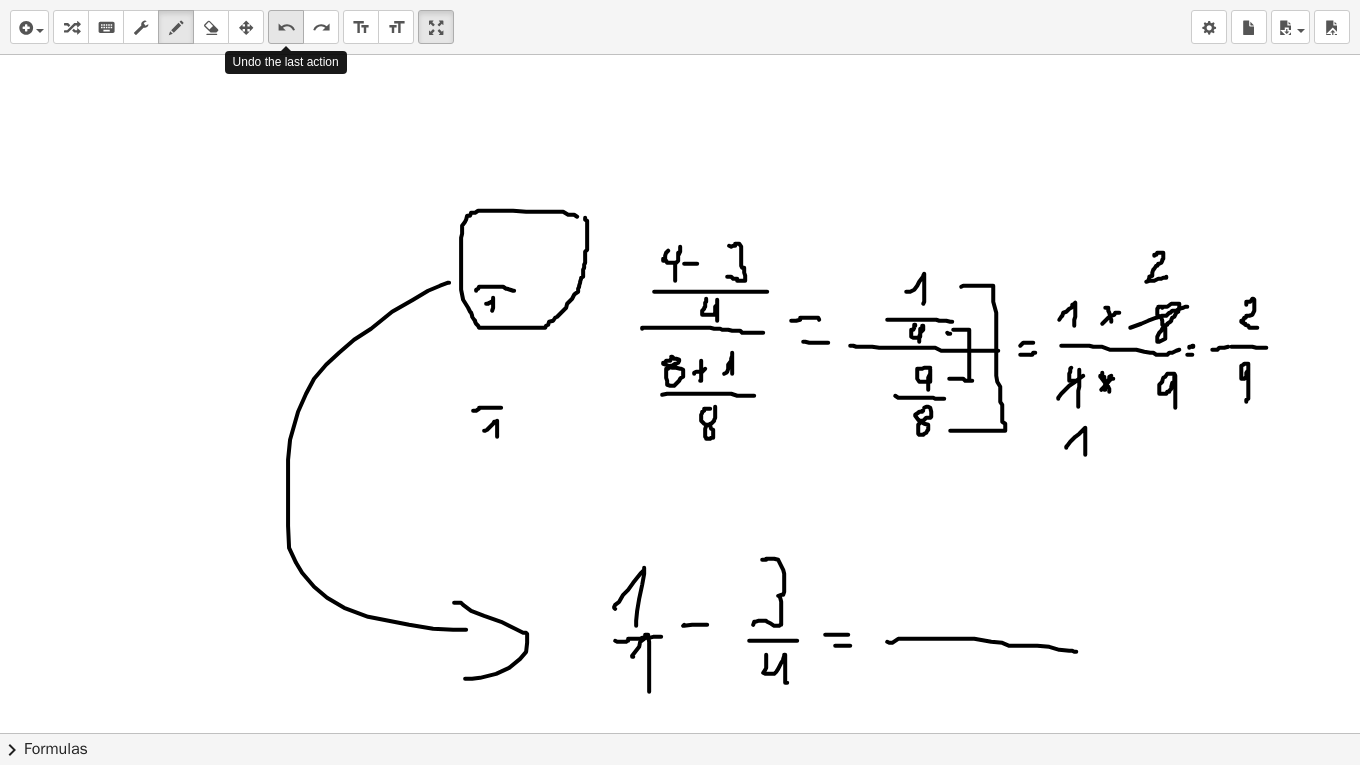 click on "undo" at bounding box center (286, 28) 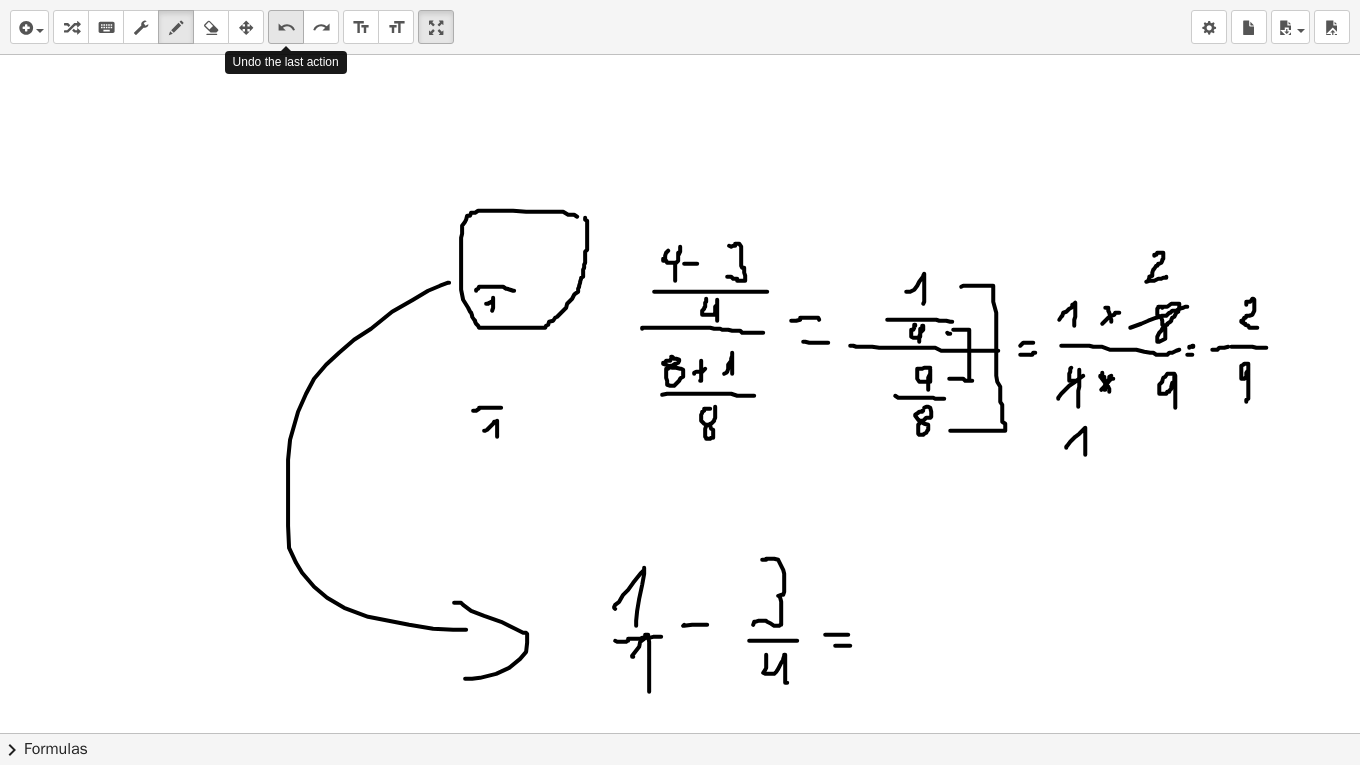 click on "undo" at bounding box center [286, 28] 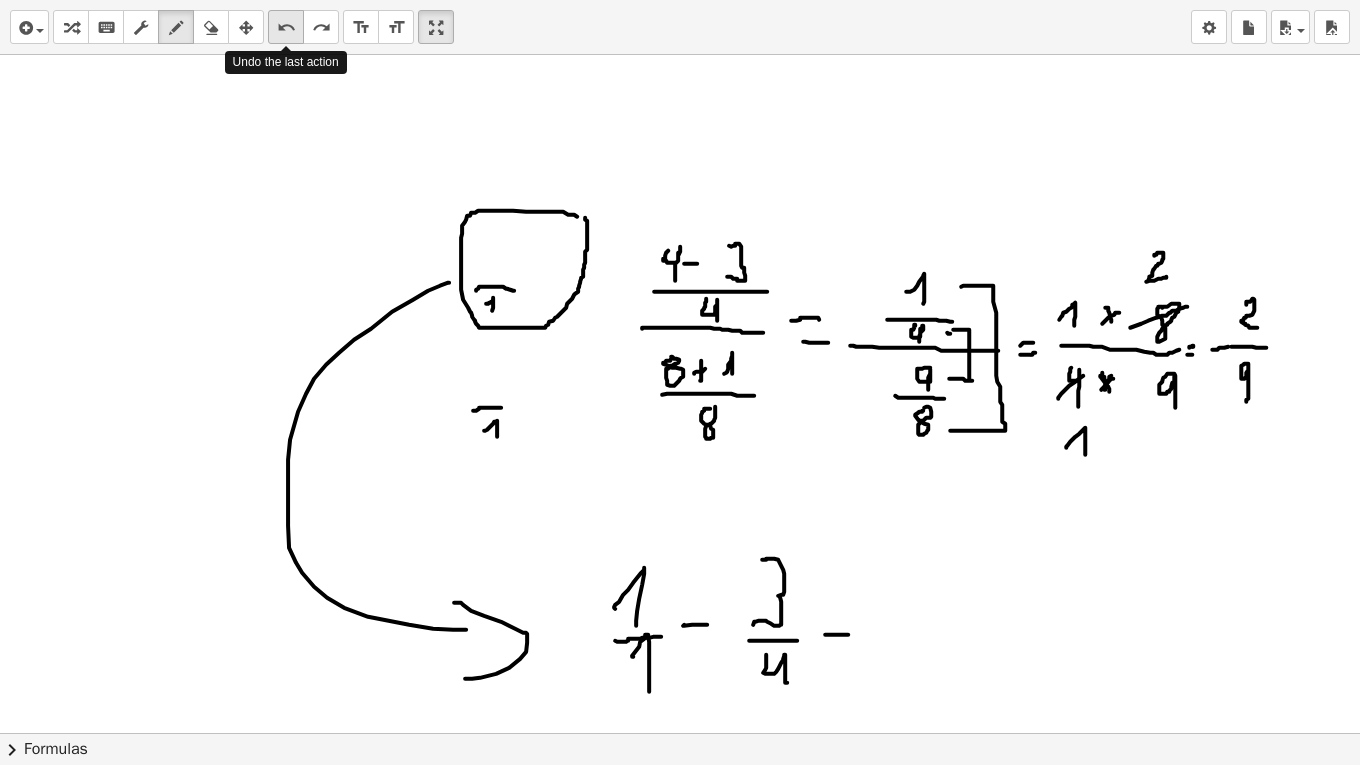click on "undo" at bounding box center [286, 28] 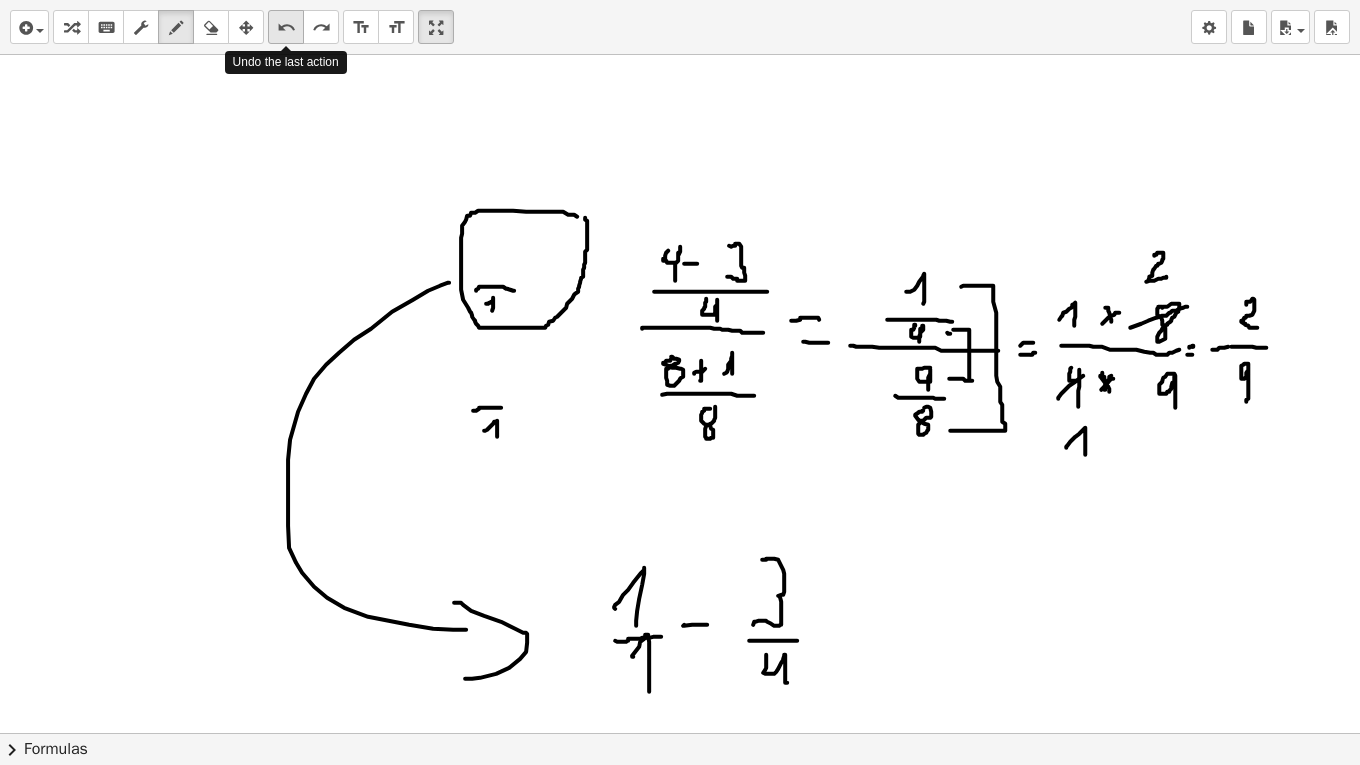 click on "undo" at bounding box center [286, 28] 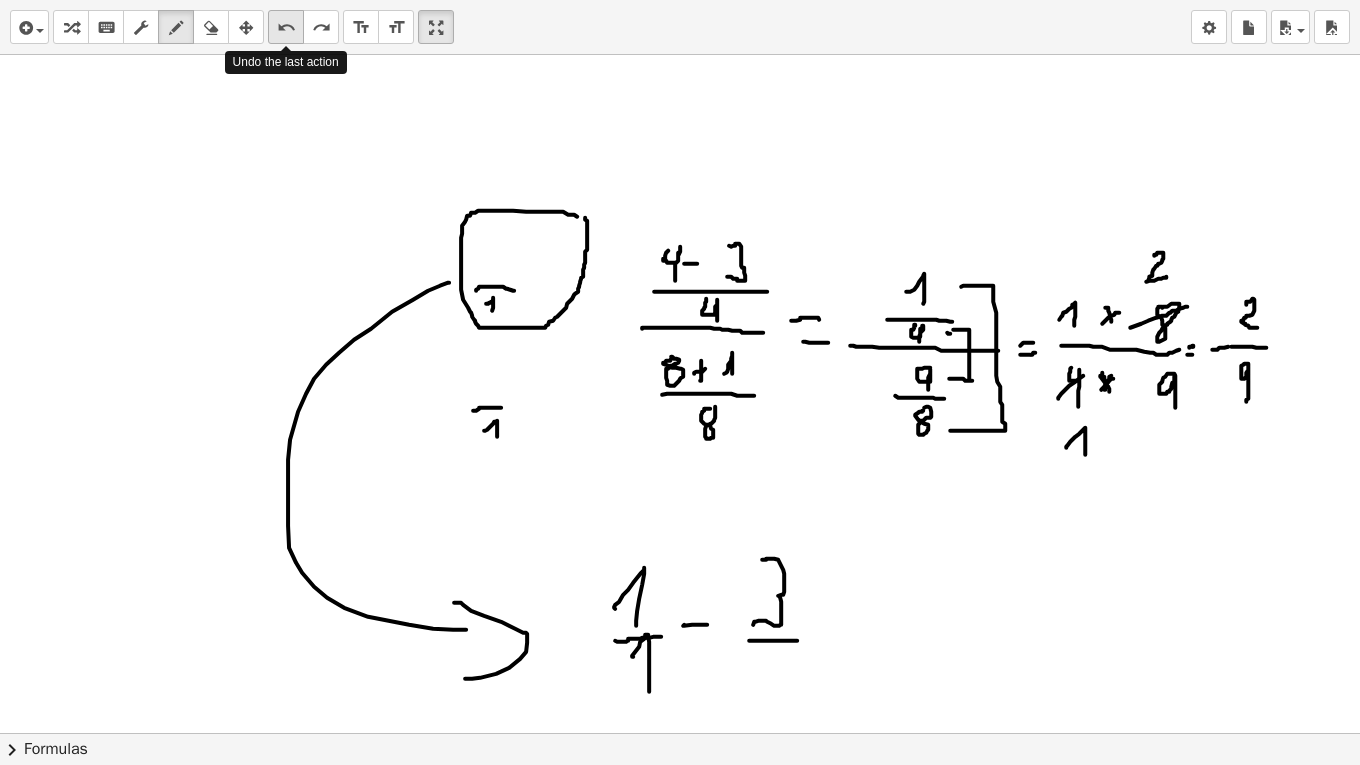 click on "undo" at bounding box center (286, 28) 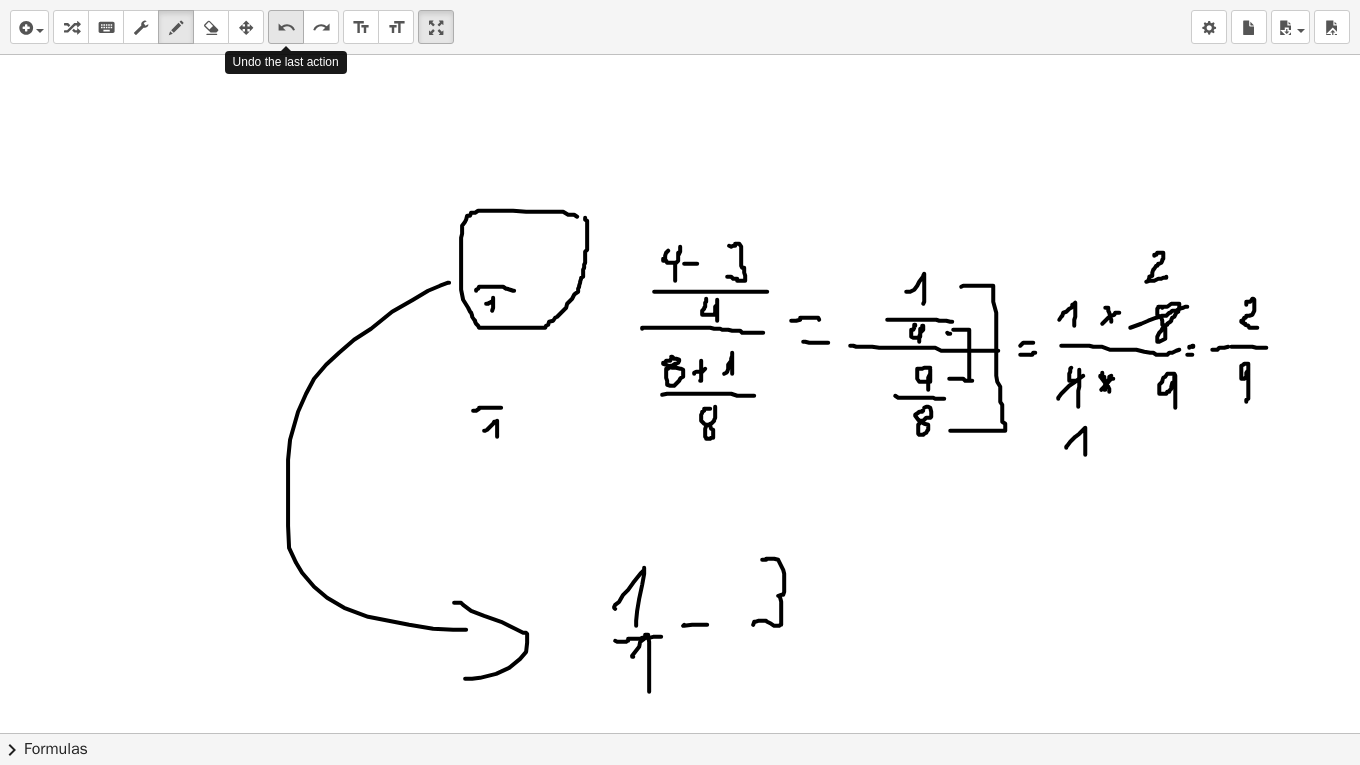 click on "undo" at bounding box center [286, 28] 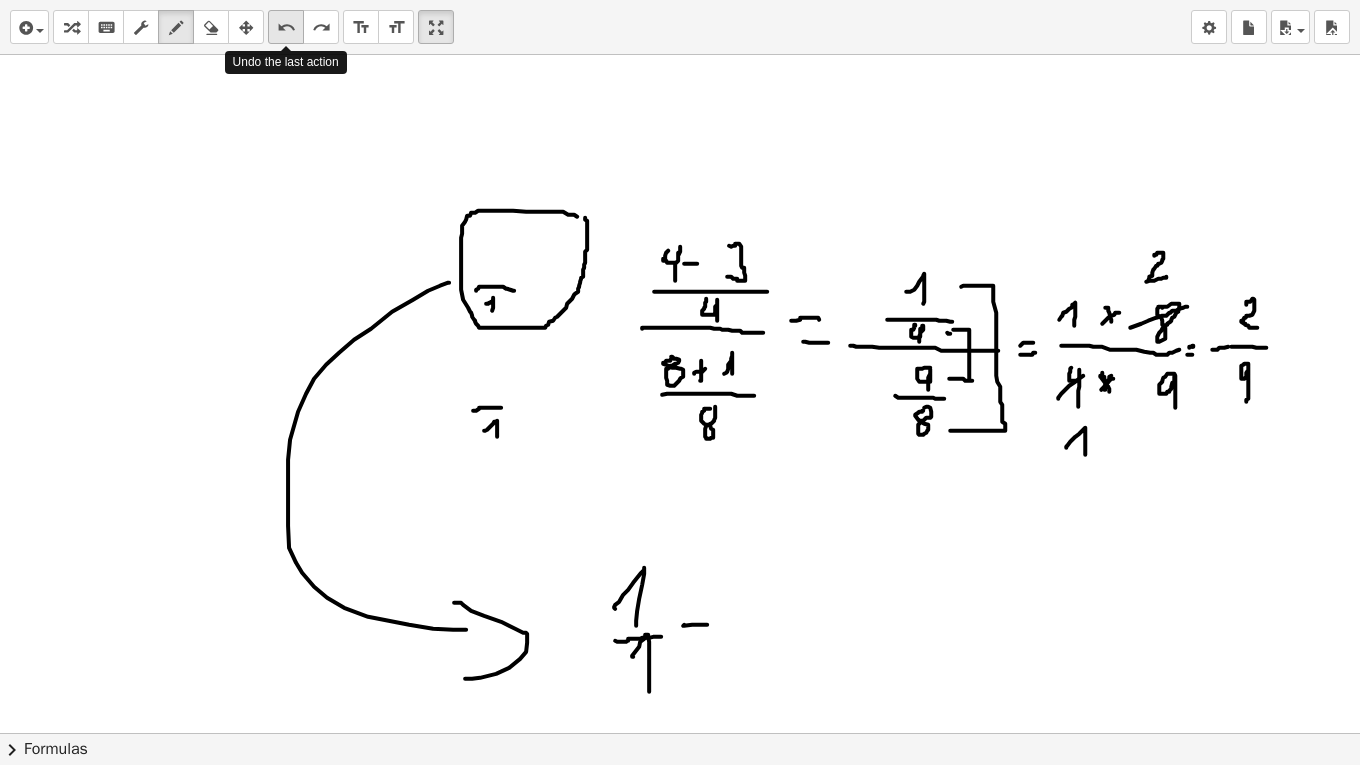 click on "undo" at bounding box center [286, 28] 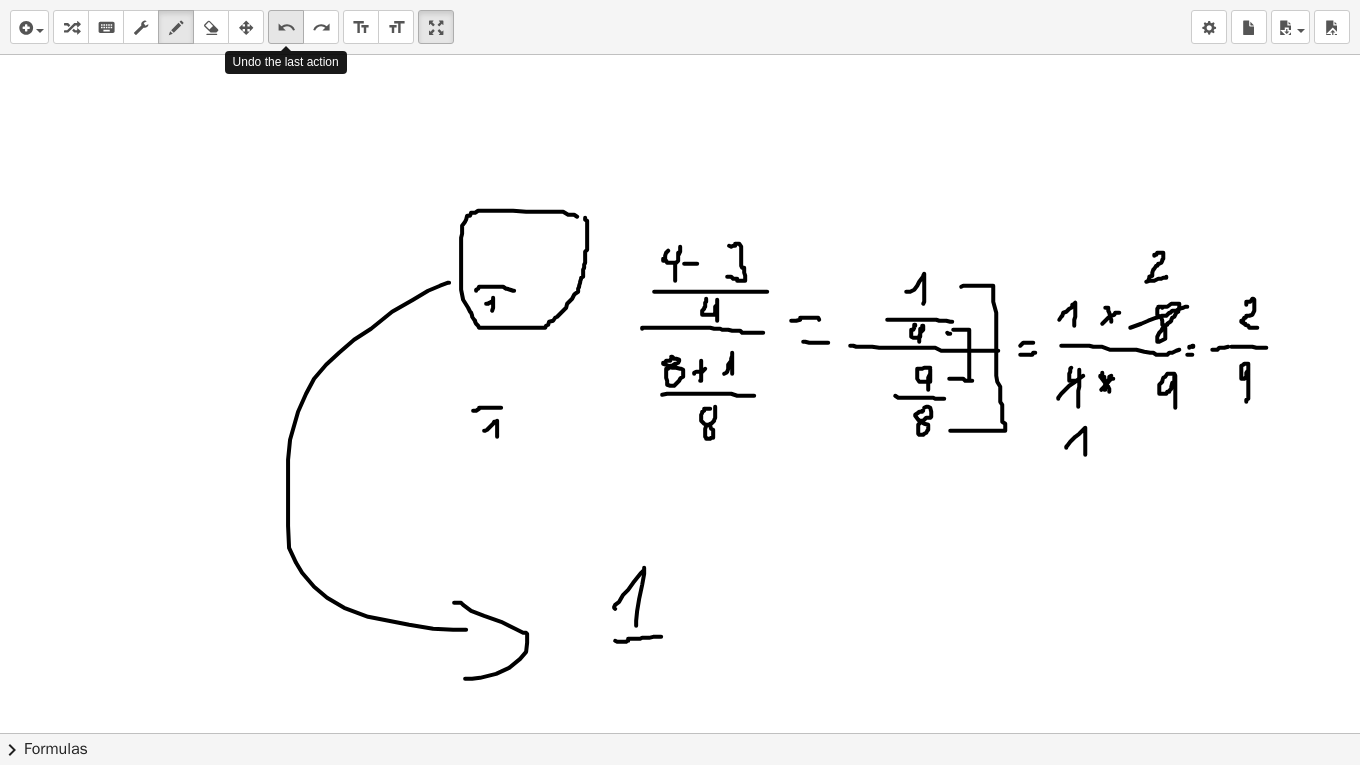 click on "undo" at bounding box center [286, 28] 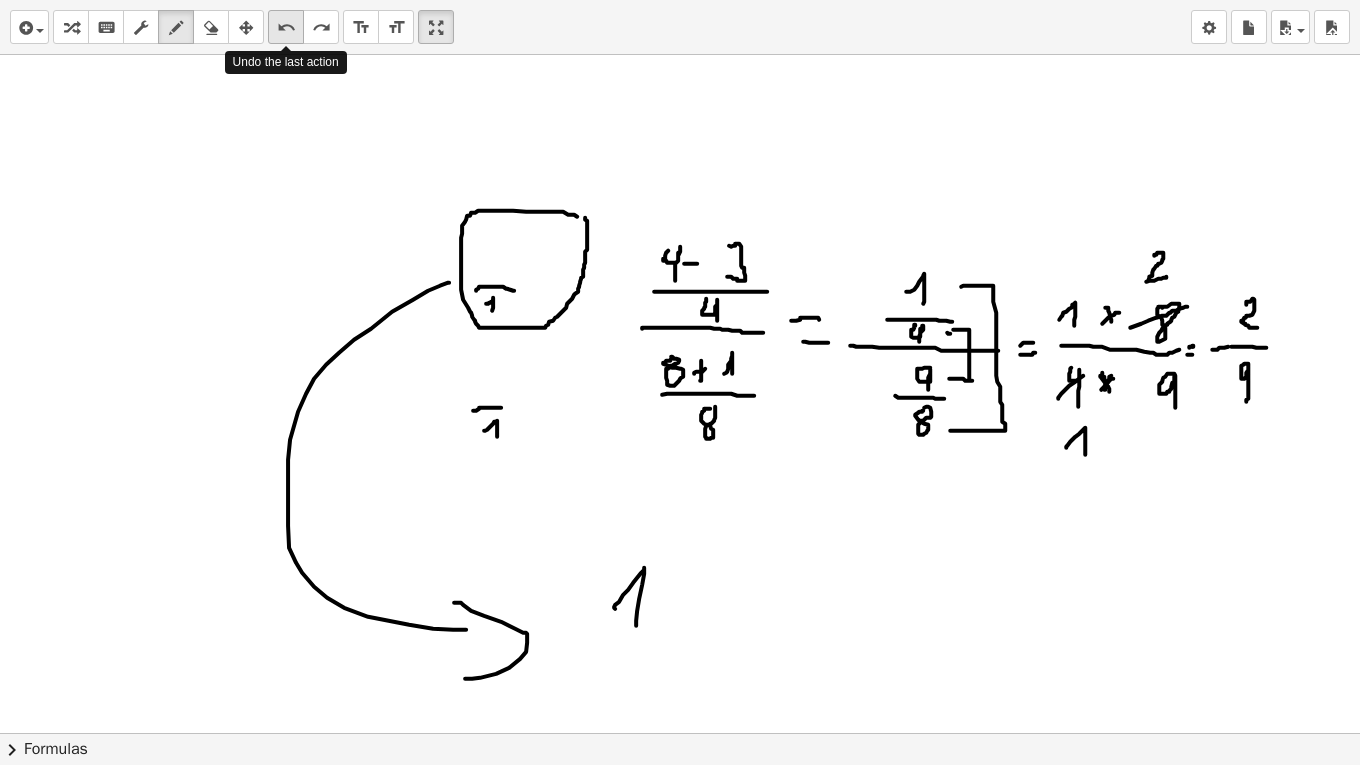 click on "undo" at bounding box center [286, 28] 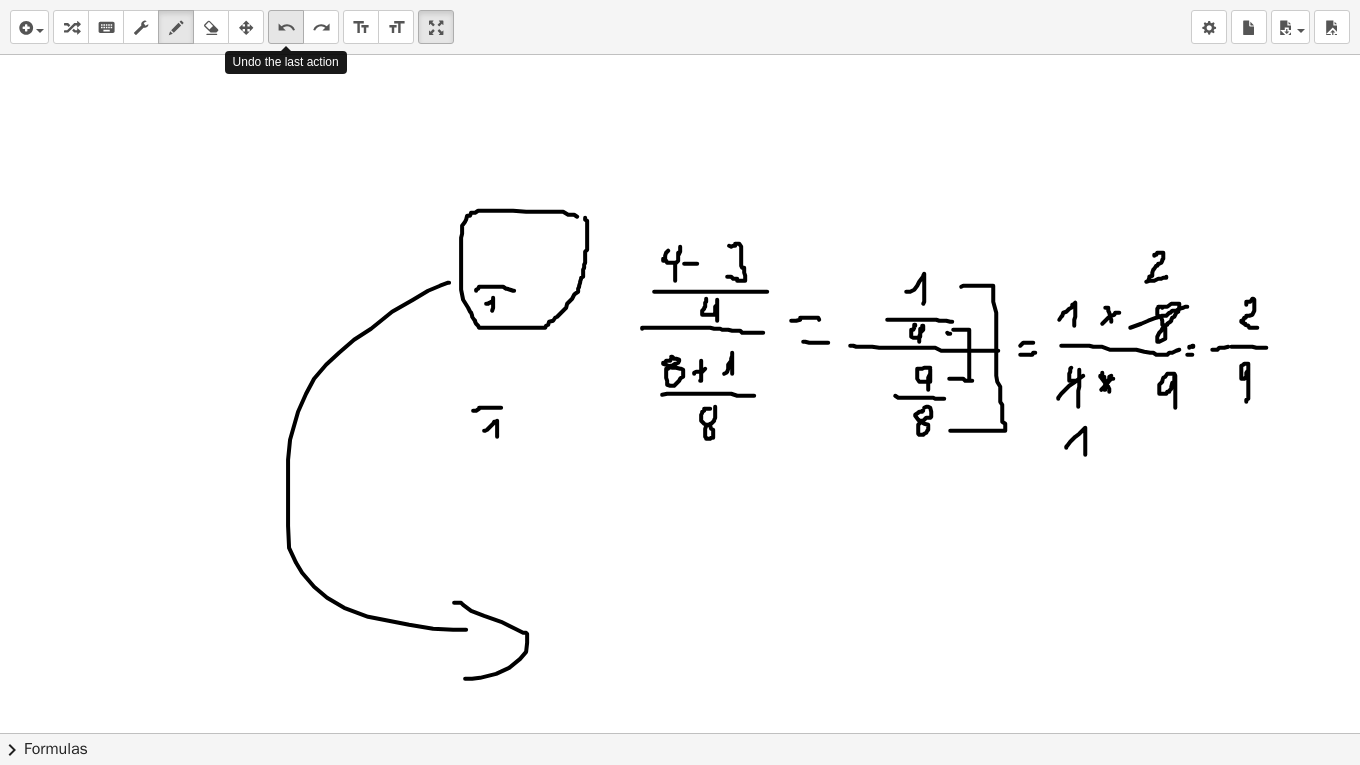 click on "undo" at bounding box center [286, 28] 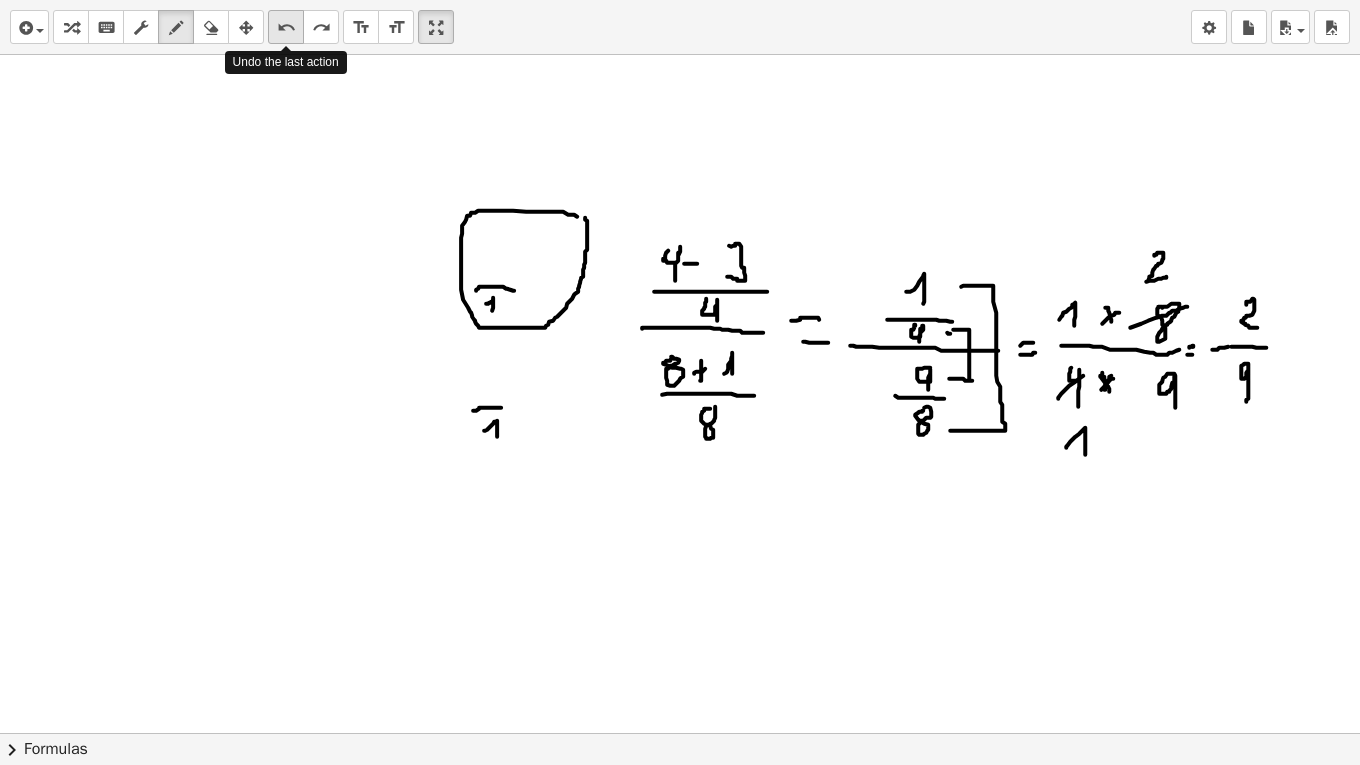 click on "undo" at bounding box center (286, 28) 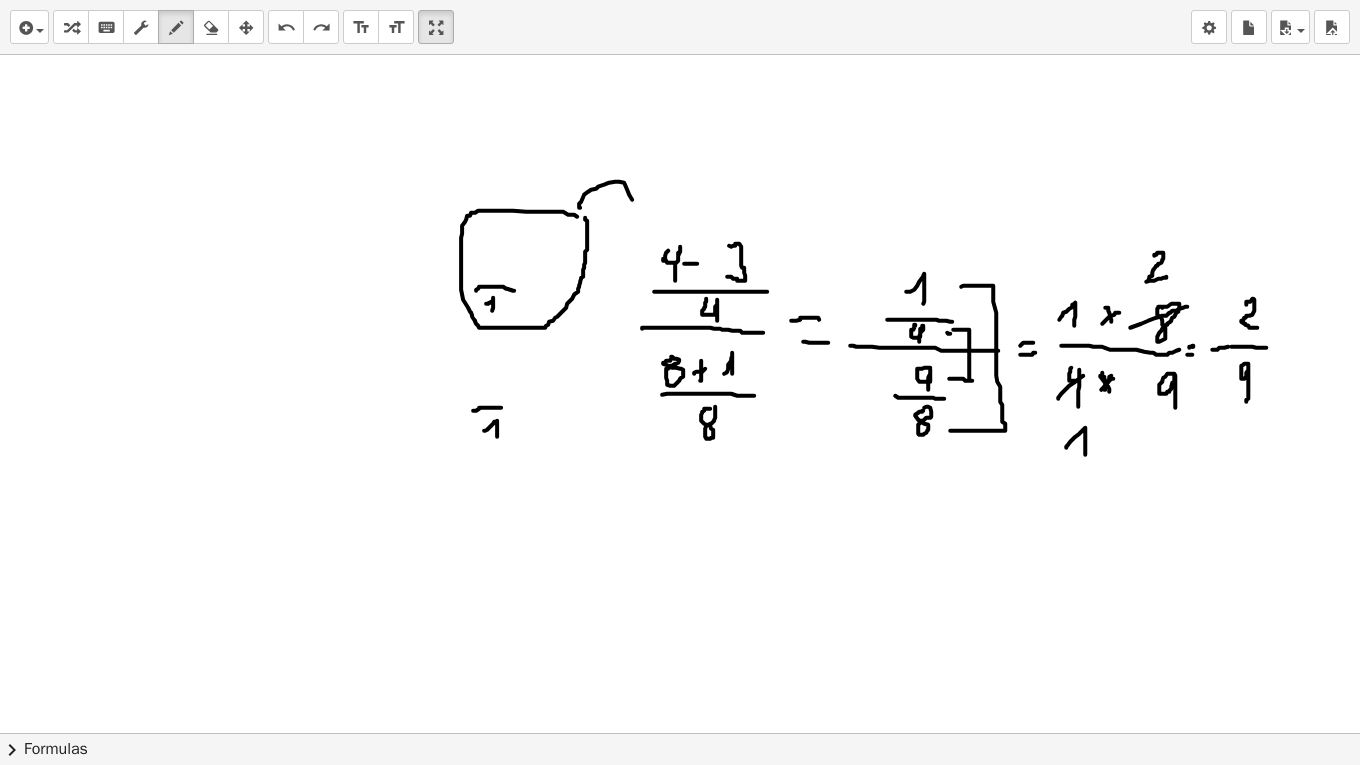 drag, startPoint x: 580, startPoint y: 206, endPoint x: 640, endPoint y: 221, distance: 61.846584 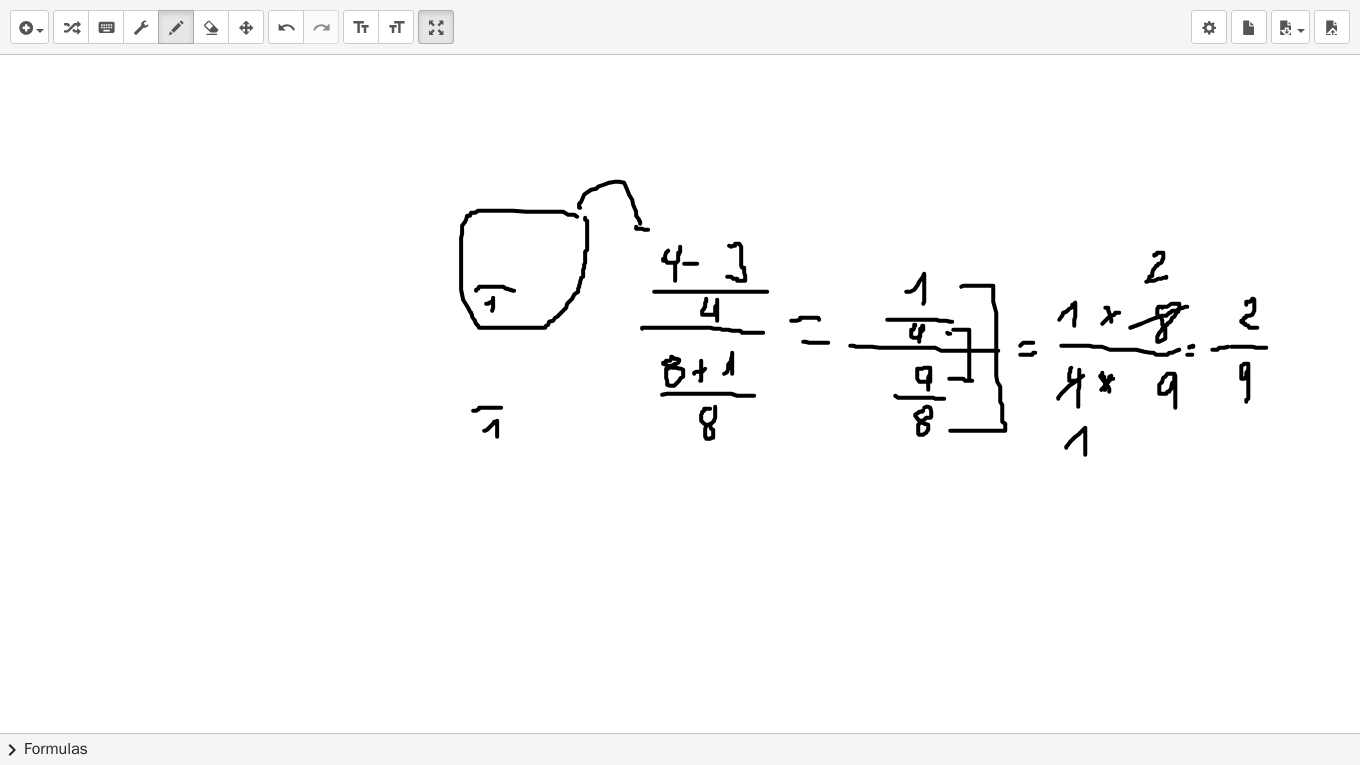 drag, startPoint x: 636, startPoint y: 225, endPoint x: 648, endPoint y: 216, distance: 15 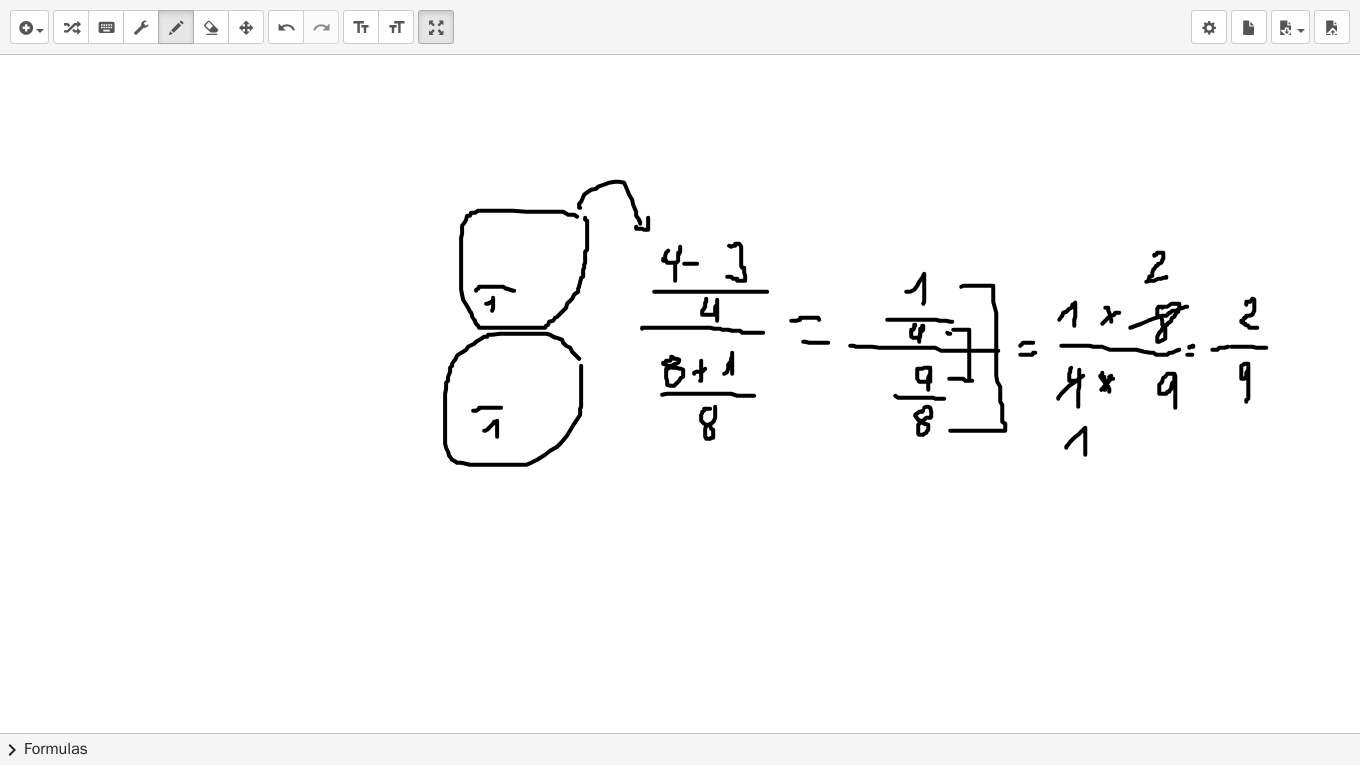 click at bounding box center (680, 1306) 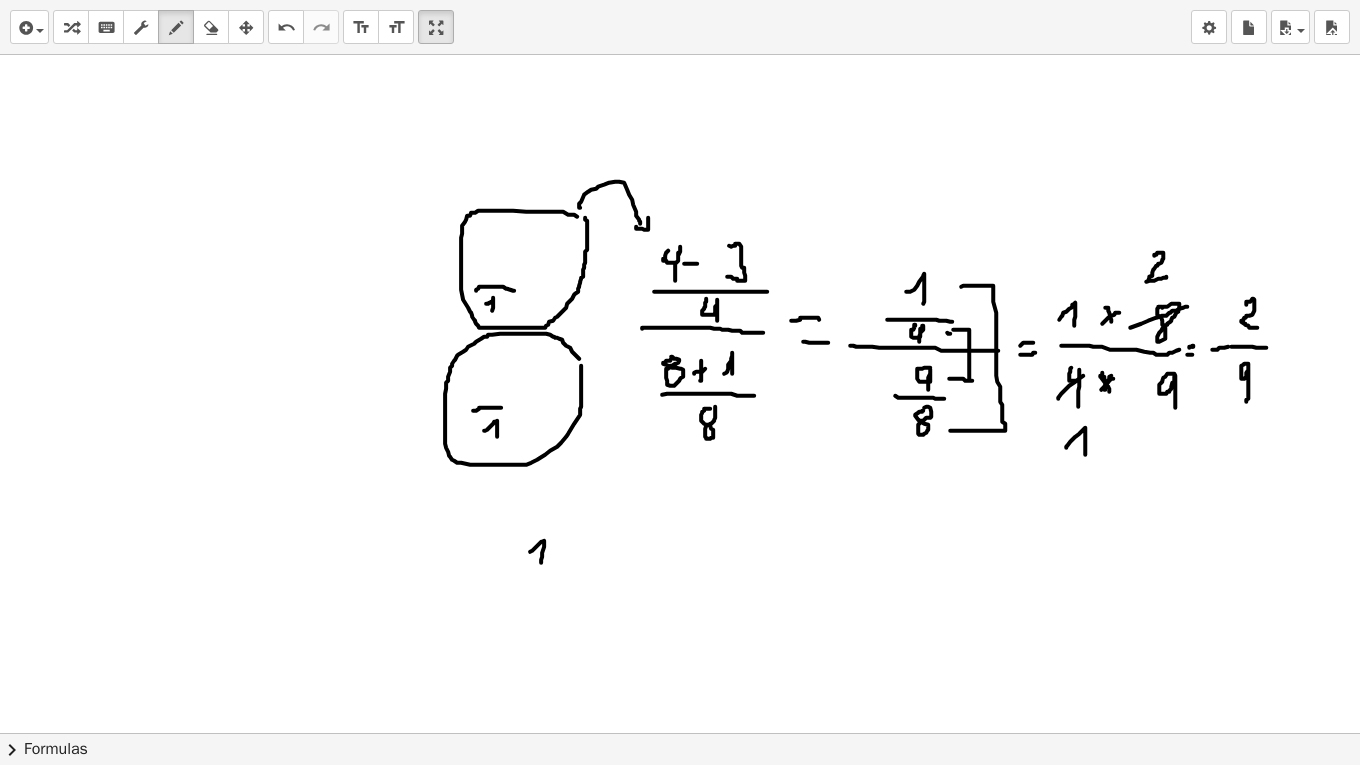 drag, startPoint x: 530, startPoint y: 550, endPoint x: 541, endPoint y: 561, distance: 15.556349 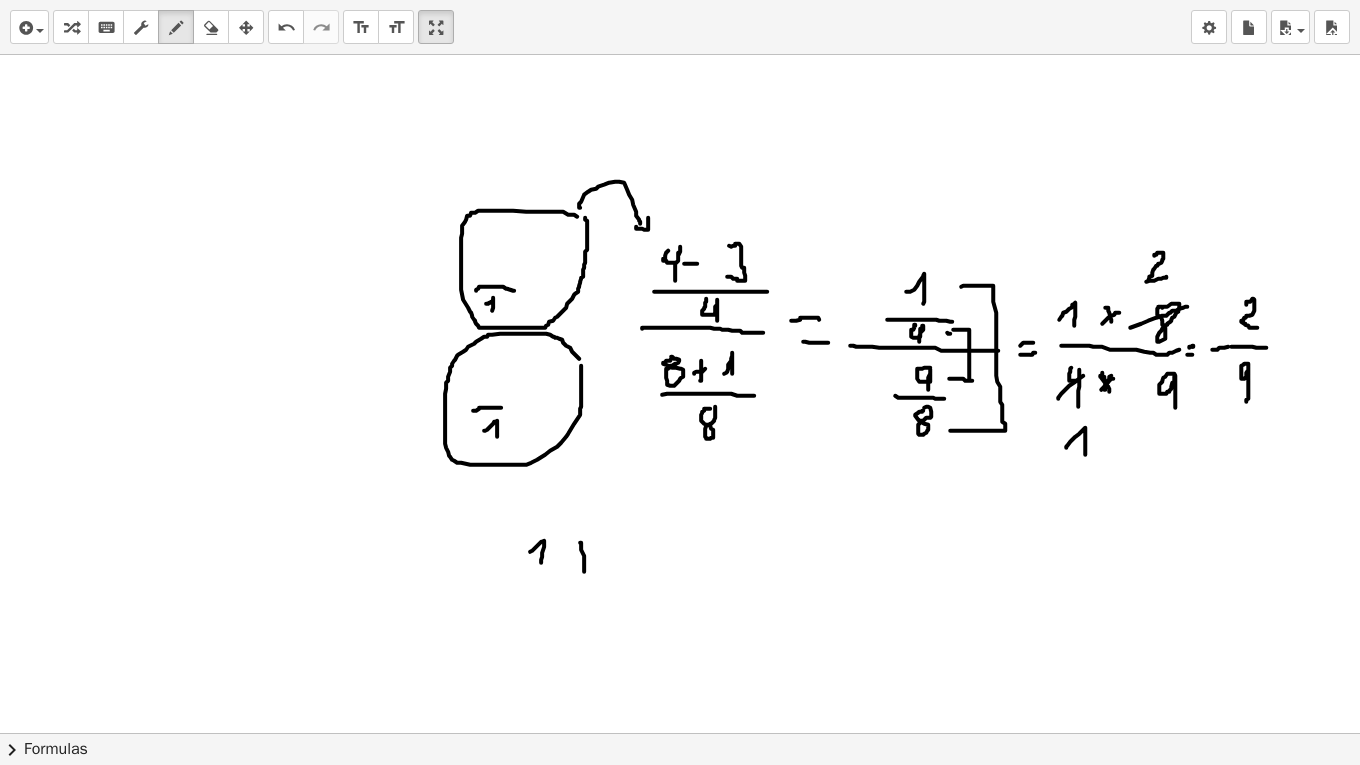 click at bounding box center (680, 1306) 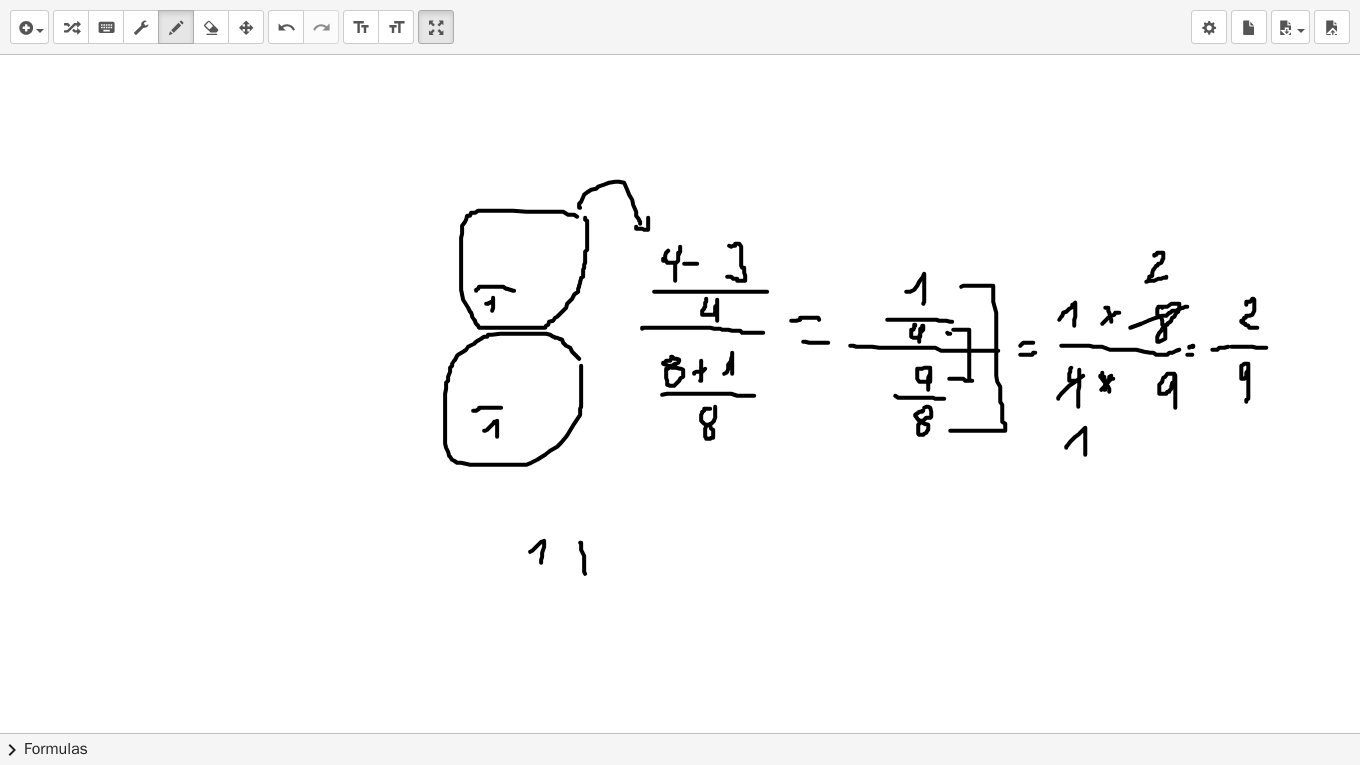 drag, startPoint x: 571, startPoint y: 554, endPoint x: 597, endPoint y: 559, distance: 26.476404 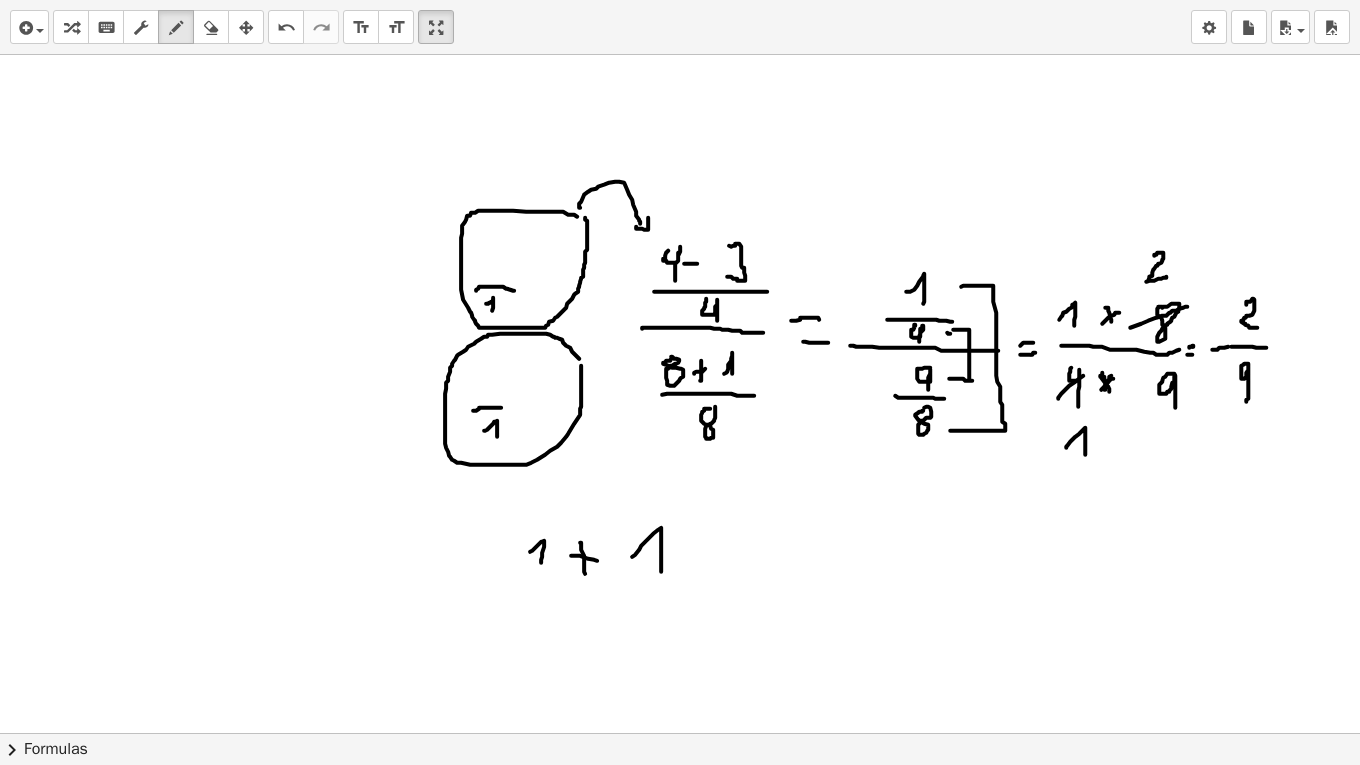 drag, startPoint x: 645, startPoint y: 540, endPoint x: 661, endPoint y: 570, distance: 34 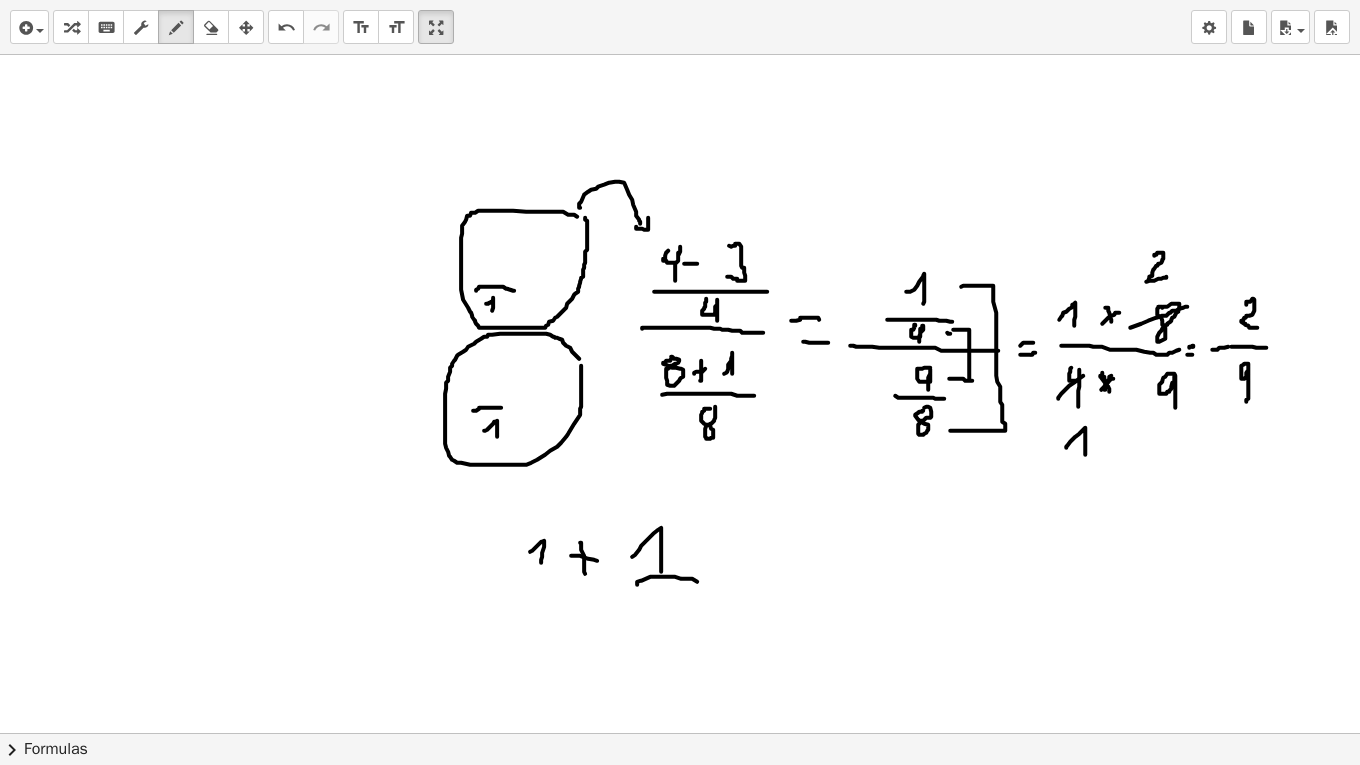 drag, startPoint x: 637, startPoint y: 583, endPoint x: 697, endPoint y: 580, distance: 60.074955 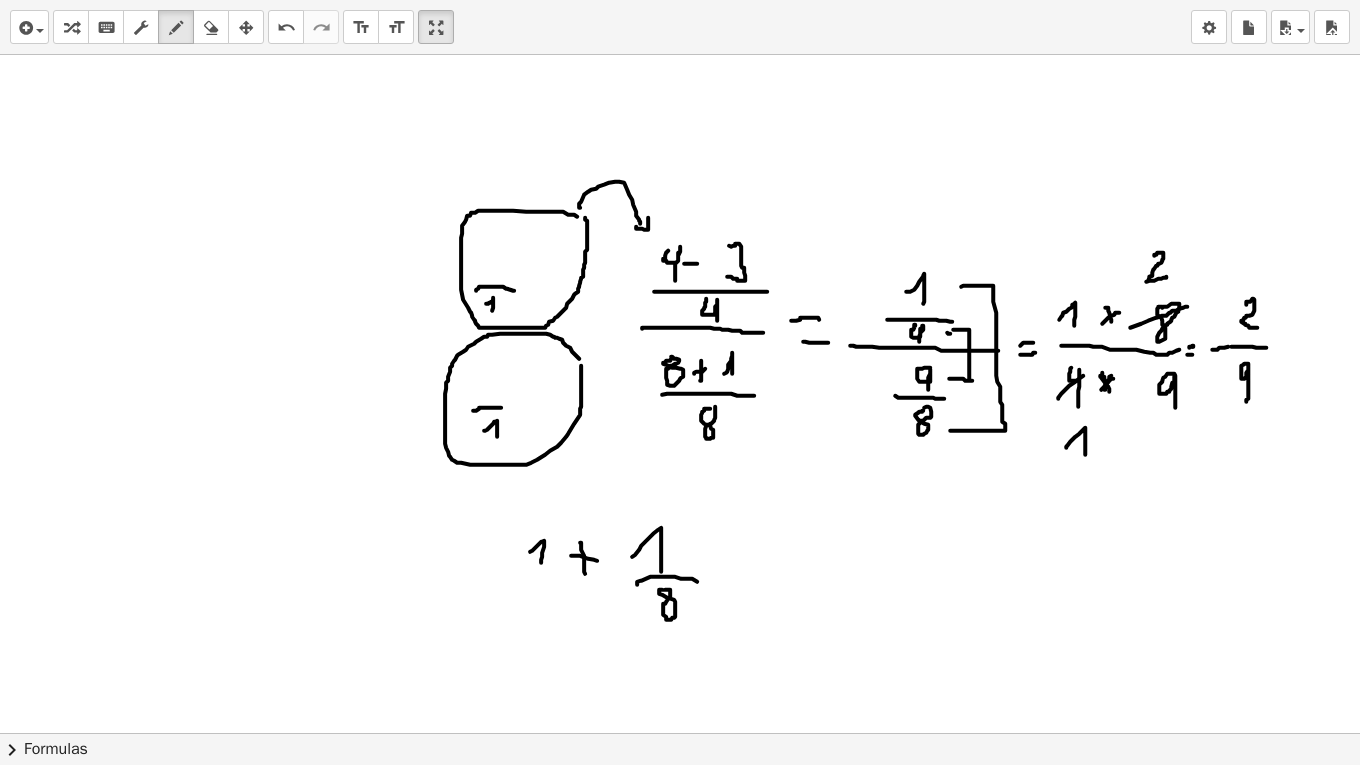 click at bounding box center (680, 1306) 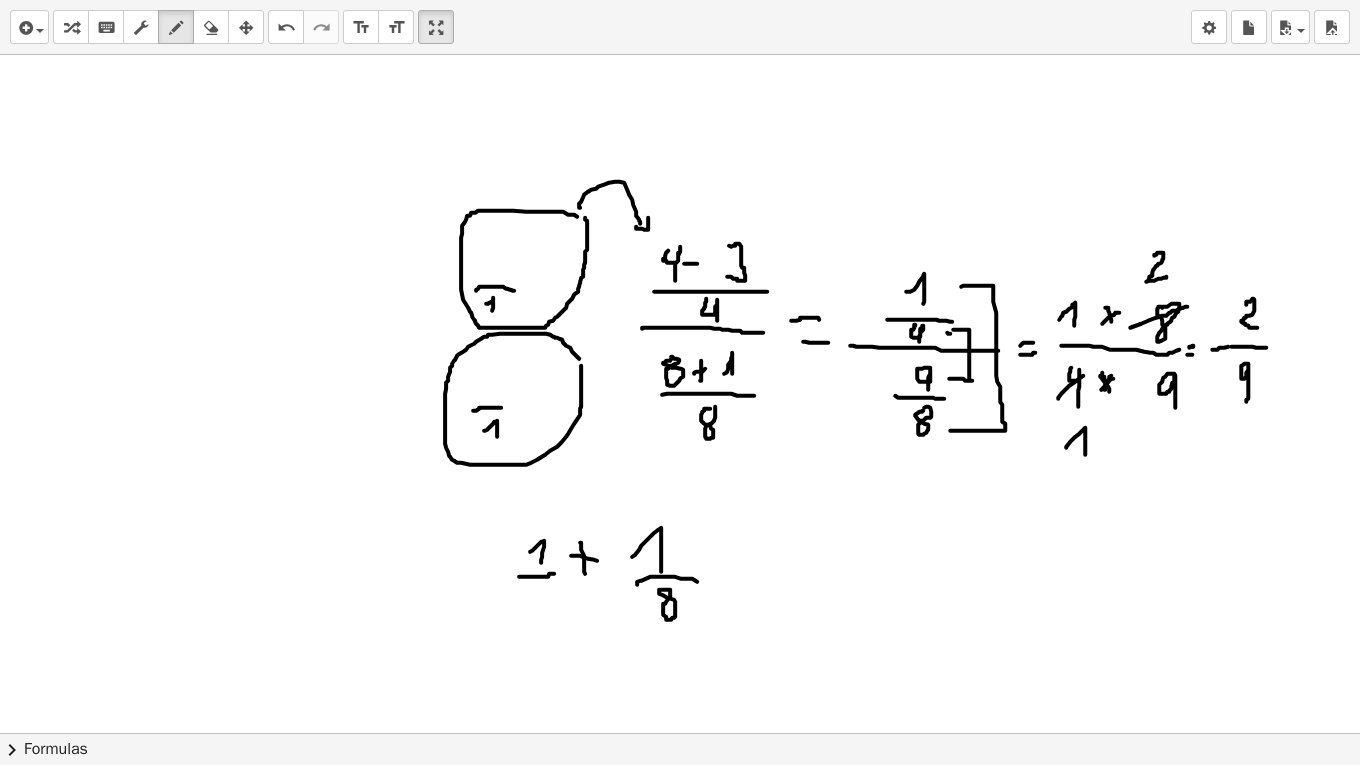 drag, startPoint x: 519, startPoint y: 575, endPoint x: 554, endPoint y: 572, distance: 35.128338 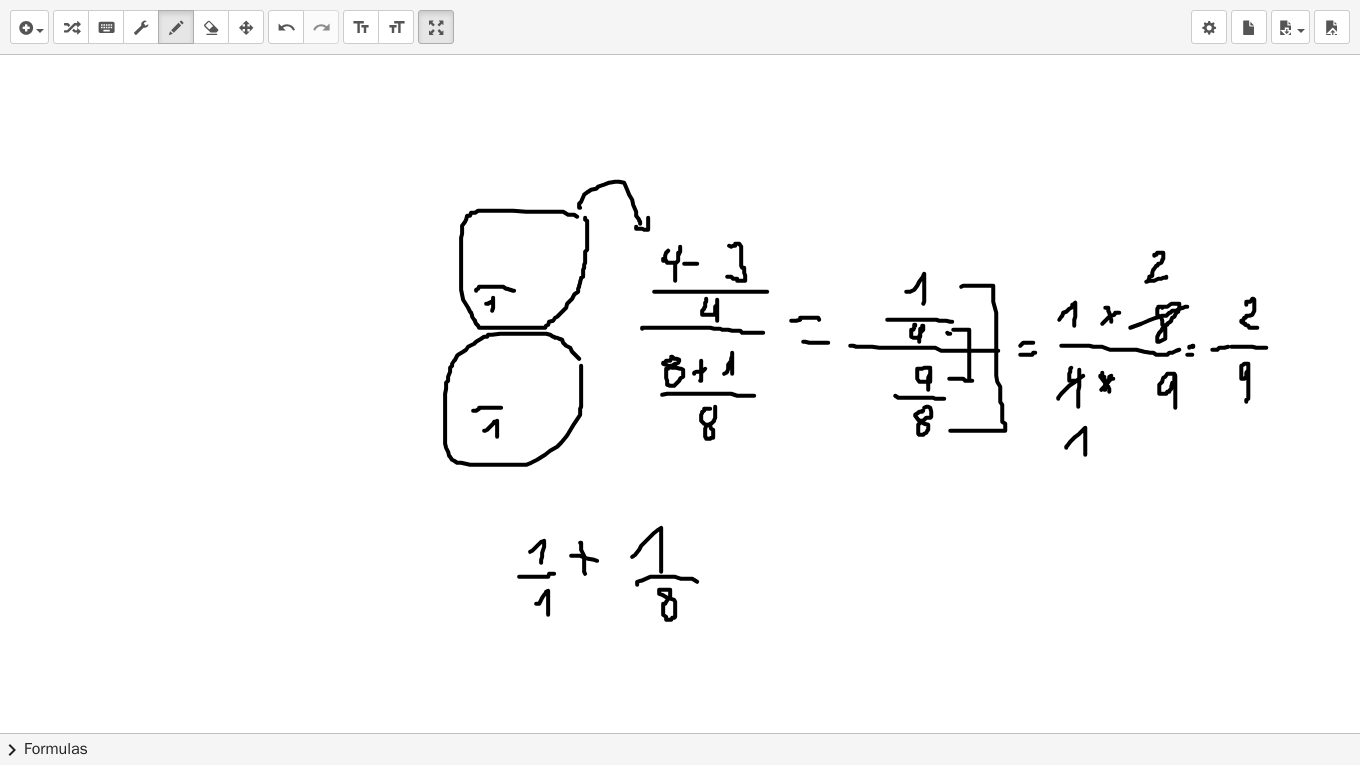 drag, startPoint x: 536, startPoint y: 602, endPoint x: 548, endPoint y: 613, distance: 16.27882 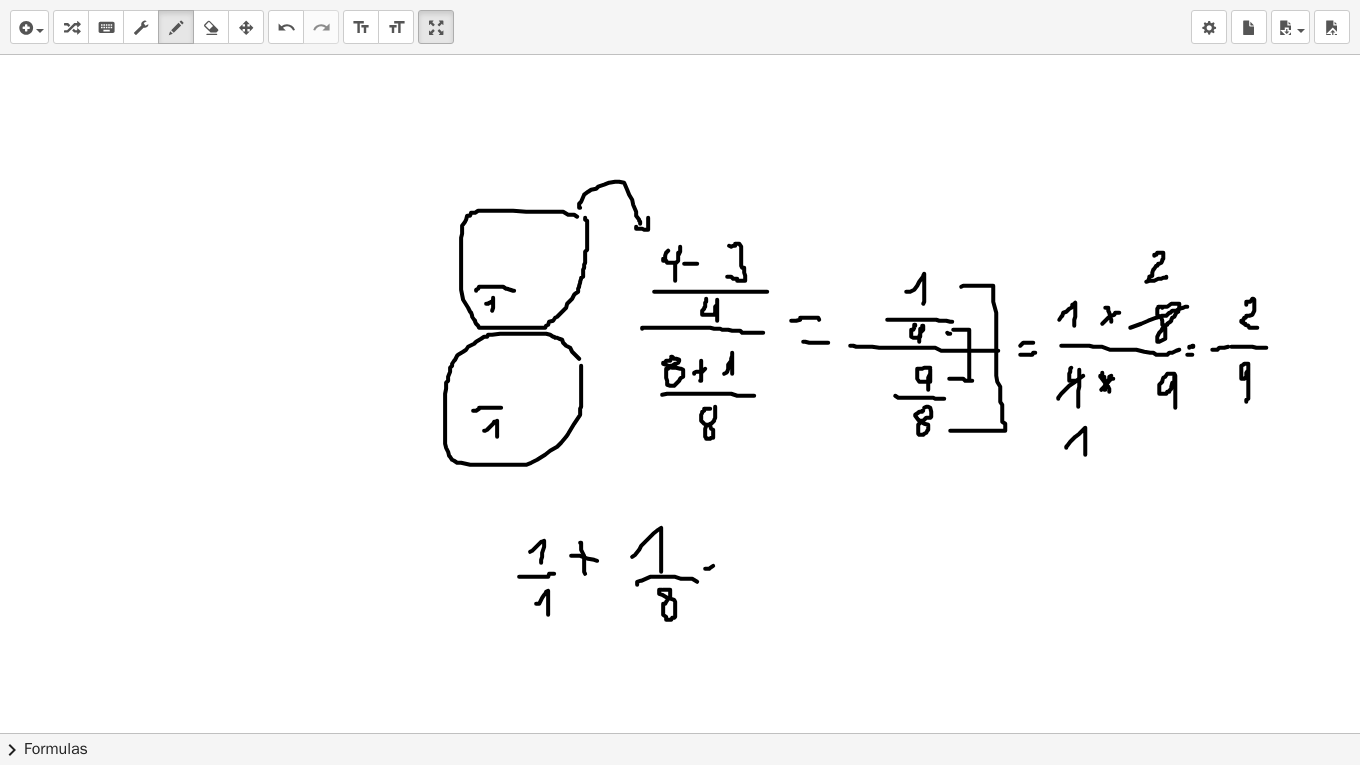 drag, startPoint x: 753, startPoint y: 571, endPoint x: 724, endPoint y: 564, distance: 29.832869 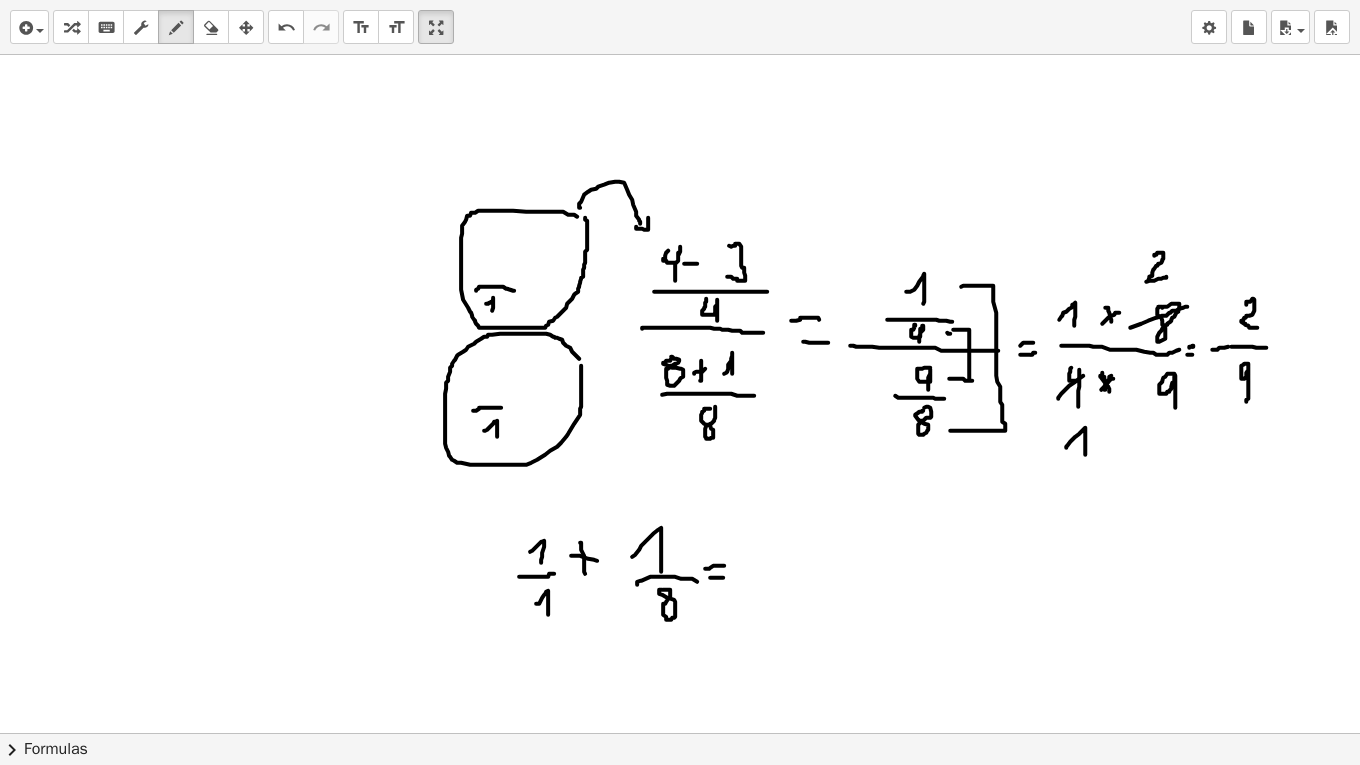 drag, startPoint x: 710, startPoint y: 576, endPoint x: 723, endPoint y: 576, distance: 13 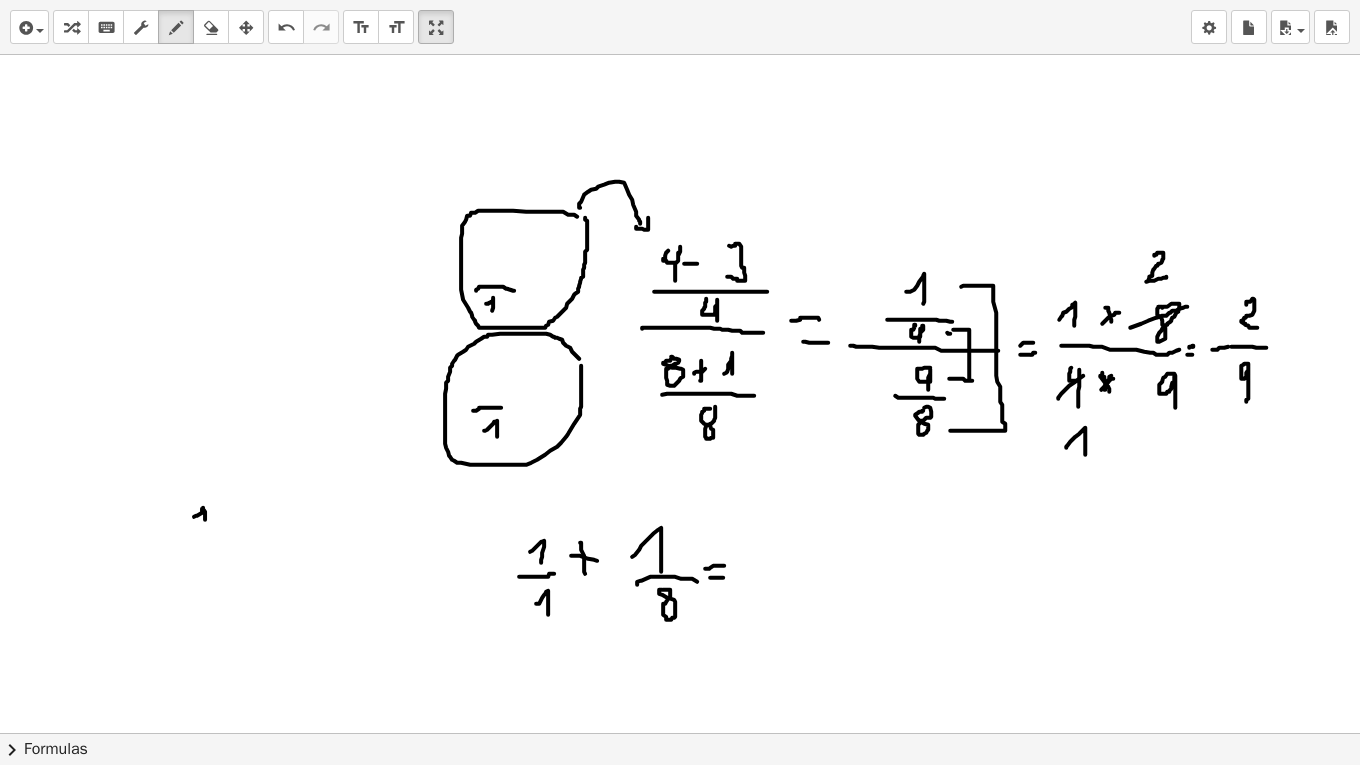 drag, startPoint x: 194, startPoint y: 515, endPoint x: 205, endPoint y: 522, distance: 13.038404 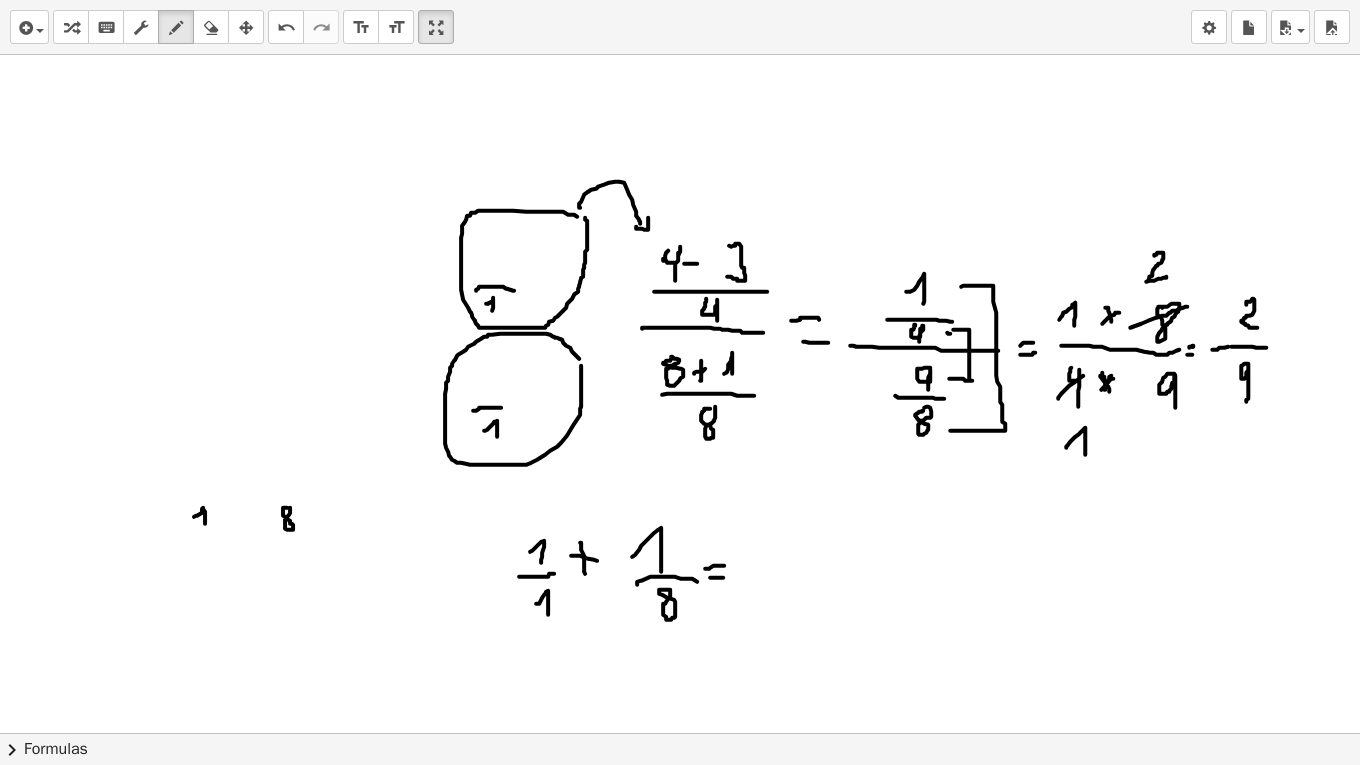 click at bounding box center (680, 1306) 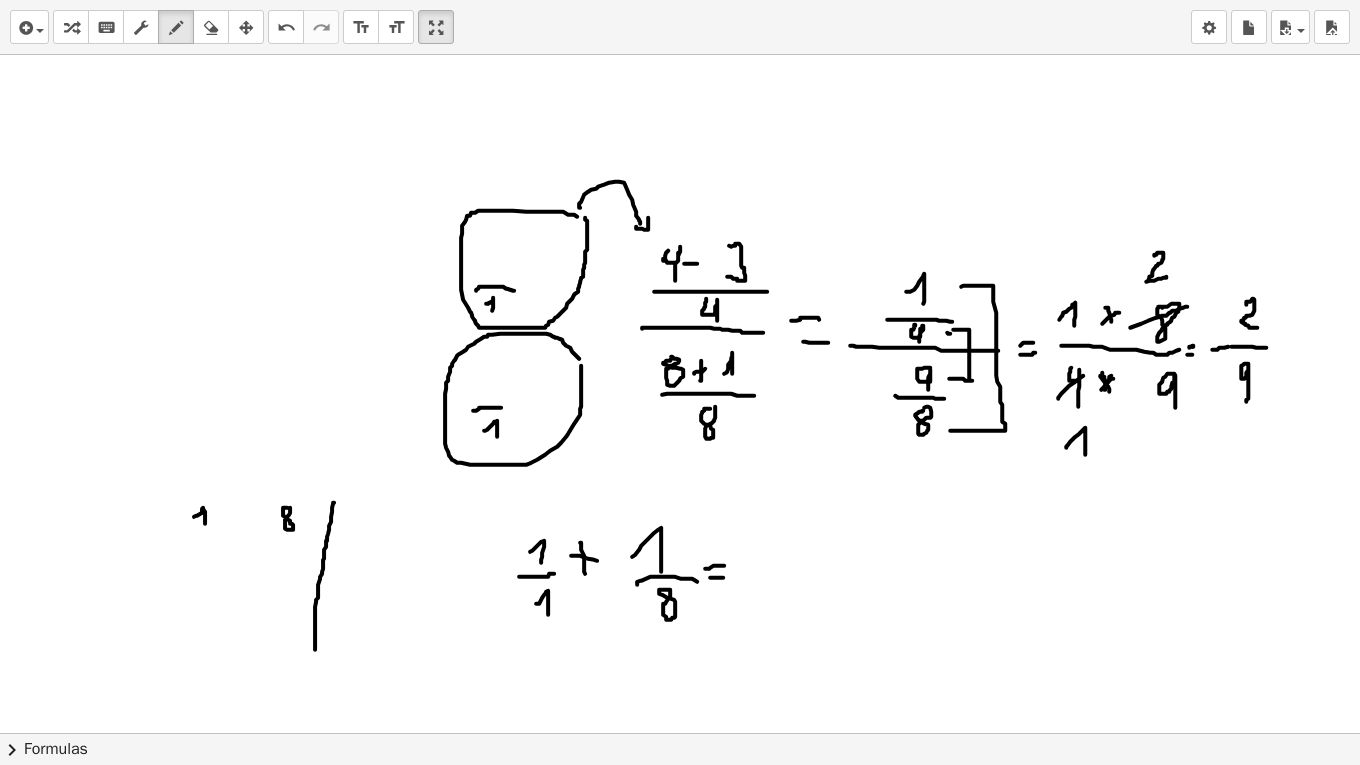 drag, startPoint x: 334, startPoint y: 501, endPoint x: 299, endPoint y: 627, distance: 130.7708 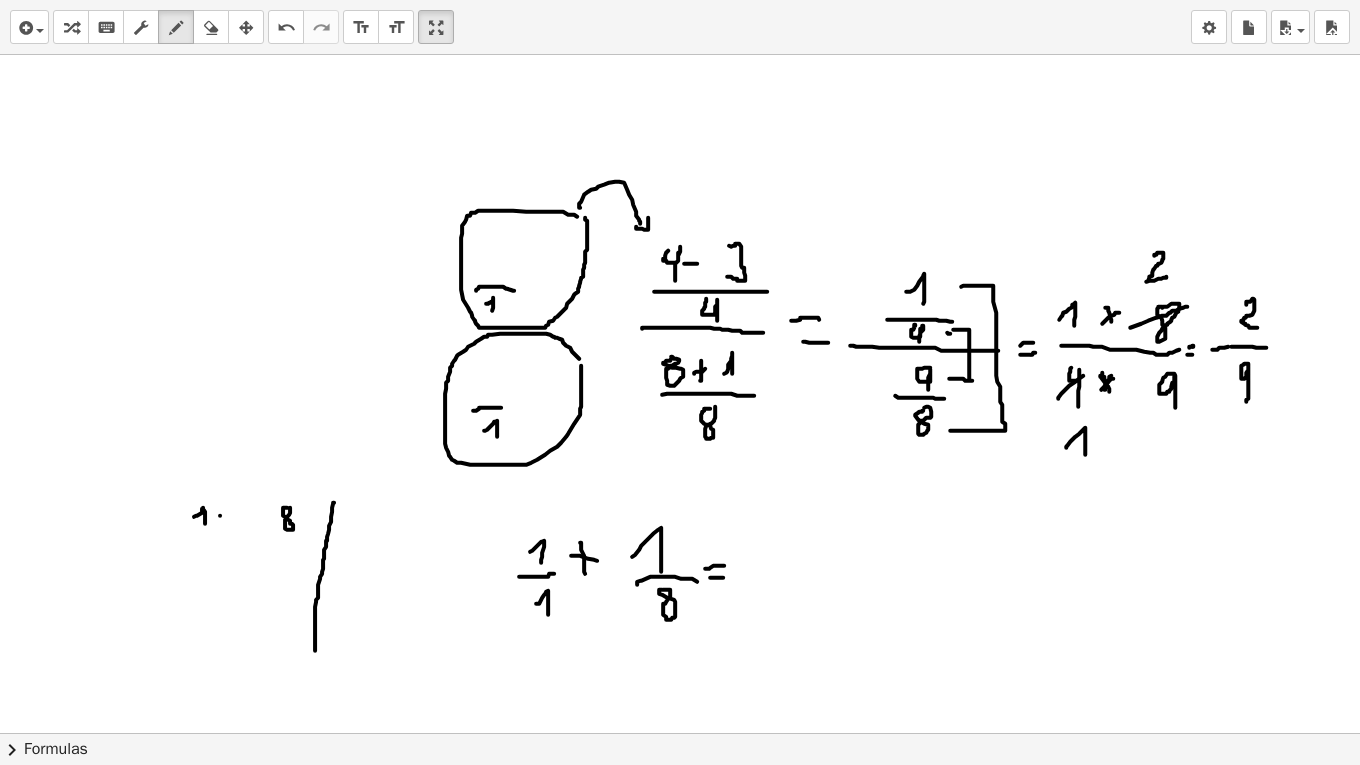 click at bounding box center [680, 1306] 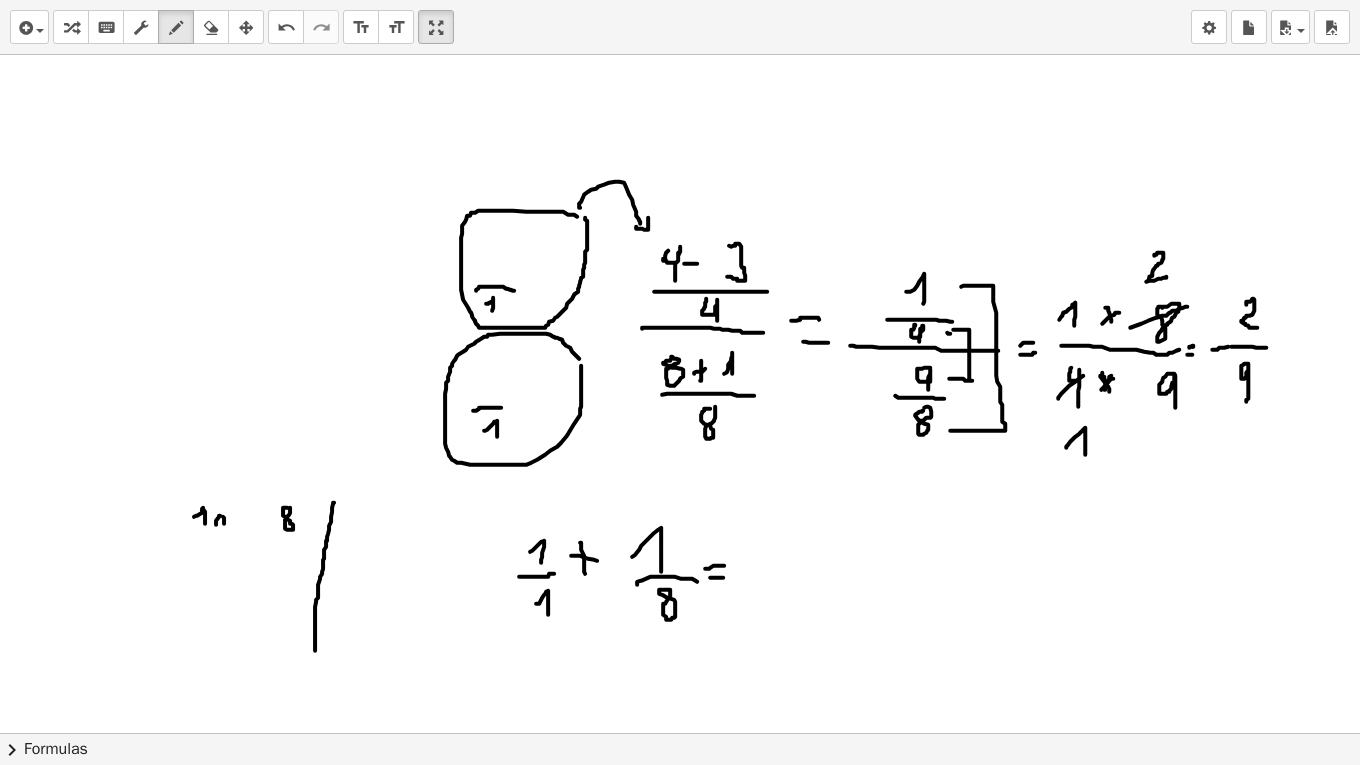 click at bounding box center (680, 1306) 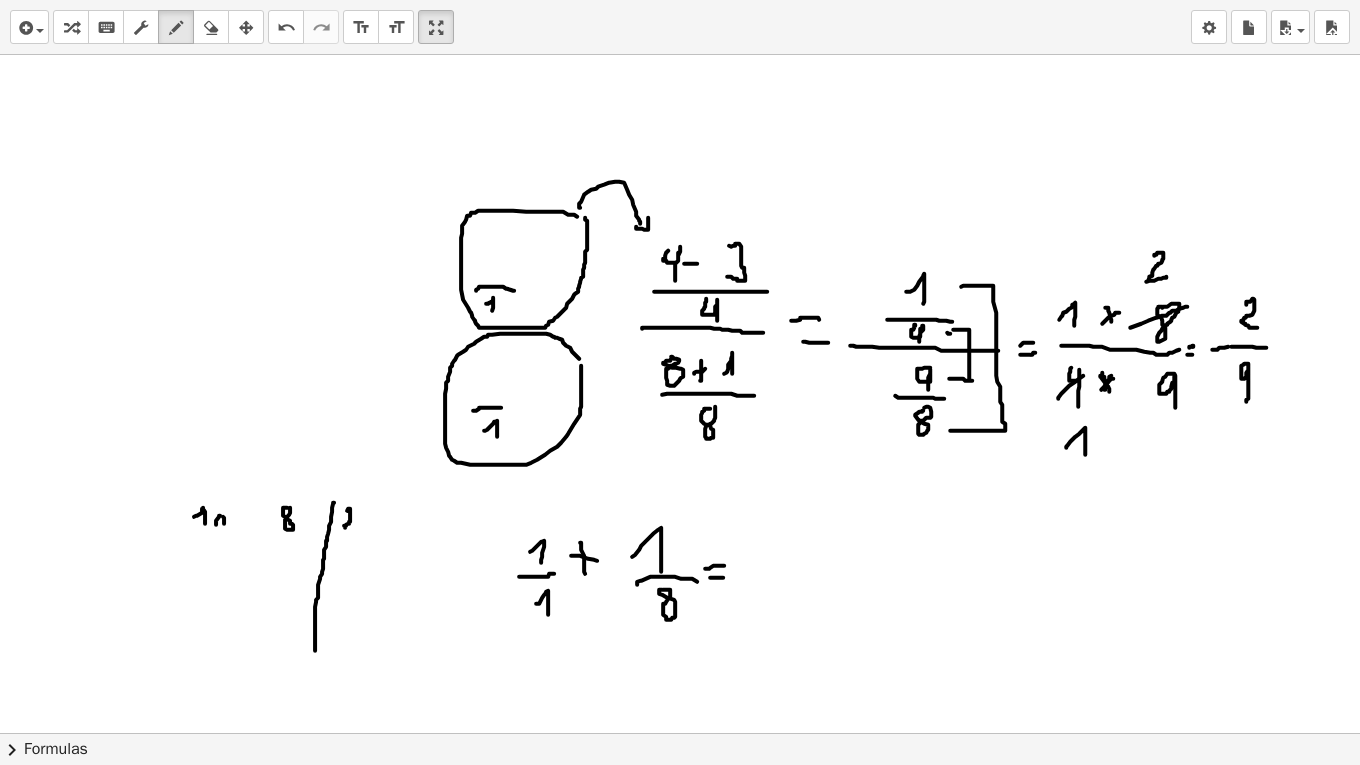 drag, startPoint x: 347, startPoint y: 509, endPoint x: 346, endPoint y: 526, distance: 17.029387 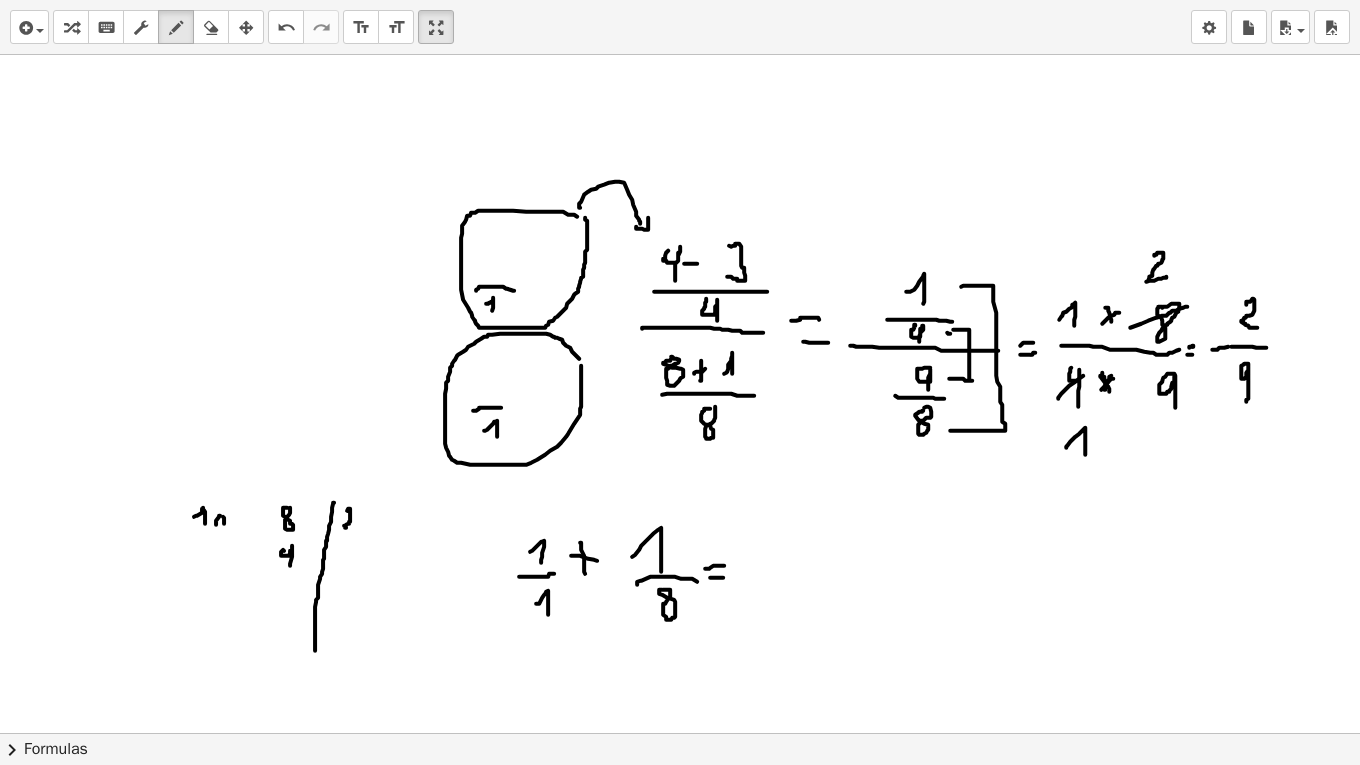 drag, startPoint x: 284, startPoint y: 549, endPoint x: 333, endPoint y: 561, distance: 50.447994 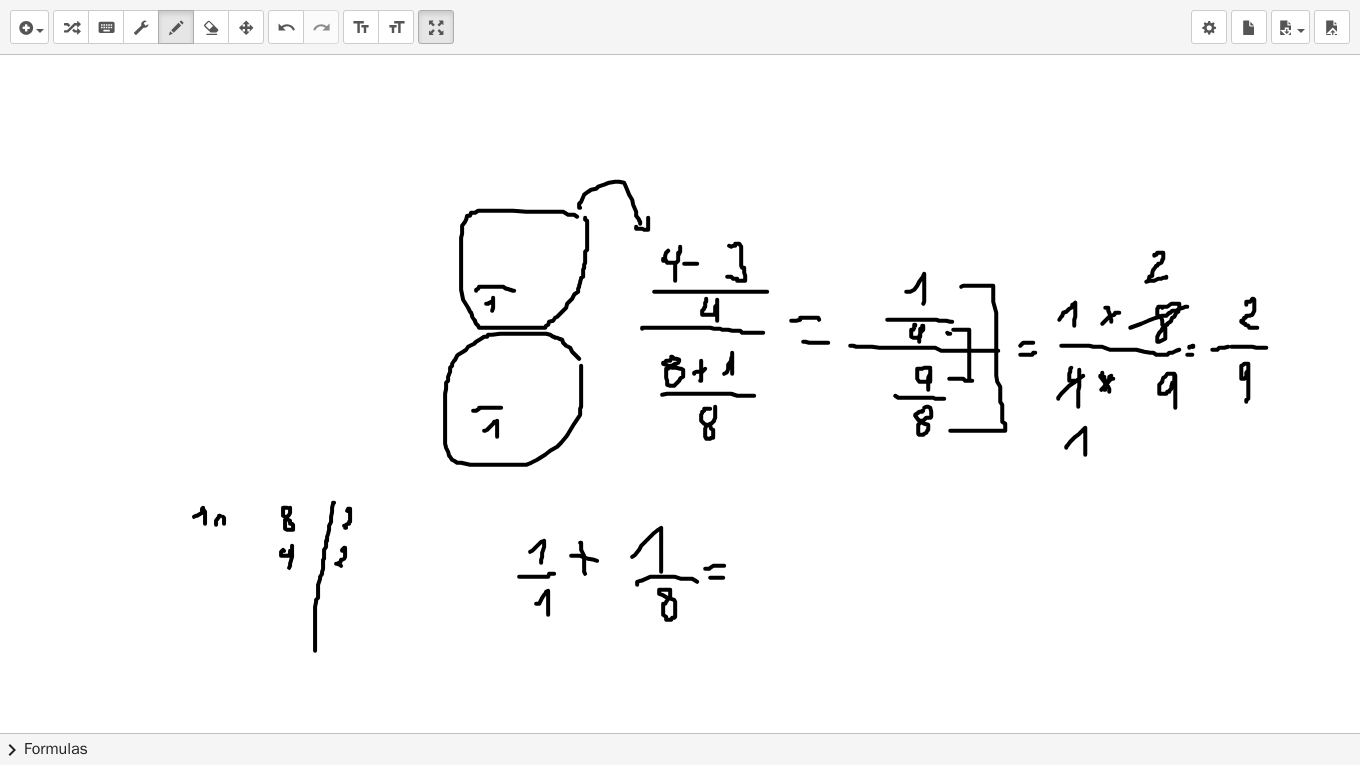 drag, startPoint x: 342, startPoint y: 549, endPoint x: 342, endPoint y: 566, distance: 17 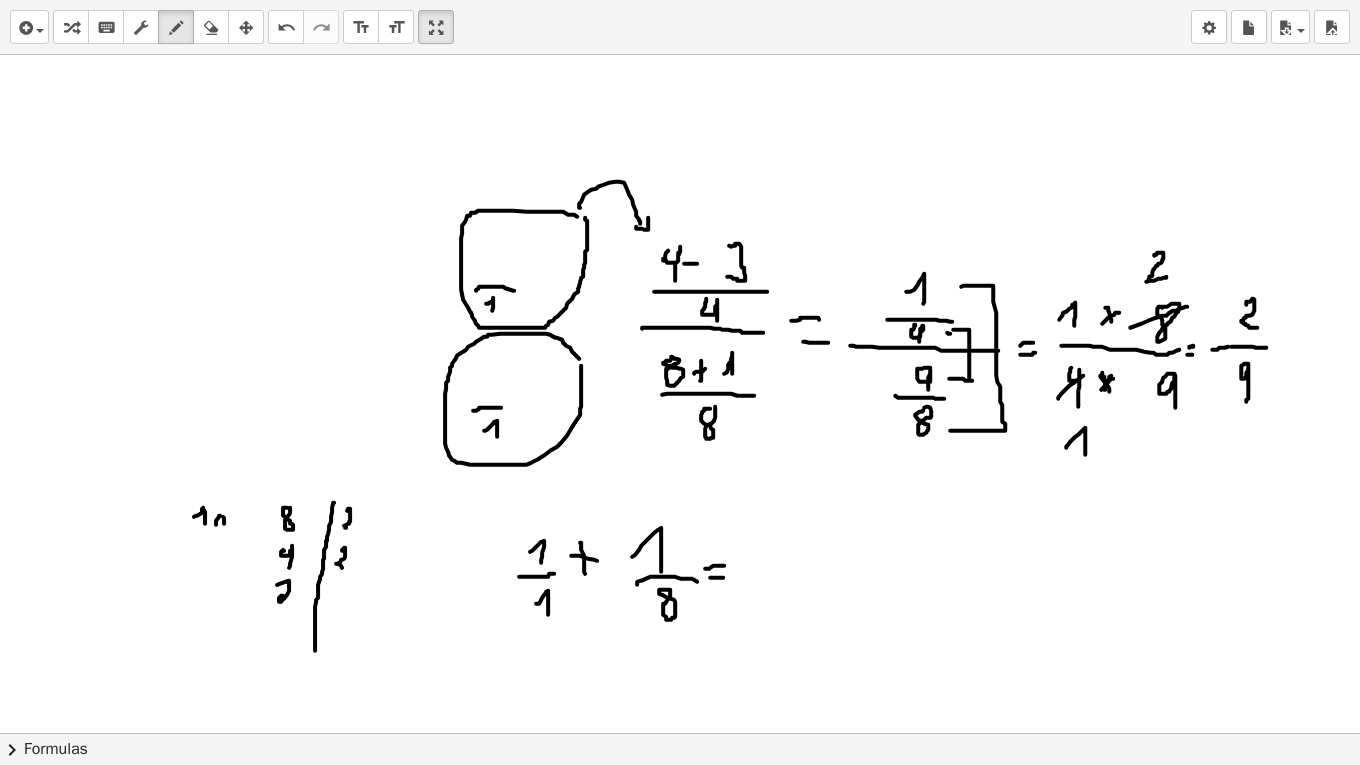 drag, startPoint x: 285, startPoint y: 580, endPoint x: 320, endPoint y: 593, distance: 37.336308 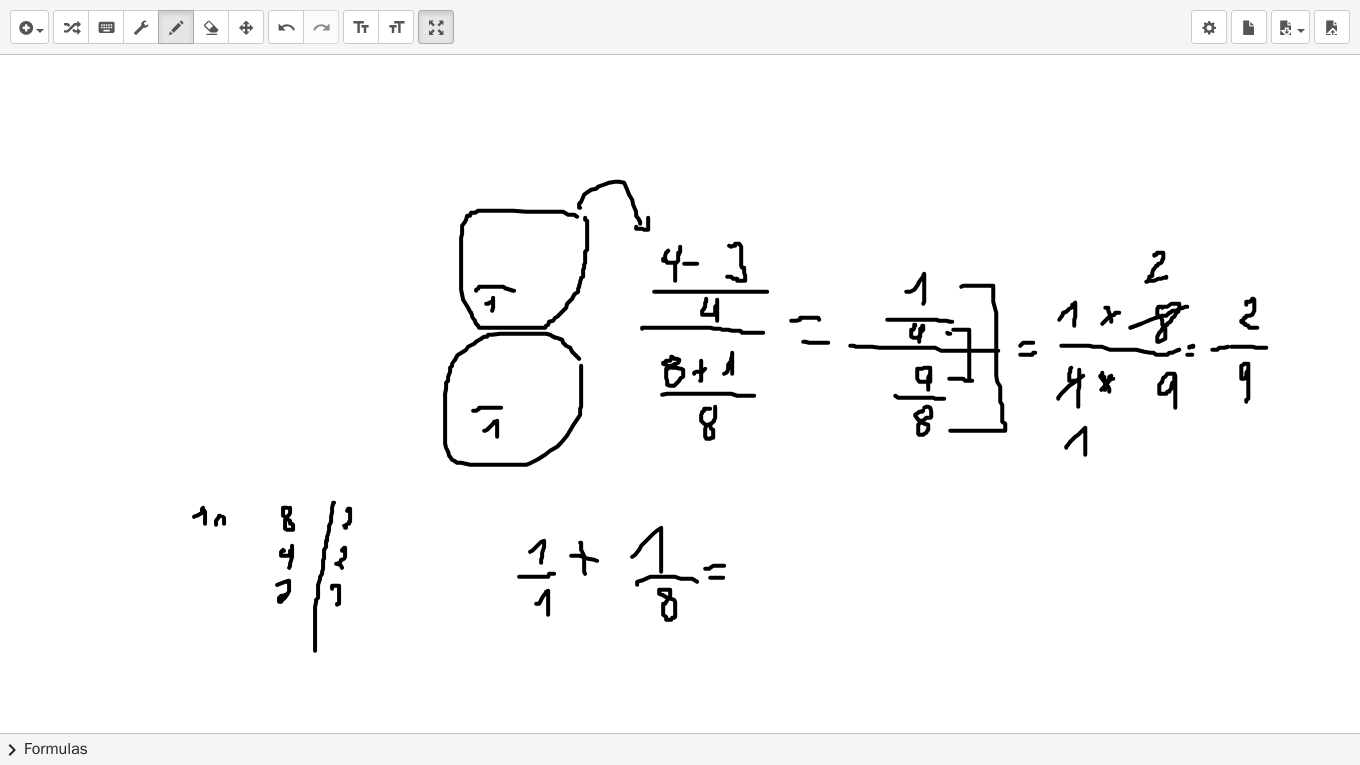 drag, startPoint x: 332, startPoint y: 587, endPoint x: 337, endPoint y: 603, distance: 16.763054 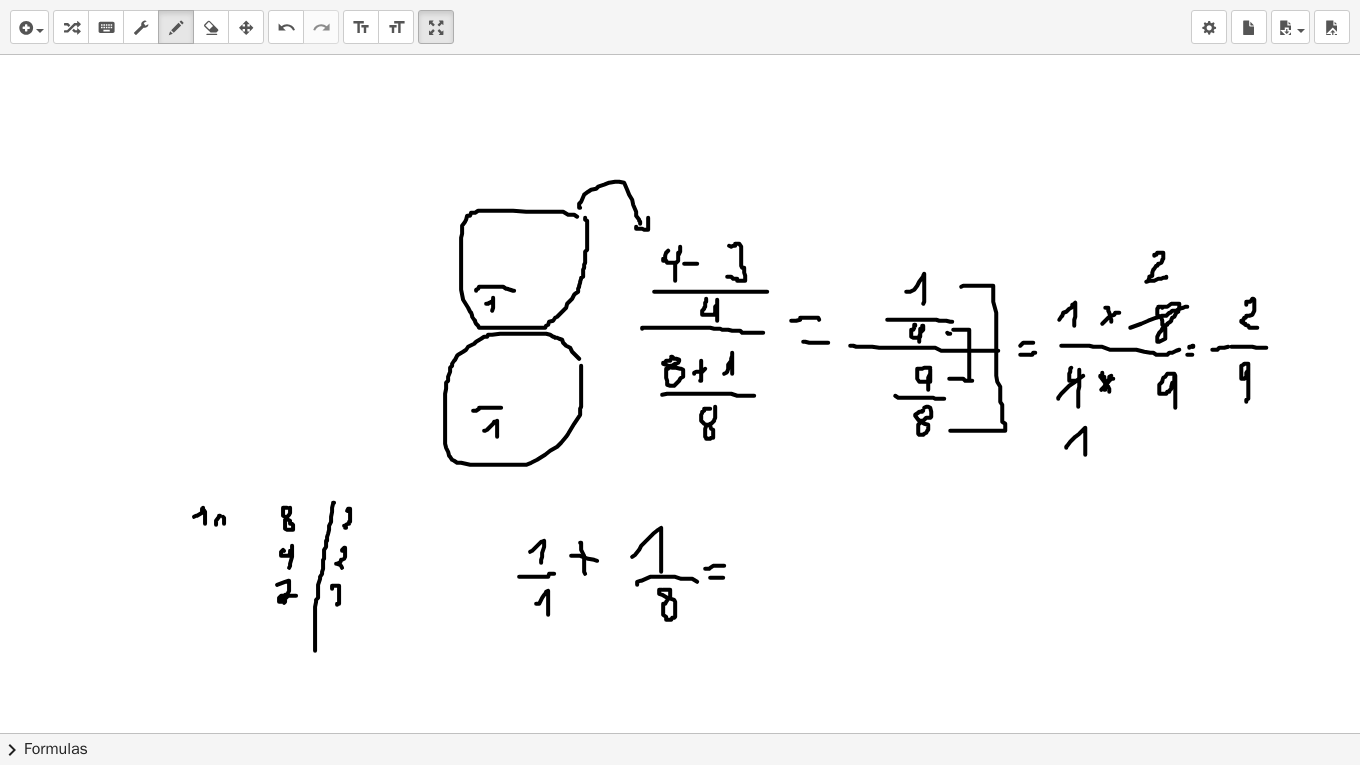 drag, startPoint x: 284, startPoint y: 601, endPoint x: 296, endPoint y: 594, distance: 13.892444 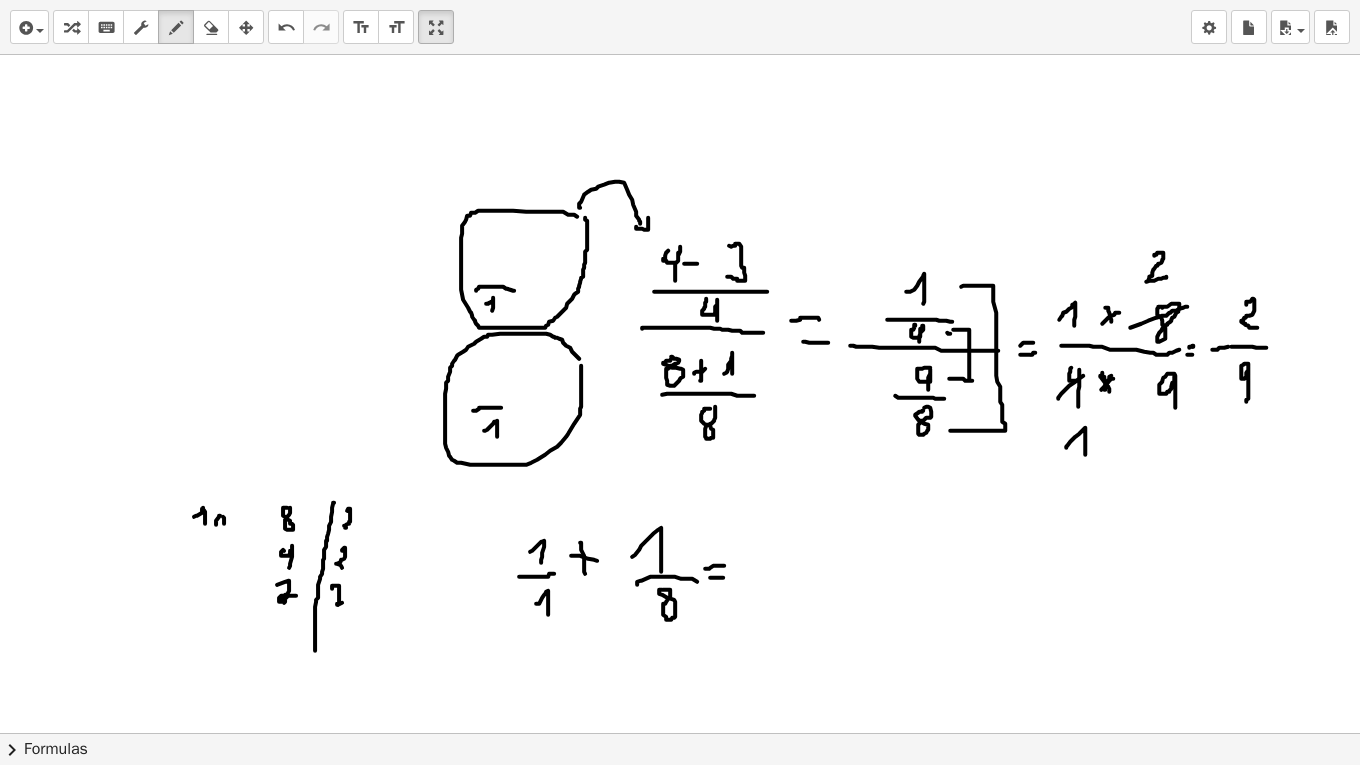 click at bounding box center (680, 1306) 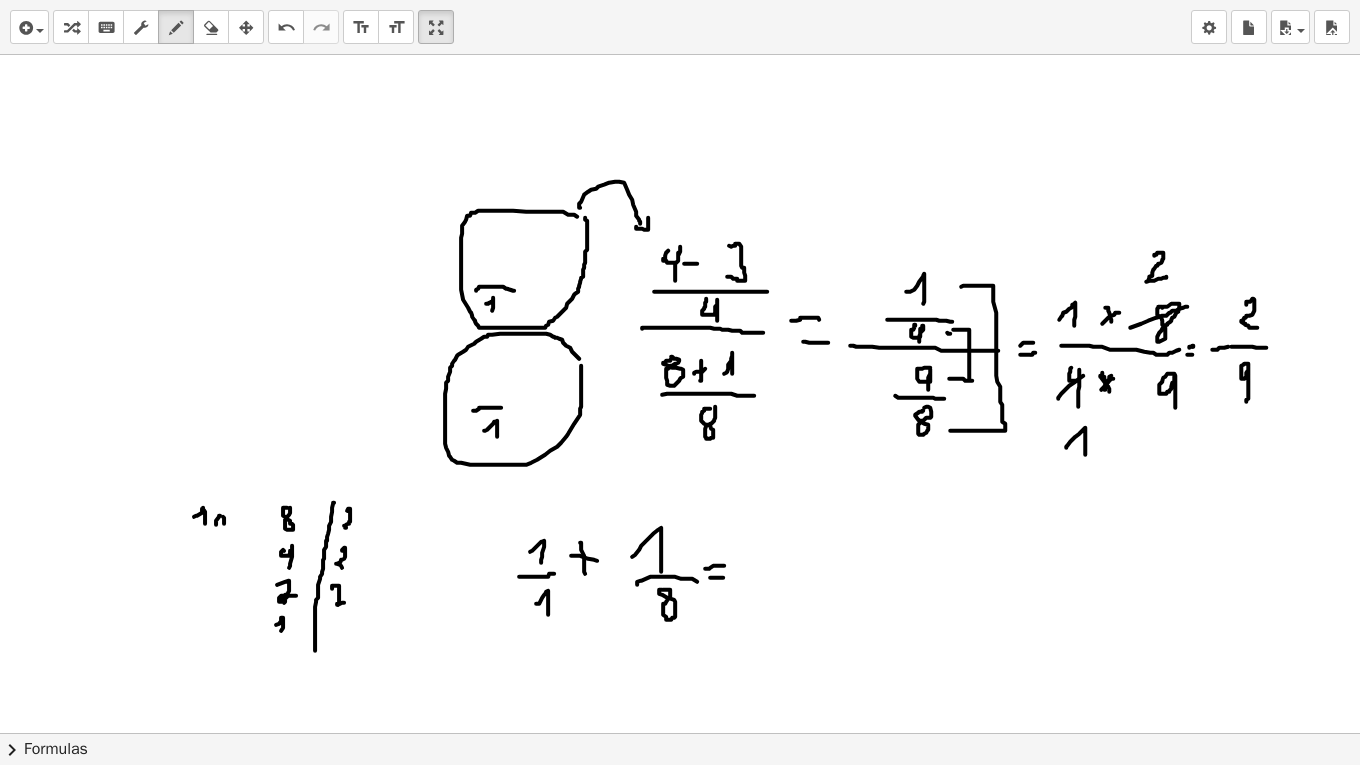 click at bounding box center (680, 1306) 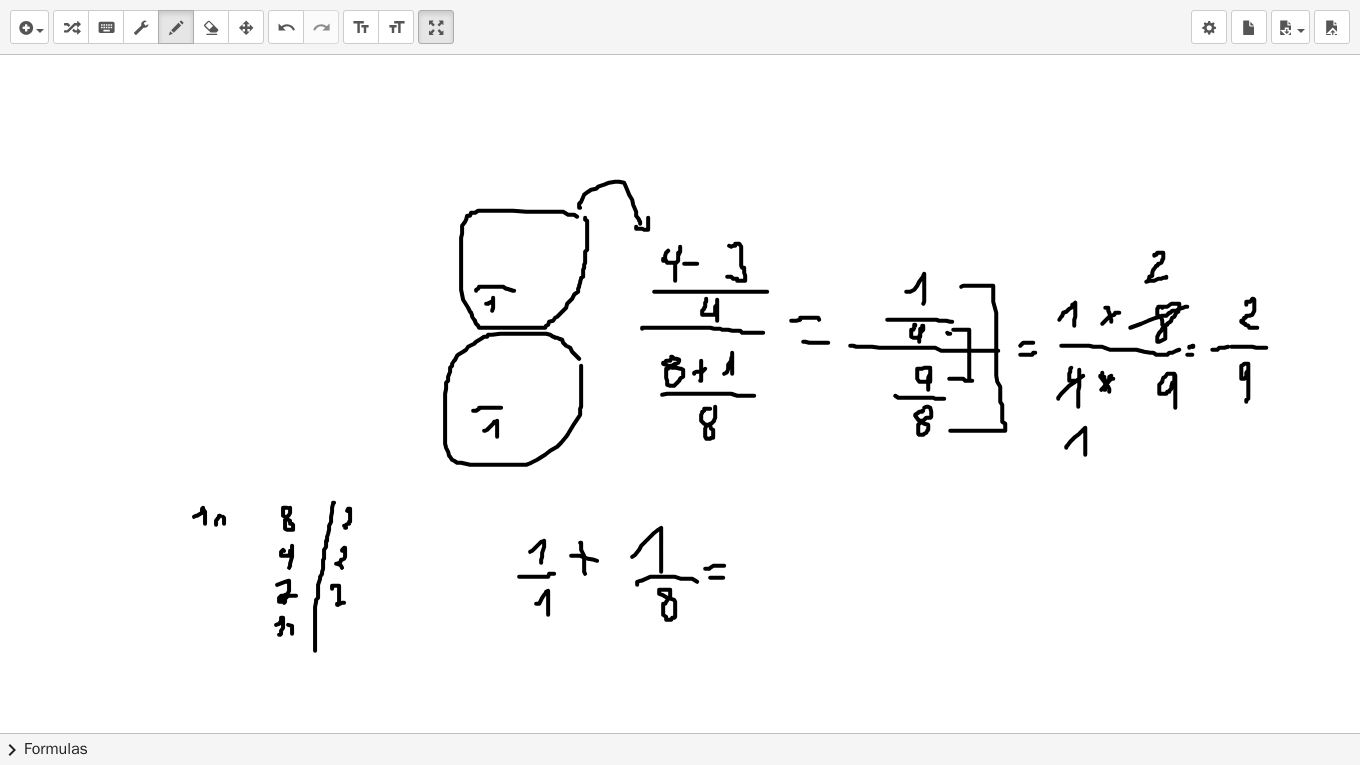 click at bounding box center (680, 1306) 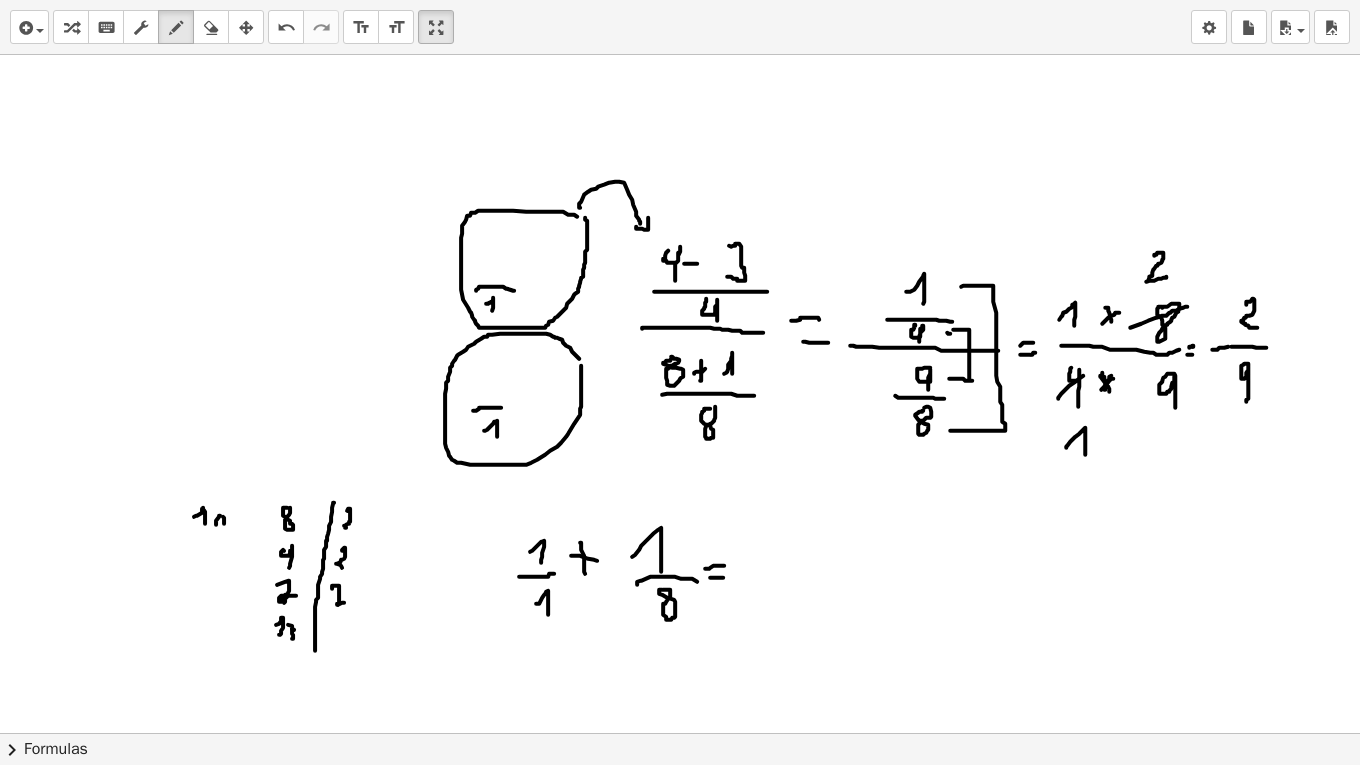 drag, startPoint x: 292, startPoint y: 627, endPoint x: 296, endPoint y: 639, distance: 12.649111 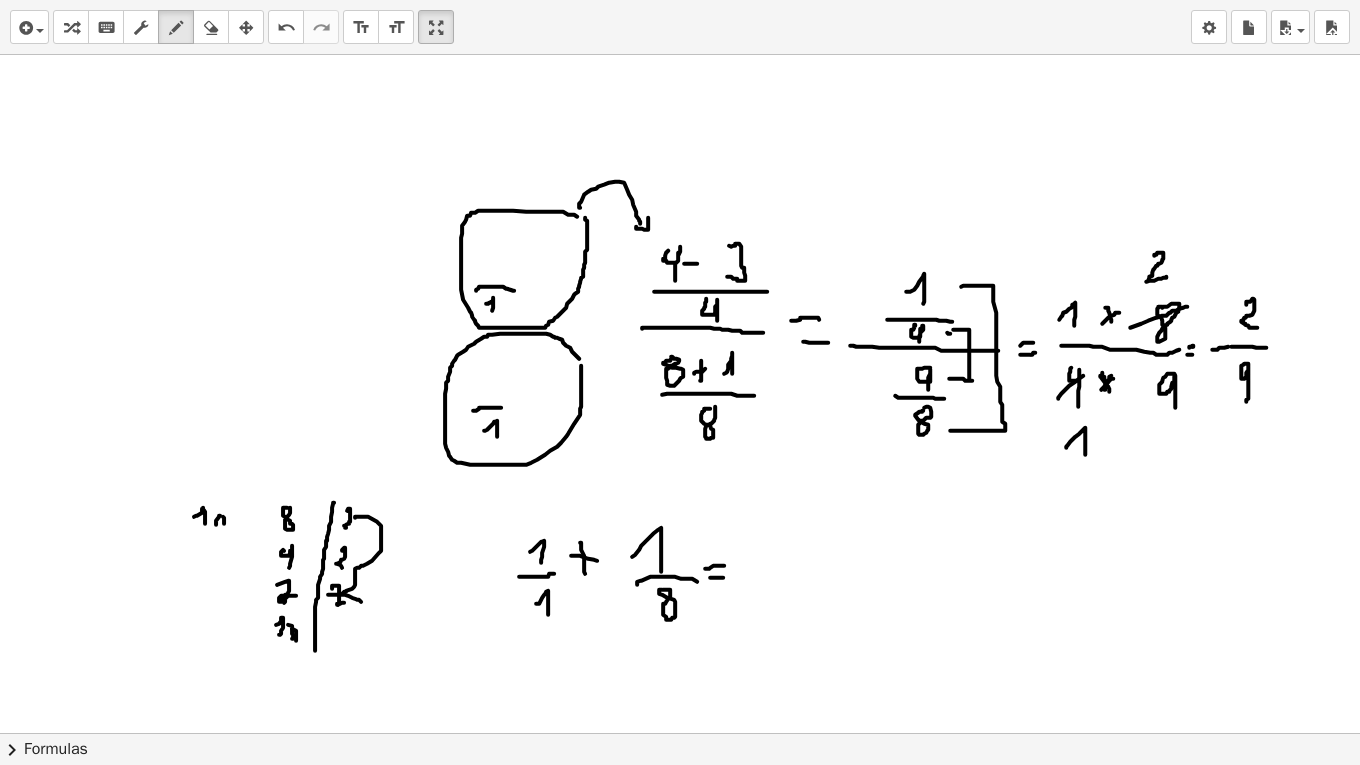 drag, startPoint x: 358, startPoint y: 515, endPoint x: 362, endPoint y: 592, distance: 77.10383 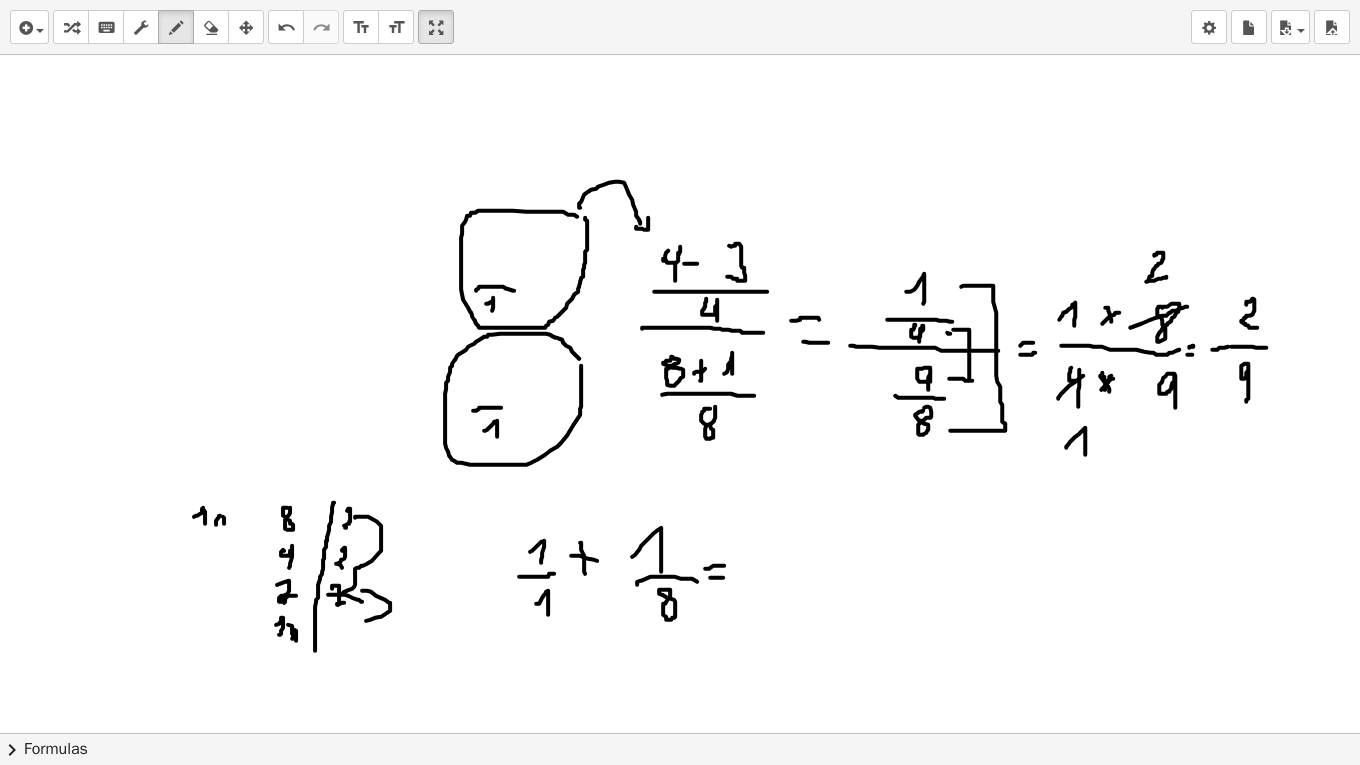drag, startPoint x: 362, startPoint y: 589, endPoint x: 410, endPoint y: 597, distance: 48.6621 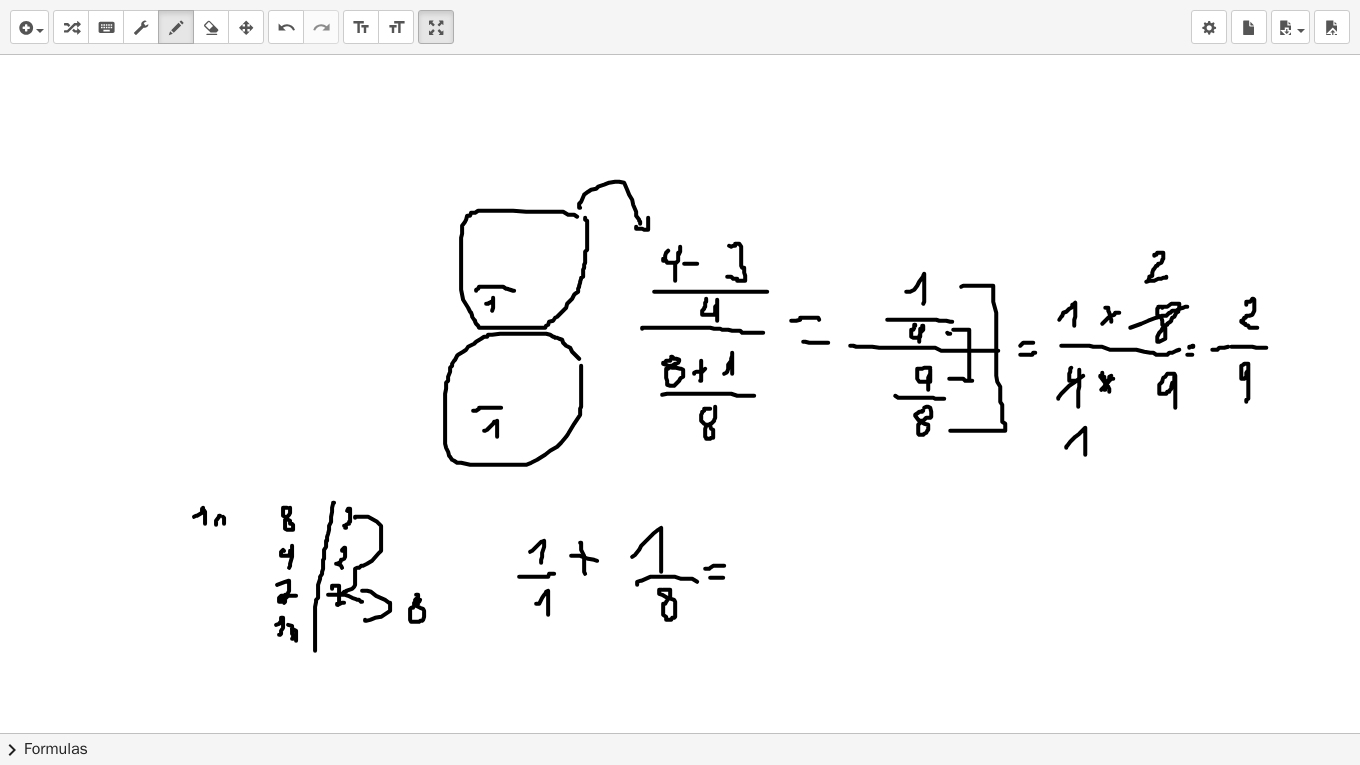 click at bounding box center (680, 1306) 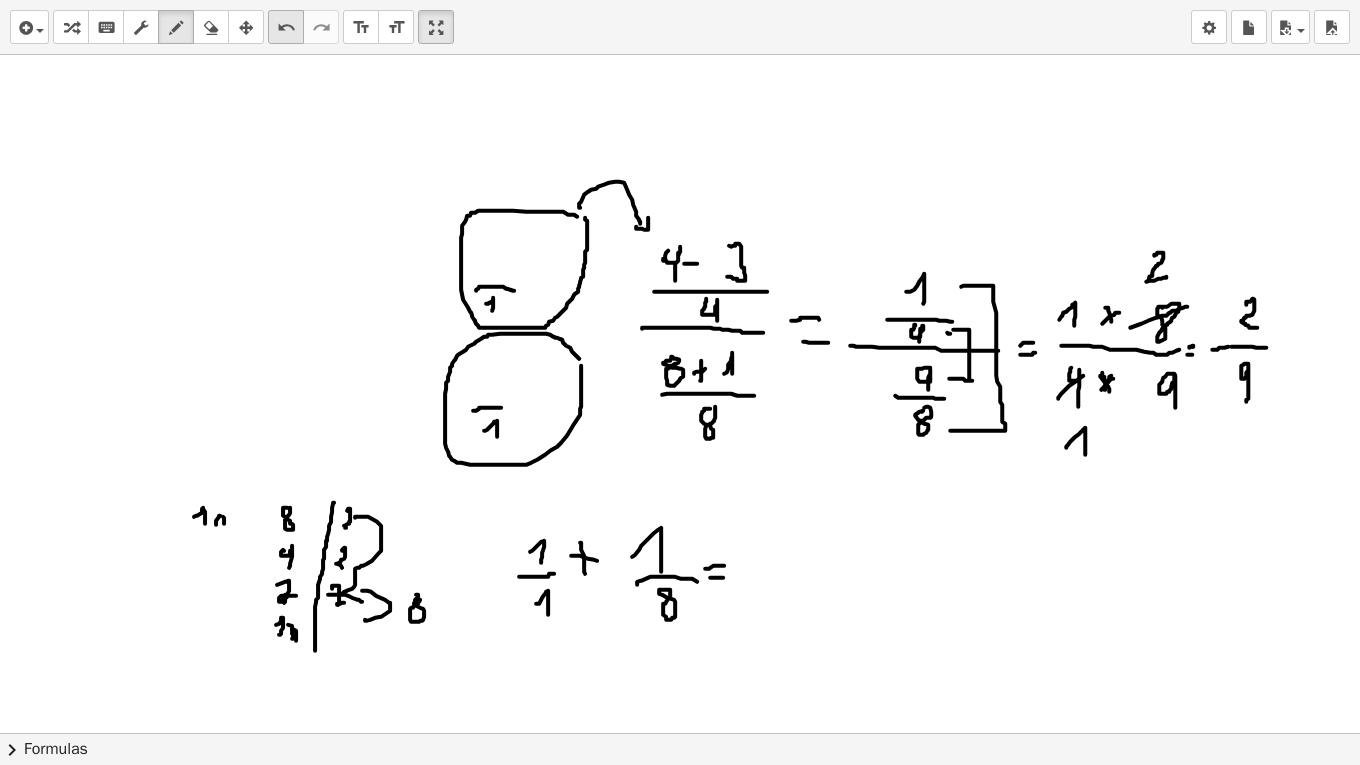 click on "undo" at bounding box center (286, 28) 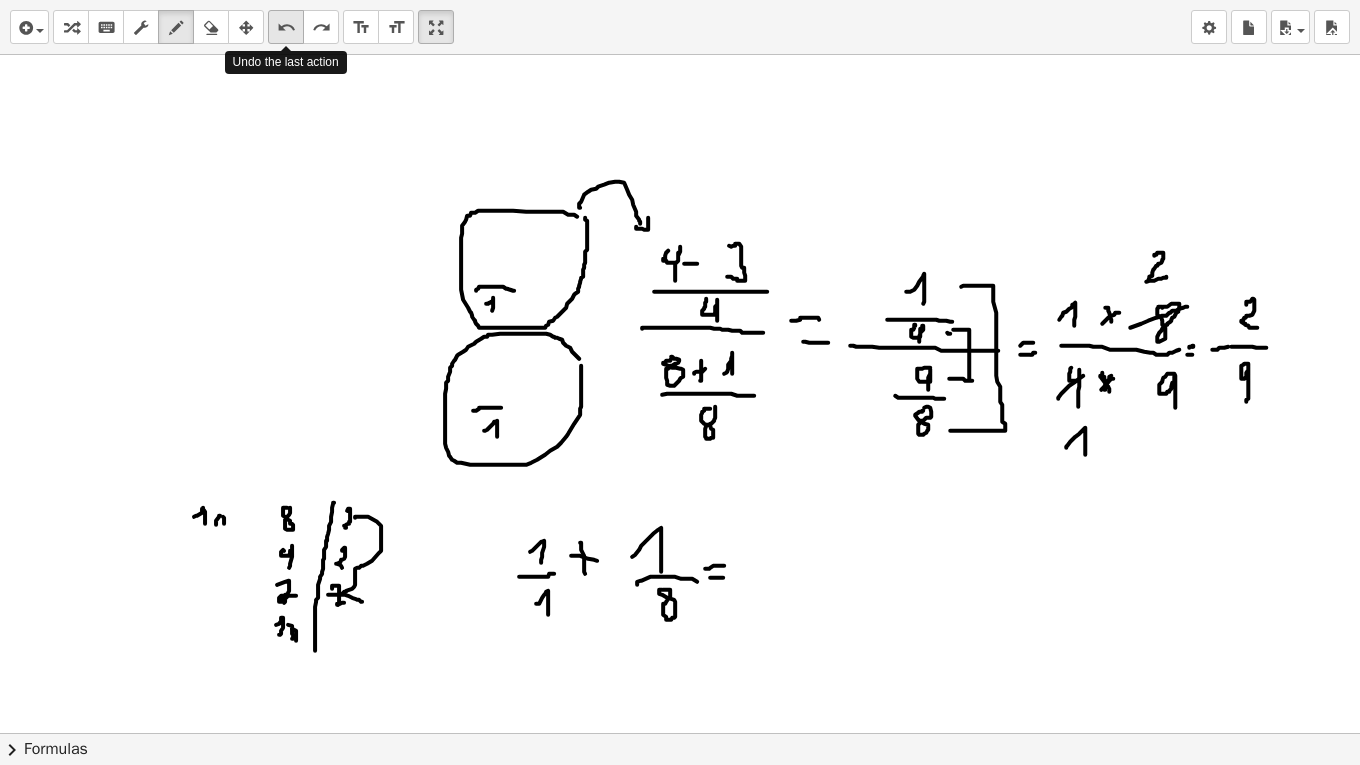 click on "undo" at bounding box center (286, 28) 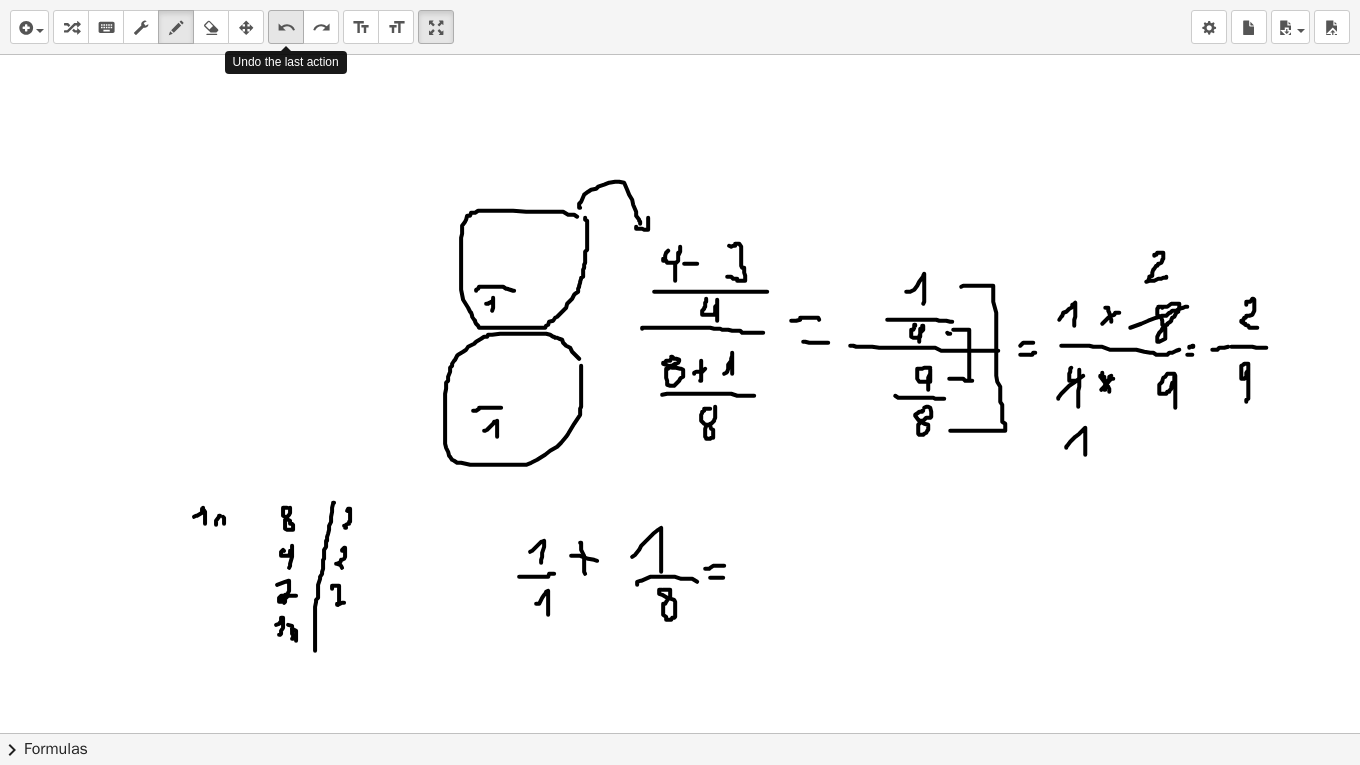 click on "undo" at bounding box center (286, 28) 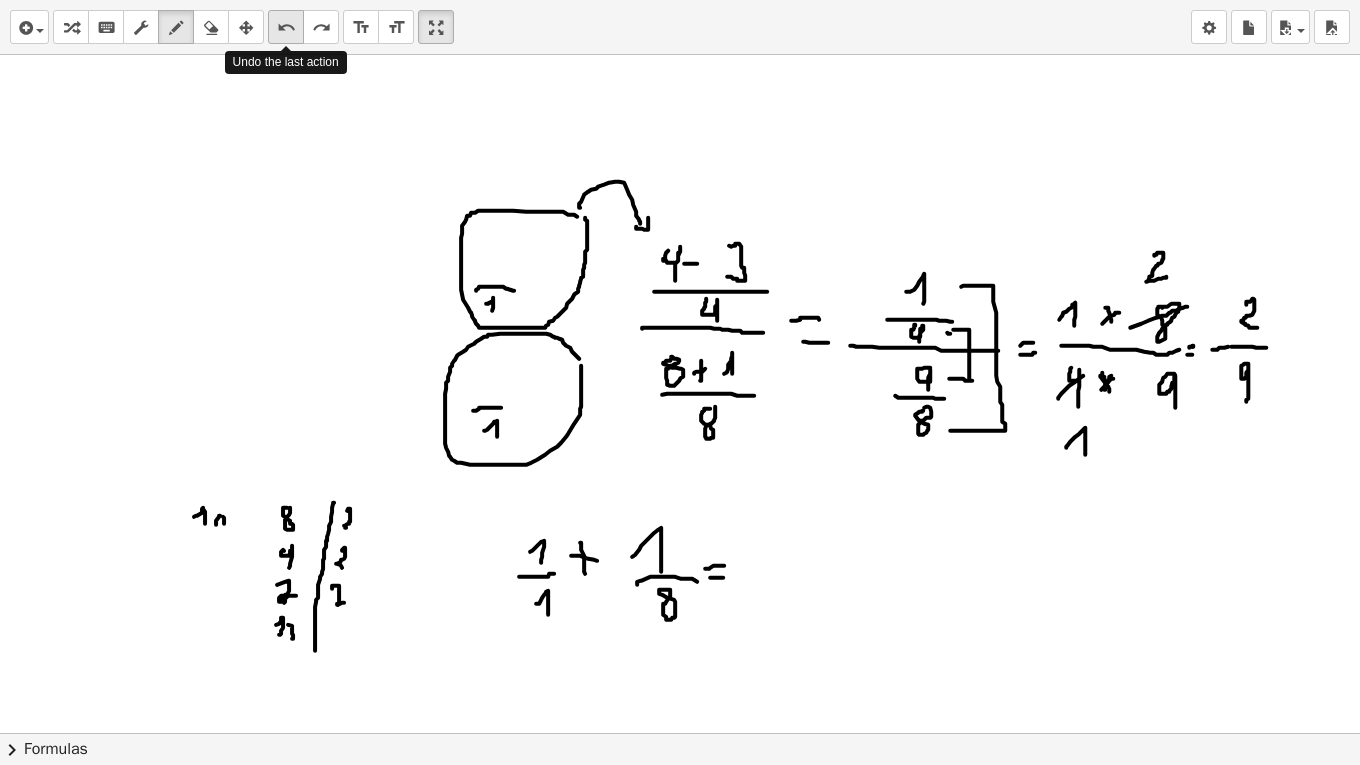 click on "undo" at bounding box center [286, 28] 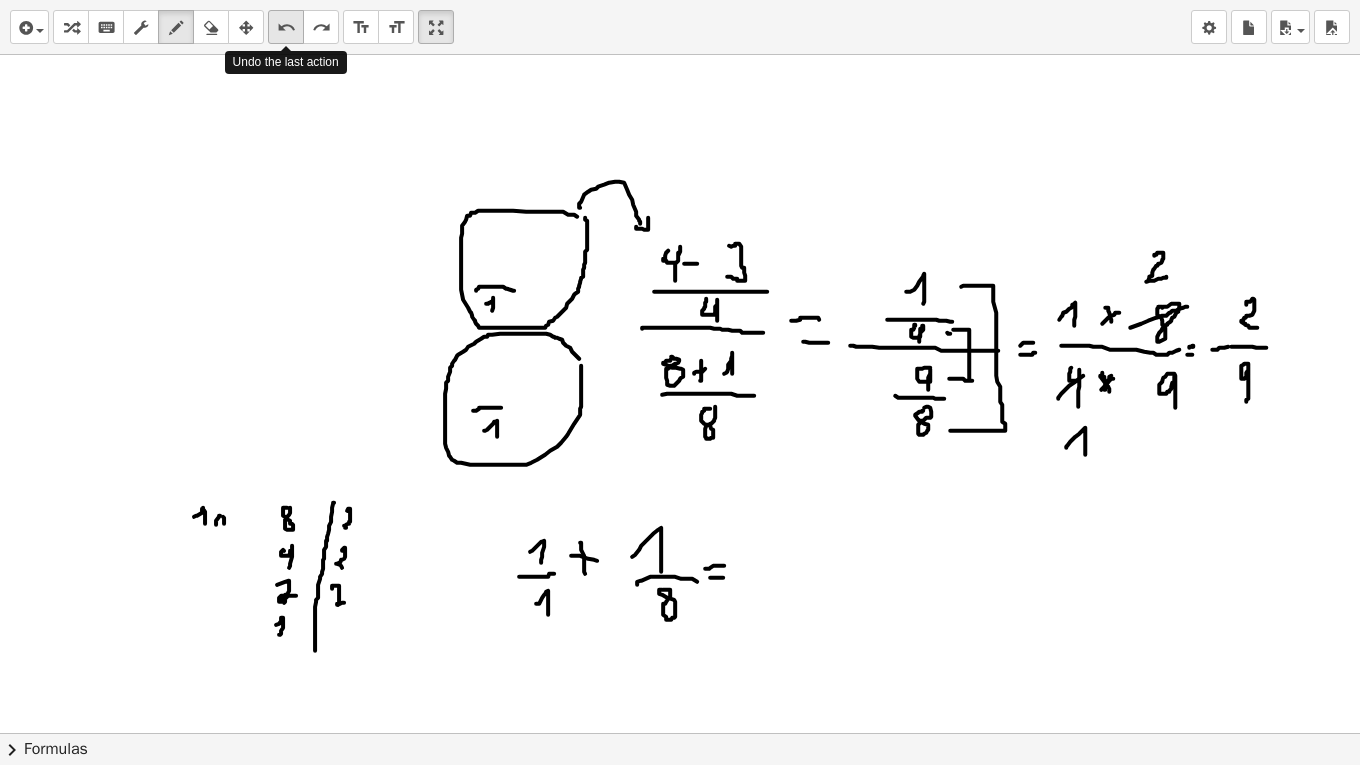click on "undo" at bounding box center [286, 28] 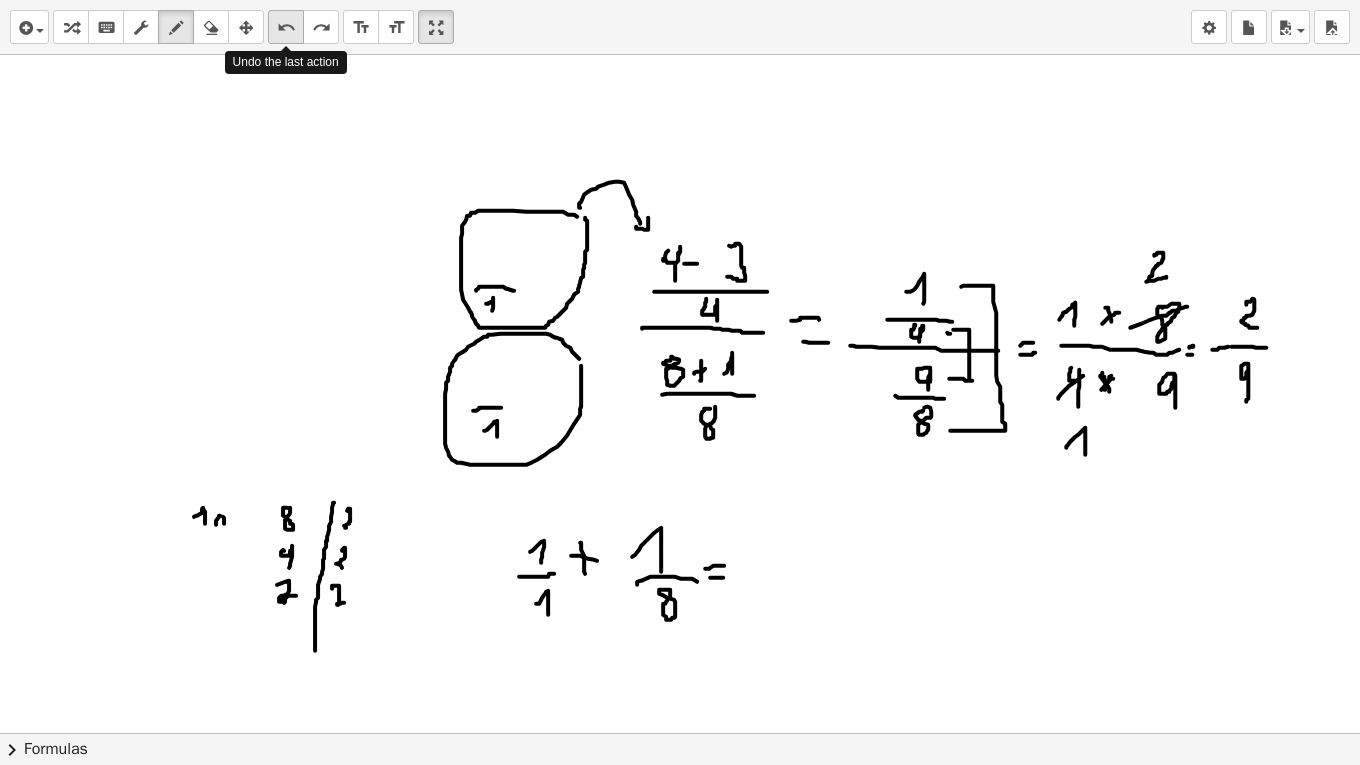 click on "undo" at bounding box center (286, 28) 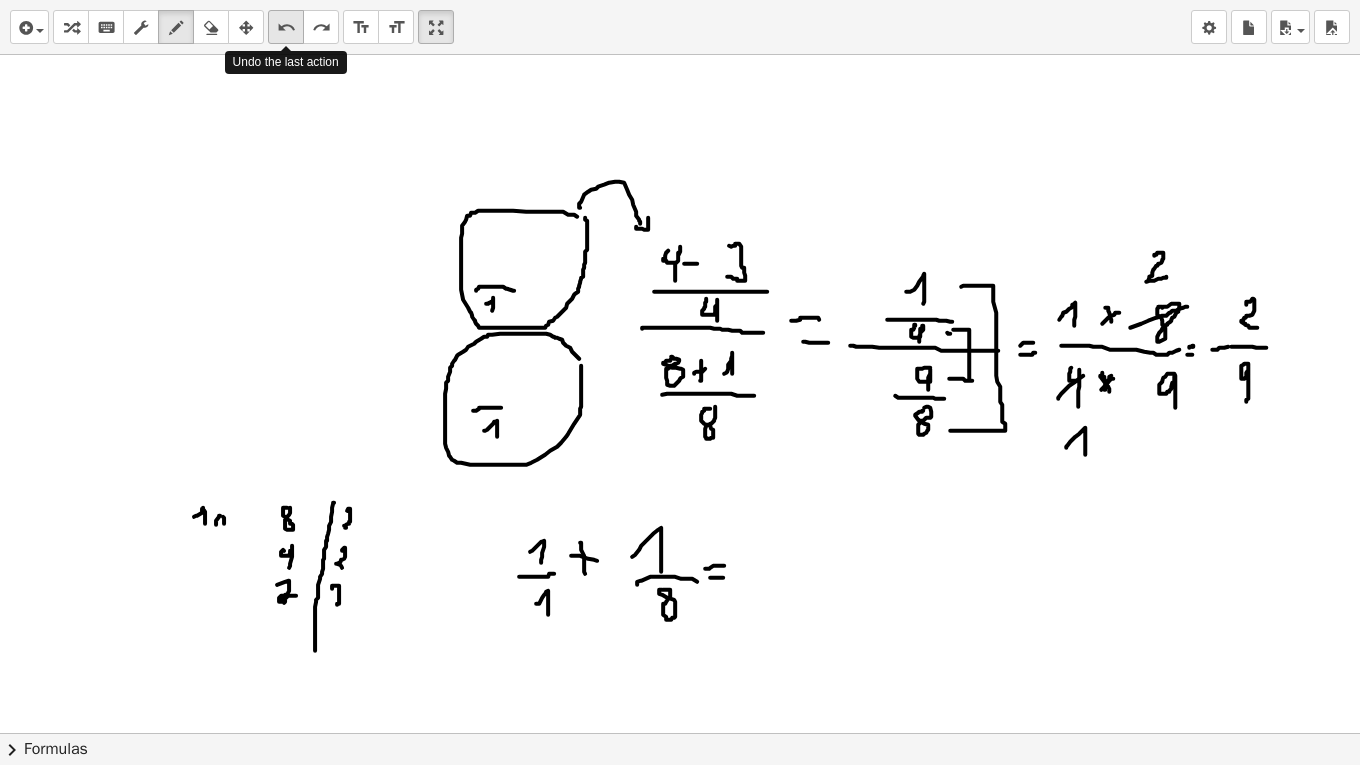 click on "undo" at bounding box center (286, 28) 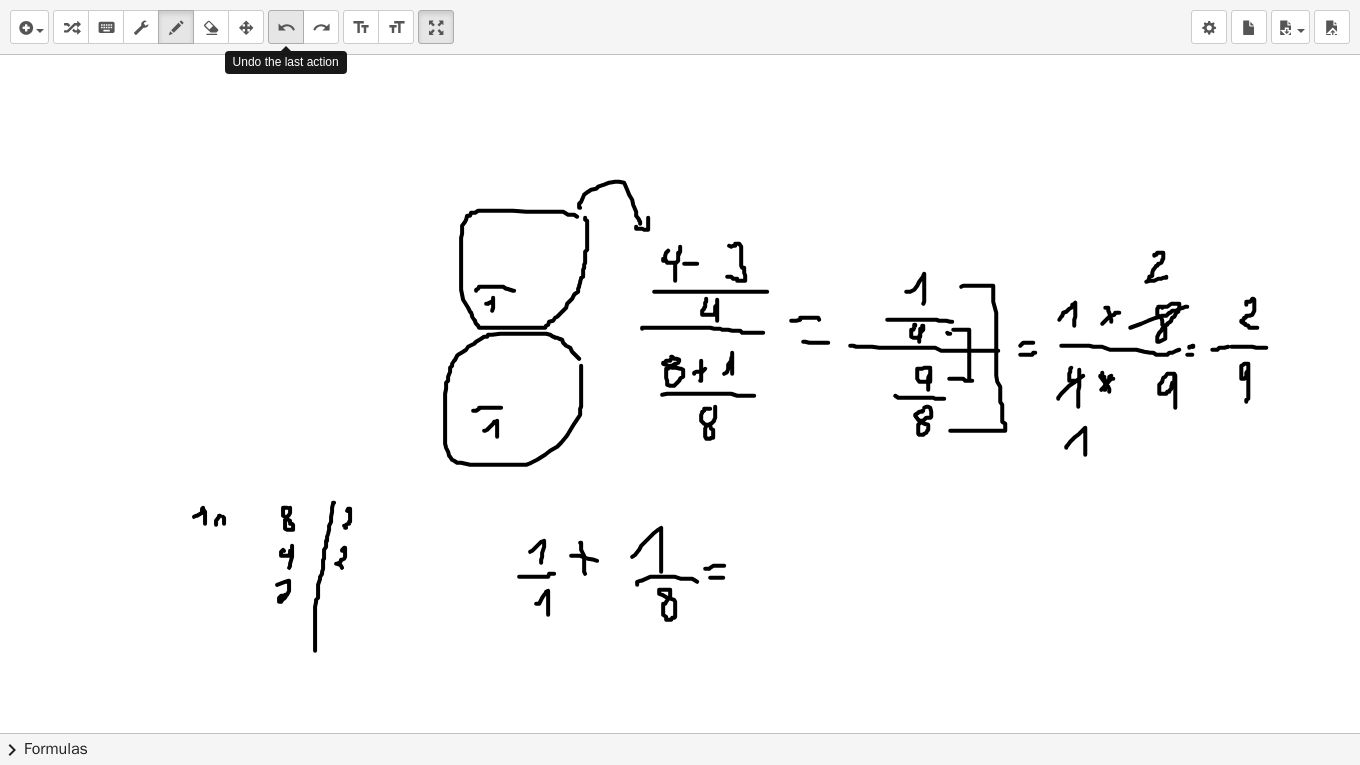 click on "undo" at bounding box center [286, 28] 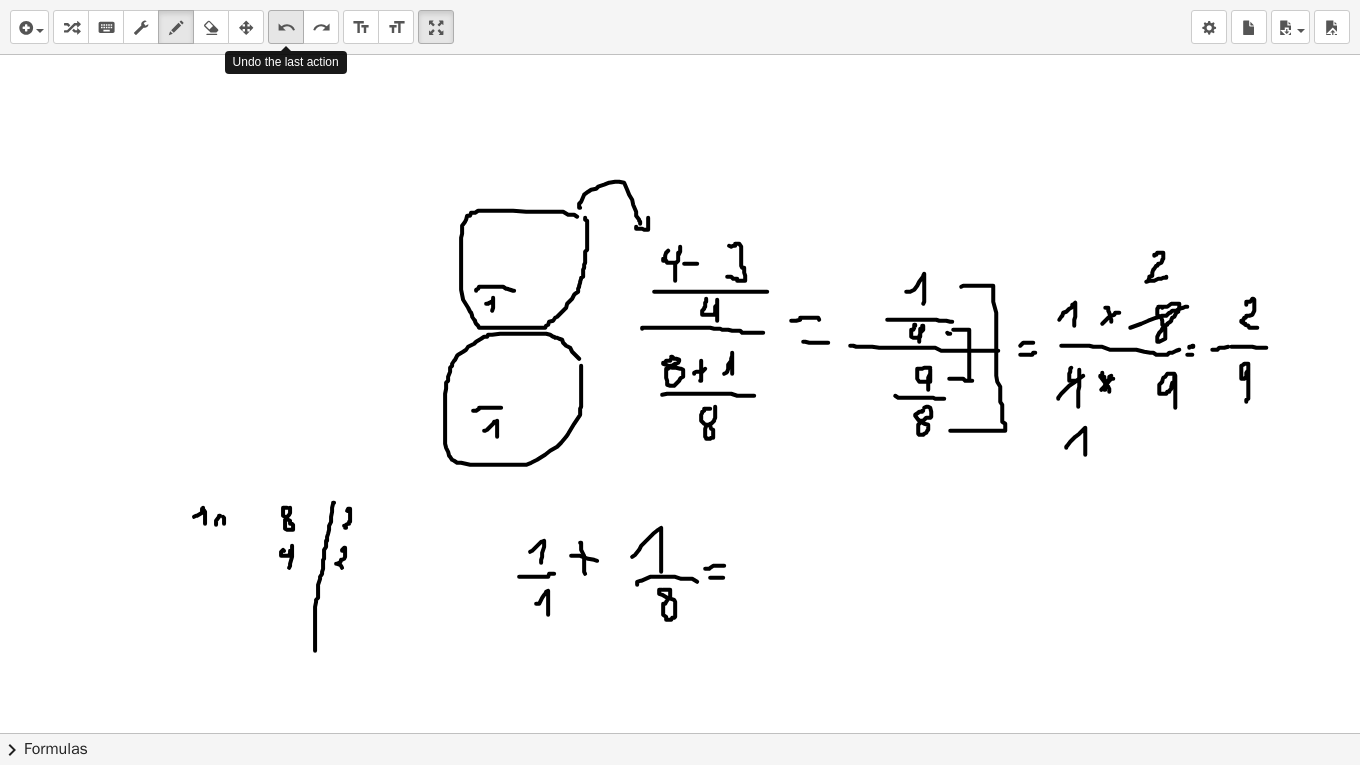 click on "undo" at bounding box center (286, 28) 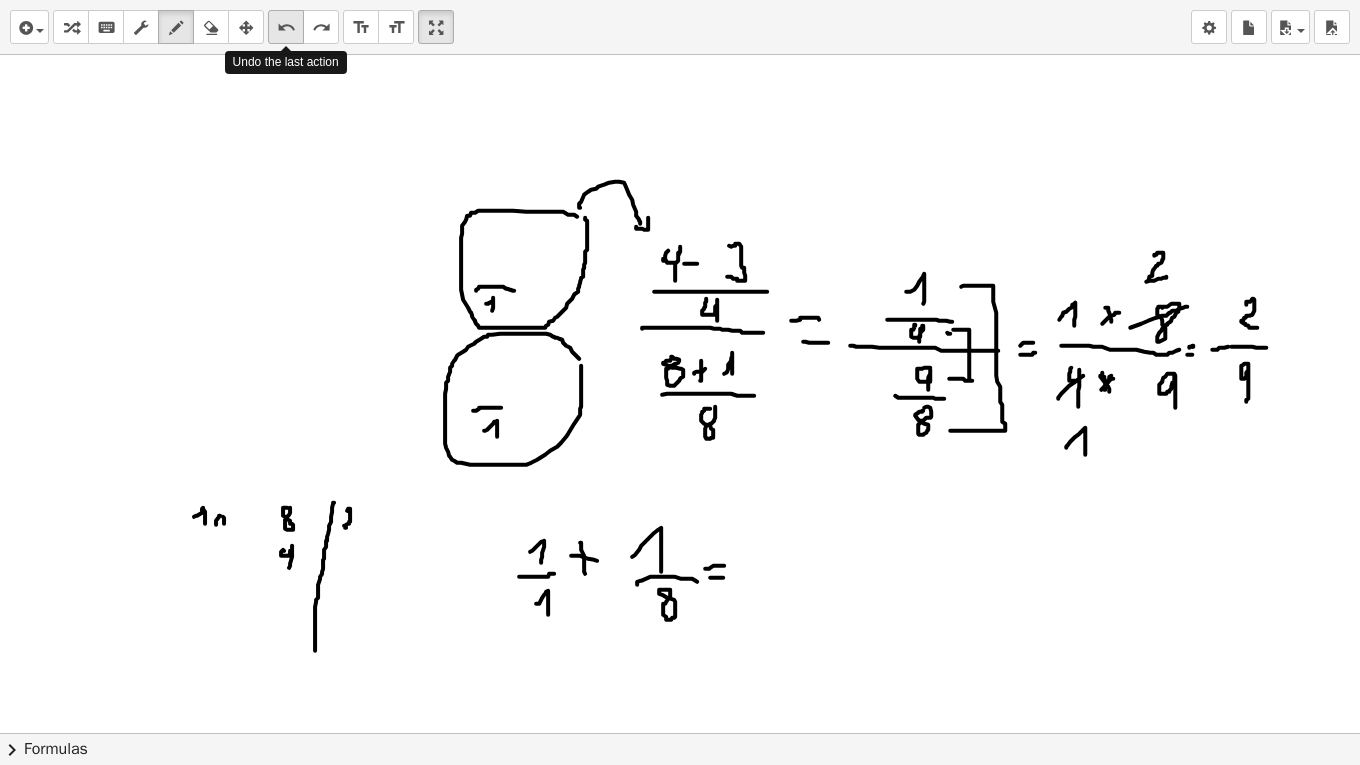 click on "undo" at bounding box center [286, 28] 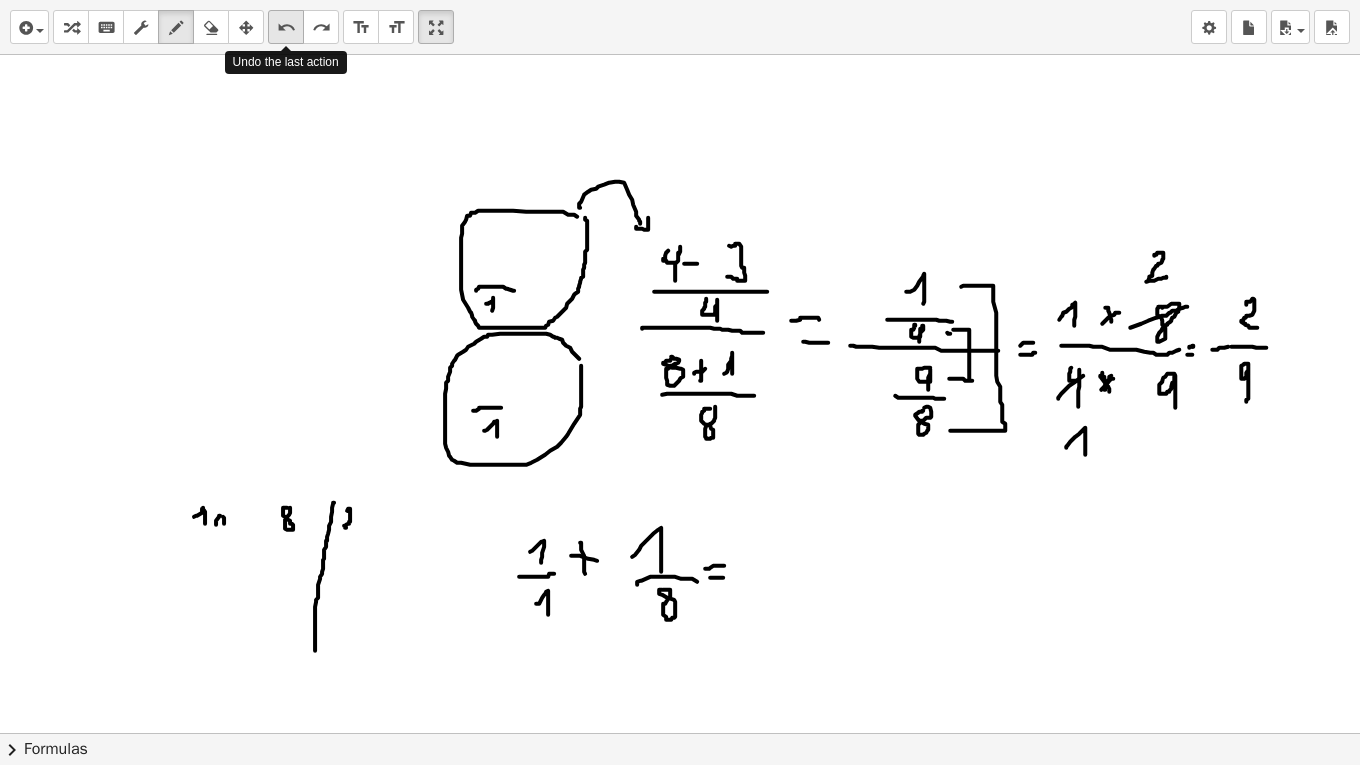click on "undo" at bounding box center (286, 28) 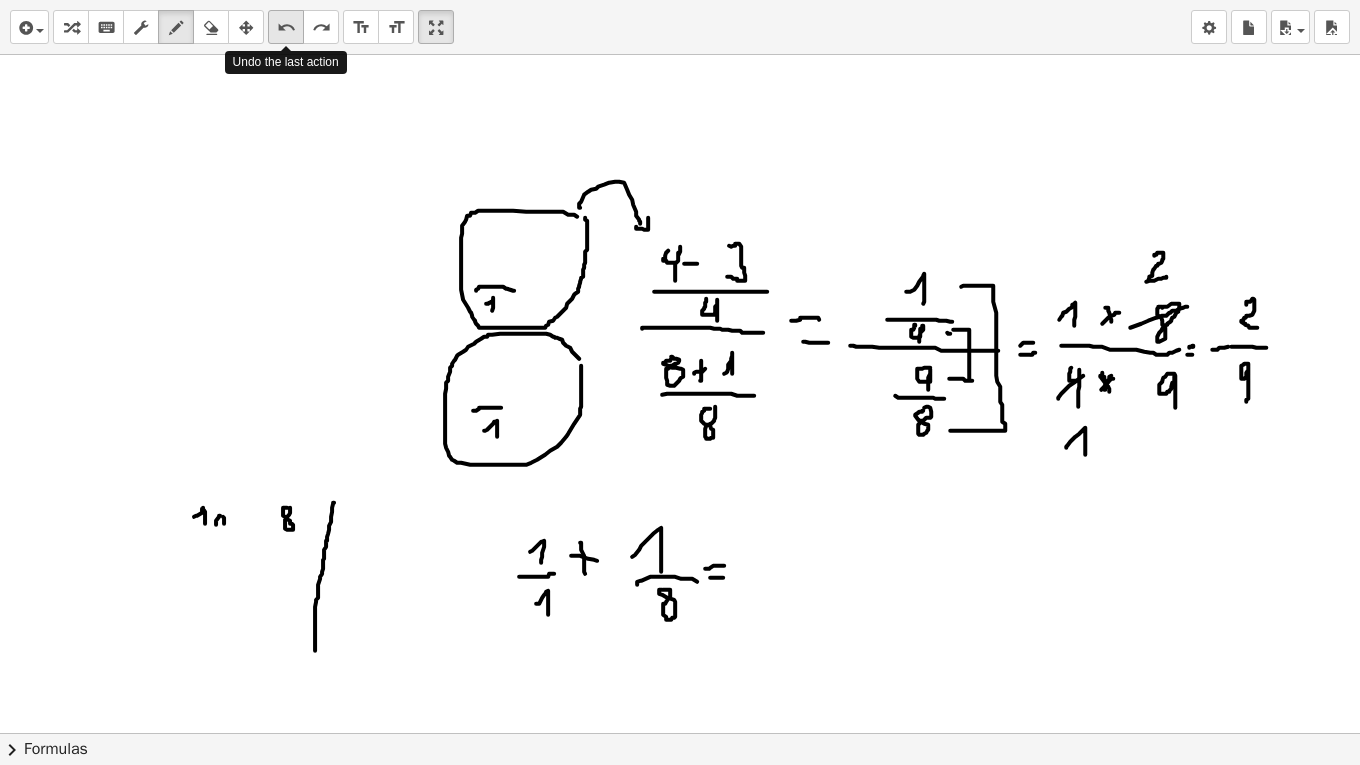 click on "undo" at bounding box center (286, 28) 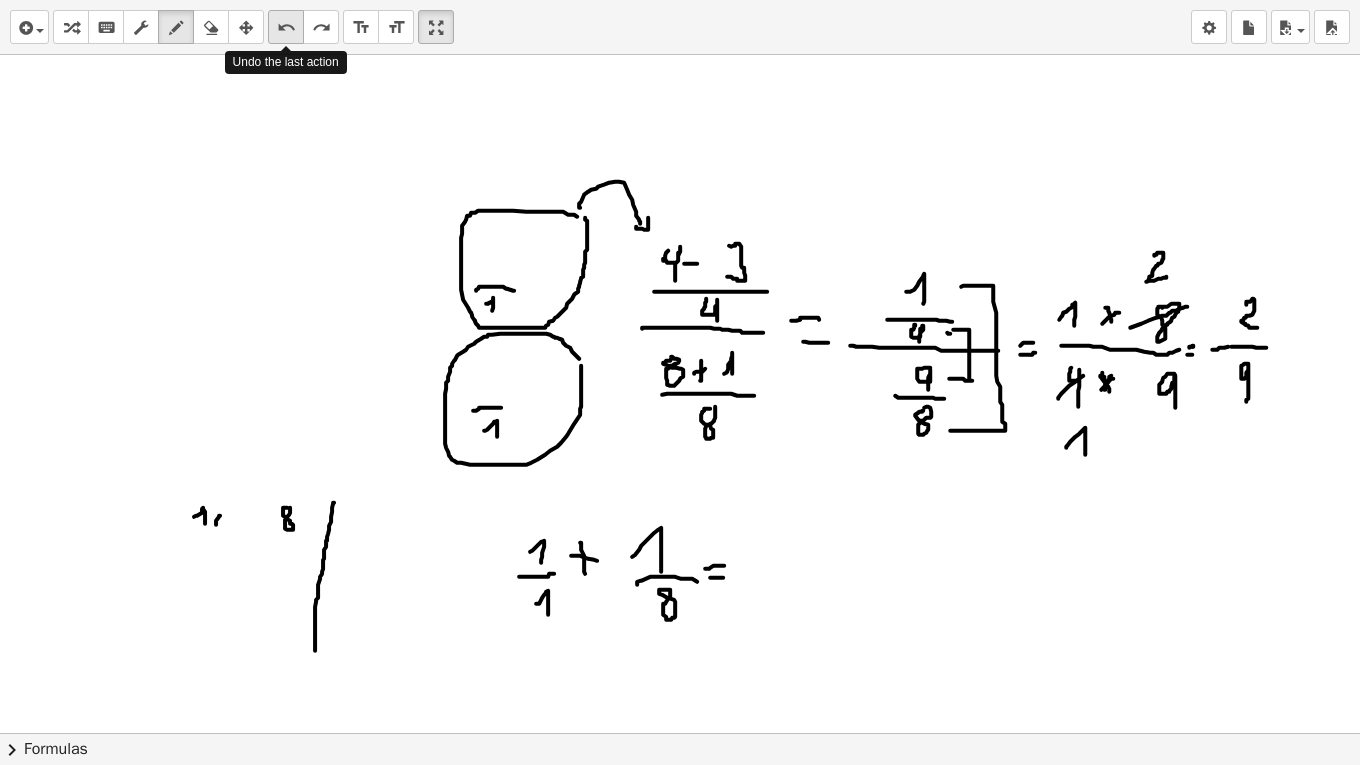 click on "undo" at bounding box center [286, 28] 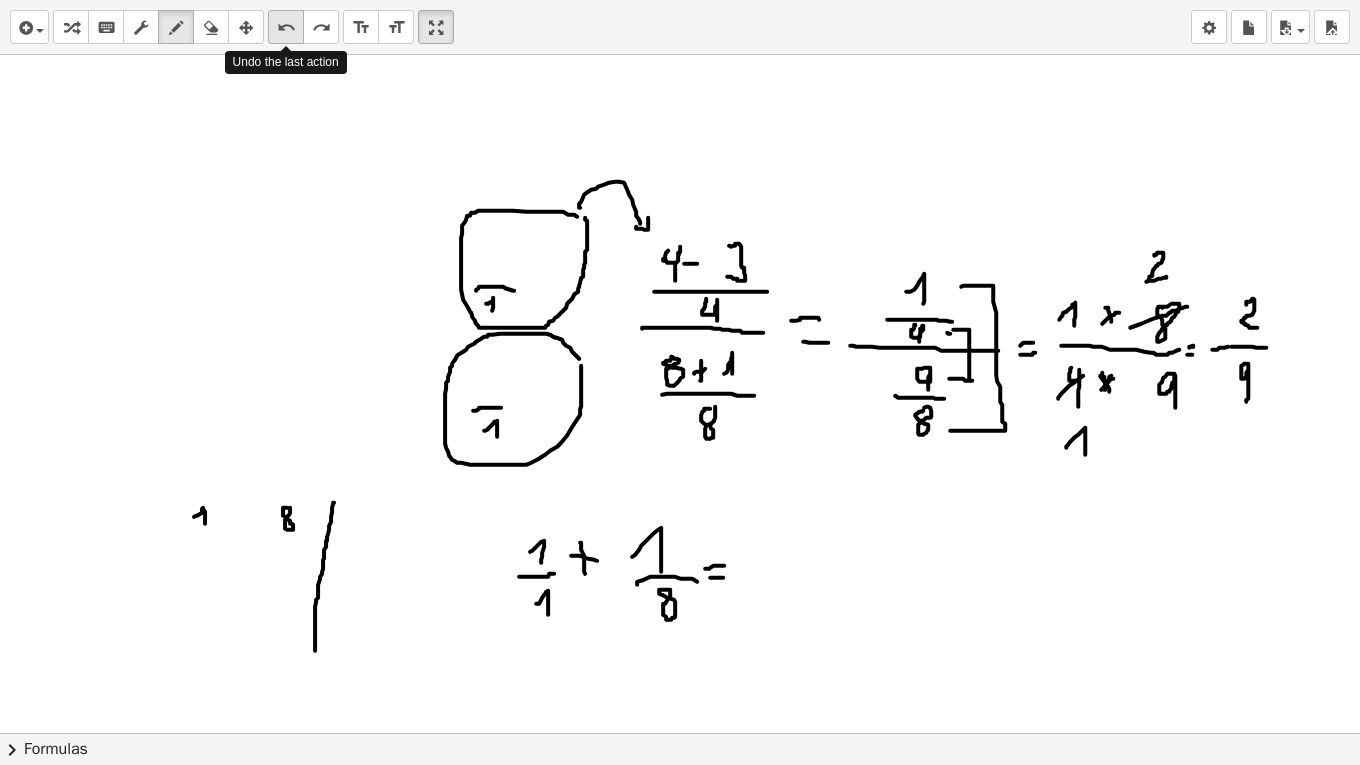 click on "undo" at bounding box center [286, 28] 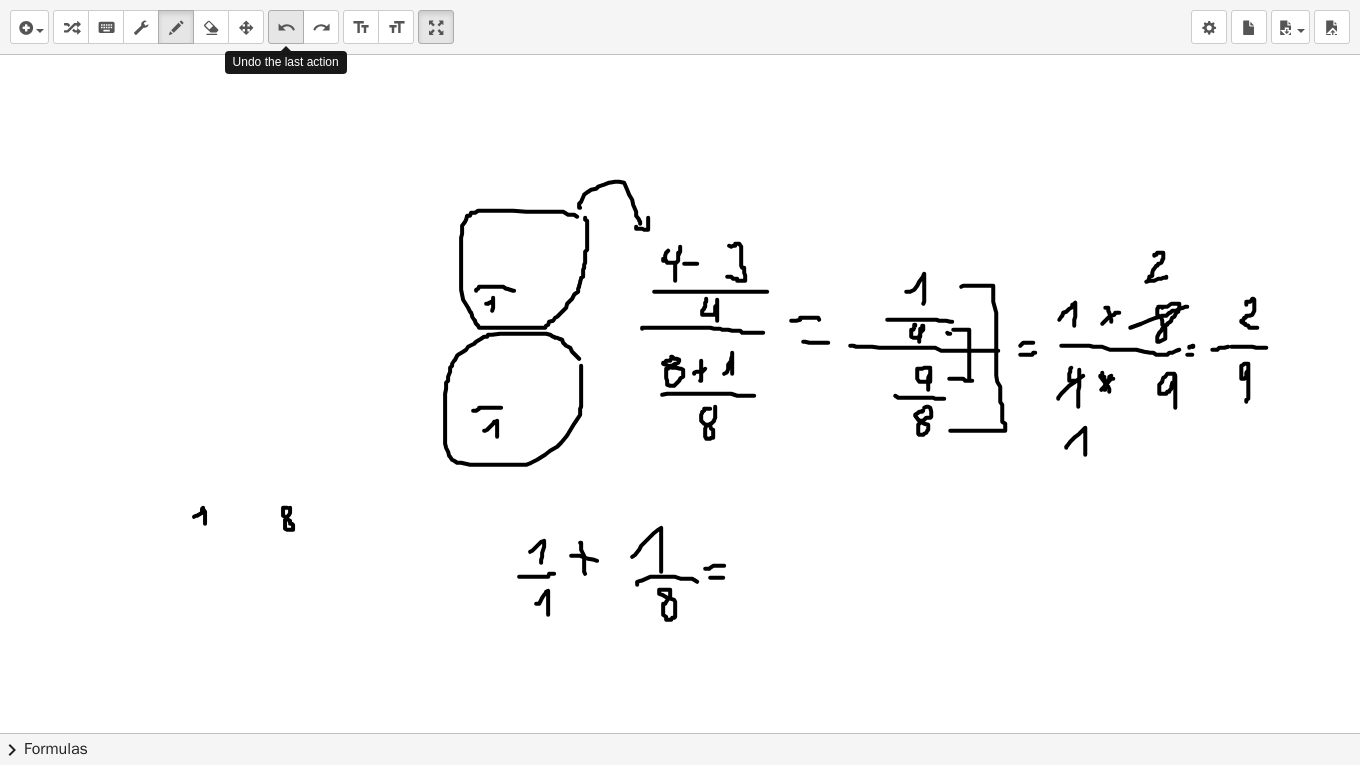 click on "undo" at bounding box center [286, 28] 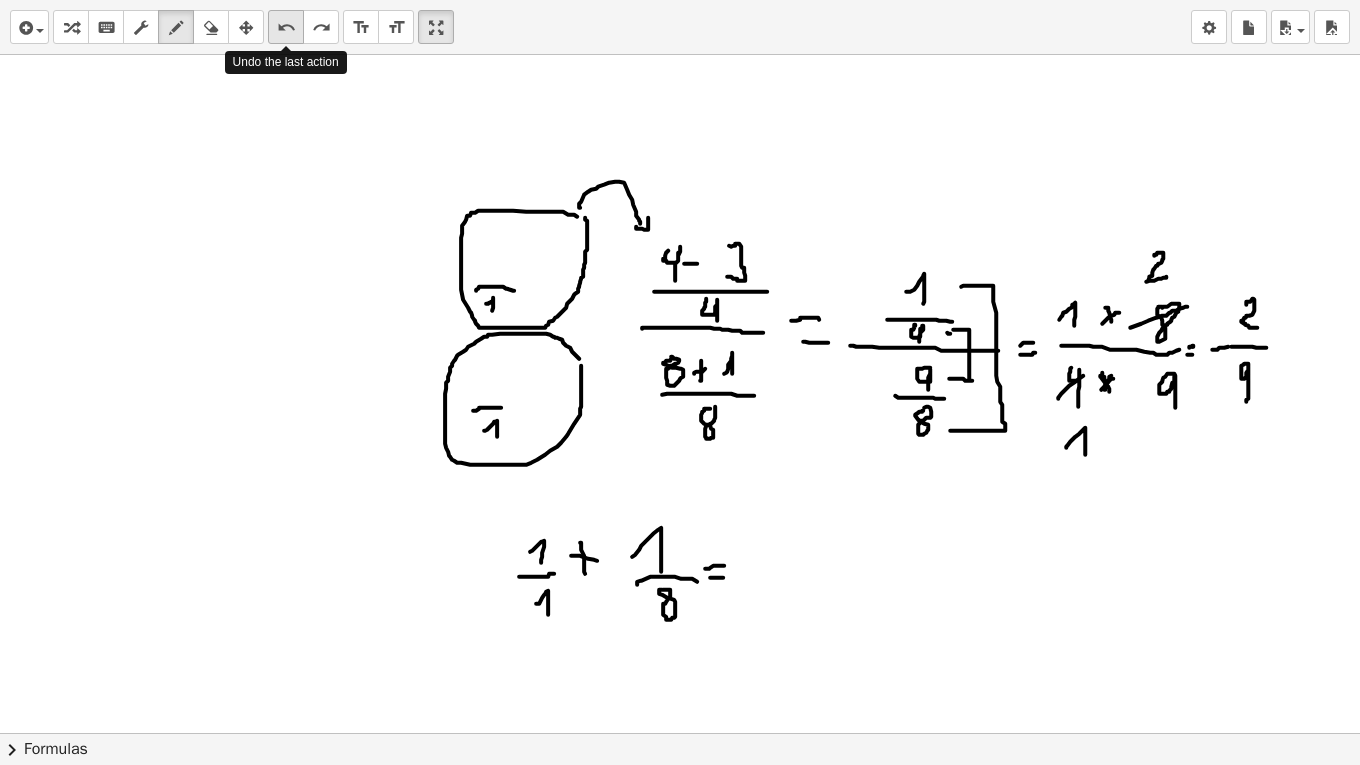 click on "undo" at bounding box center [286, 28] 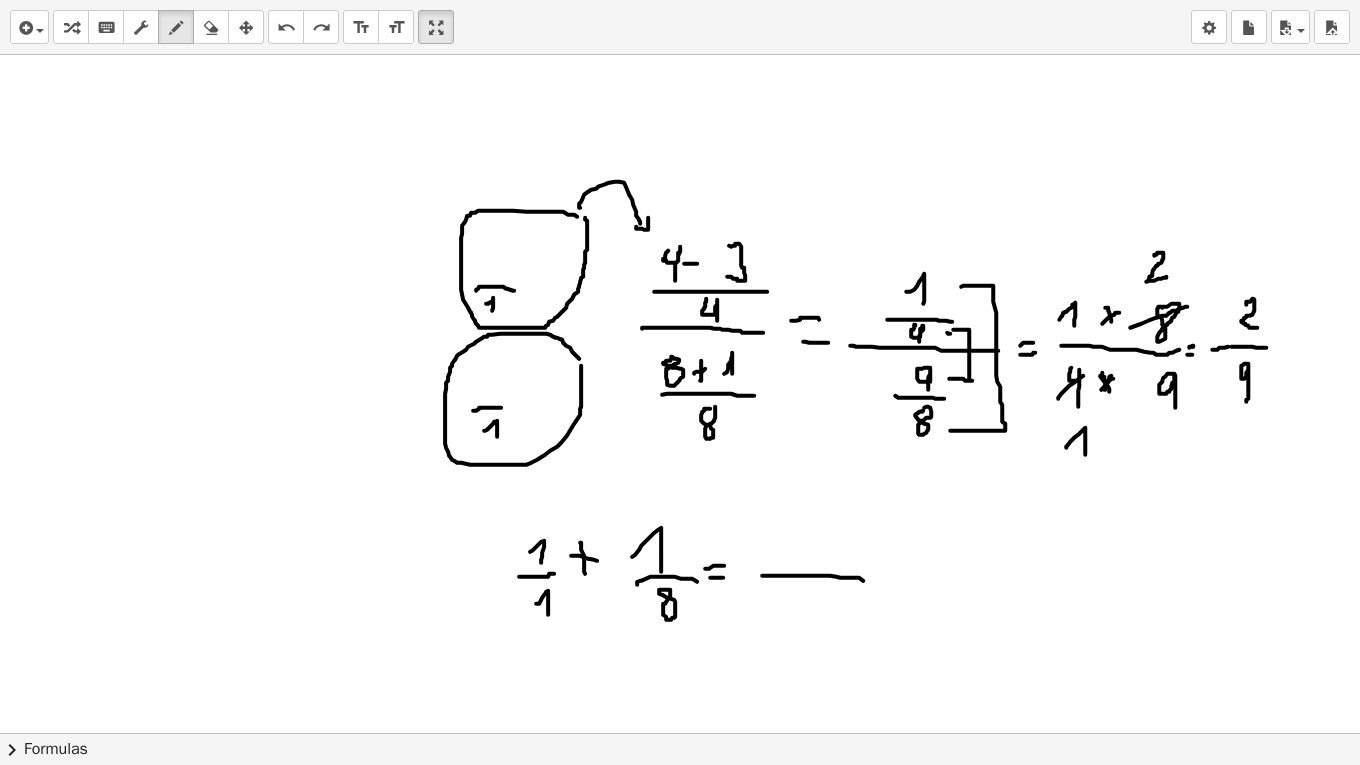 drag, startPoint x: 762, startPoint y: 574, endPoint x: 870, endPoint y: 579, distance: 108.11568 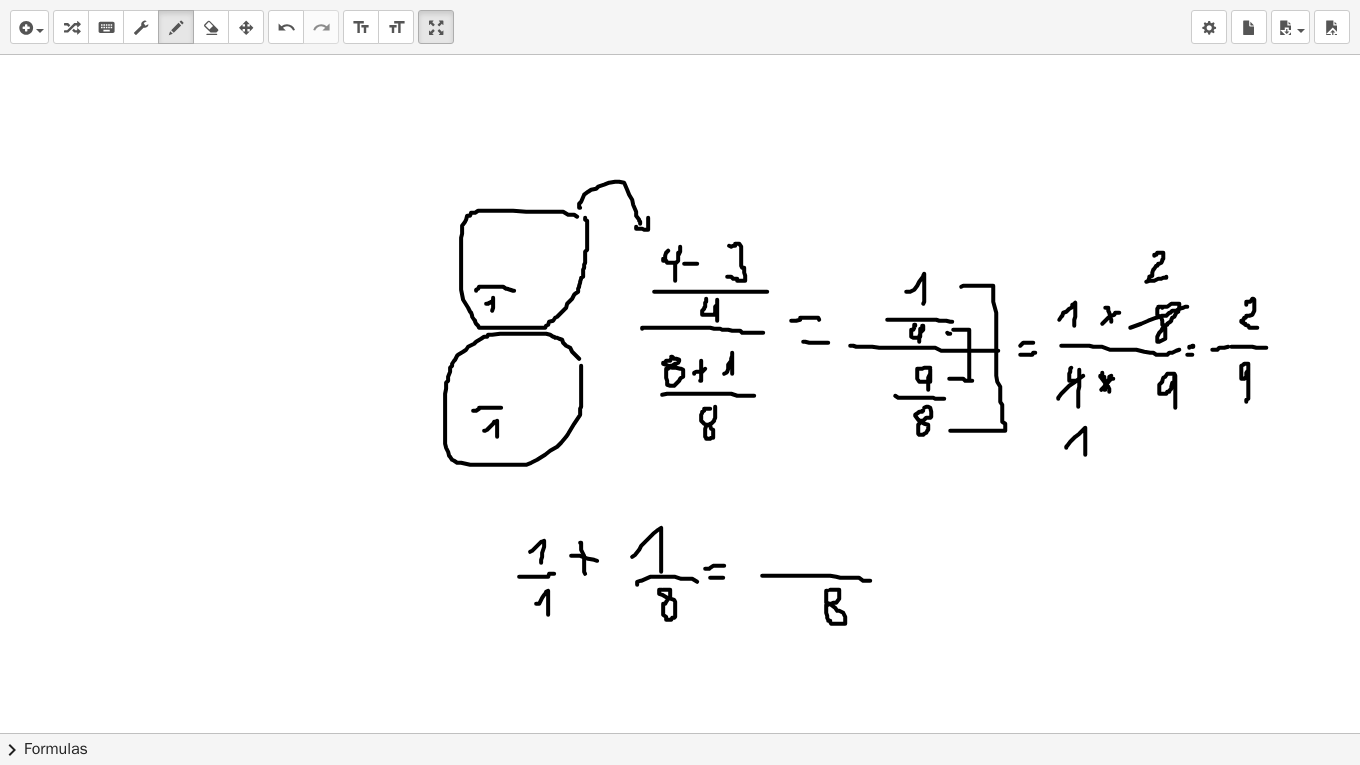 click at bounding box center [680, 1306] 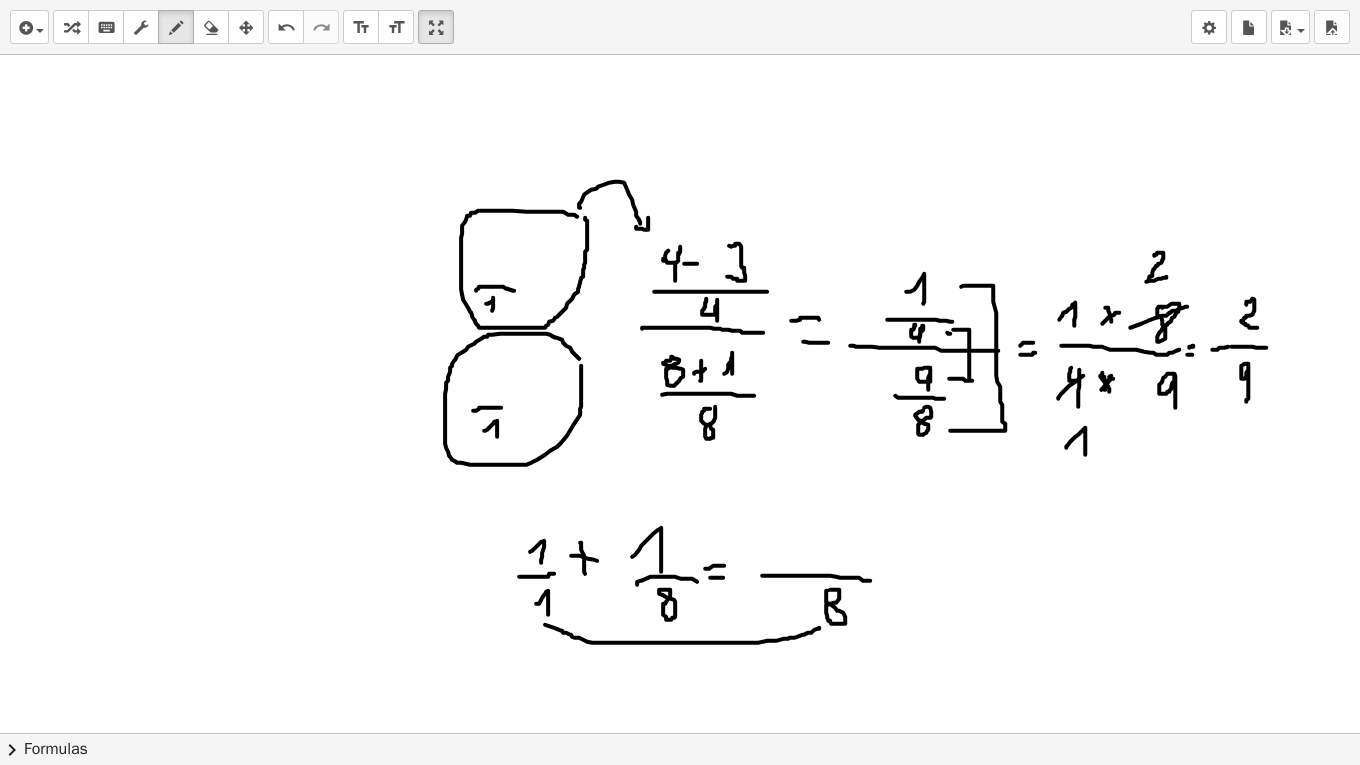 drag, startPoint x: 819, startPoint y: 626, endPoint x: 545, endPoint y: 623, distance: 274.01642 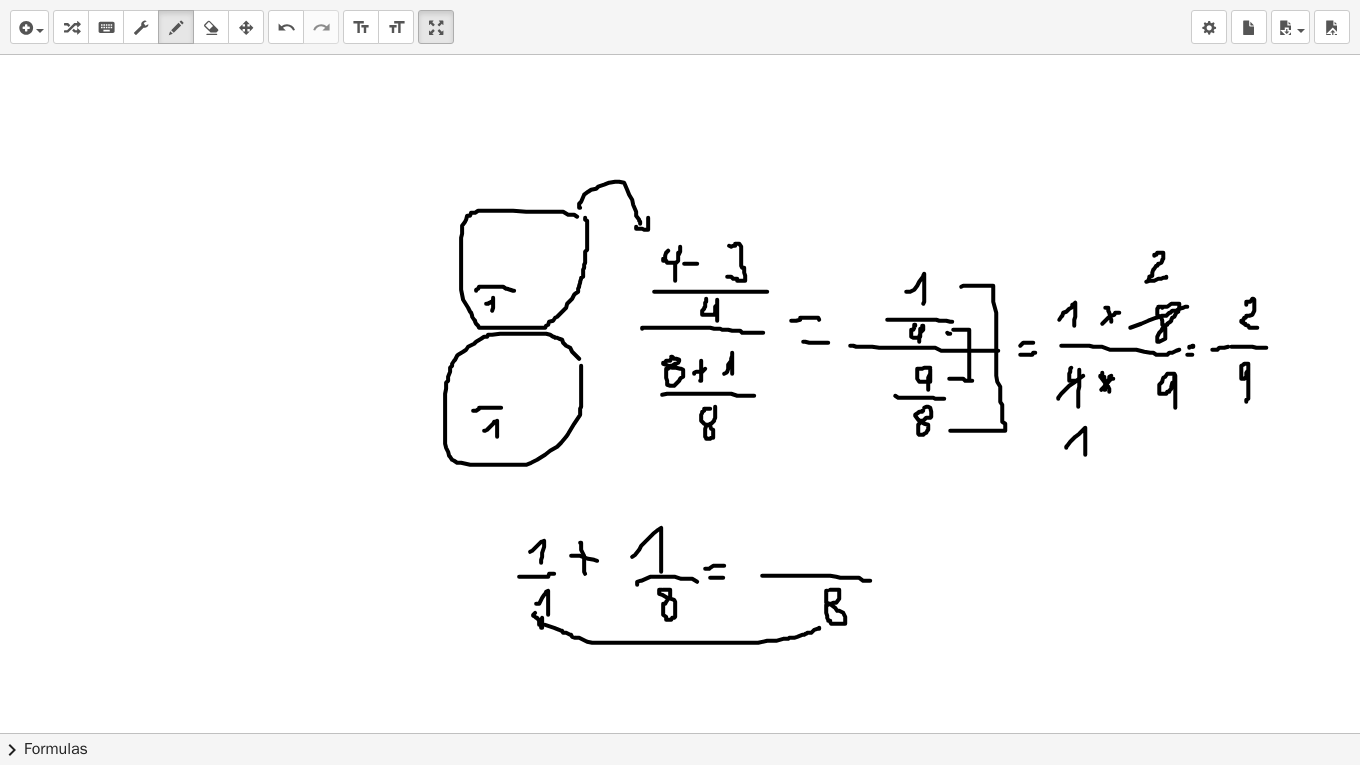 click at bounding box center (680, 1306) 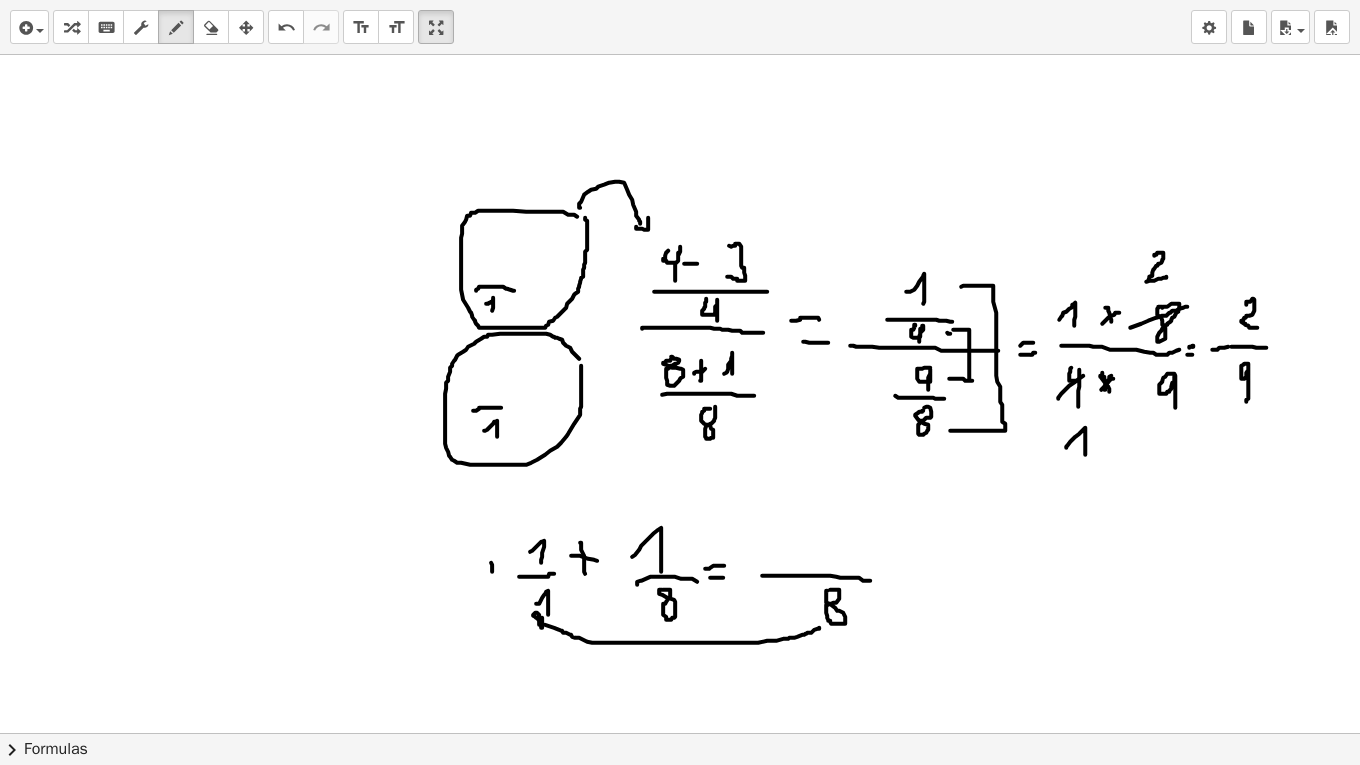 drag, startPoint x: 491, startPoint y: 561, endPoint x: 491, endPoint y: 594, distance: 33 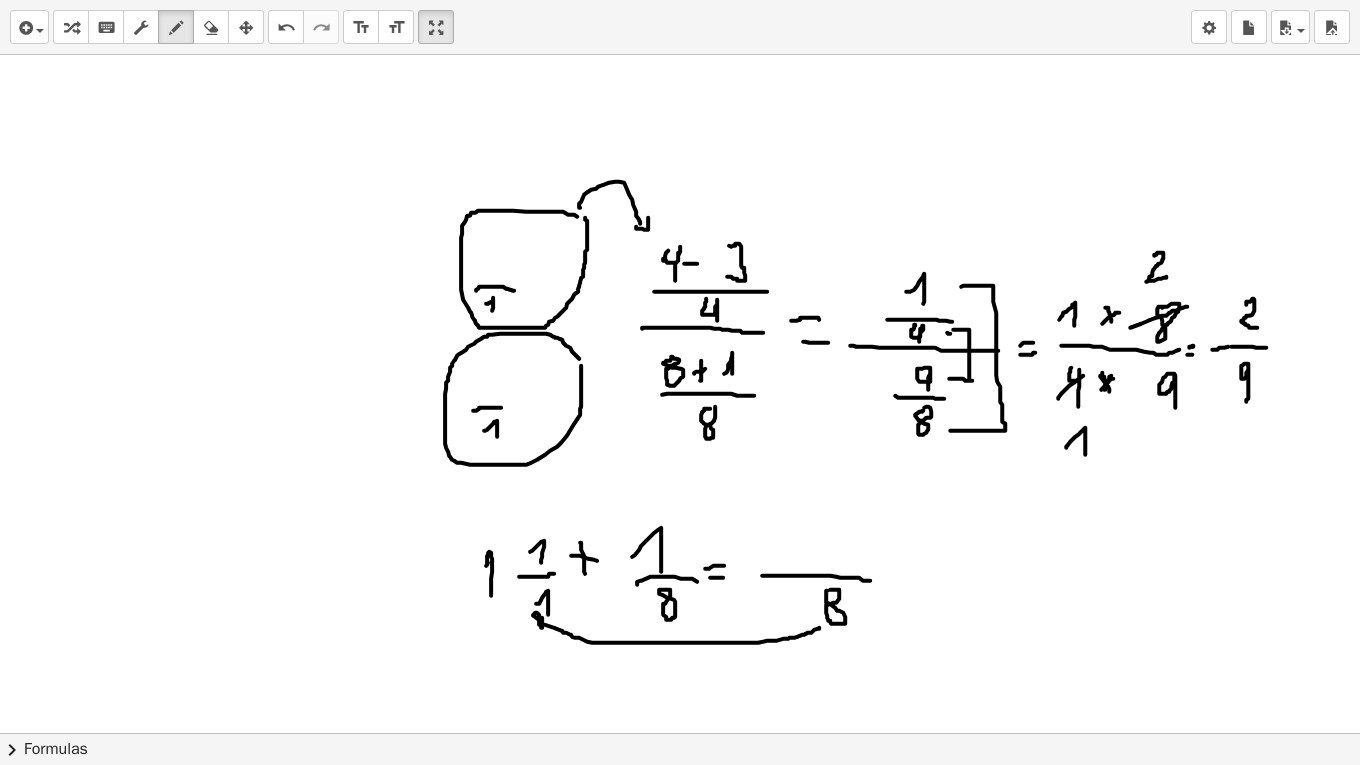 click at bounding box center (680, 1306) 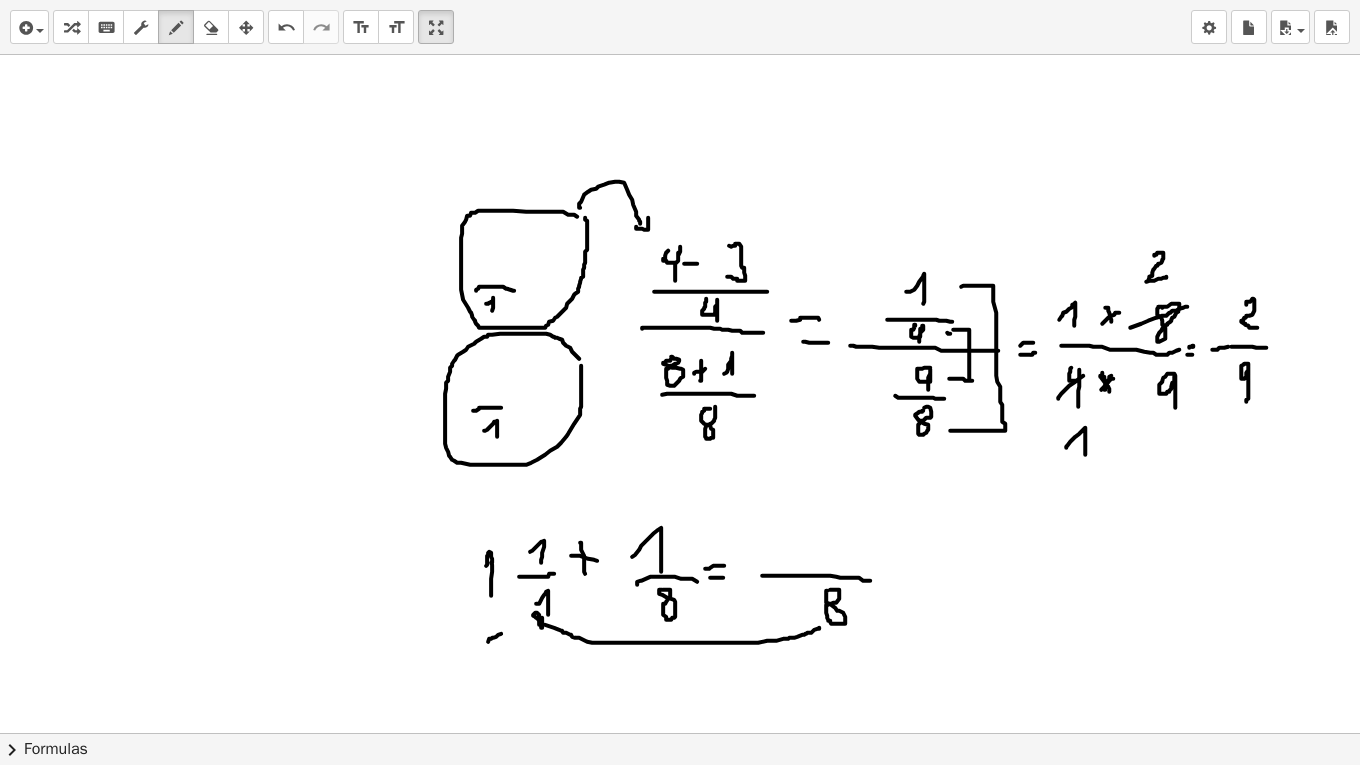 drag, startPoint x: 488, startPoint y: 640, endPoint x: 505, endPoint y: 631, distance: 19.235384 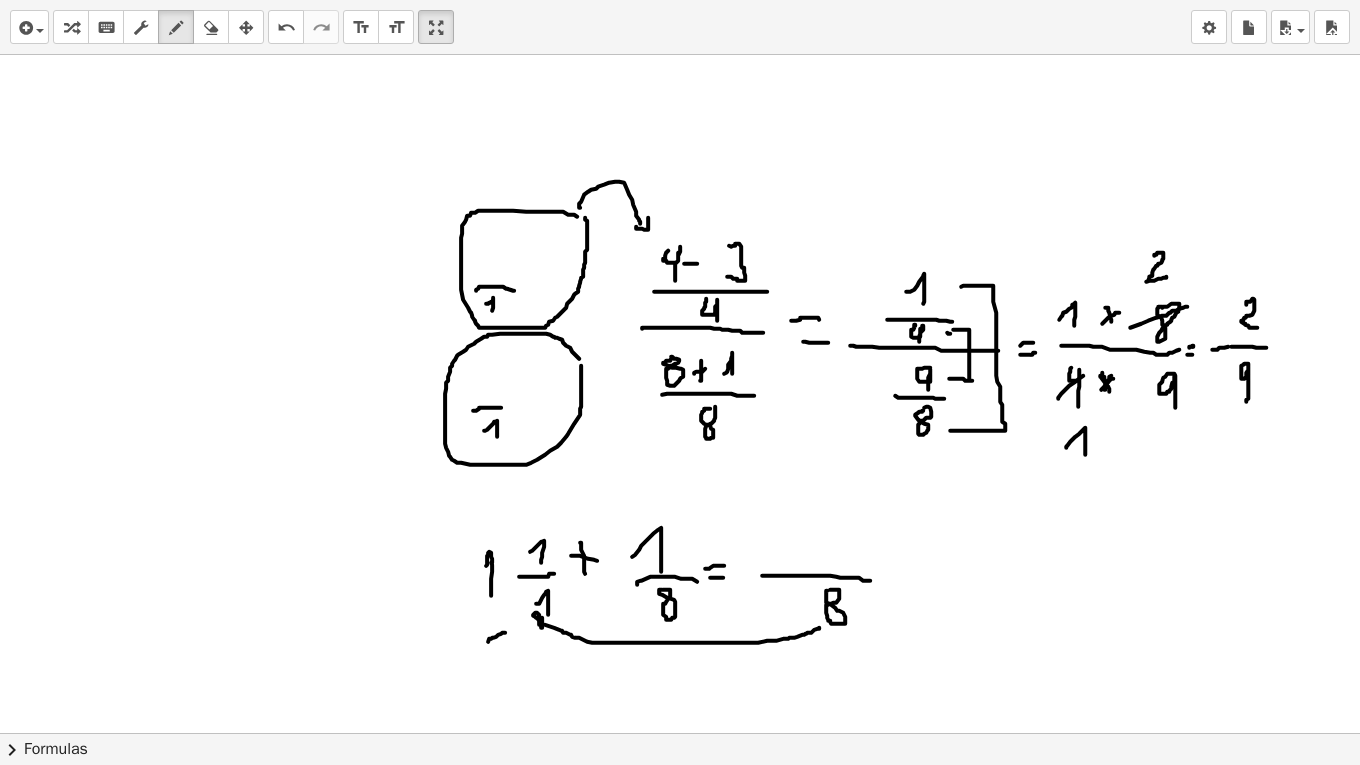 click at bounding box center [680, 1306] 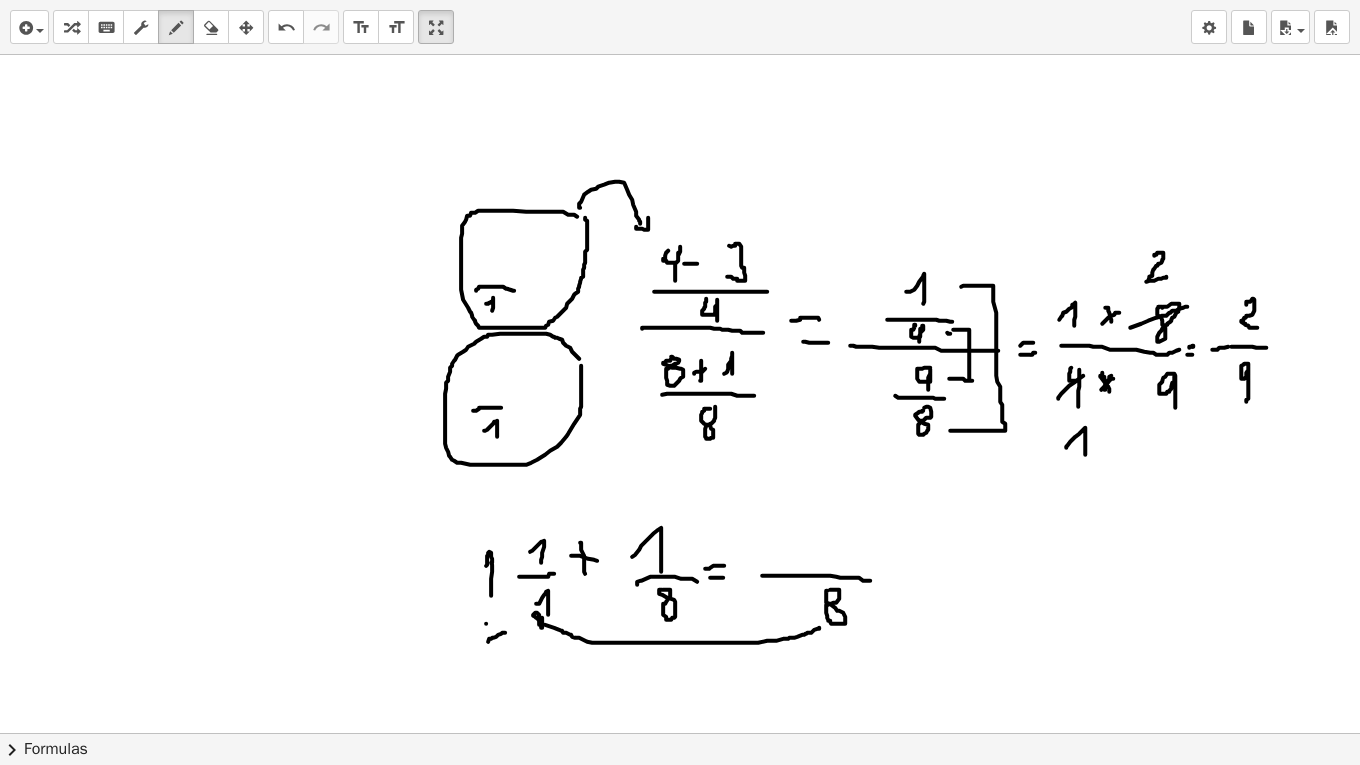 click at bounding box center (680, 1306) 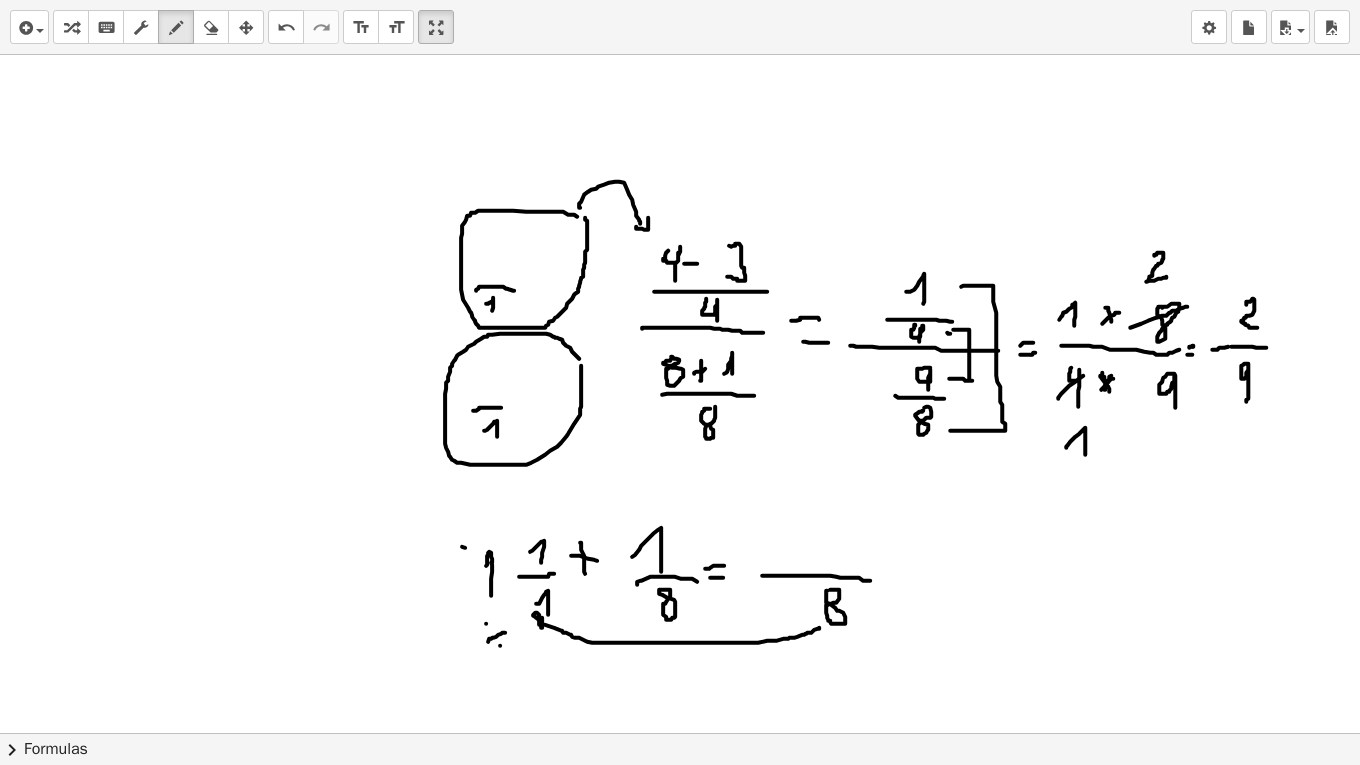drag, startPoint x: 462, startPoint y: 545, endPoint x: 472, endPoint y: 555, distance: 14.142136 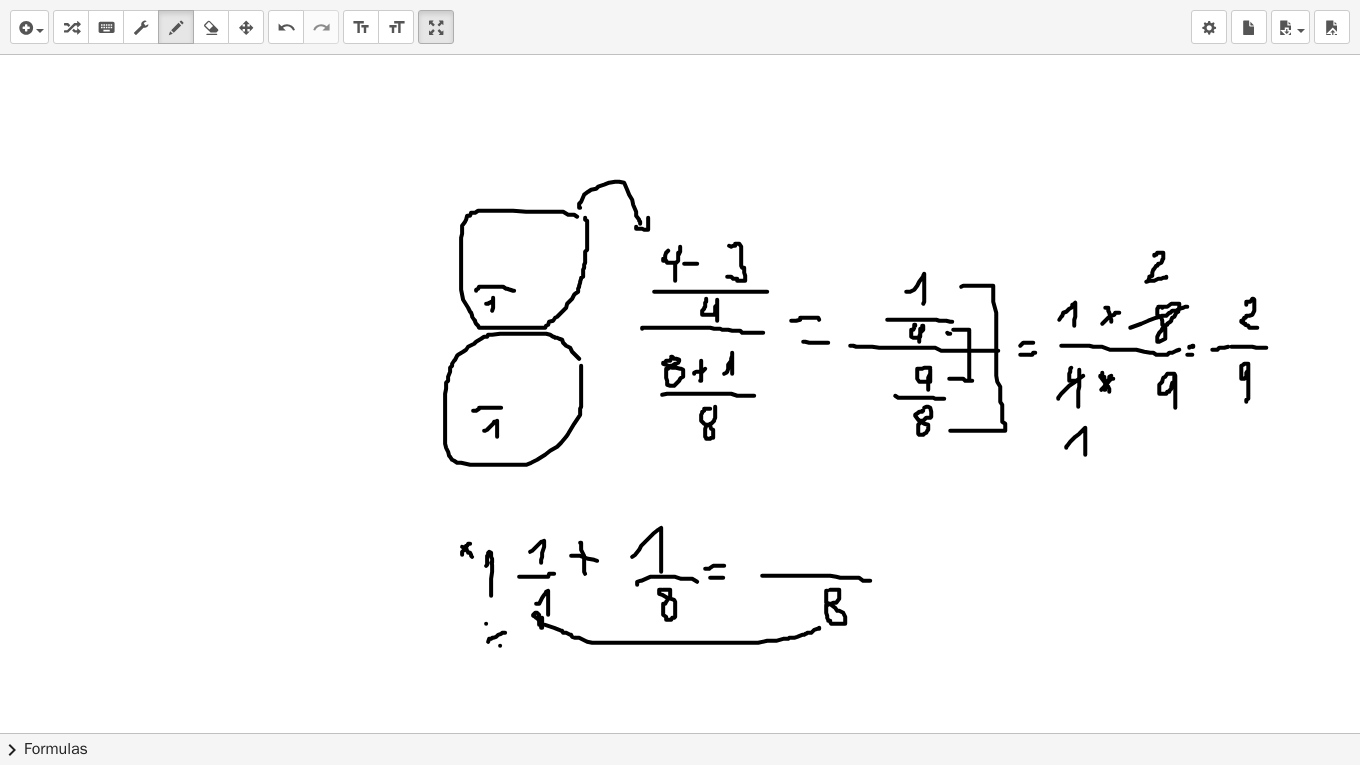 drag, startPoint x: 470, startPoint y: 542, endPoint x: 459, endPoint y: 558, distance: 19.416489 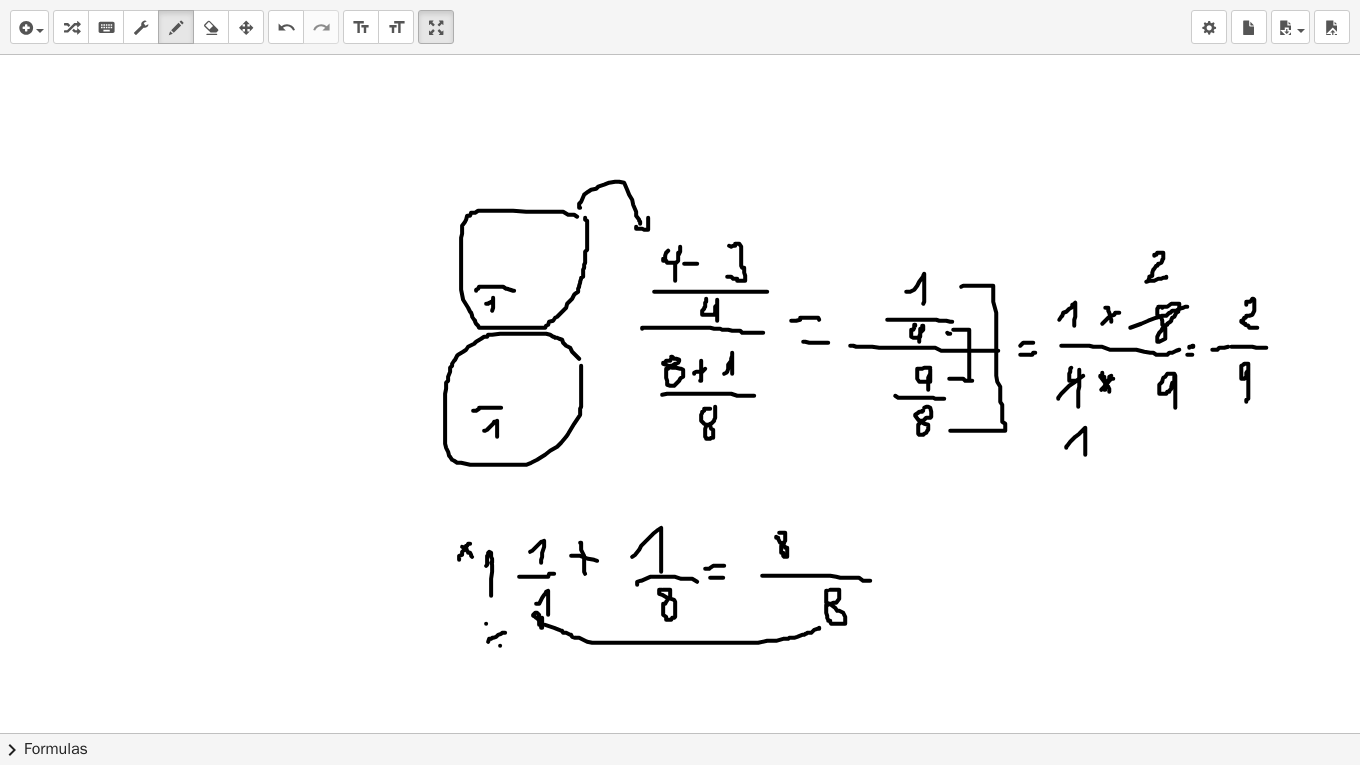 click at bounding box center (680, 1306) 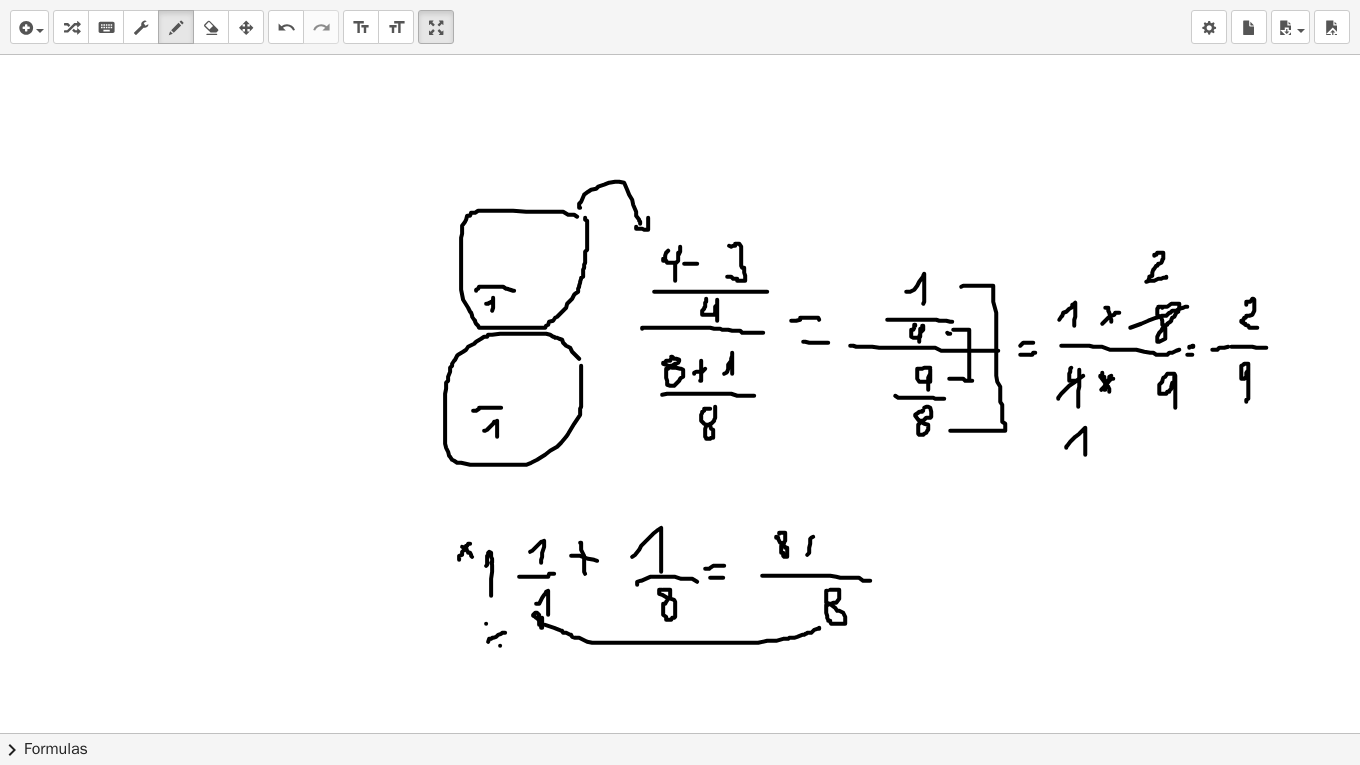 drag, startPoint x: 811, startPoint y: 536, endPoint x: 807, endPoint y: 553, distance: 17.464249 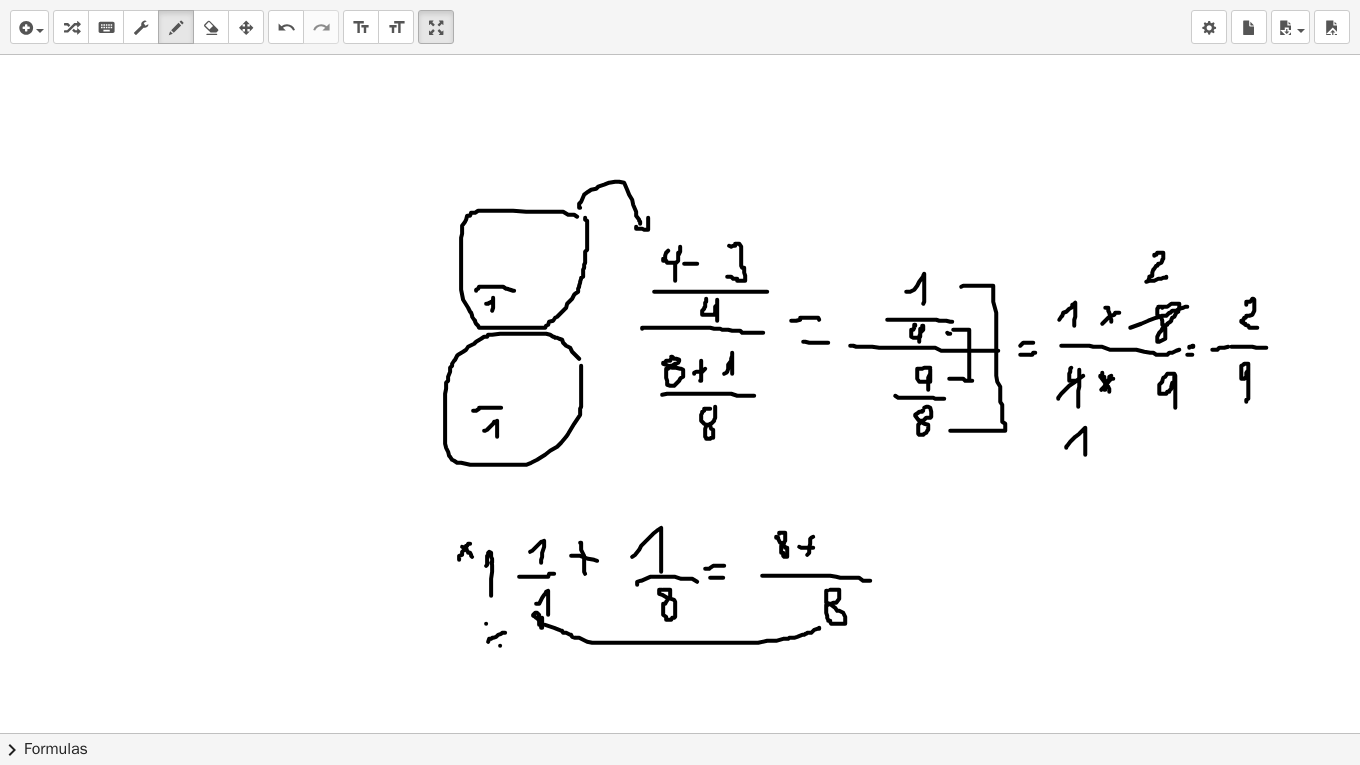 drag, startPoint x: 799, startPoint y: 545, endPoint x: 815, endPoint y: 546, distance: 16.03122 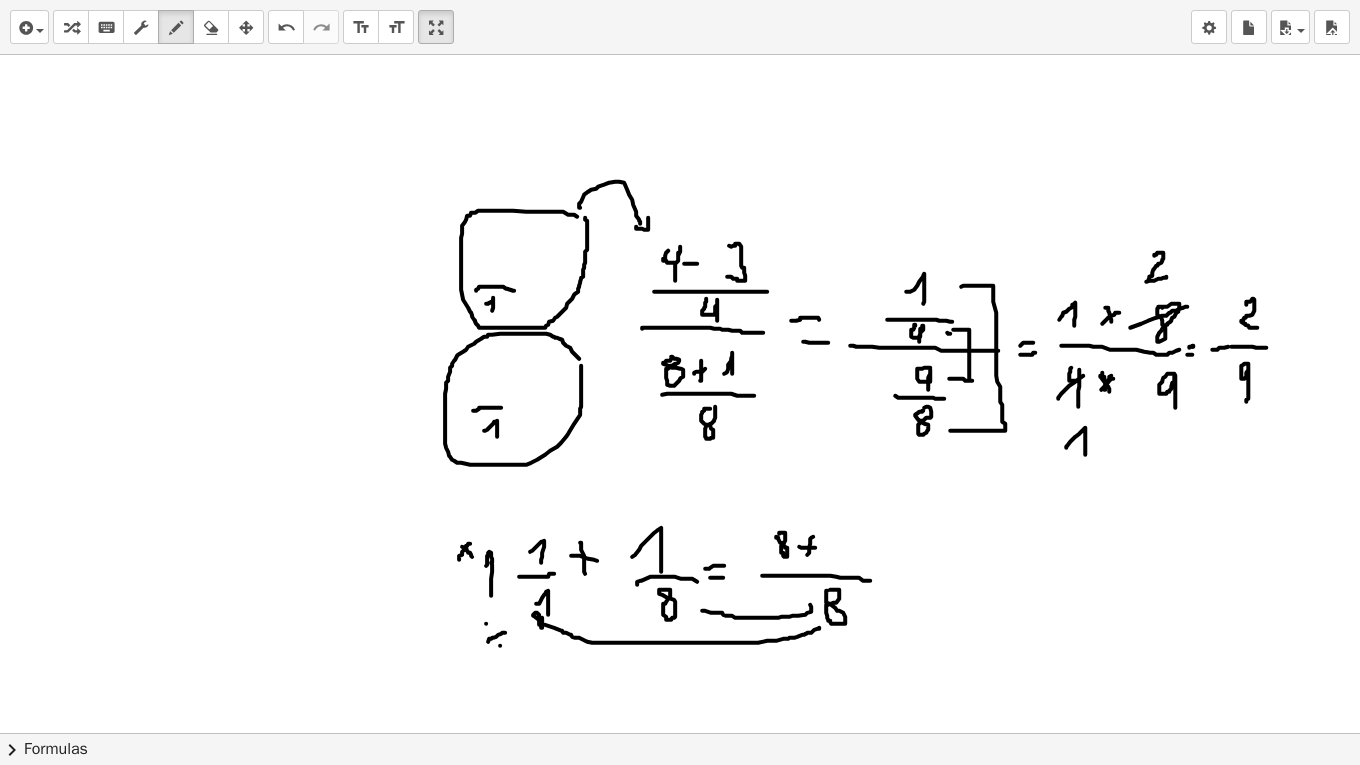 drag, startPoint x: 811, startPoint y: 605, endPoint x: 698, endPoint y: 609, distance: 113.07078 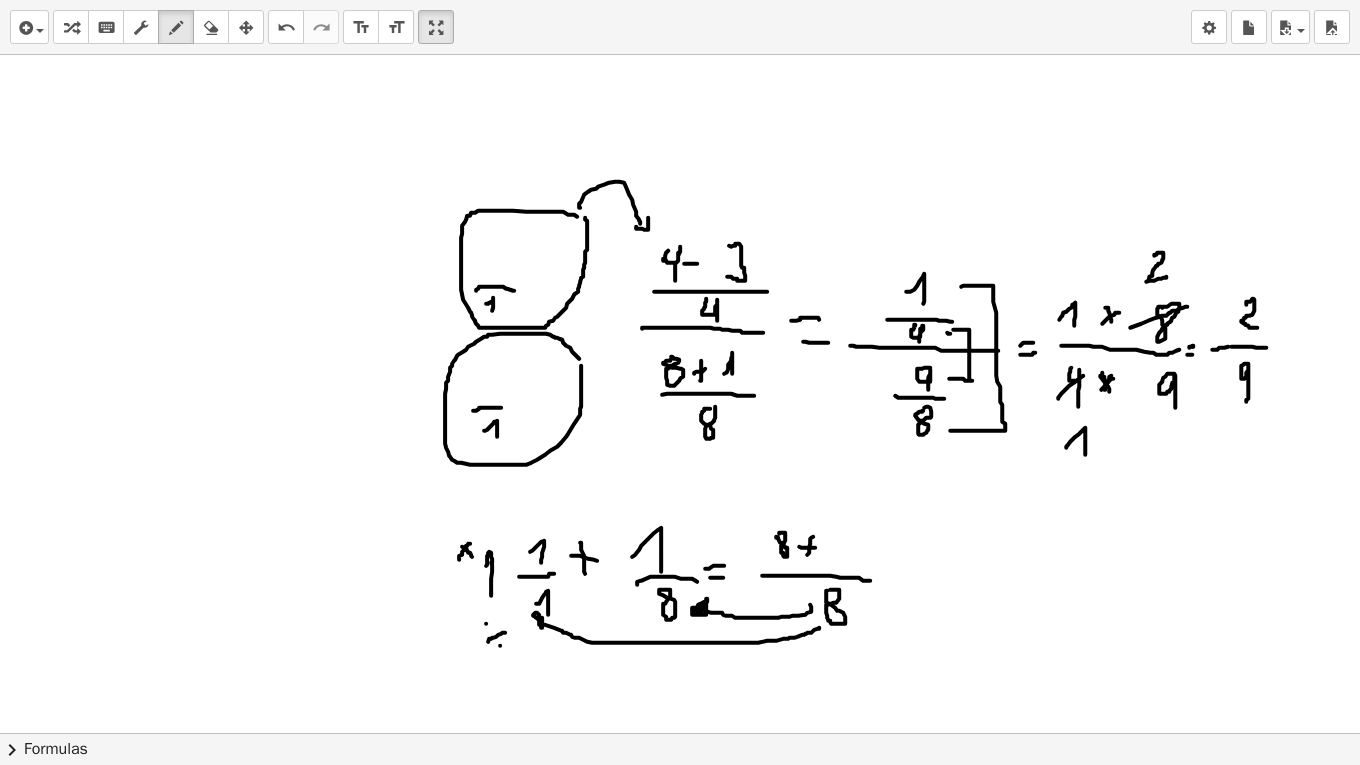 click at bounding box center (680, 1306) 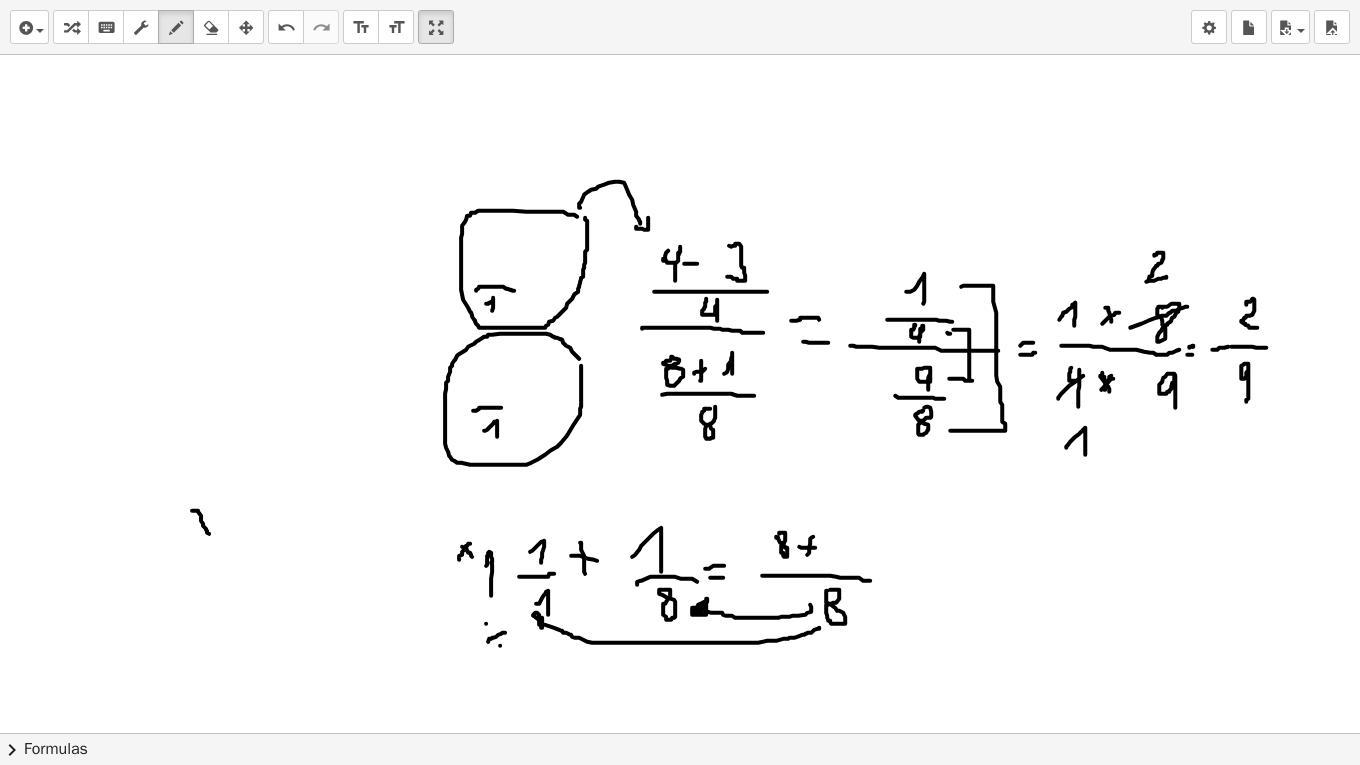 drag, startPoint x: 192, startPoint y: 509, endPoint x: 209, endPoint y: 532, distance: 28.600698 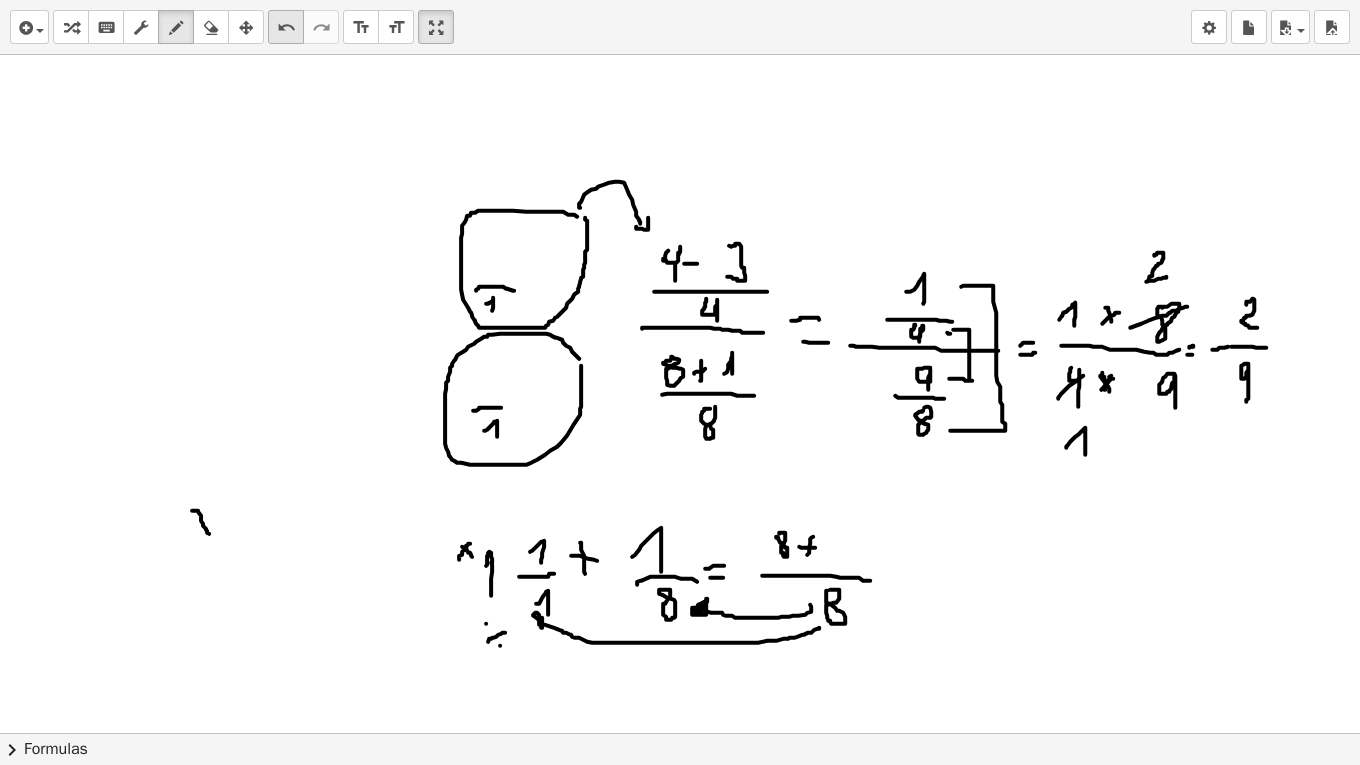 click on "undo" at bounding box center (286, 28) 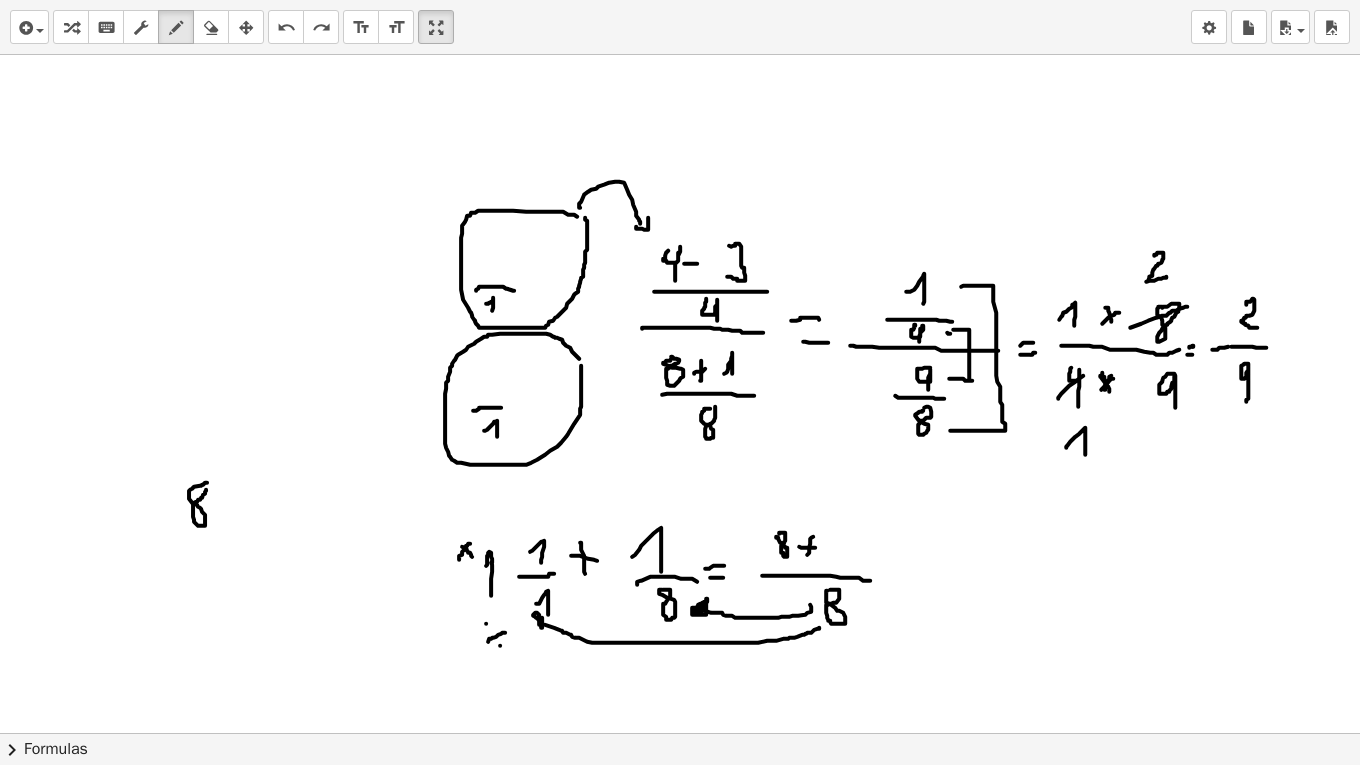click at bounding box center (680, 1306) 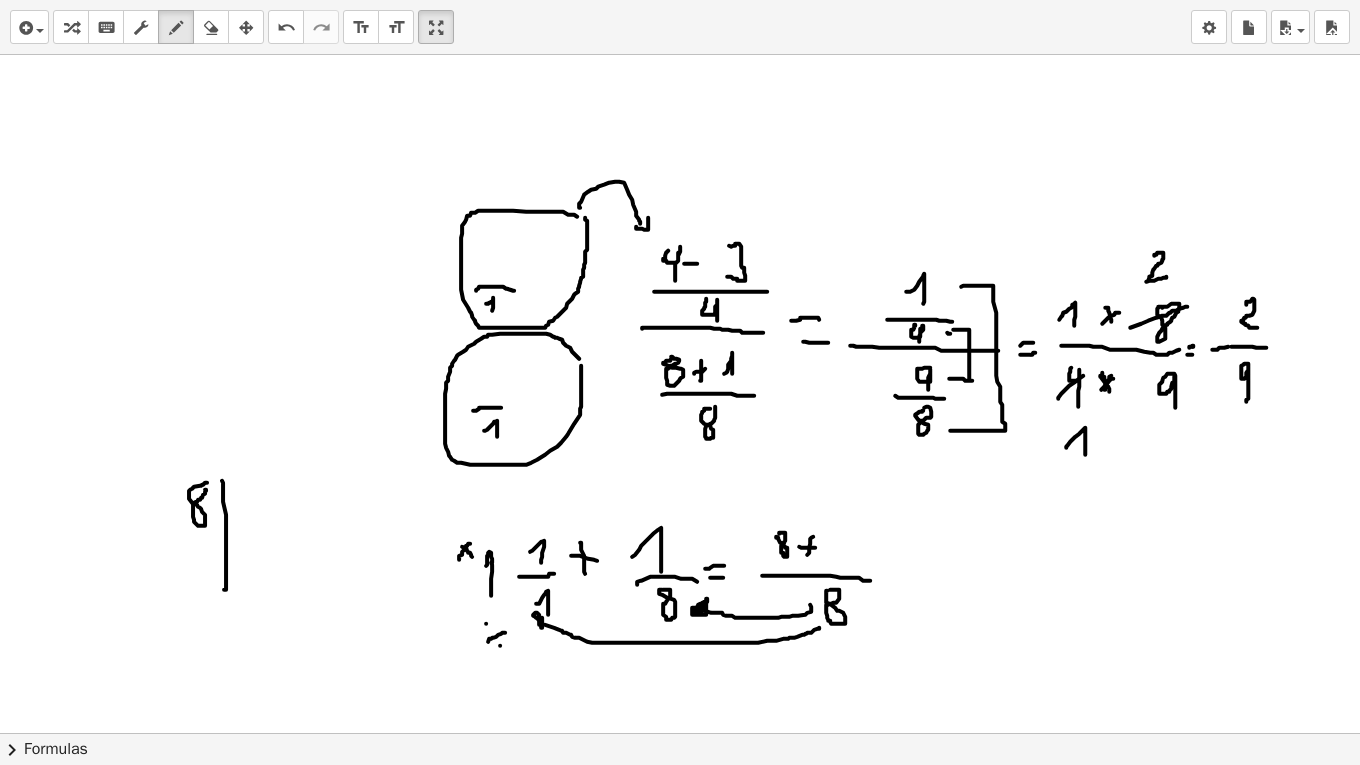 drag, startPoint x: 222, startPoint y: 479, endPoint x: 228, endPoint y: 541, distance: 62.289646 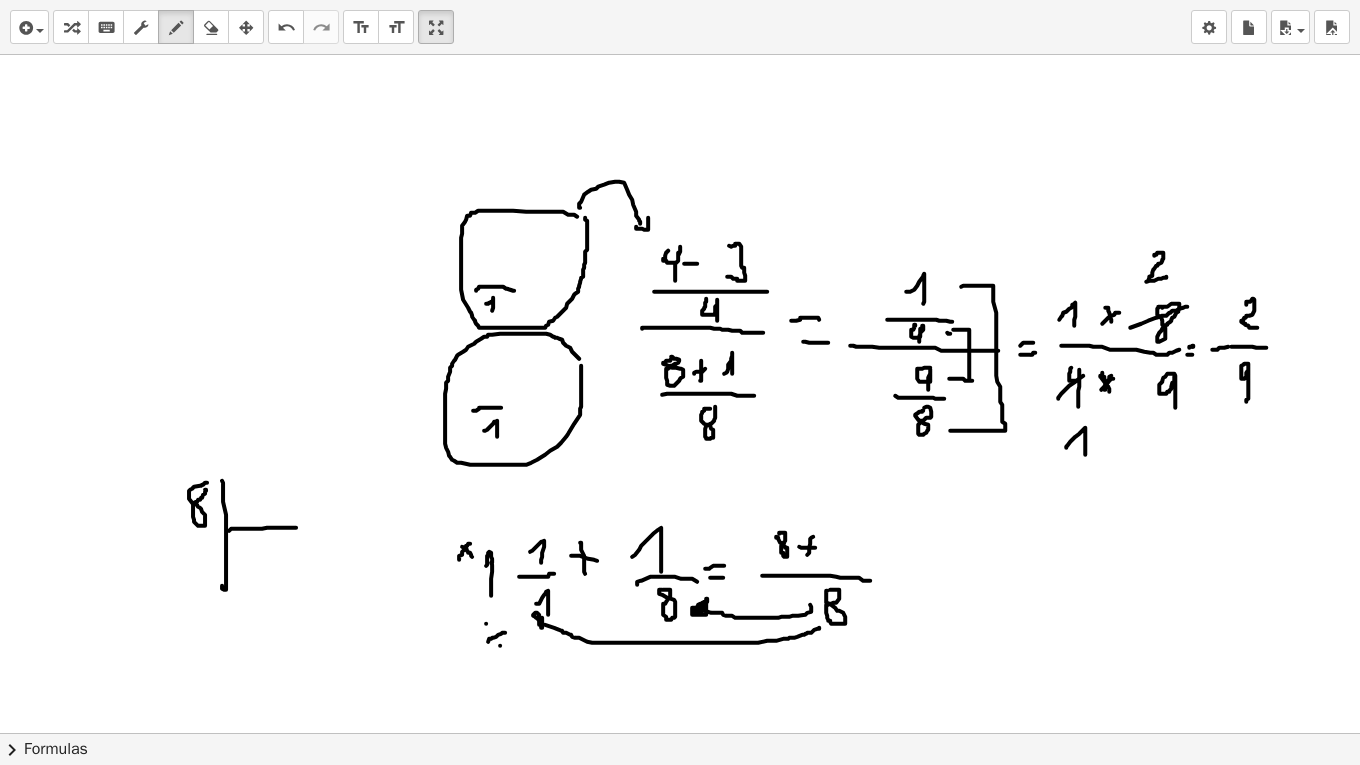 drag, startPoint x: 229, startPoint y: 529, endPoint x: 296, endPoint y: 526, distance: 67.06713 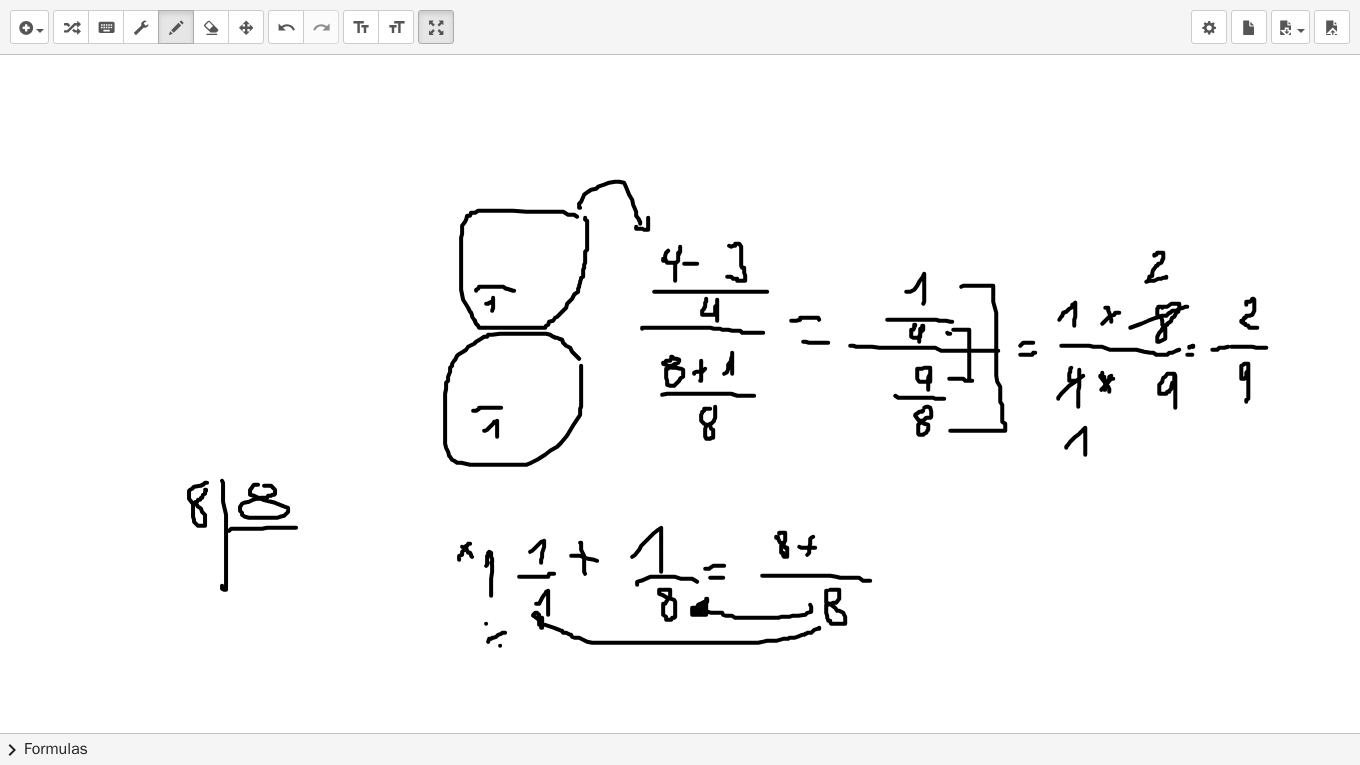 click at bounding box center [680, 1306] 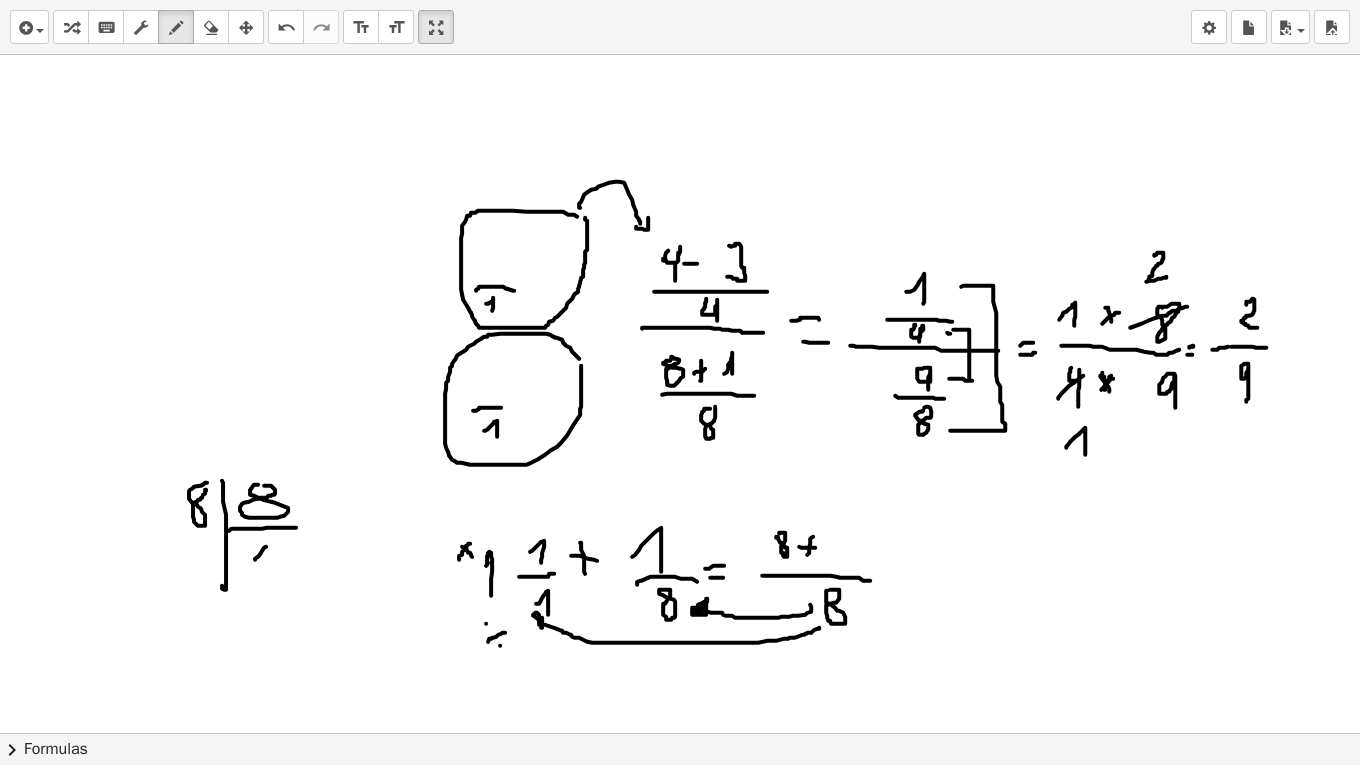 drag, startPoint x: 255, startPoint y: 558, endPoint x: 263, endPoint y: 570, distance: 14.422205 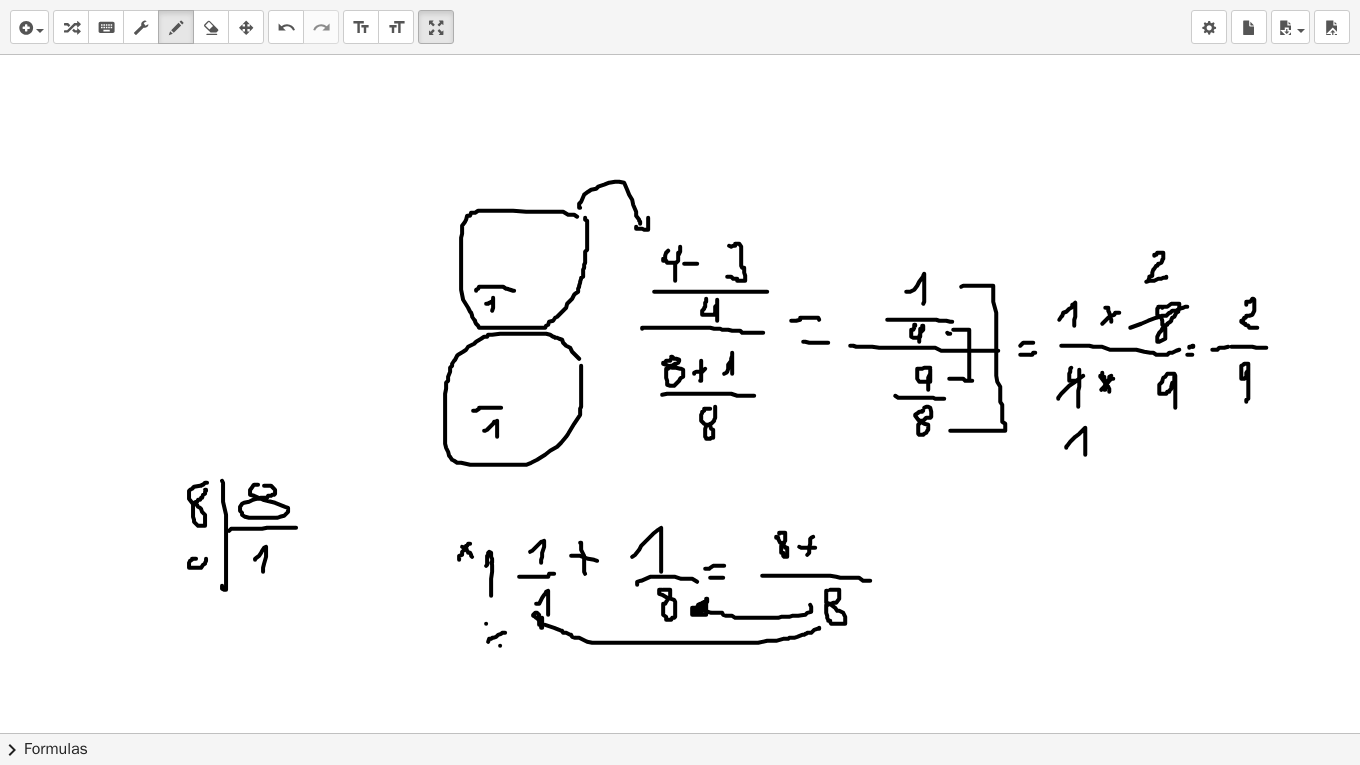 drag, startPoint x: 189, startPoint y: 561, endPoint x: 203, endPoint y: 555, distance: 15.231546 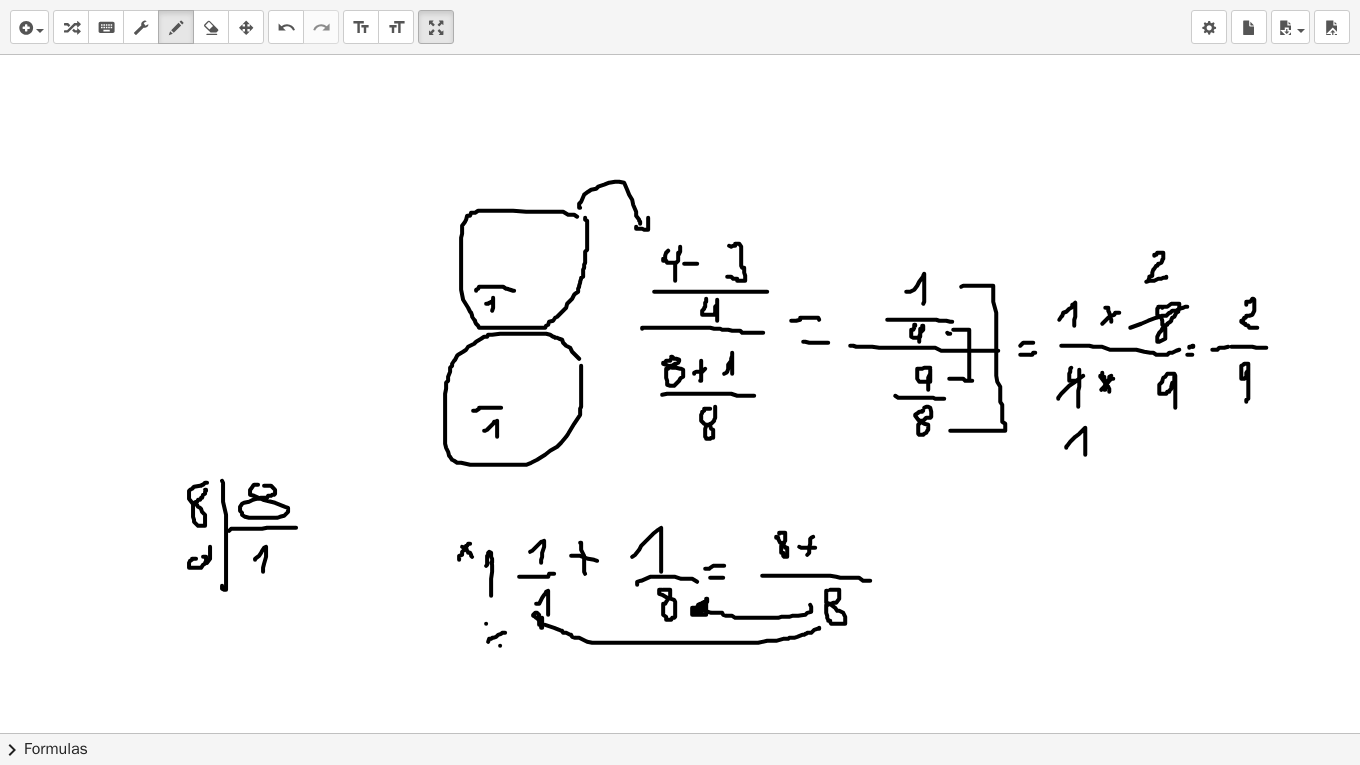 drag, startPoint x: 210, startPoint y: 545, endPoint x: 186, endPoint y: 554, distance: 25.632011 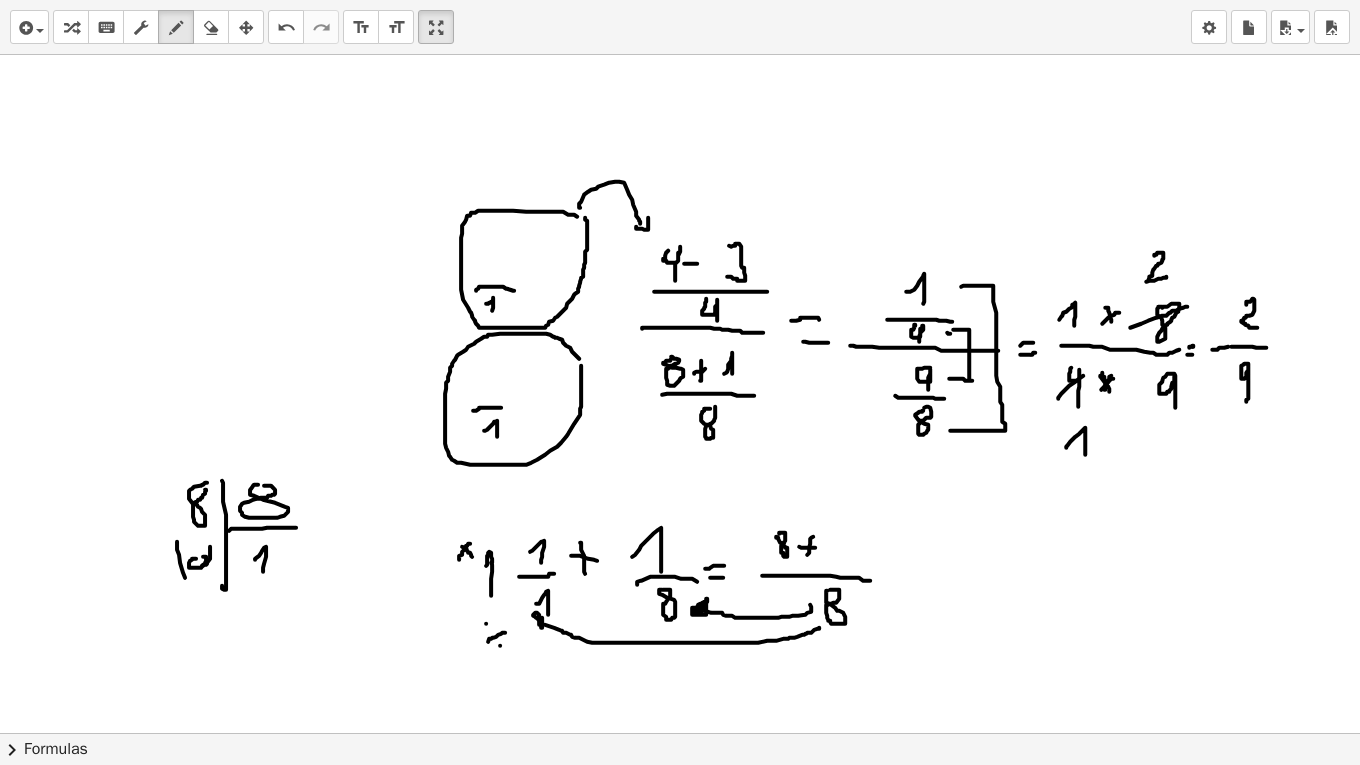 drag, startPoint x: 177, startPoint y: 540, endPoint x: 223, endPoint y: 596, distance: 72.47068 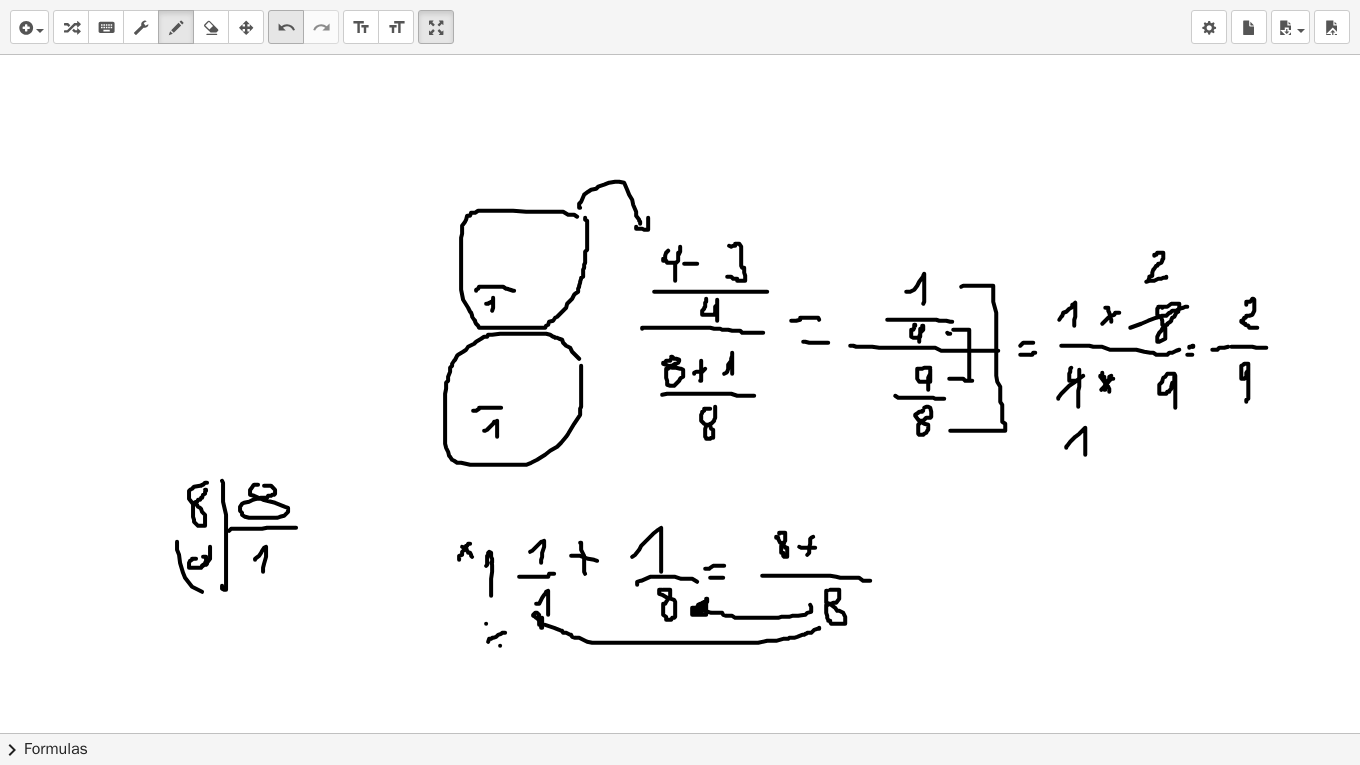 click on "undo" at bounding box center (286, 28) 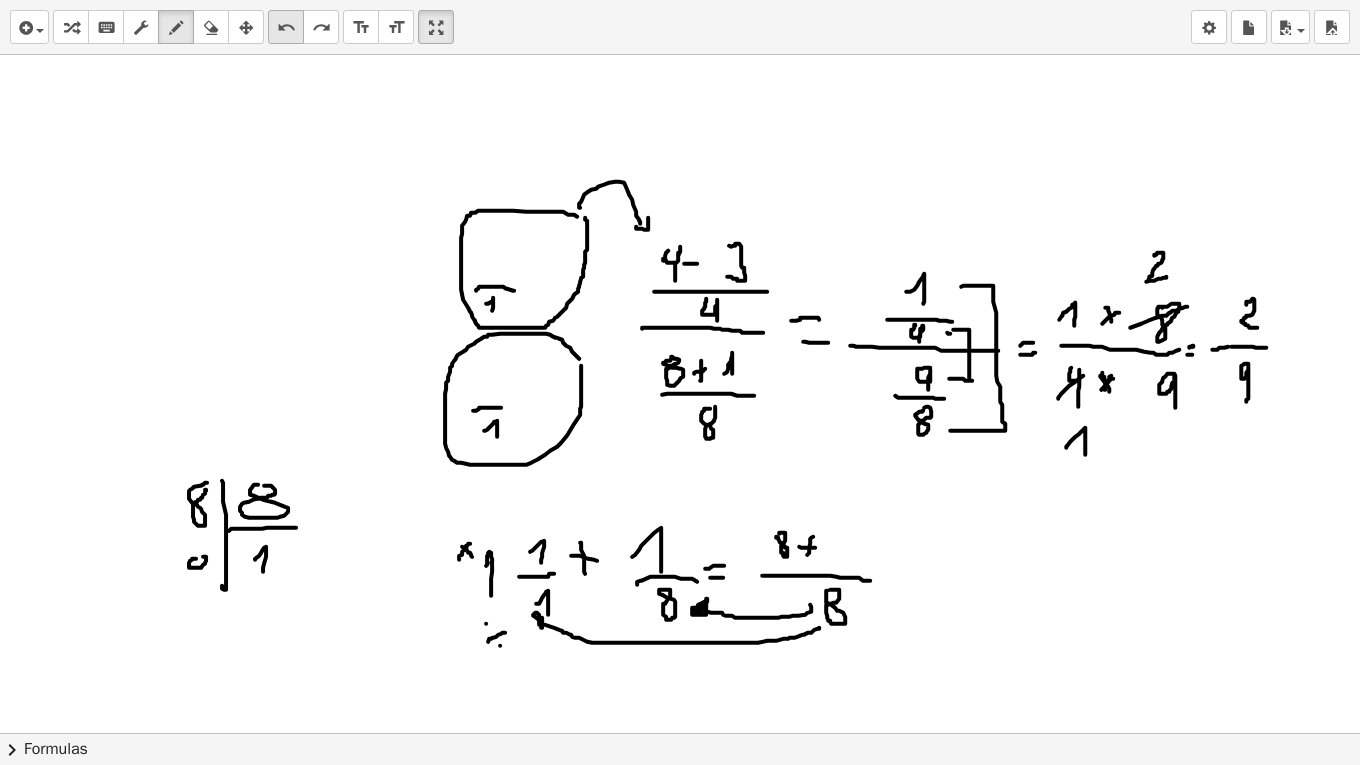click on "undo" at bounding box center (286, 28) 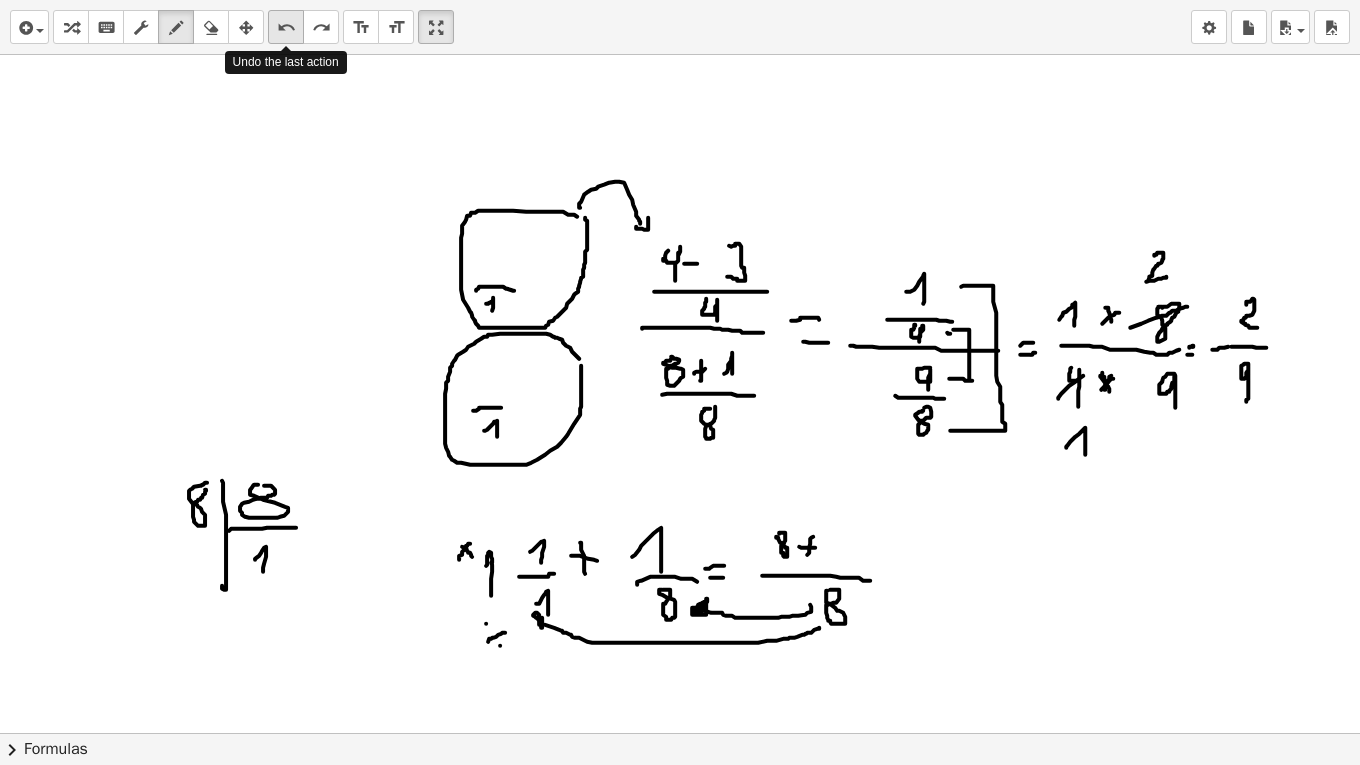 click on "undo" at bounding box center [286, 28] 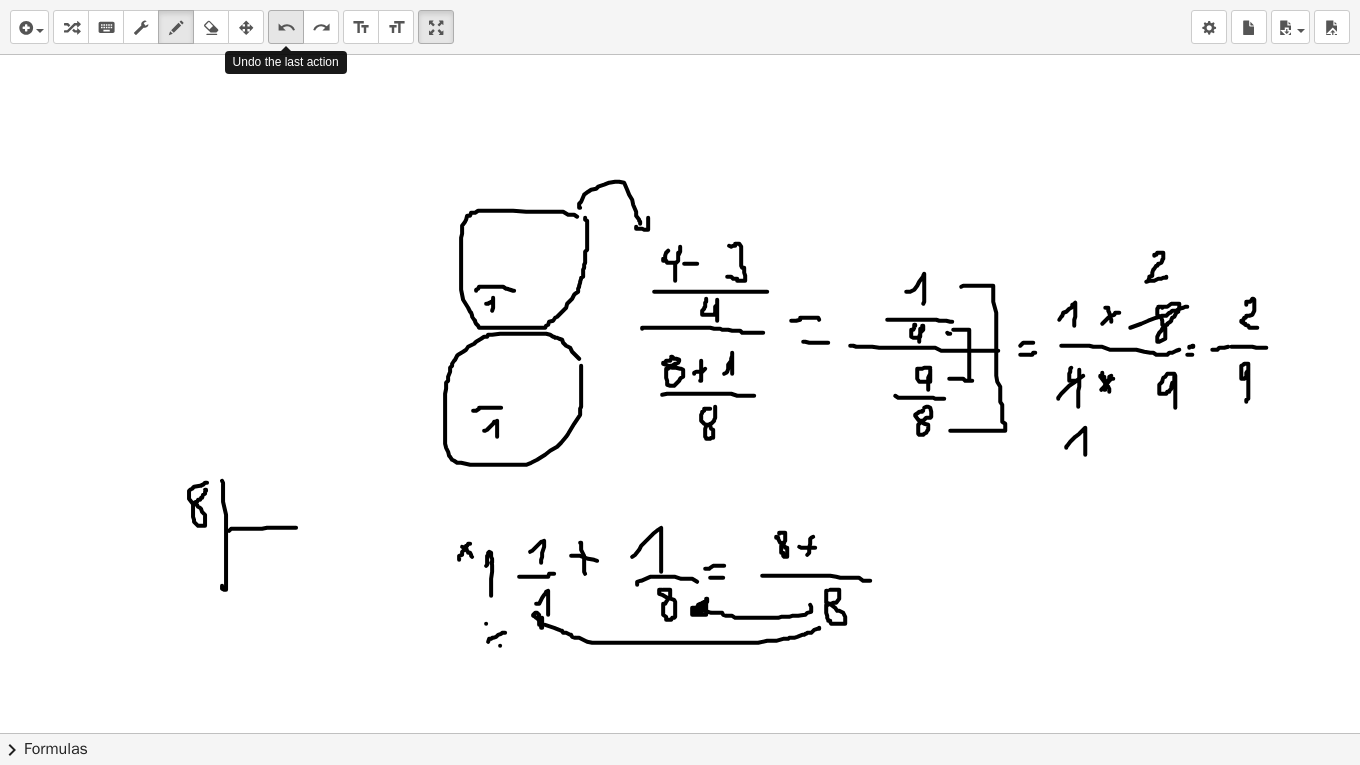 click on "undo" at bounding box center (286, 28) 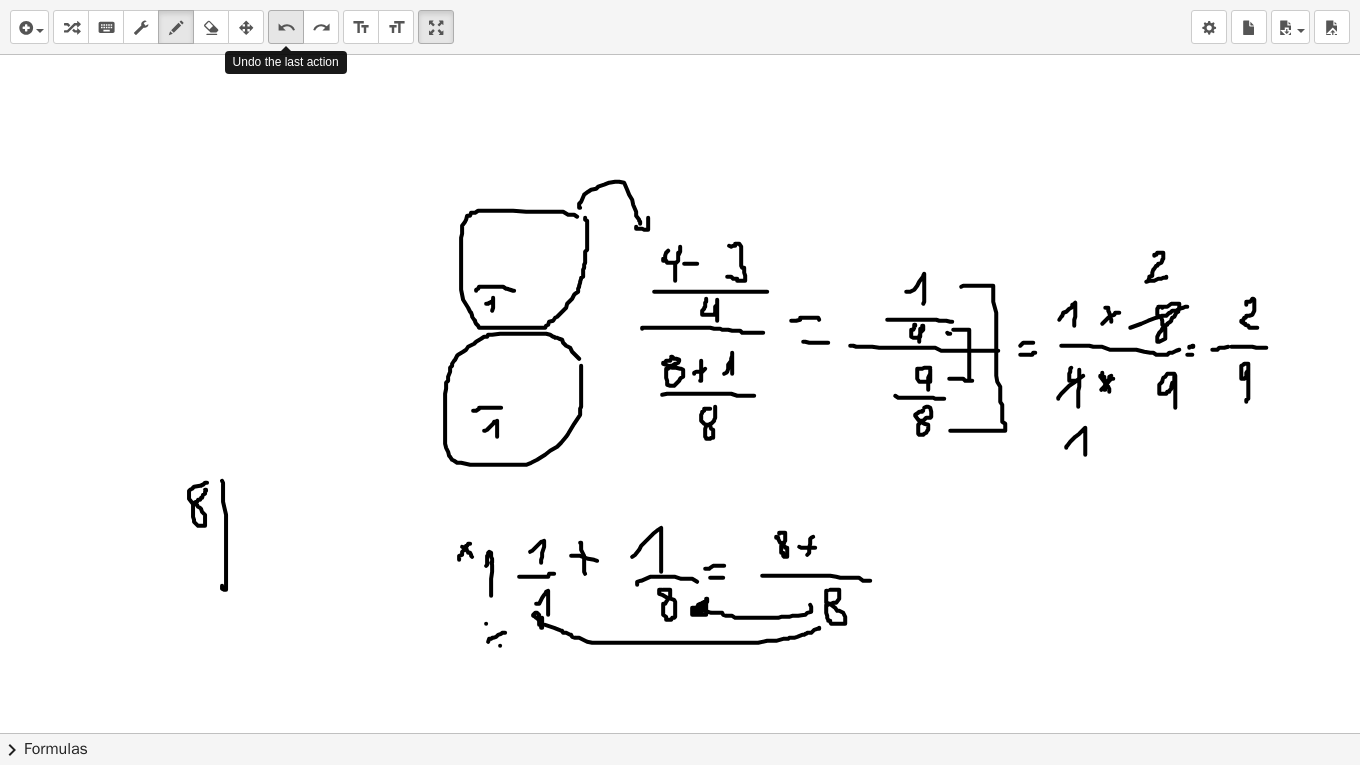 click on "undo" at bounding box center [286, 28] 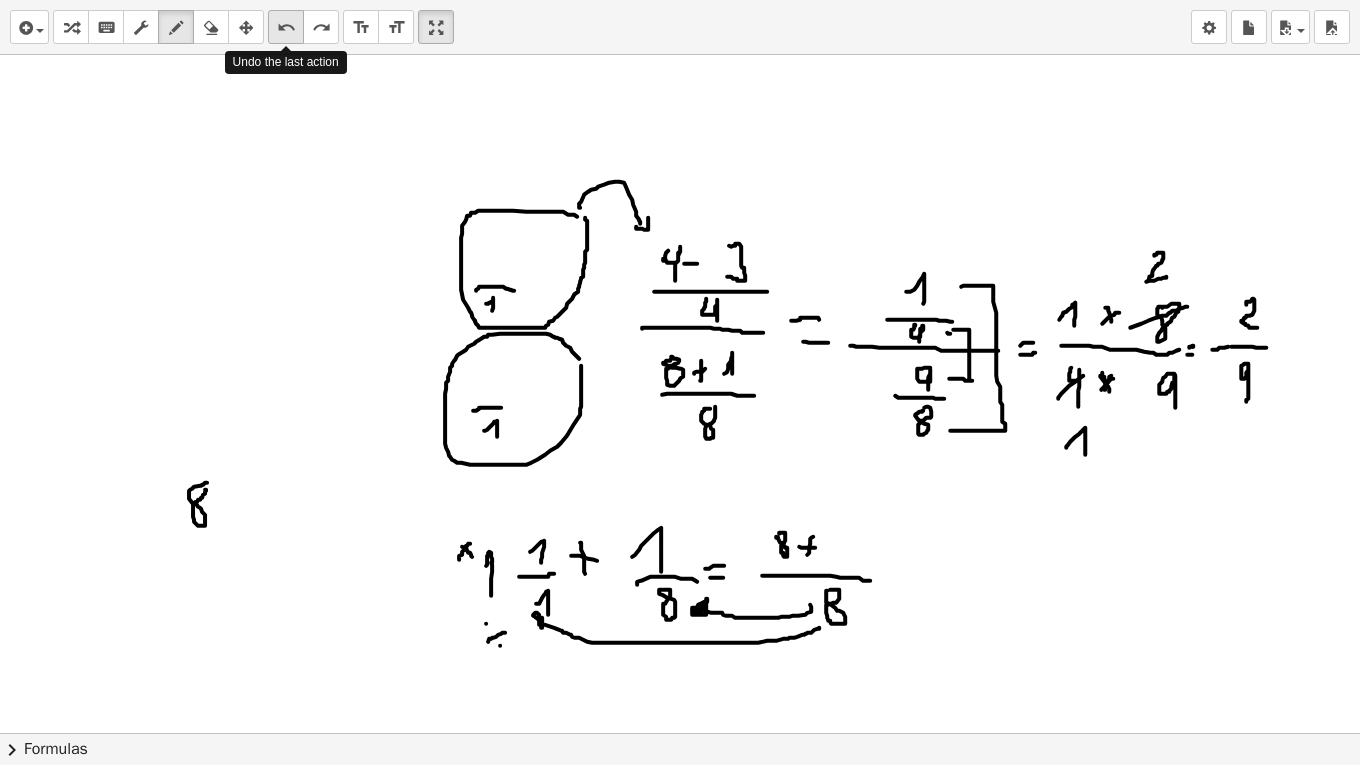 click on "undo" at bounding box center [286, 28] 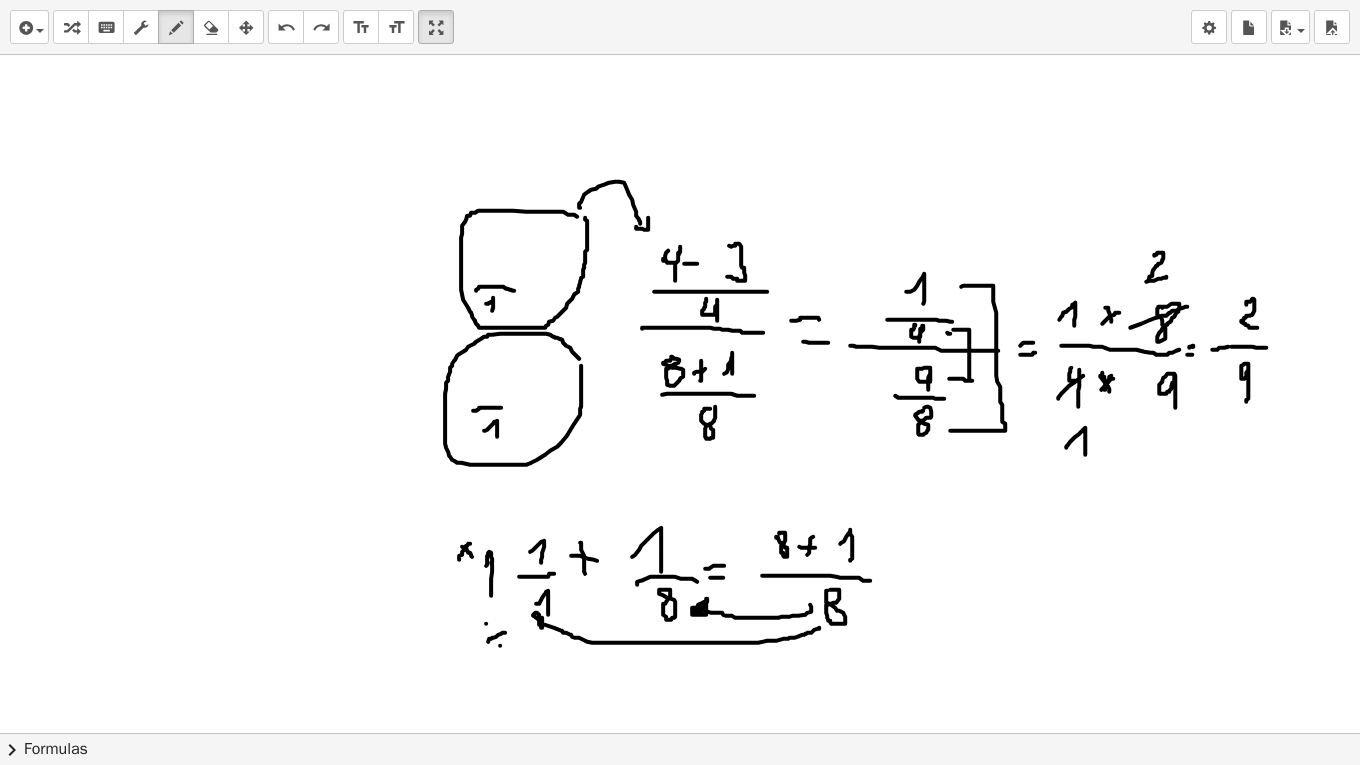 drag, startPoint x: 840, startPoint y: 542, endPoint x: 850, endPoint y: 559, distance: 19.723083 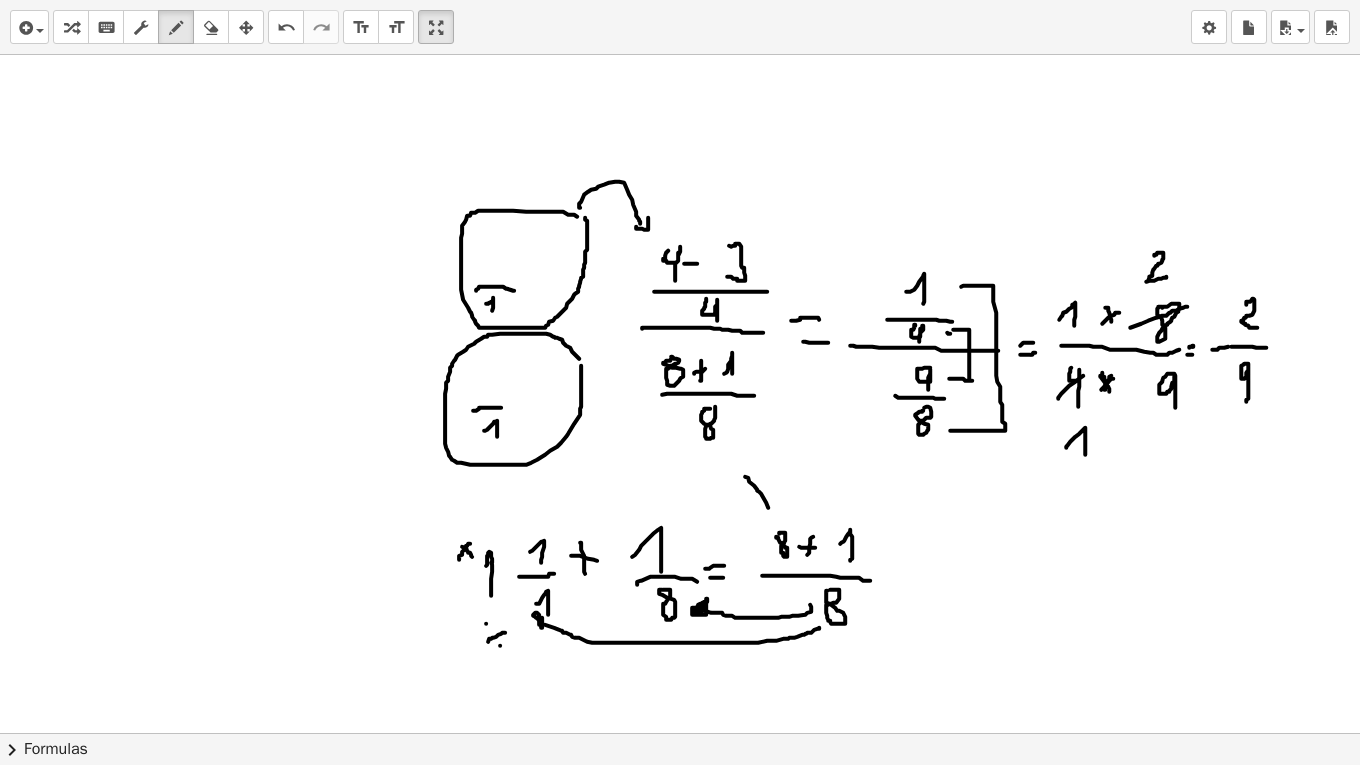 drag, startPoint x: 768, startPoint y: 506, endPoint x: 742, endPoint y: 470, distance: 44.407207 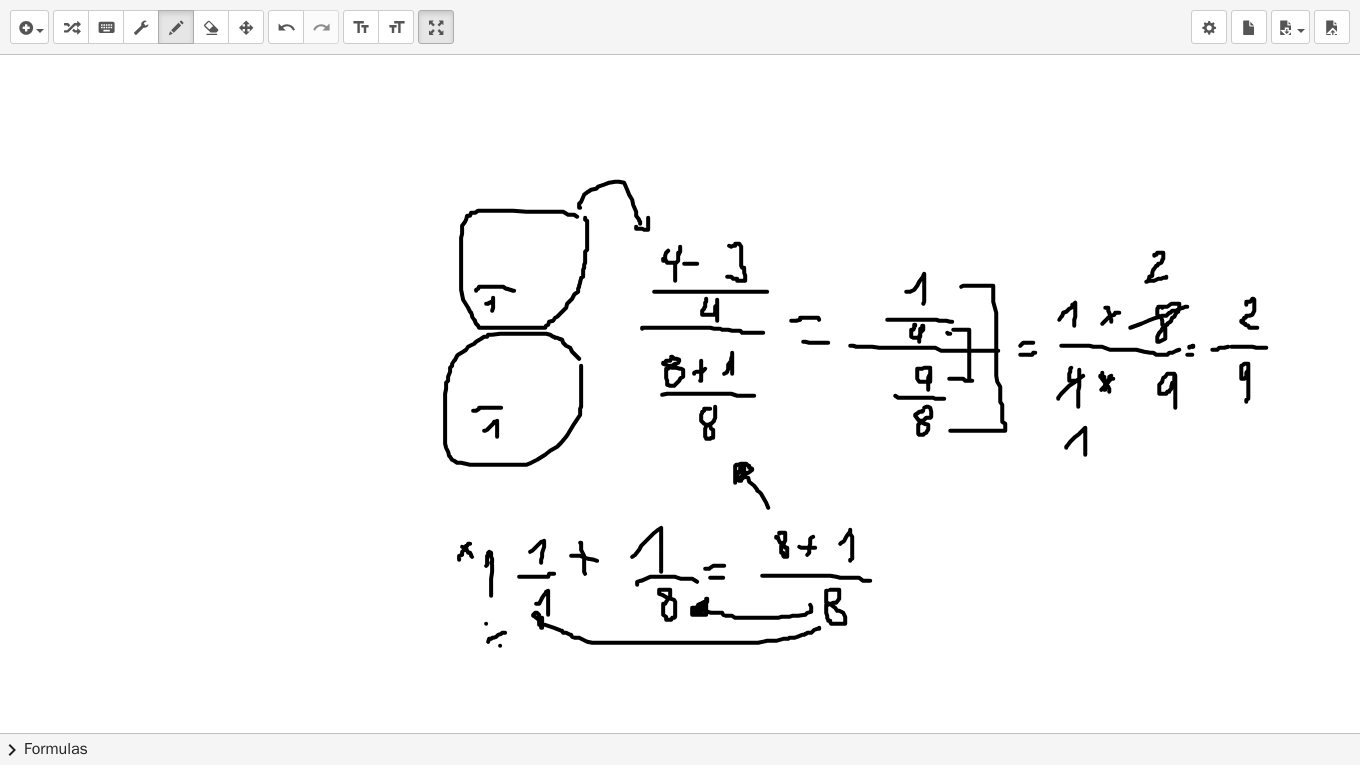 drag, startPoint x: 735, startPoint y: 481, endPoint x: 737, endPoint y: 470, distance: 11.18034 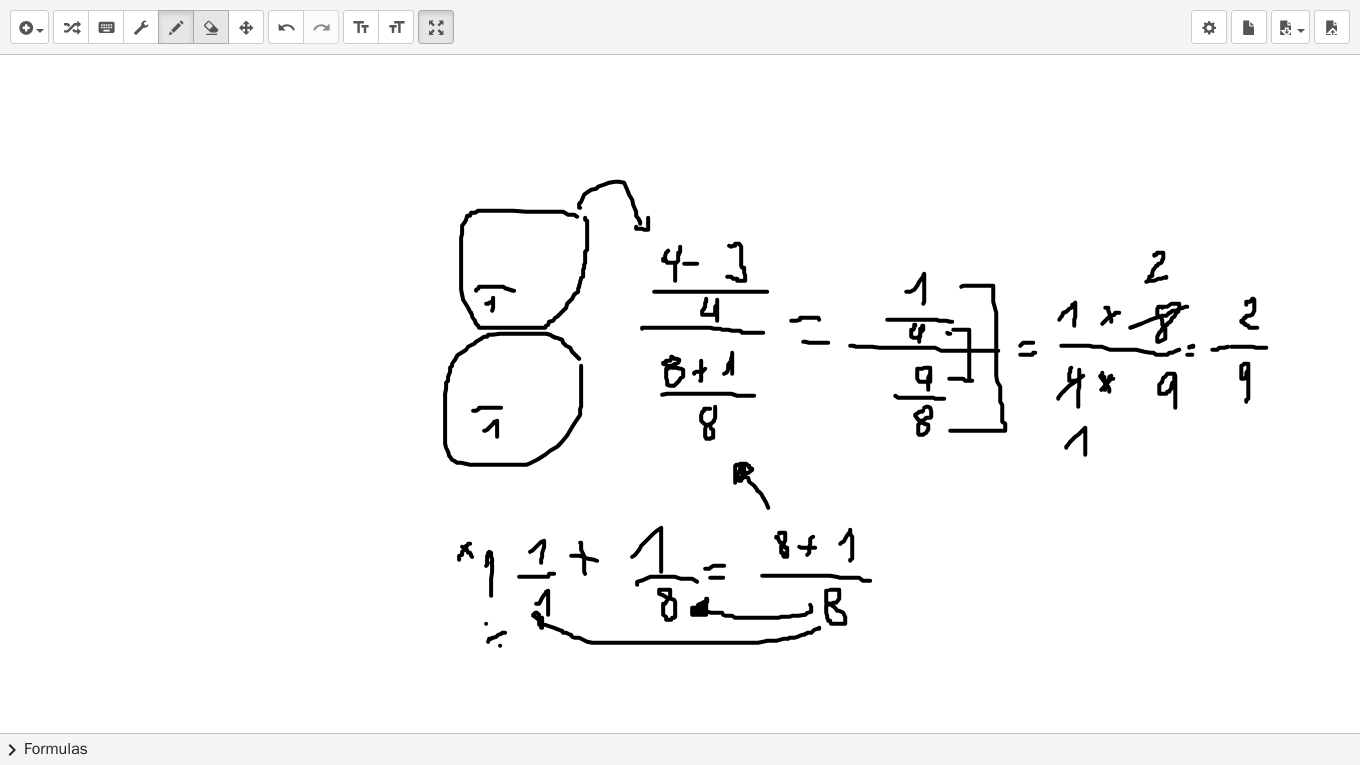 click on "erase" at bounding box center (211, 27) 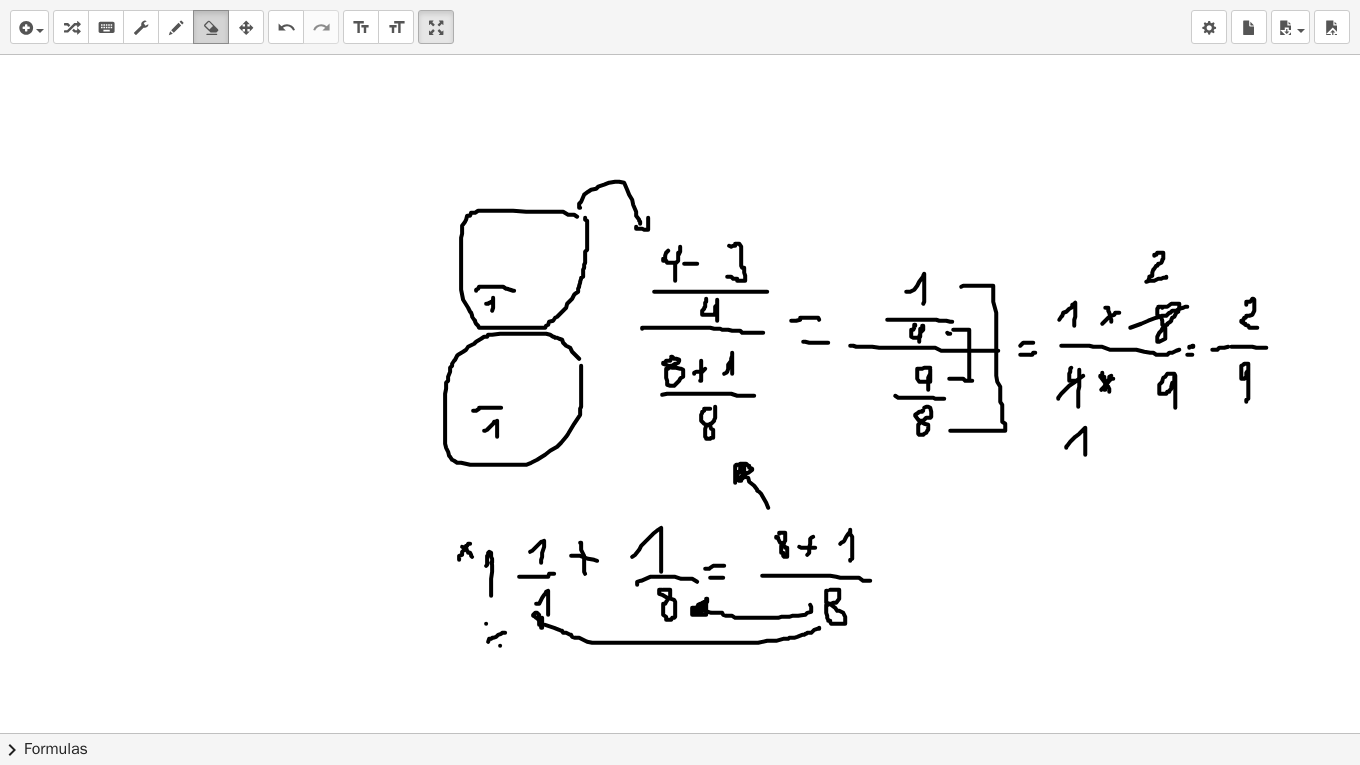click at bounding box center (211, 27) 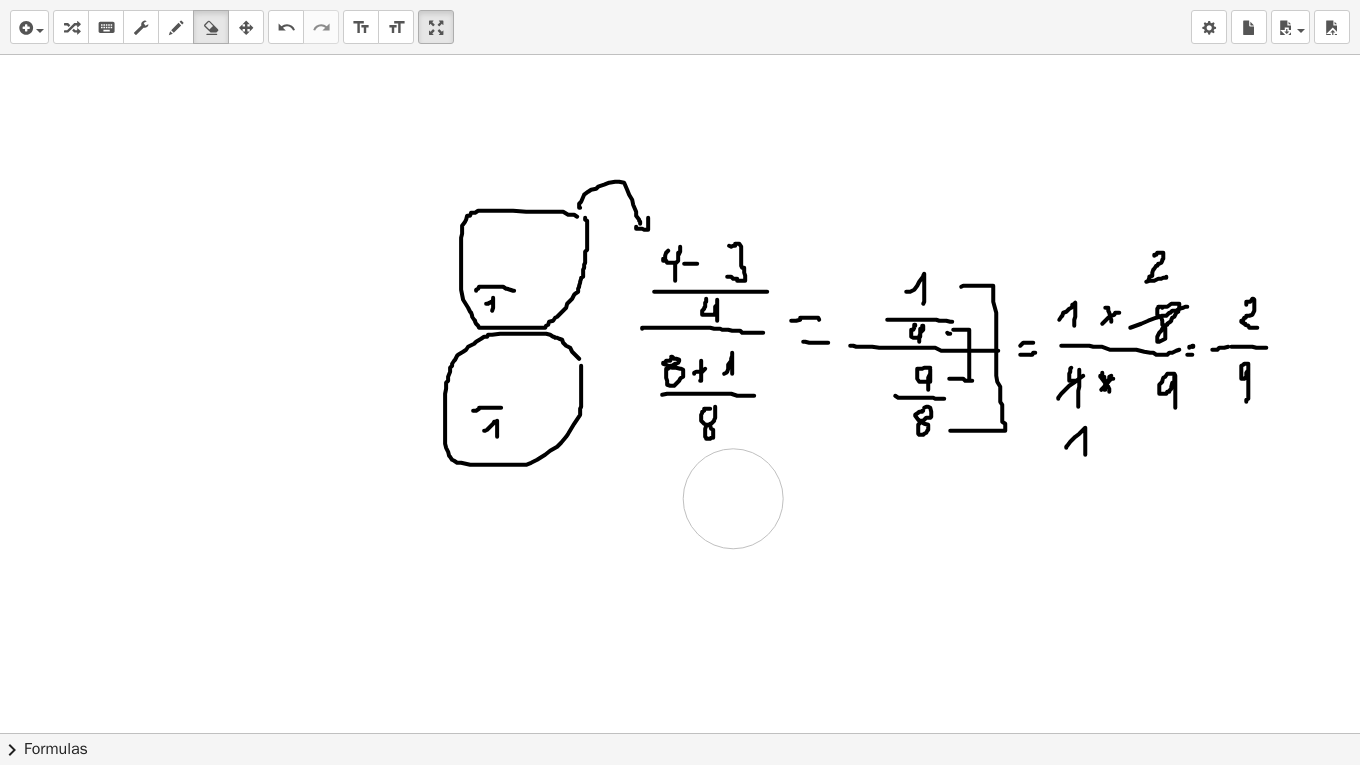 drag, startPoint x: 887, startPoint y: 587, endPoint x: 733, endPoint y: 497, distance: 178.3704 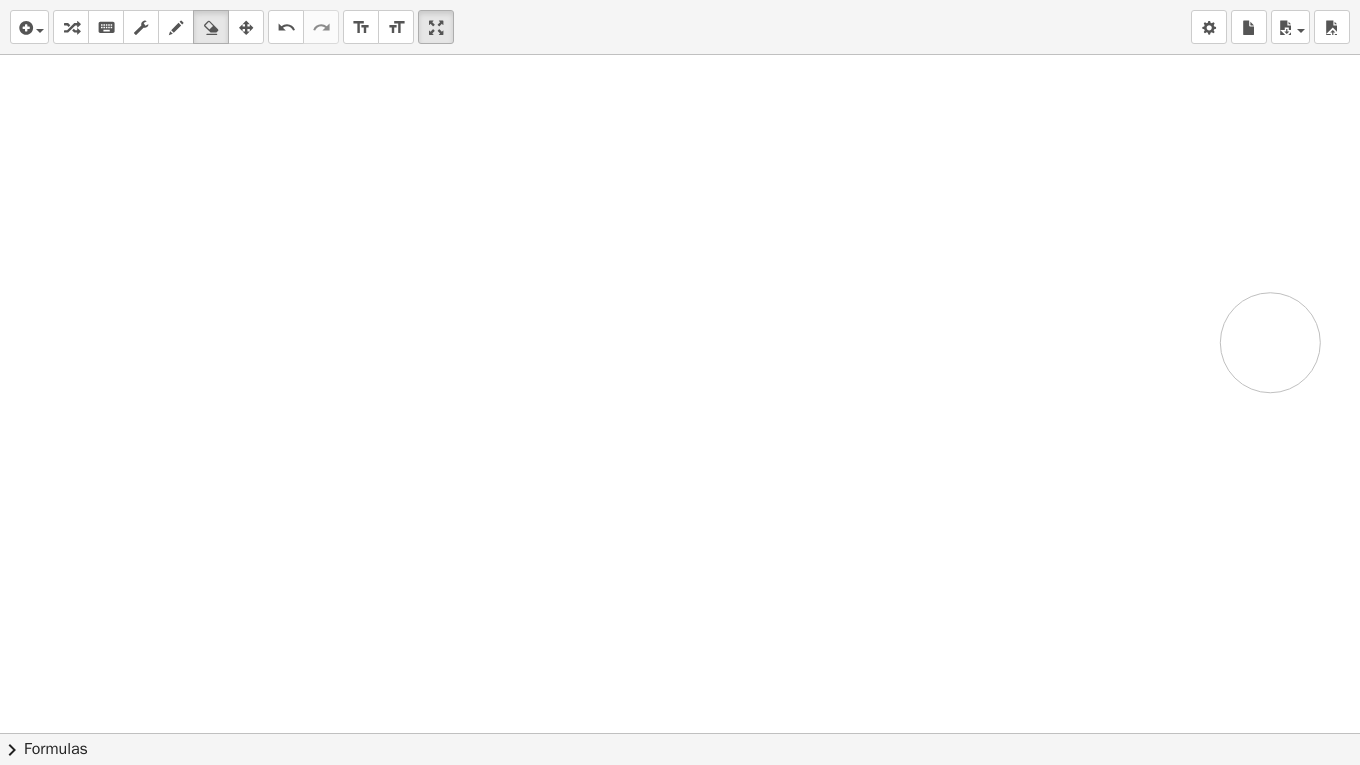 drag, startPoint x: 947, startPoint y: 414, endPoint x: 0, endPoint y: 535, distance: 954.6989 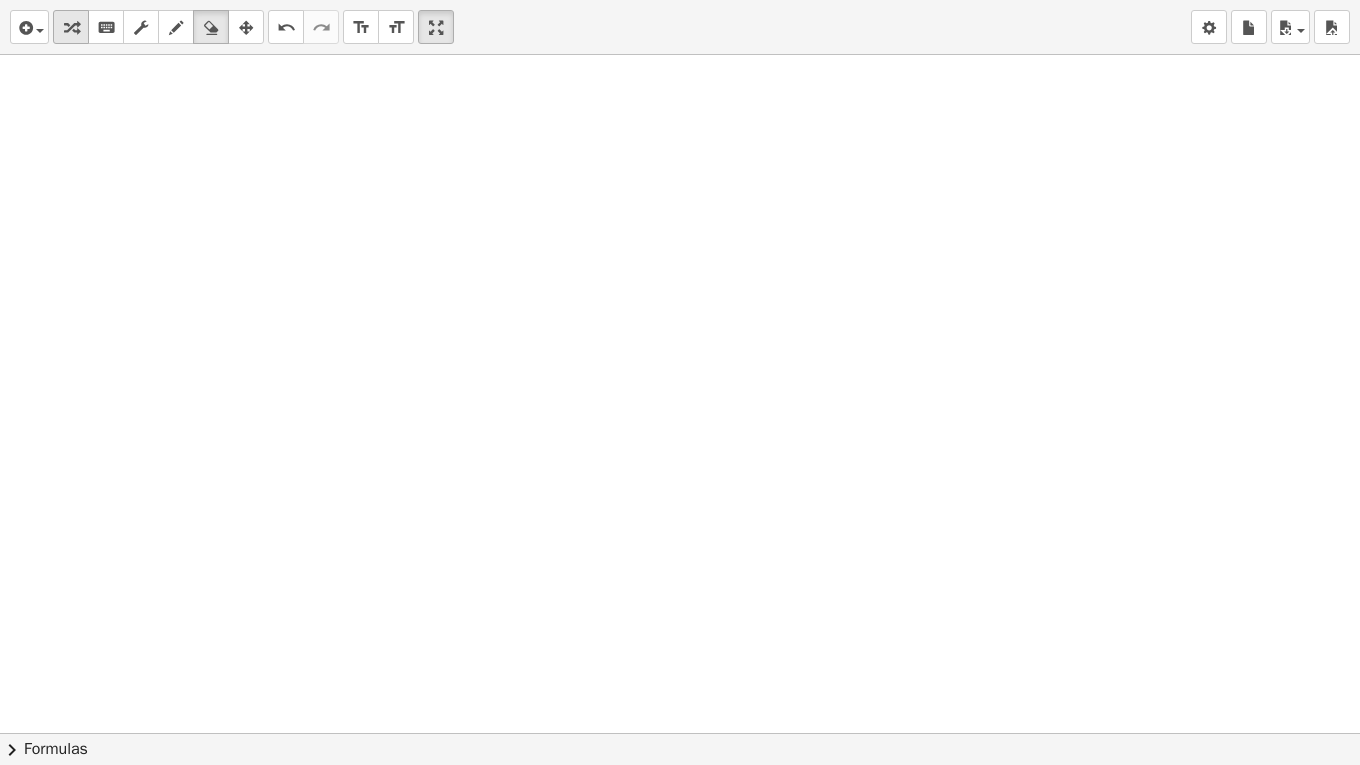 click at bounding box center [71, 27] 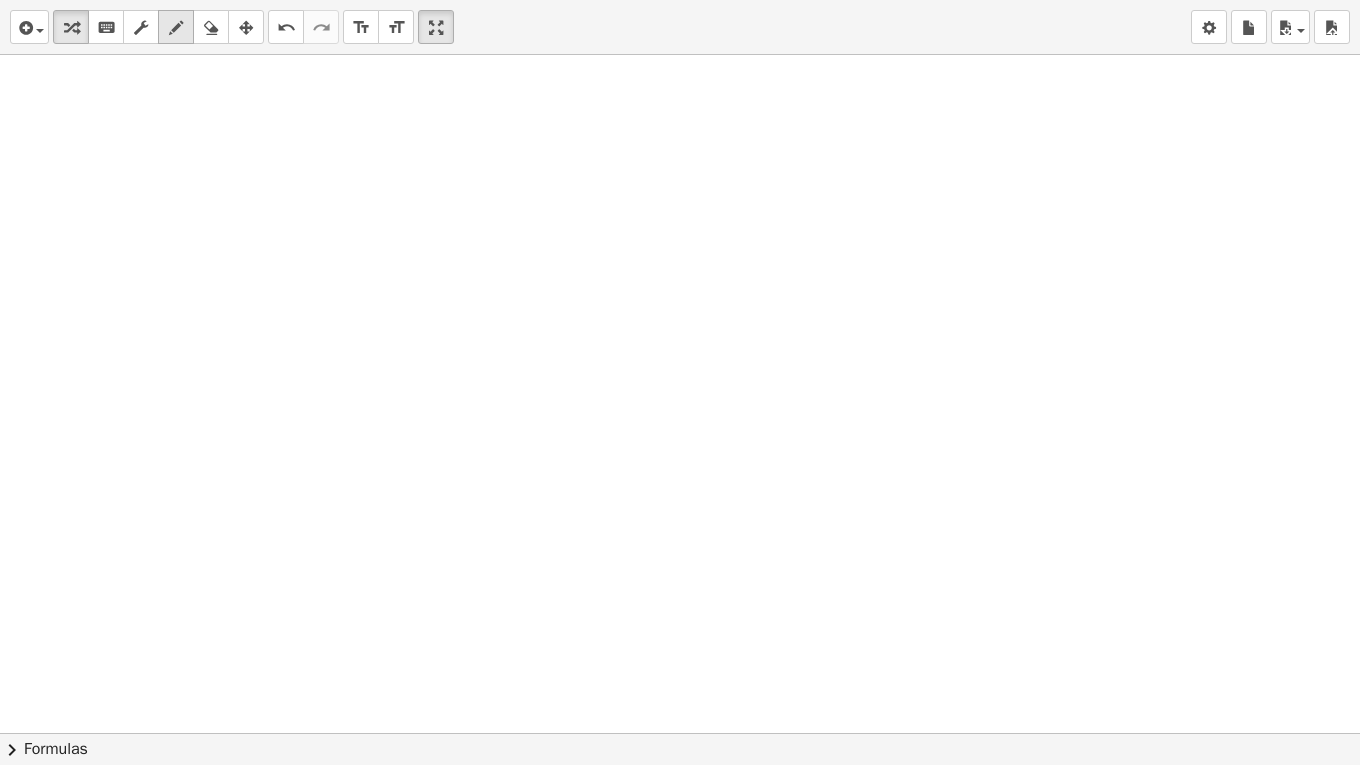 click at bounding box center [176, 27] 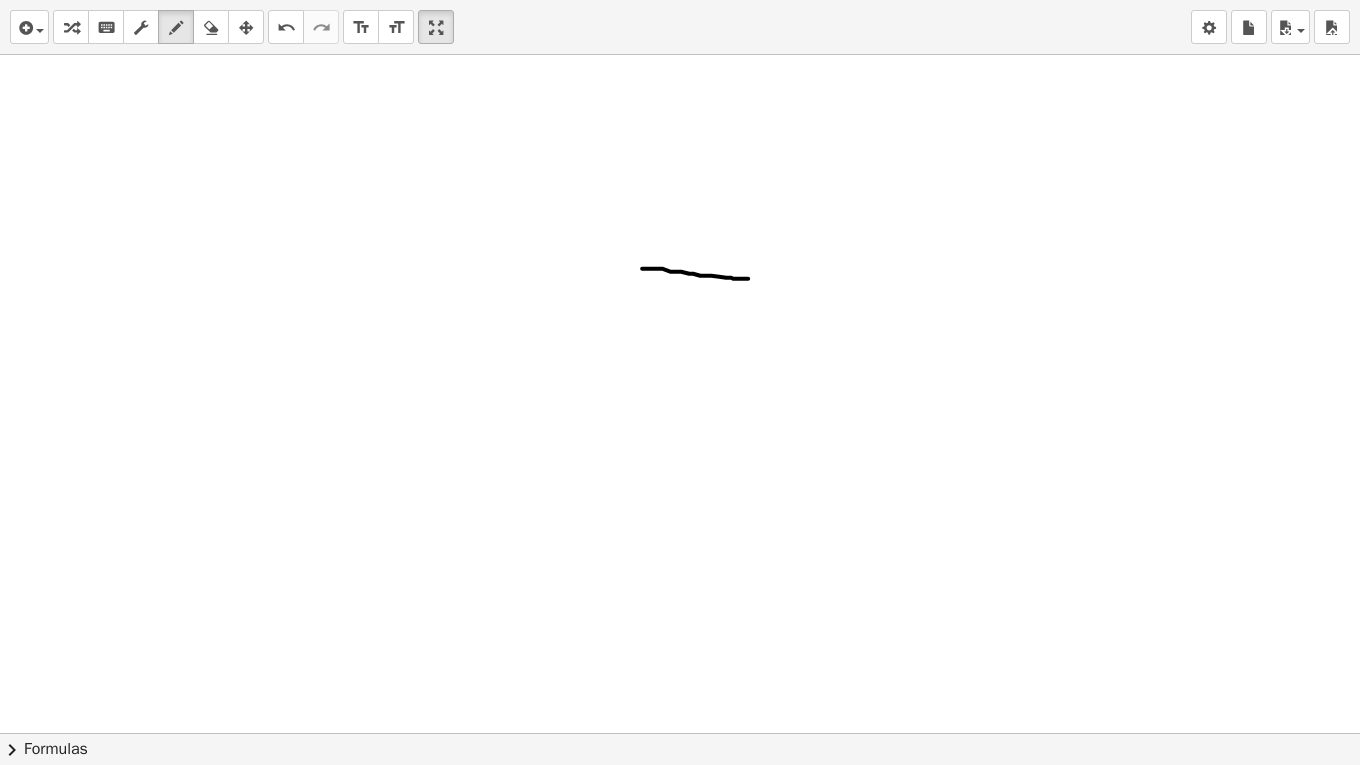drag, startPoint x: 642, startPoint y: 267, endPoint x: 748, endPoint y: 277, distance: 106.47065 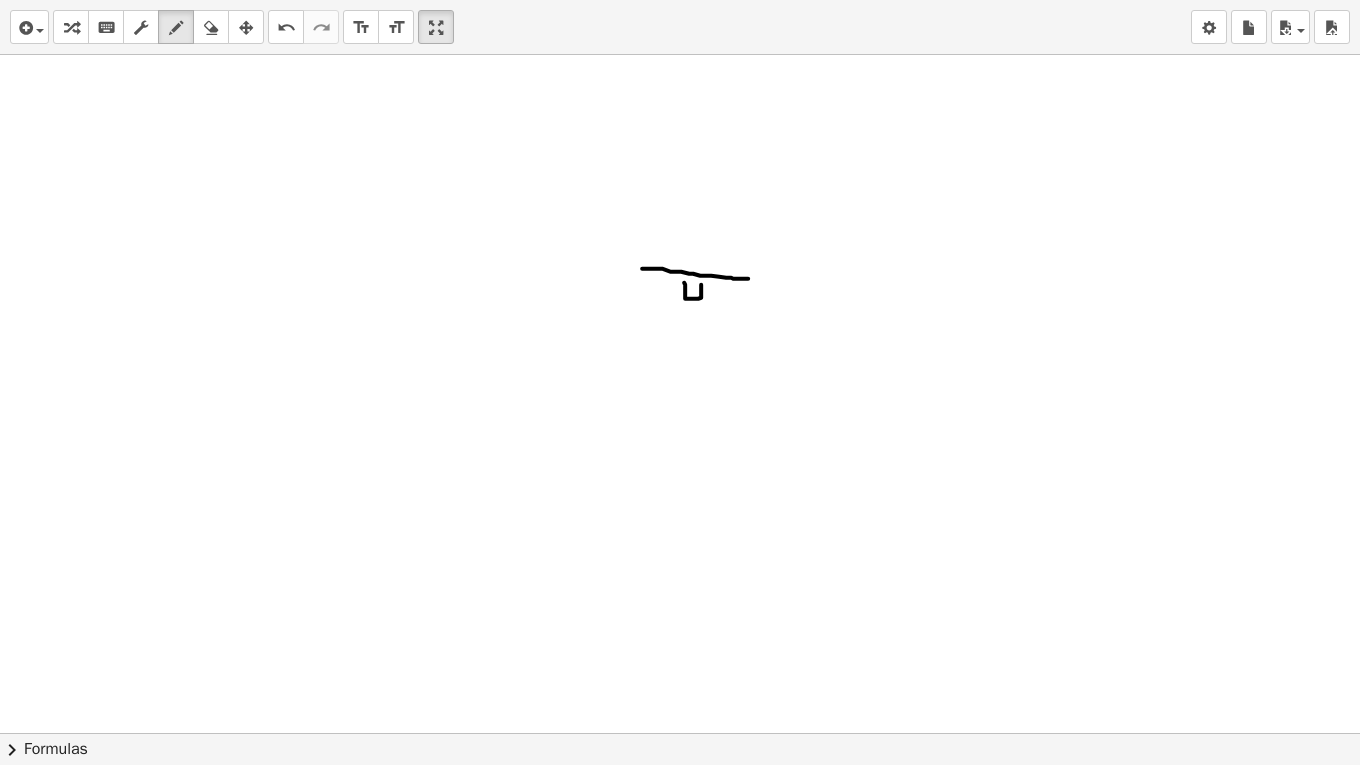 drag, startPoint x: 684, startPoint y: 281, endPoint x: 701, endPoint y: 314, distance: 37.12142 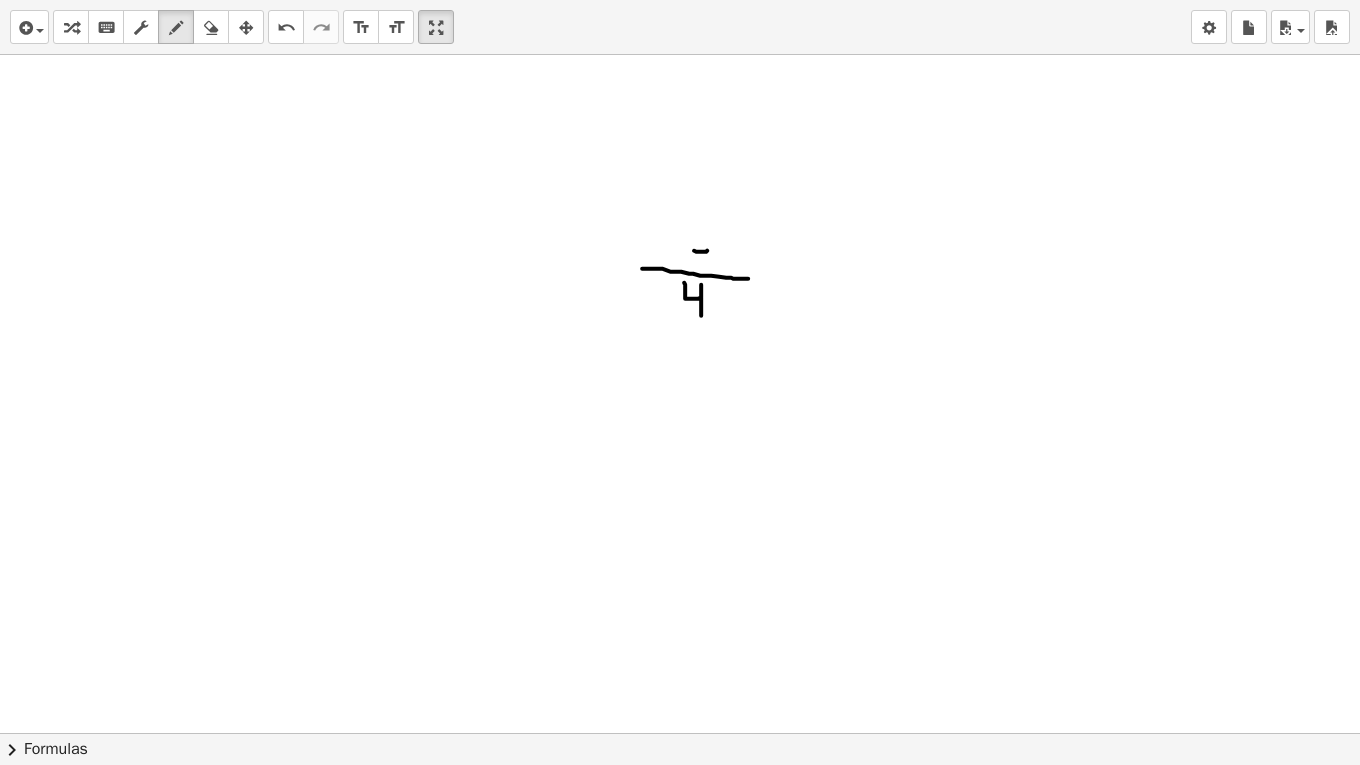 drag, startPoint x: 694, startPoint y: 249, endPoint x: 707, endPoint y: 249, distance: 13 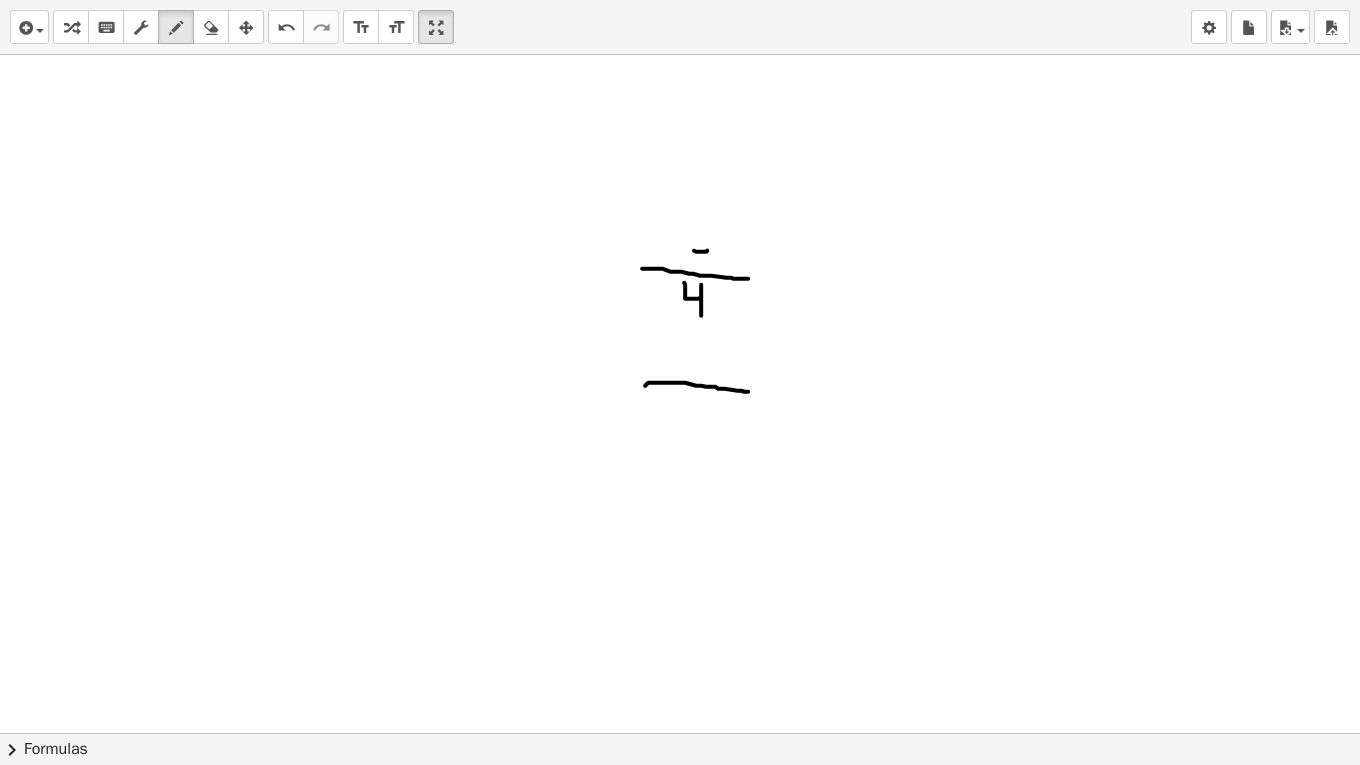 drag, startPoint x: 645, startPoint y: 384, endPoint x: 748, endPoint y: 390, distance: 103.17461 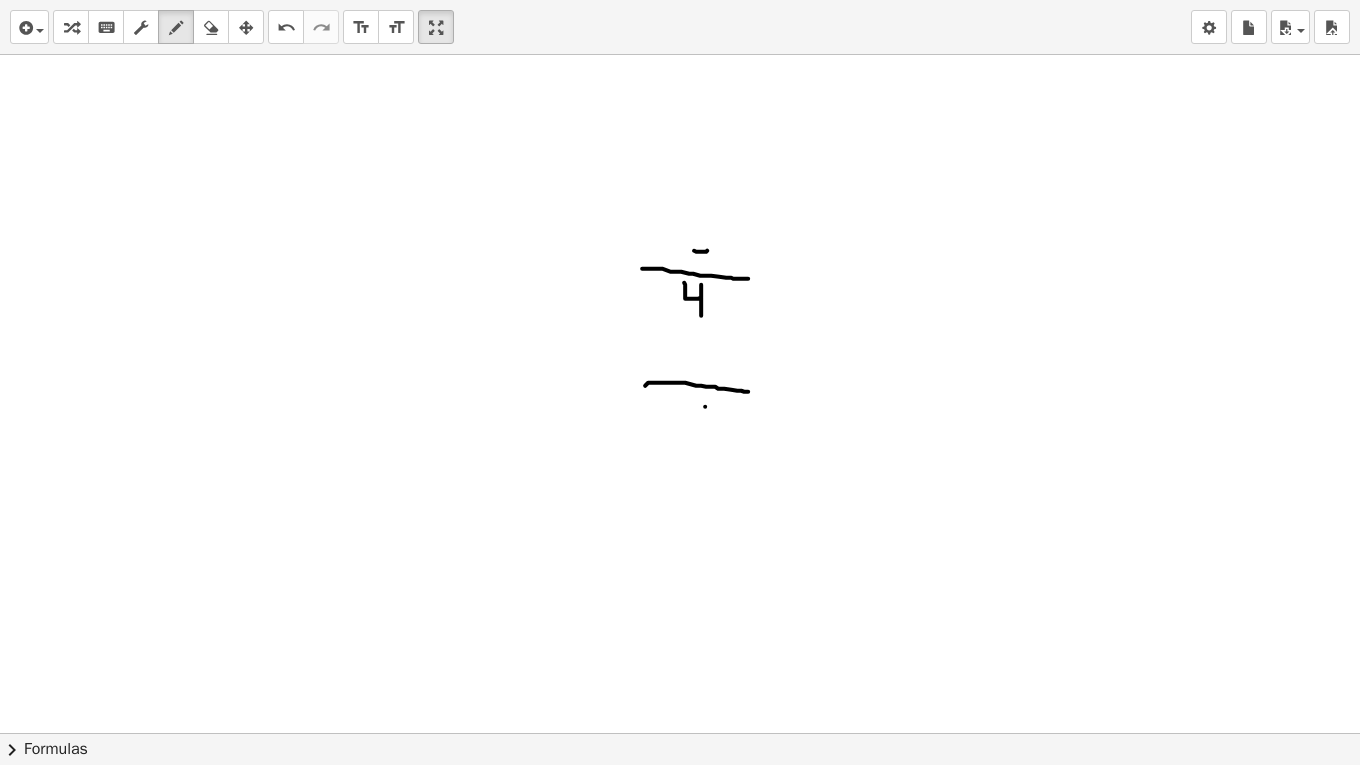 drag, startPoint x: 705, startPoint y: 405, endPoint x: 689, endPoint y: 407, distance: 16.124516 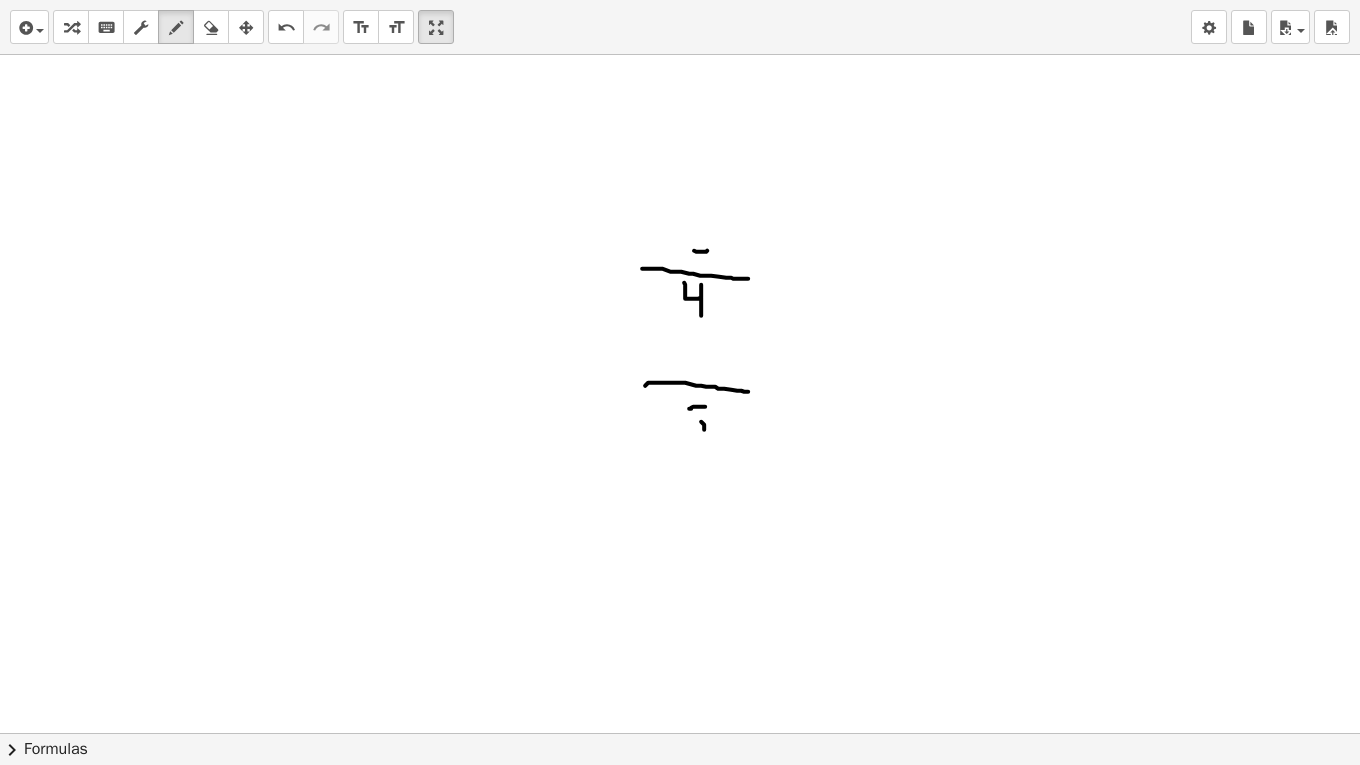 click at bounding box center (680, 1306) 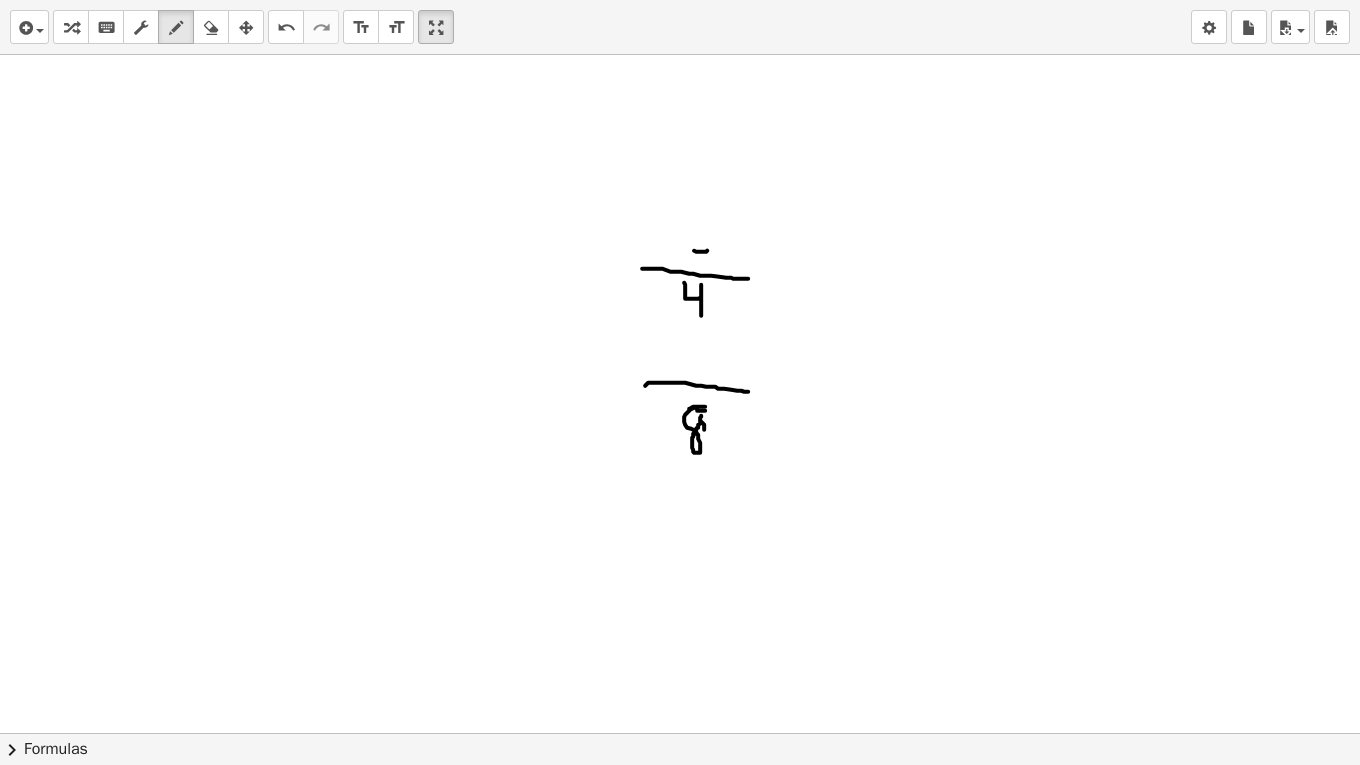 click at bounding box center (680, 1306) 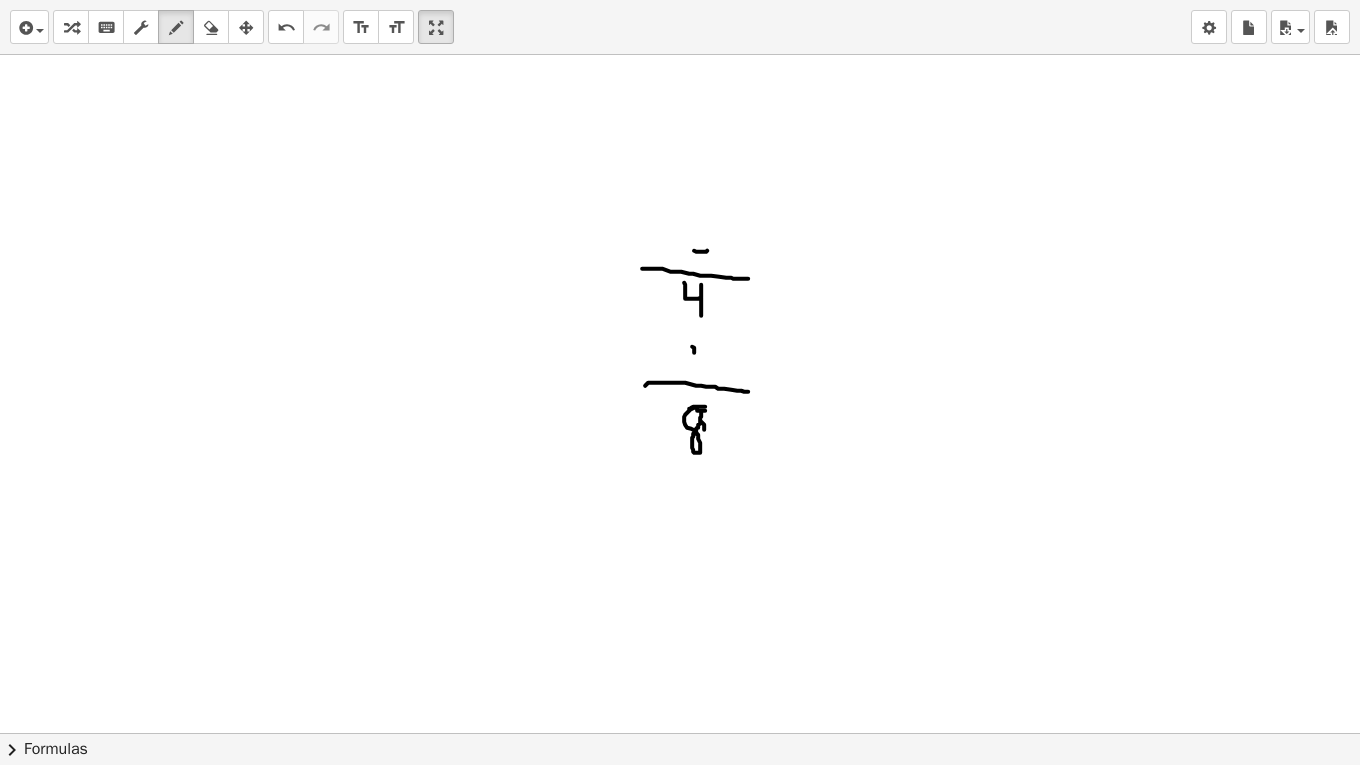 drag, startPoint x: 692, startPoint y: 345, endPoint x: 696, endPoint y: 361, distance: 16.492422 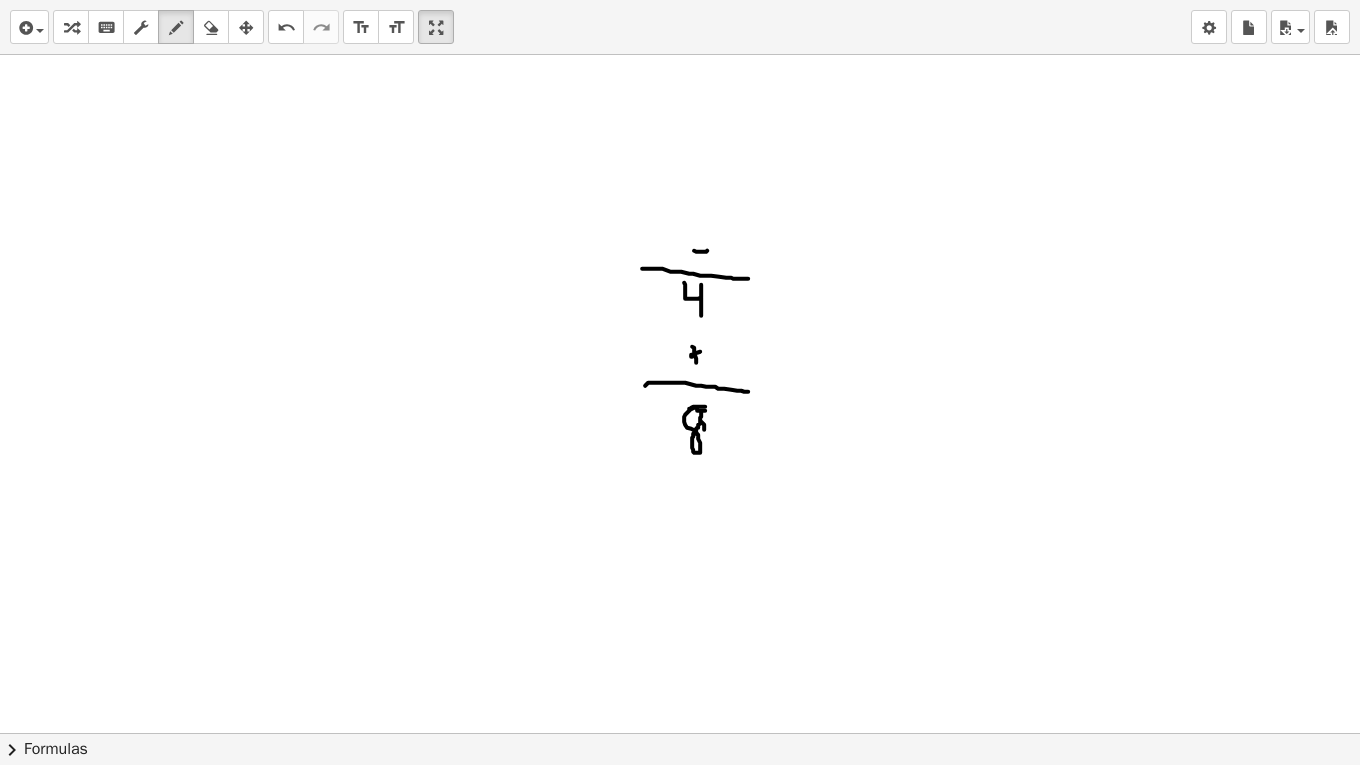 click at bounding box center (680, 1306) 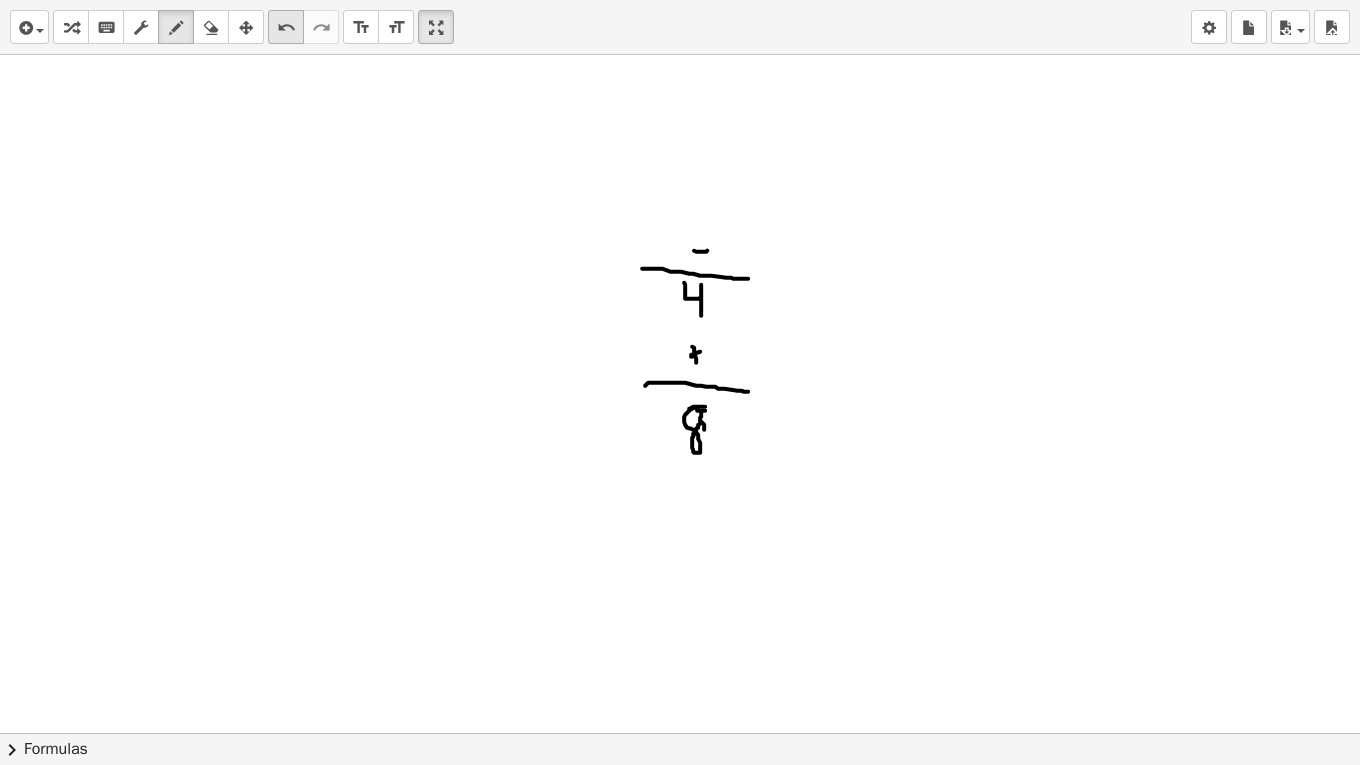 click on "undo" at bounding box center (286, 28) 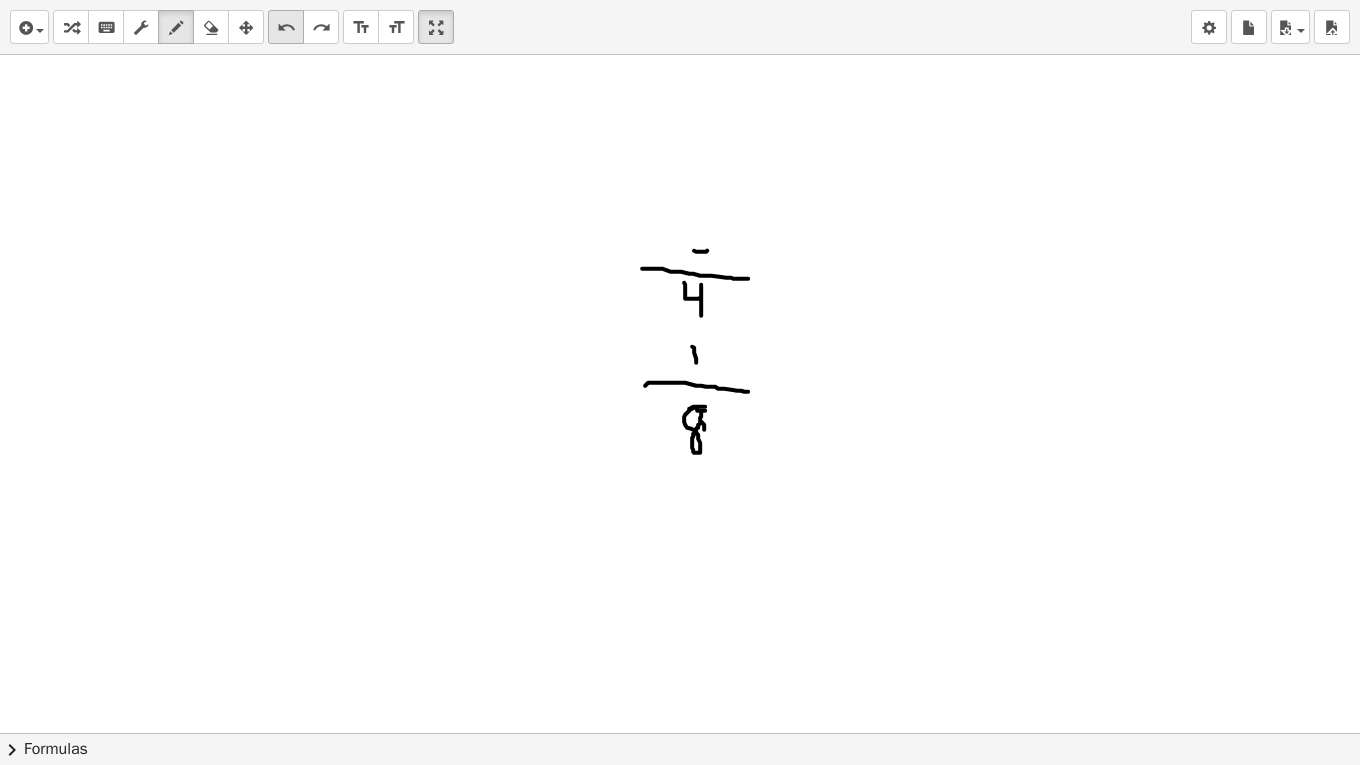 click on "undo" at bounding box center [286, 28] 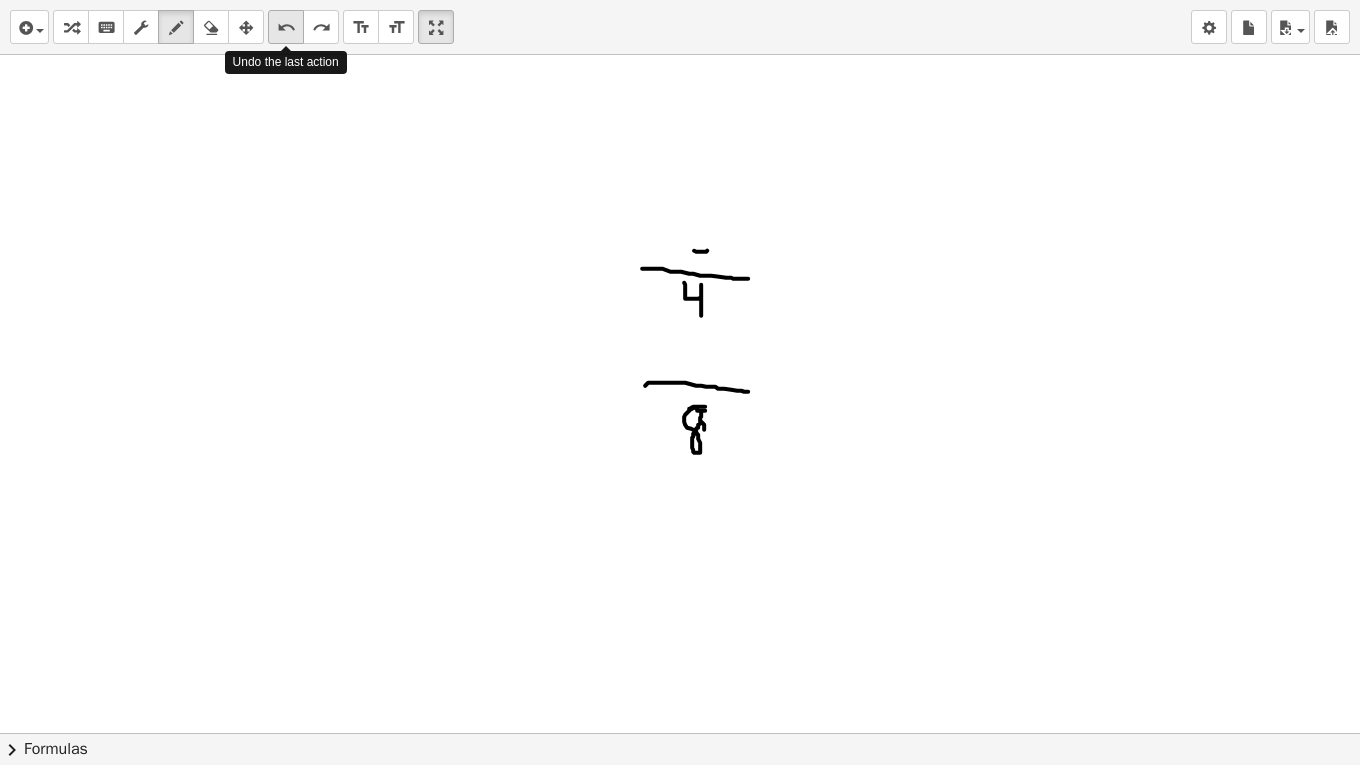 click on "undo" at bounding box center [286, 28] 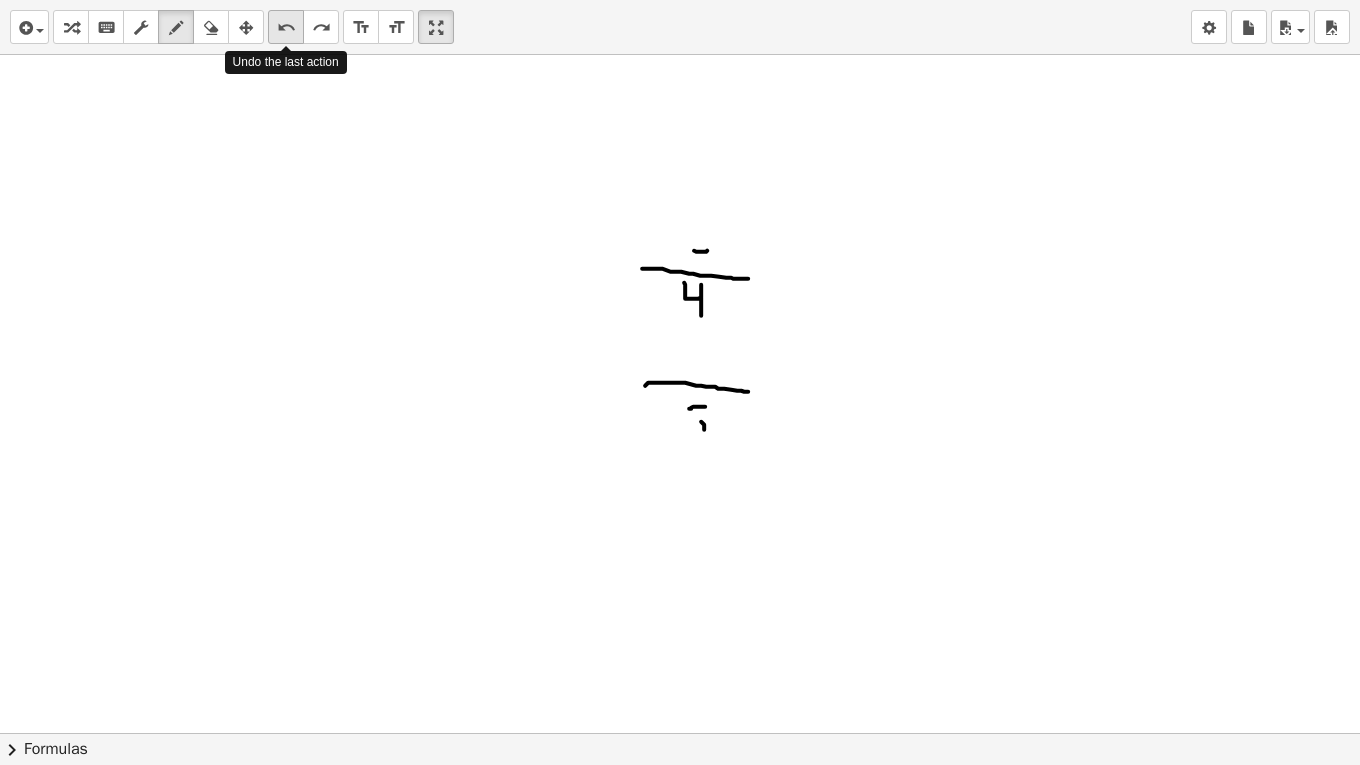 click on "undo" at bounding box center (286, 28) 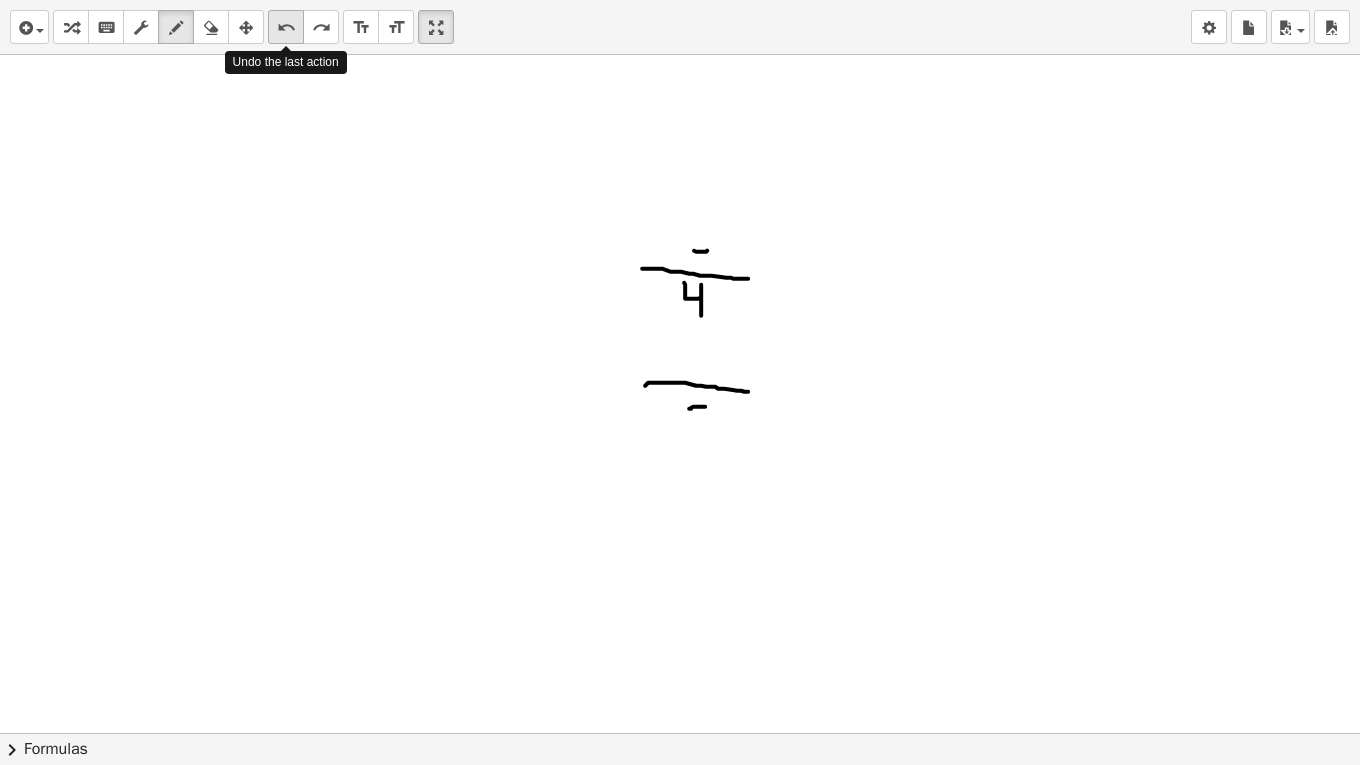 click on "undo" at bounding box center (286, 28) 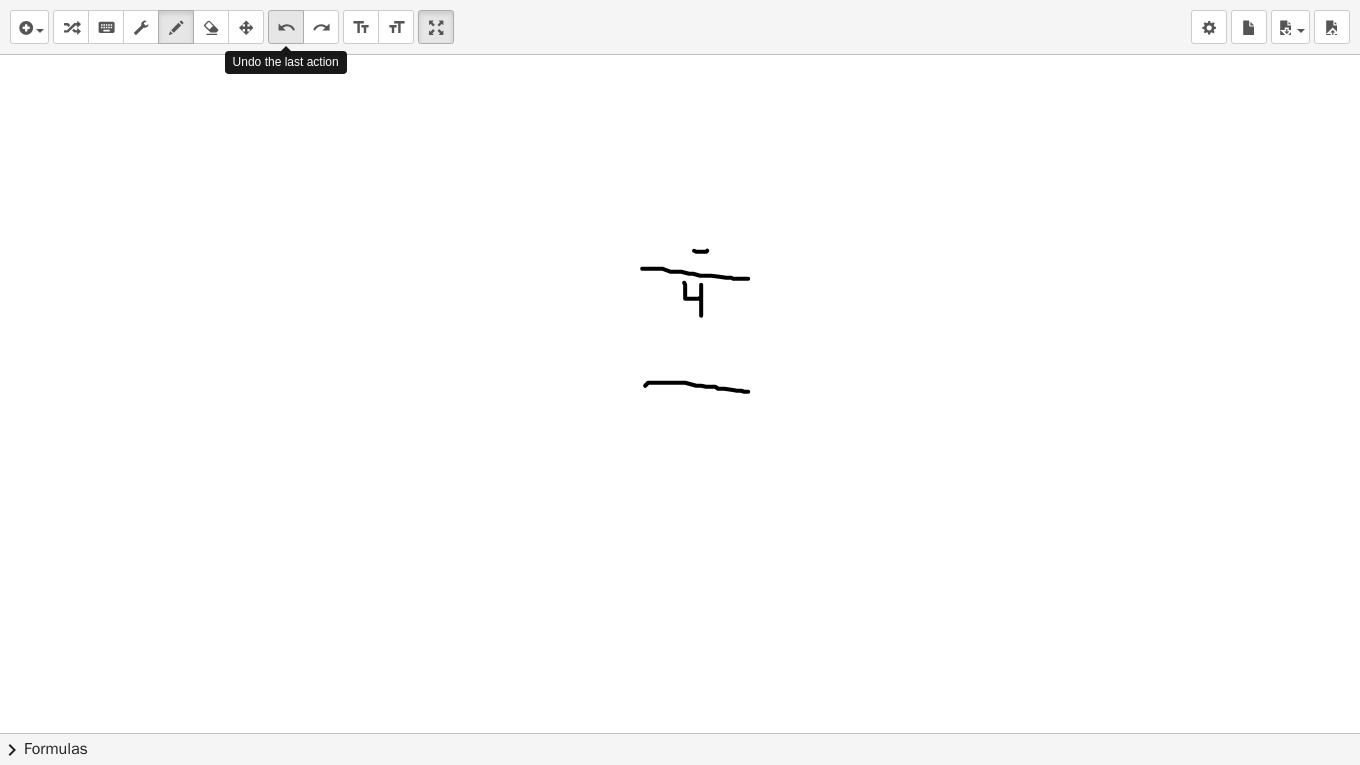 click on "undo" at bounding box center [286, 28] 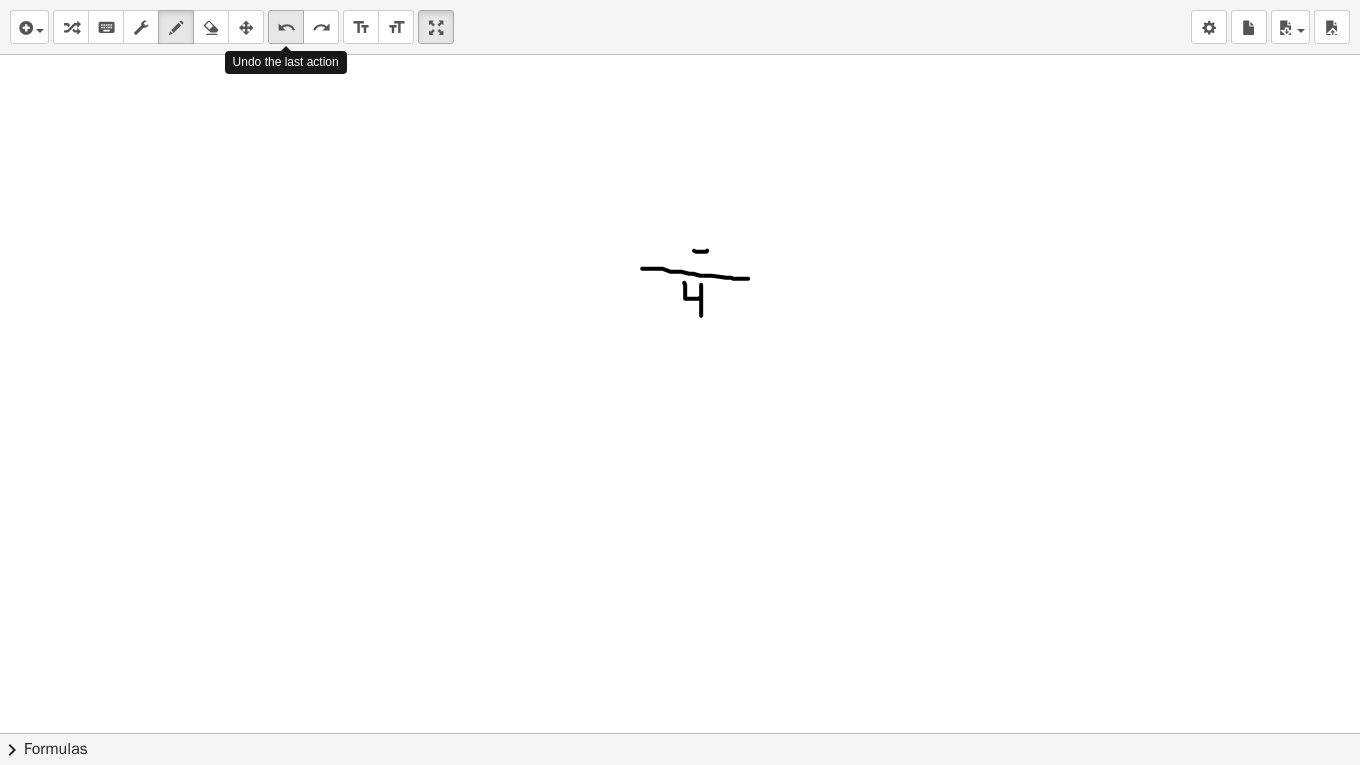 click on "undo" at bounding box center [286, 28] 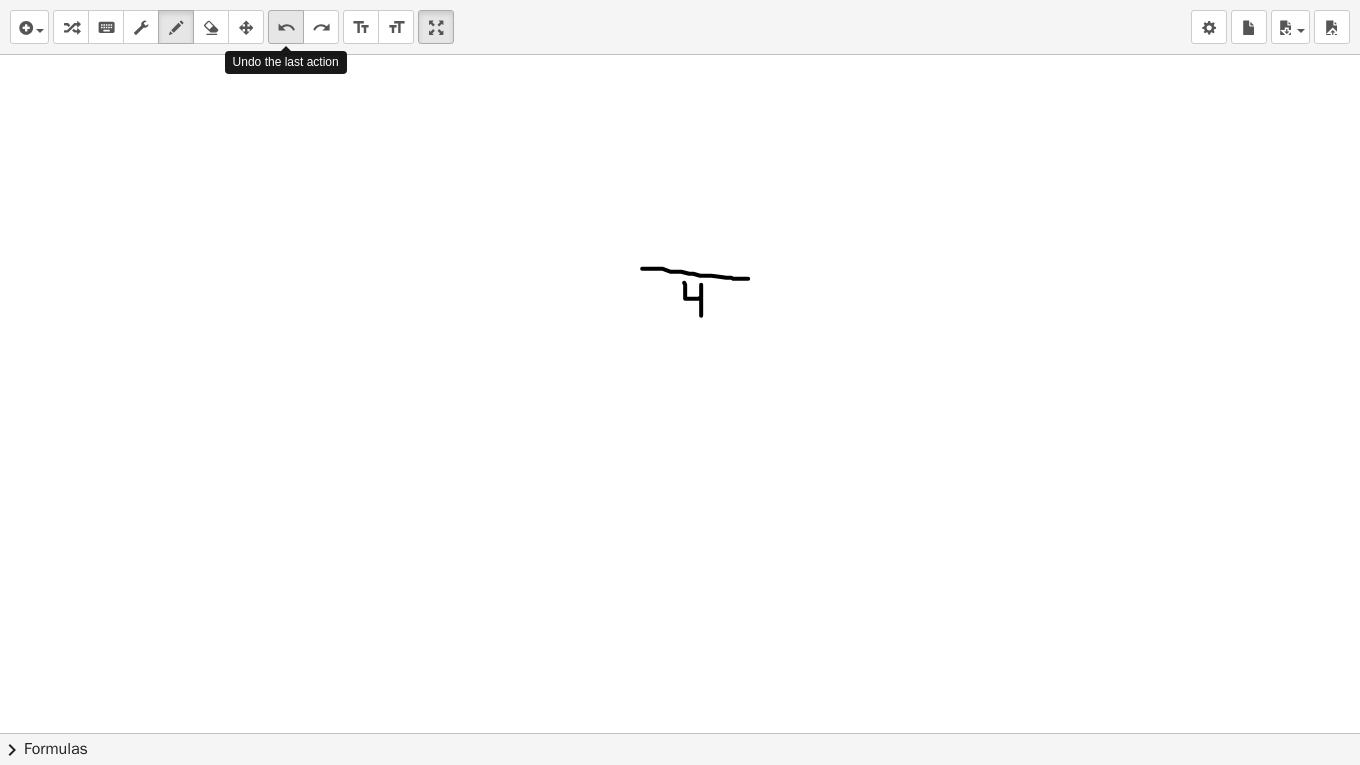 click on "undo" at bounding box center [286, 28] 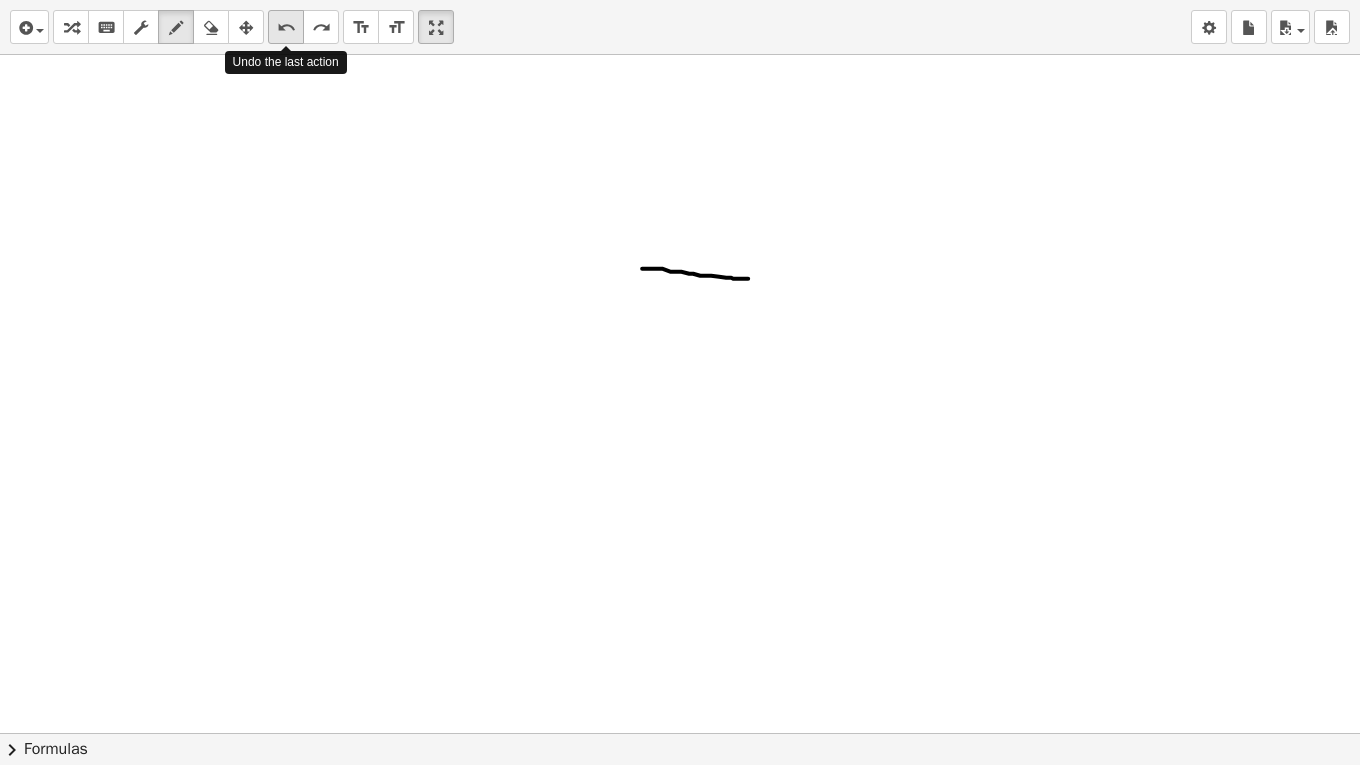 click on "undo" at bounding box center [286, 28] 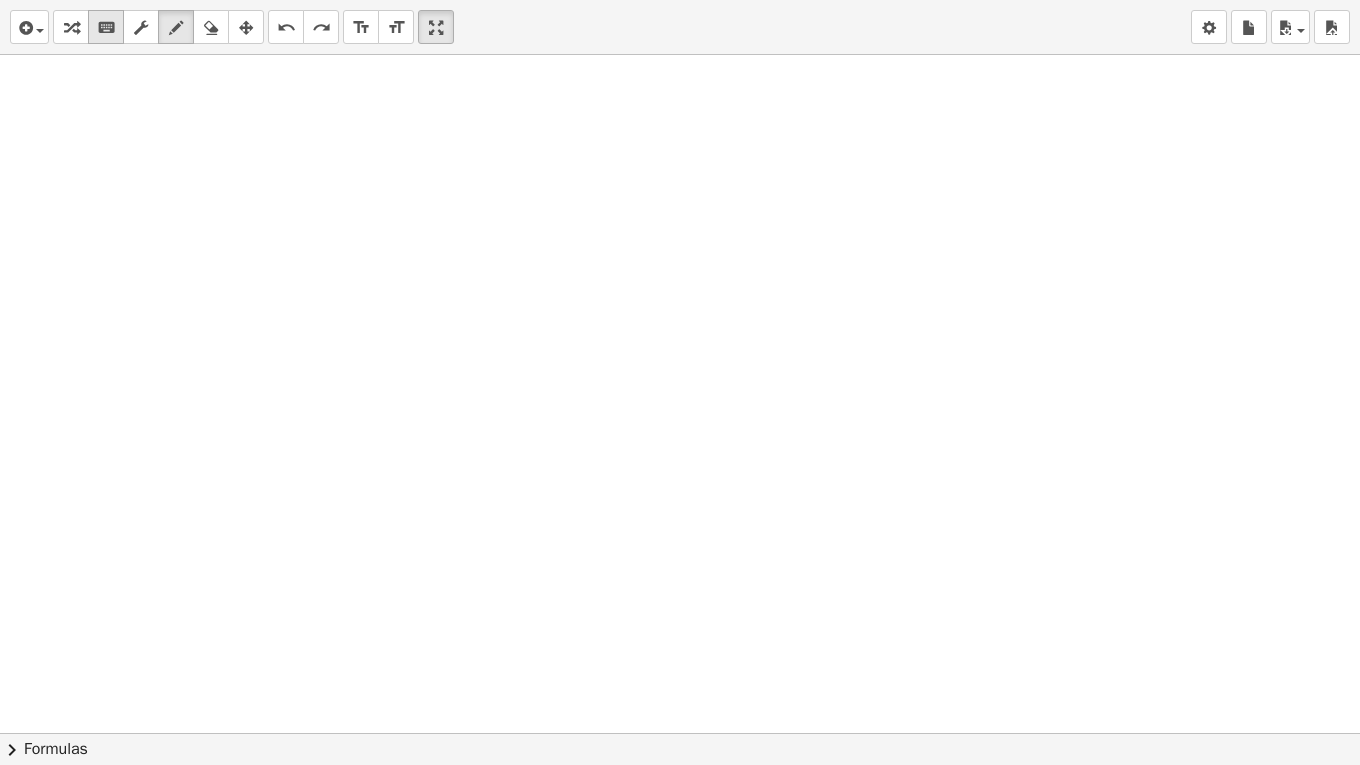 click on "keyboard" at bounding box center (106, 28) 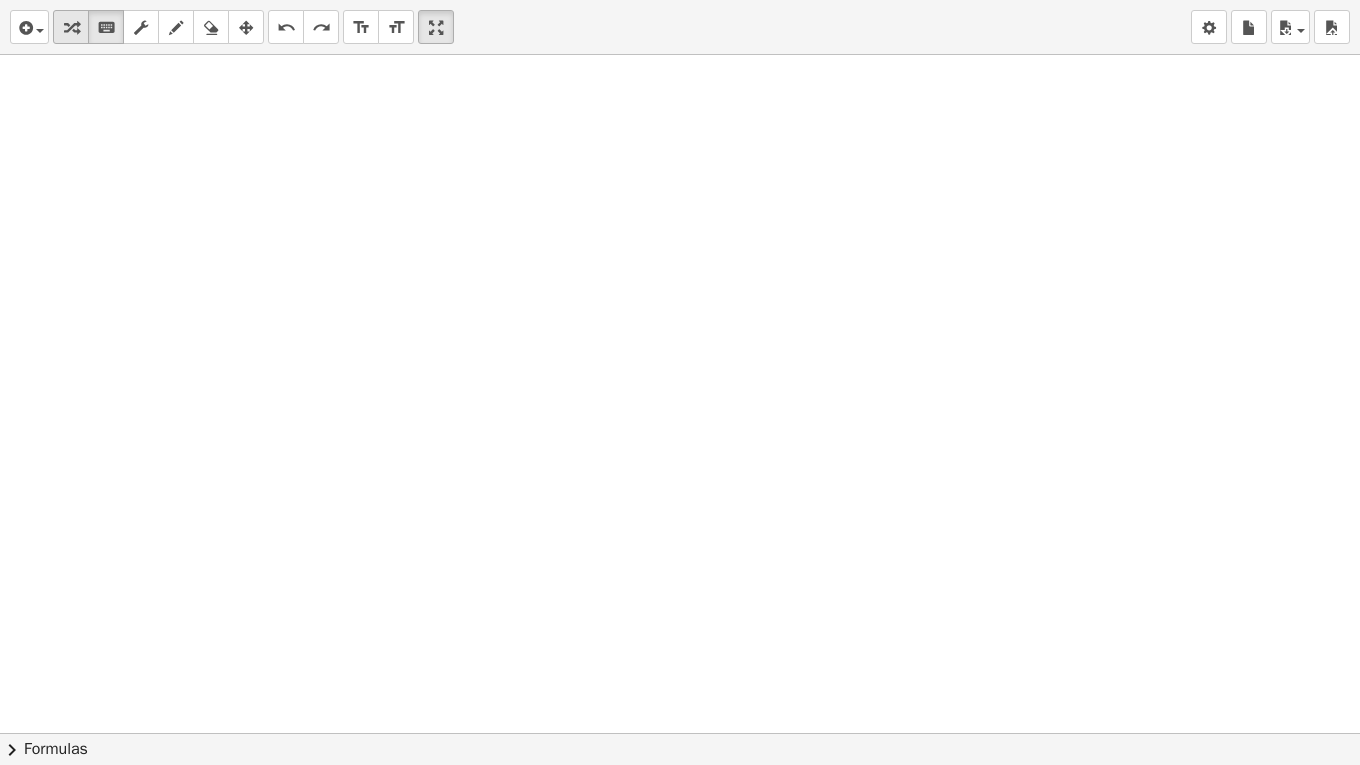 click at bounding box center (71, 28) 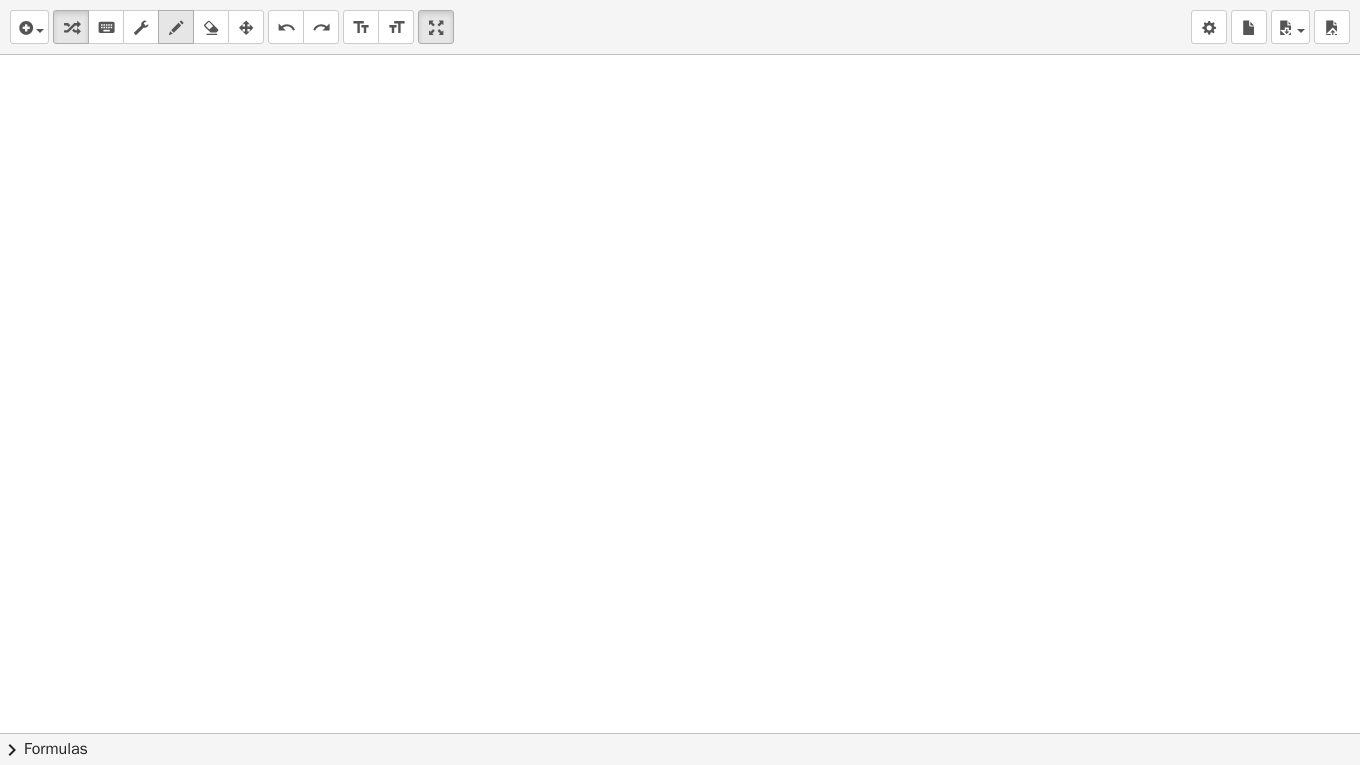 click on "draw" at bounding box center [176, 27] 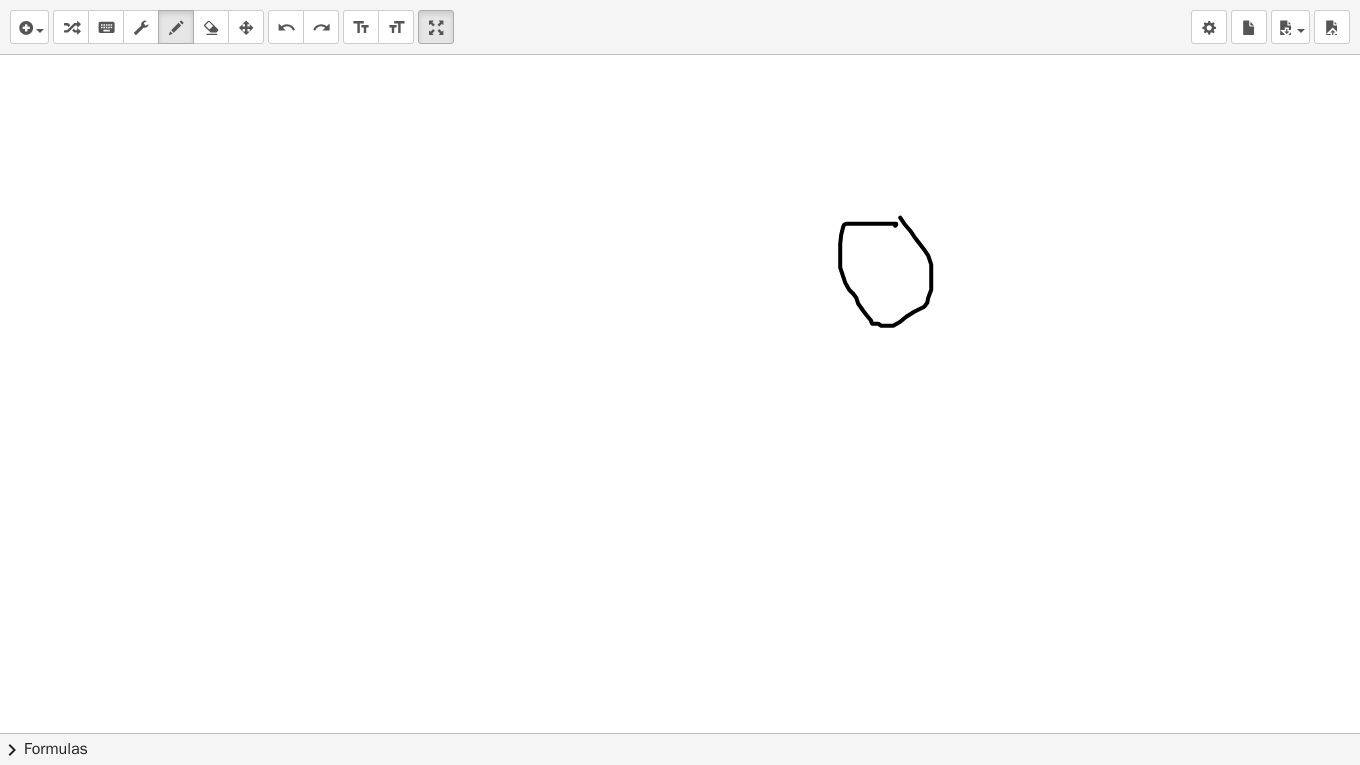 drag, startPoint x: 894, startPoint y: 222, endPoint x: 883, endPoint y: 279, distance: 58.0517 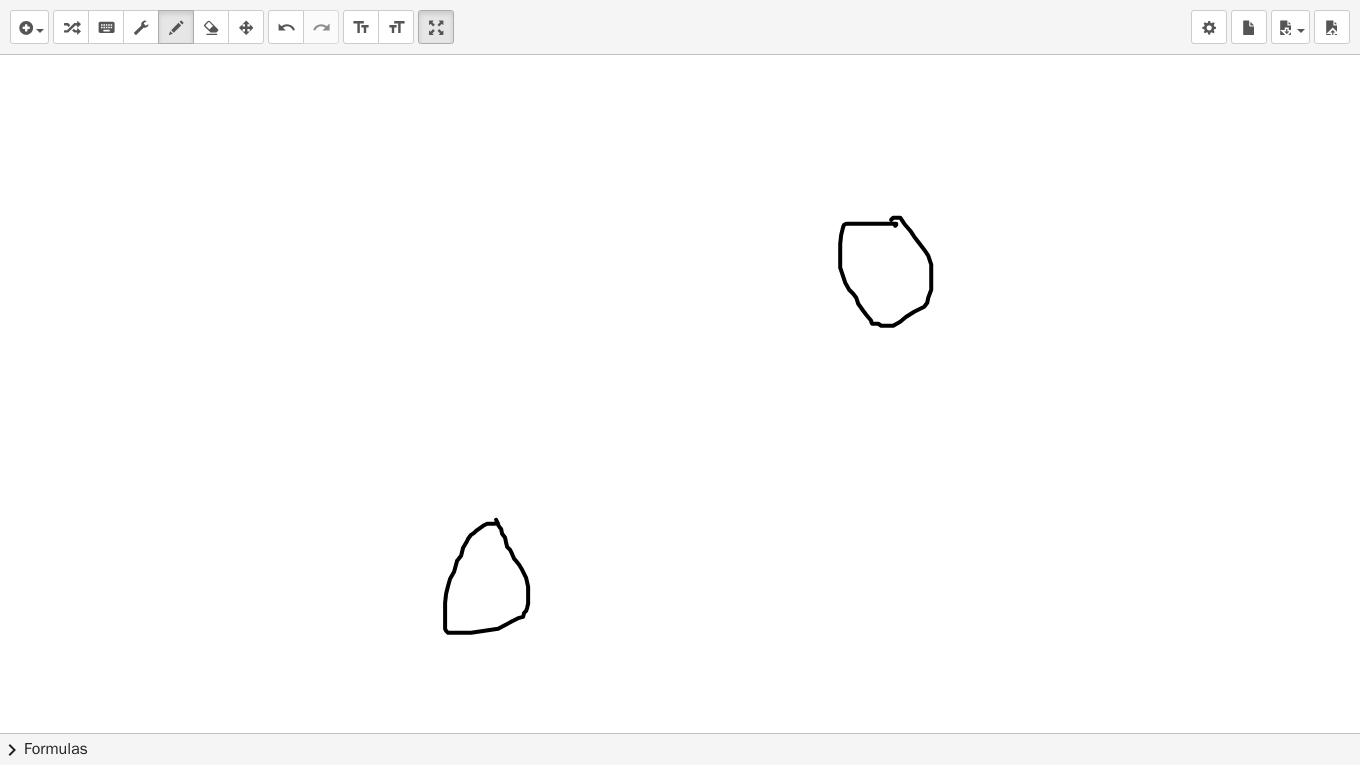 click at bounding box center (680, 1306) 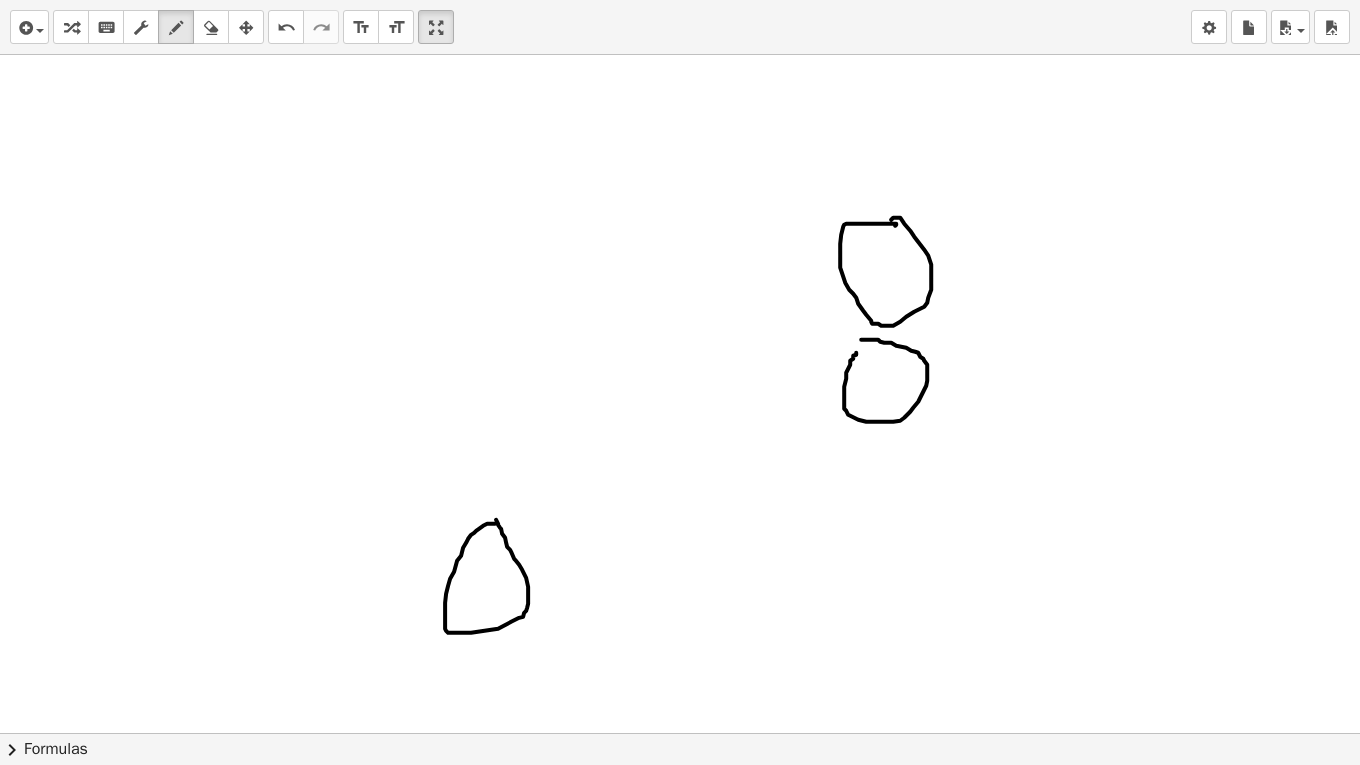 drag, startPoint x: 856, startPoint y: 353, endPoint x: 856, endPoint y: 341, distance: 12 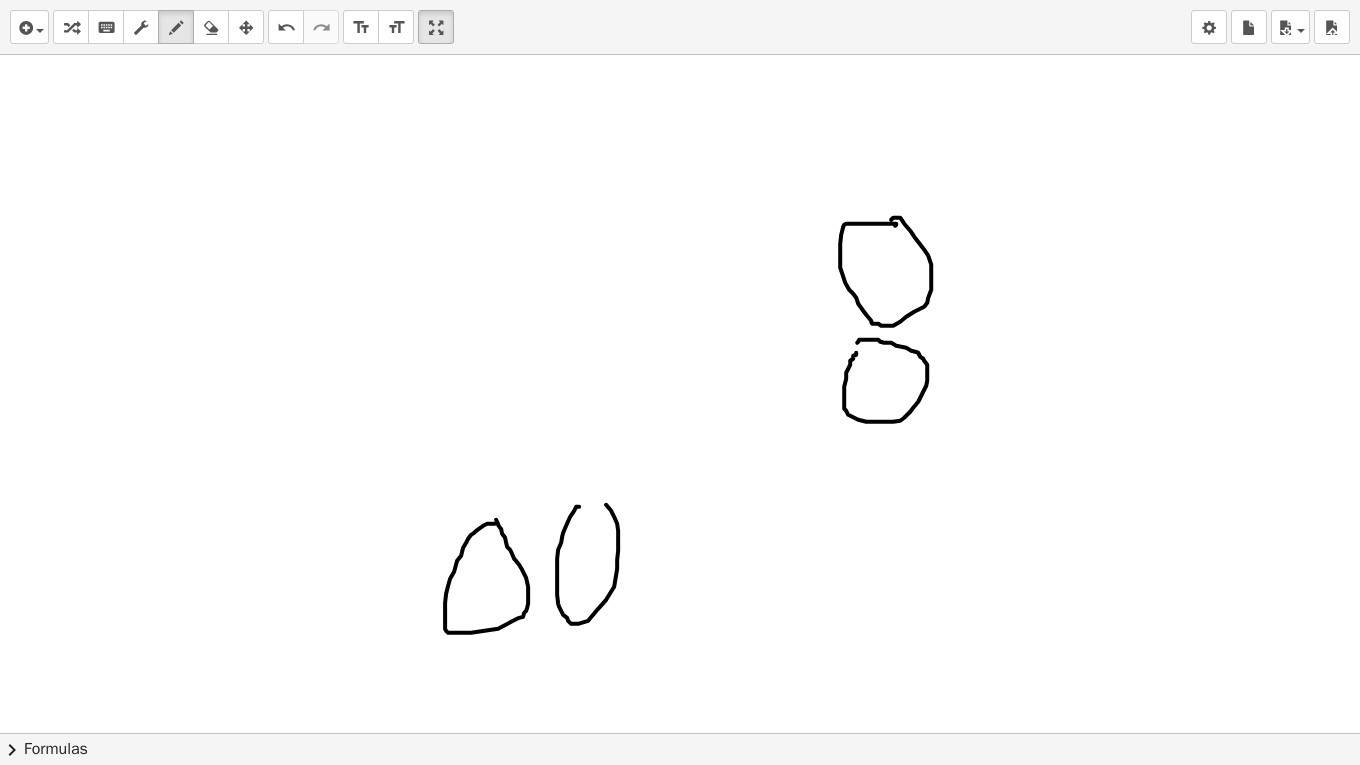 drag, startPoint x: 570, startPoint y: 515, endPoint x: 594, endPoint y: 489, distance: 35.383614 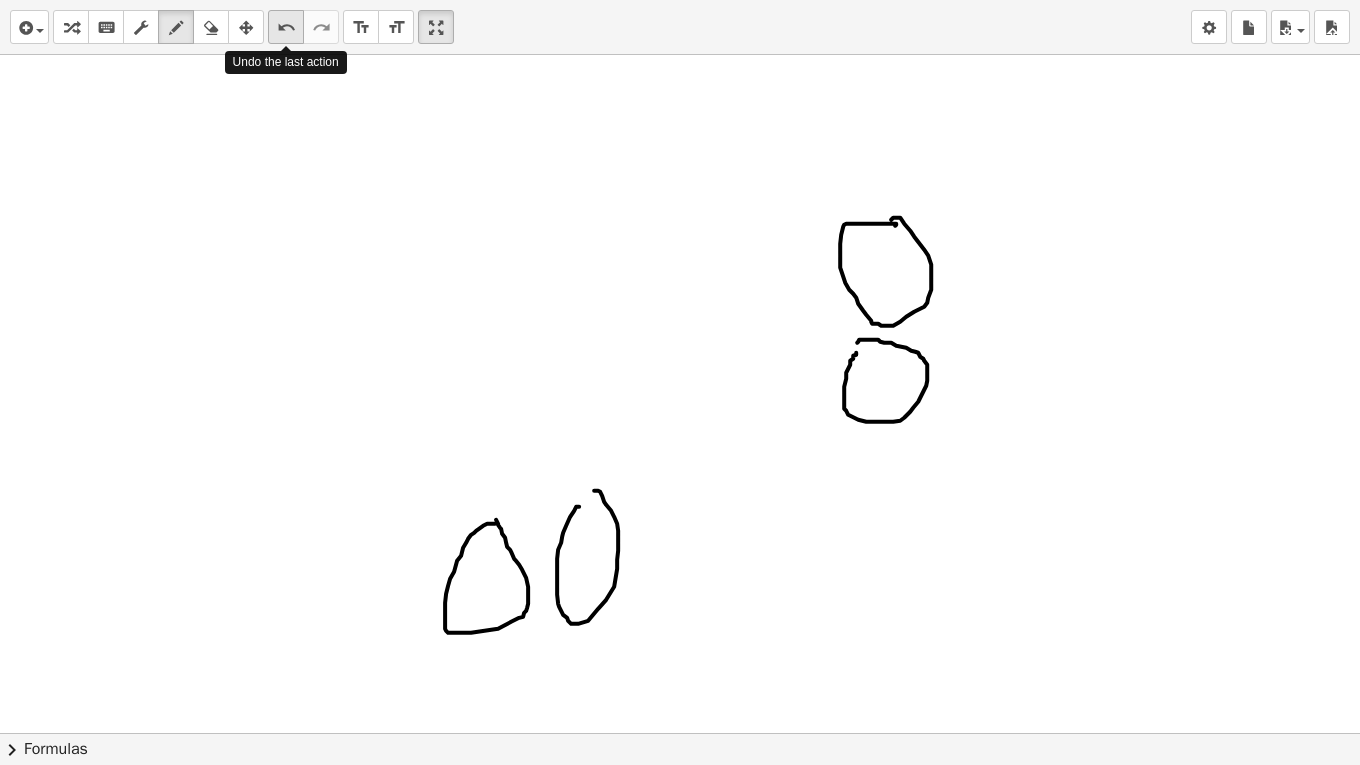 click on "undo undo" at bounding box center [286, 27] 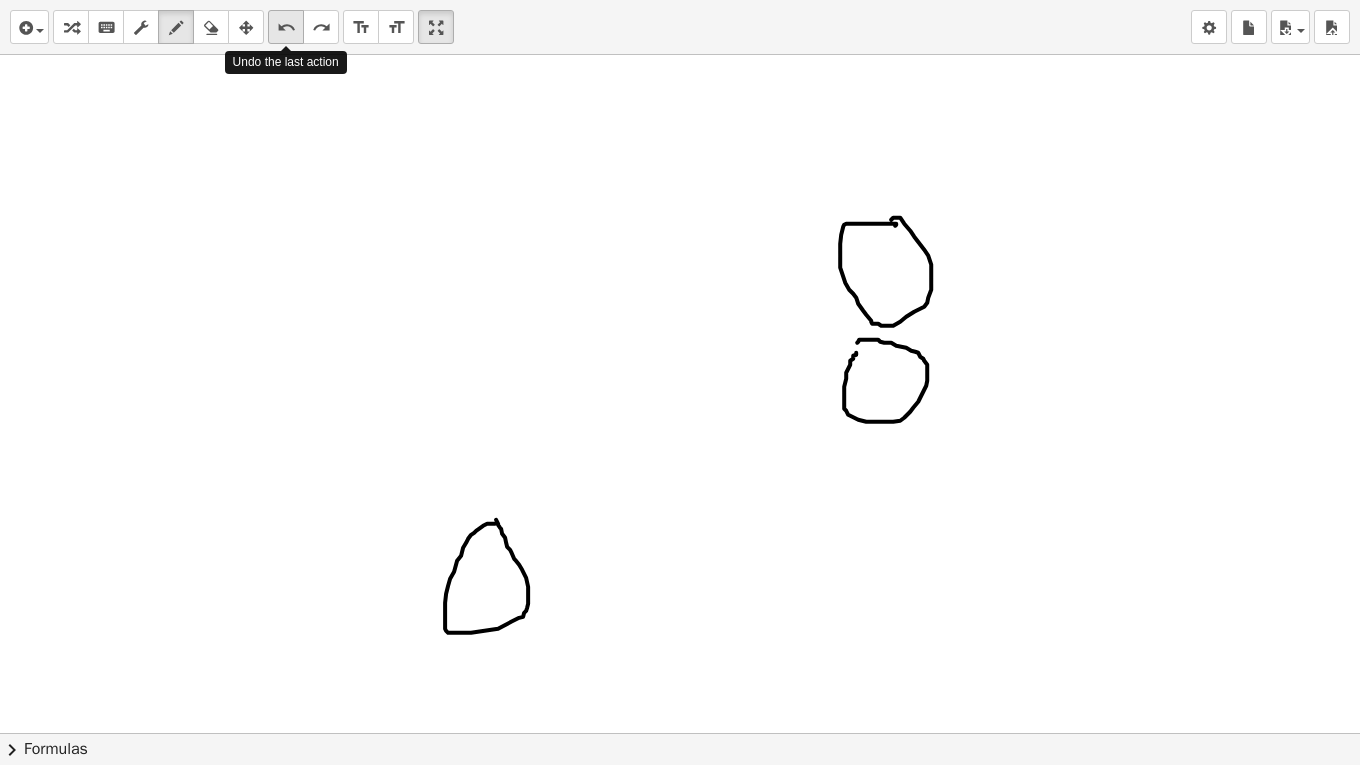 click on "undo undo" at bounding box center [286, 27] 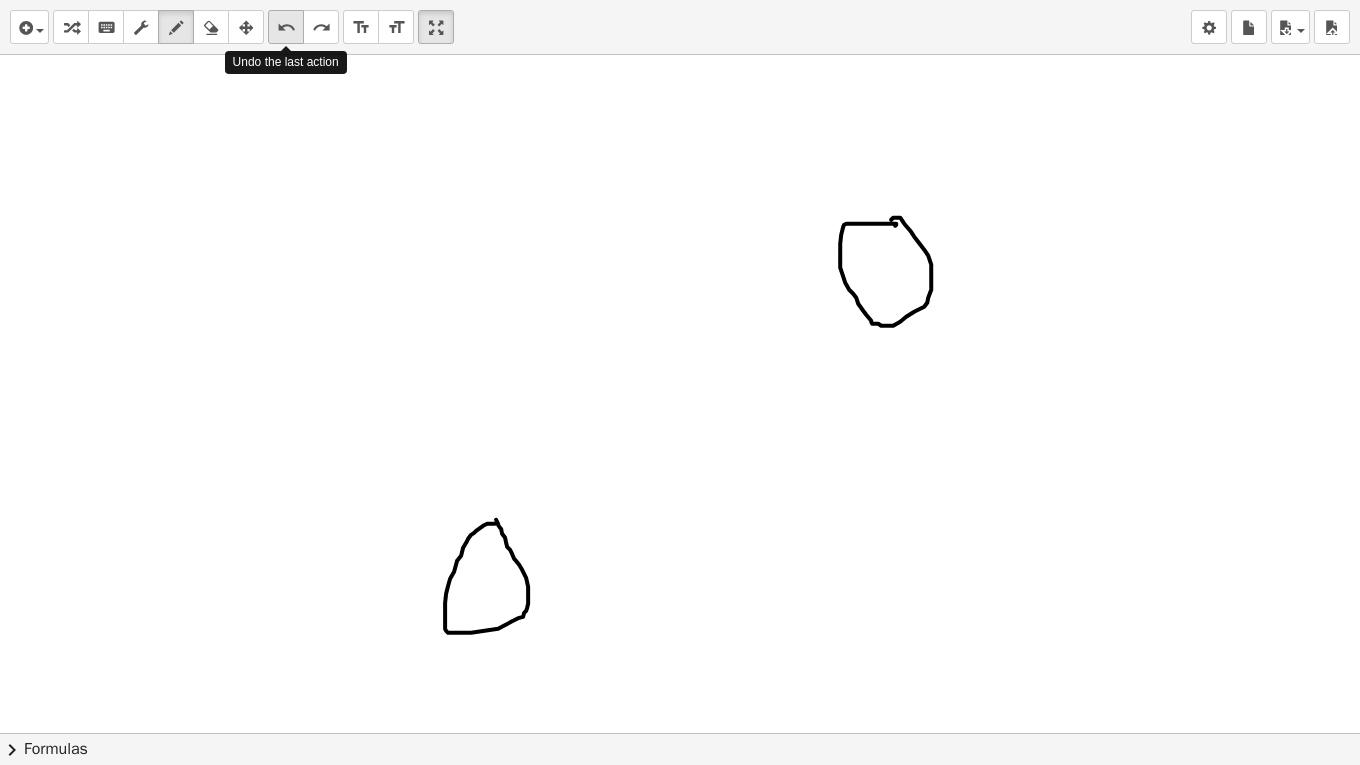 click on "undo undo" at bounding box center [286, 27] 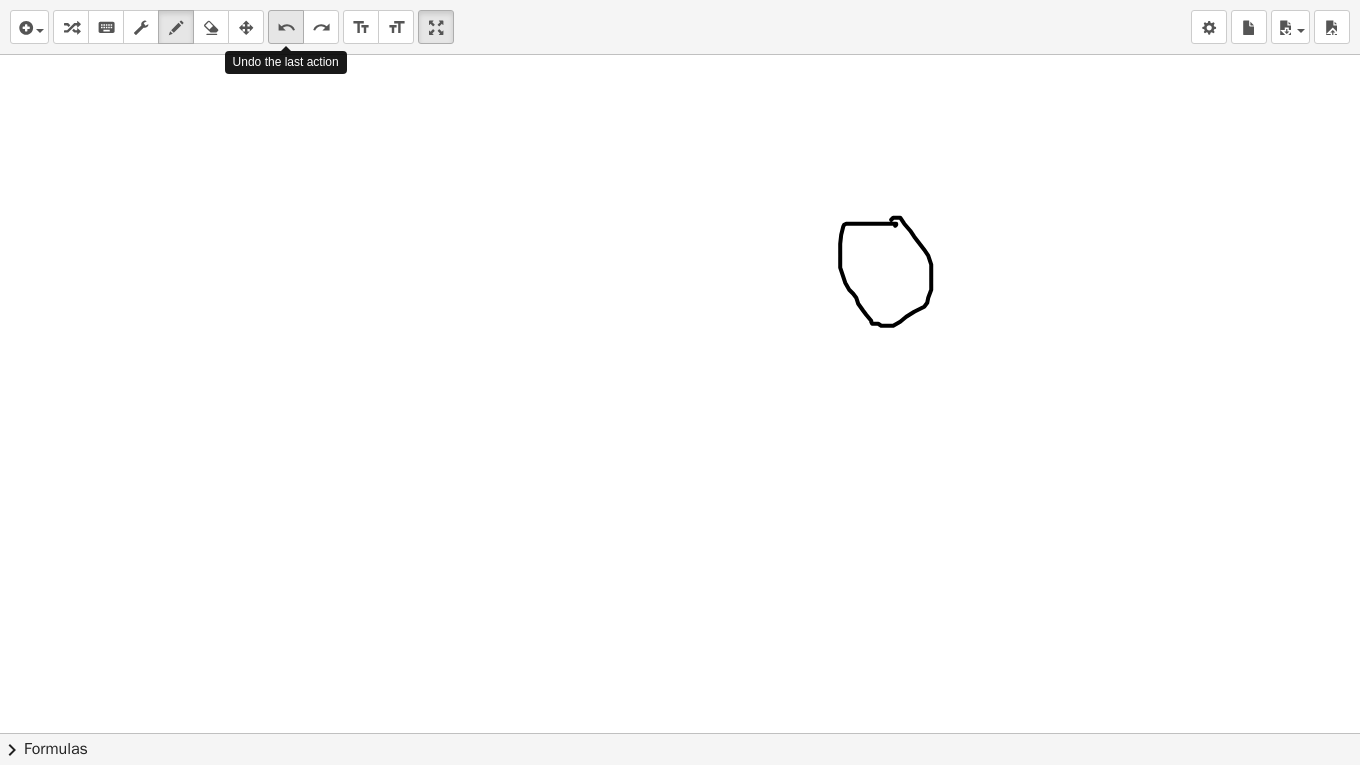 click on "undo undo" at bounding box center [286, 27] 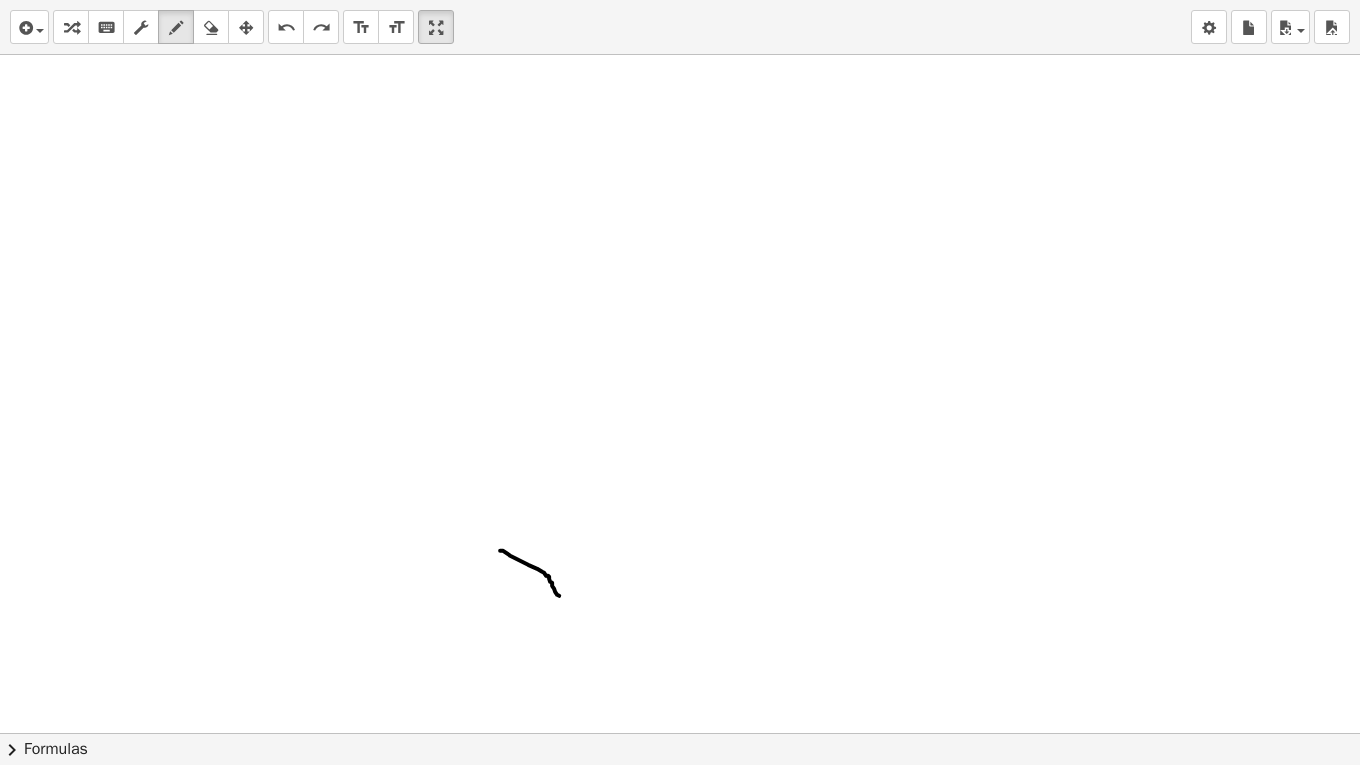 drag, startPoint x: 500, startPoint y: 549, endPoint x: 559, endPoint y: 594, distance: 74.20242 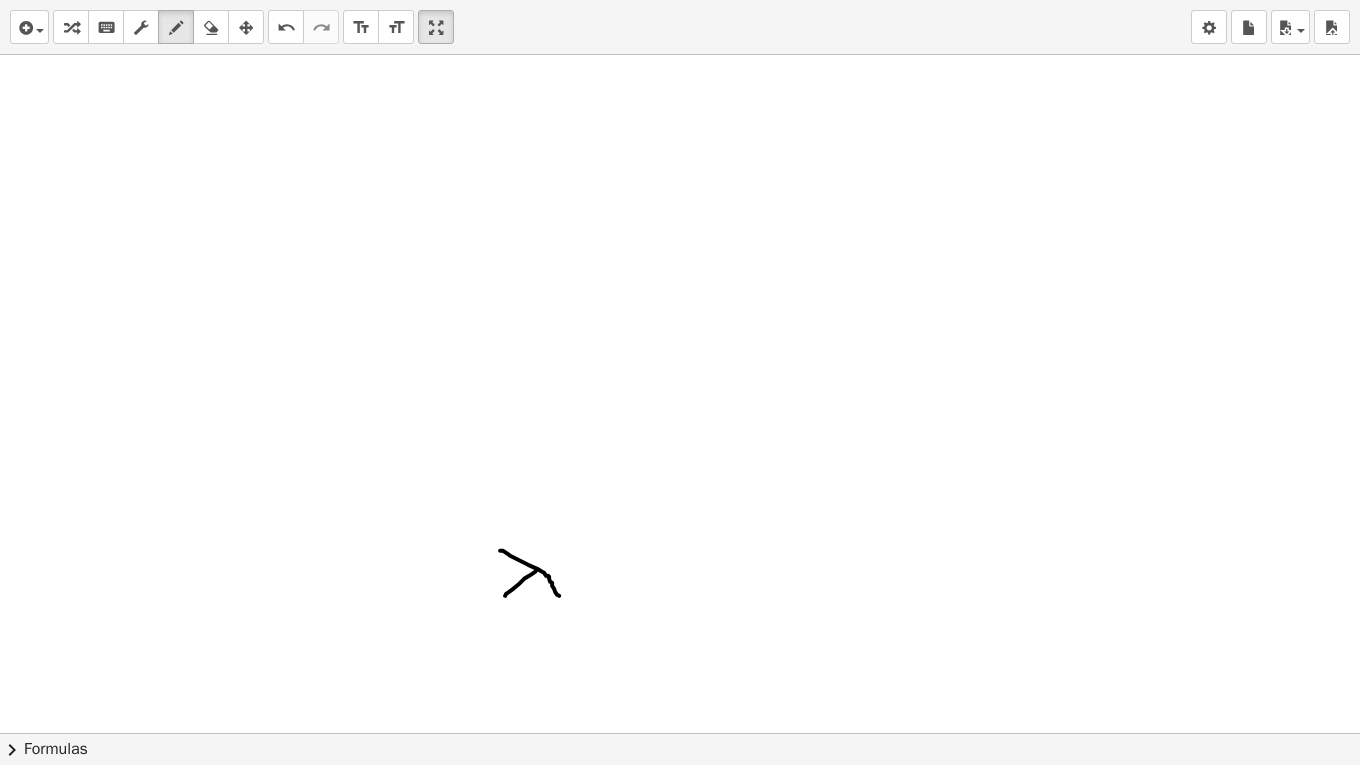 drag, startPoint x: 529, startPoint y: 574, endPoint x: 562, endPoint y: 549, distance: 41.400482 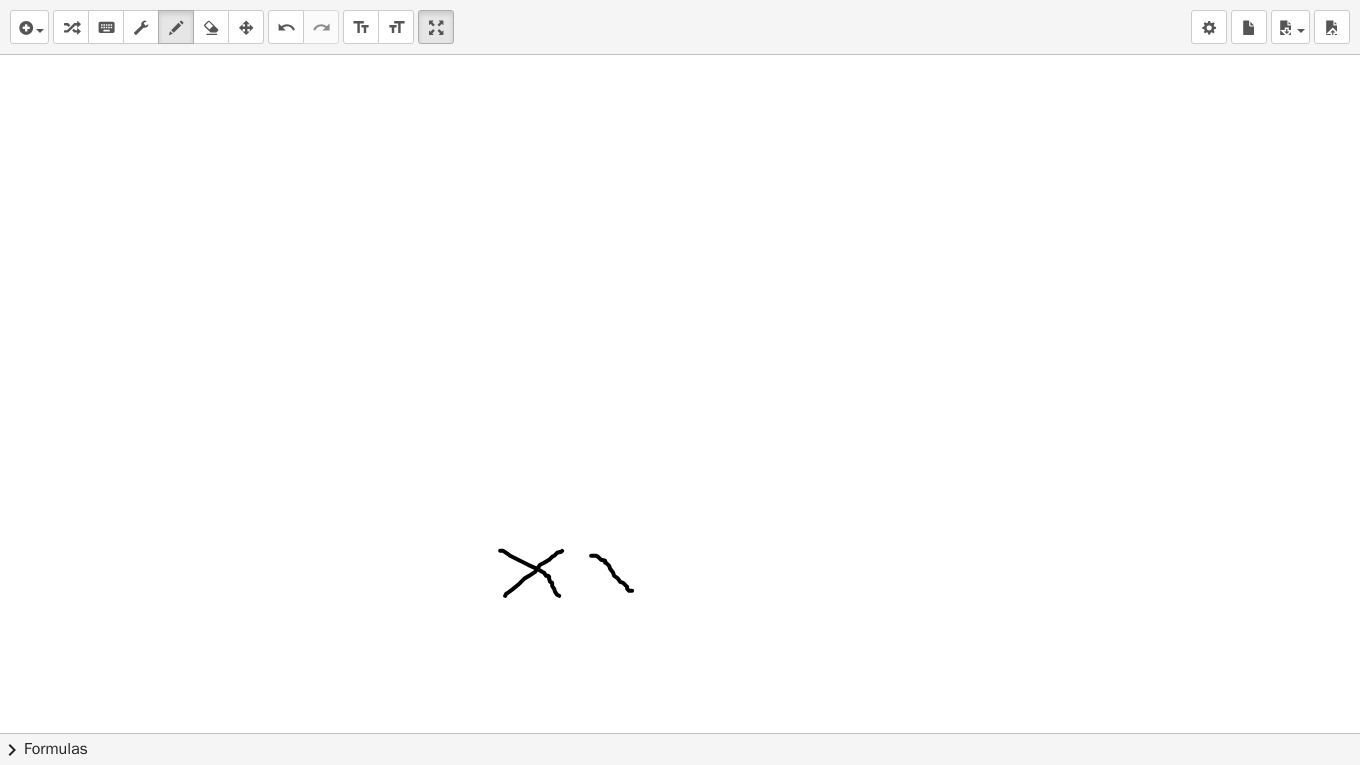 drag, startPoint x: 591, startPoint y: 554, endPoint x: 632, endPoint y: 590, distance: 54.56189 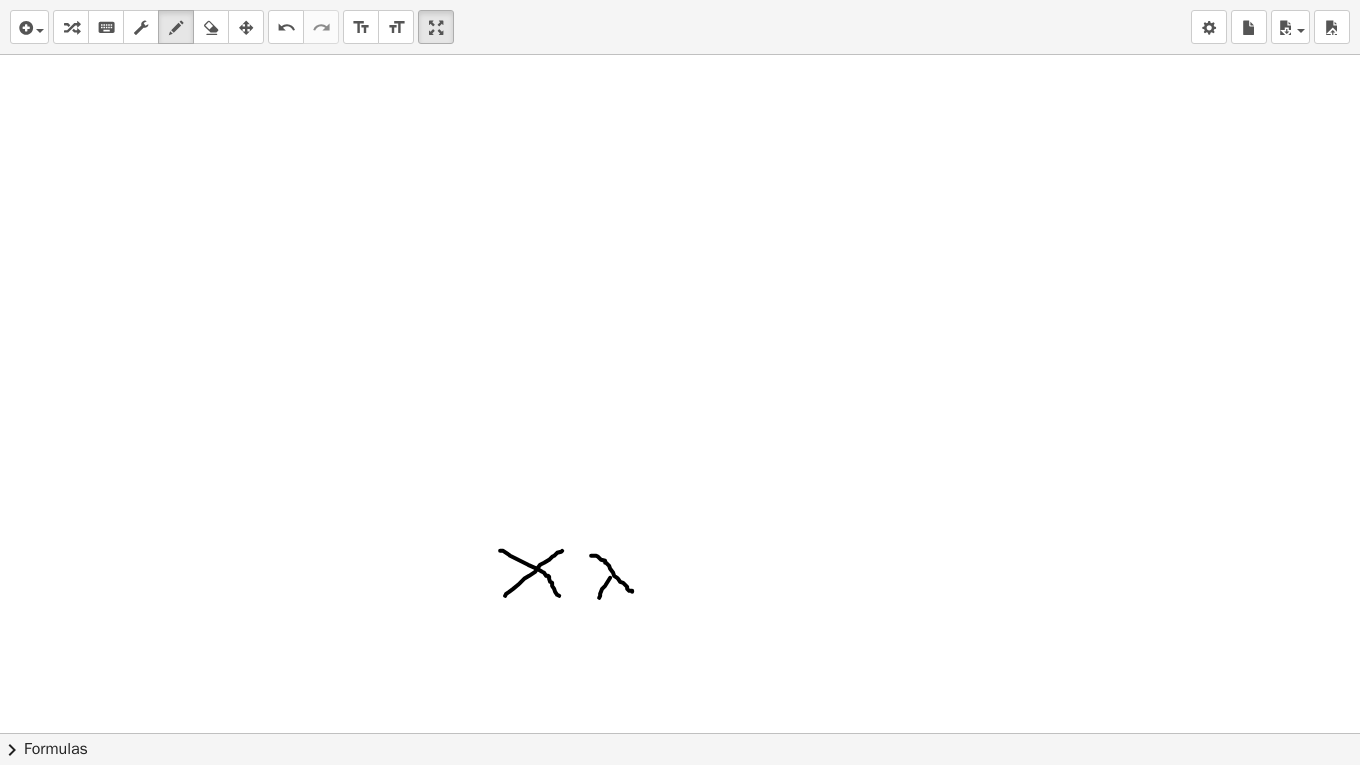 drag, startPoint x: 599, startPoint y: 596, endPoint x: 642, endPoint y: 553, distance: 60.811184 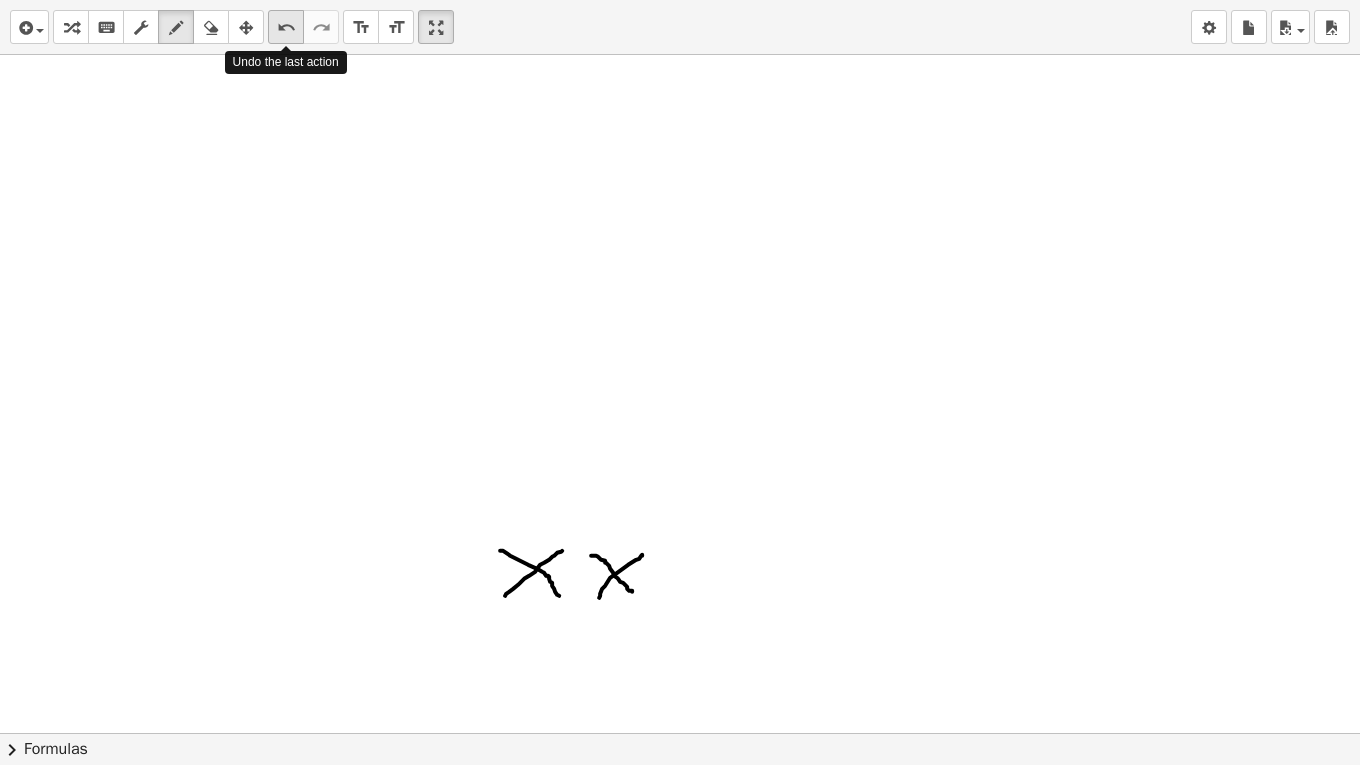 click on "undo" at bounding box center (286, 28) 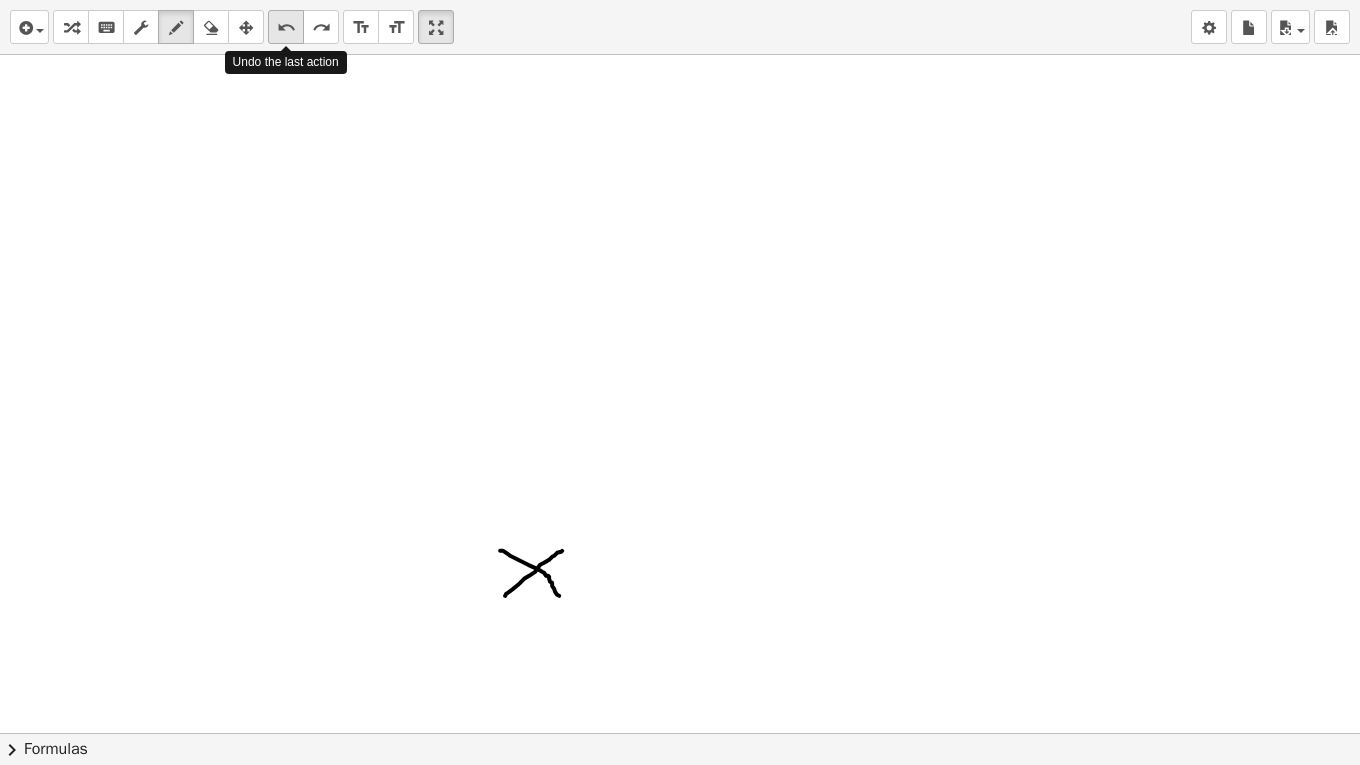 click on "undo" at bounding box center [286, 28] 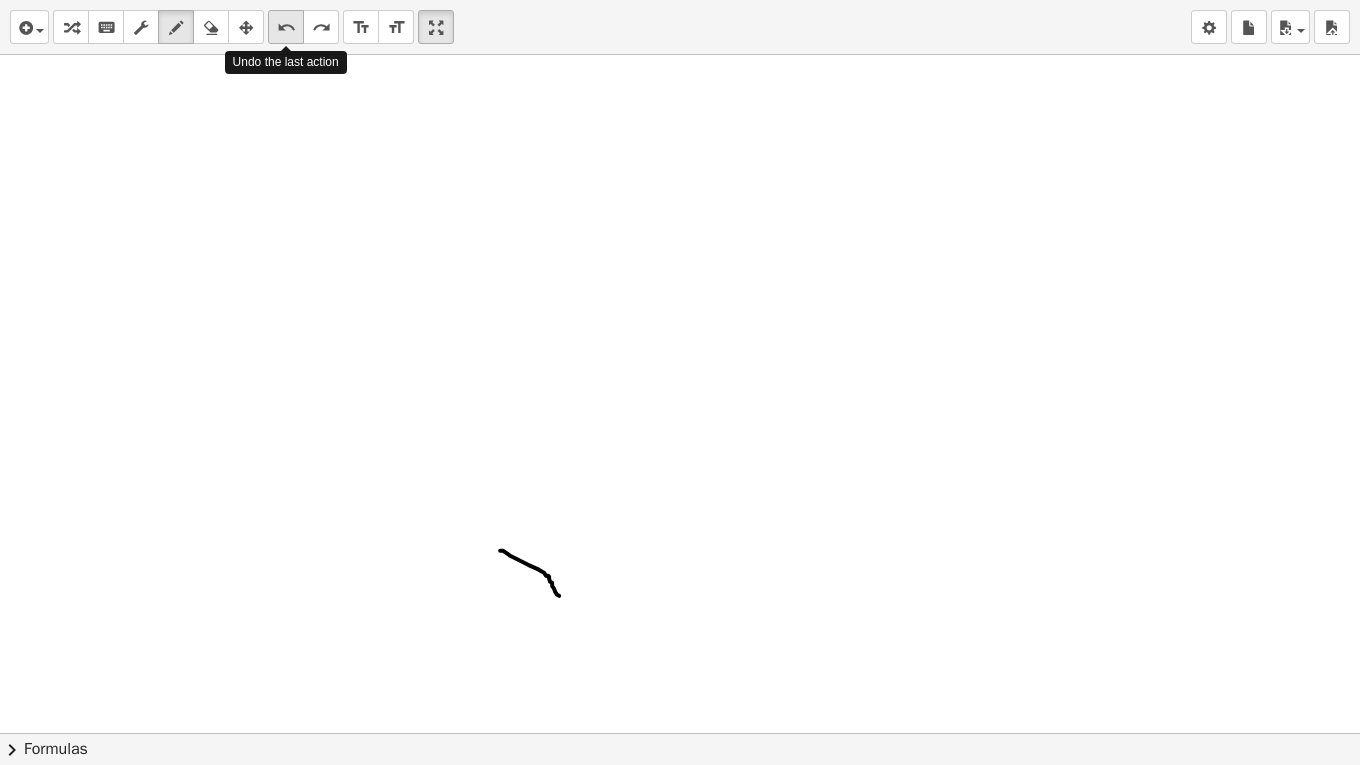 click on "undo" at bounding box center (286, 28) 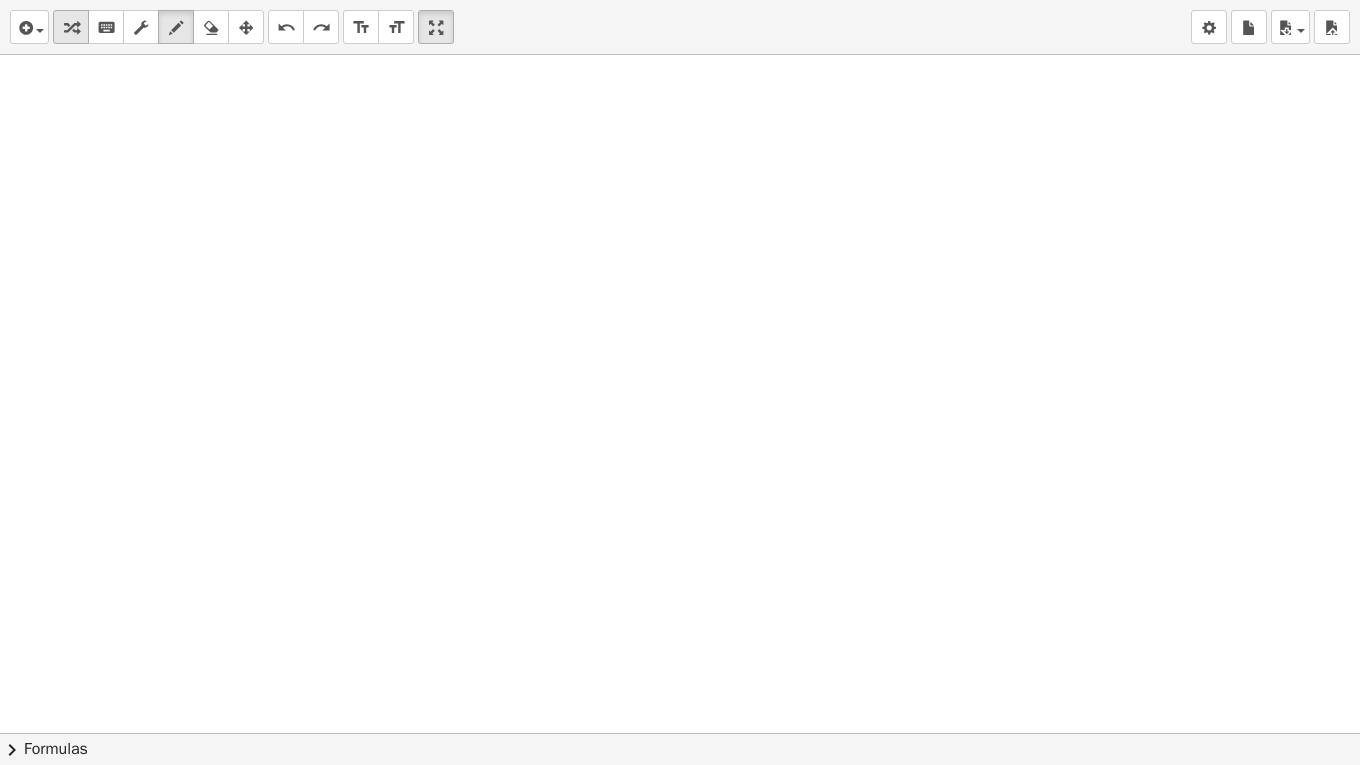 click at bounding box center [71, 27] 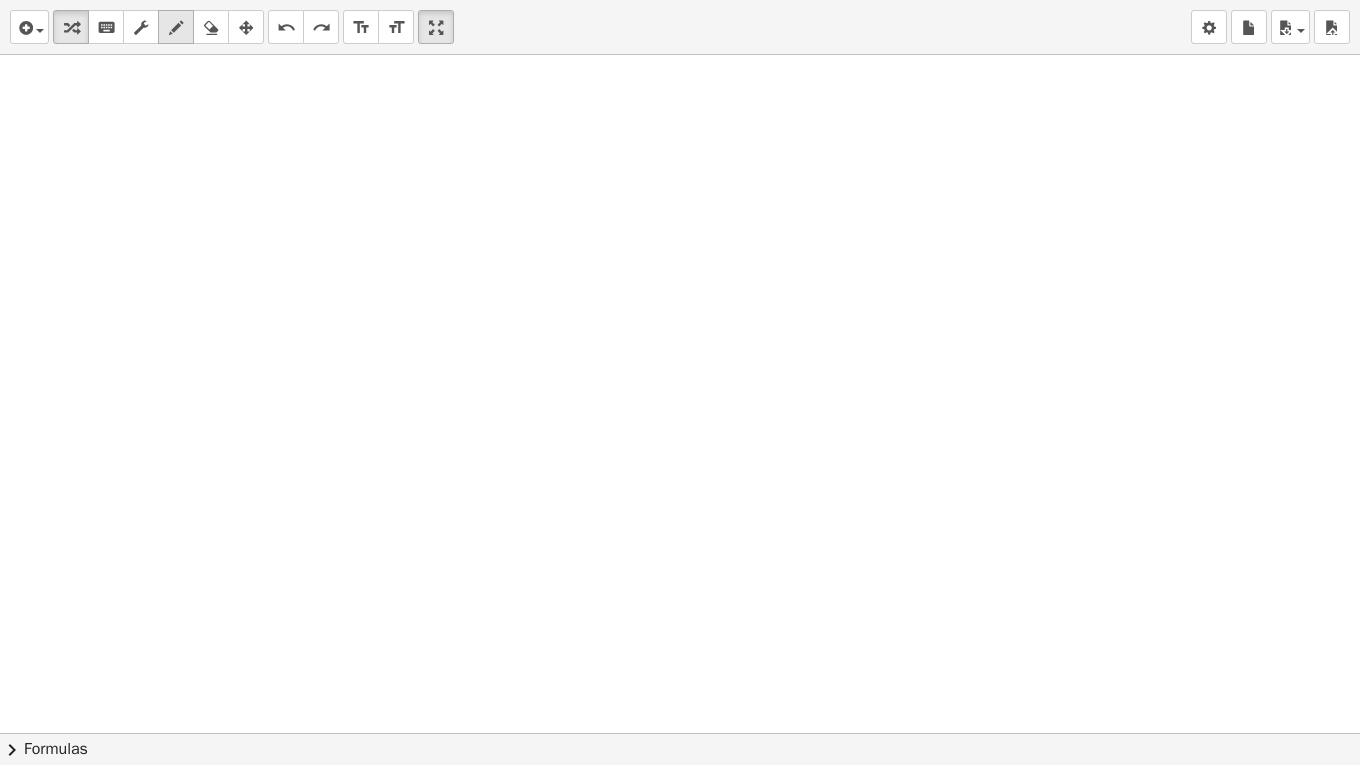 click on "draw" at bounding box center [176, 27] 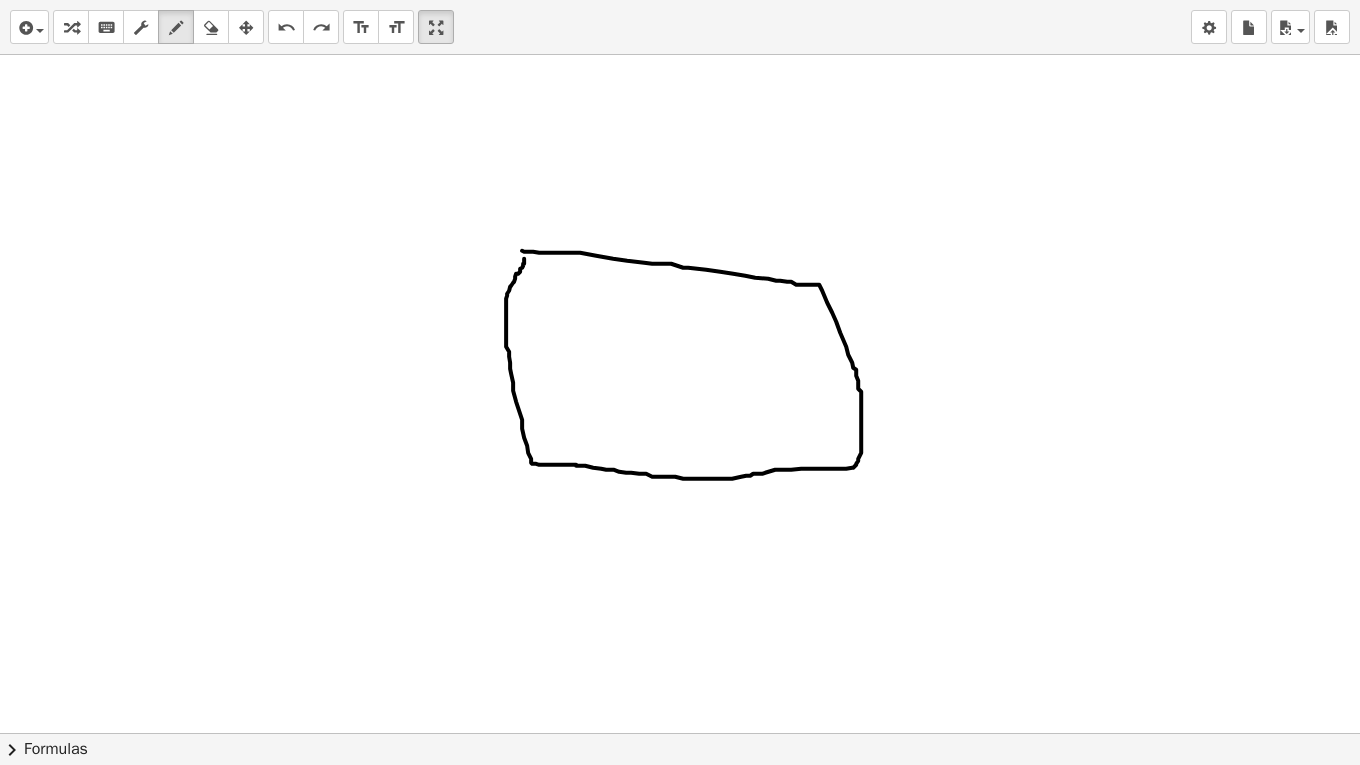 click at bounding box center [680, 1306] 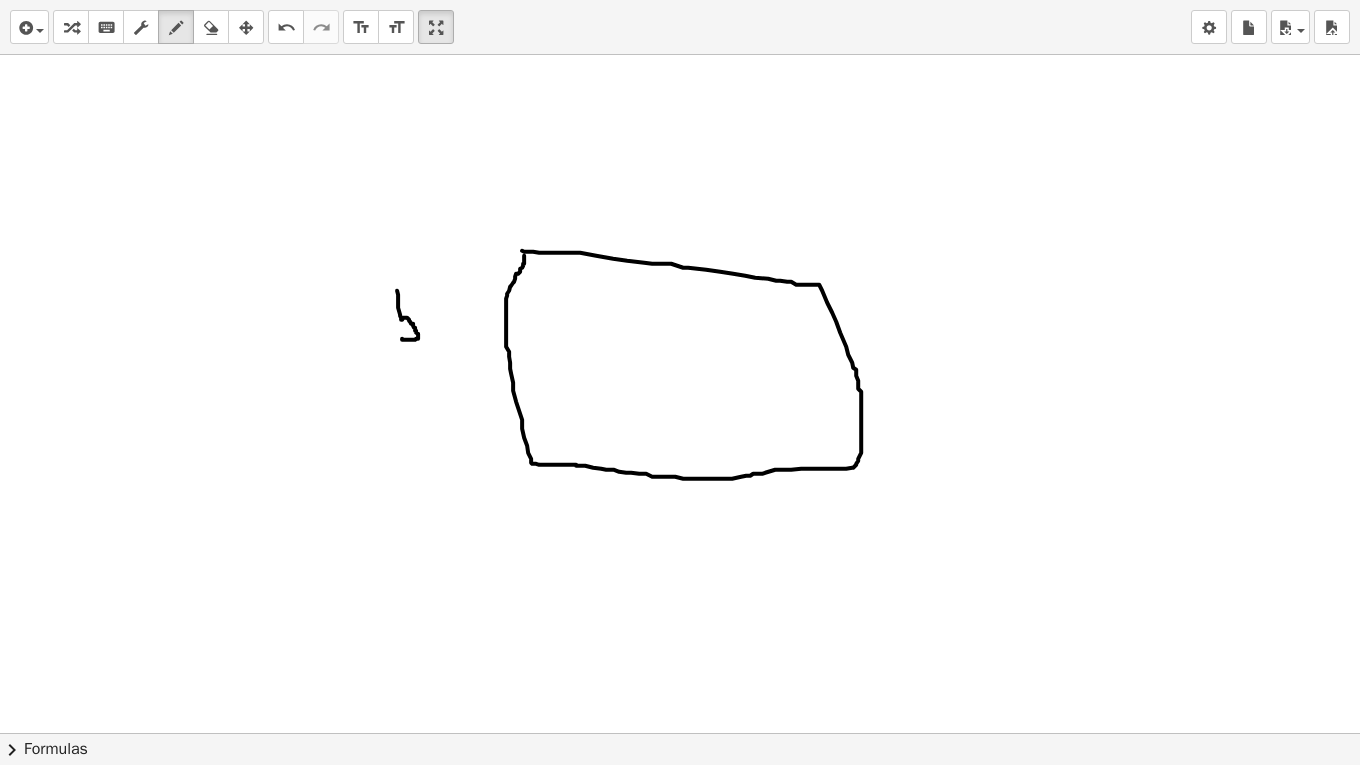 drag, startPoint x: 397, startPoint y: 289, endPoint x: 401, endPoint y: 337, distance: 48.166378 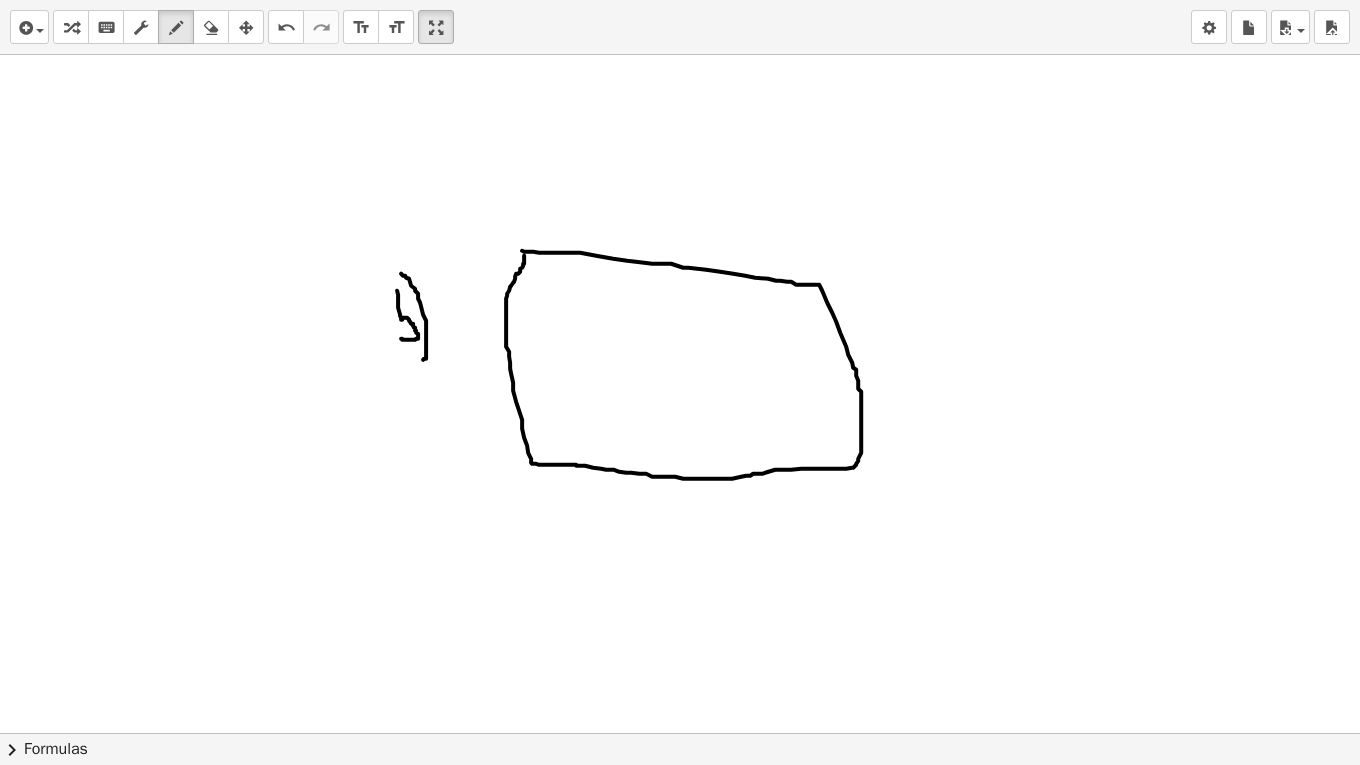 drag, startPoint x: 401, startPoint y: 272, endPoint x: 412, endPoint y: 366, distance: 94.641426 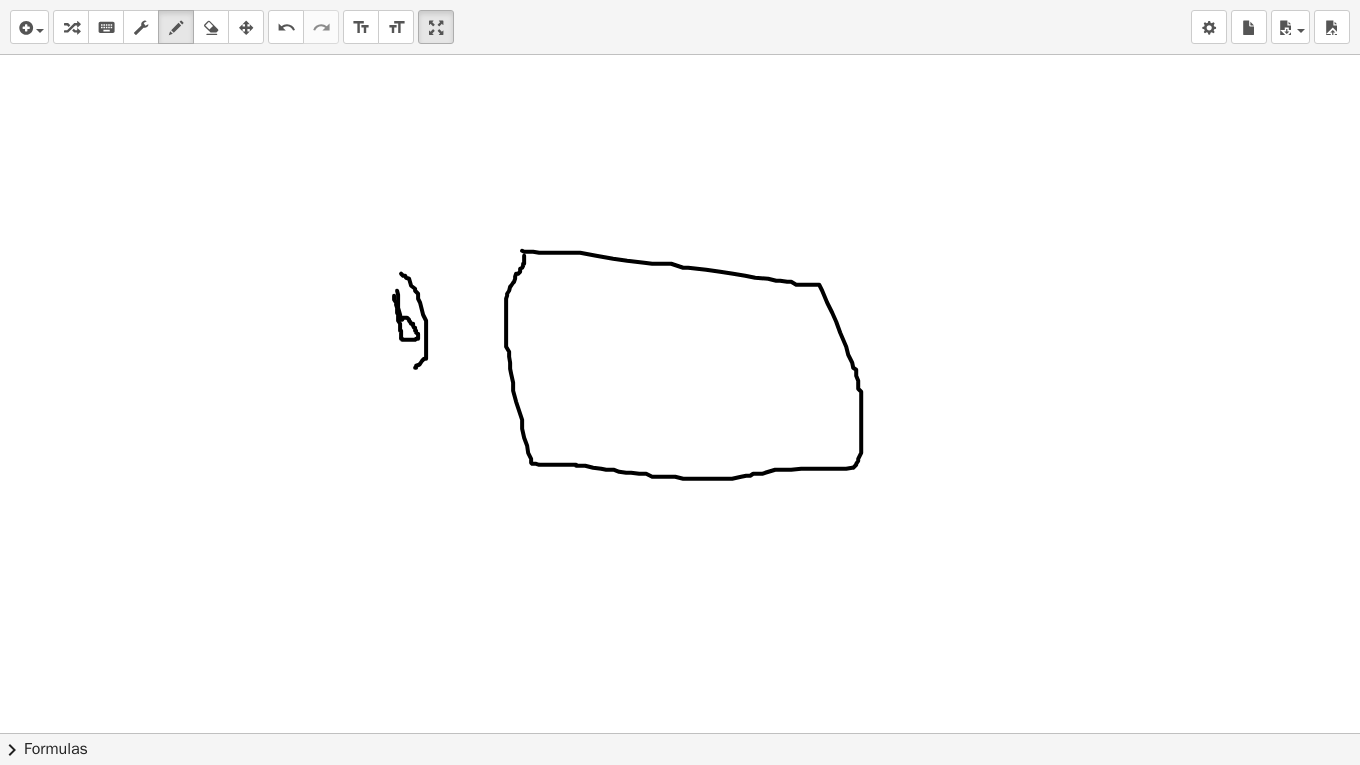 drag, startPoint x: 394, startPoint y: 294, endPoint x: 401, endPoint y: 336, distance: 42.579338 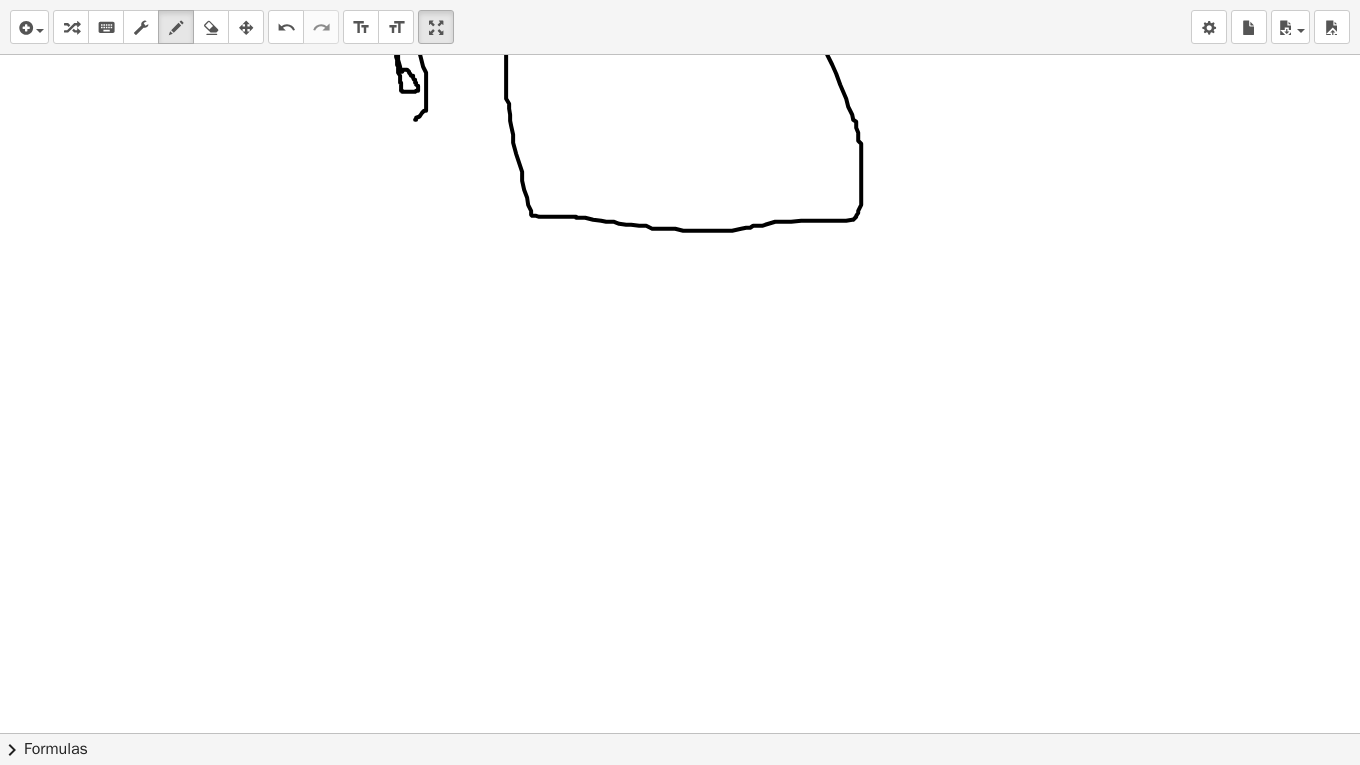 scroll, scrollTop: 360, scrollLeft: 0, axis: vertical 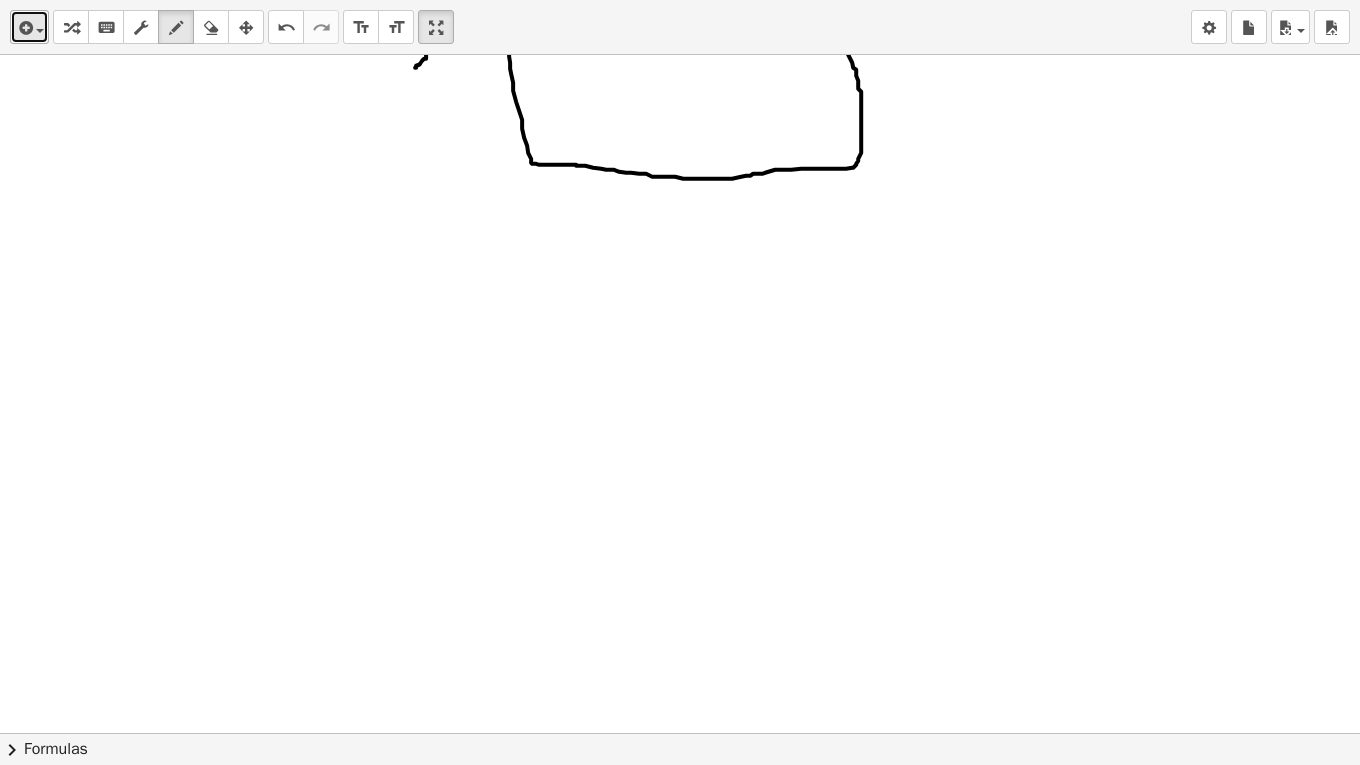 click on "insert" at bounding box center (29, 27) 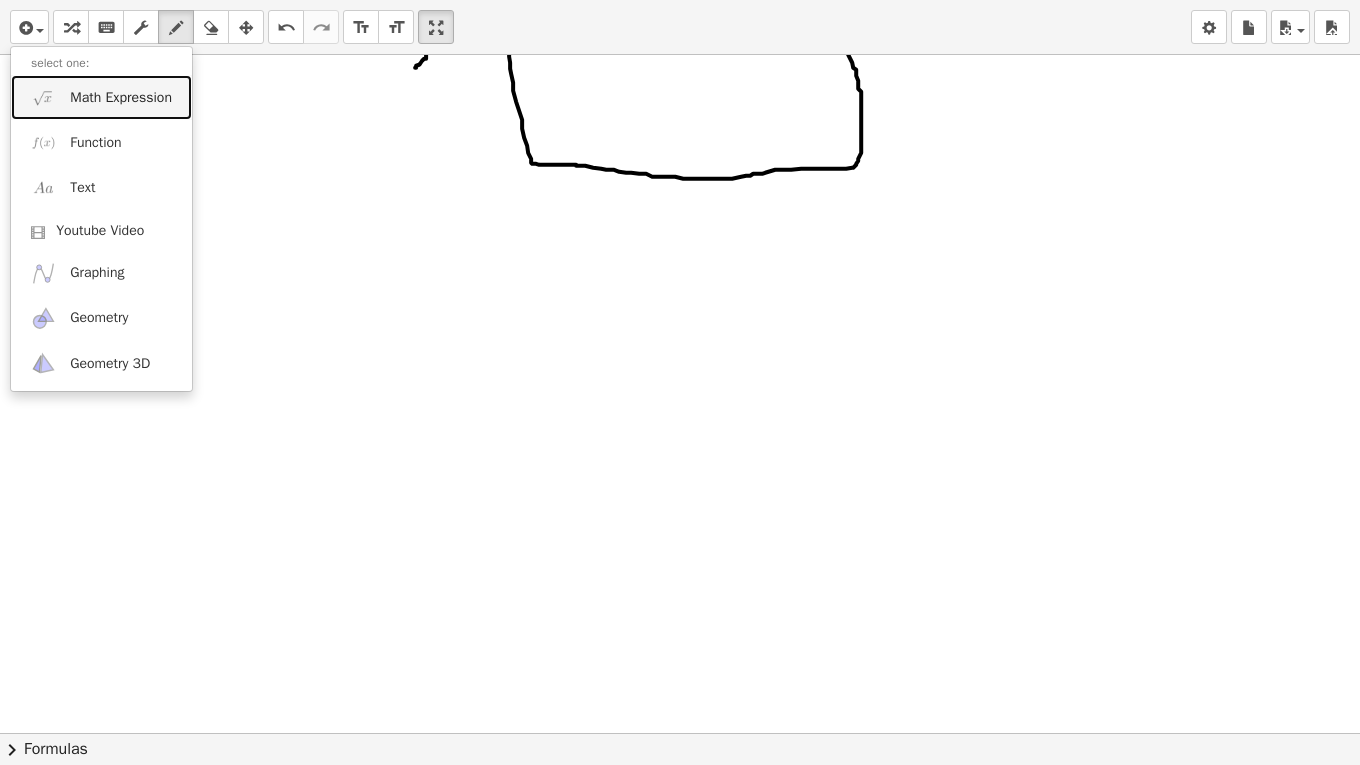 click on "Math Expression" at bounding box center [121, 98] 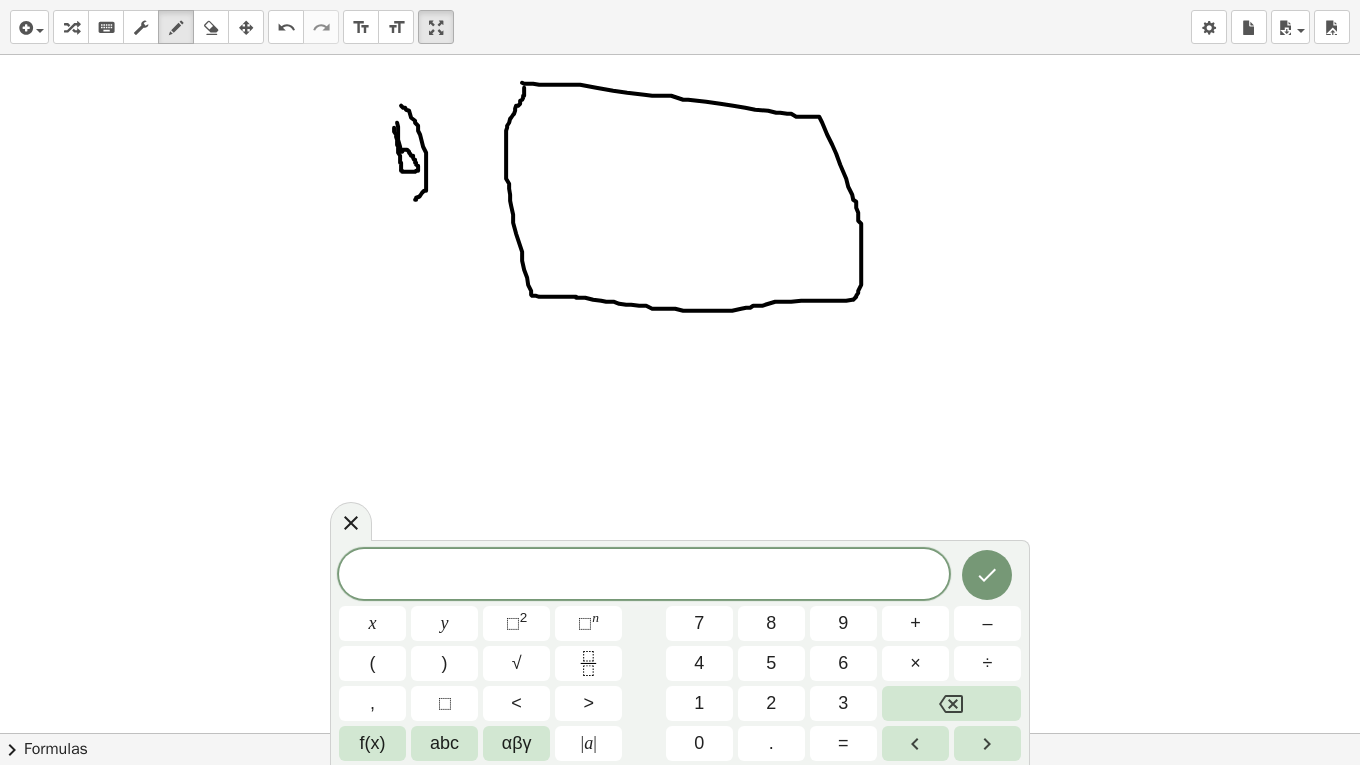 scroll, scrollTop: 160, scrollLeft: 0, axis: vertical 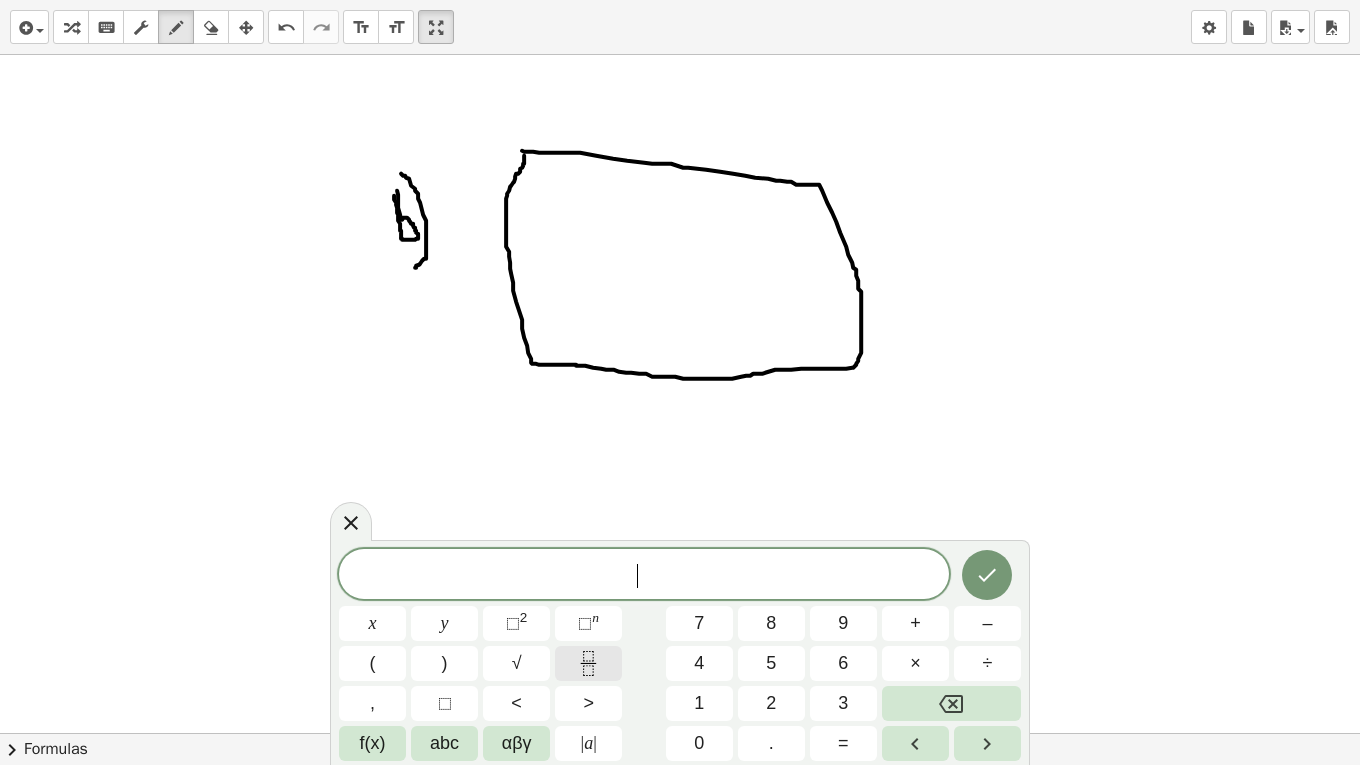 click 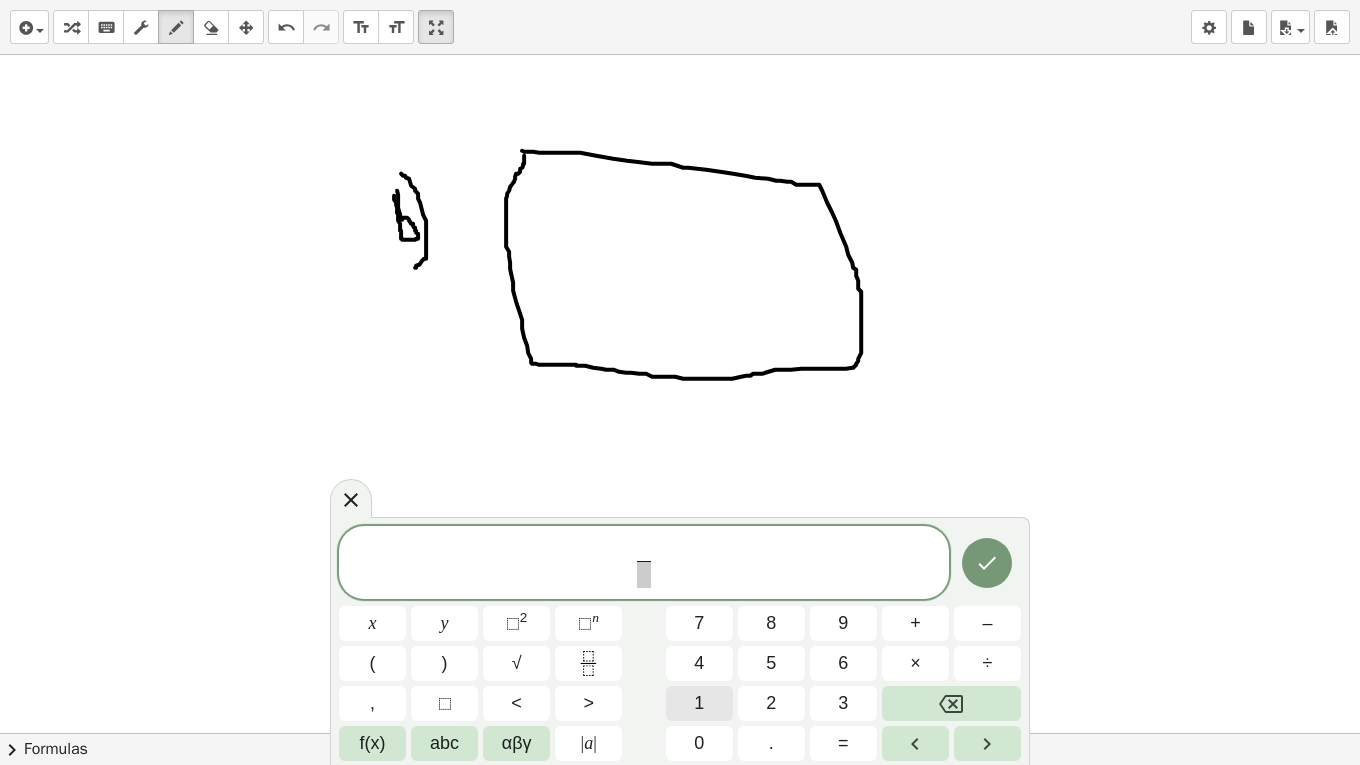 click on "1" at bounding box center (699, 703) 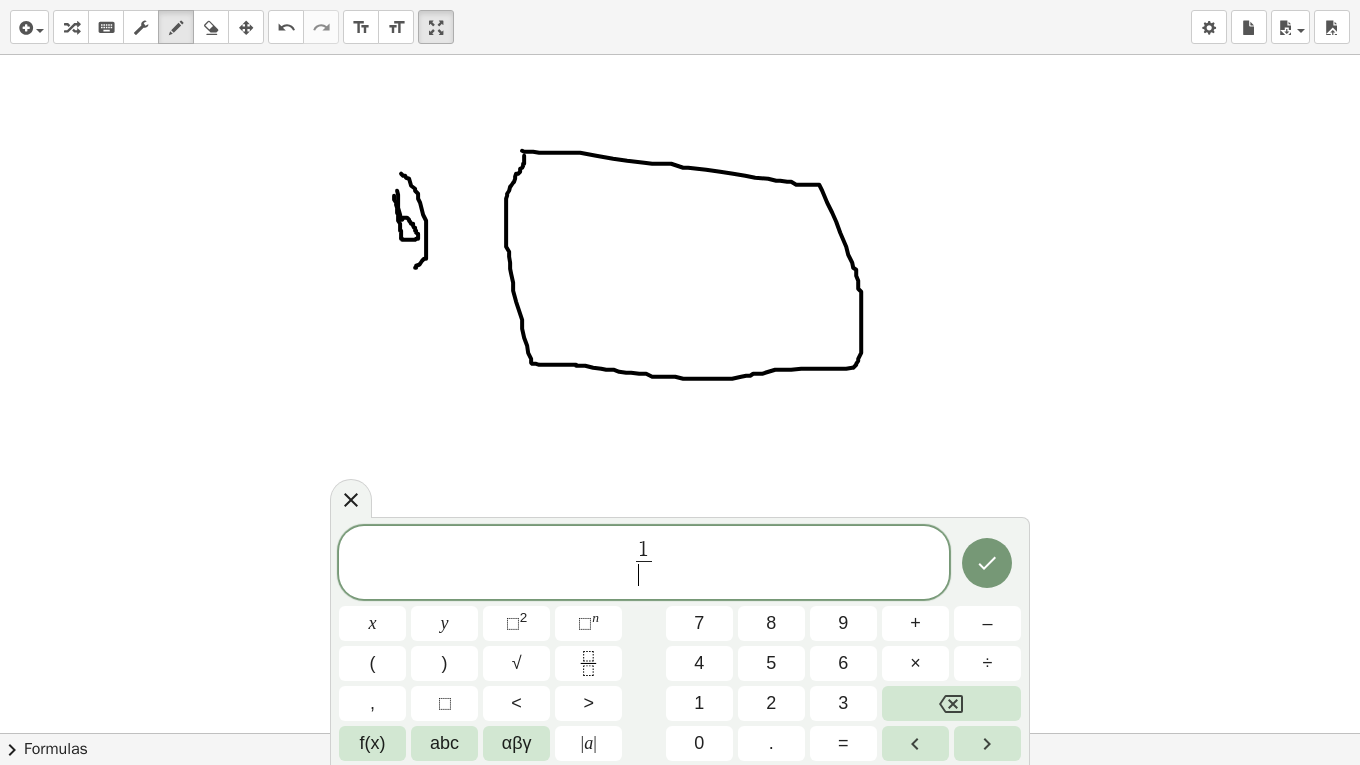 click on "​" at bounding box center (643, 574) 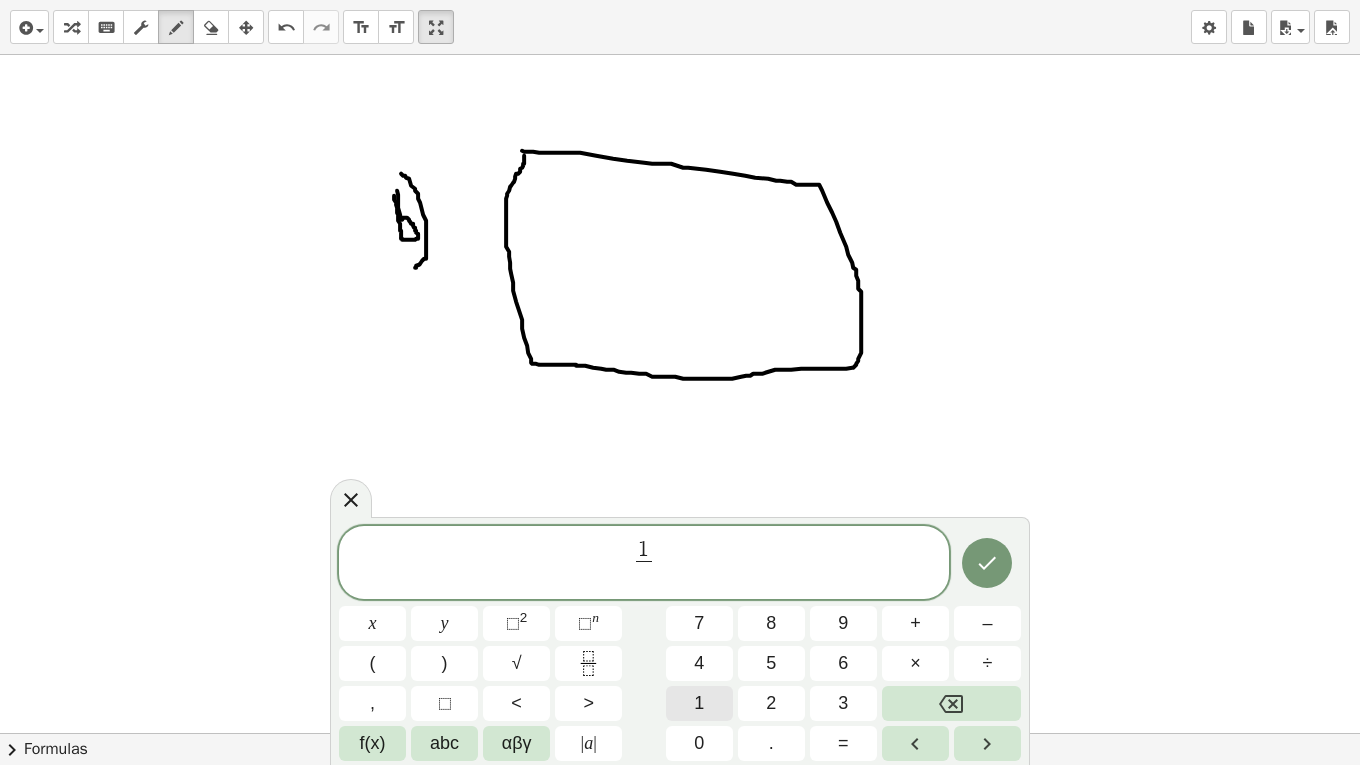click on "1" at bounding box center (699, 703) 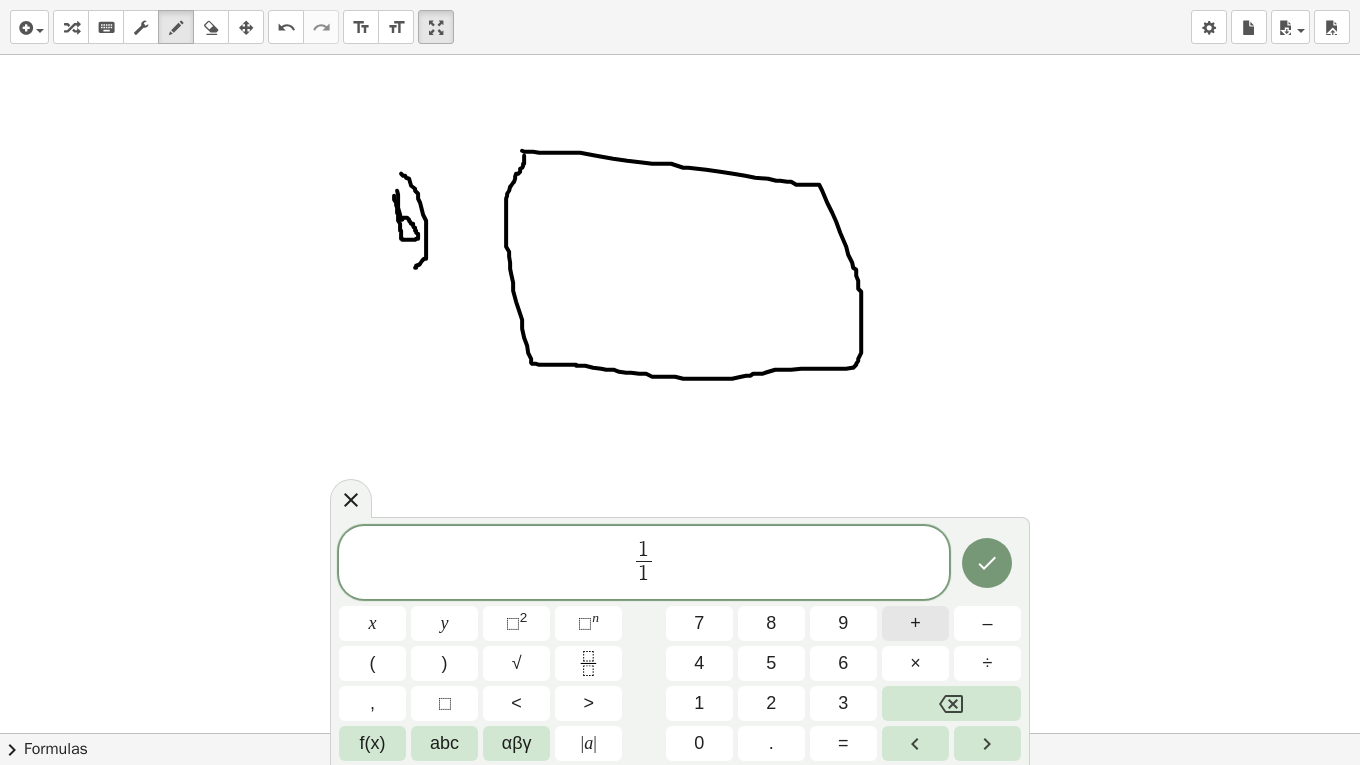 click on "+" at bounding box center [915, 623] 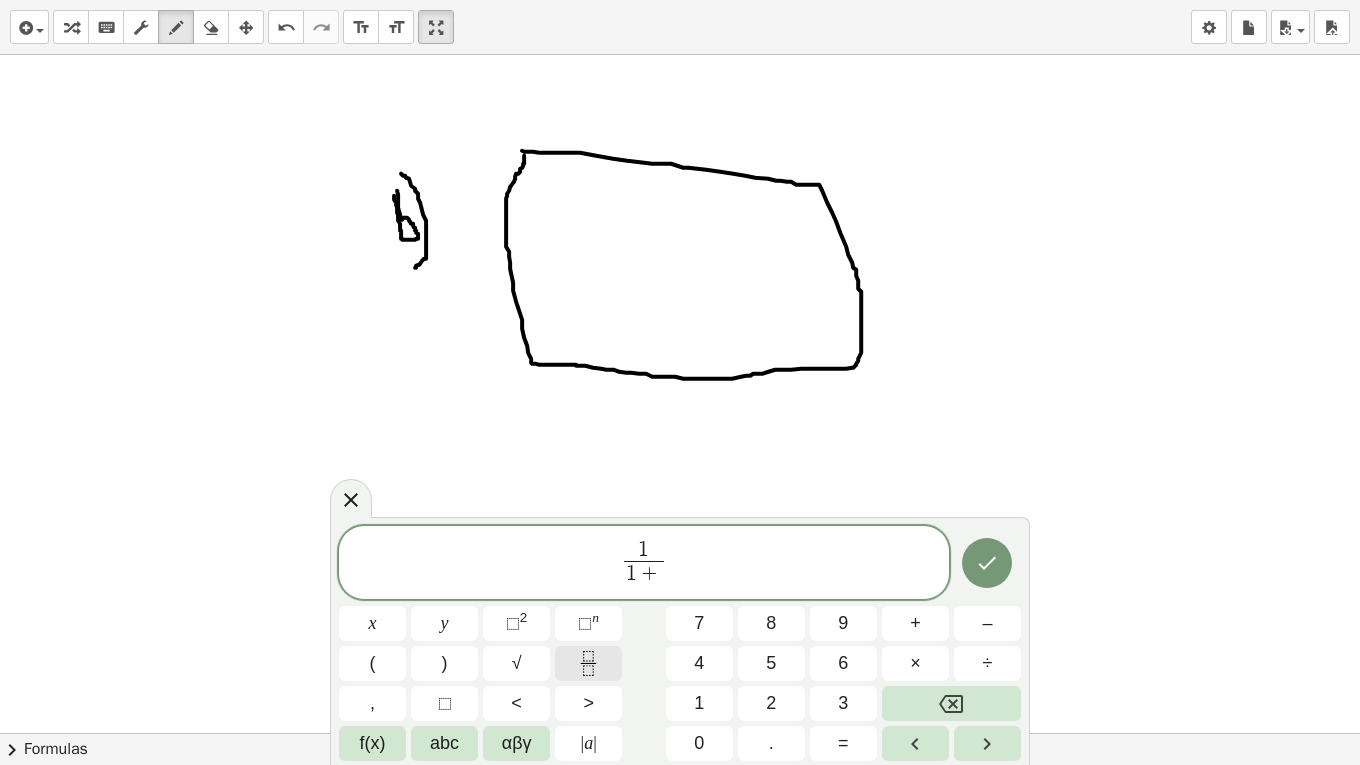 click 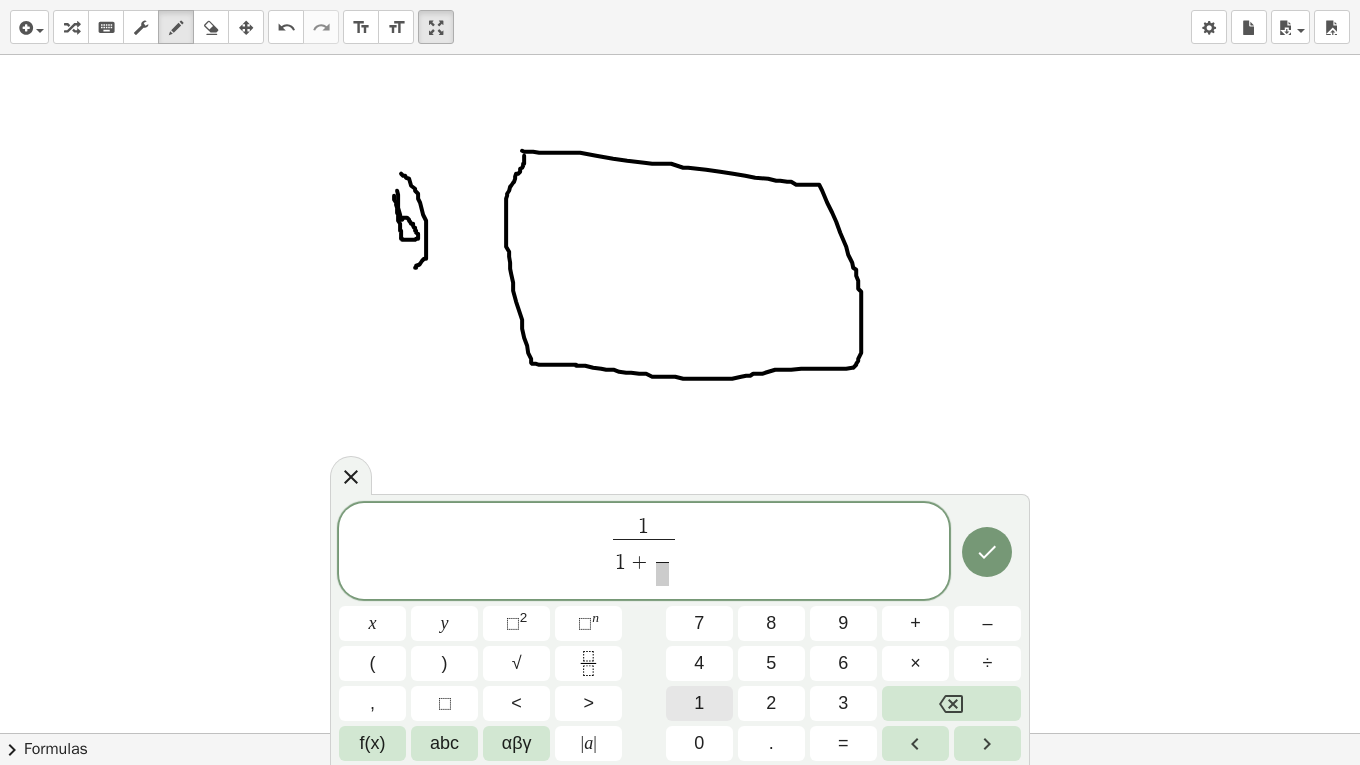 click on "1" at bounding box center (699, 703) 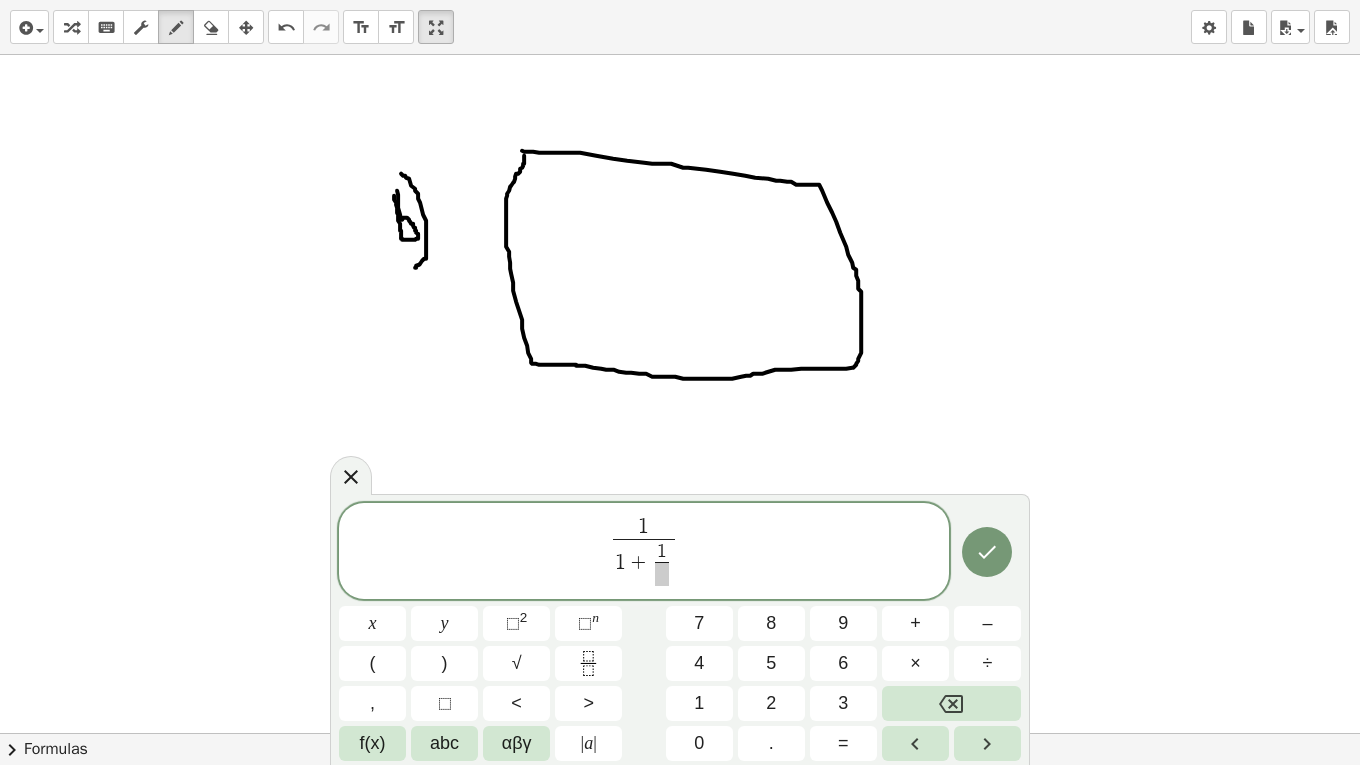 click at bounding box center (662, 574) 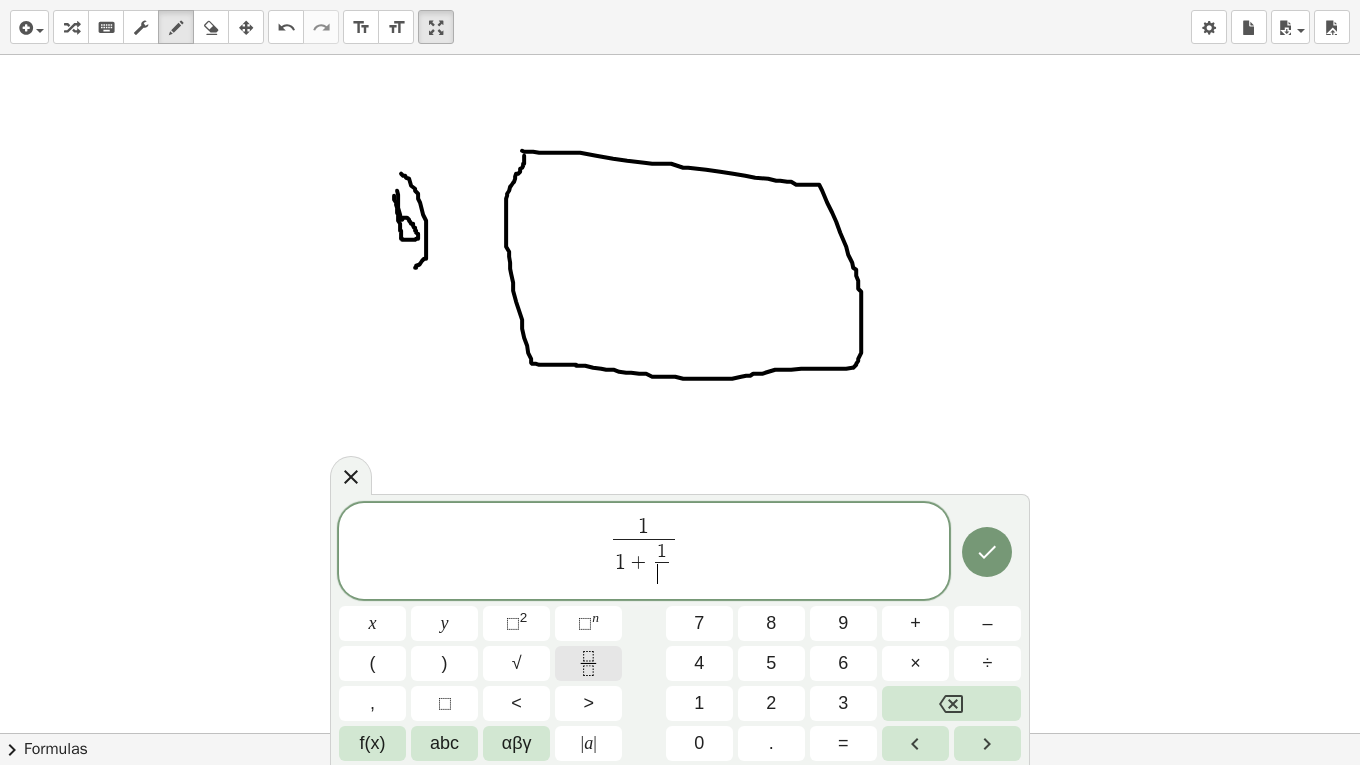 click 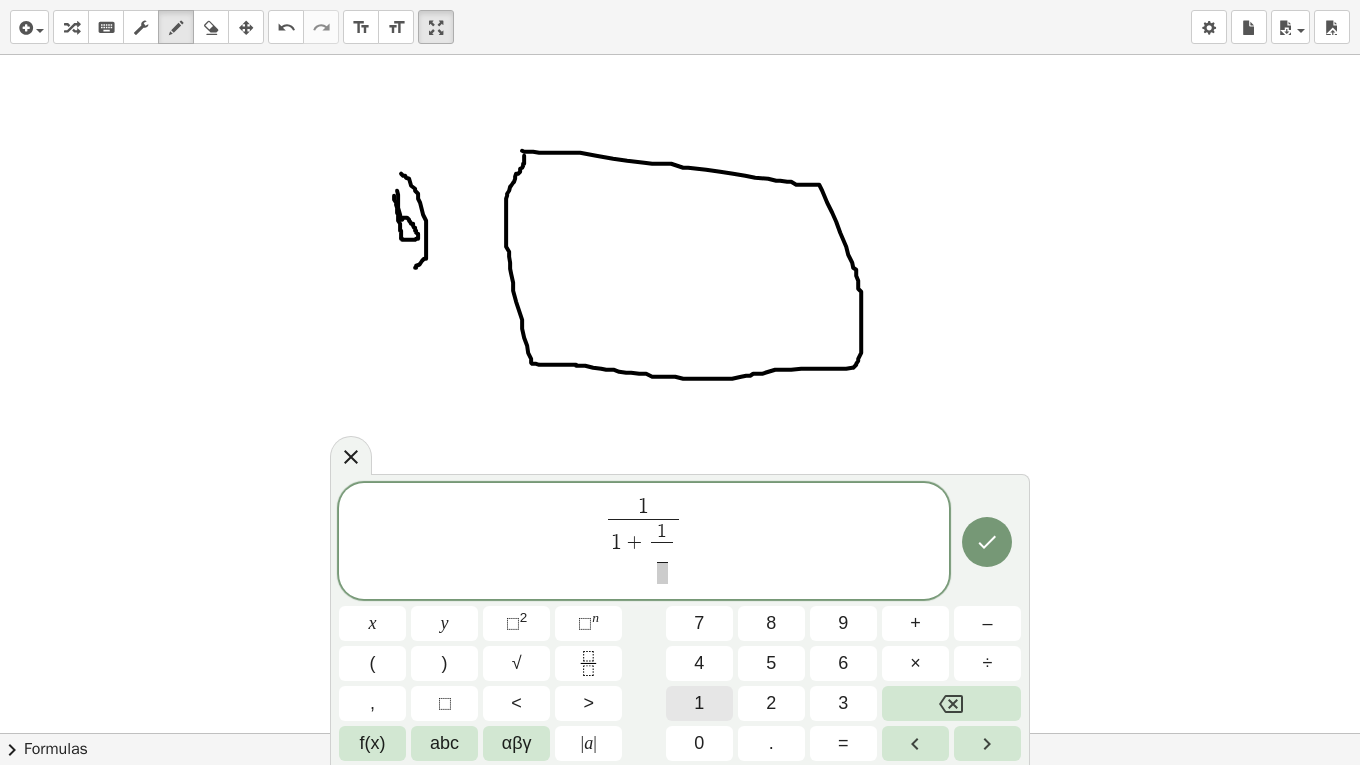 click on "1" at bounding box center [699, 703] 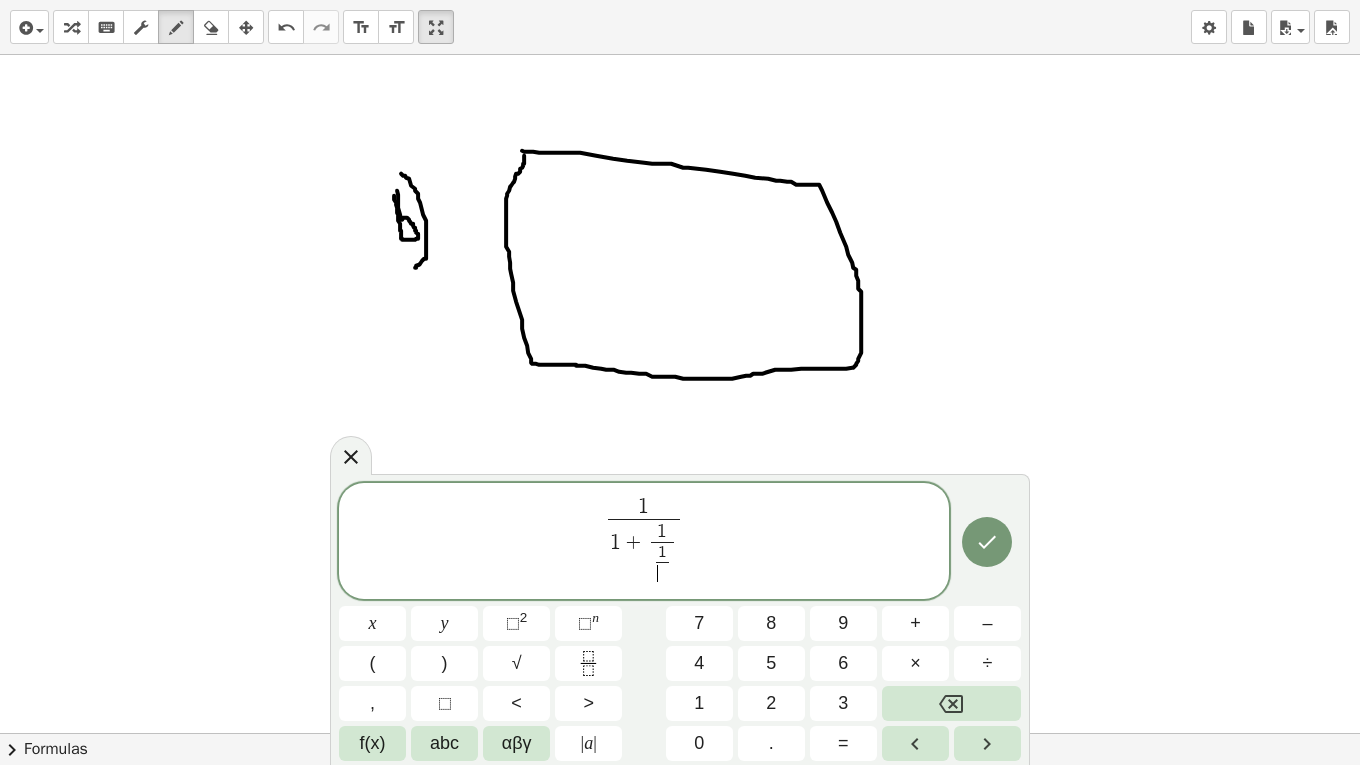 click on "​" at bounding box center (662, 573) 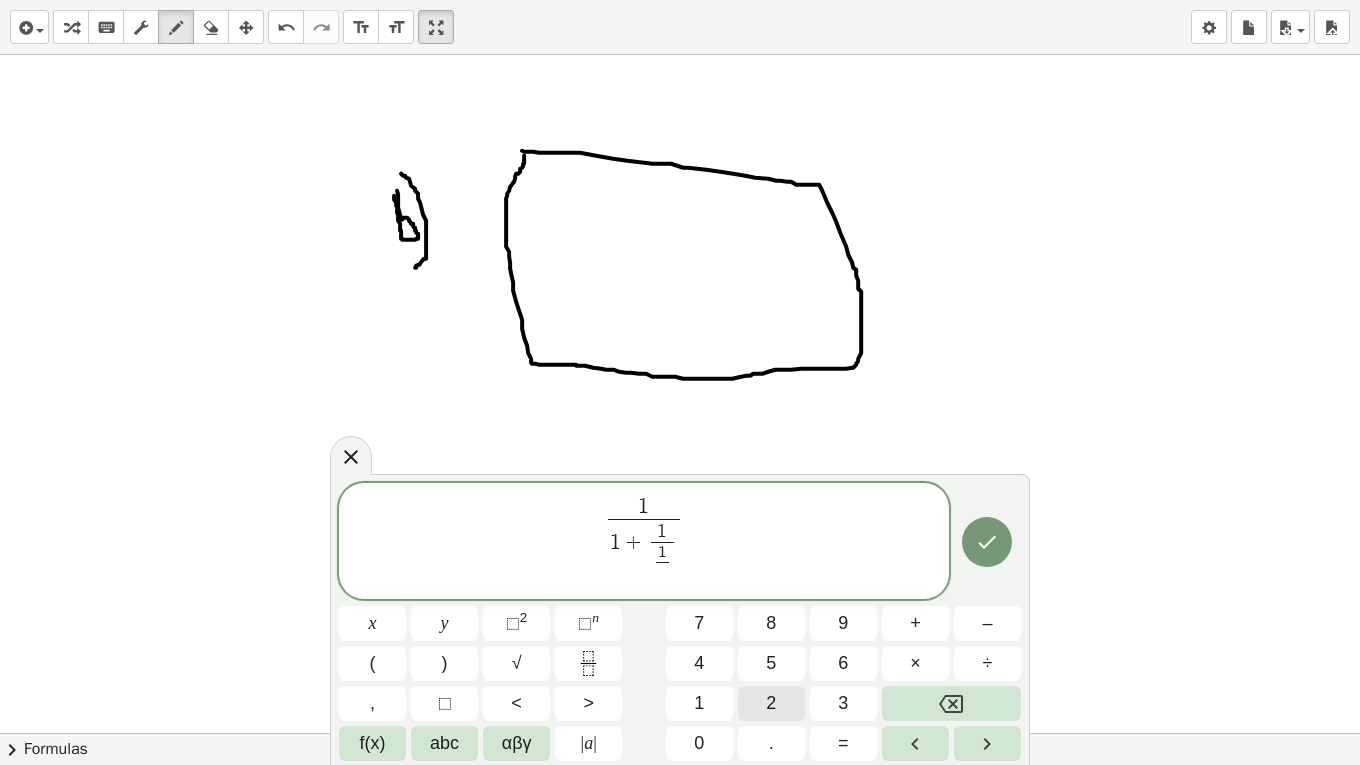 click on "2" at bounding box center (771, 703) 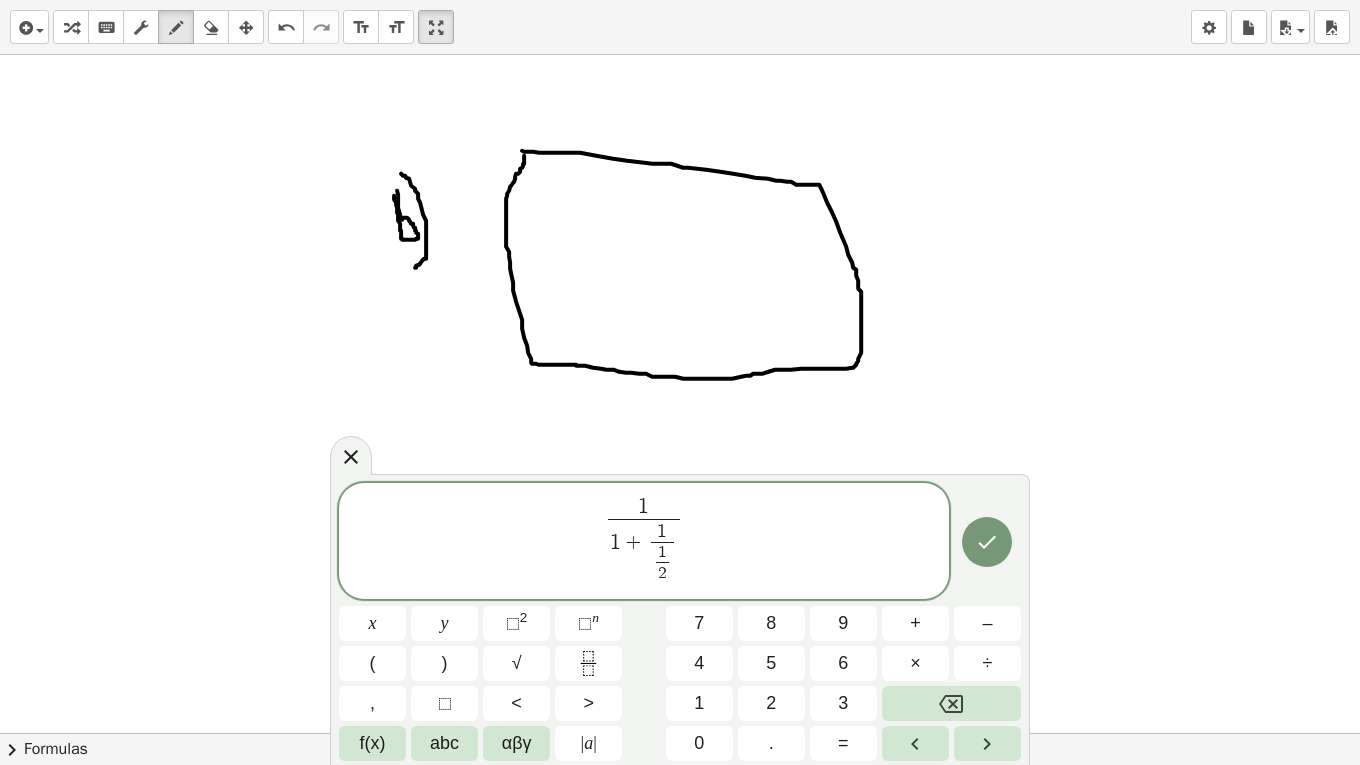 click on "1 1 + 1 1 2 ​ ​ ​ ​" at bounding box center (644, 542) 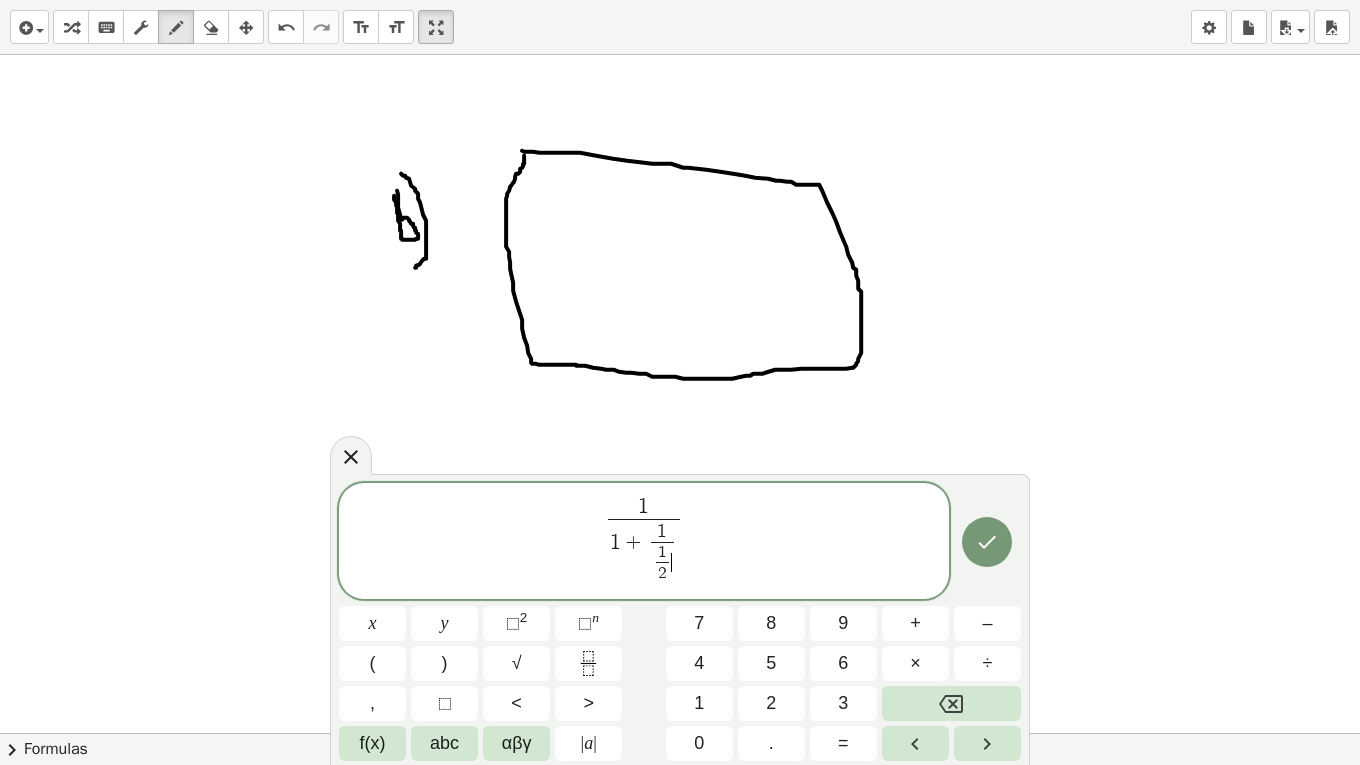 click on "1 1 2 ​ ​ ​" at bounding box center [662, 554] 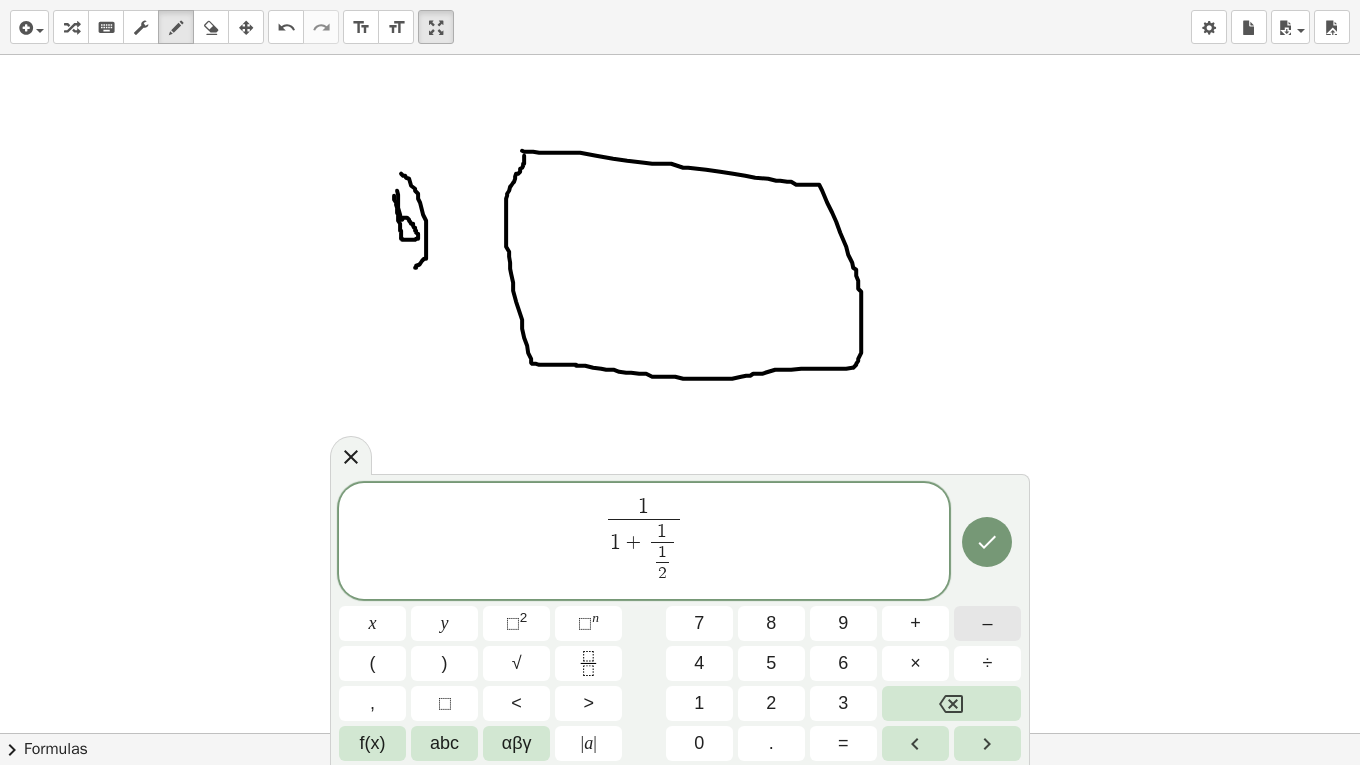 click on "–" at bounding box center (987, 623) 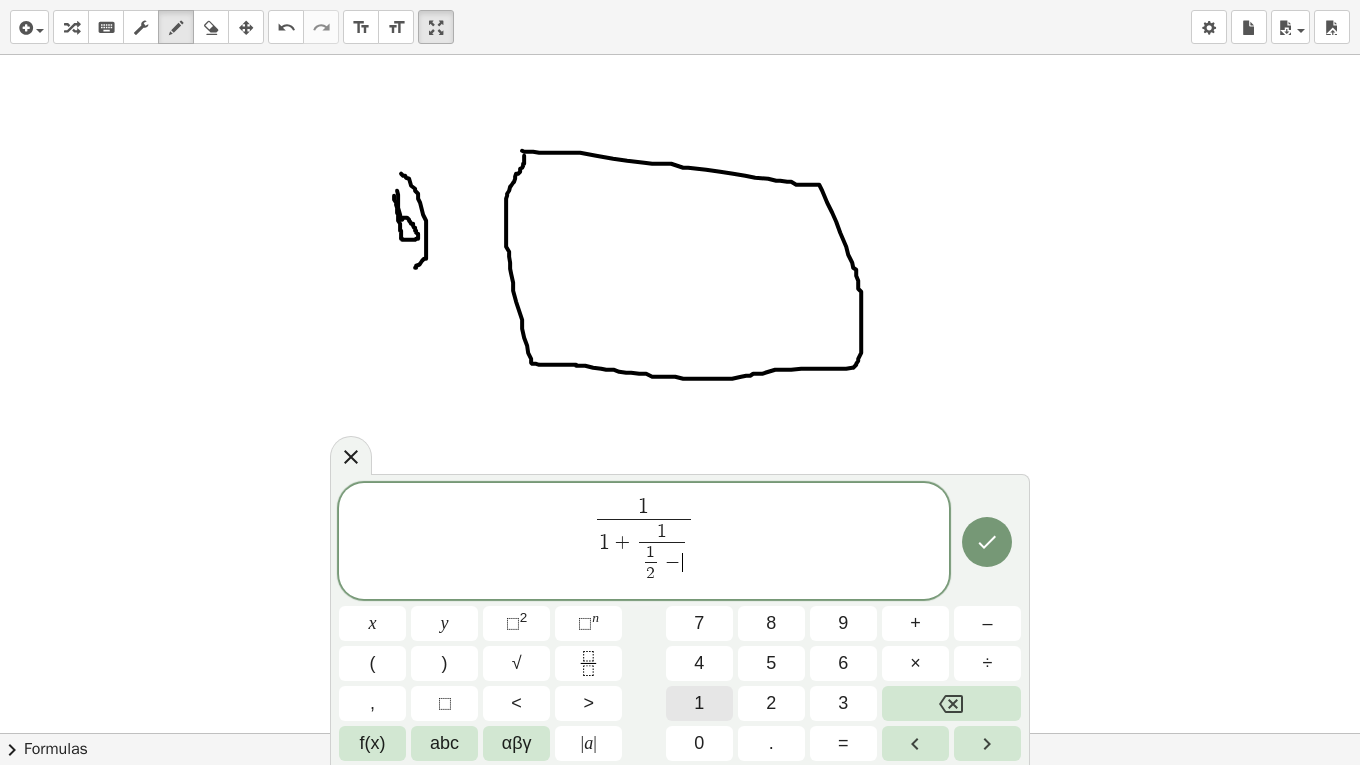 click on "1" at bounding box center [699, 703] 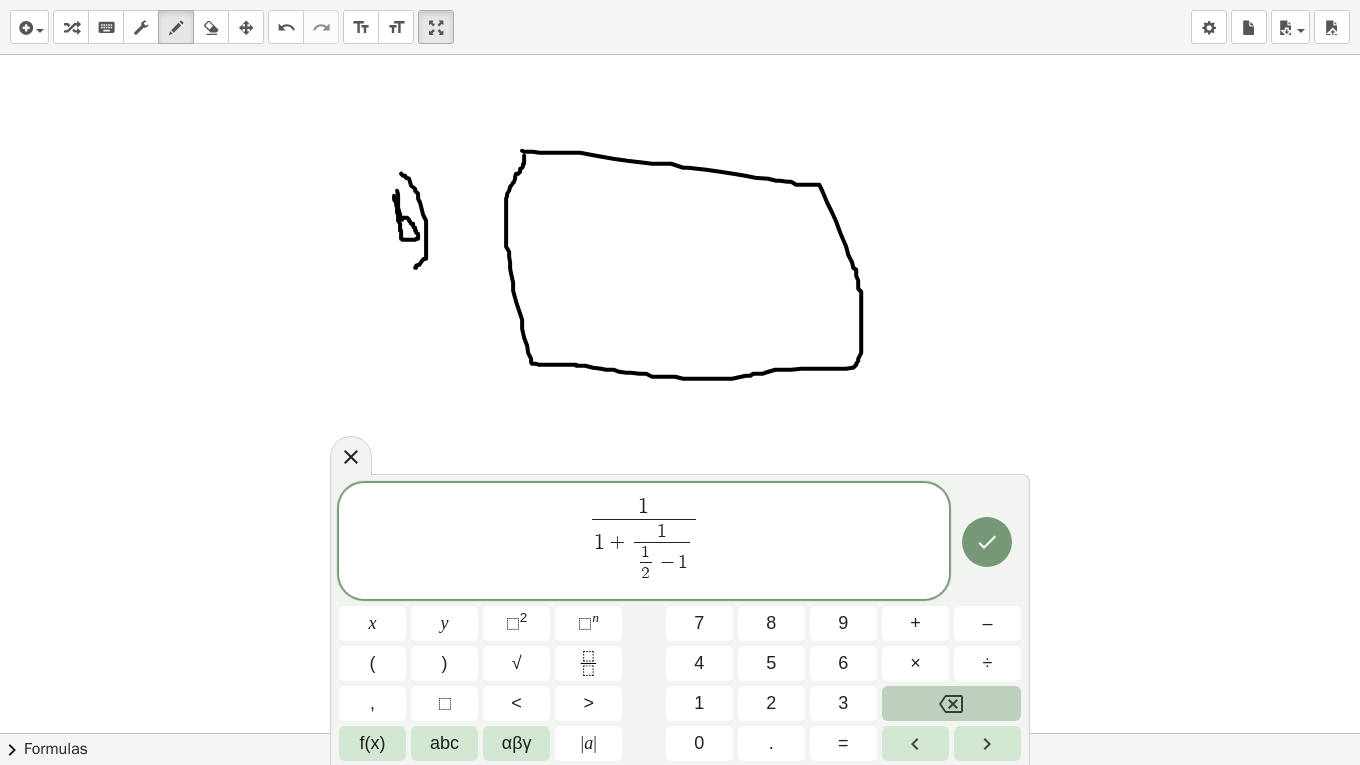 click at bounding box center (951, 703) 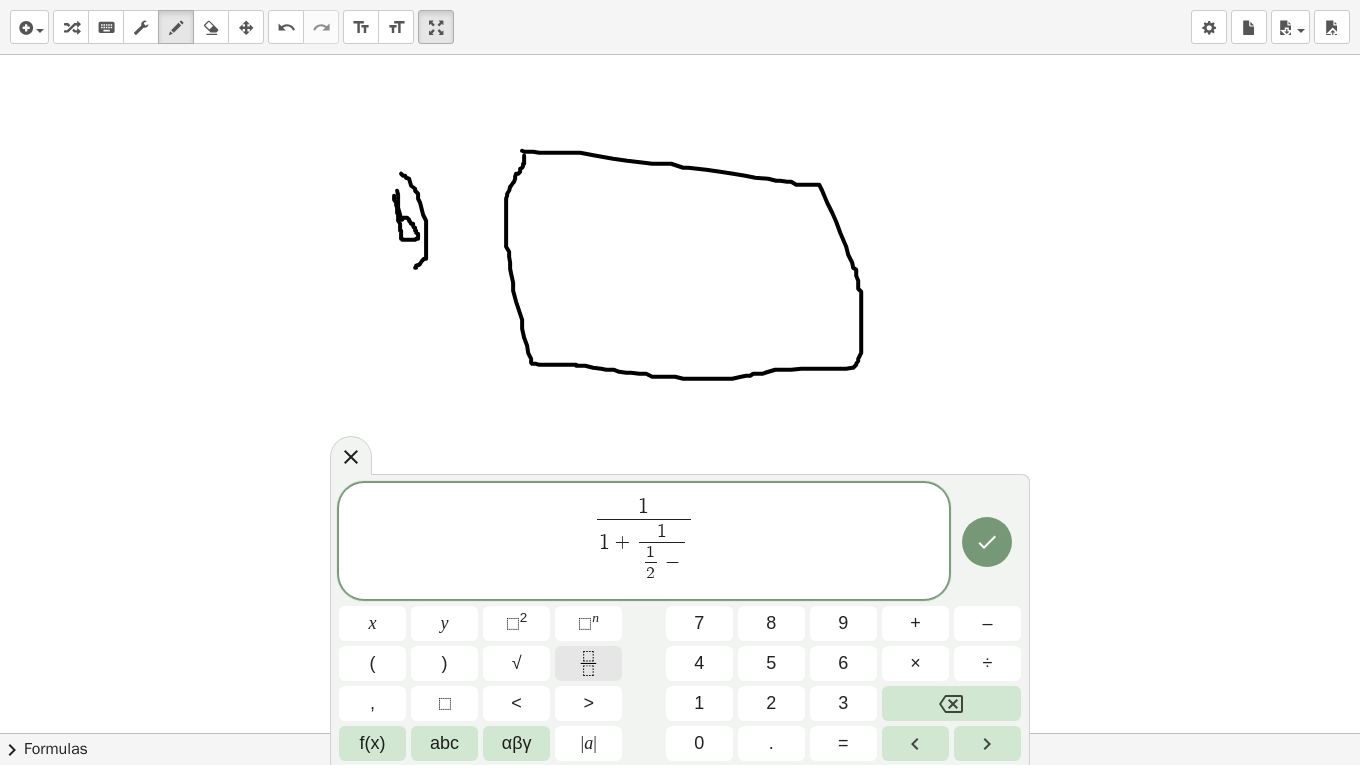 click 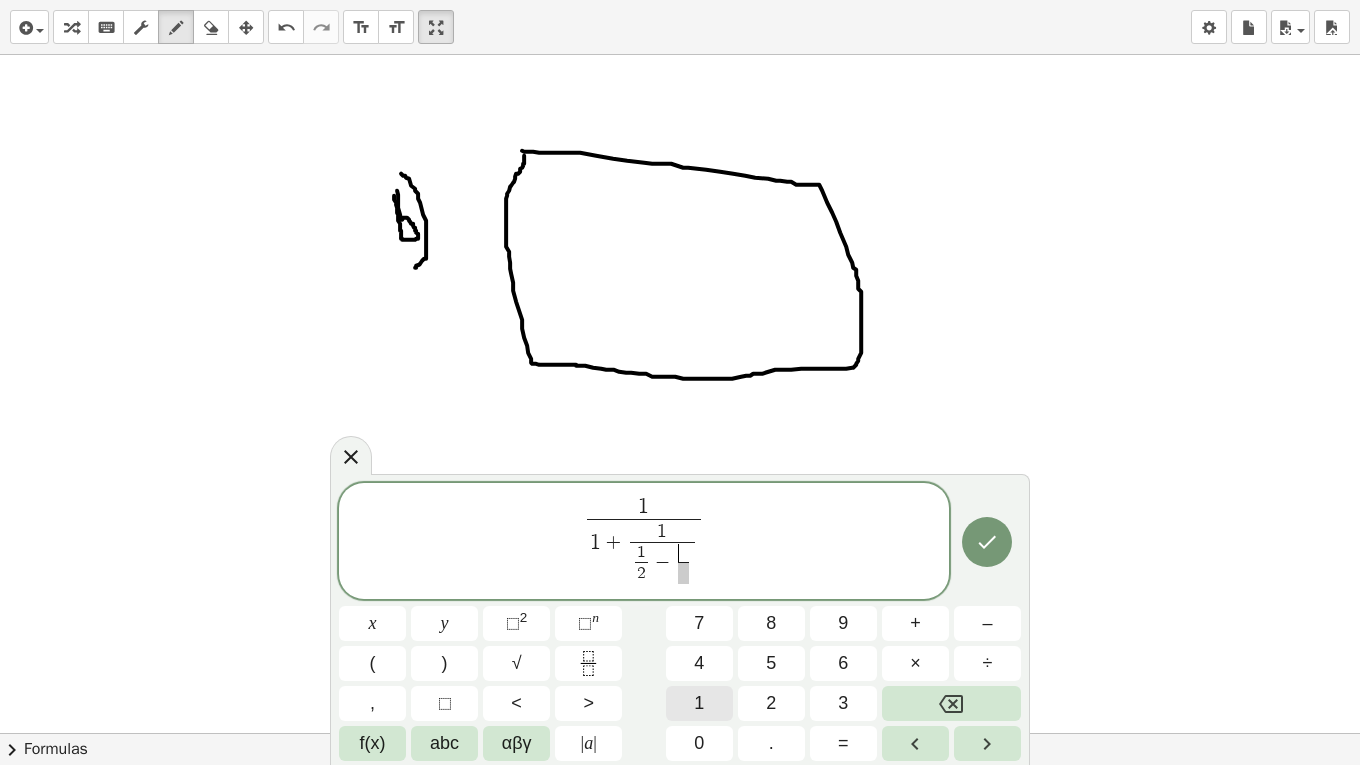 click on "1" at bounding box center (699, 703) 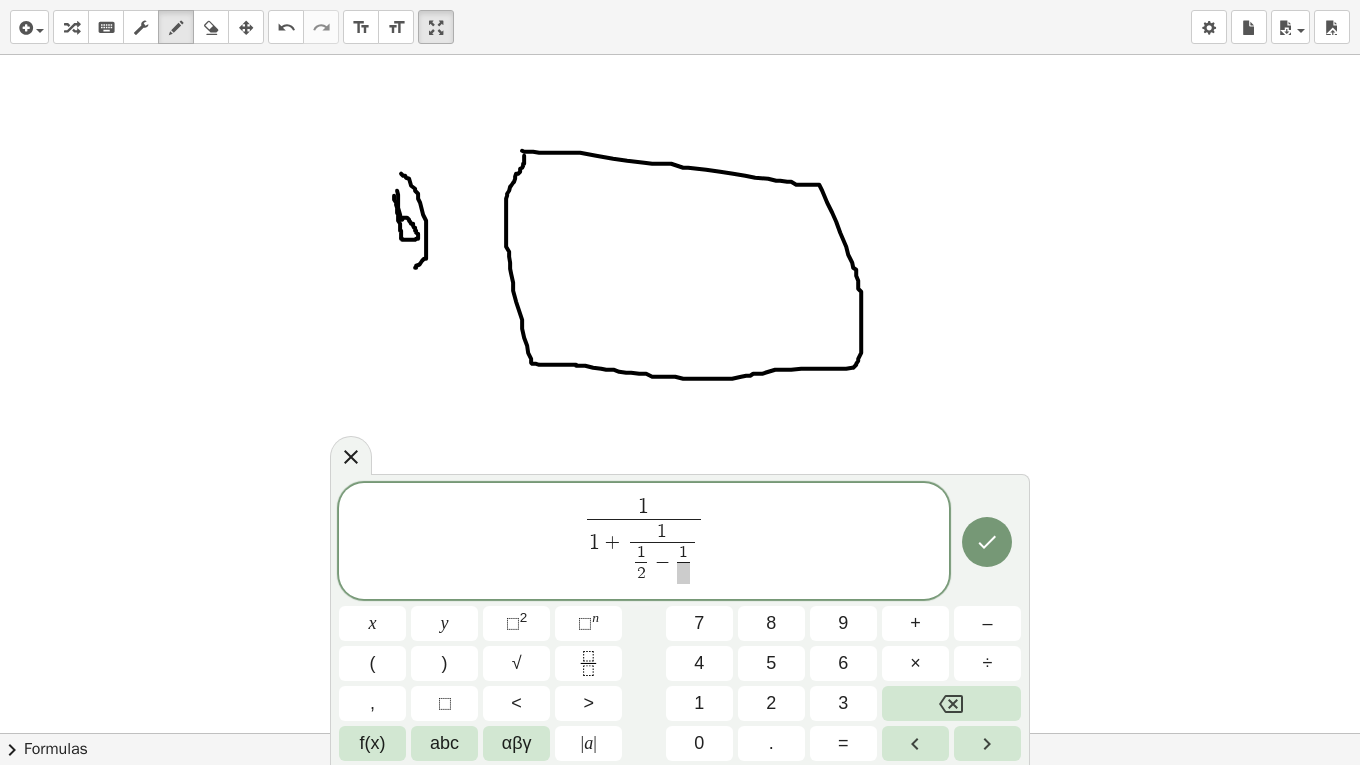 click at bounding box center [683, 573] 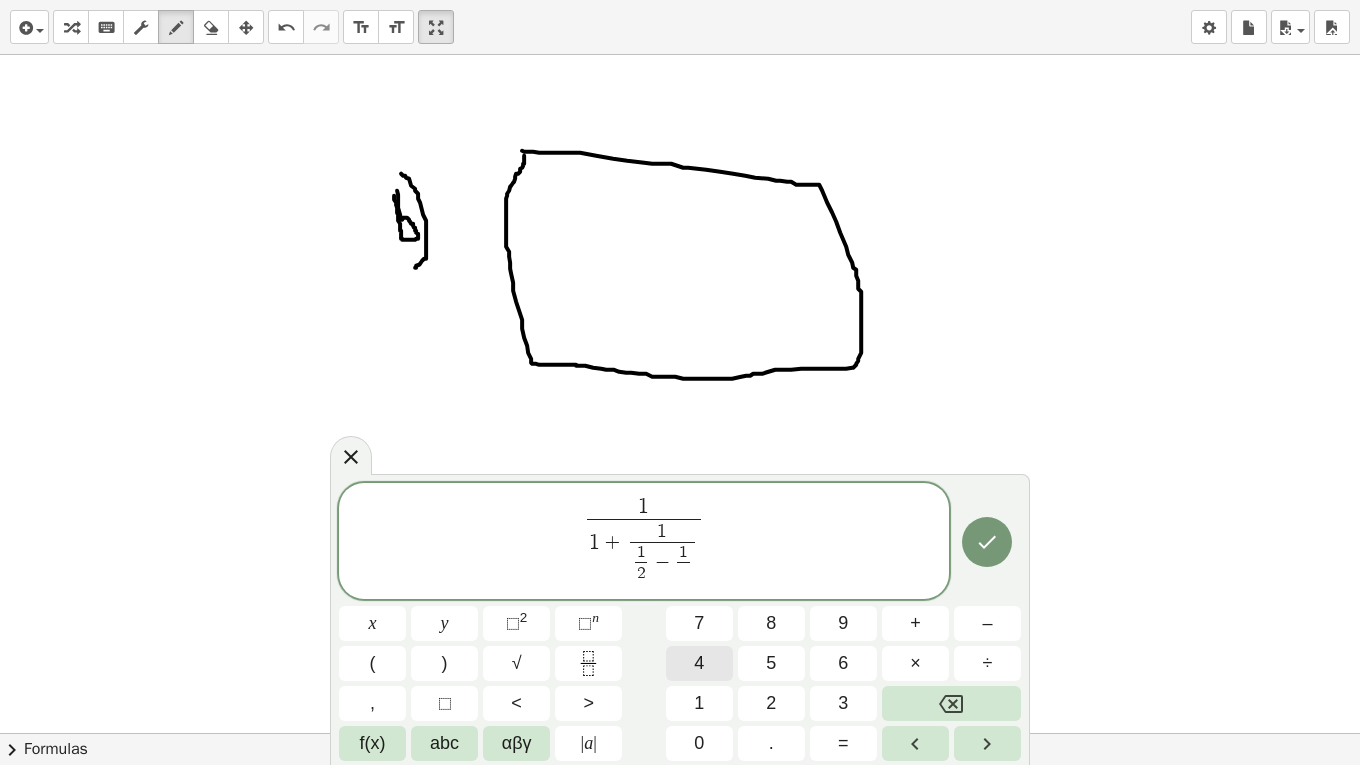 click on "4" at bounding box center (699, 663) 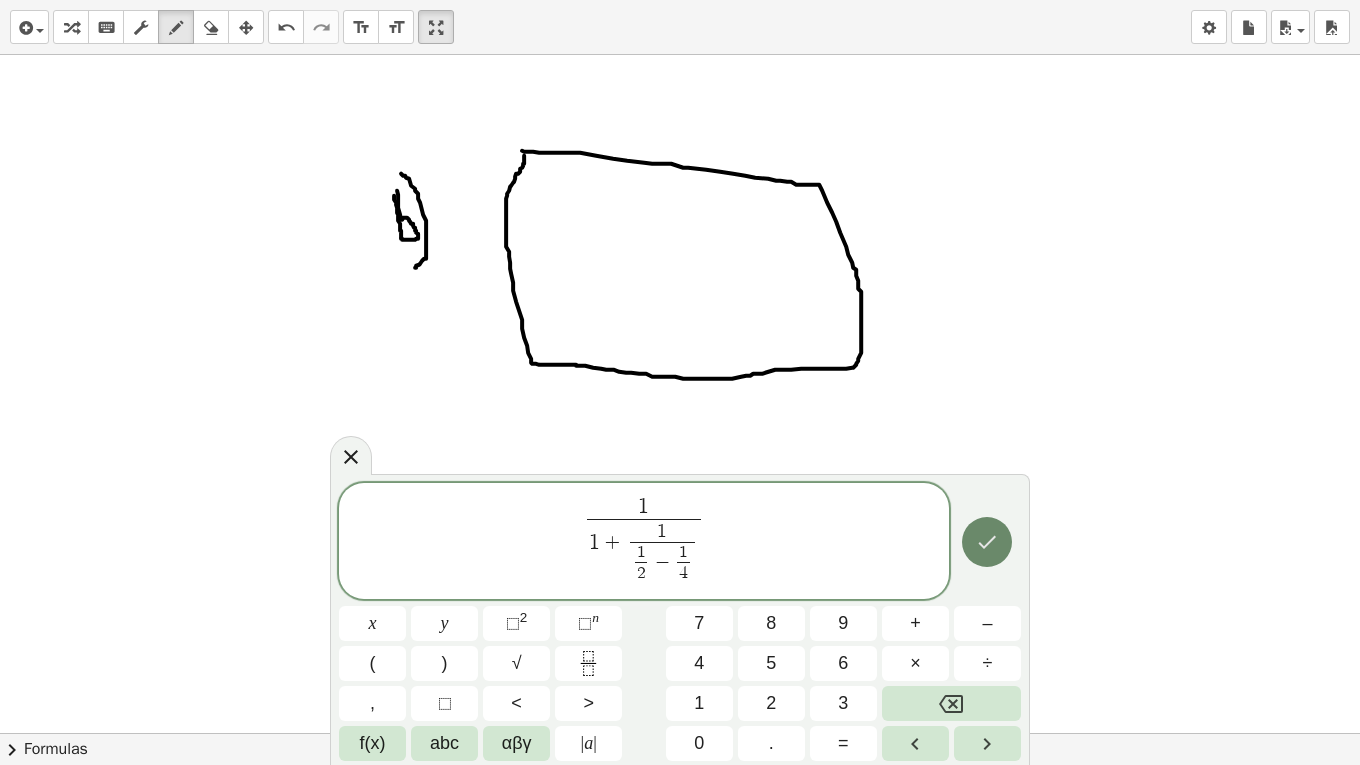 click at bounding box center (987, 542) 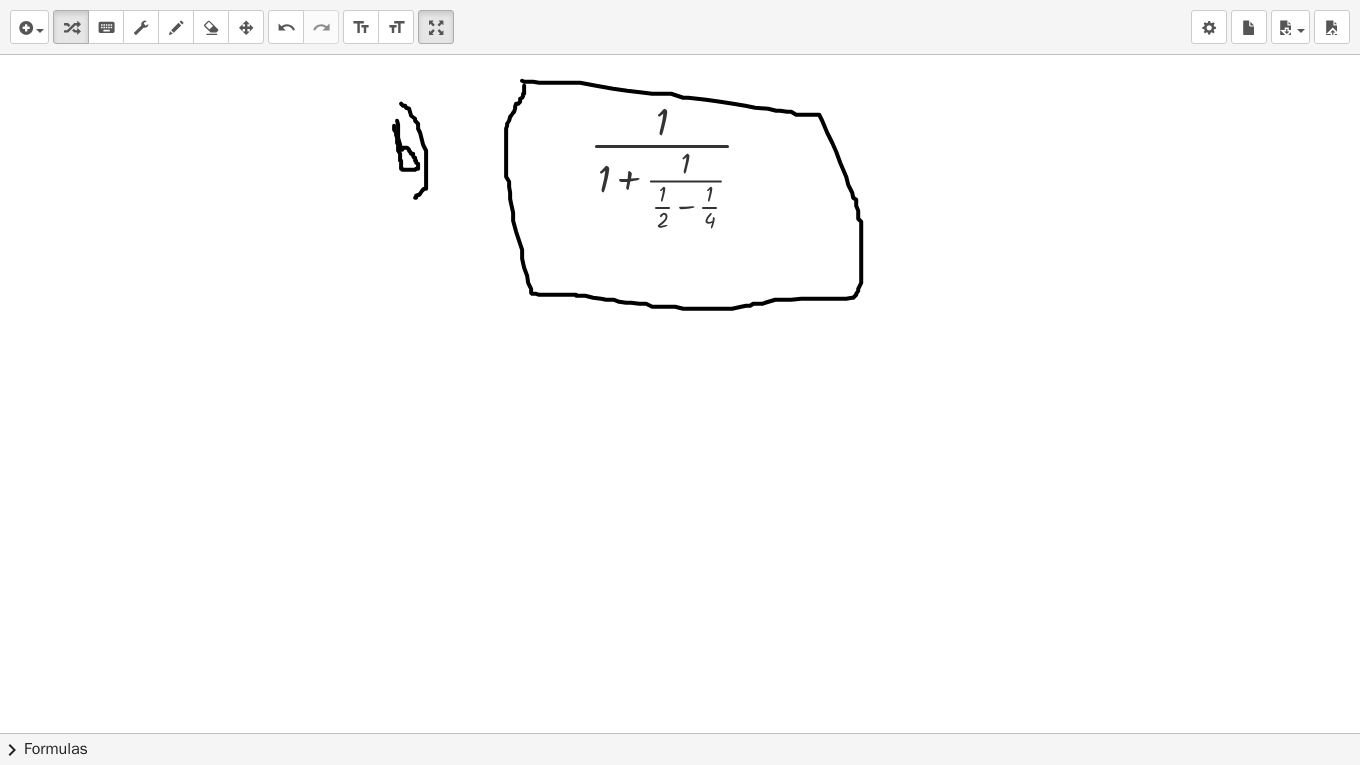 scroll, scrollTop: 160, scrollLeft: 0, axis: vertical 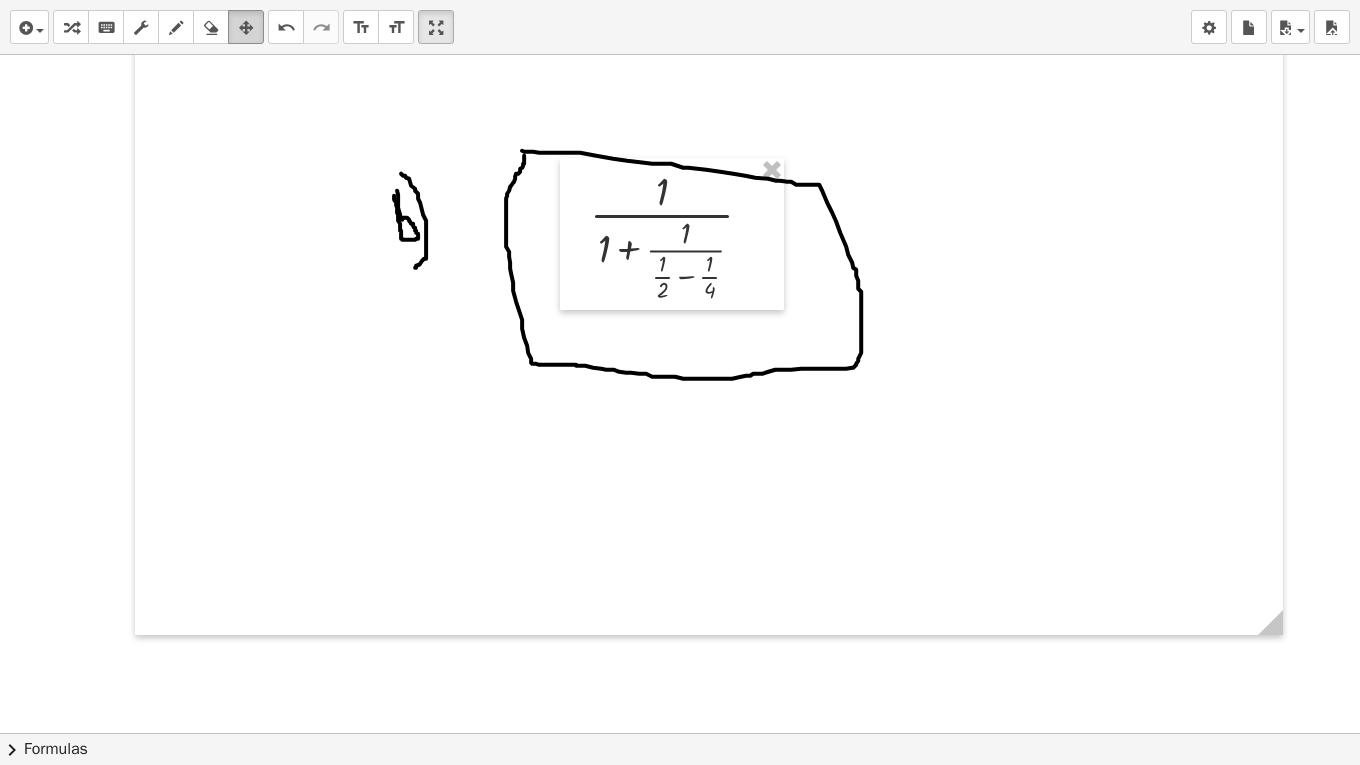 click at bounding box center [246, 27] 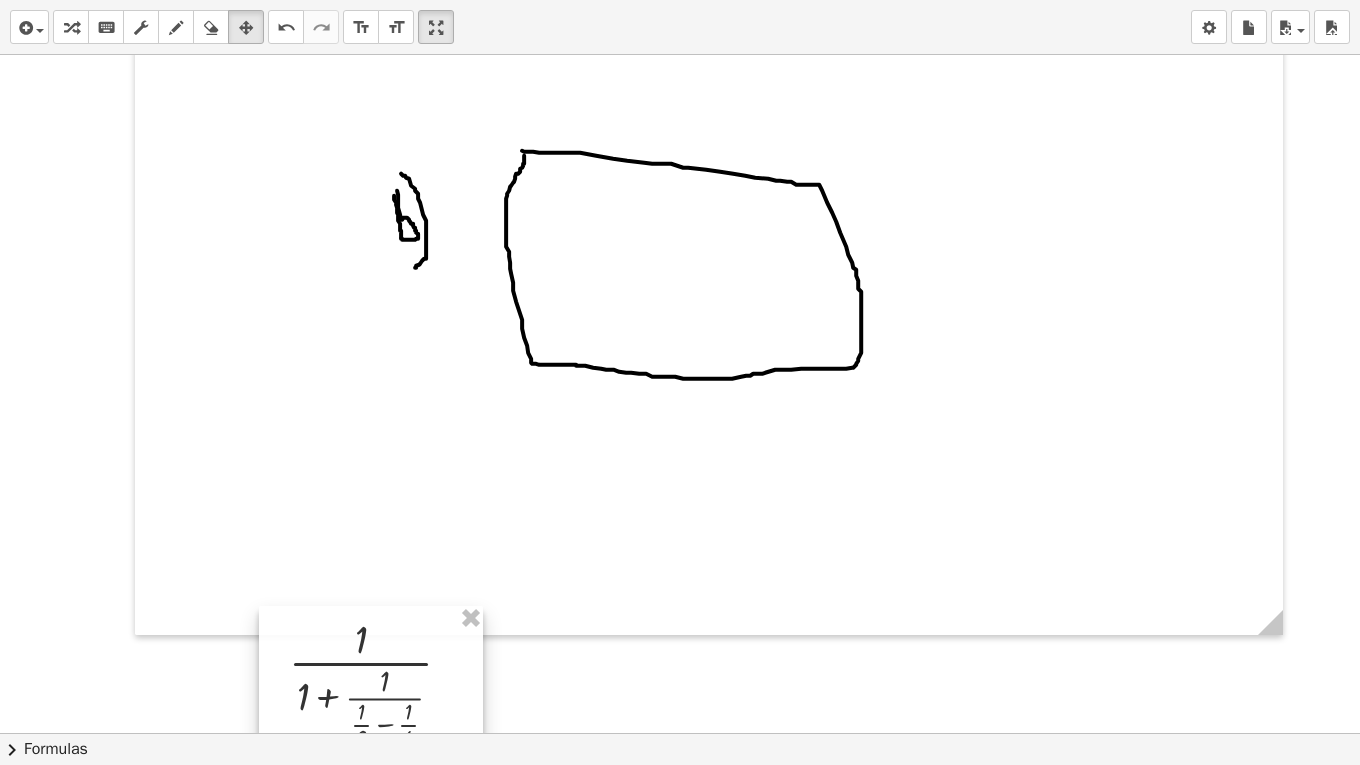 drag, startPoint x: 717, startPoint y: 267, endPoint x: 403, endPoint y: 696, distance: 531.63617 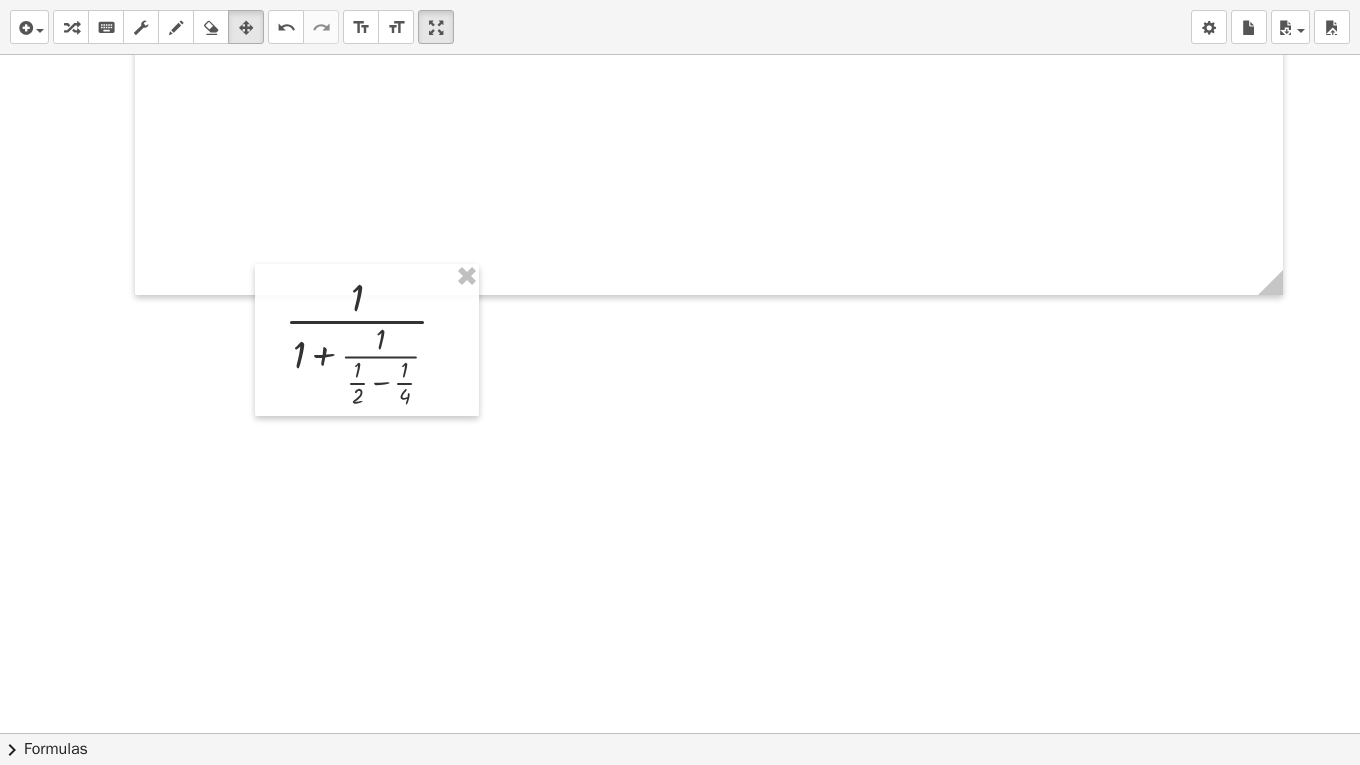 scroll, scrollTop: 560, scrollLeft: 0, axis: vertical 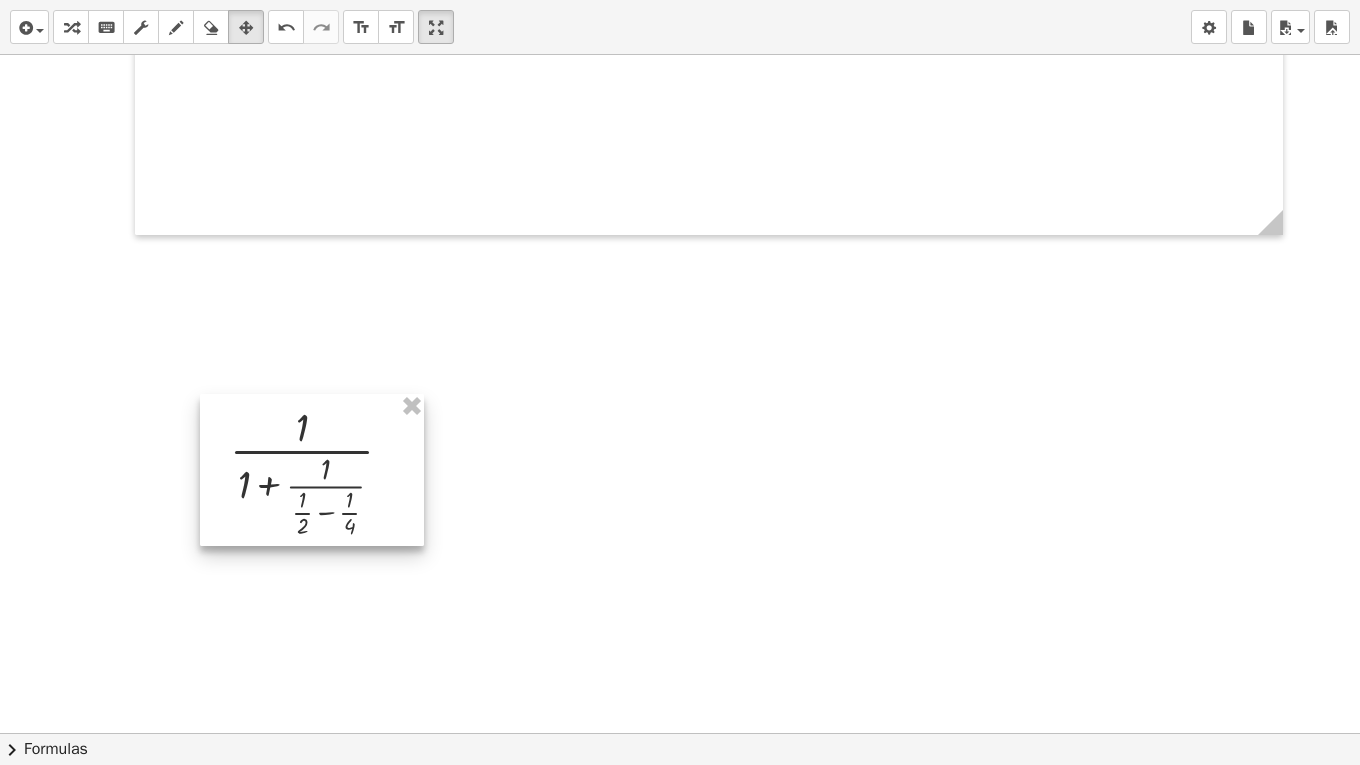 drag, startPoint x: 363, startPoint y: 300, endPoint x: 307, endPoint y: 488, distance: 196.1632 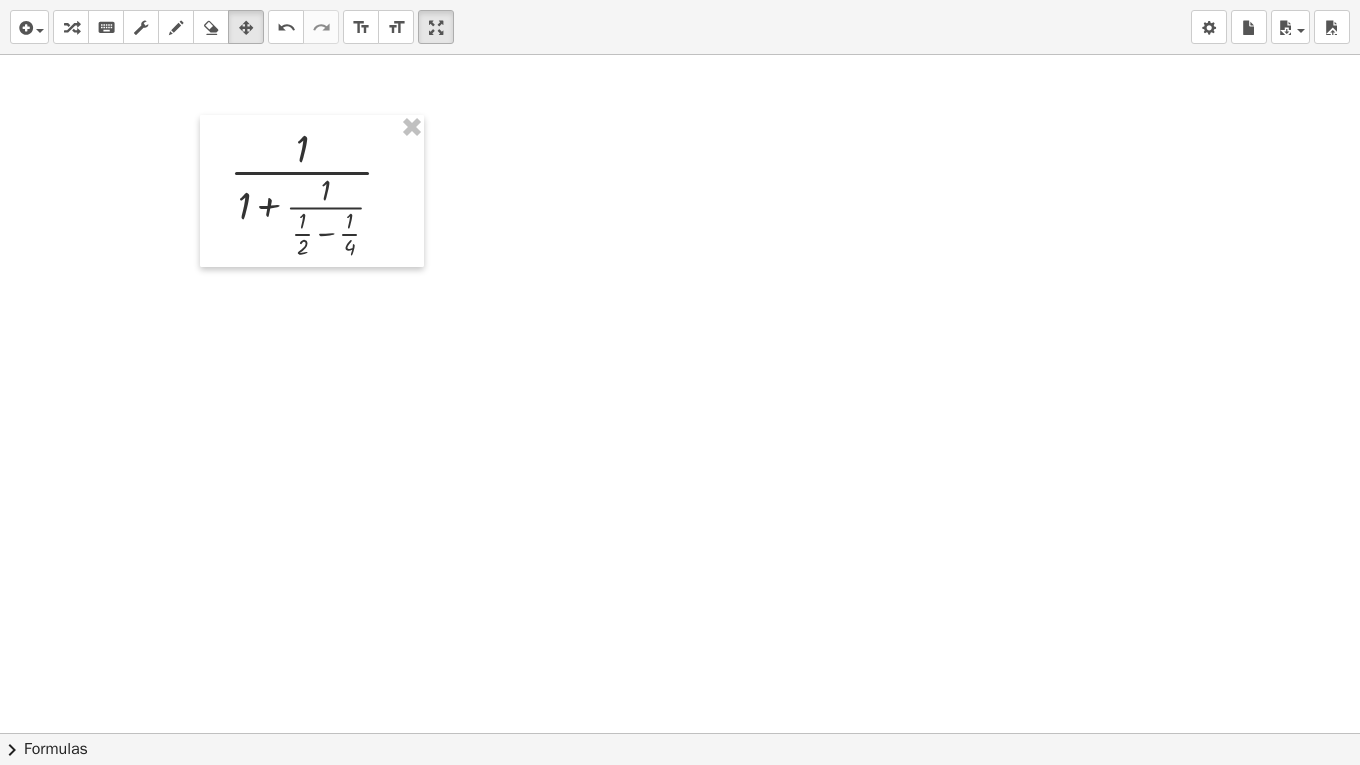 scroll, scrollTop: 960, scrollLeft: 0, axis: vertical 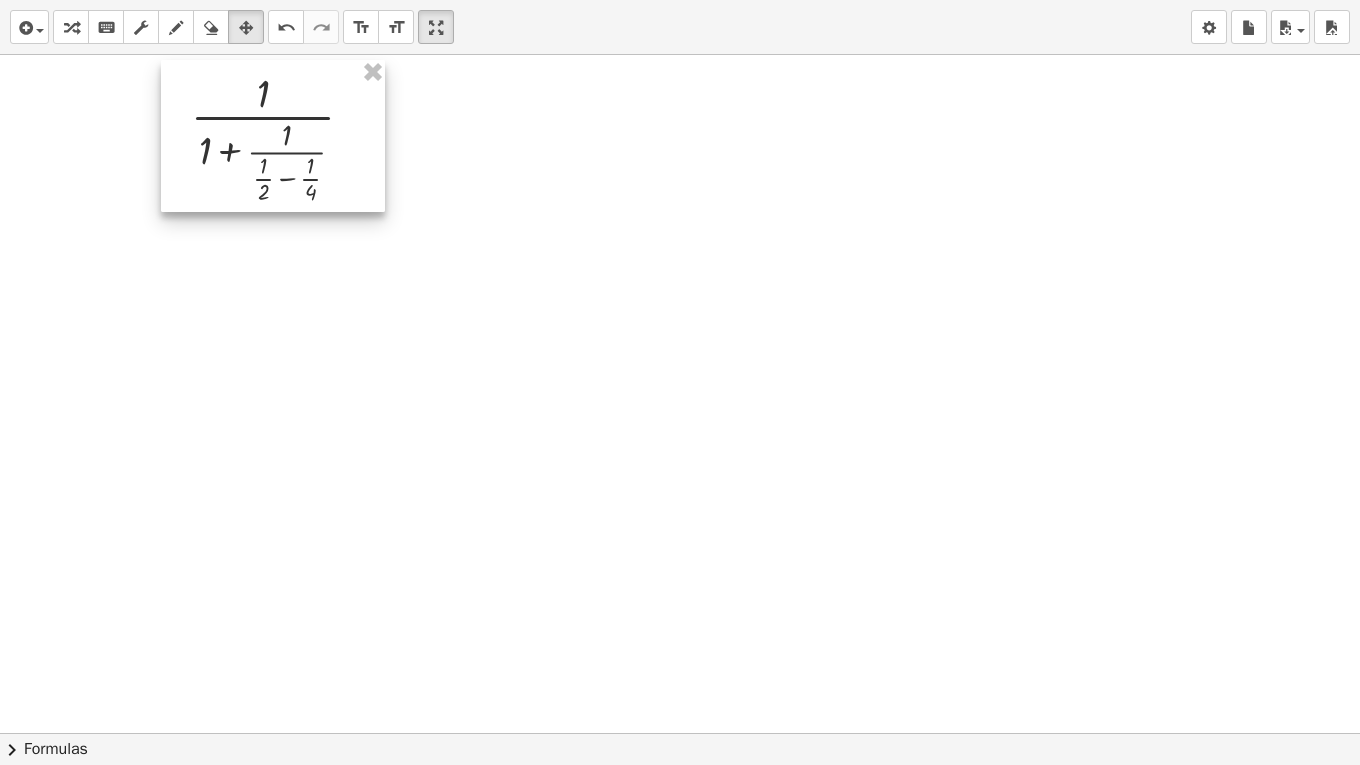 drag, startPoint x: 294, startPoint y: 105, endPoint x: 255, endPoint y: 171, distance: 76.66159 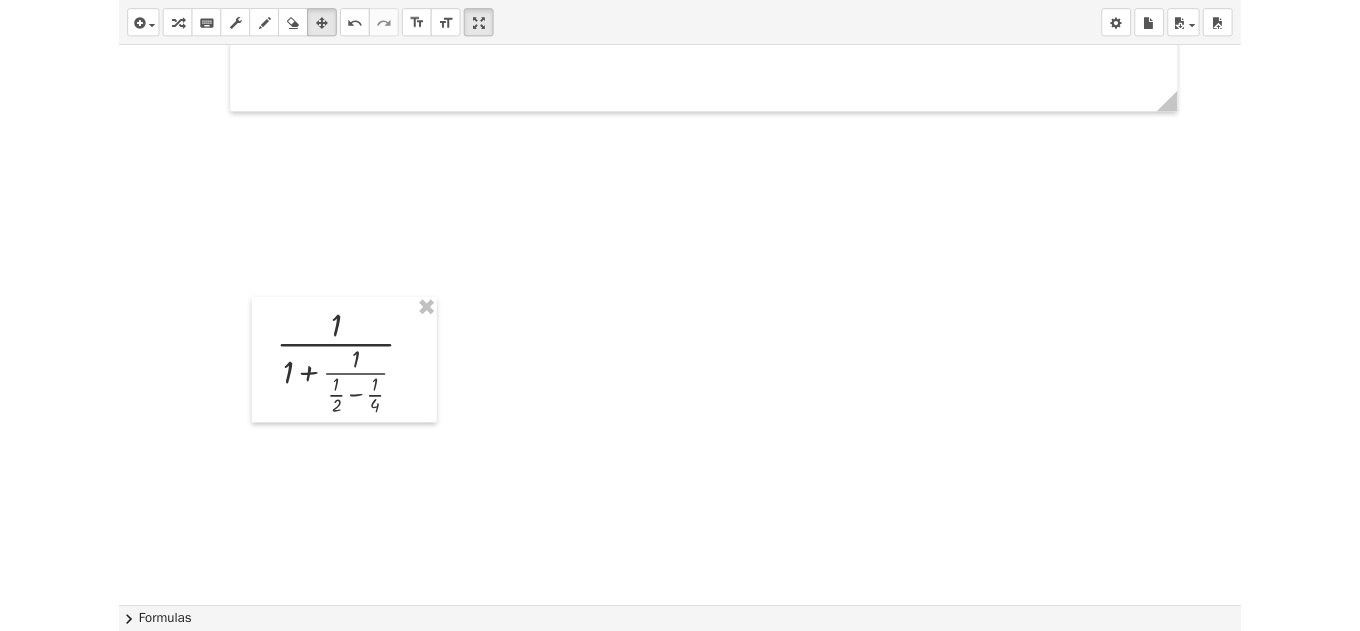 scroll, scrollTop: 760, scrollLeft: 0, axis: vertical 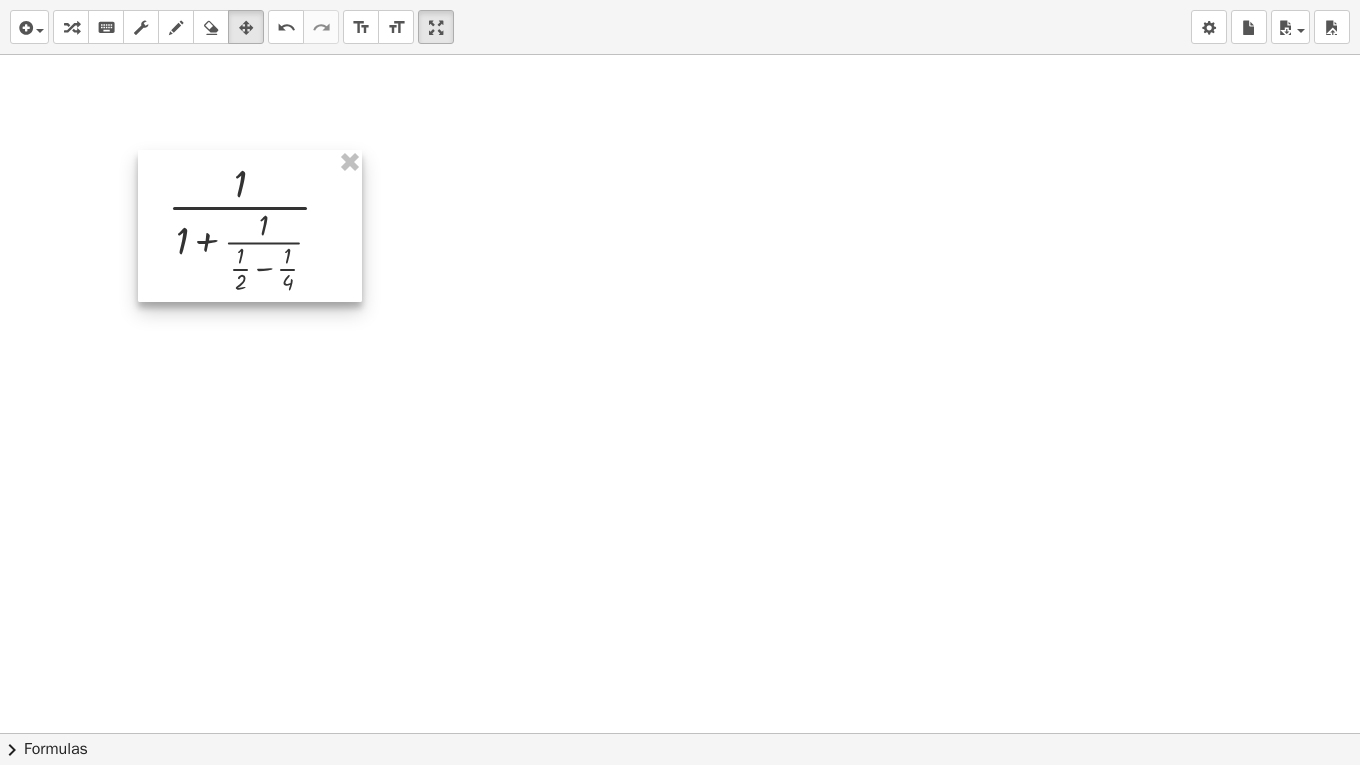drag, startPoint x: 272, startPoint y: 354, endPoint x: 248, endPoint y: 241, distance: 115.52056 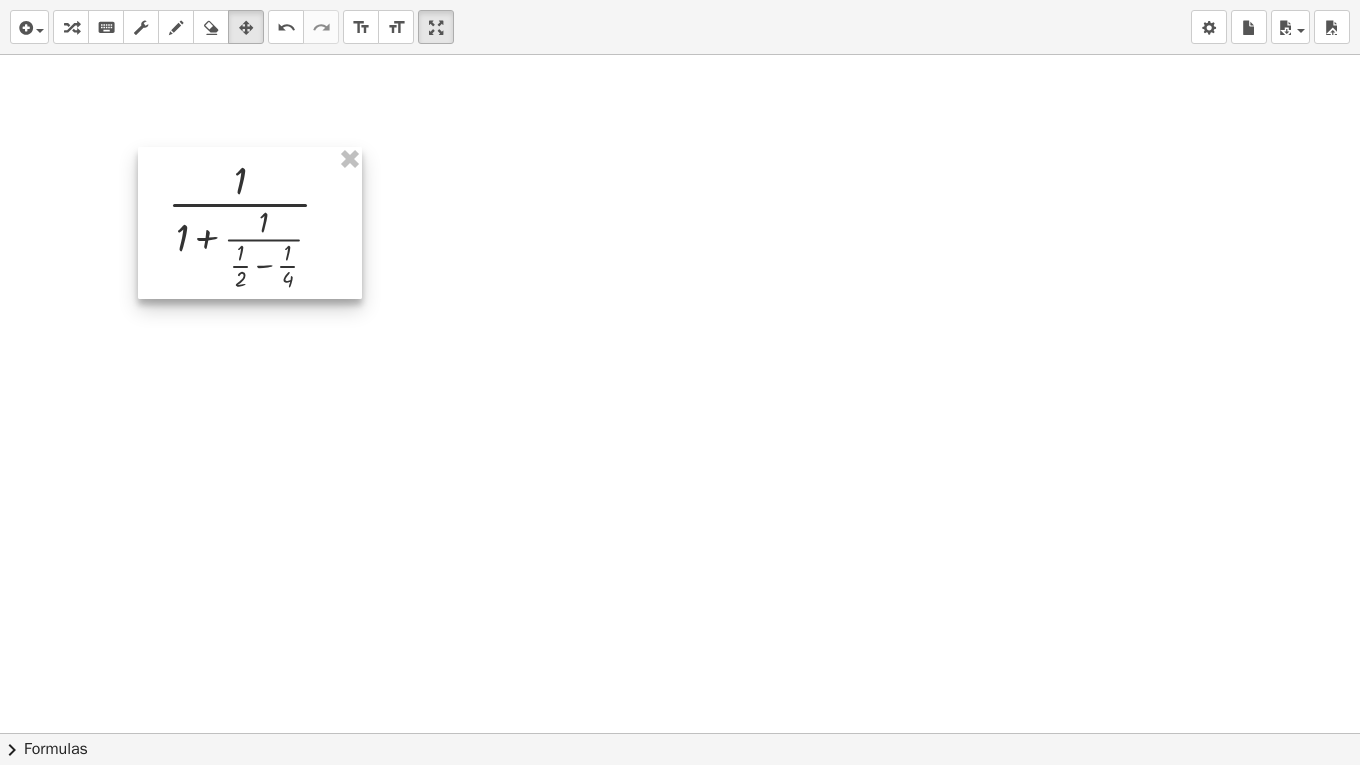 click at bounding box center [250, 223] 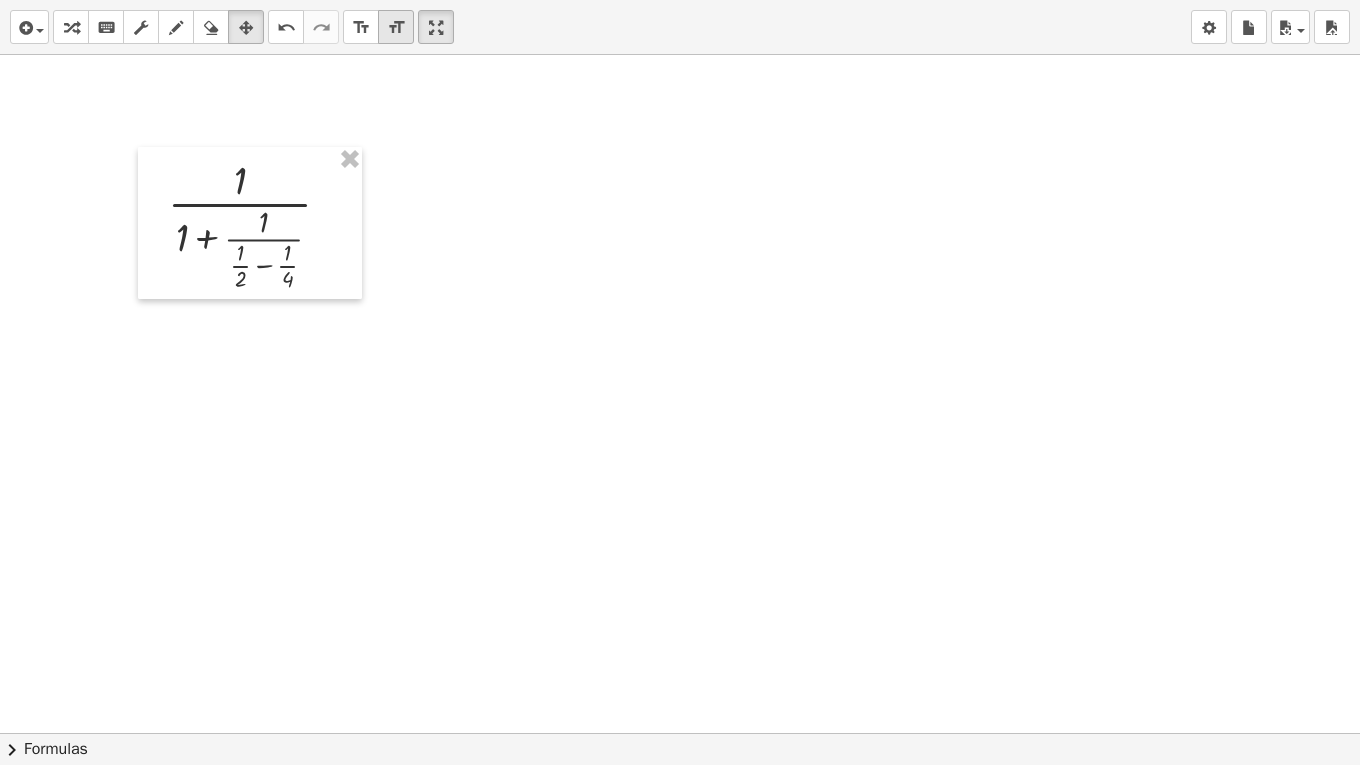 click on "format_size" at bounding box center [396, 28] 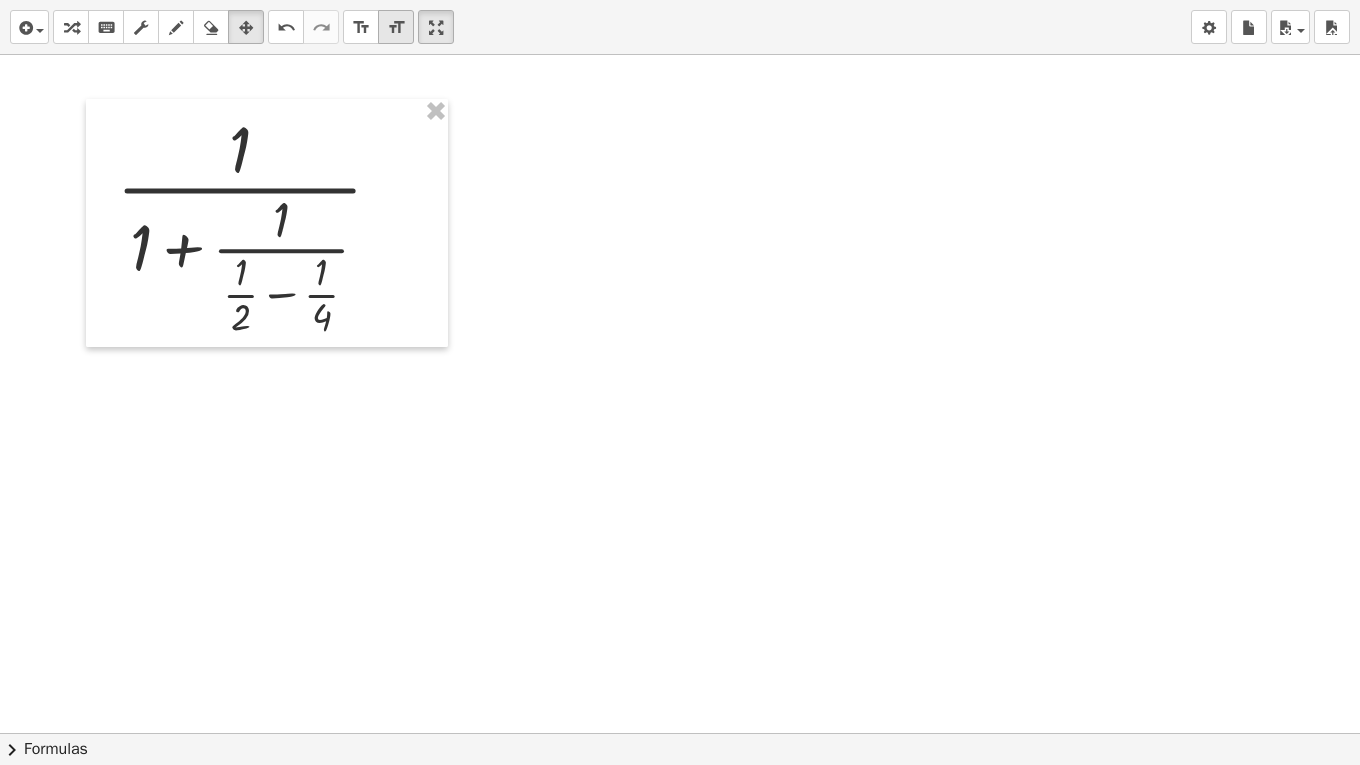 click on "format_size" at bounding box center (396, 28) 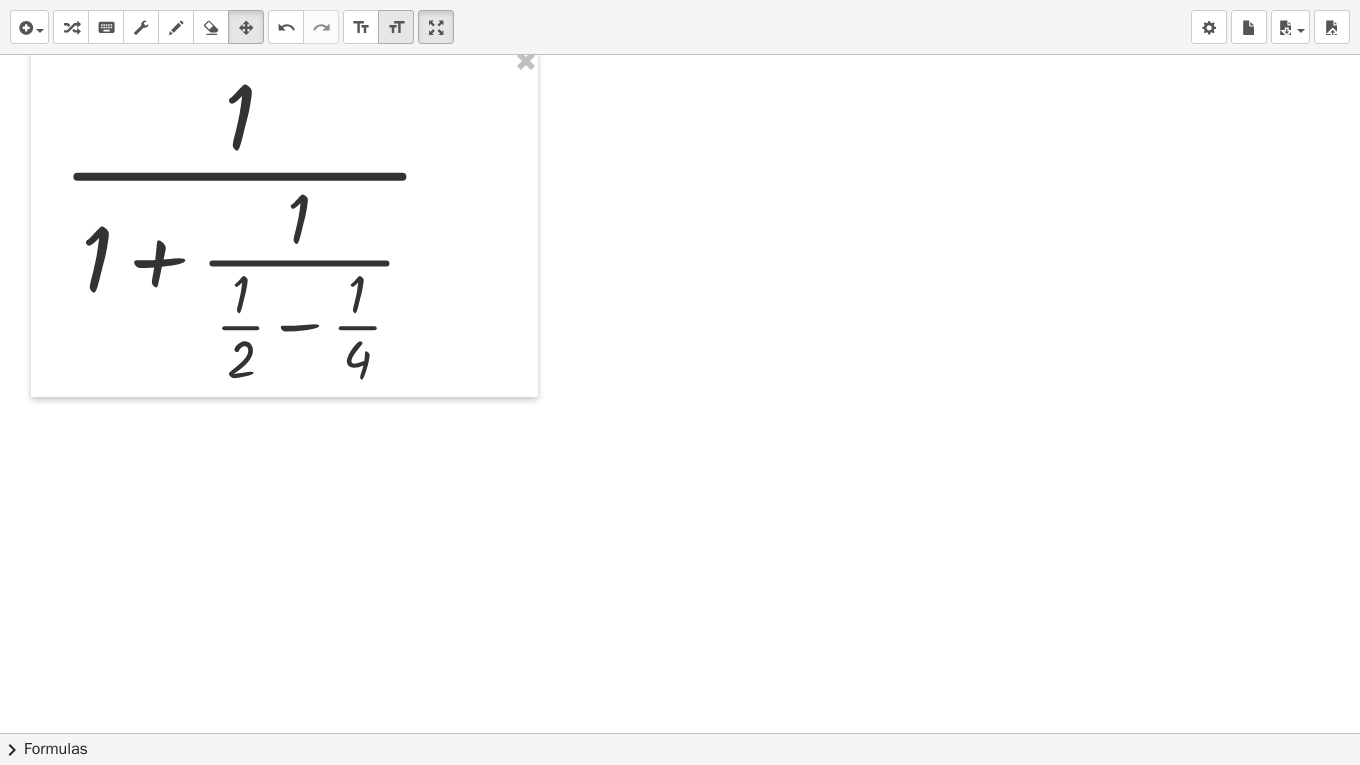 click on "format_size larger" at bounding box center (396, 27) 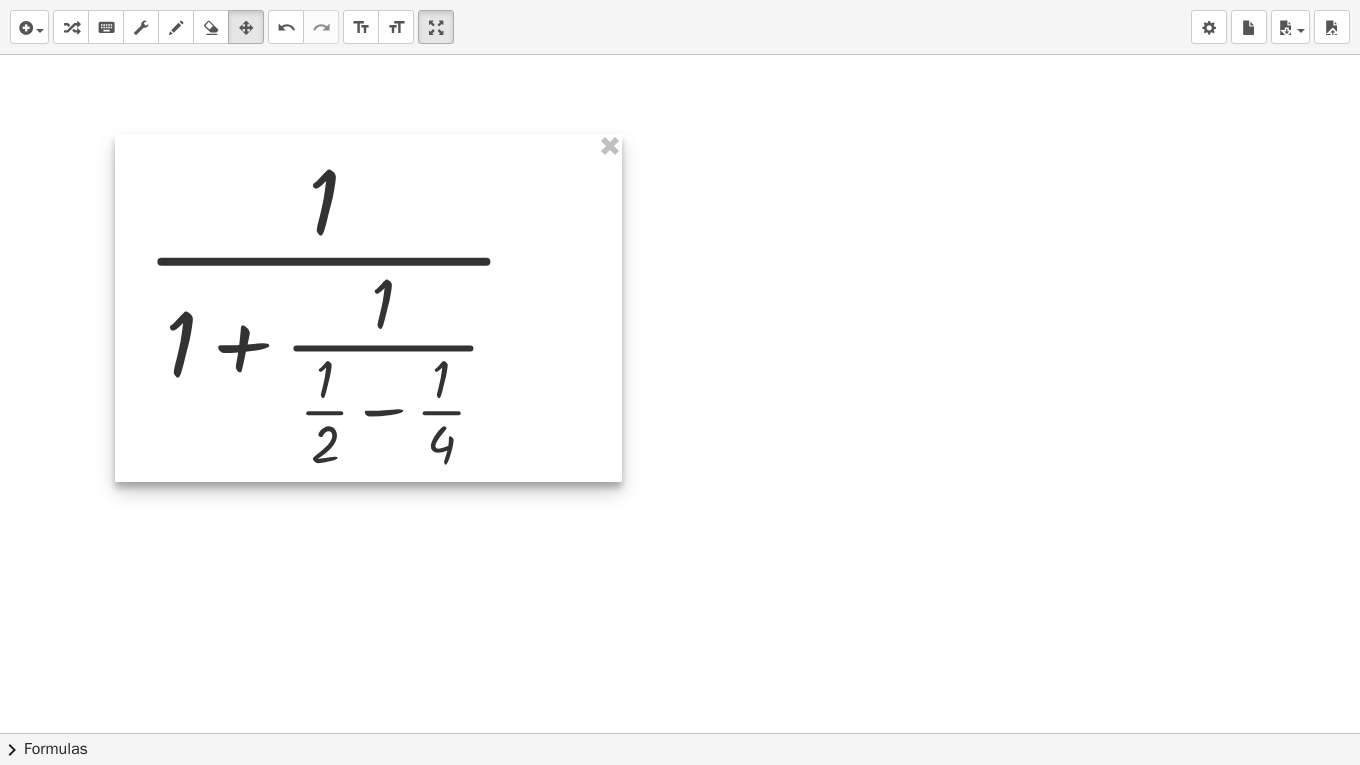 drag, startPoint x: 334, startPoint y: 221, endPoint x: 416, endPoint y: 306, distance: 118.10589 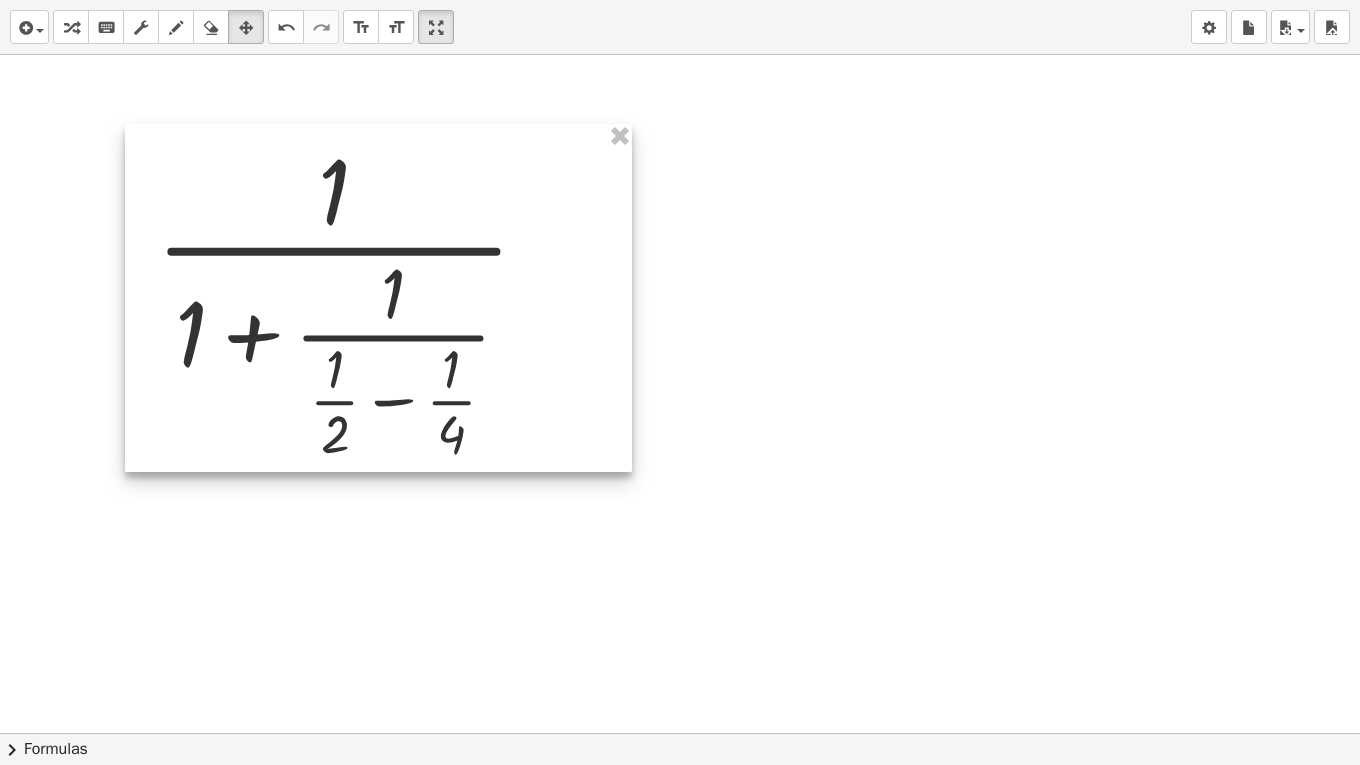 drag, startPoint x: 264, startPoint y: 193, endPoint x: 296, endPoint y: 170, distance: 39.40812 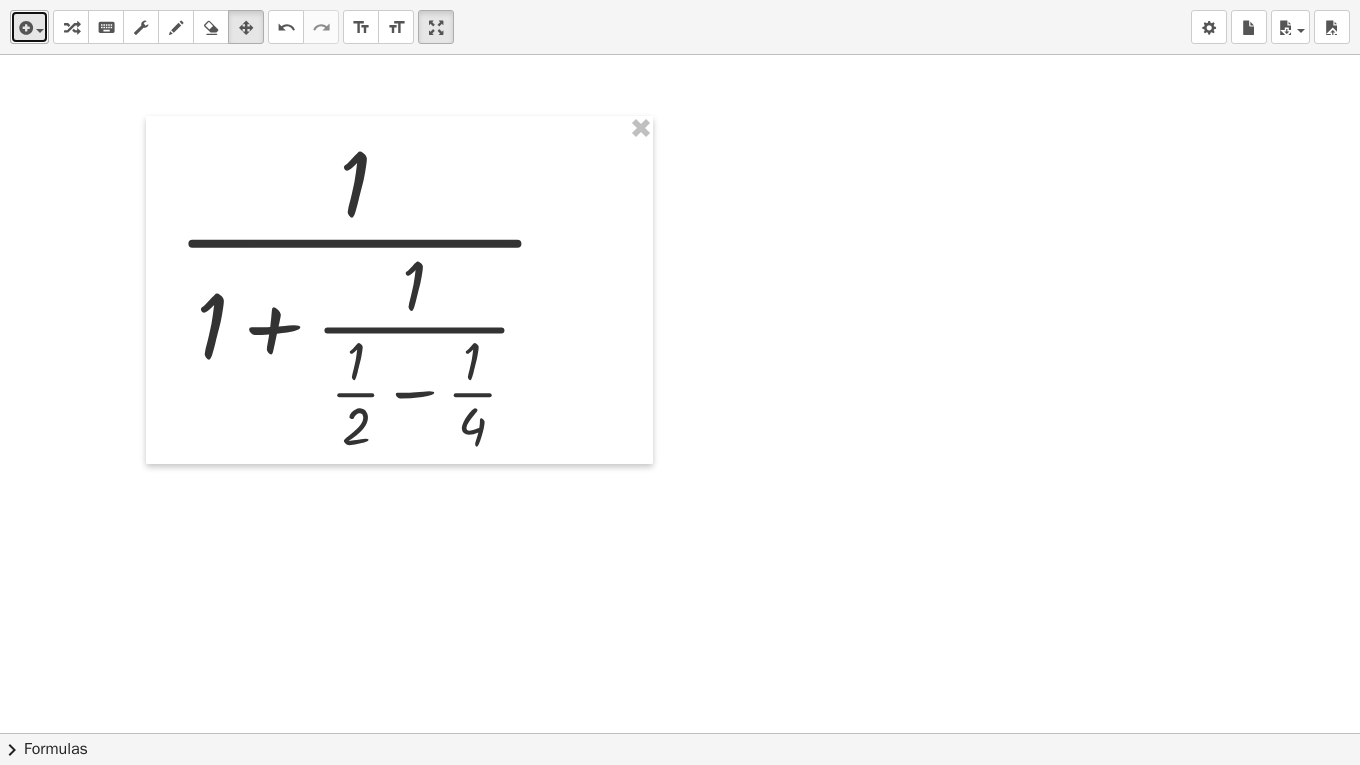 click on "insert" at bounding box center [29, 27] 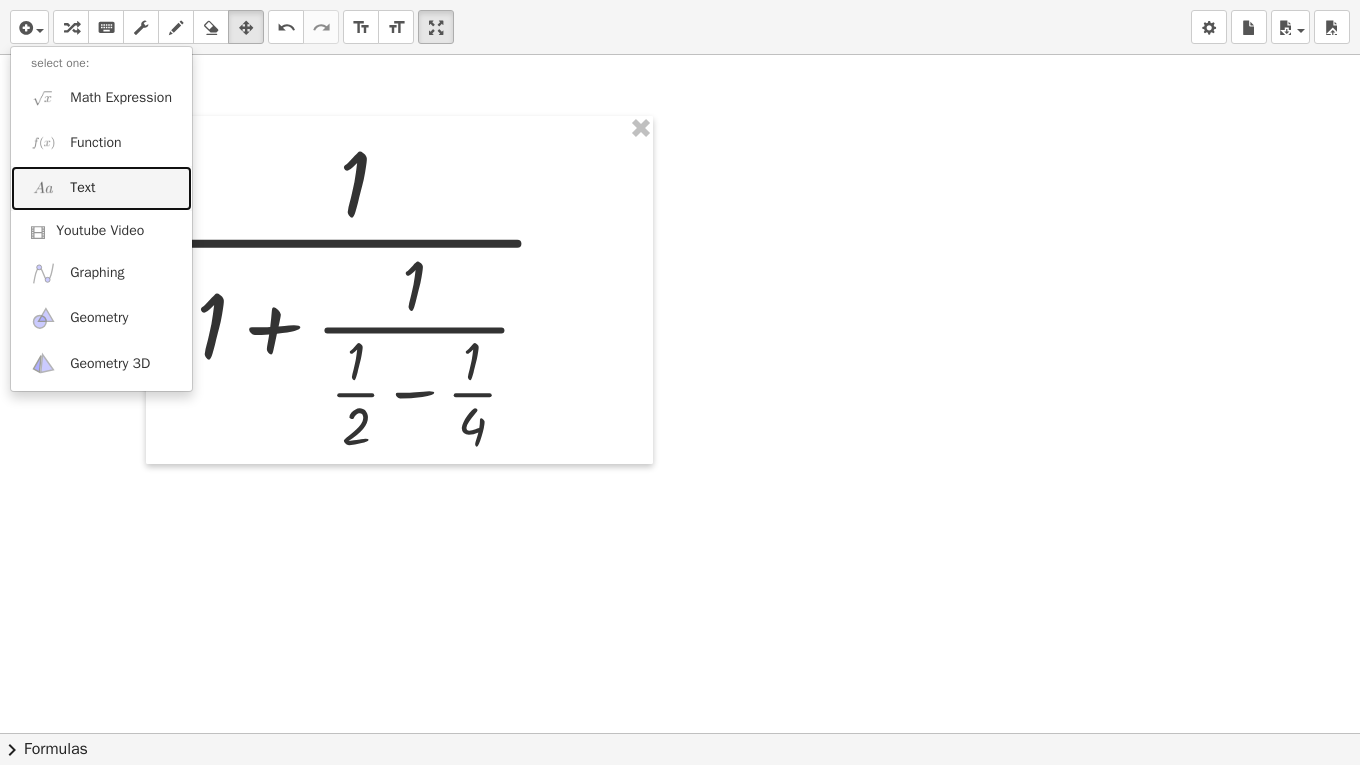 click on "Text" at bounding box center [82, 188] 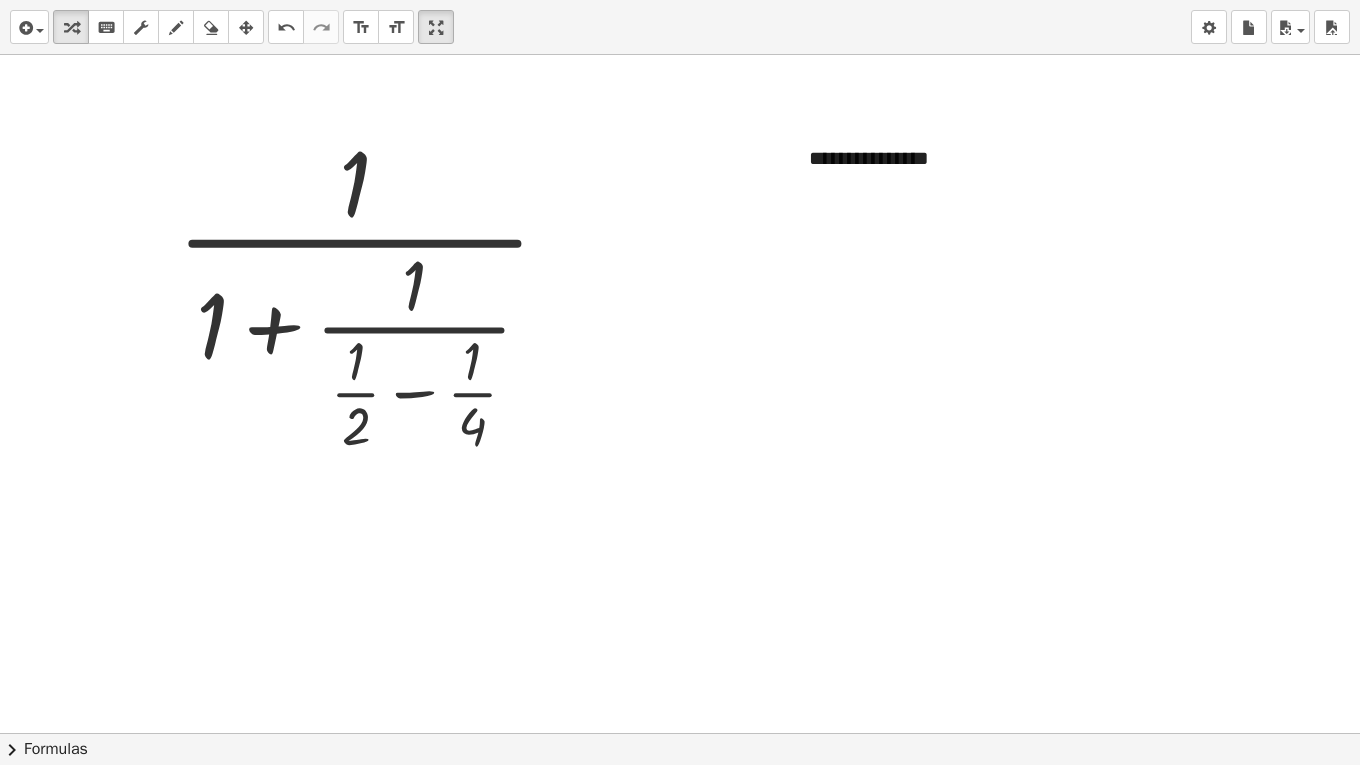 type 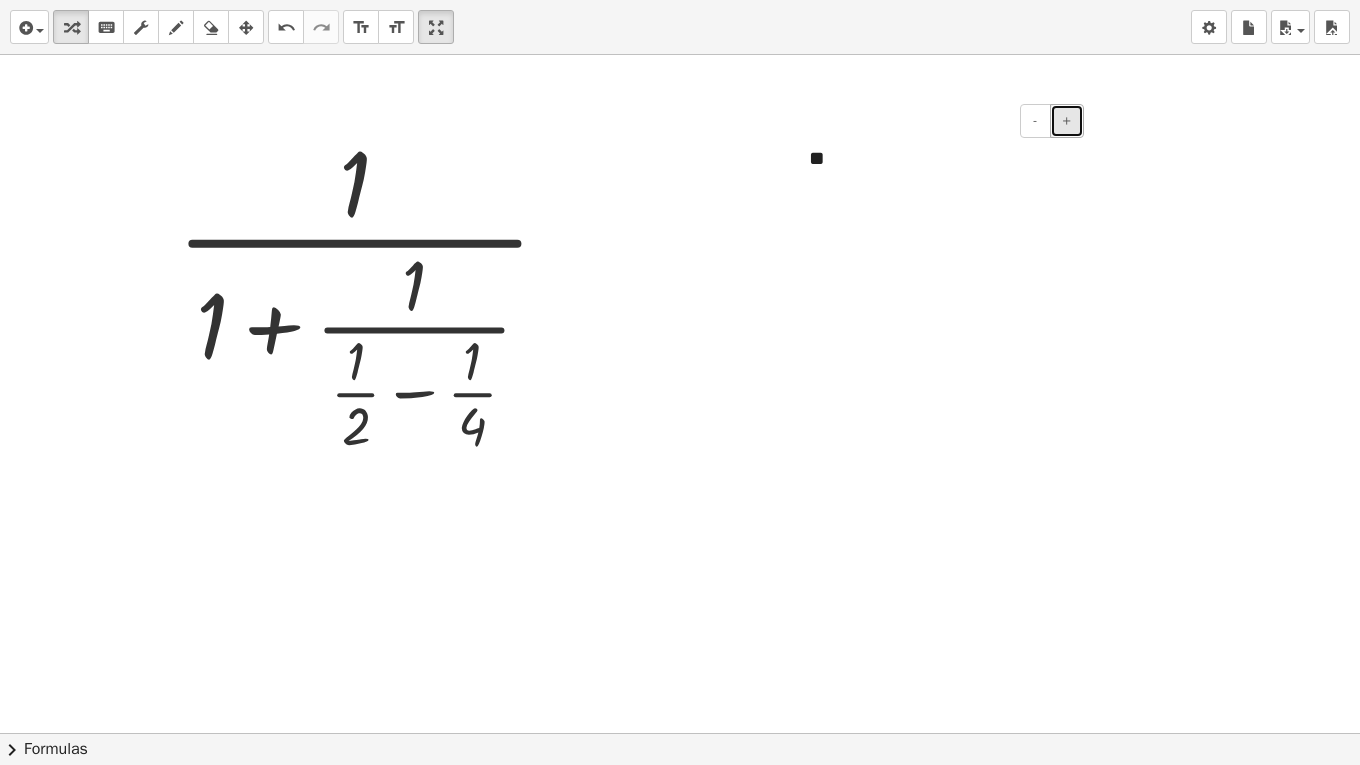 click on "+" at bounding box center (1067, 120) 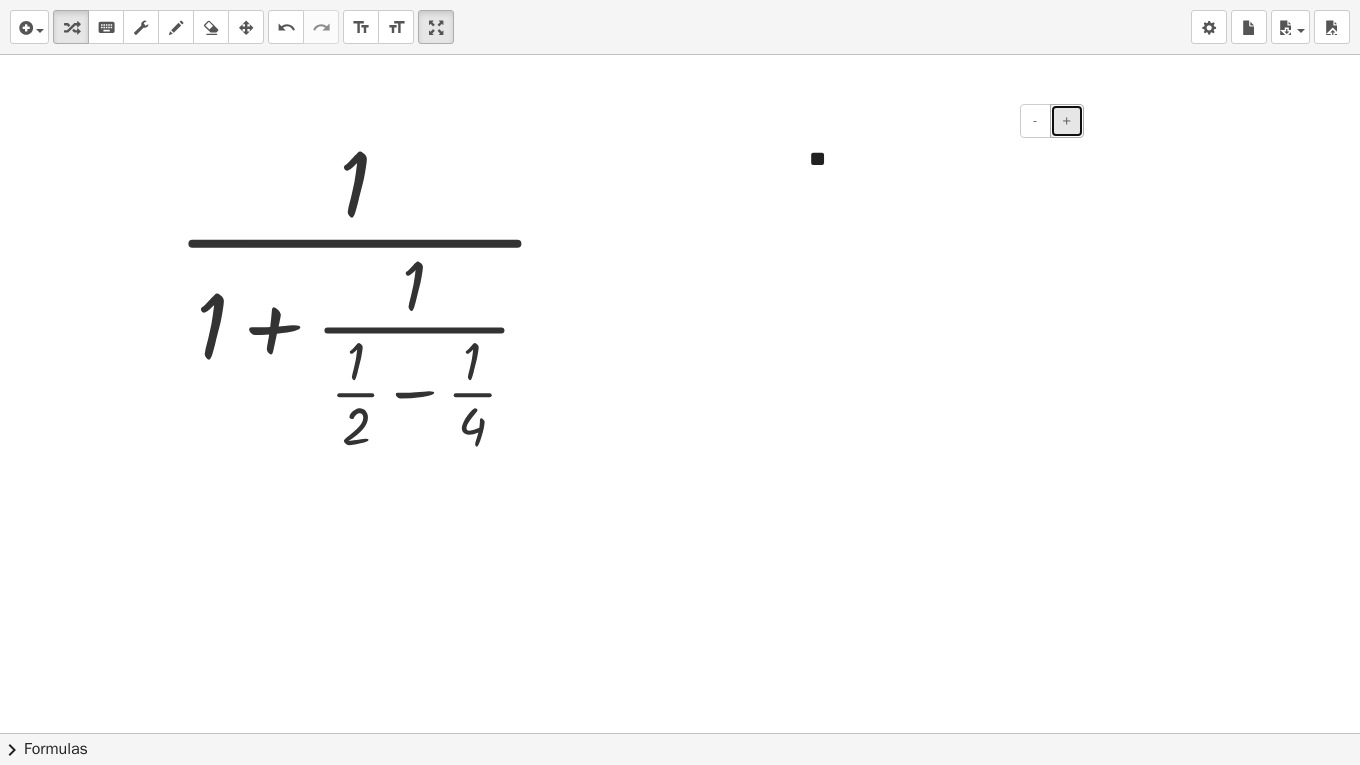 click on "+" at bounding box center (1067, 120) 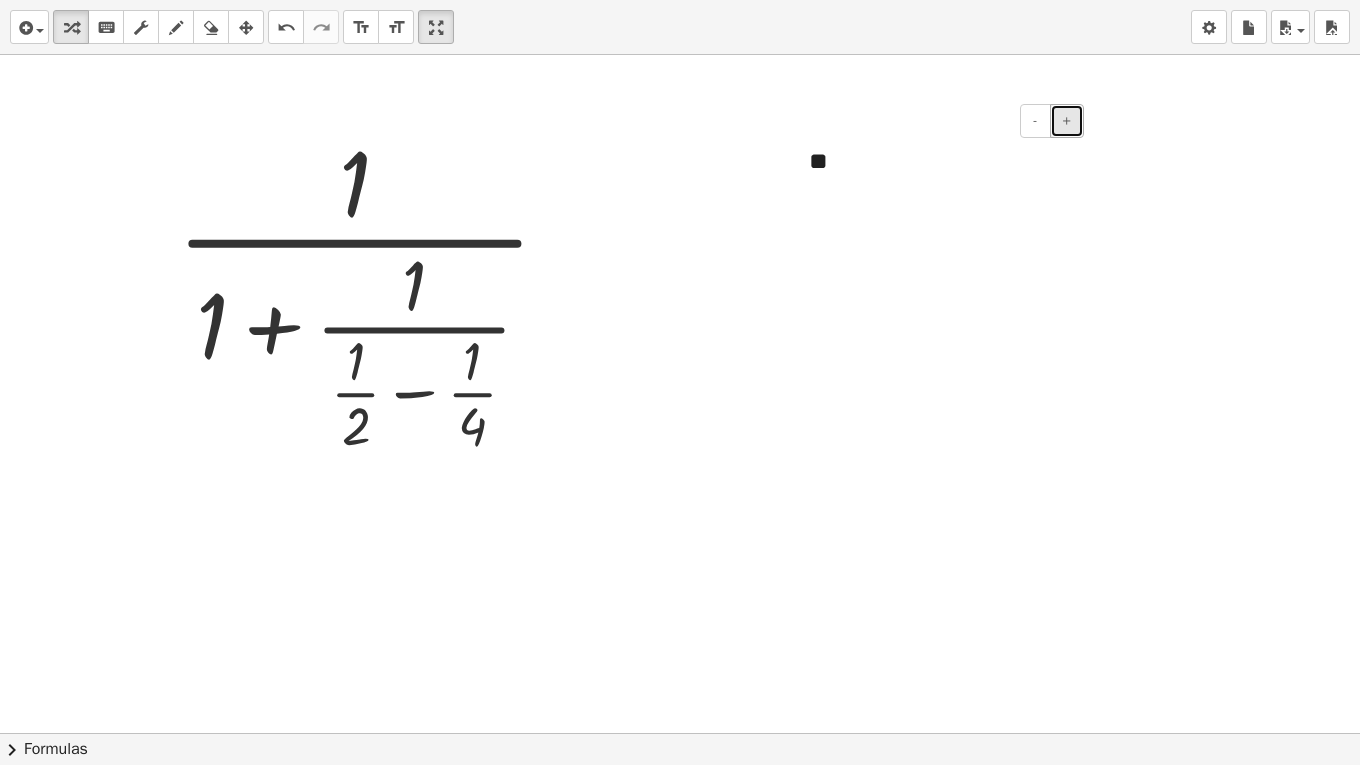 click on "+" at bounding box center (1067, 120) 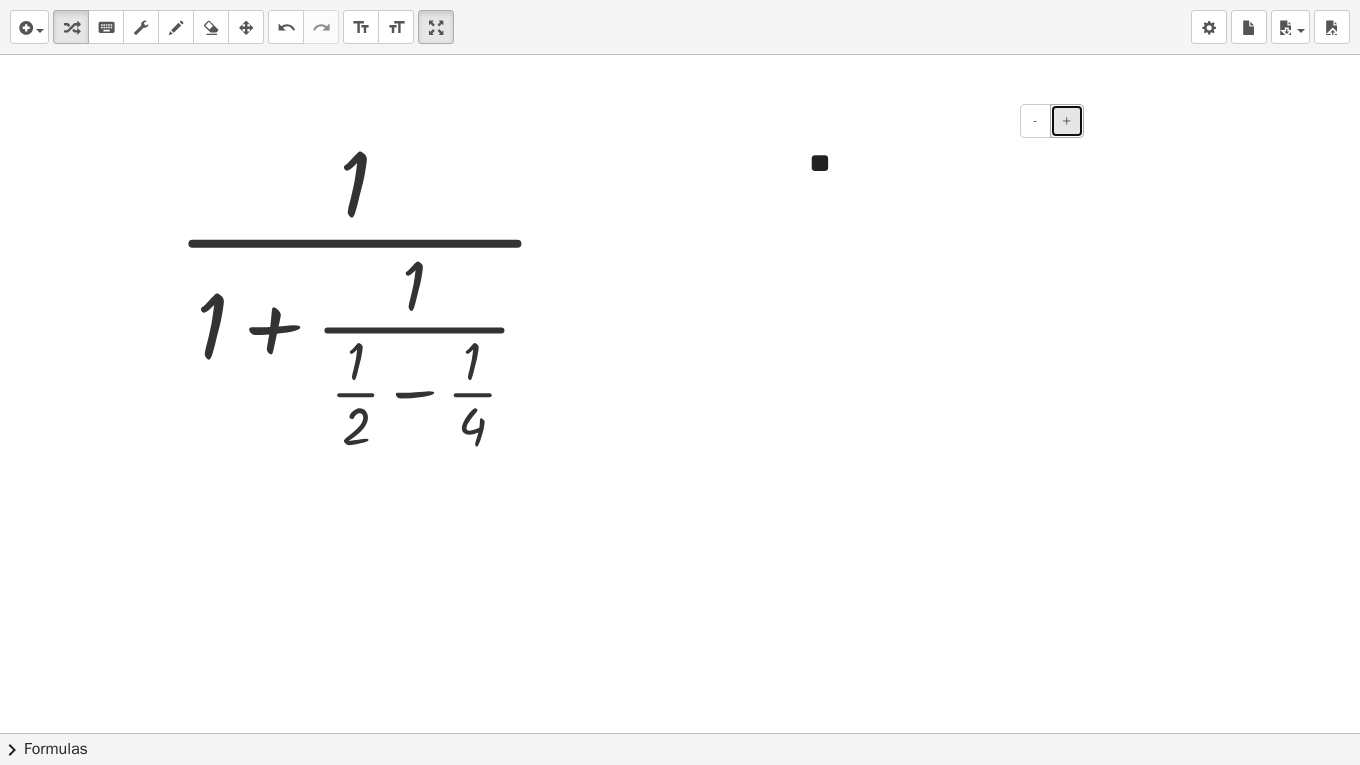 click on "+" at bounding box center [1067, 120] 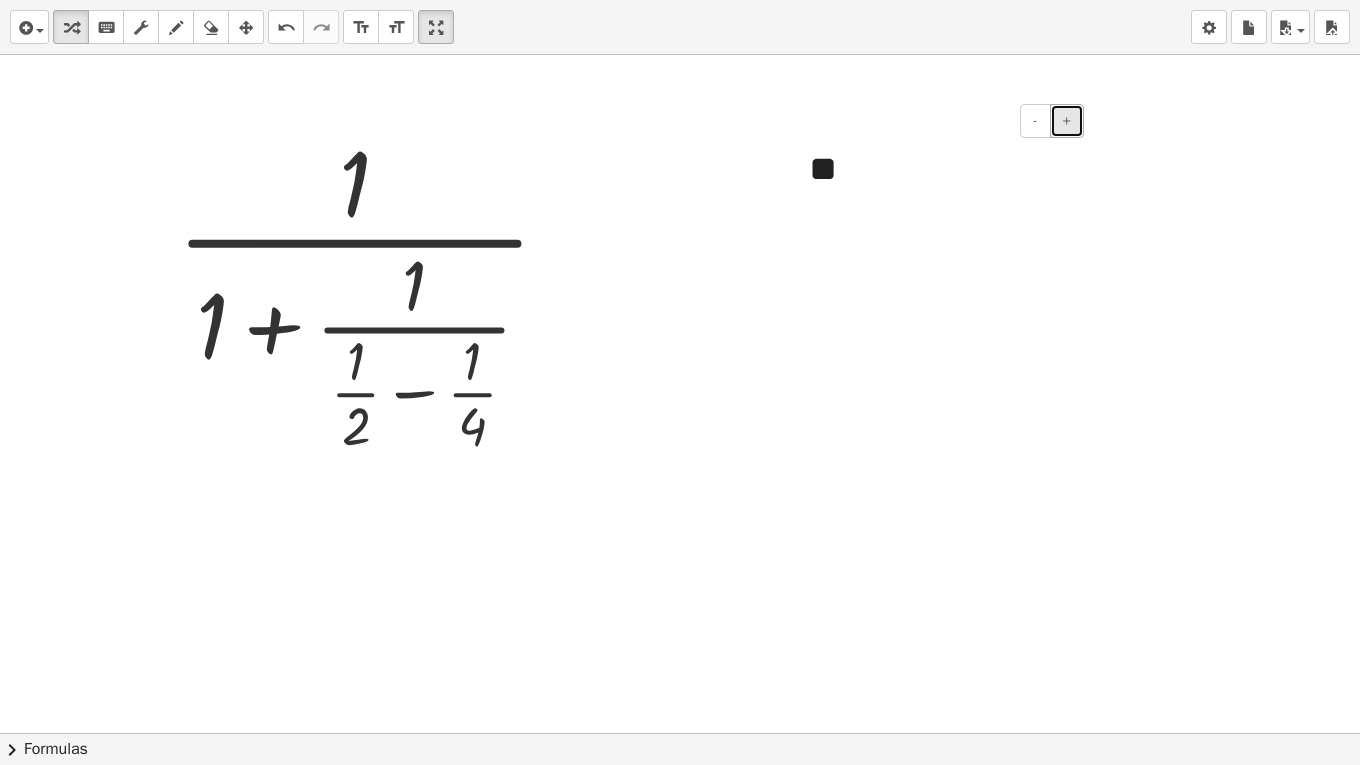 click on "+" at bounding box center [1067, 120] 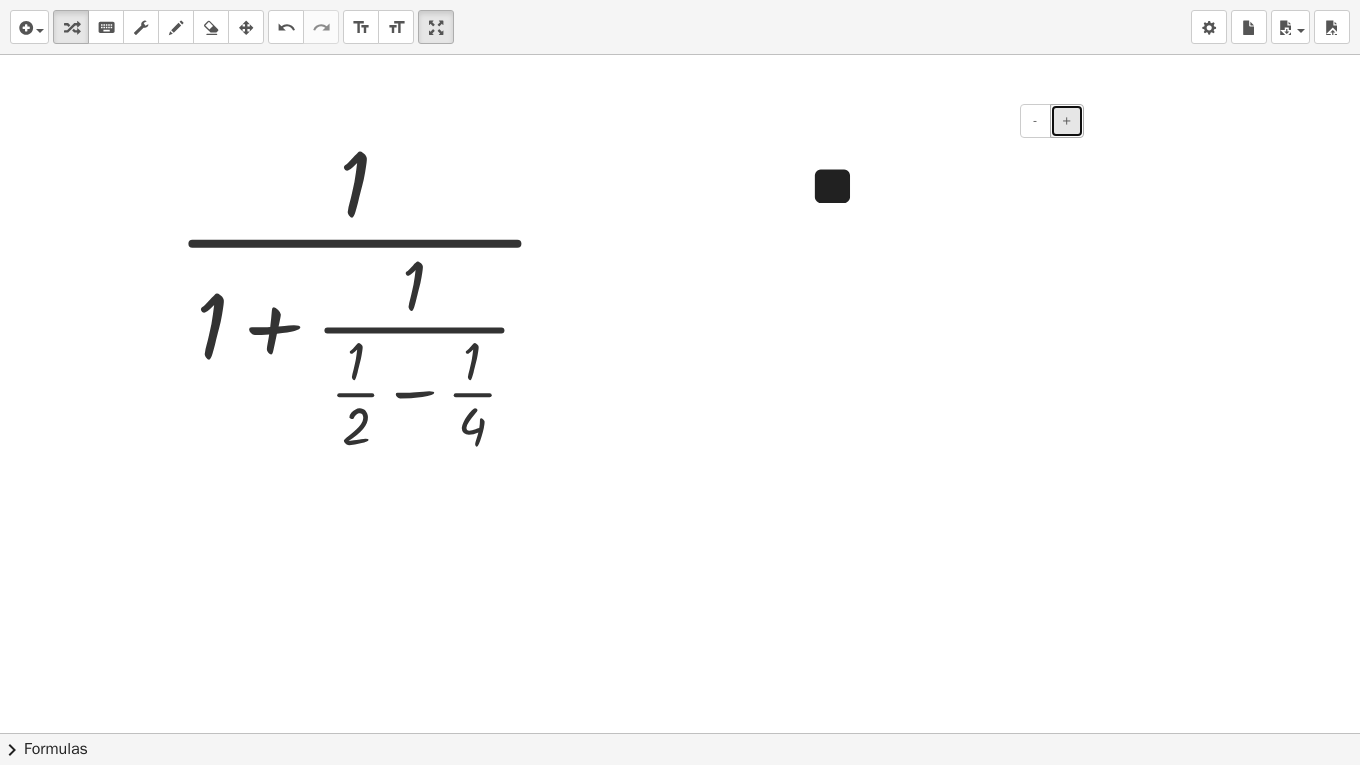 click on "+" at bounding box center (1067, 120) 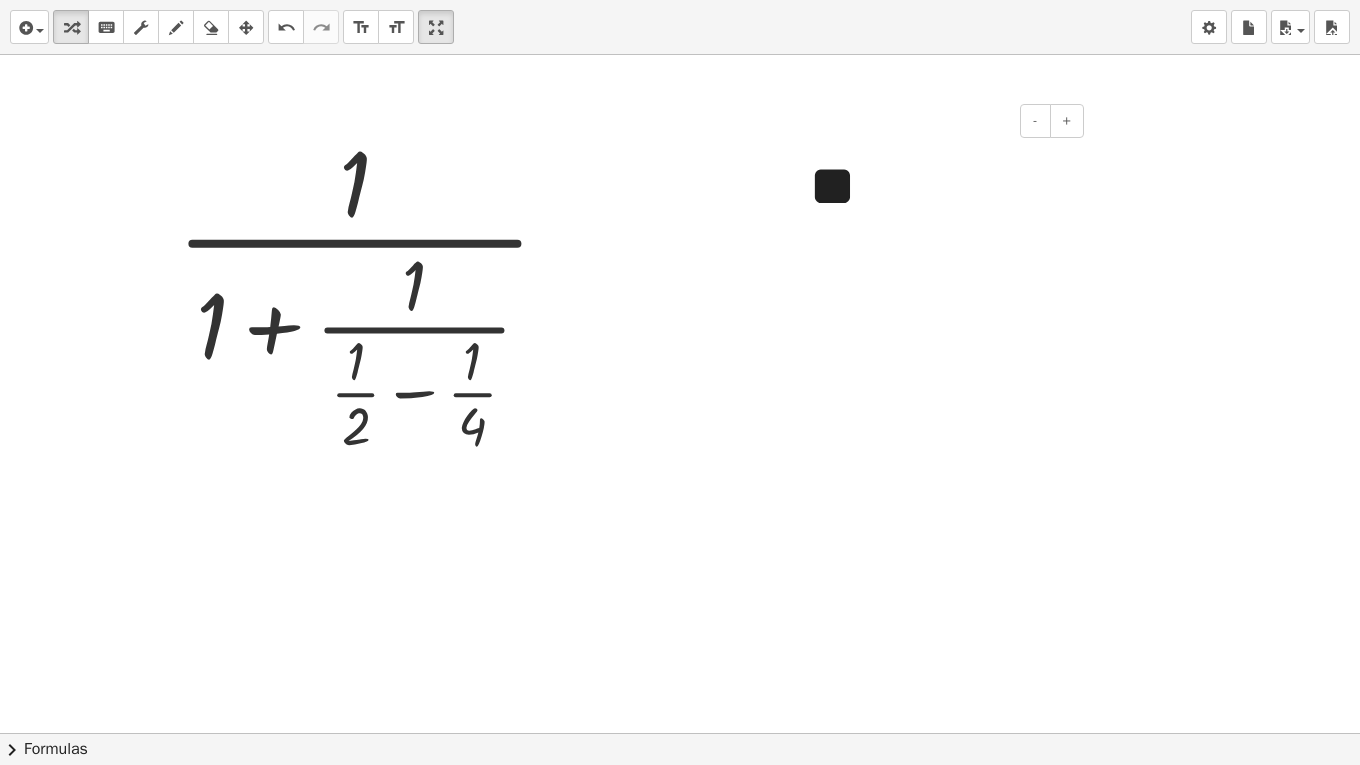 click on "**" at bounding box center (939, 187) 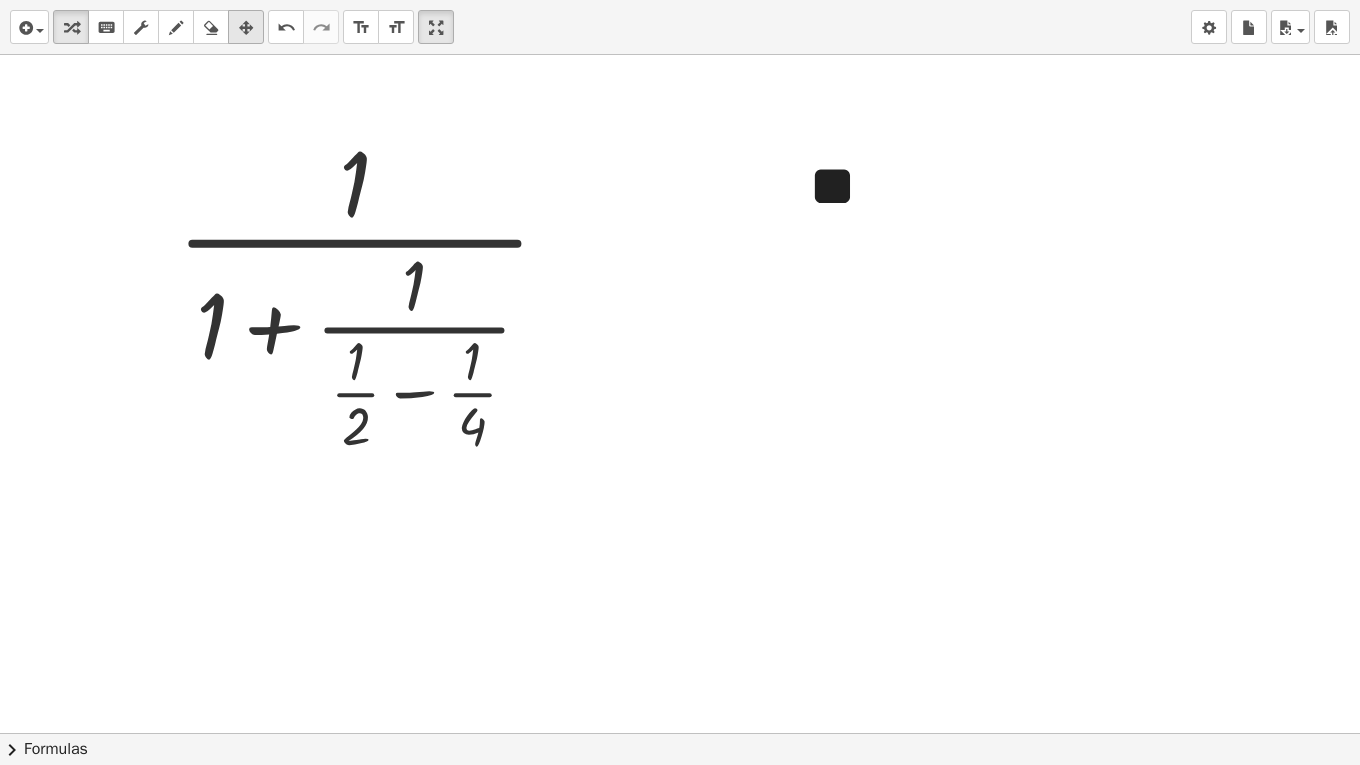 click at bounding box center (246, 27) 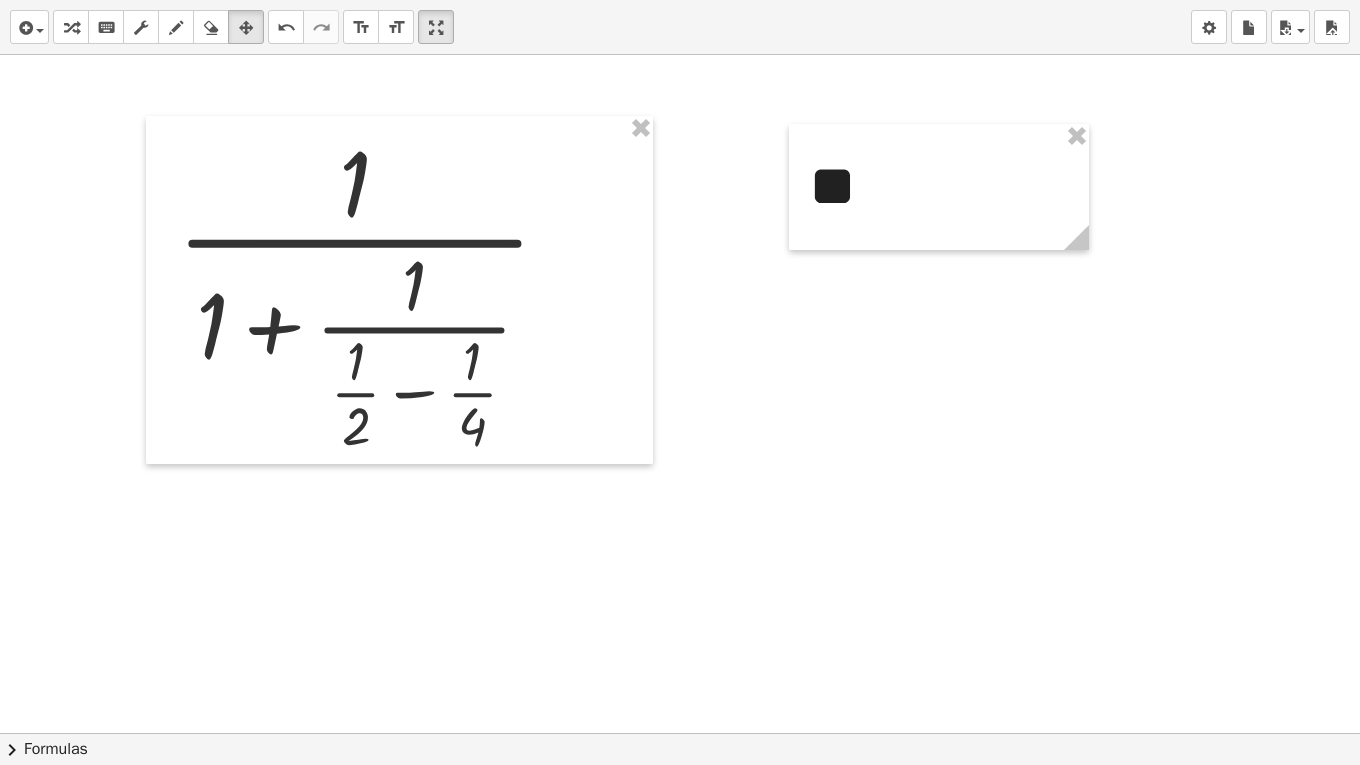 drag, startPoint x: 1000, startPoint y: 253, endPoint x: 1030, endPoint y: 233, distance: 36.05551 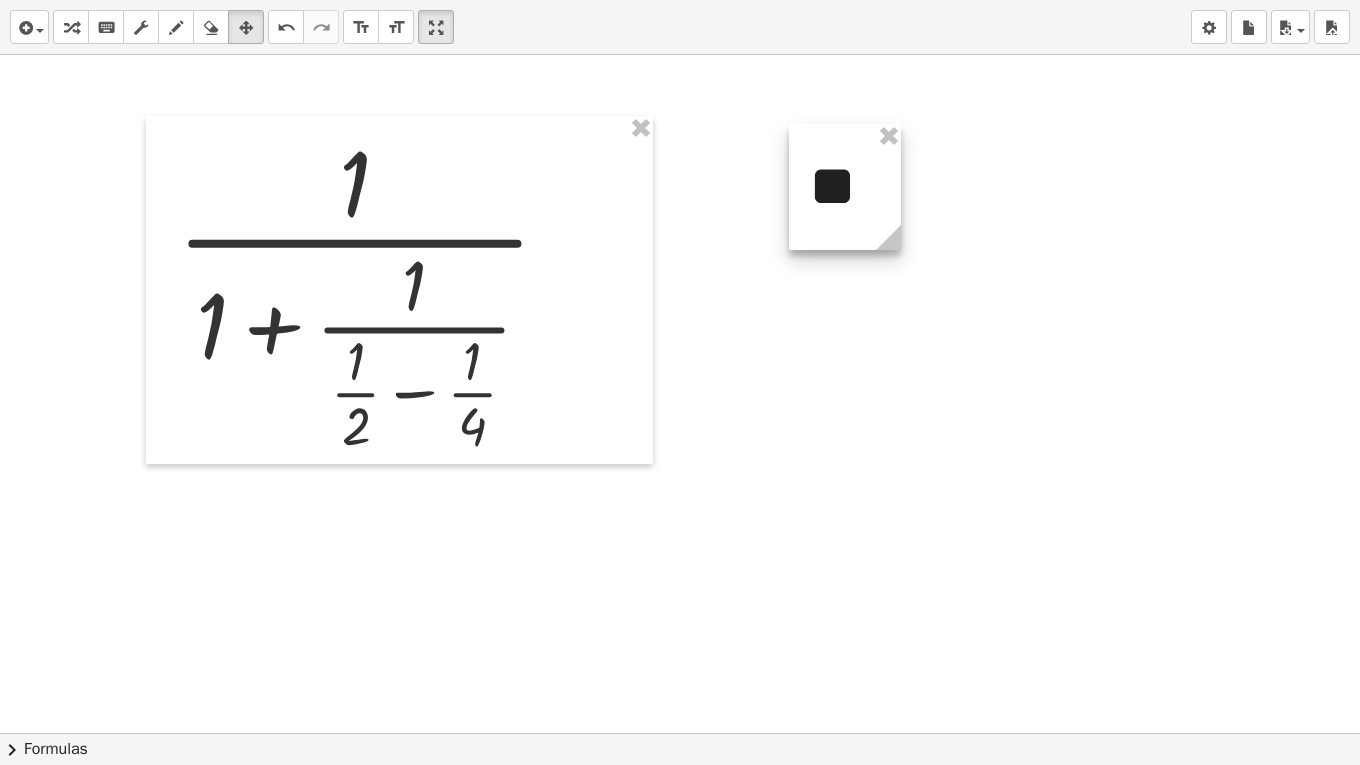 drag, startPoint x: 1082, startPoint y: 242, endPoint x: 887, endPoint y: 246, distance: 195.04102 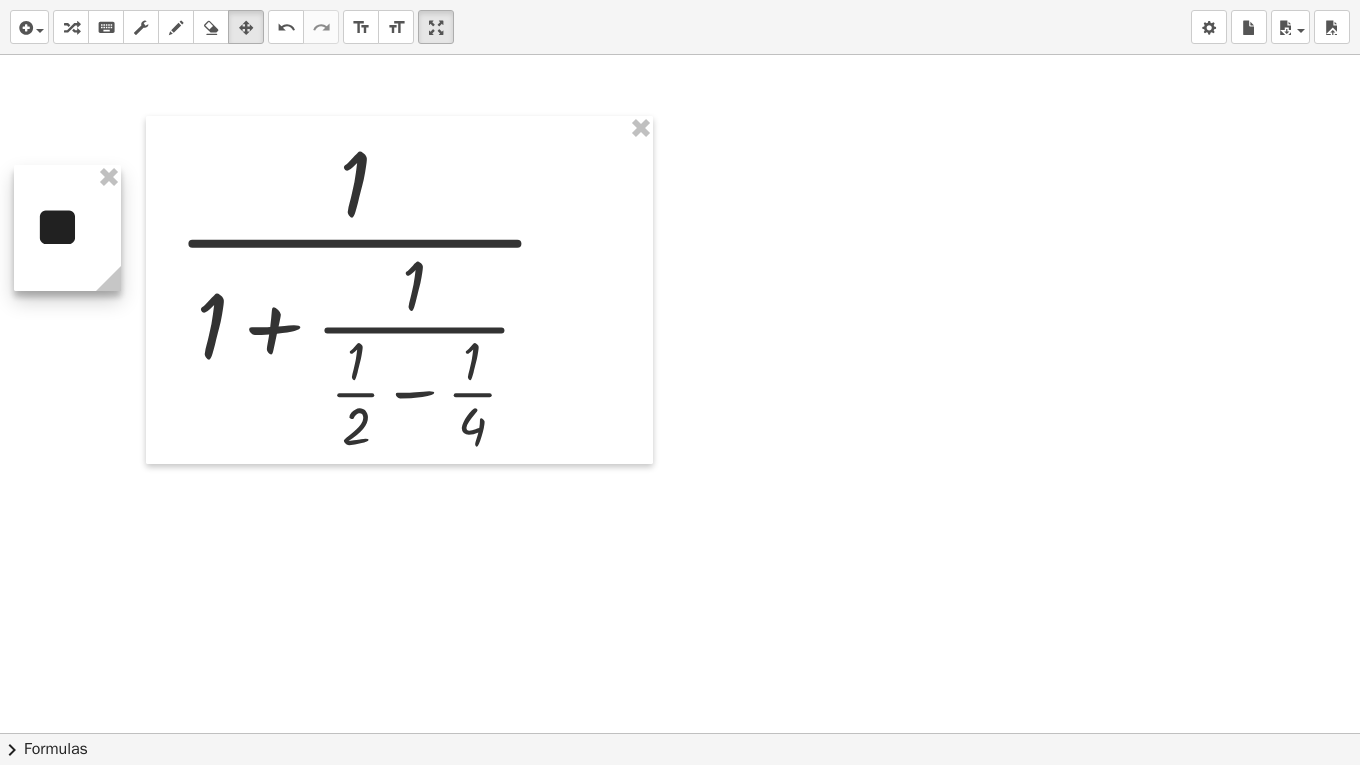 drag, startPoint x: 865, startPoint y: 244, endPoint x: 90, endPoint y: 285, distance: 776.08374 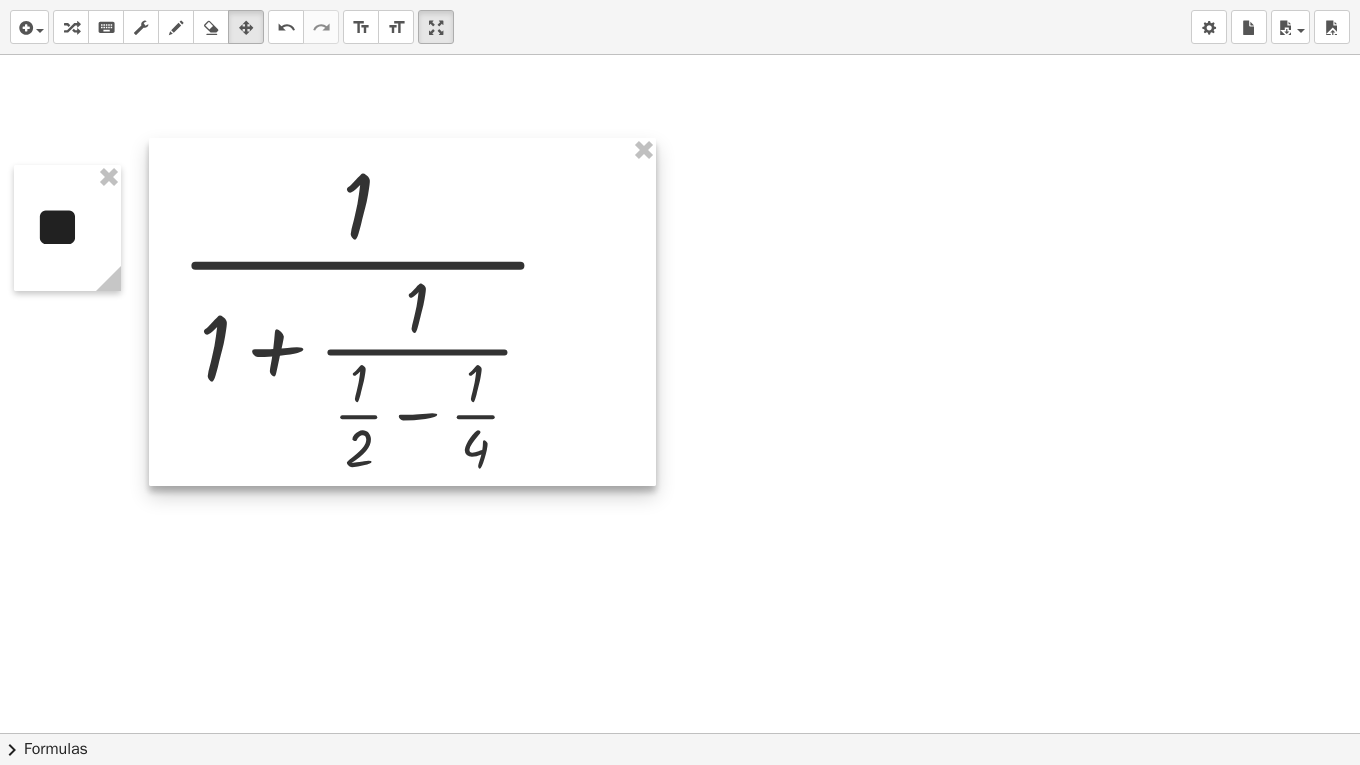 drag, startPoint x: 452, startPoint y: 323, endPoint x: 455, endPoint y: 355, distance: 32.140316 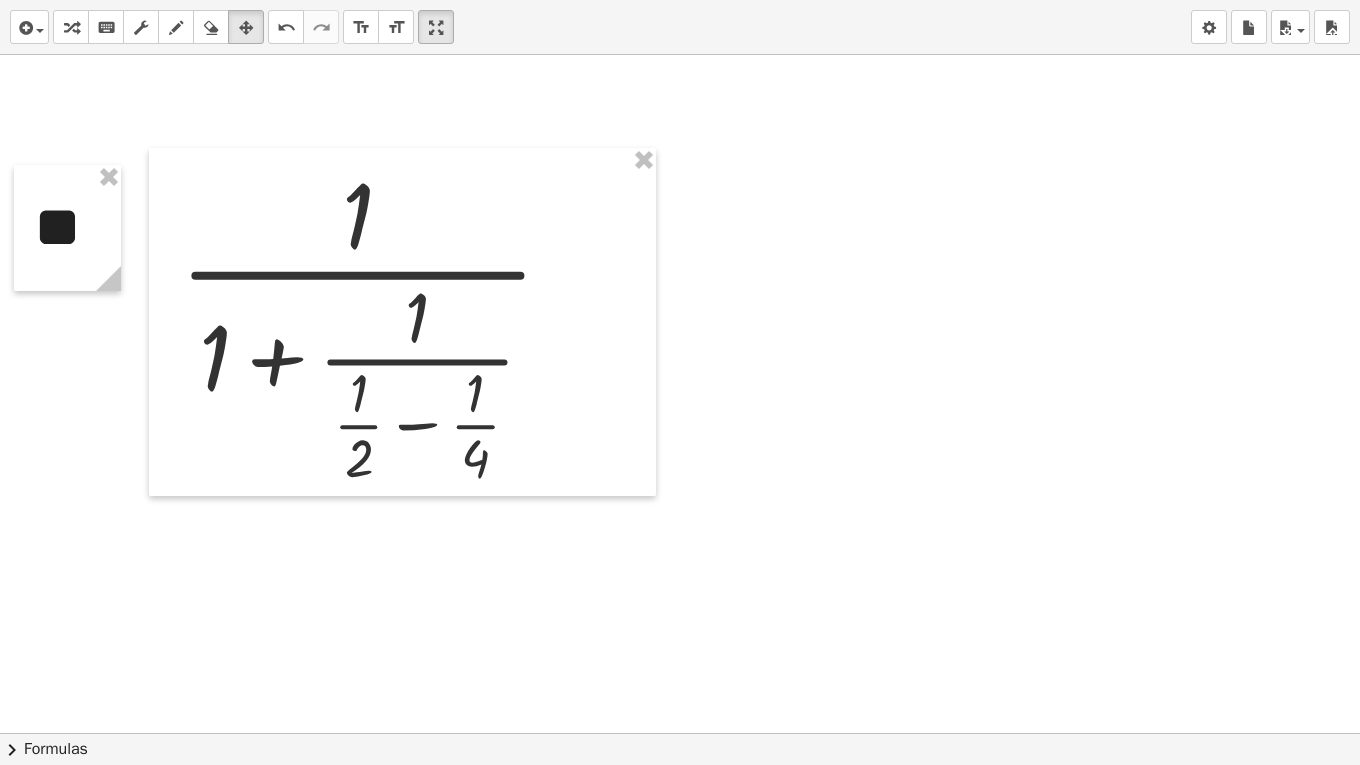 click at bounding box center [680, 606] 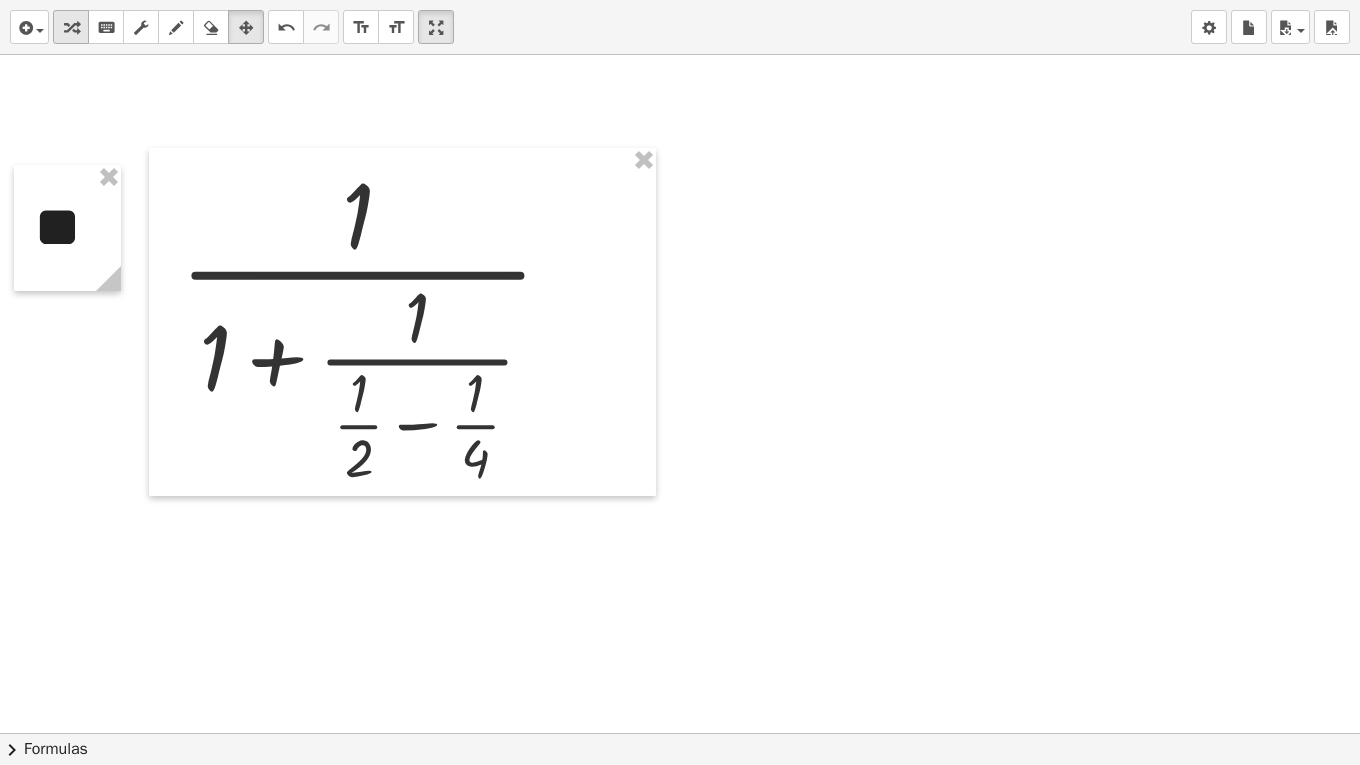 click at bounding box center [71, 27] 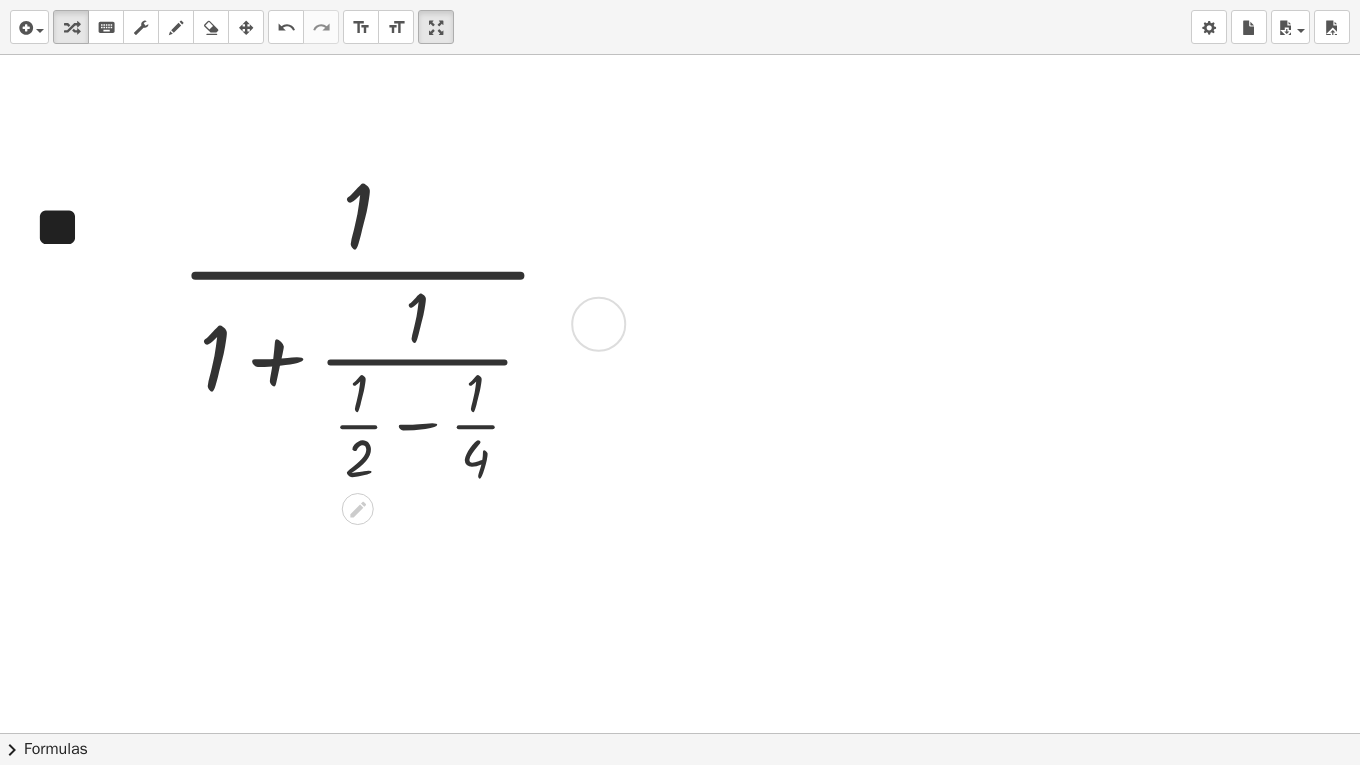 click at bounding box center [375, 322] 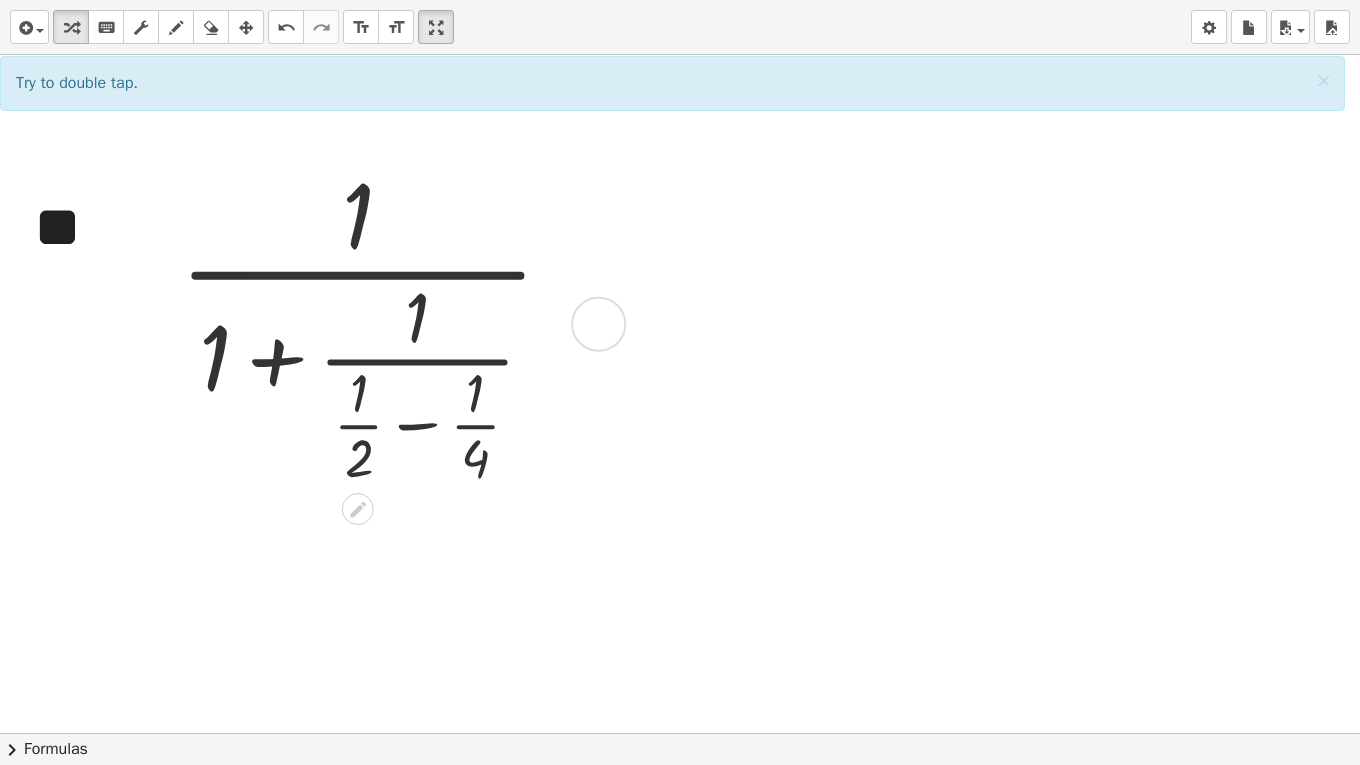 click at bounding box center [375, 322] 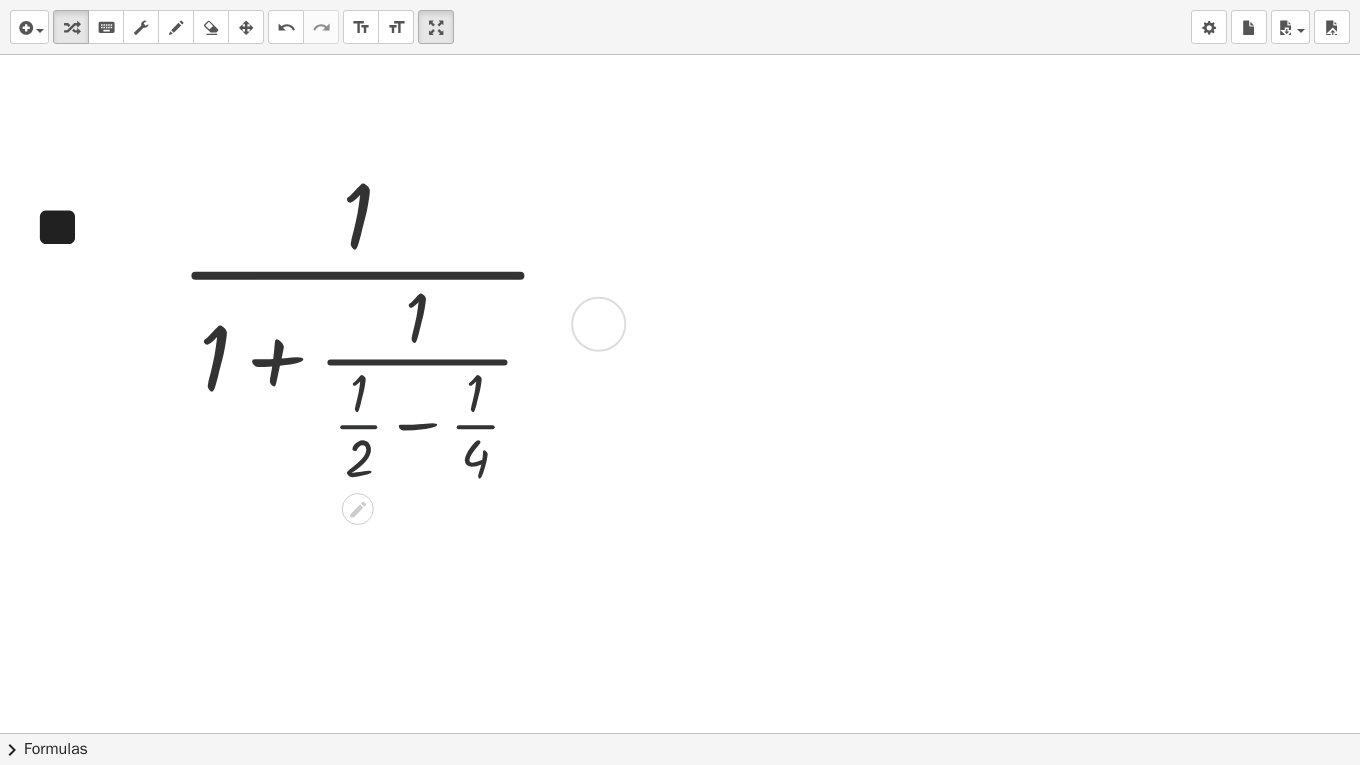 click at bounding box center [375, 322] 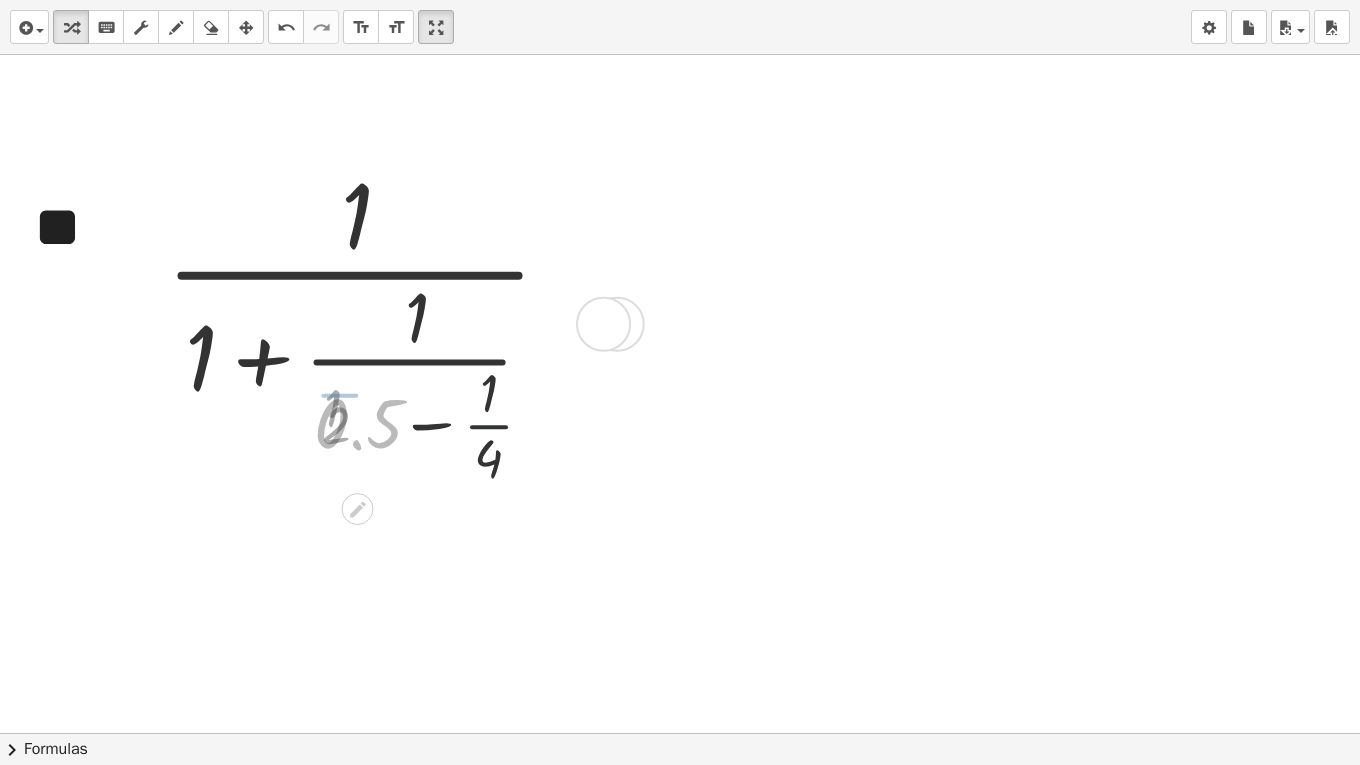 click at bounding box center [375, 322] 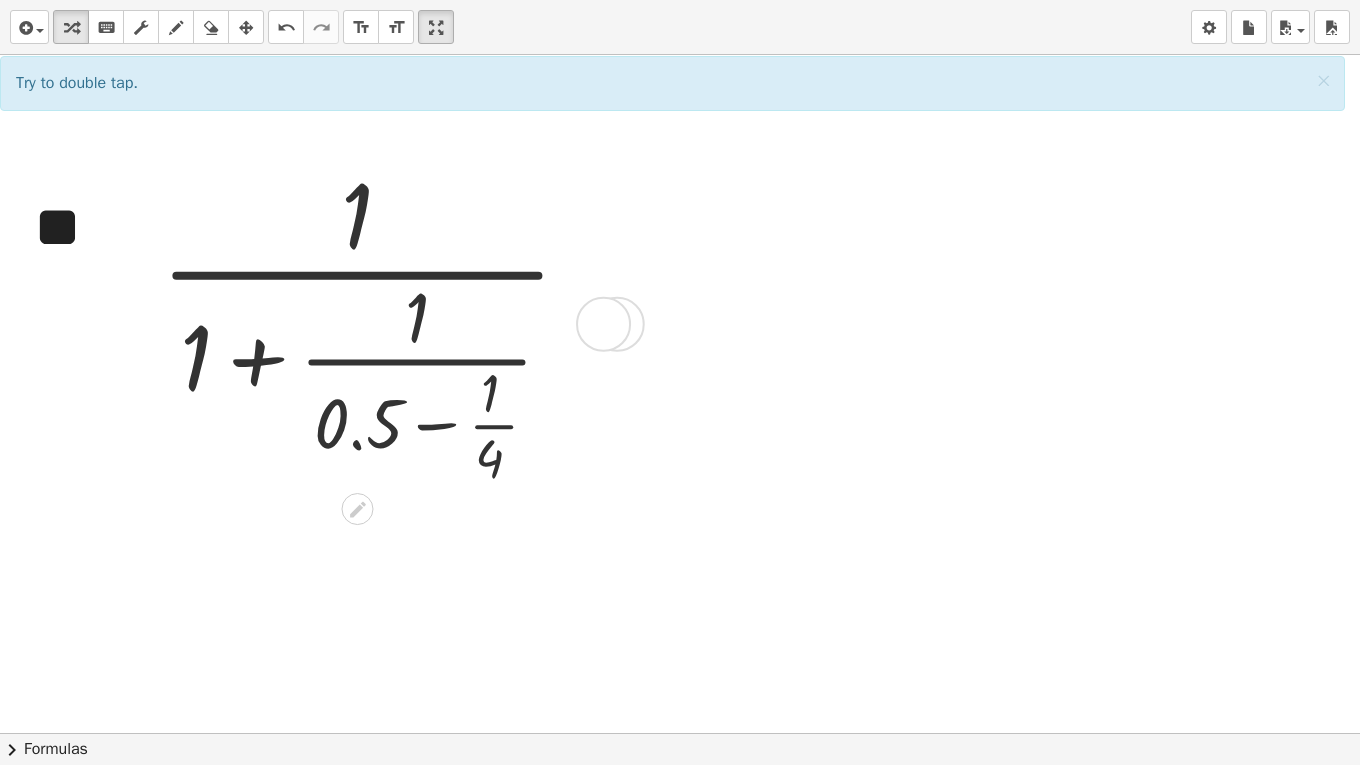 click at bounding box center (375, 322) 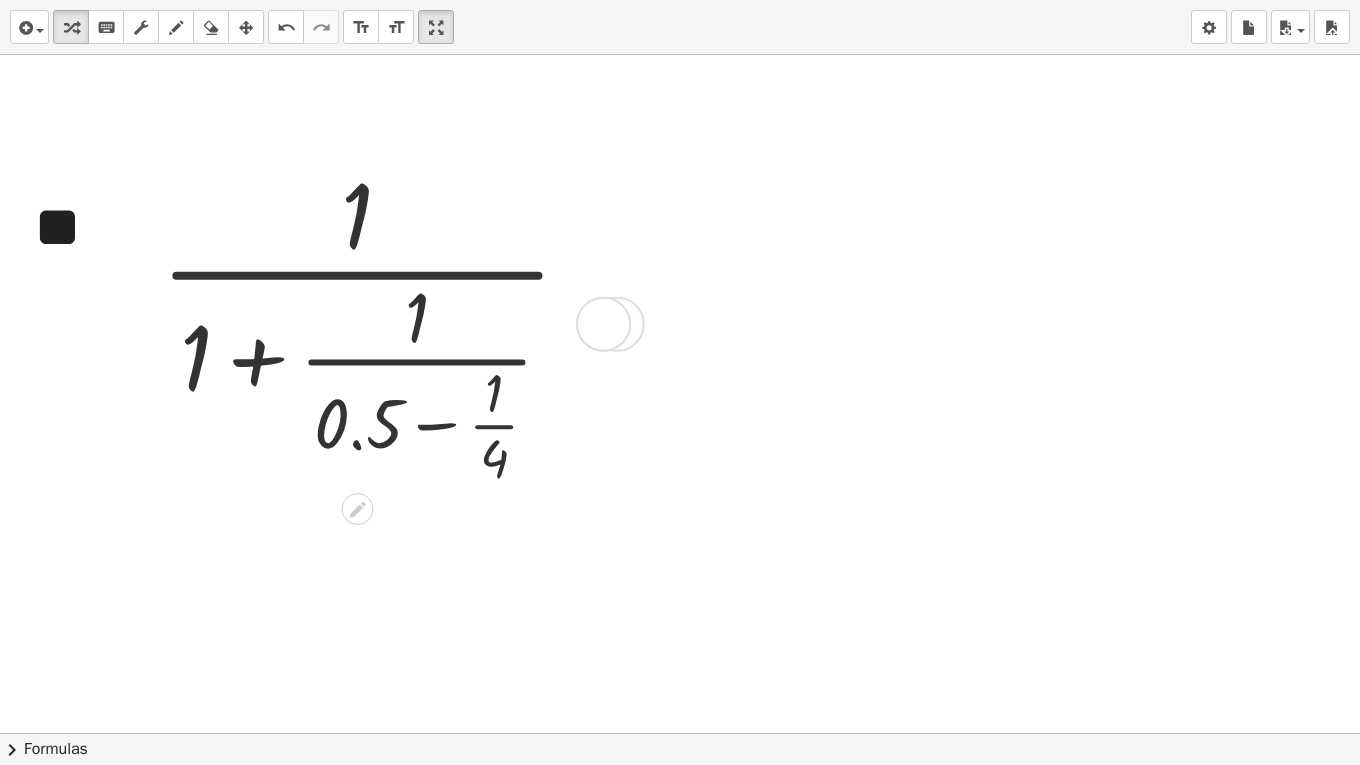 click at bounding box center (375, 322) 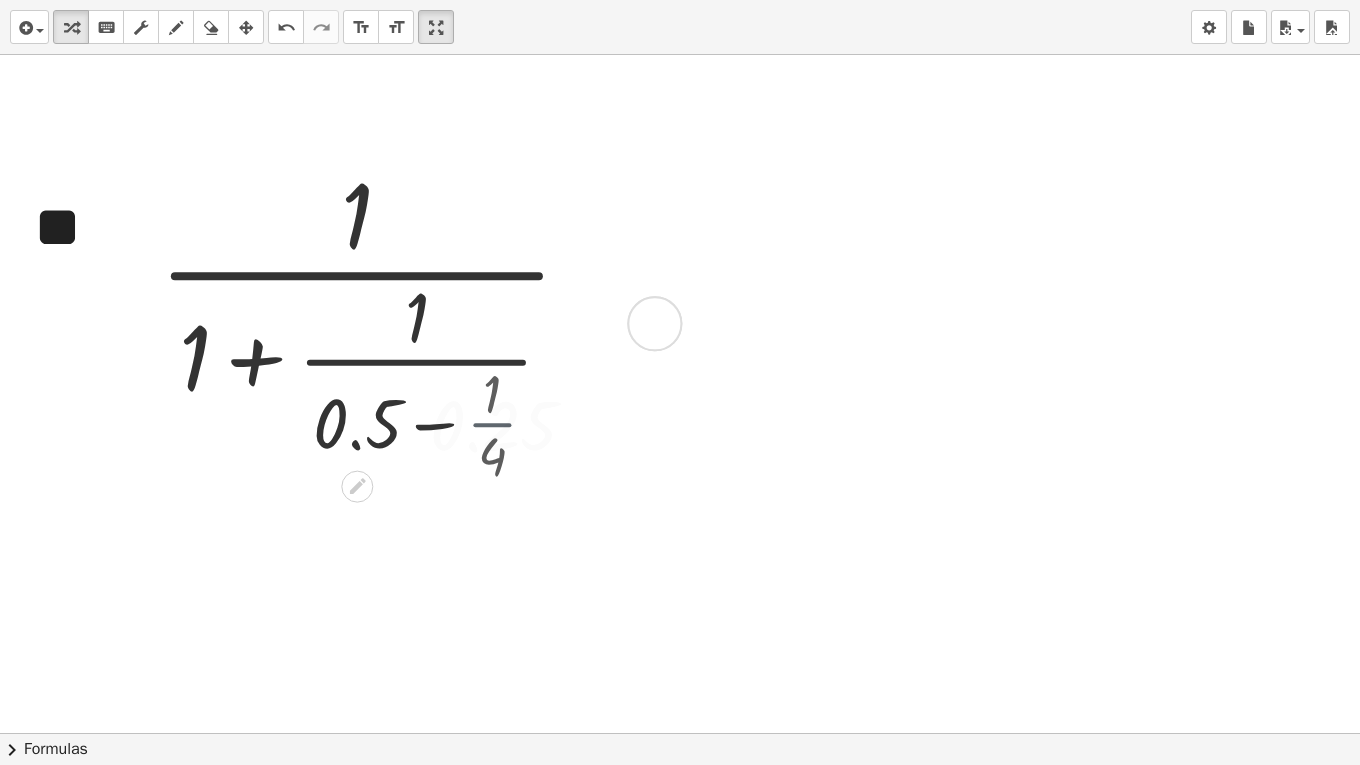 click at bounding box center [375, 321] 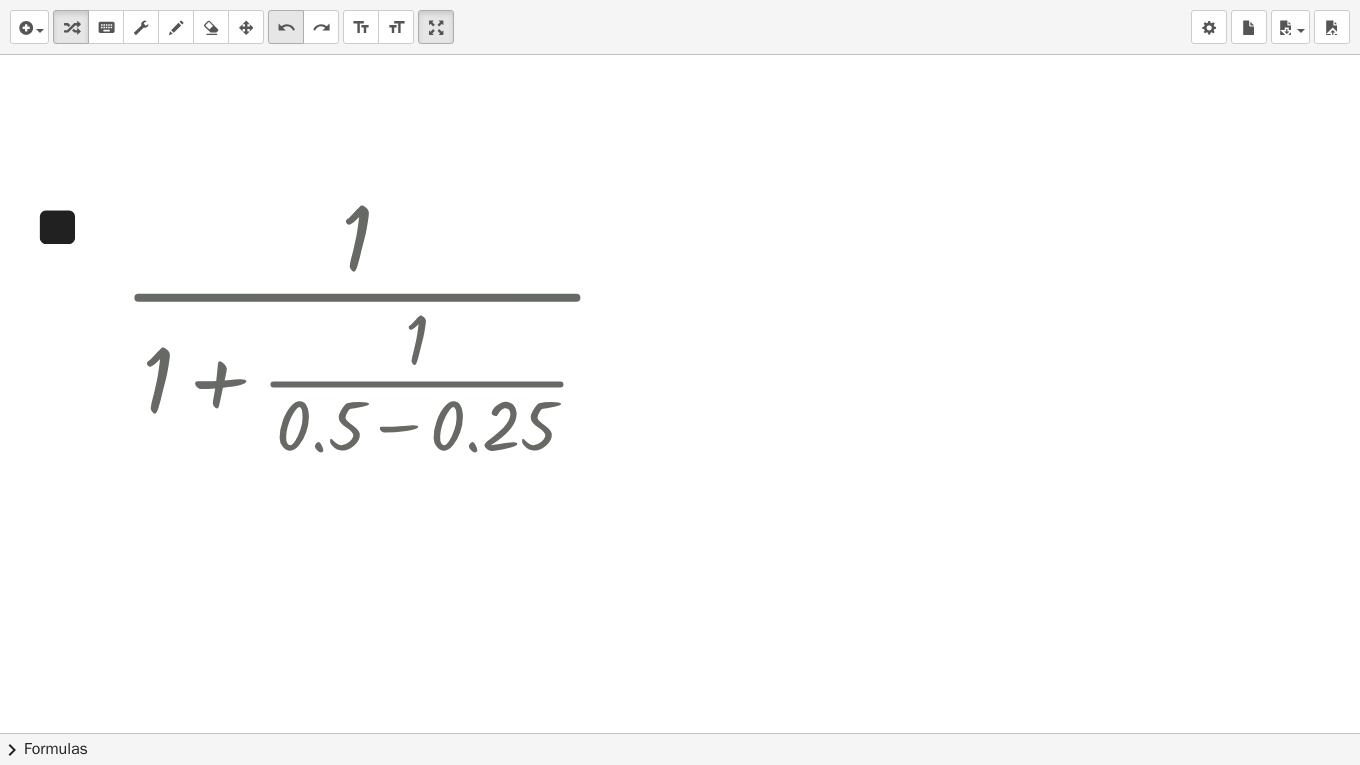 click on "undo" at bounding box center [286, 28] 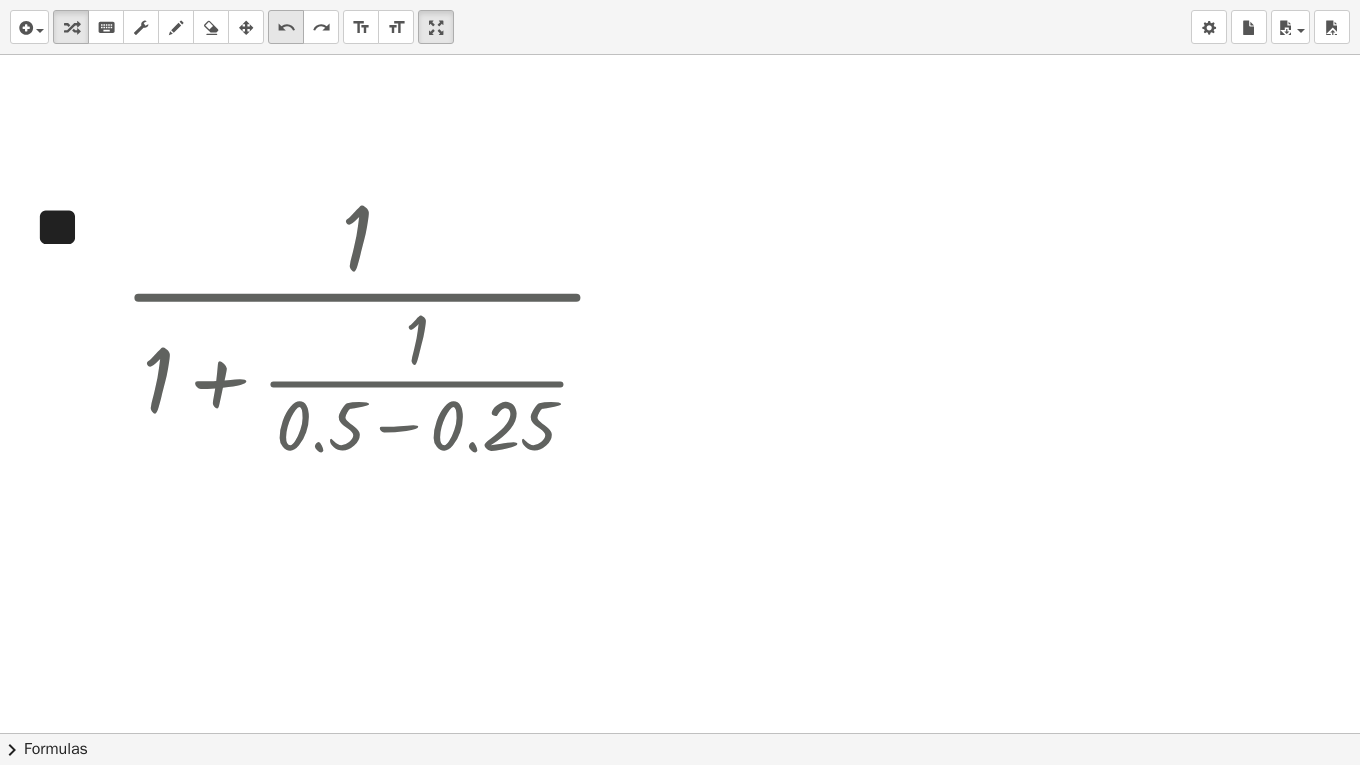 click on "undo" at bounding box center [286, 28] 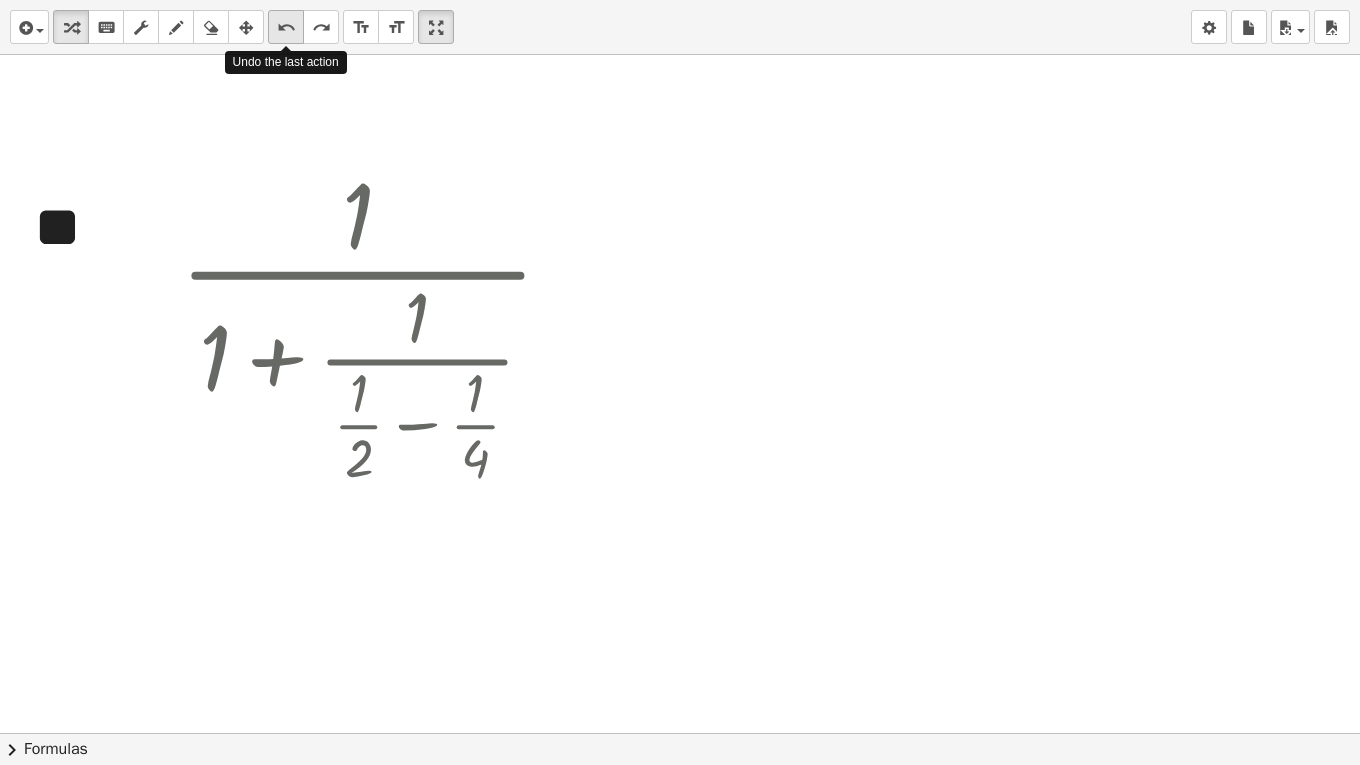 click on "undo" at bounding box center [286, 28] 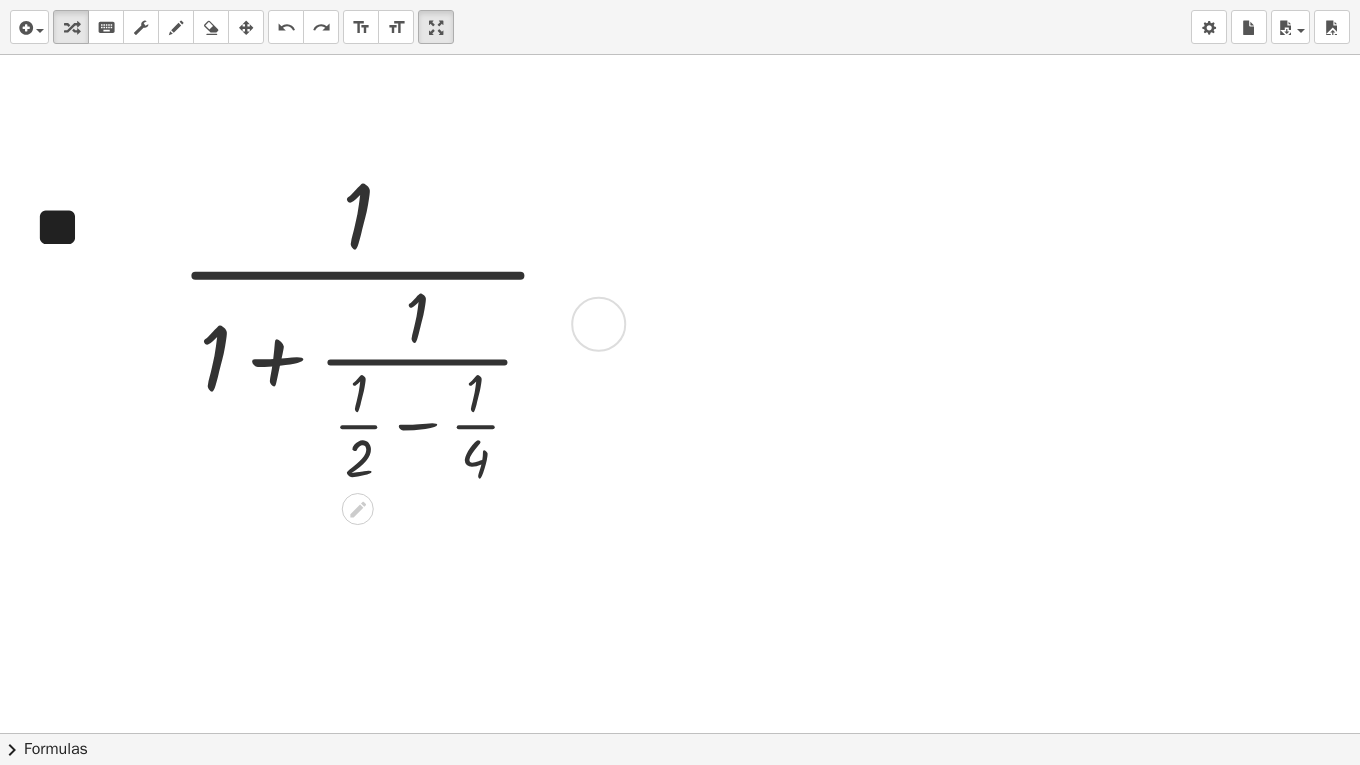click at bounding box center (375, 322) 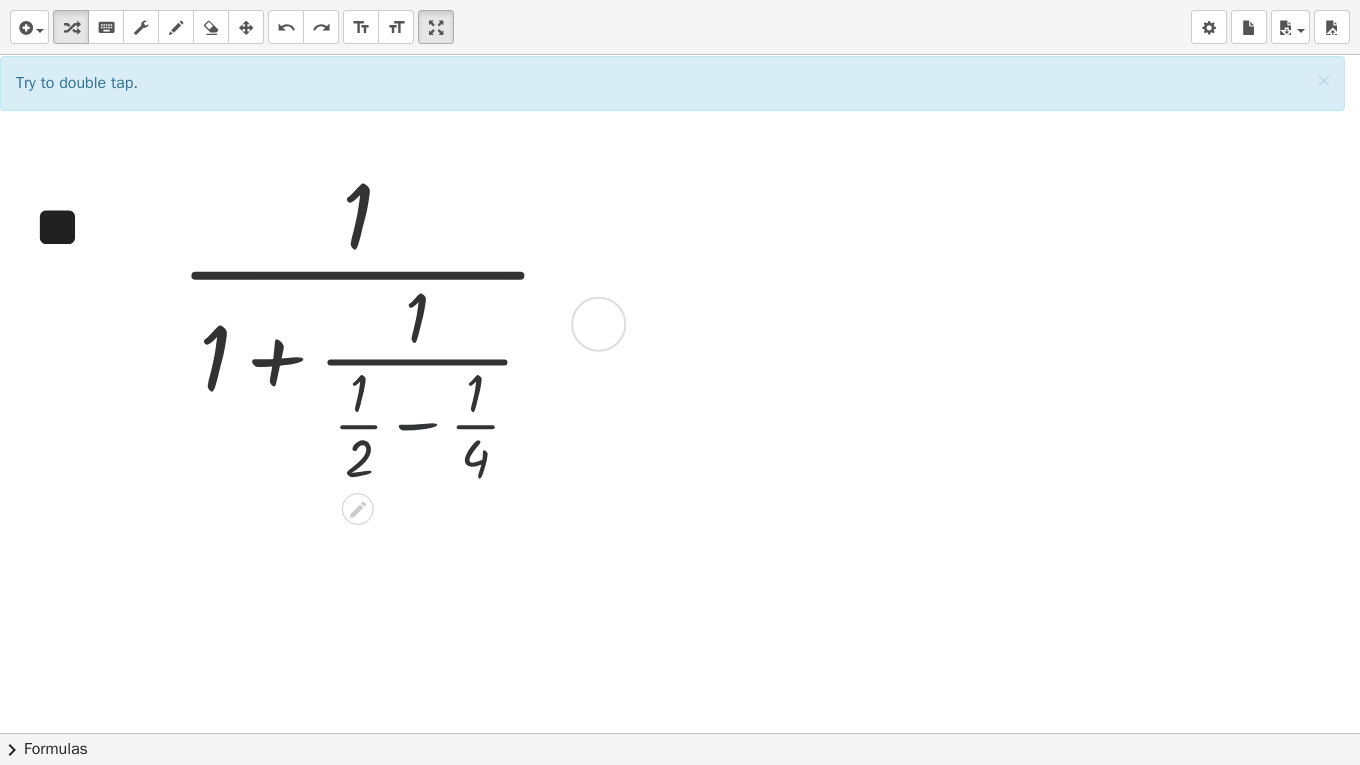 click at bounding box center [375, 322] 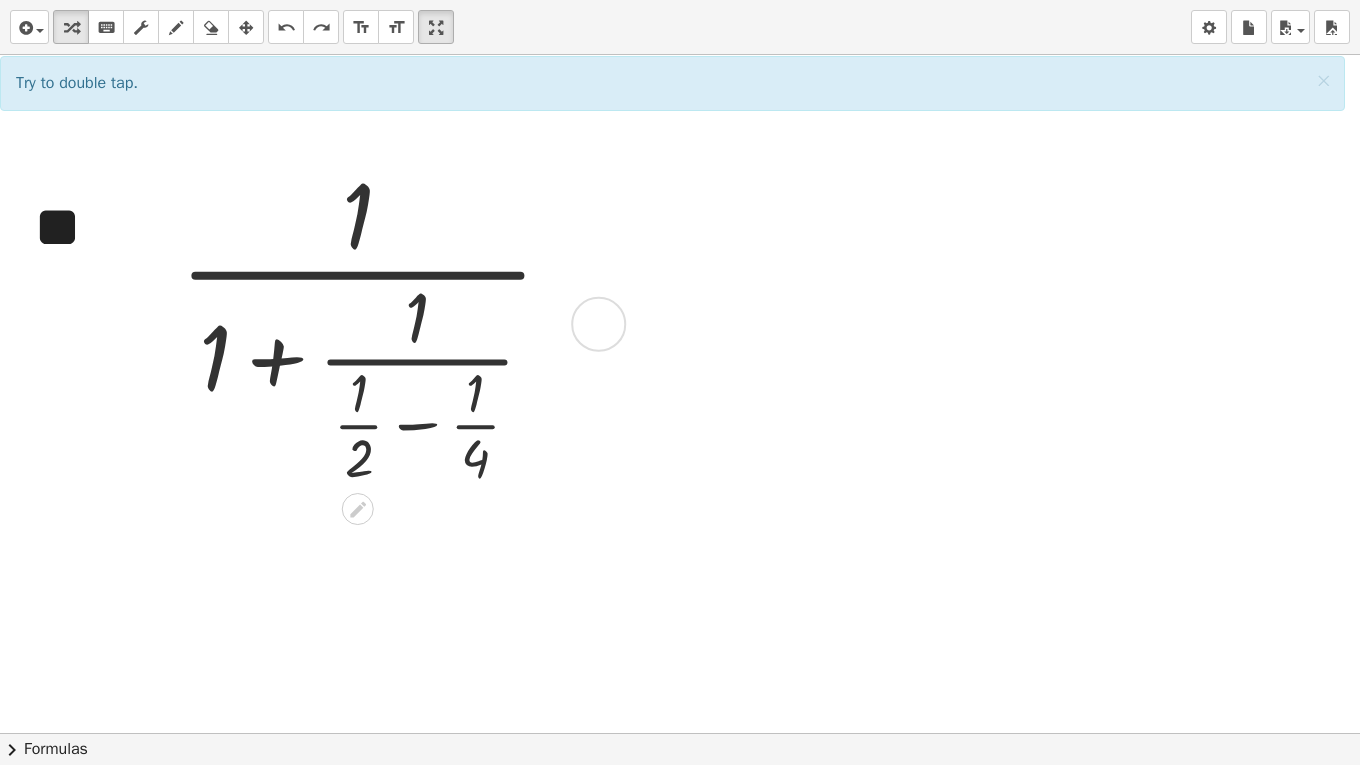 click at bounding box center (375, 322) 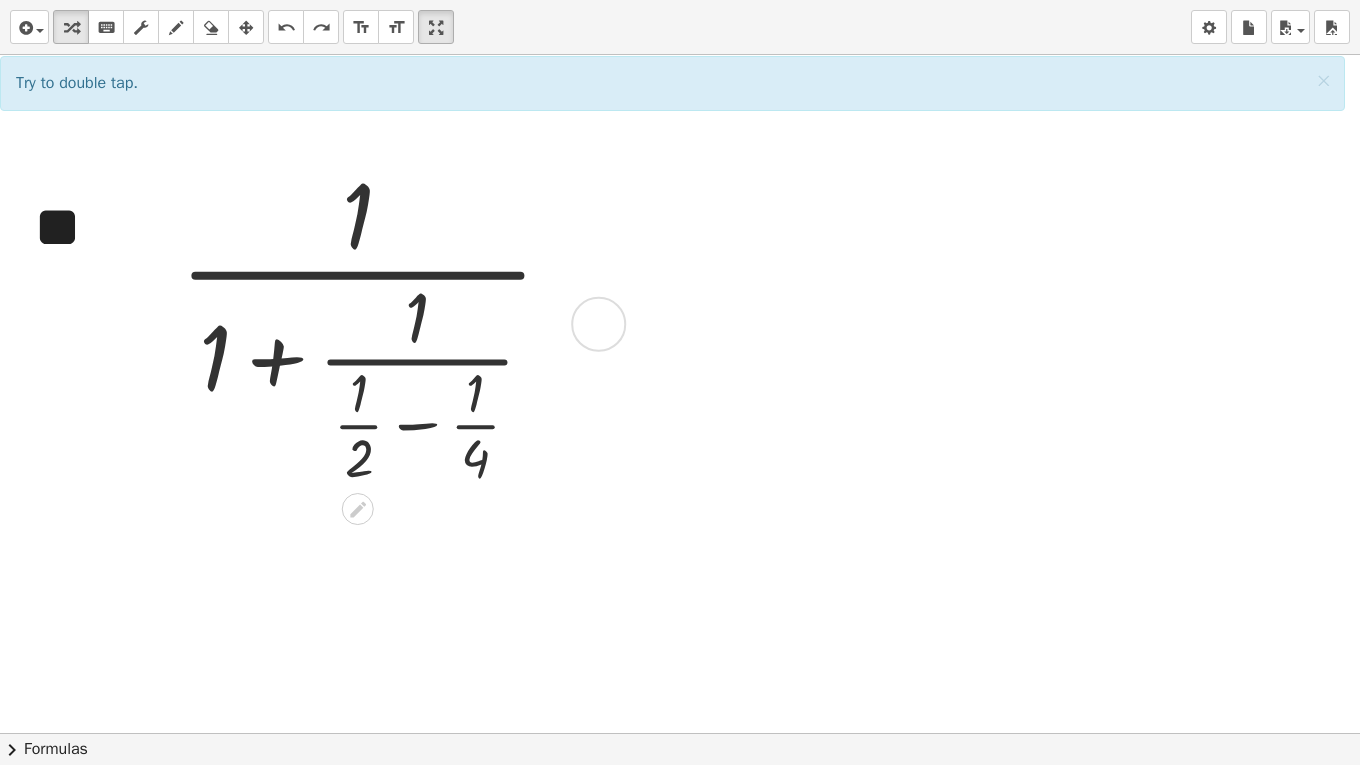 click at bounding box center [598, 324] 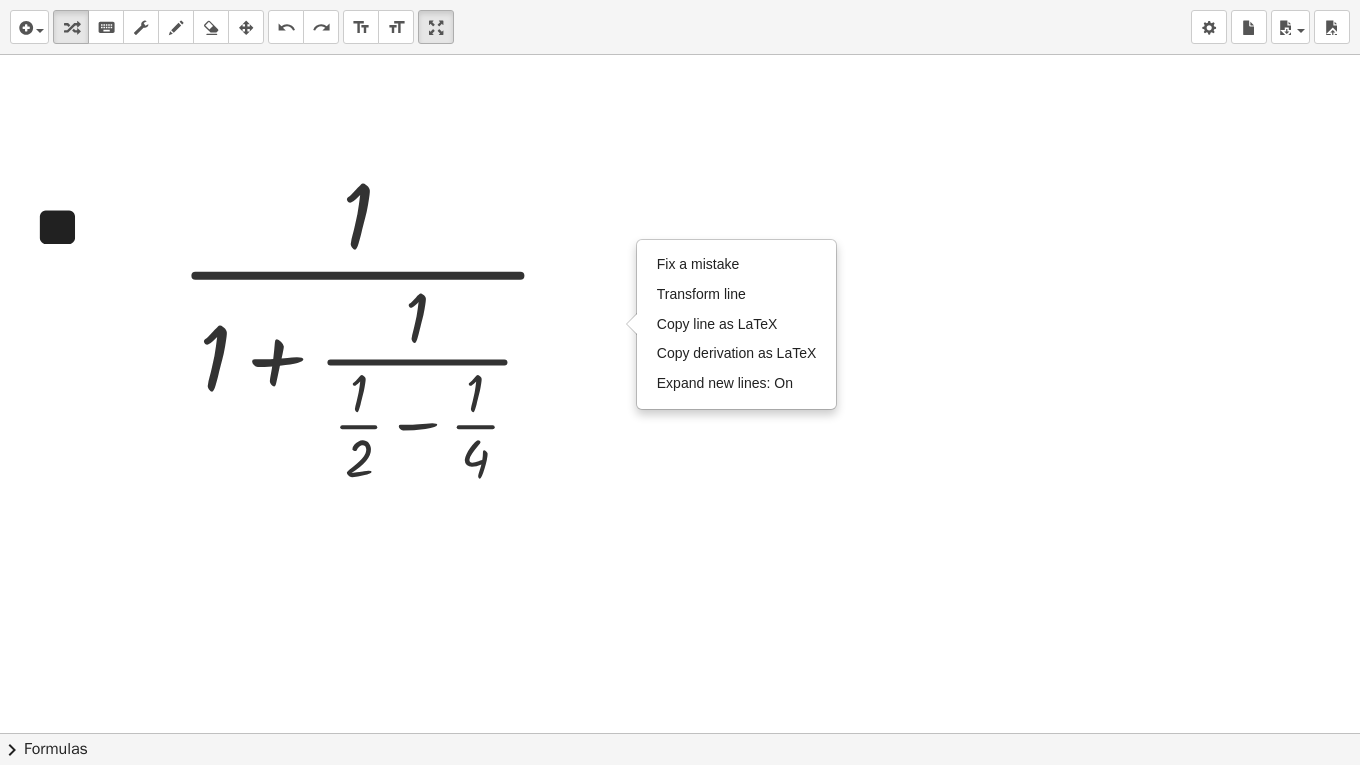 click at bounding box center [680, 606] 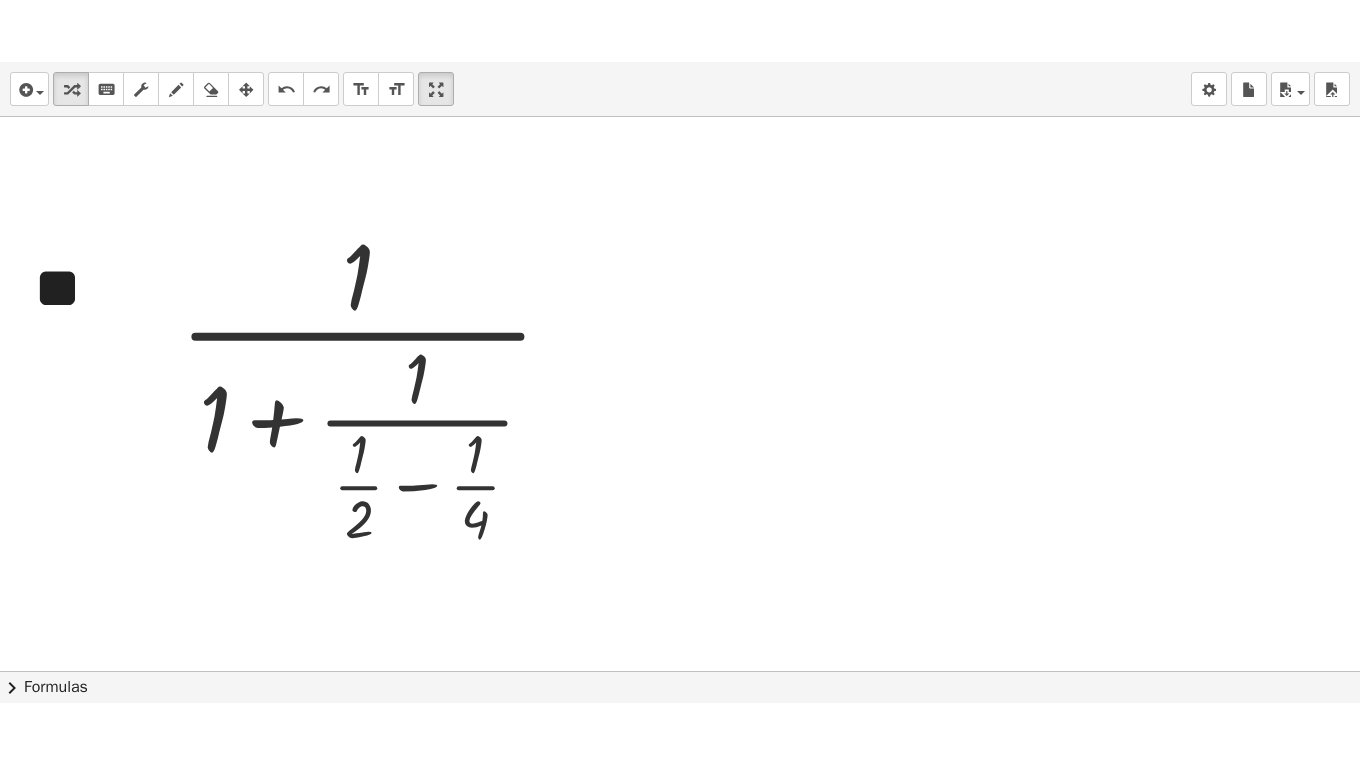 scroll, scrollTop: 761, scrollLeft: 0, axis: vertical 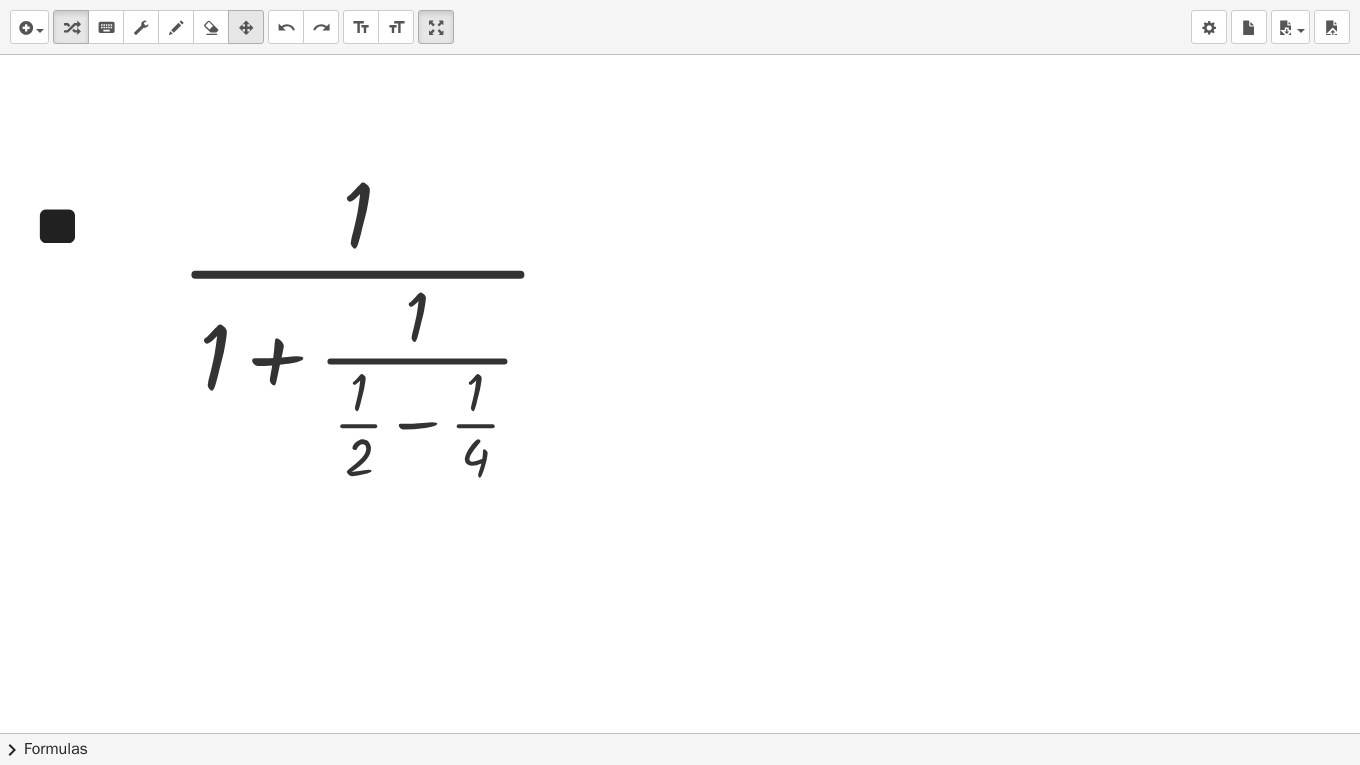 click on "arrange" at bounding box center (246, 27) 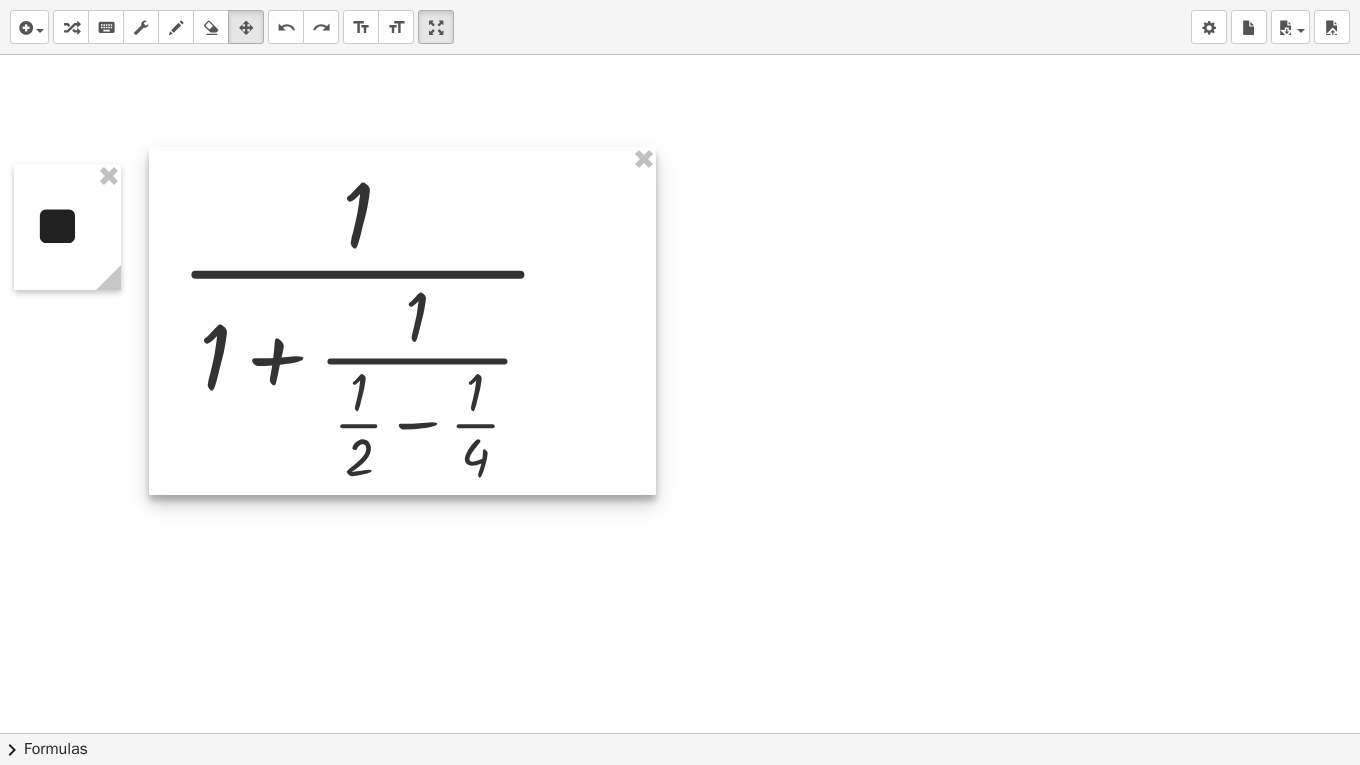 click at bounding box center (402, 321) 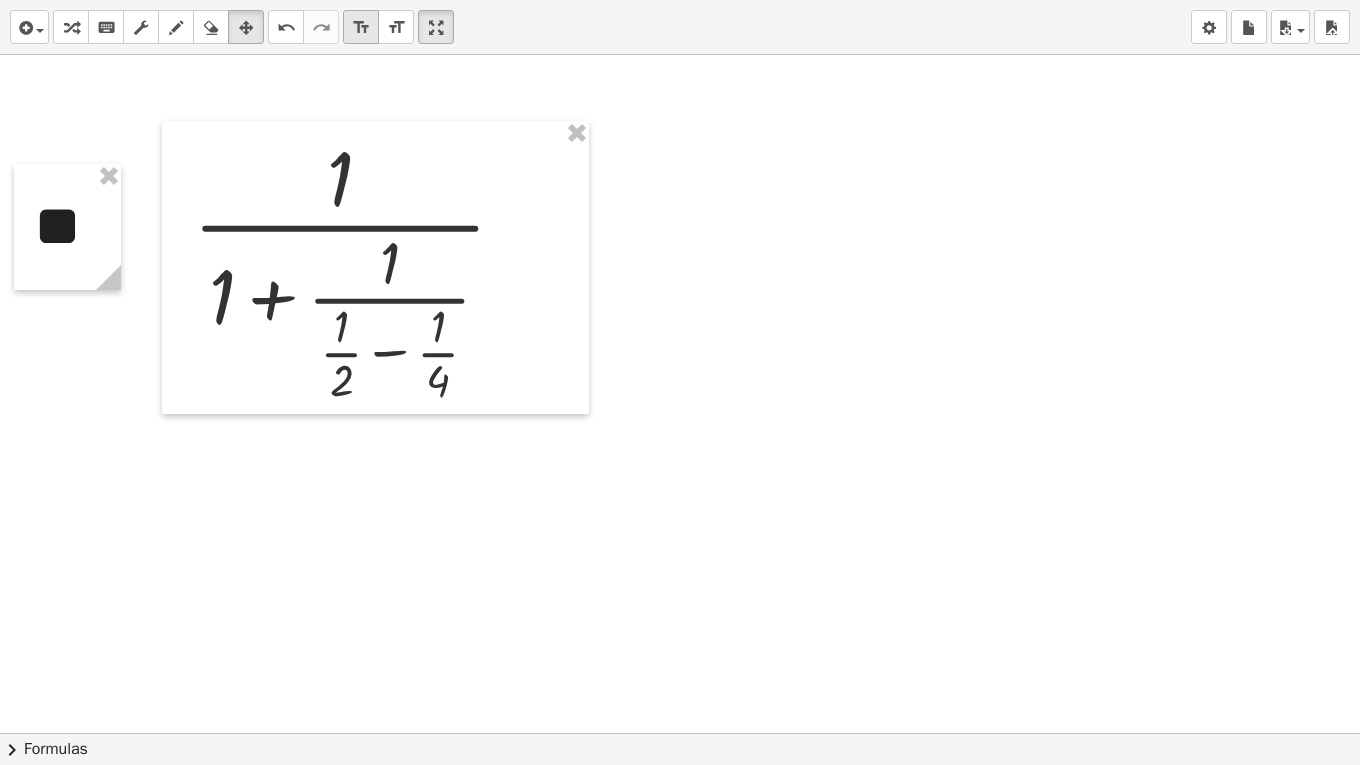 click on "format_size" at bounding box center [361, 28] 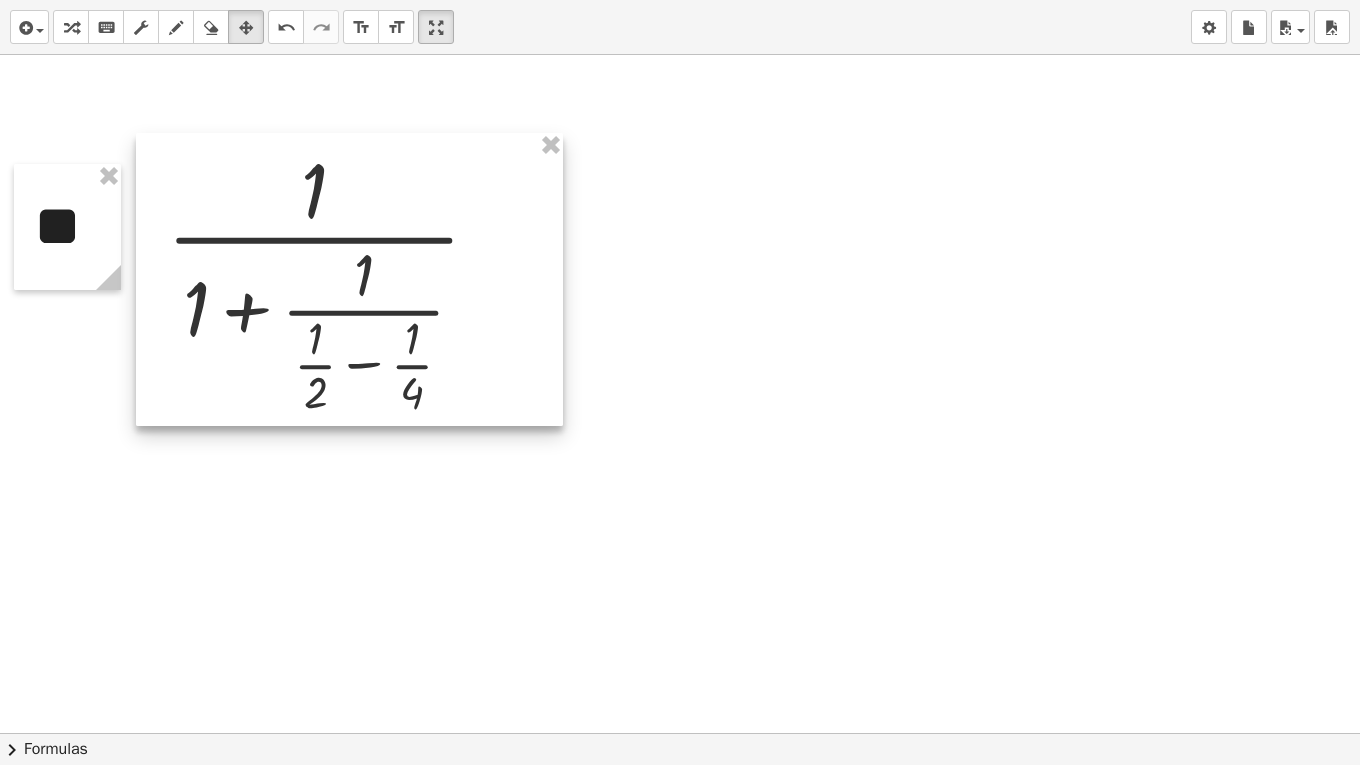 drag, startPoint x: 366, startPoint y: 211, endPoint x: 340, endPoint y: 223, distance: 28.635643 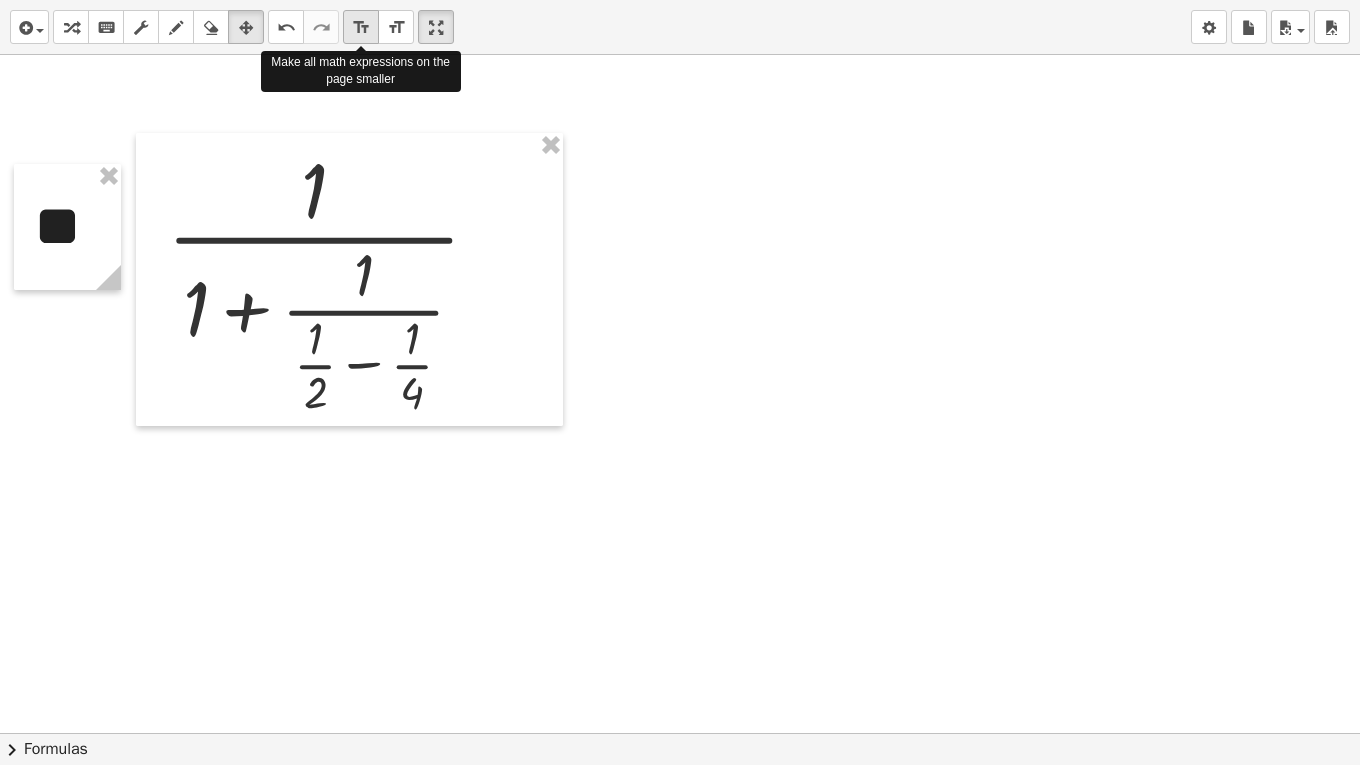 click on "format_size" at bounding box center (361, 28) 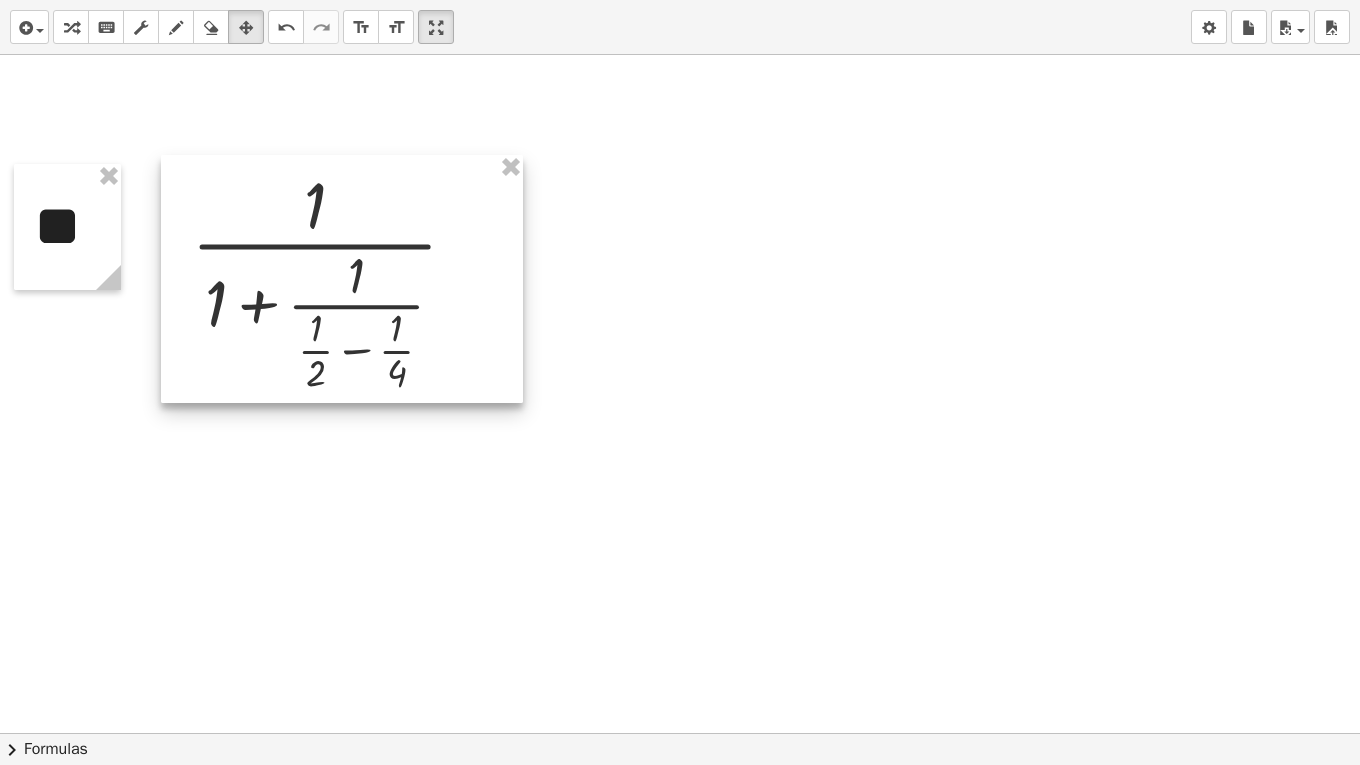 drag, startPoint x: 329, startPoint y: 210, endPoint x: 316, endPoint y: 205, distance: 13.928389 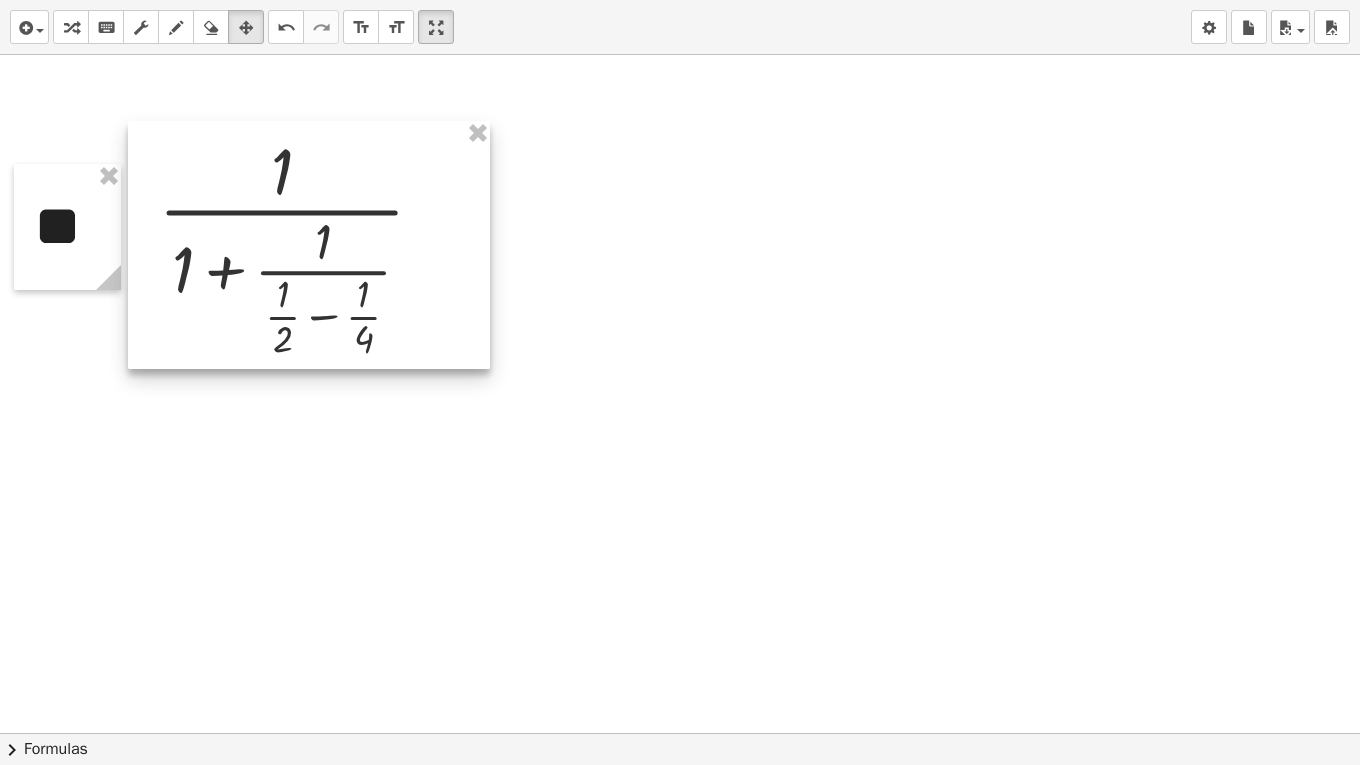 drag, startPoint x: 310, startPoint y: 202, endPoint x: 284, endPoint y: 168, distance: 42.80187 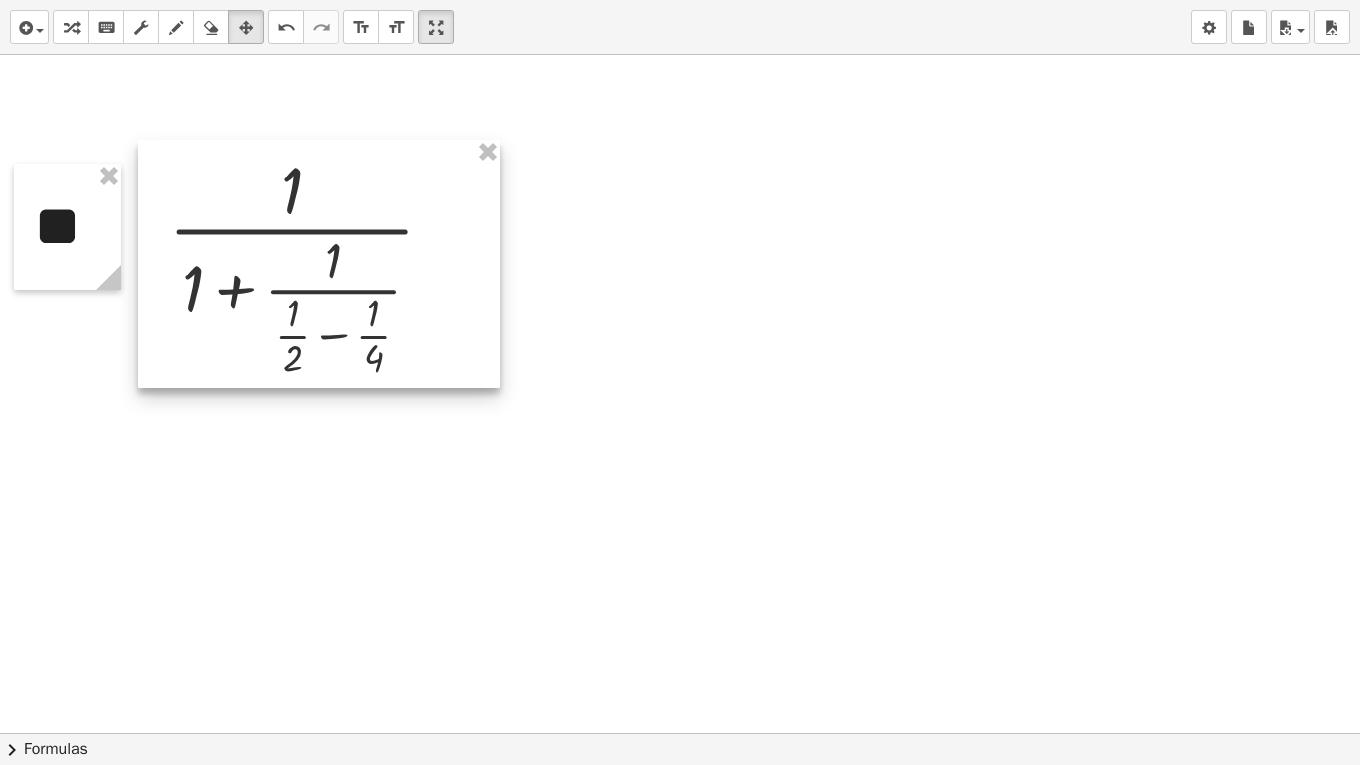 drag, startPoint x: 436, startPoint y: 336, endPoint x: 446, endPoint y: 355, distance: 21.470911 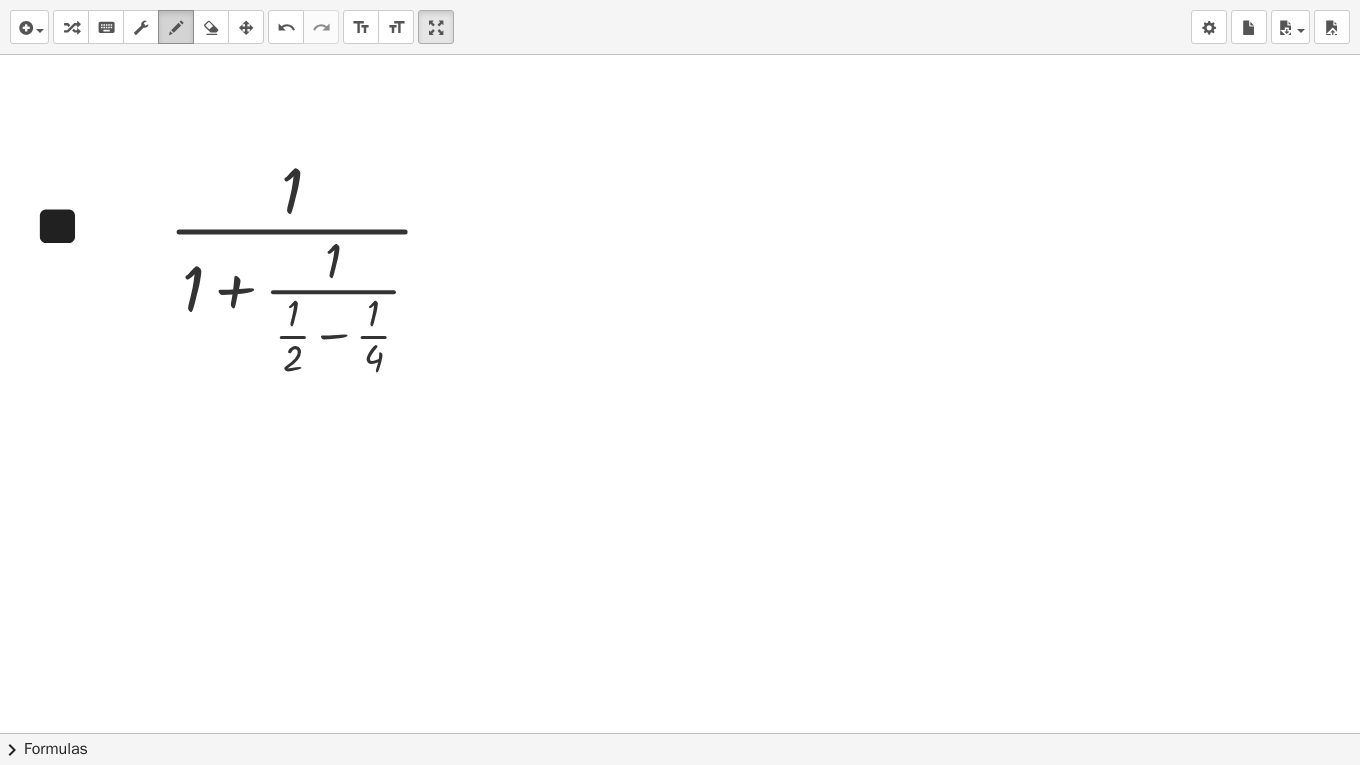 click at bounding box center (176, 28) 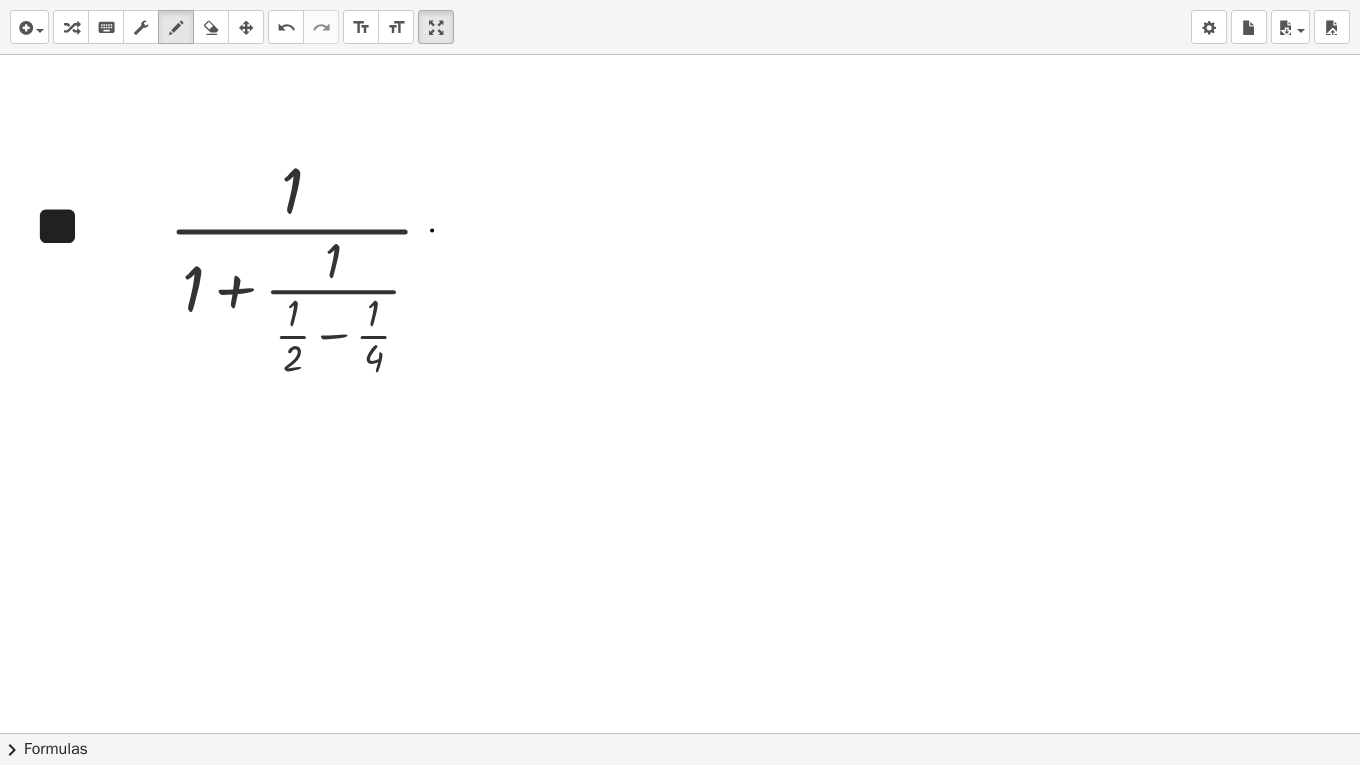 drag, startPoint x: 432, startPoint y: 229, endPoint x: 453, endPoint y: 228, distance: 21.023796 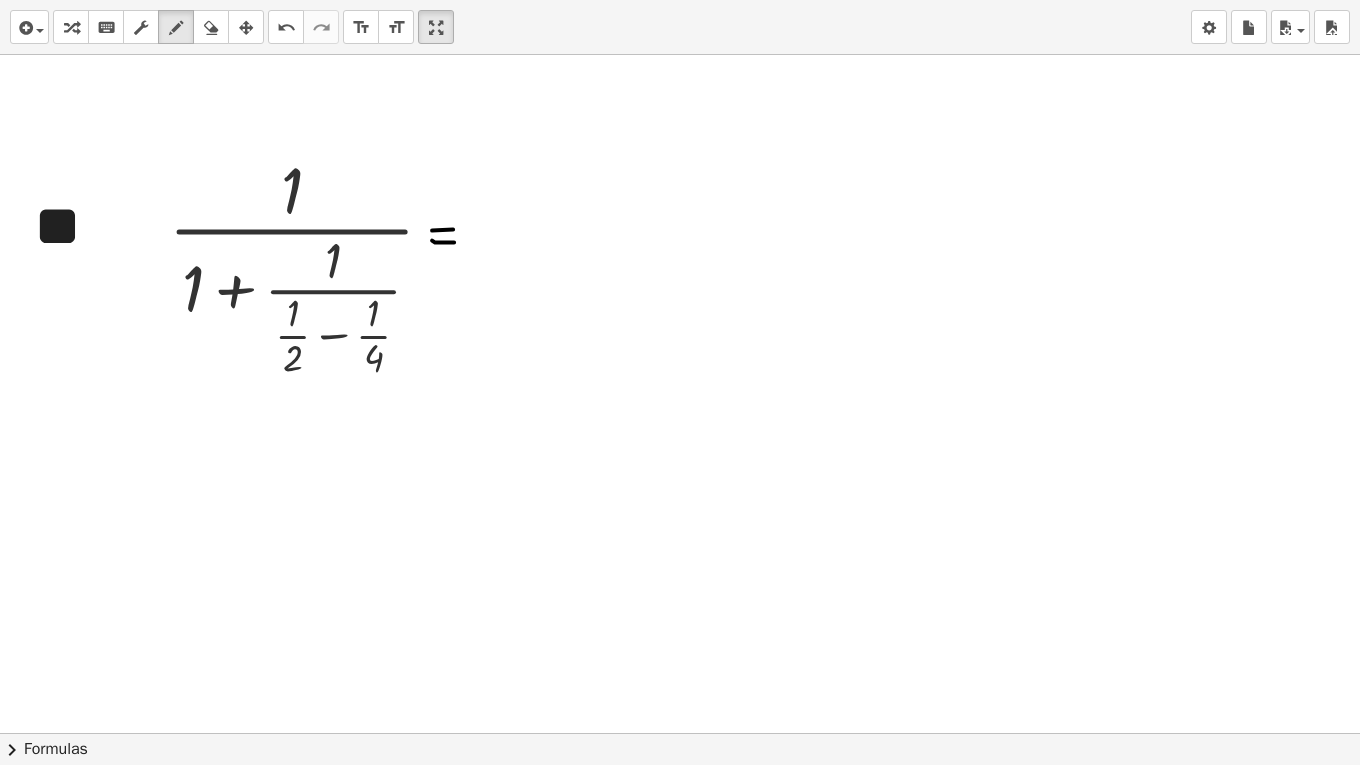 drag, startPoint x: 432, startPoint y: 239, endPoint x: 457, endPoint y: 241, distance: 25.079872 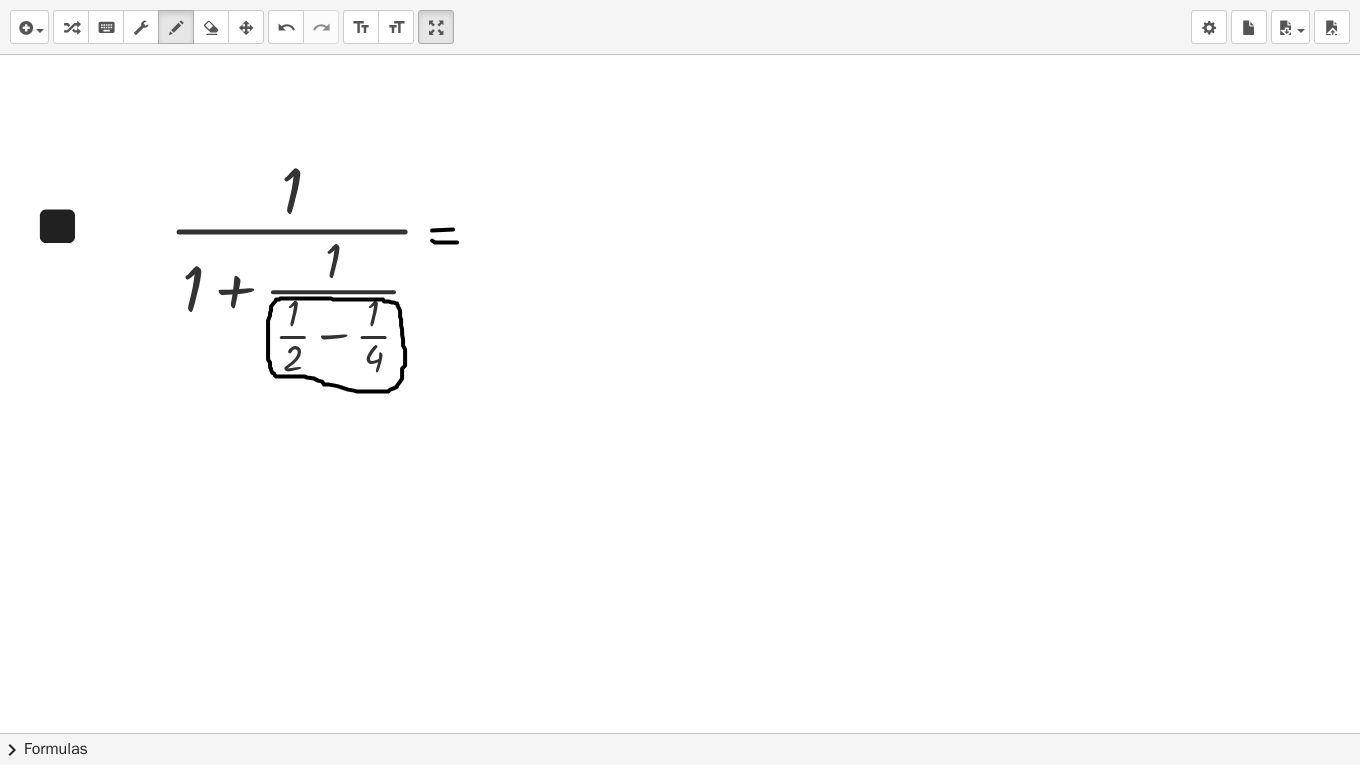 click at bounding box center (680, 605) 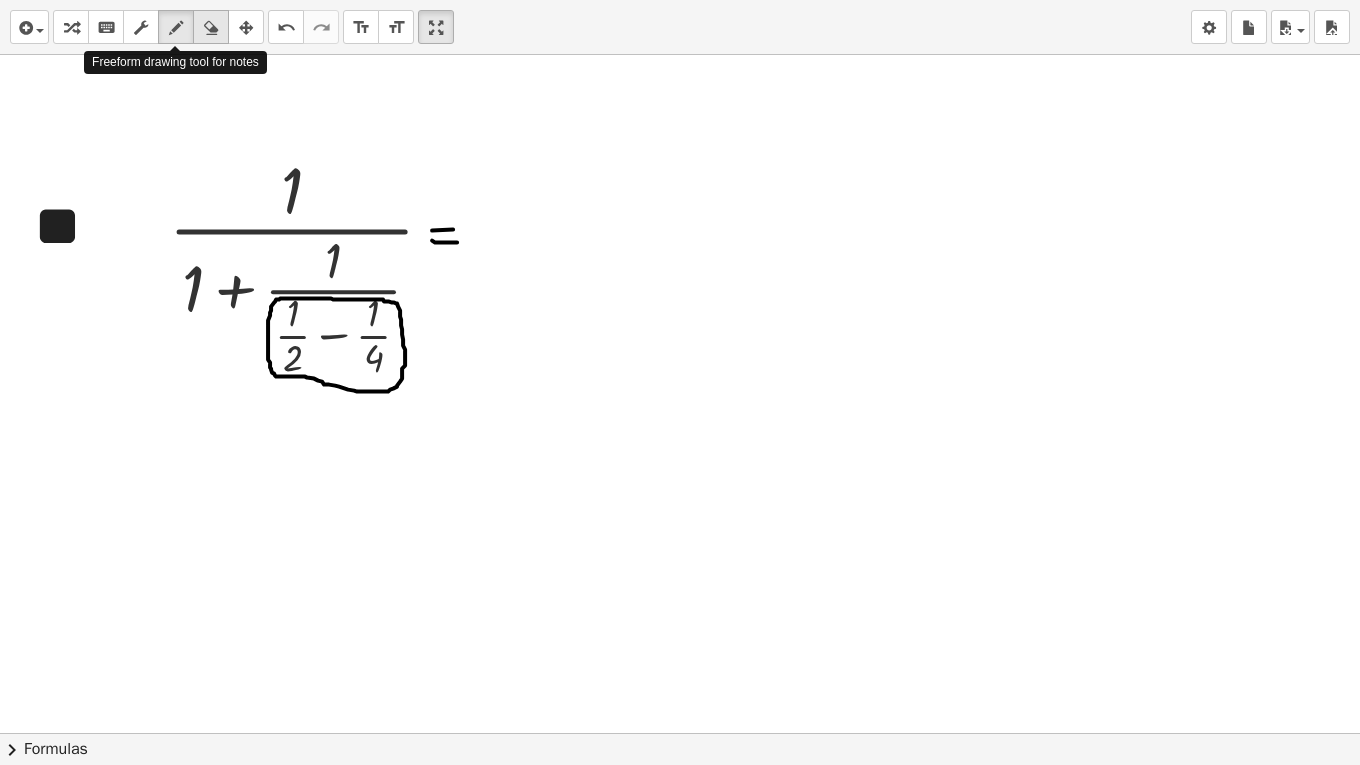 click at bounding box center (211, 27) 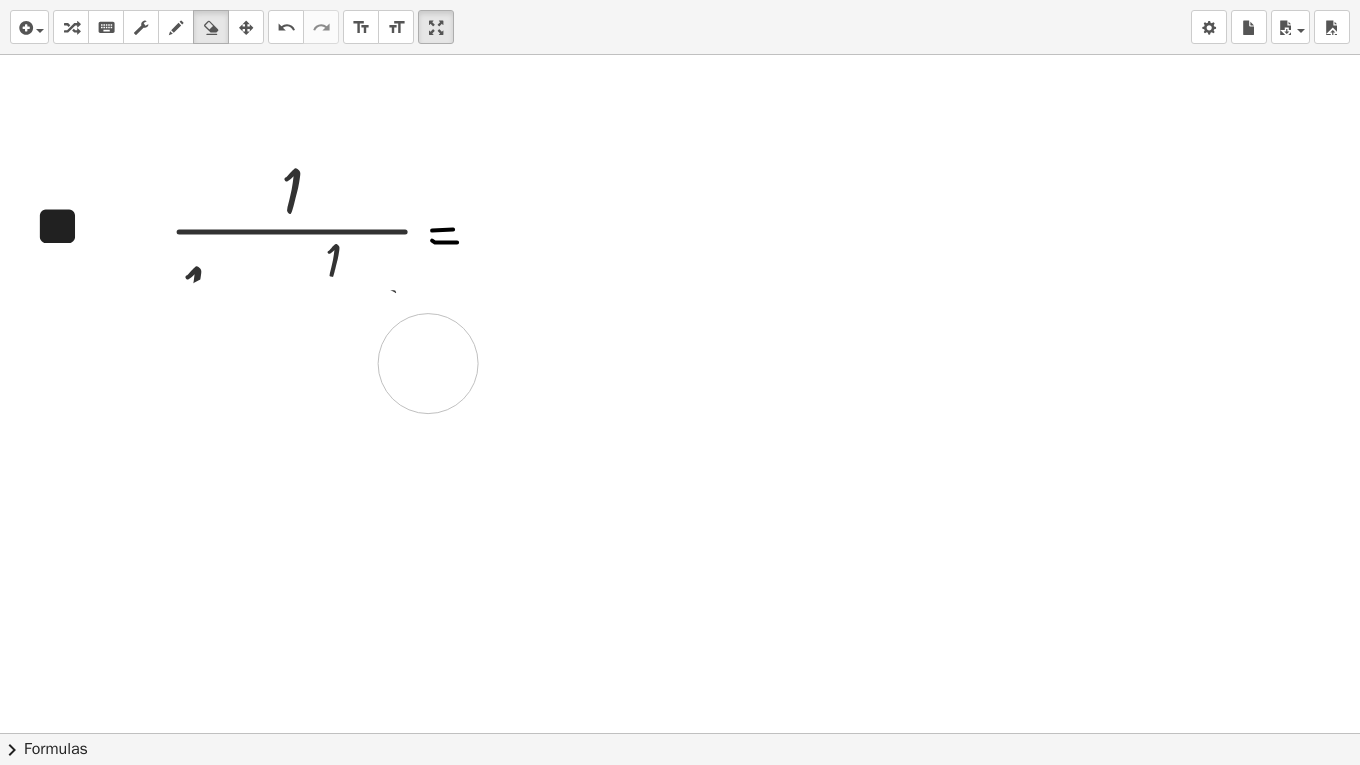 drag, startPoint x: 358, startPoint y: 329, endPoint x: 380, endPoint y: 359, distance: 37.202152 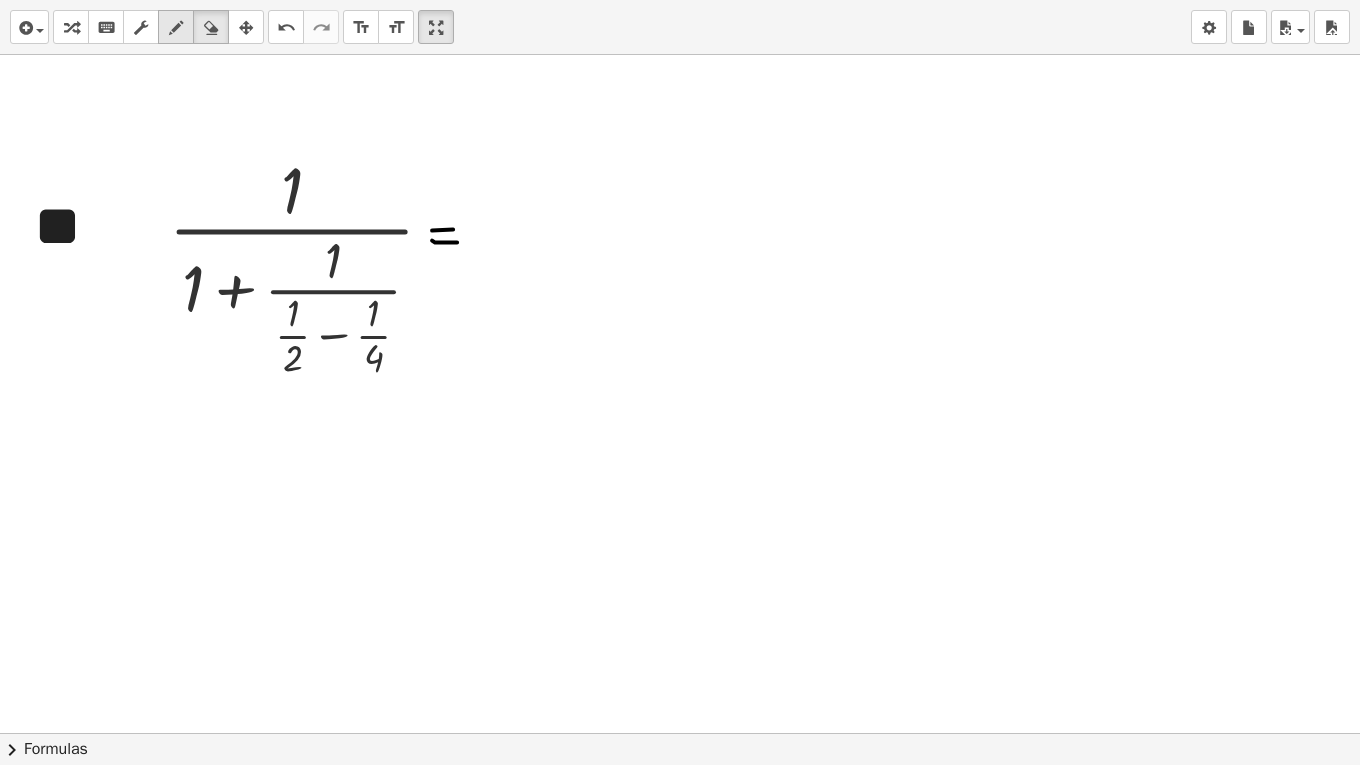 click at bounding box center [176, 27] 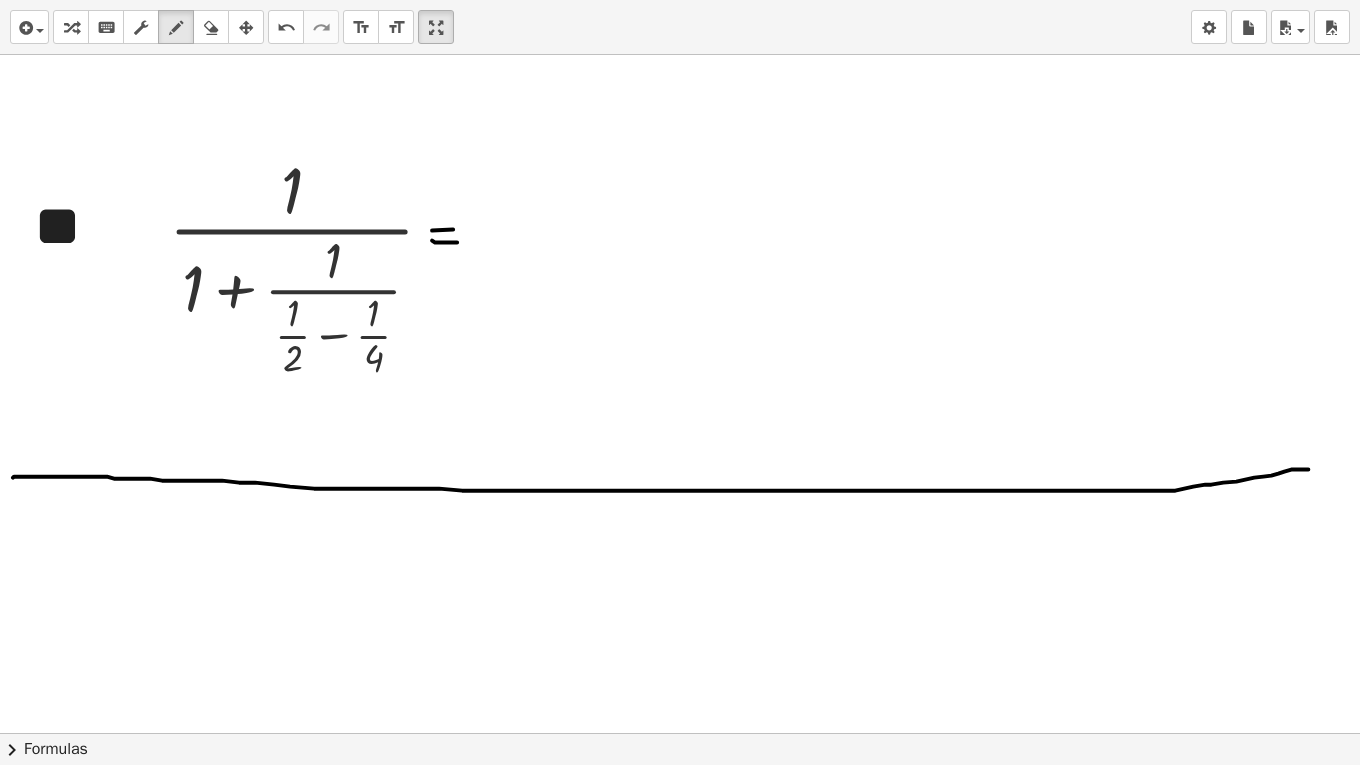 drag, startPoint x: 13, startPoint y: 476, endPoint x: 1339, endPoint y: 468, distance: 1326.0242 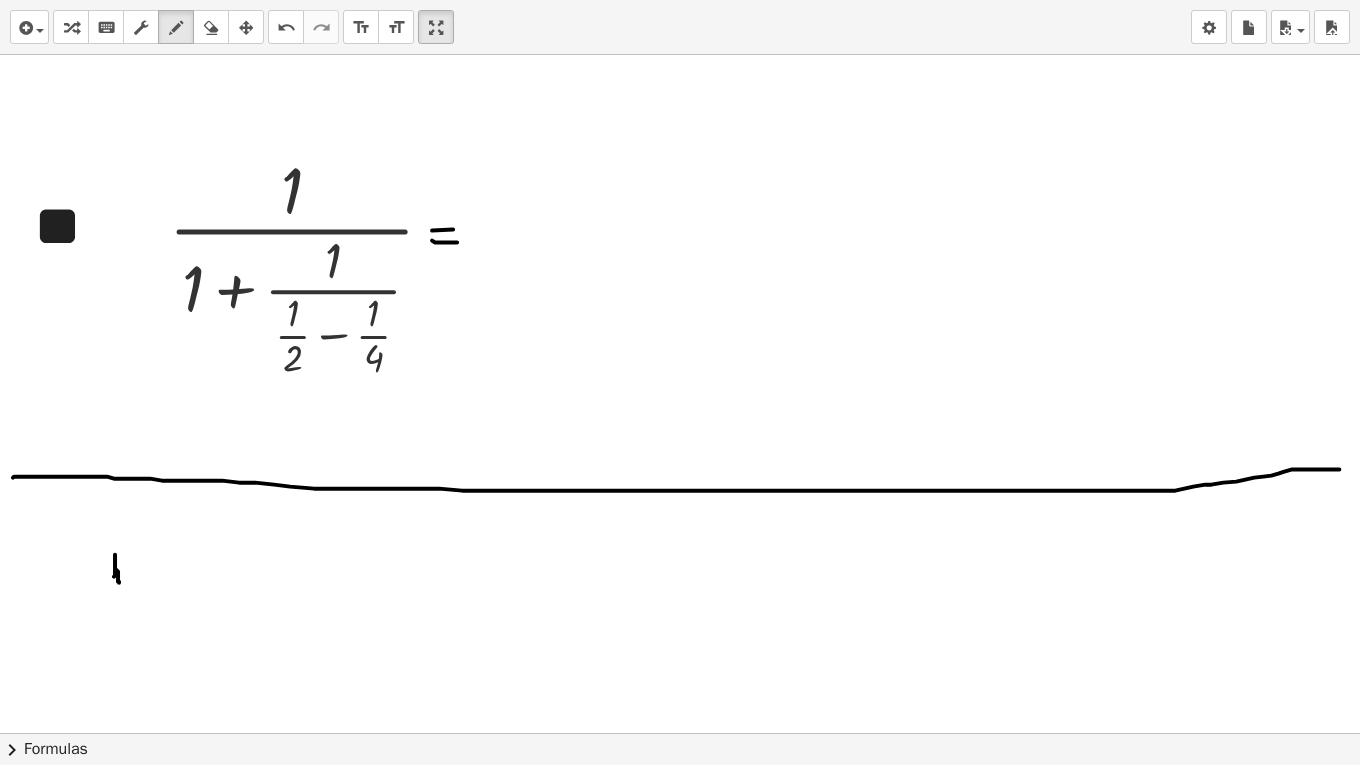 click at bounding box center (680, 605) 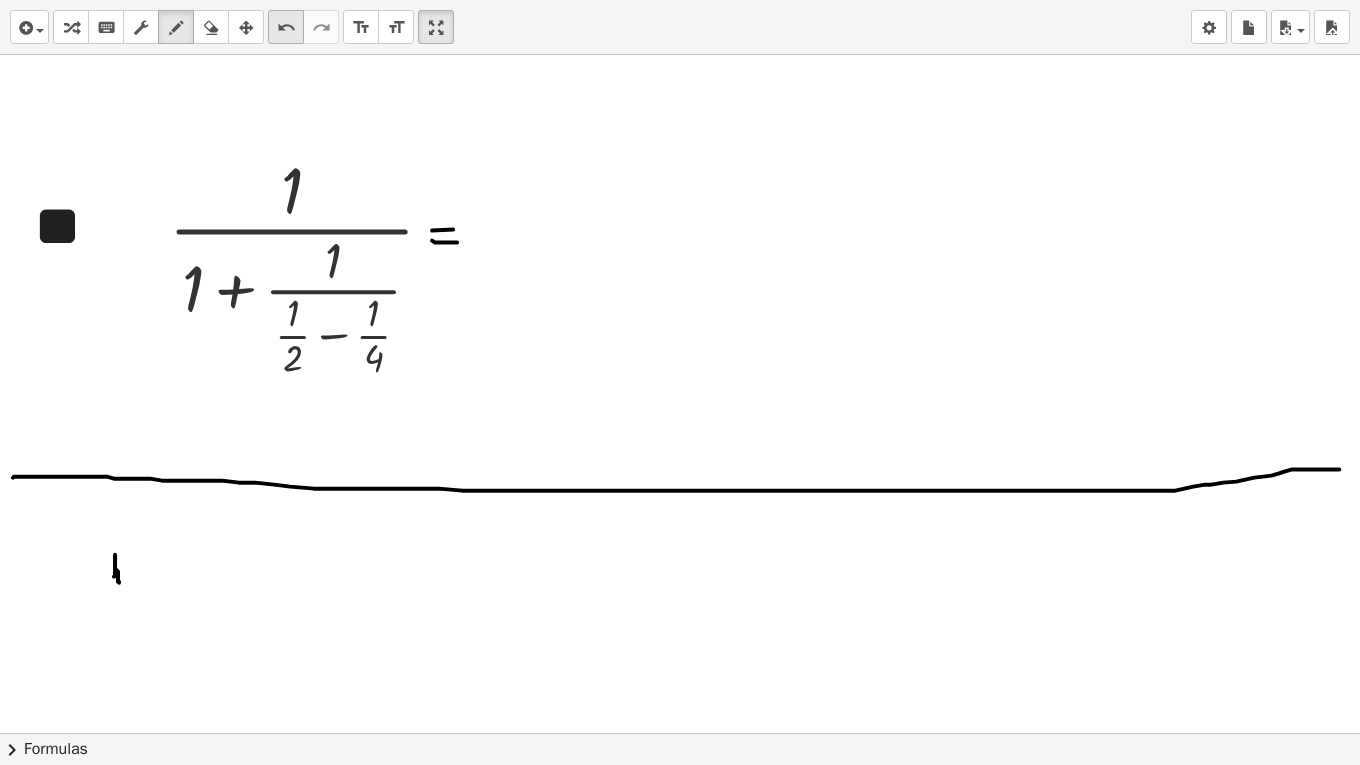 click on "undo" at bounding box center [286, 28] 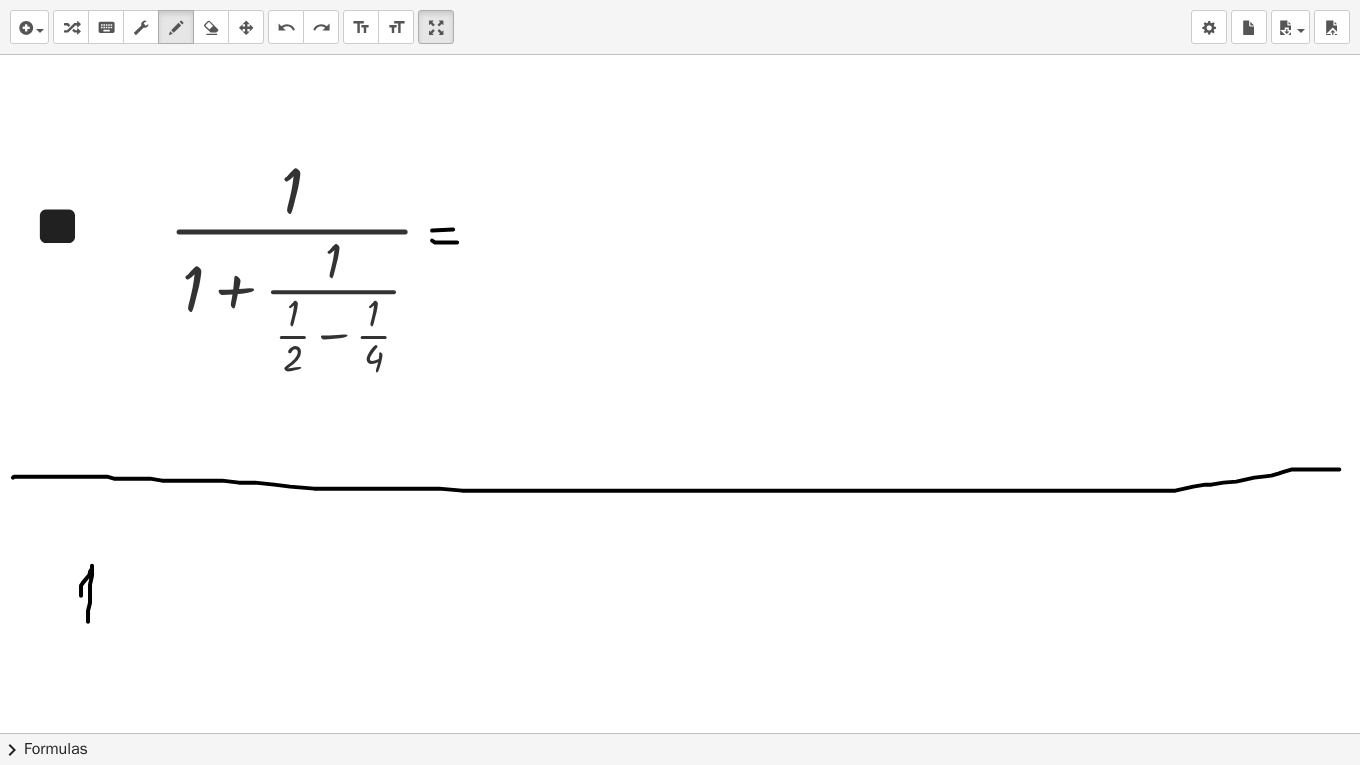 drag, startPoint x: 81, startPoint y: 594, endPoint x: 88, endPoint y: 620, distance: 26.925823 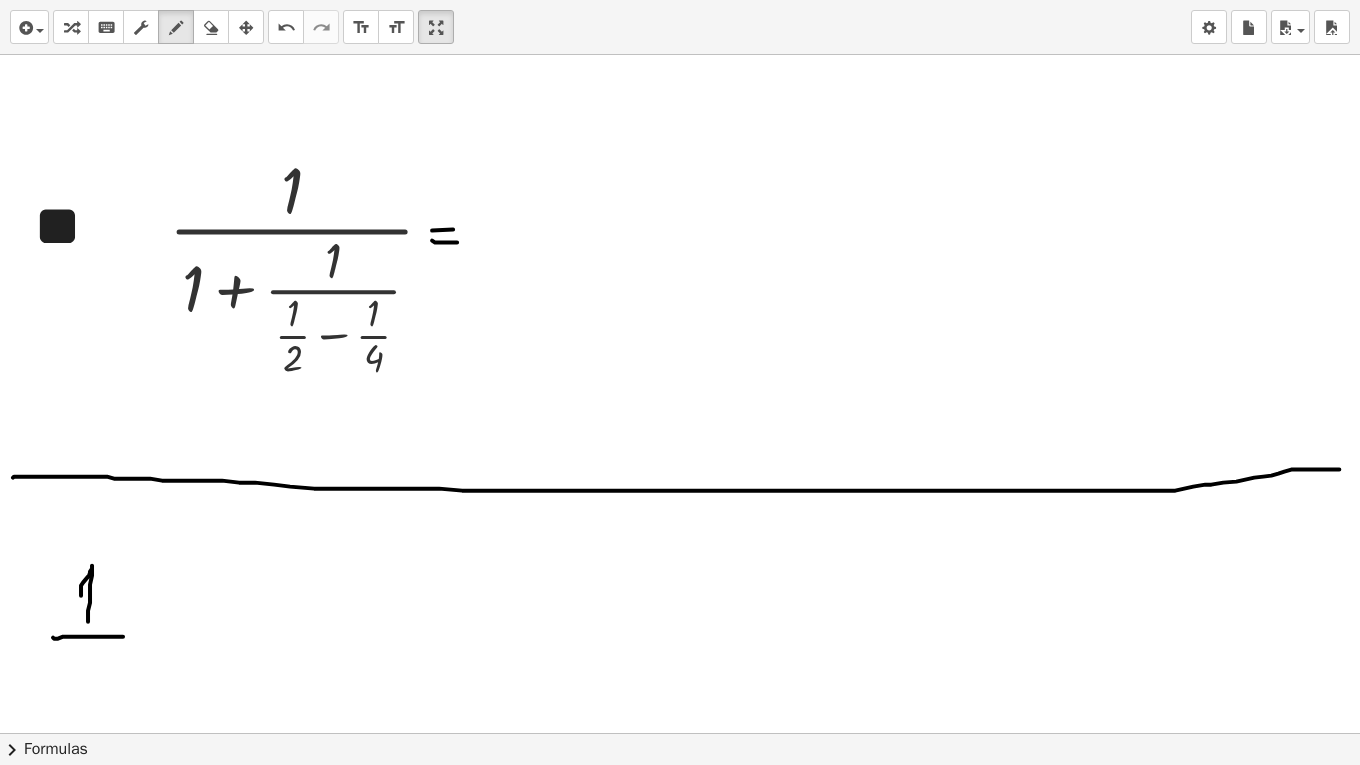 drag, startPoint x: 53, startPoint y: 636, endPoint x: 68, endPoint y: 657, distance: 25.806976 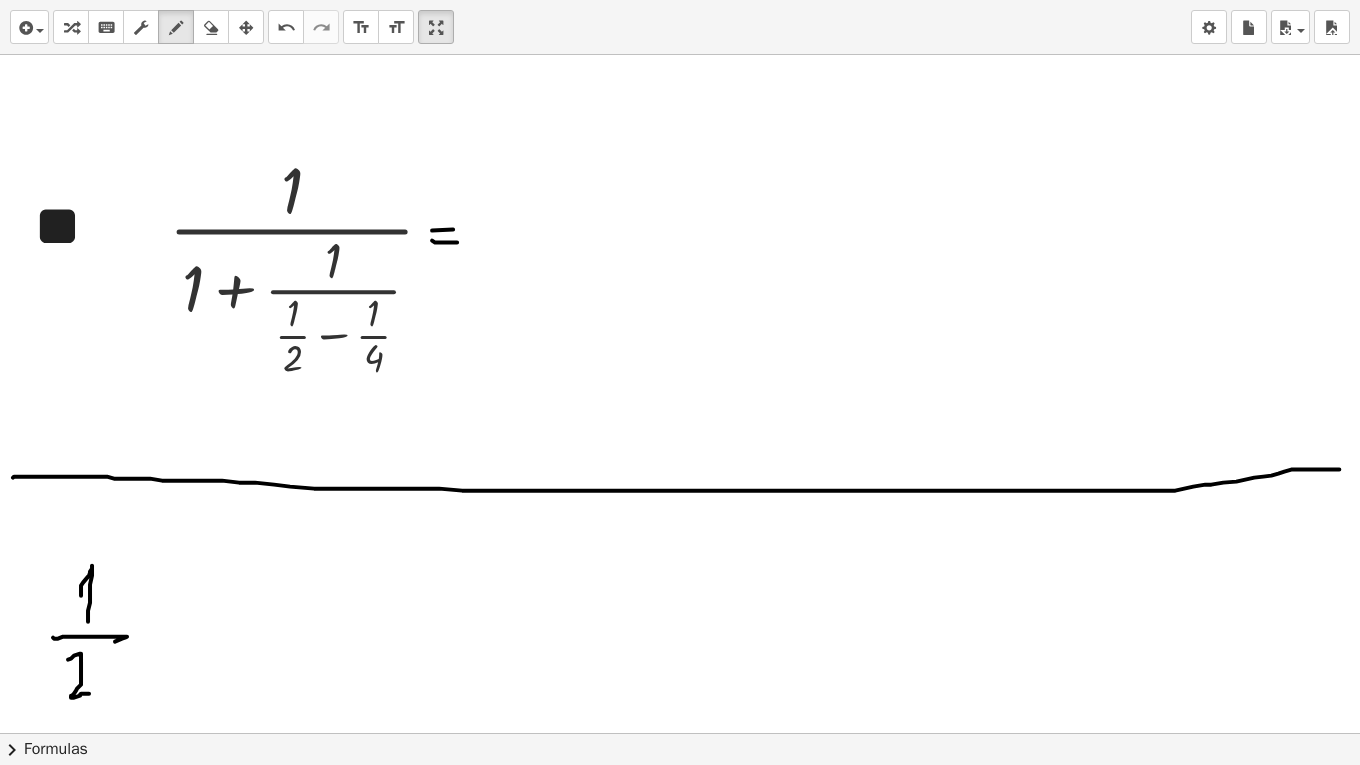 drag, startPoint x: 71, startPoint y: 657, endPoint x: 159, endPoint y: 615, distance: 97.50897 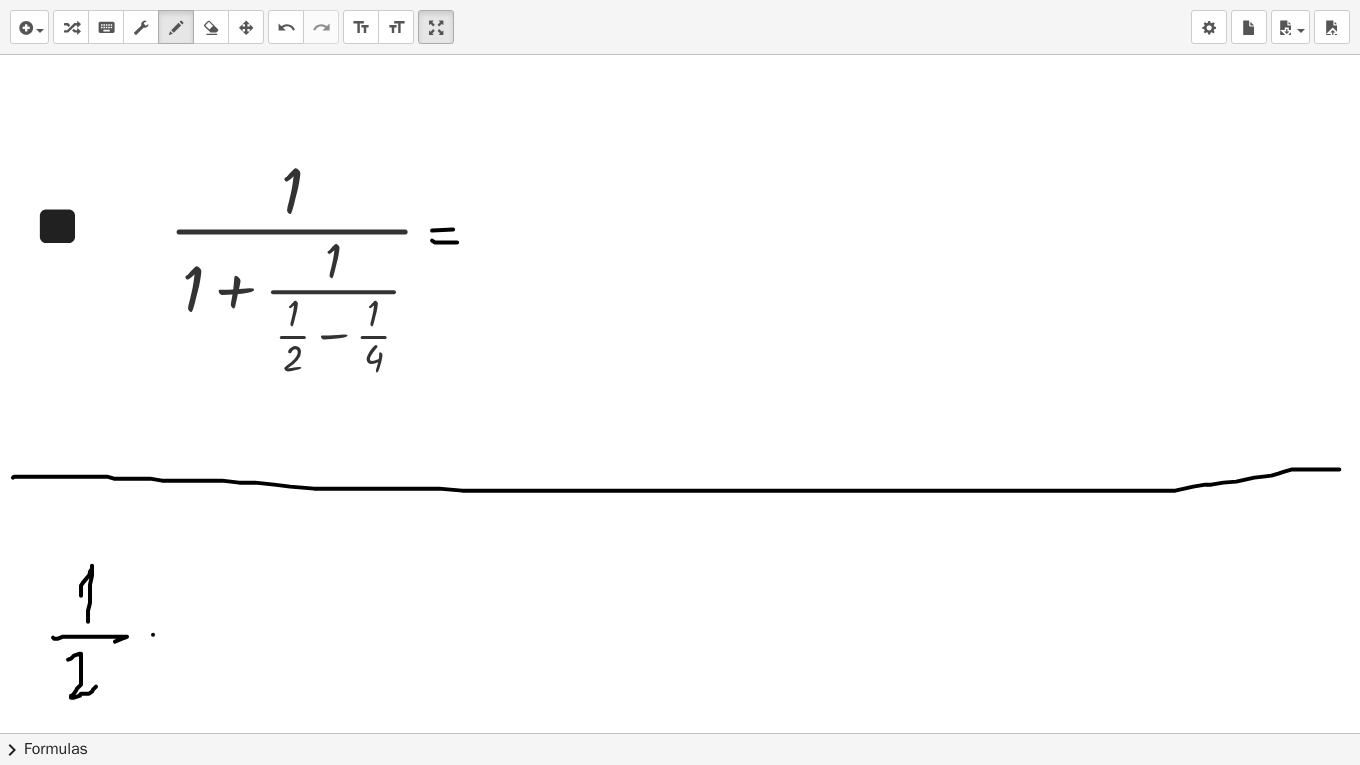 drag, startPoint x: 153, startPoint y: 633, endPoint x: 166, endPoint y: 626, distance: 14.764823 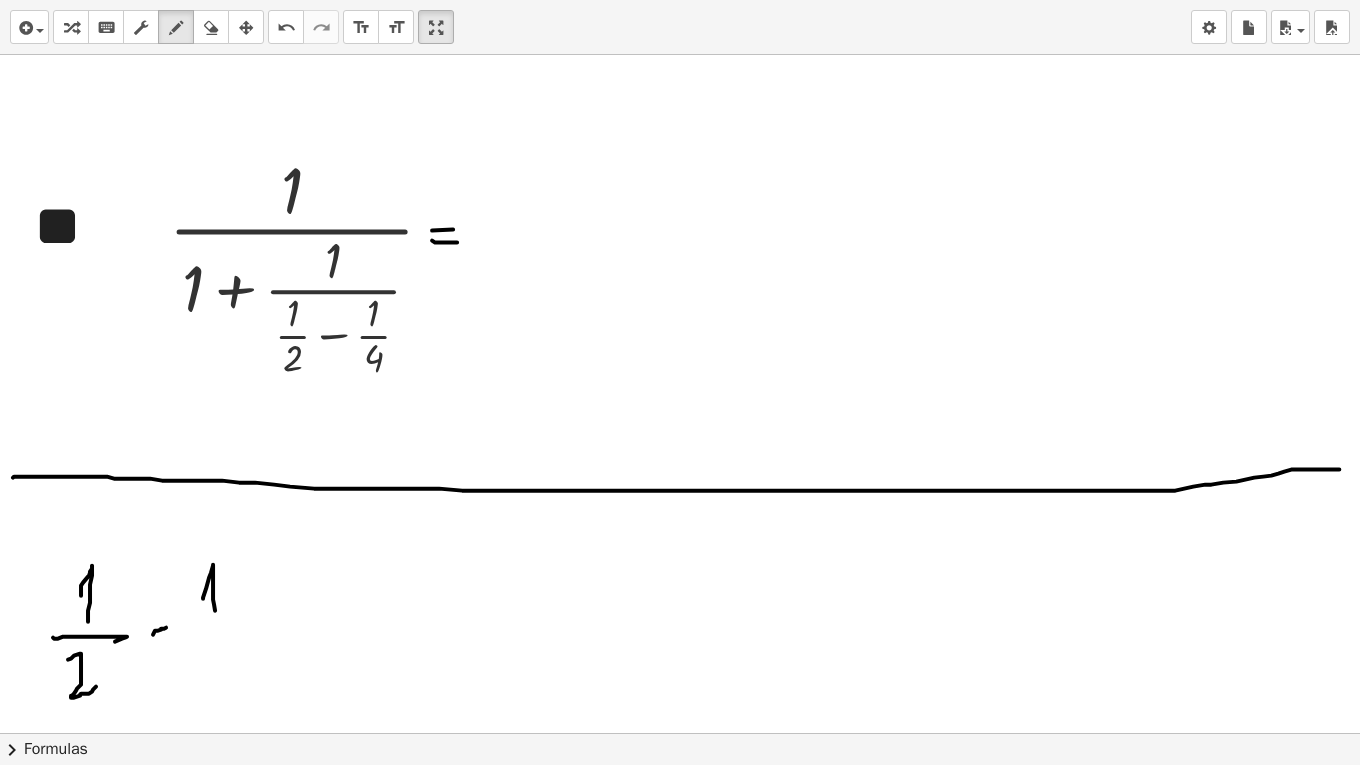 drag, startPoint x: 203, startPoint y: 597, endPoint x: 205, endPoint y: 622, distance: 25.079872 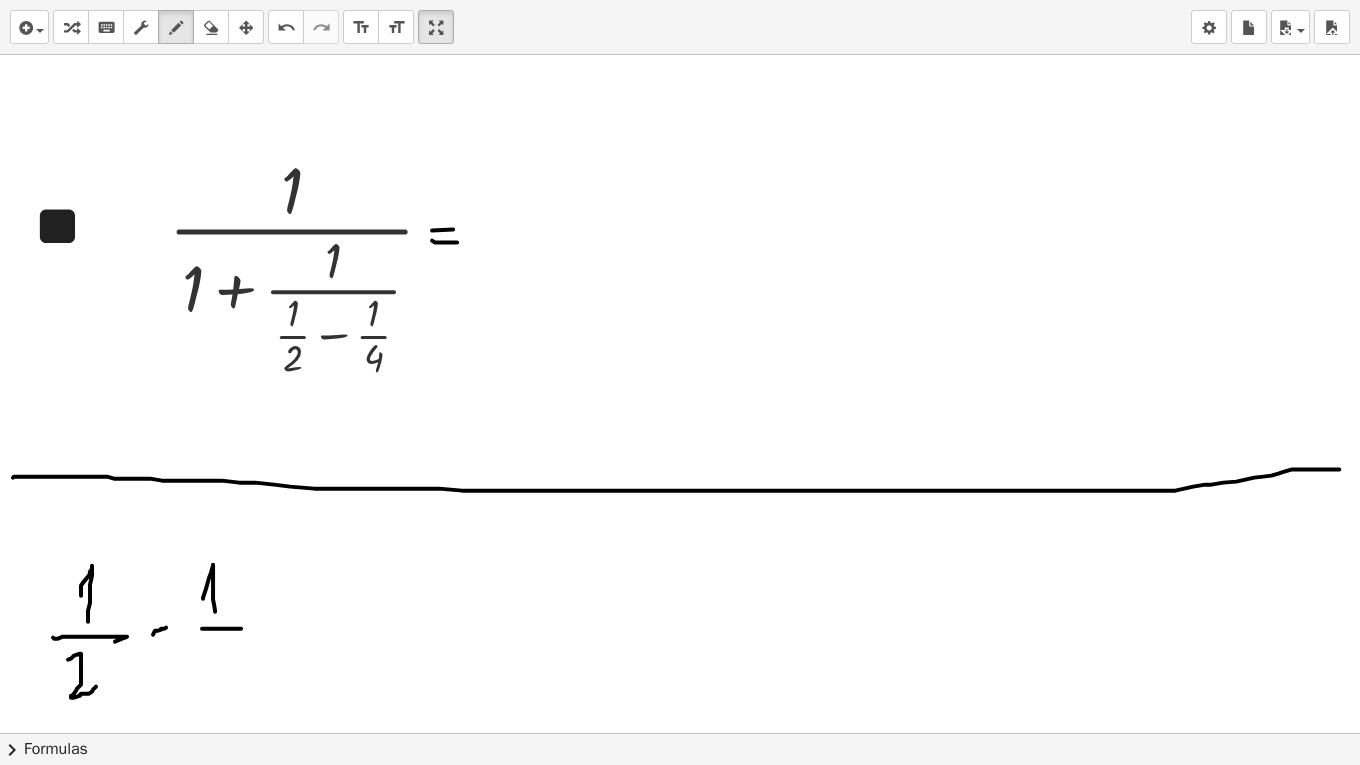 drag, startPoint x: 202, startPoint y: 627, endPoint x: 241, endPoint y: 627, distance: 39 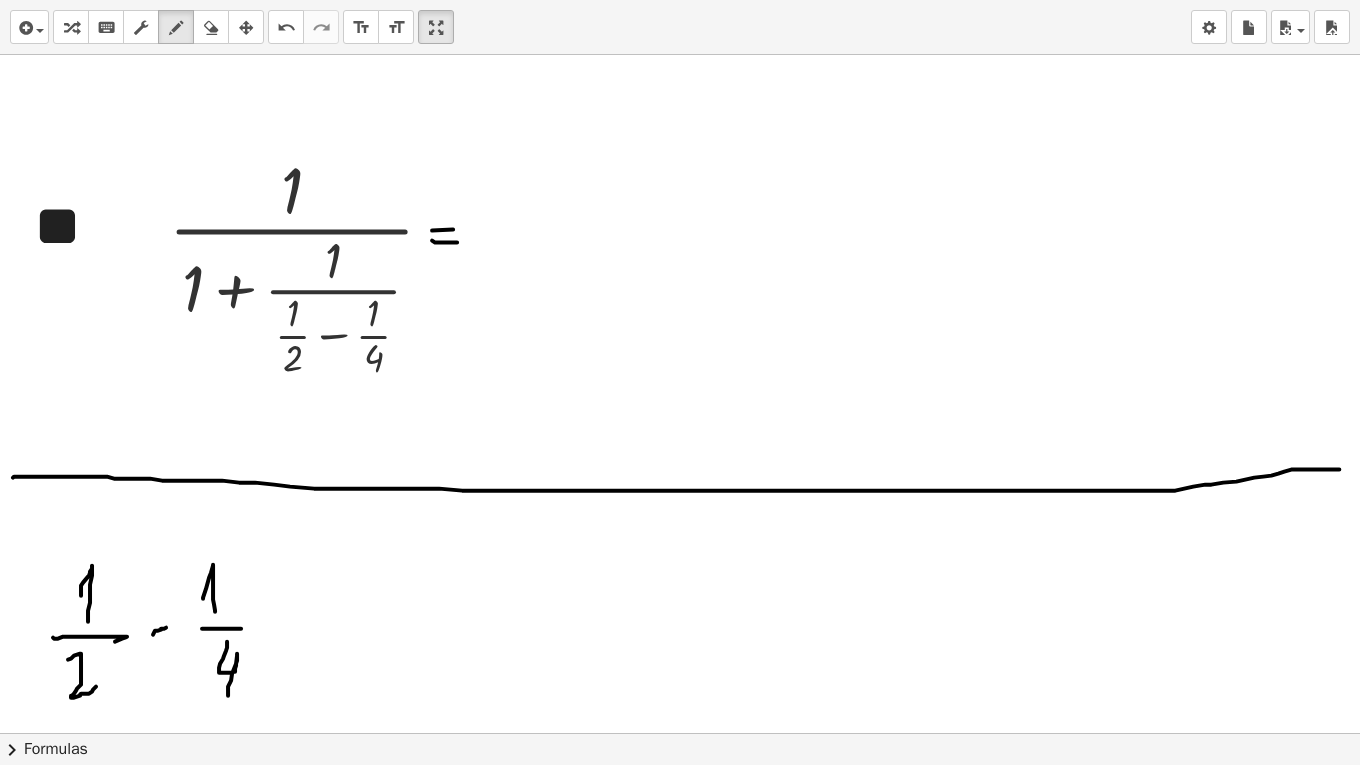 drag, startPoint x: 227, startPoint y: 640, endPoint x: 228, endPoint y: 694, distance: 54.00926 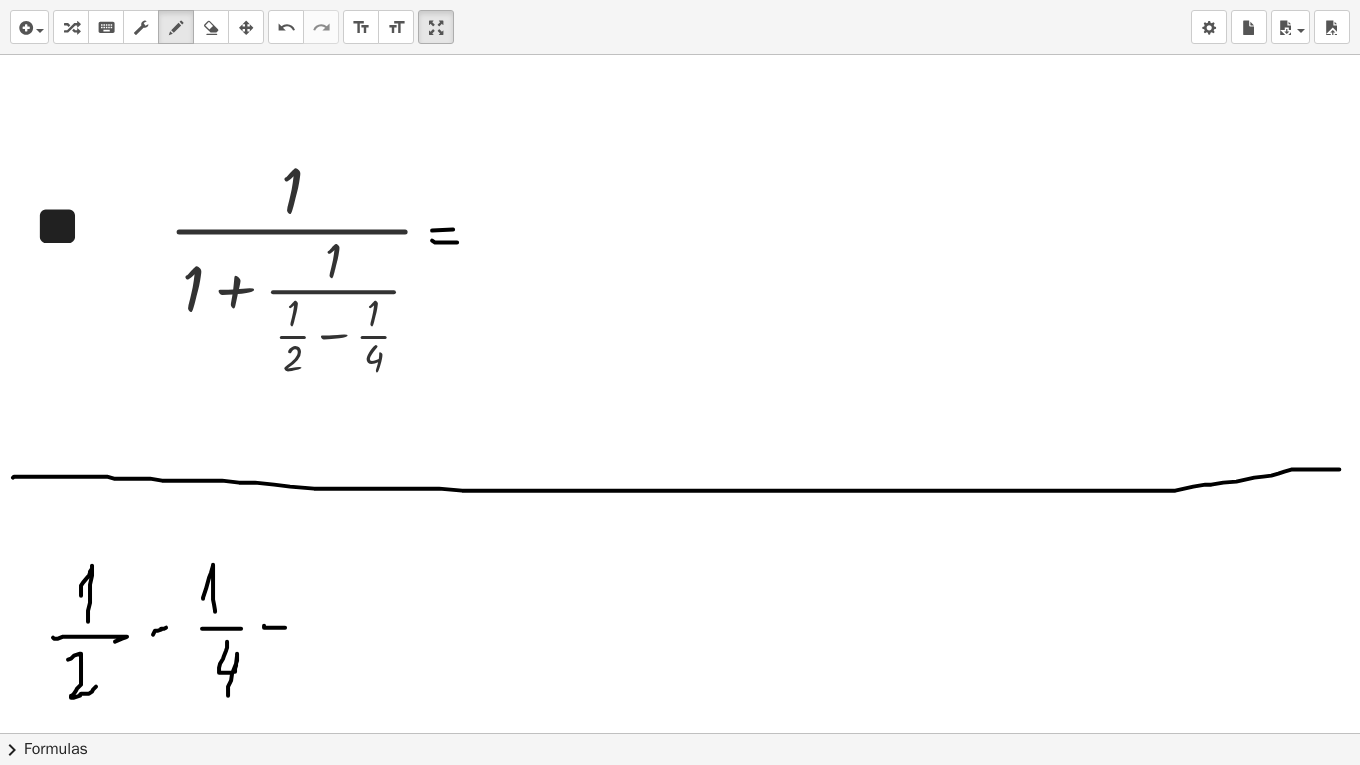 drag, startPoint x: 264, startPoint y: 624, endPoint x: 288, endPoint y: 626, distance: 24.083189 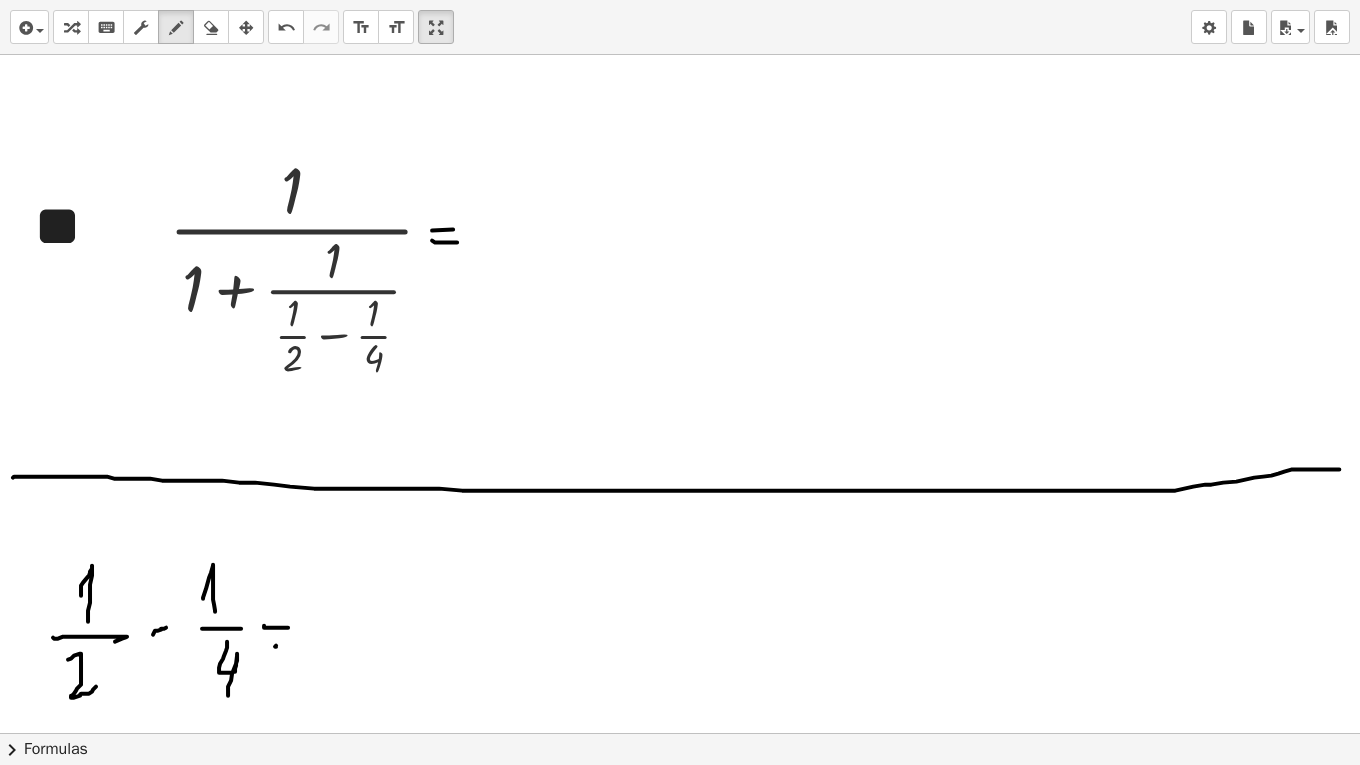 drag, startPoint x: 276, startPoint y: 644, endPoint x: 297, endPoint y: 648, distance: 21.377558 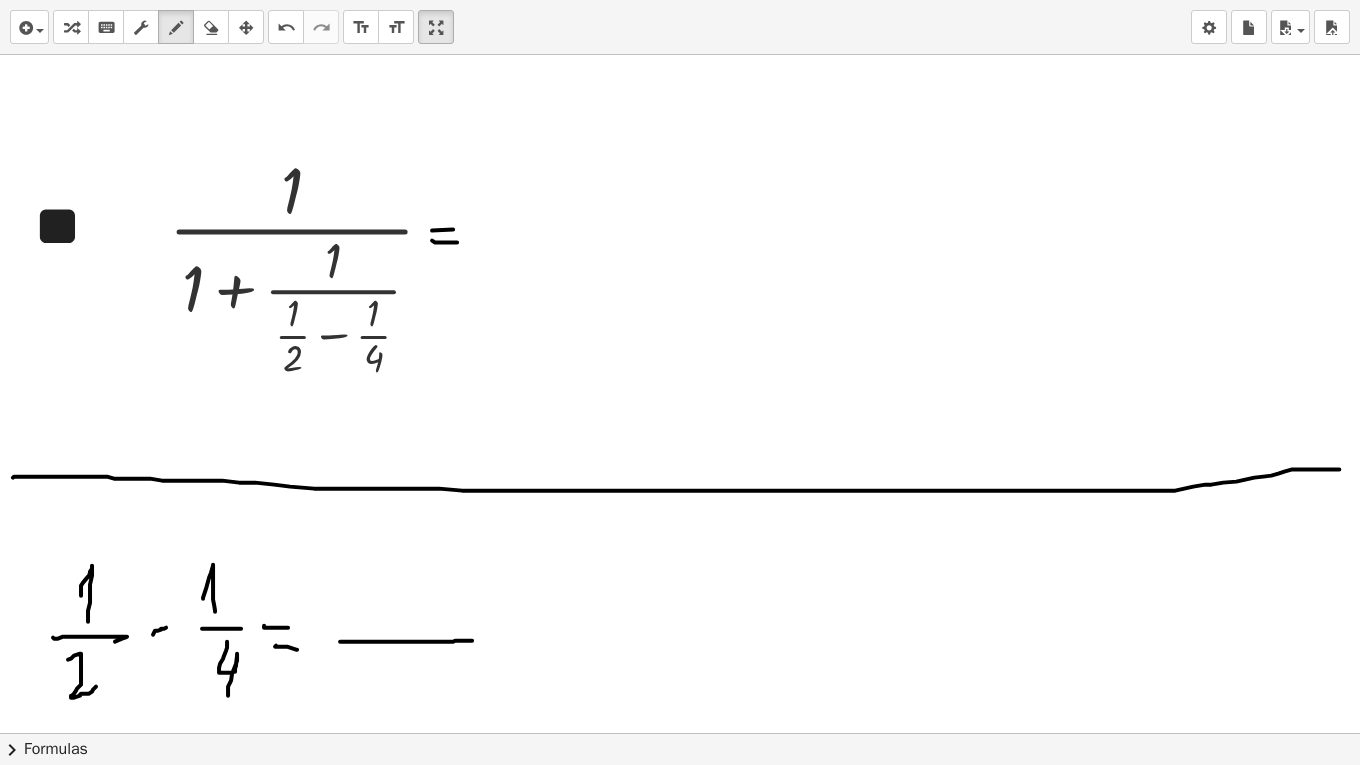 drag, startPoint x: 340, startPoint y: 640, endPoint x: 472, endPoint y: 639, distance: 132.00378 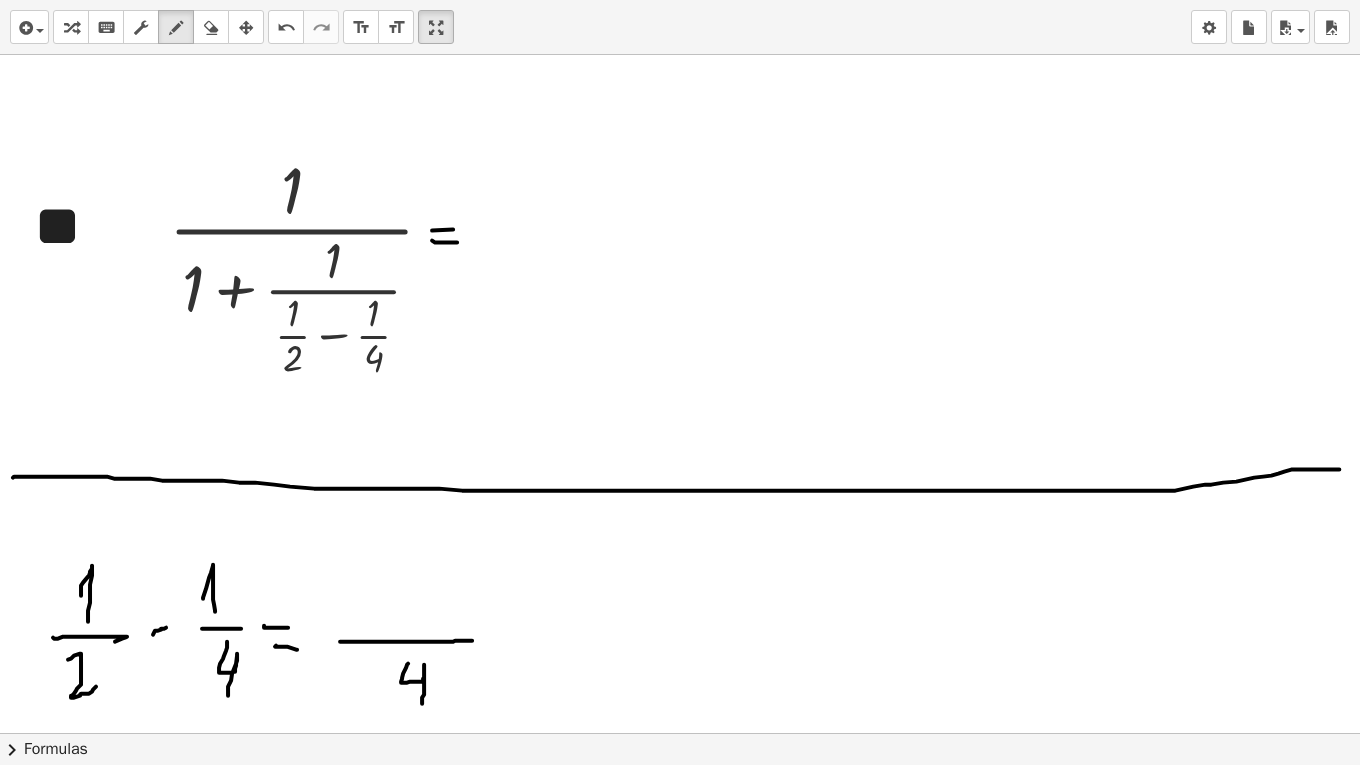 drag, startPoint x: 408, startPoint y: 662, endPoint x: 422, endPoint y: 702, distance: 42.379242 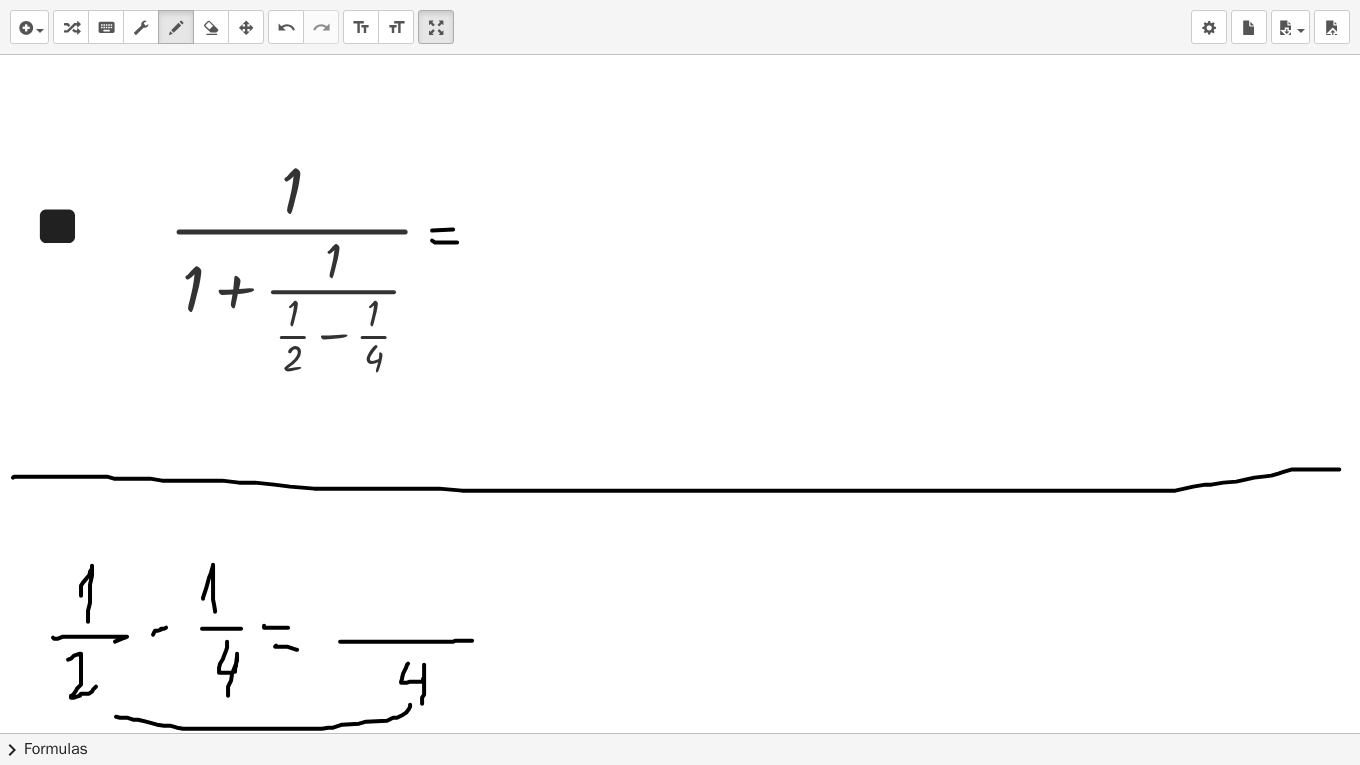 drag, startPoint x: 410, startPoint y: 703, endPoint x: 115, endPoint y: 715, distance: 295.24396 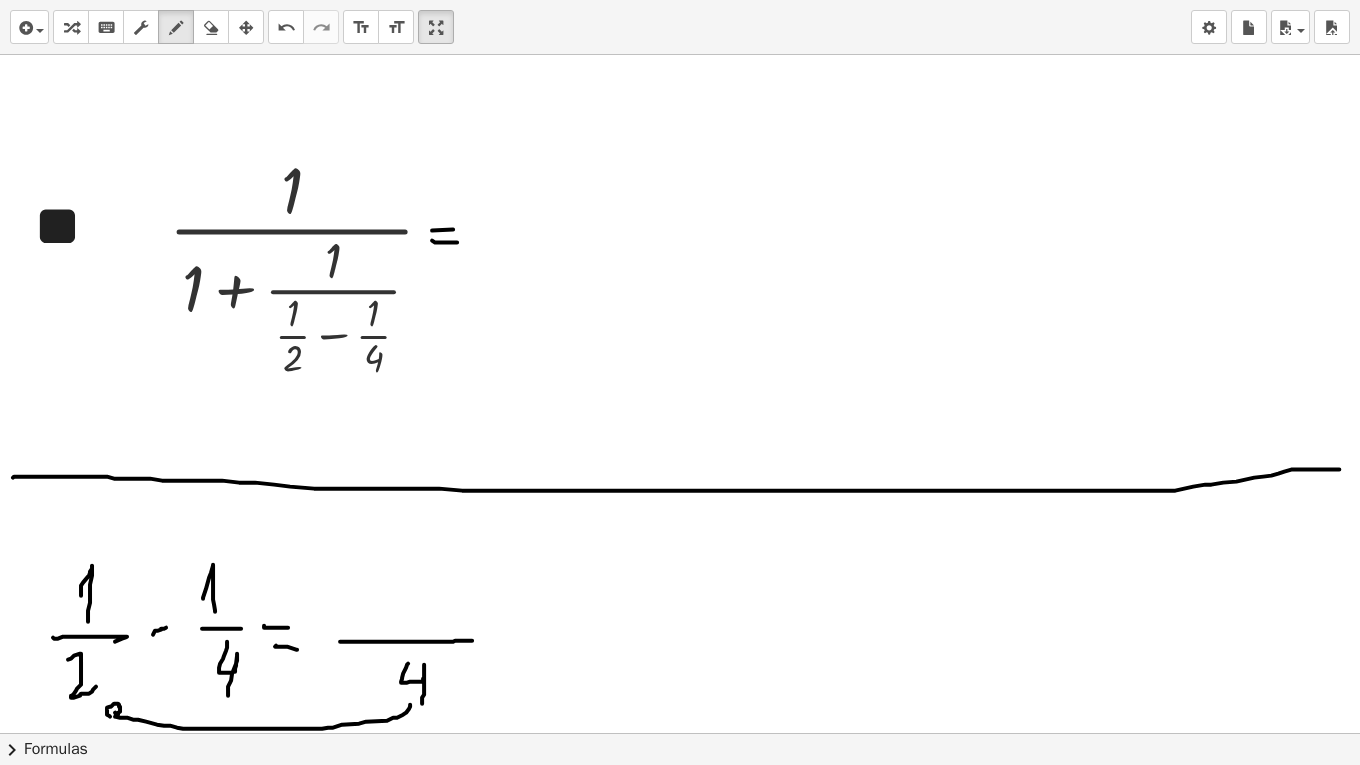 click at bounding box center (680, 605) 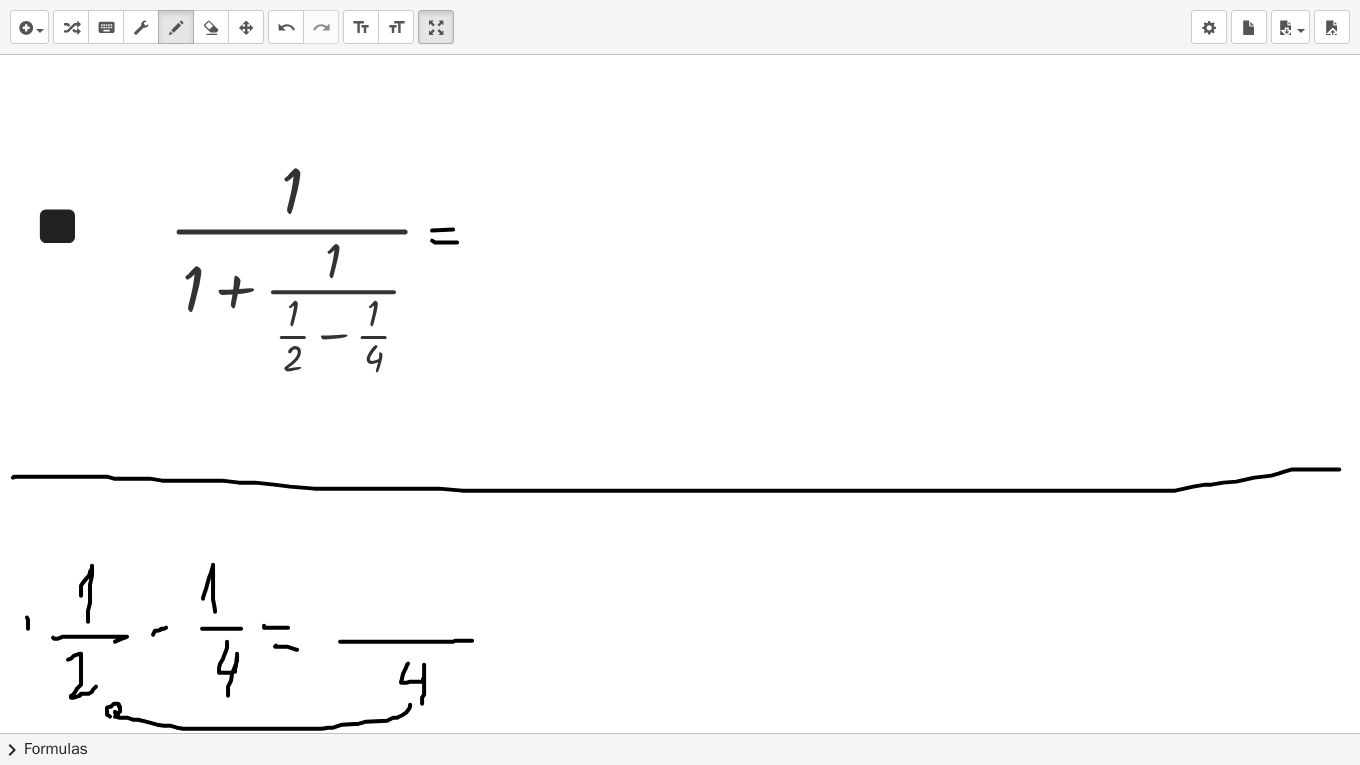 drag, startPoint x: 27, startPoint y: 616, endPoint x: 28, endPoint y: 654, distance: 38.013157 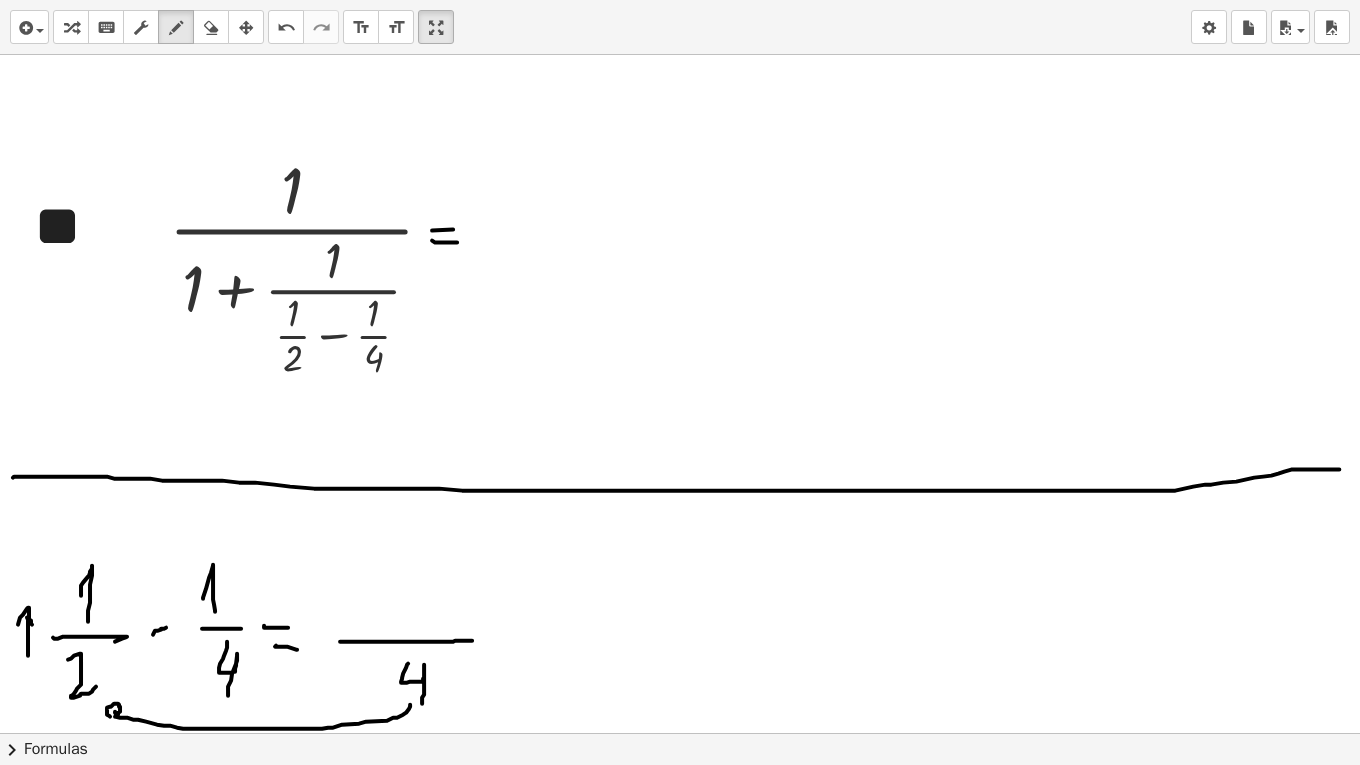 drag, startPoint x: 18, startPoint y: 623, endPoint x: 62, endPoint y: 623, distance: 44 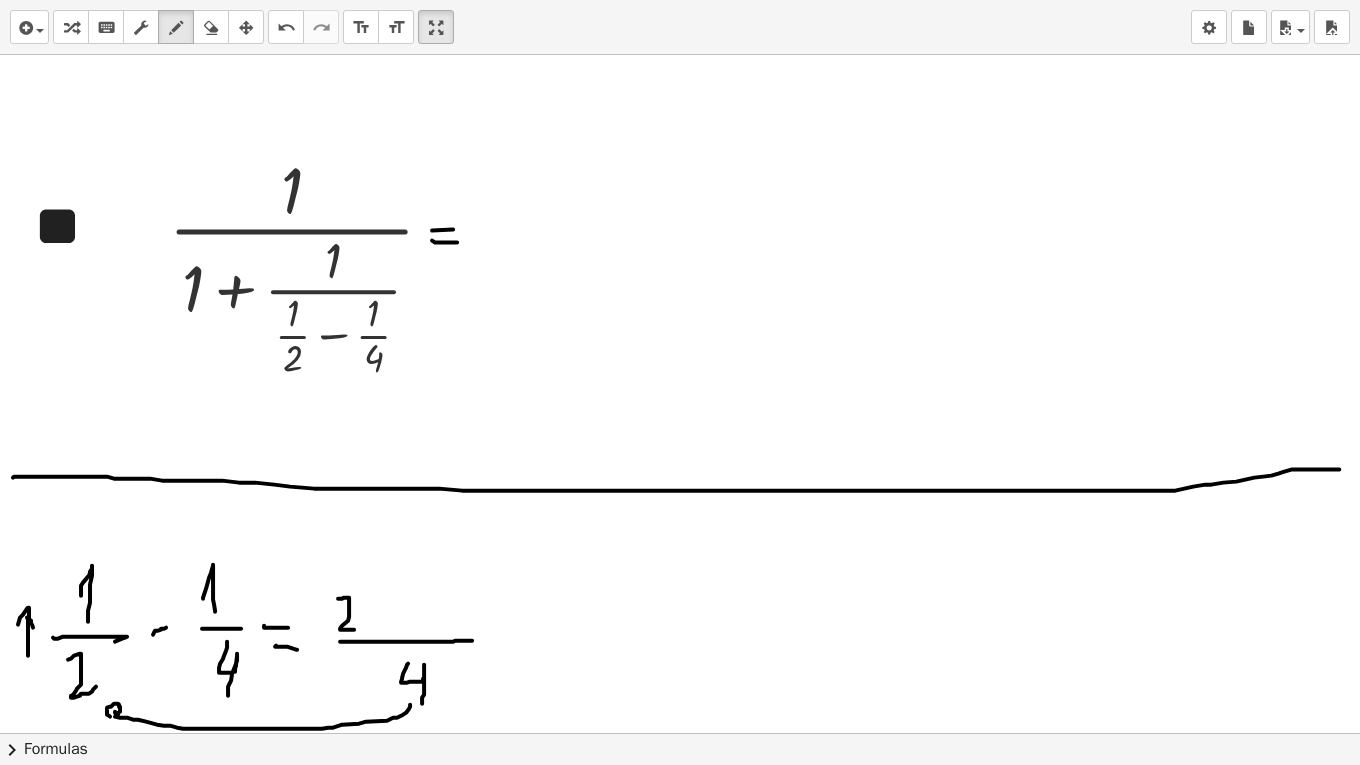 drag, startPoint x: 338, startPoint y: 597, endPoint x: 357, endPoint y: 626, distance: 34.669872 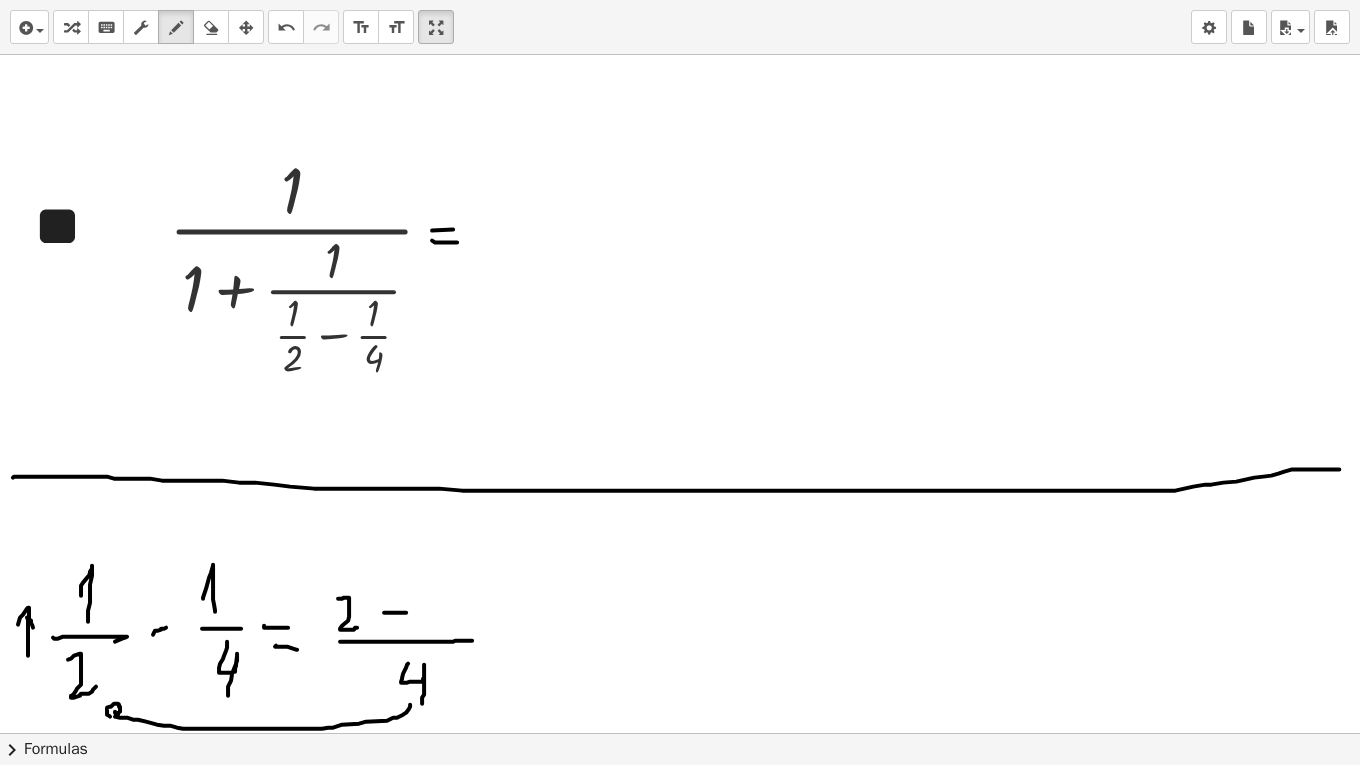drag, startPoint x: 384, startPoint y: 611, endPoint x: 406, endPoint y: 611, distance: 22 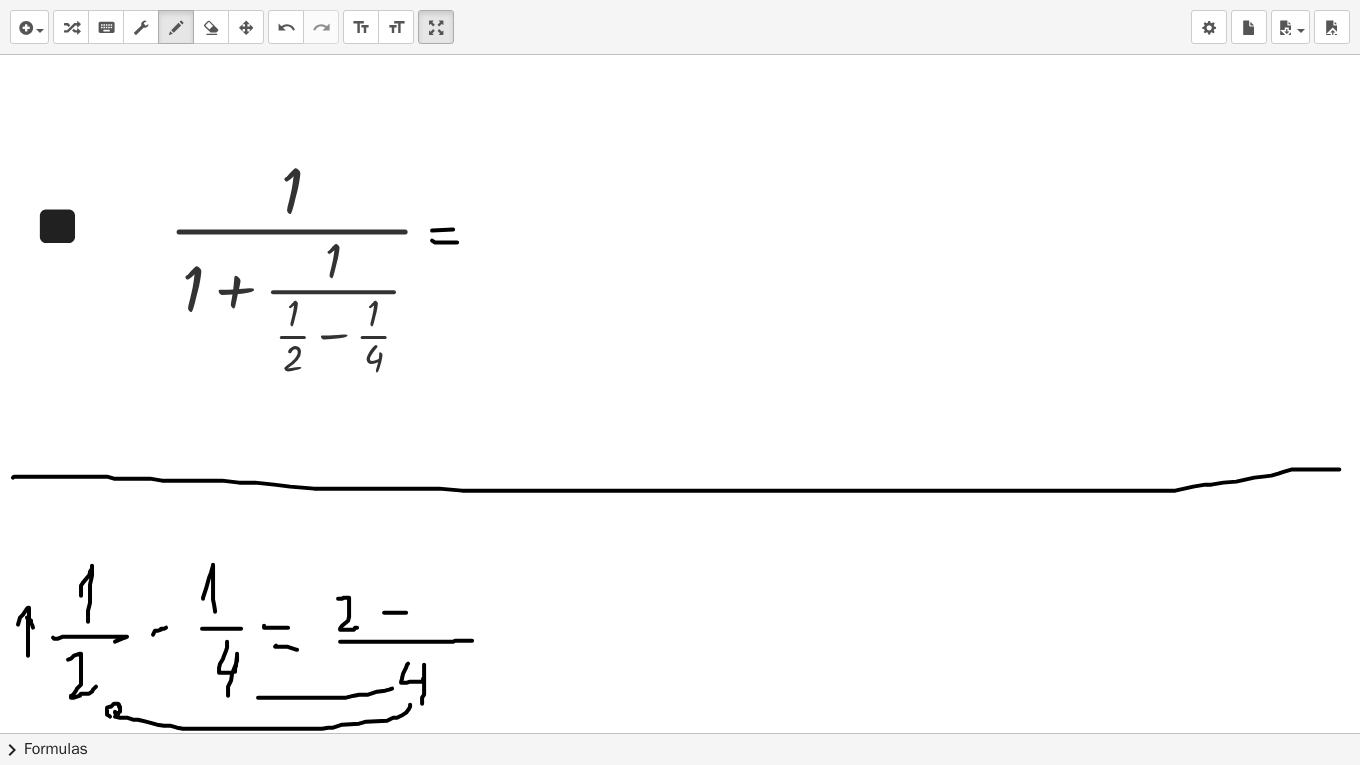 drag, startPoint x: 392, startPoint y: 687, endPoint x: 258, endPoint y: 696, distance: 134.3019 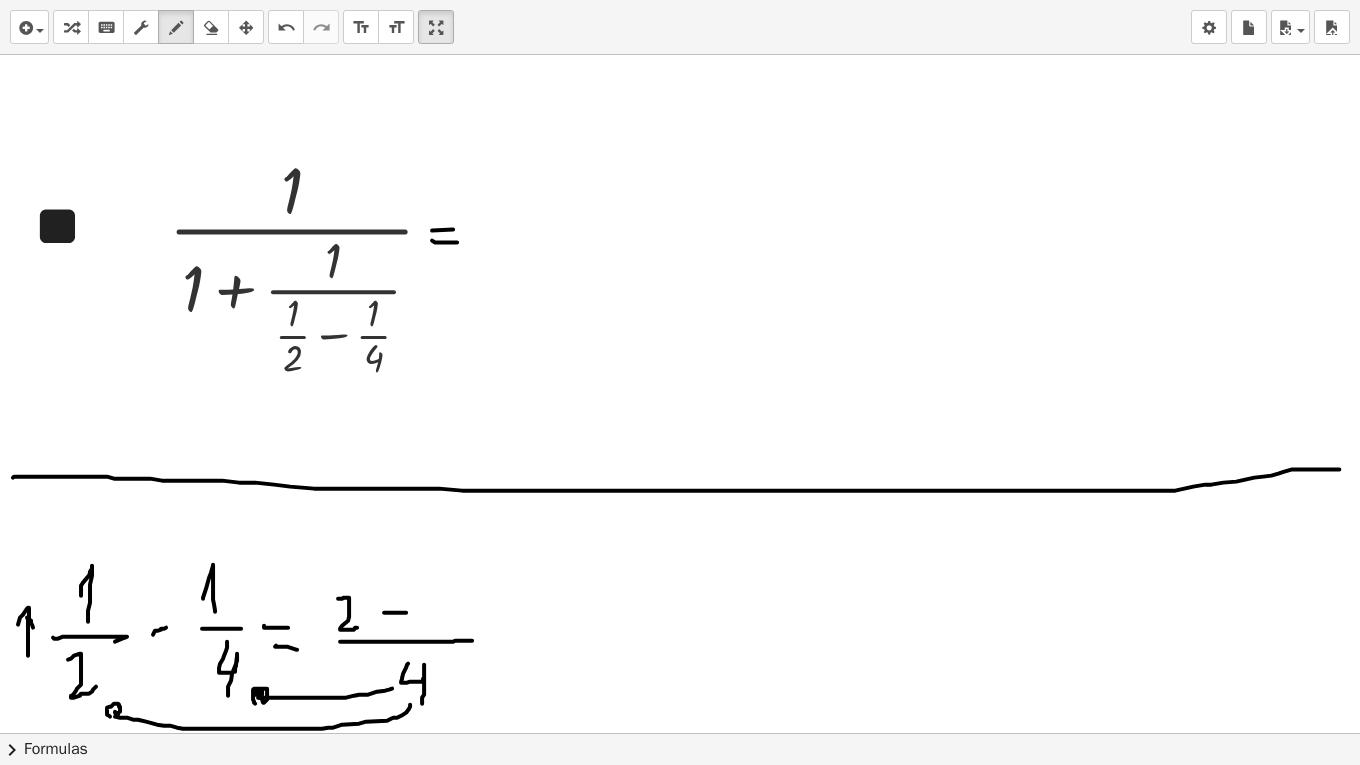 drag, startPoint x: 255, startPoint y: 702, endPoint x: 158, endPoint y: 671, distance: 101.8332 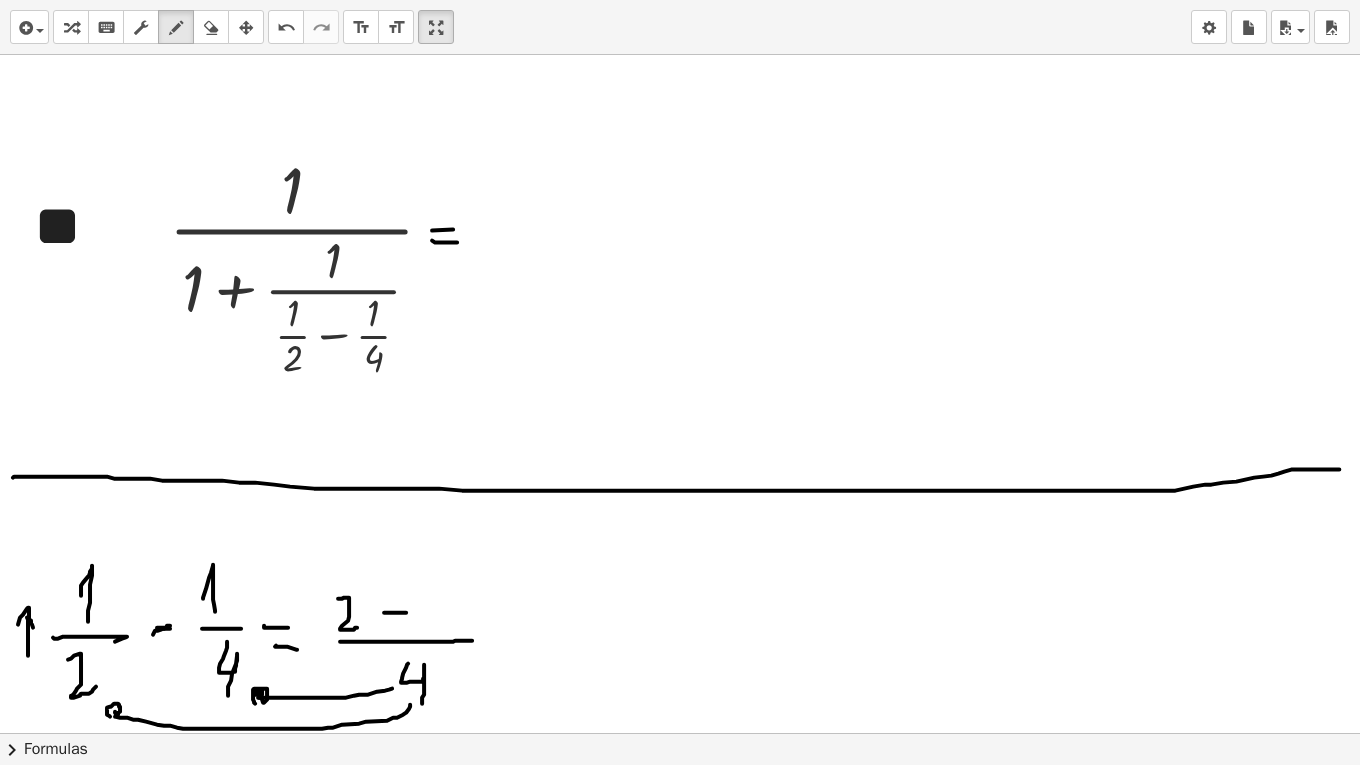 click at bounding box center (680, 605) 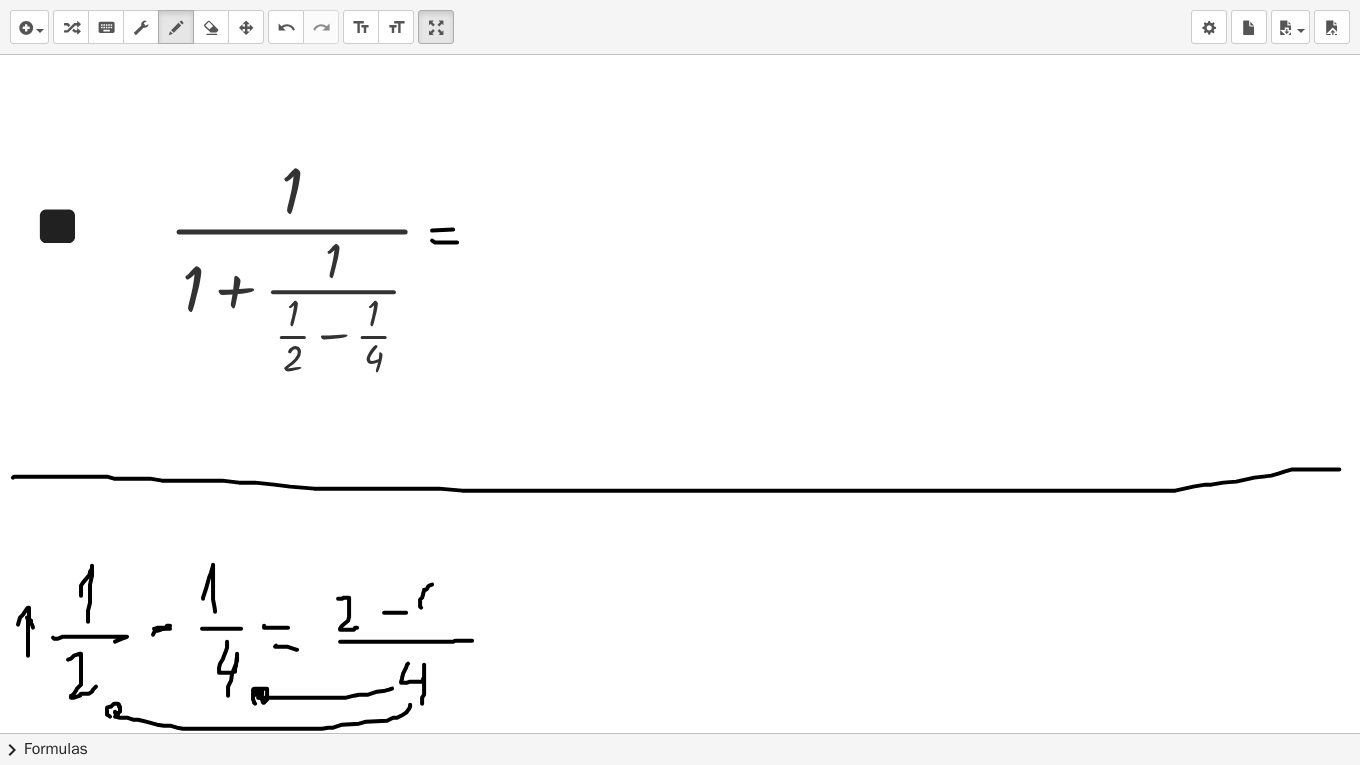 drag, startPoint x: 421, startPoint y: 606, endPoint x: 432, endPoint y: 583, distance: 25.495098 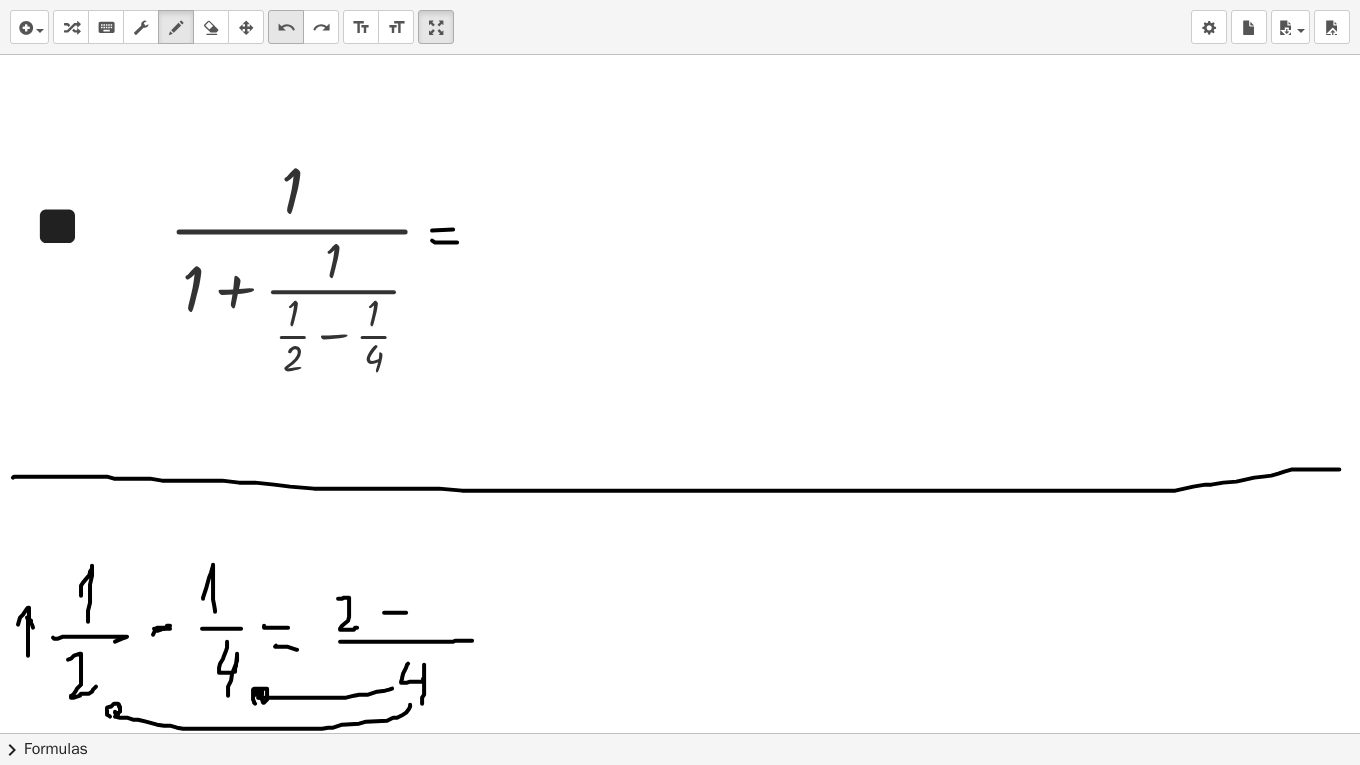 click on "undo undo" at bounding box center [286, 27] 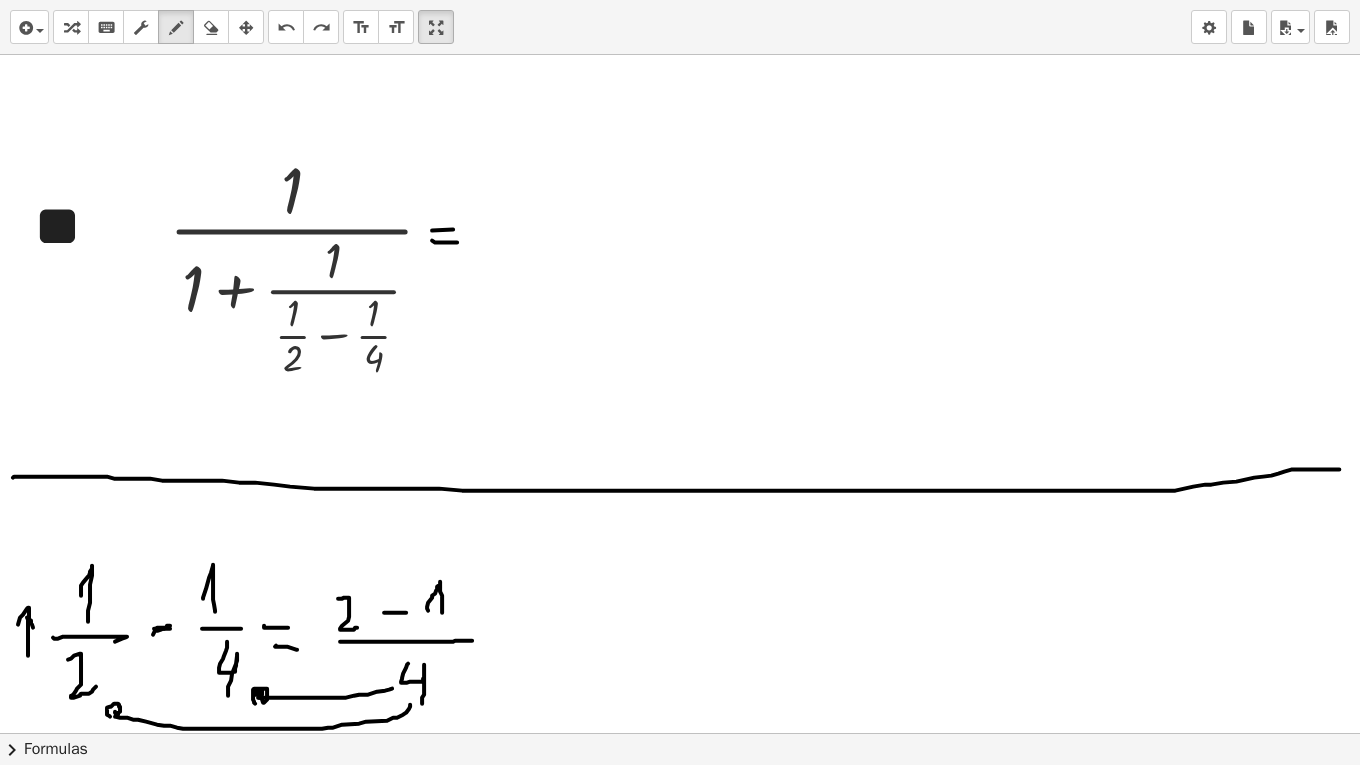 drag, startPoint x: 428, startPoint y: 609, endPoint x: 442, endPoint y: 618, distance: 16.643316 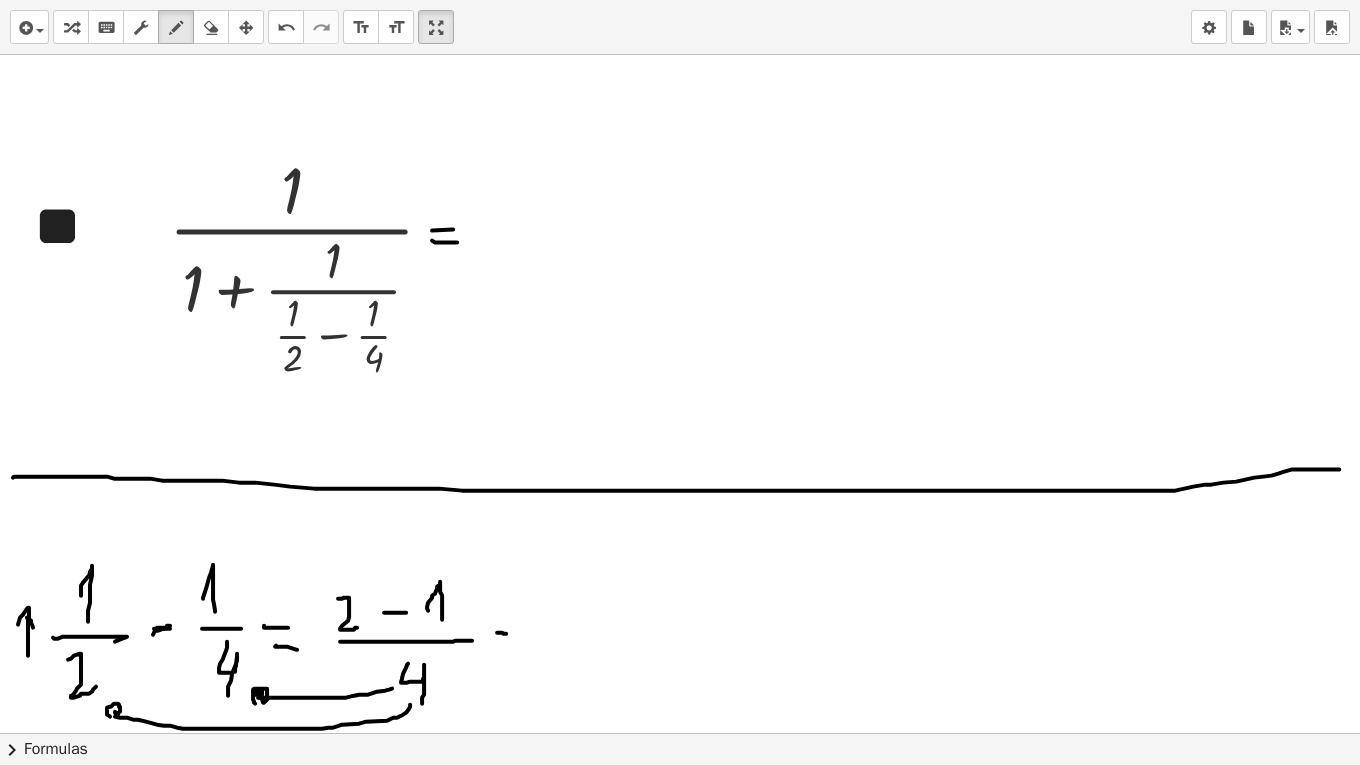 drag, startPoint x: 497, startPoint y: 631, endPoint x: 507, endPoint y: 632, distance: 10.049875 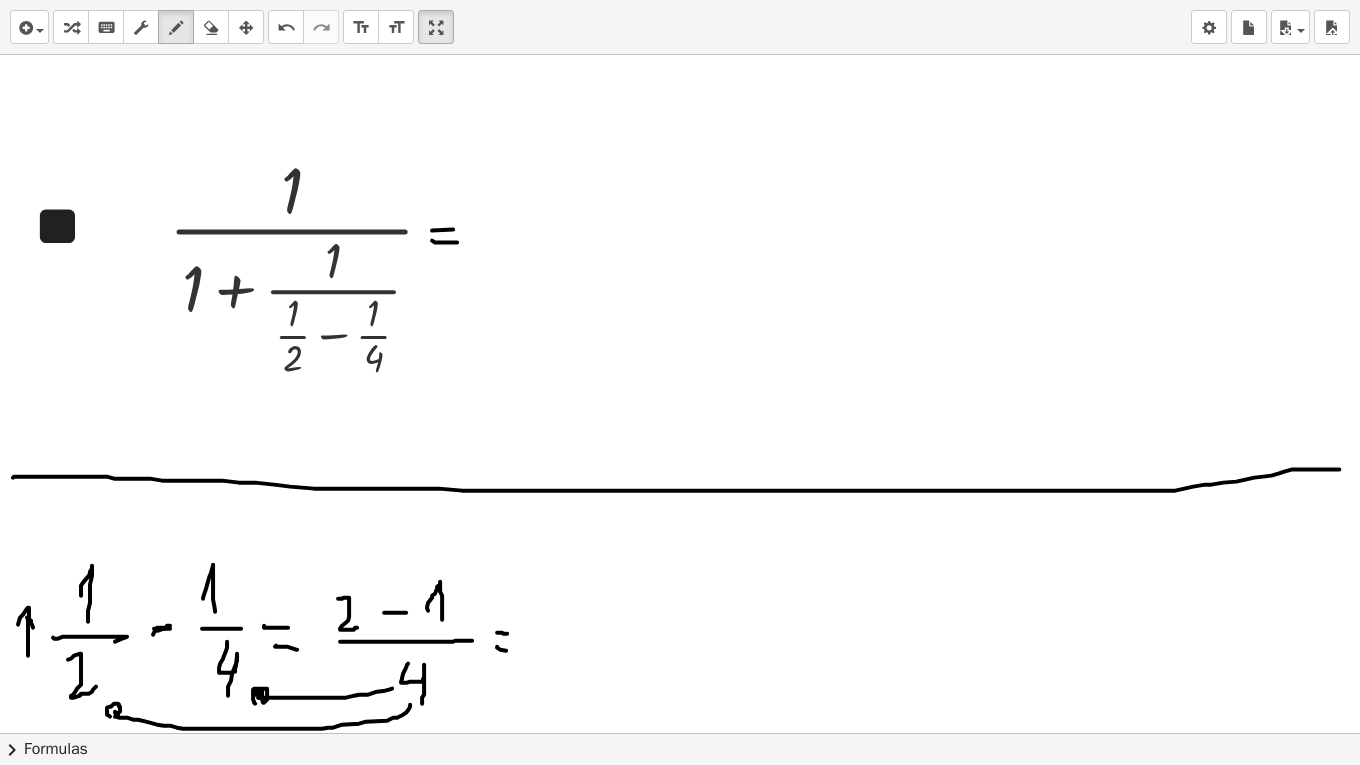 drag, startPoint x: 497, startPoint y: 645, endPoint x: 519, endPoint y: 650, distance: 22.561028 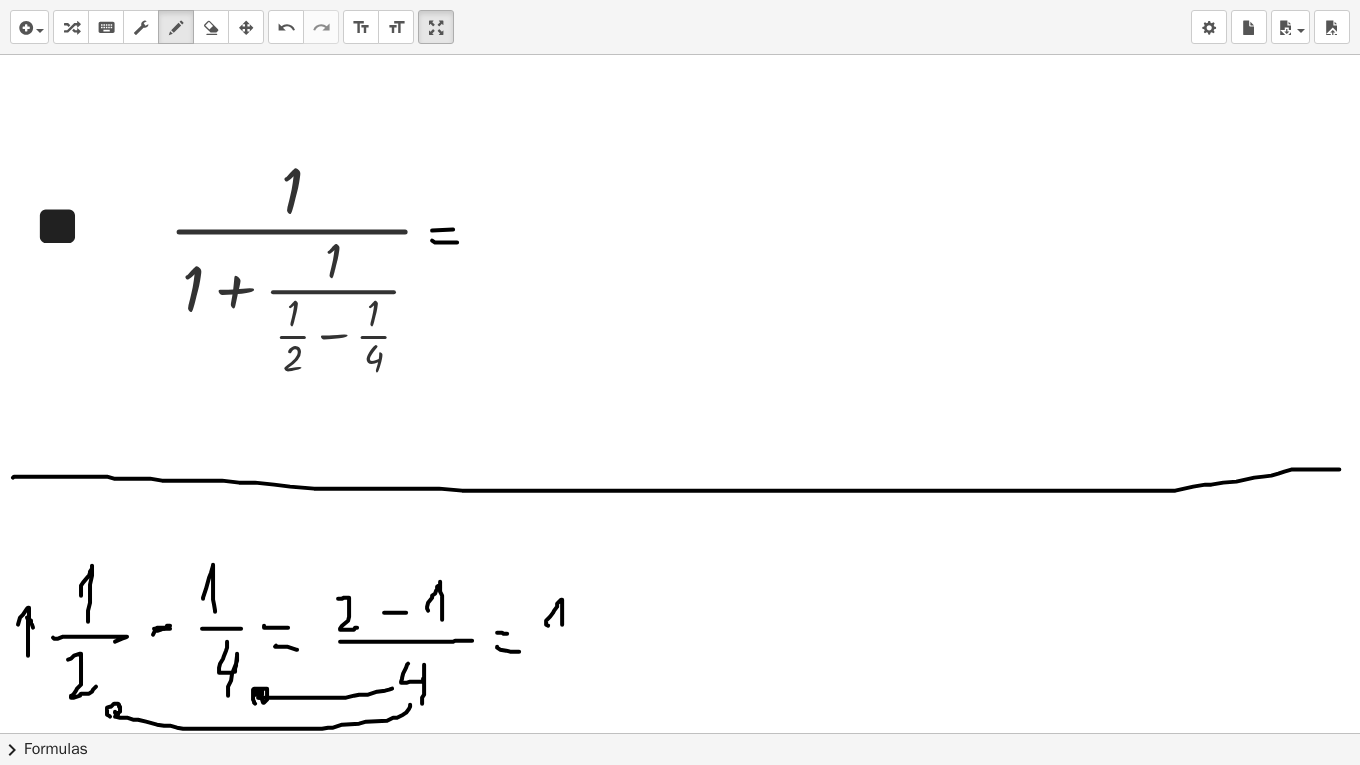 drag, startPoint x: 548, startPoint y: 624, endPoint x: 562, endPoint y: 636, distance: 18.439089 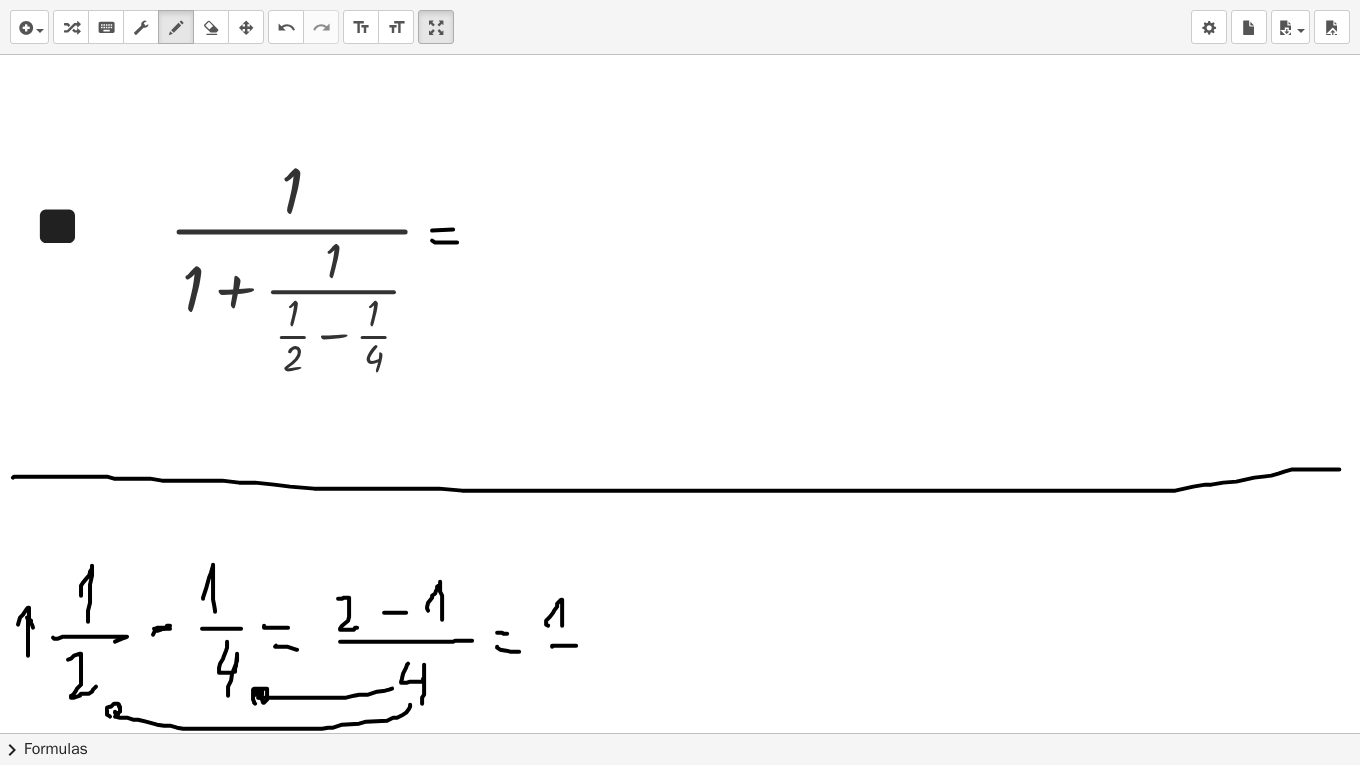 drag, startPoint x: 552, startPoint y: 645, endPoint x: 576, endPoint y: 644, distance: 24.020824 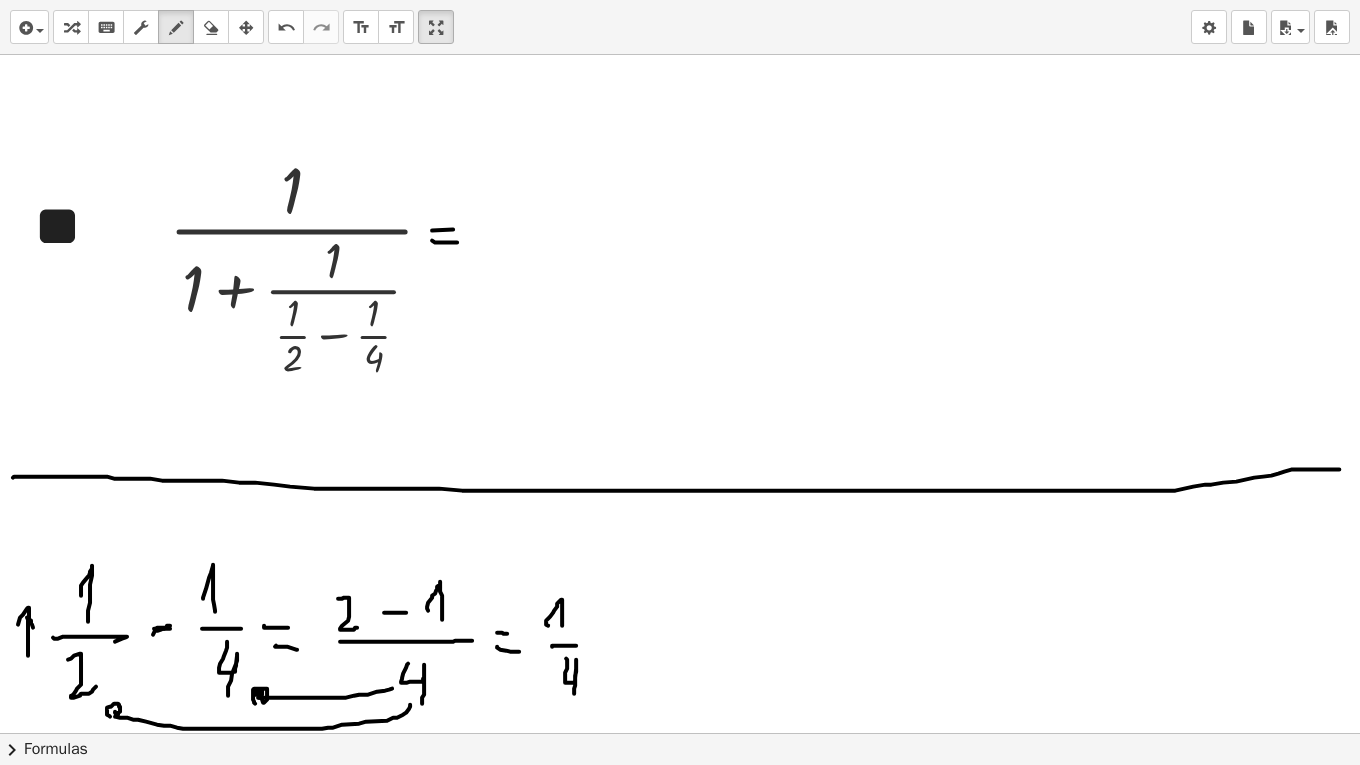 drag, startPoint x: 566, startPoint y: 657, endPoint x: 574, endPoint y: 692, distance: 35.902645 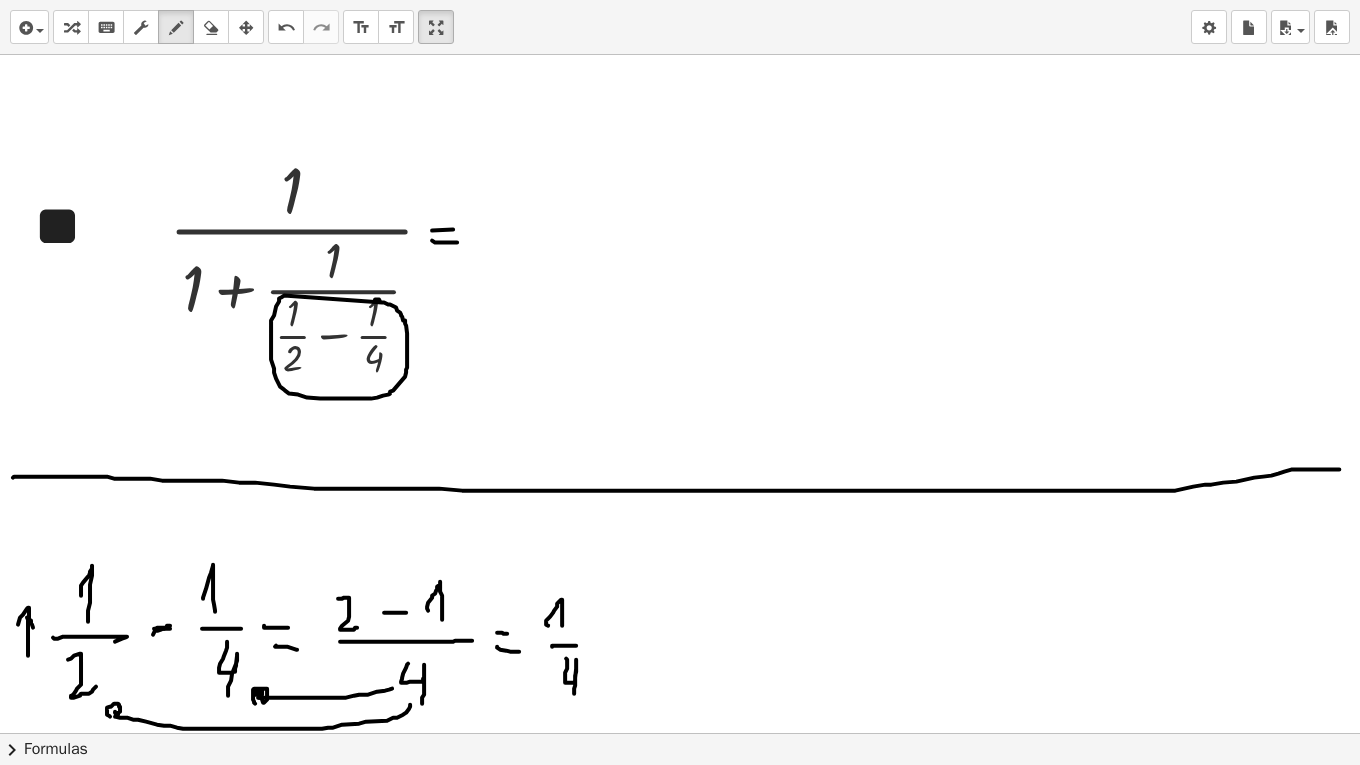 drag, startPoint x: 284, startPoint y: 294, endPoint x: 371, endPoint y: 298, distance: 87.0919 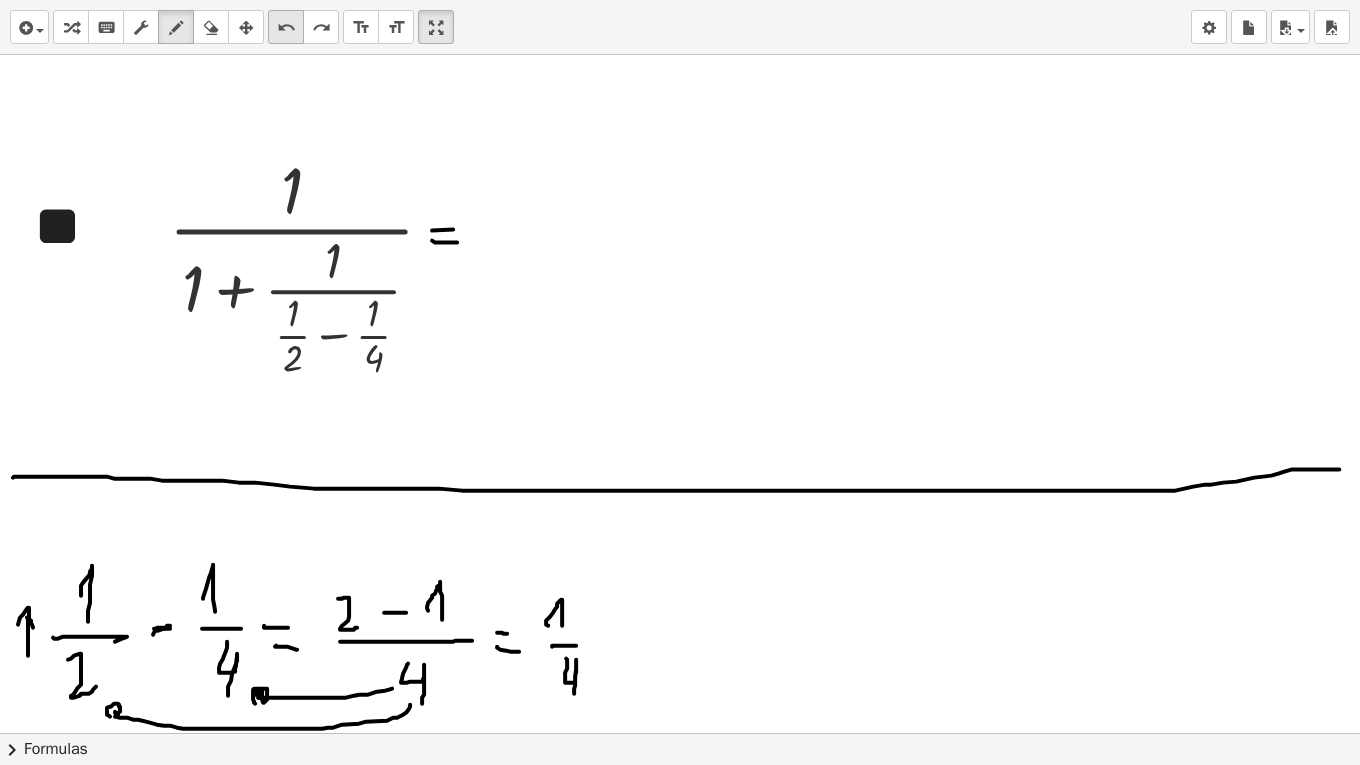 click on "undo" at bounding box center [286, 27] 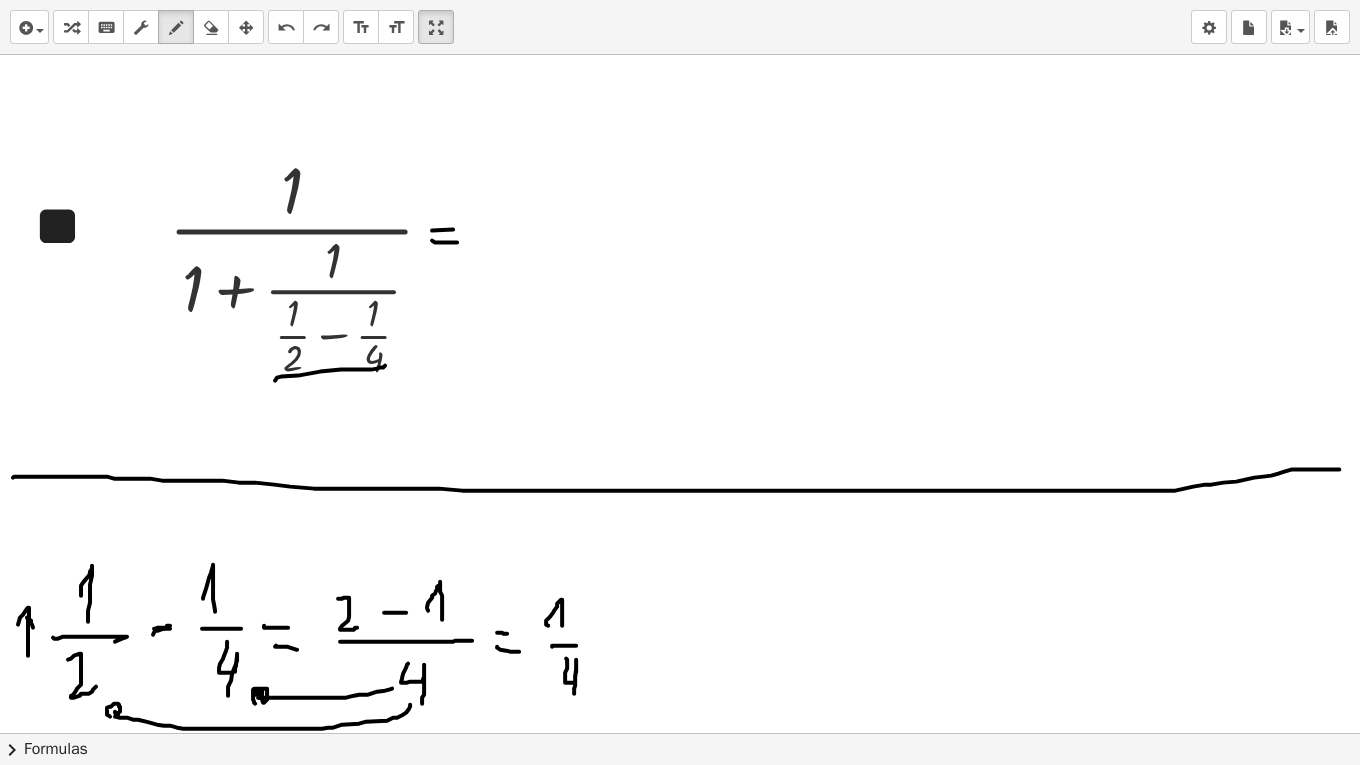 drag, startPoint x: 275, startPoint y: 379, endPoint x: 385, endPoint y: 364, distance: 111.01801 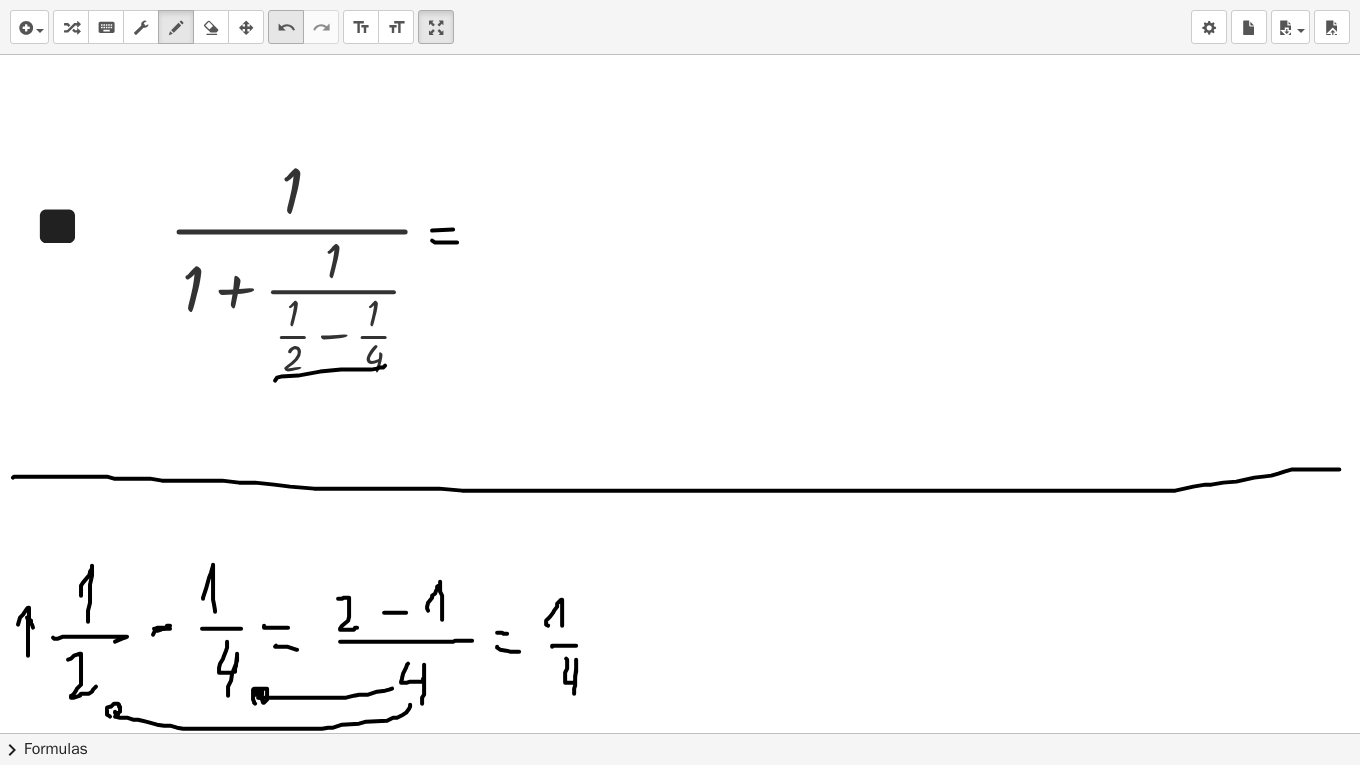 click on "undo" at bounding box center (286, 28) 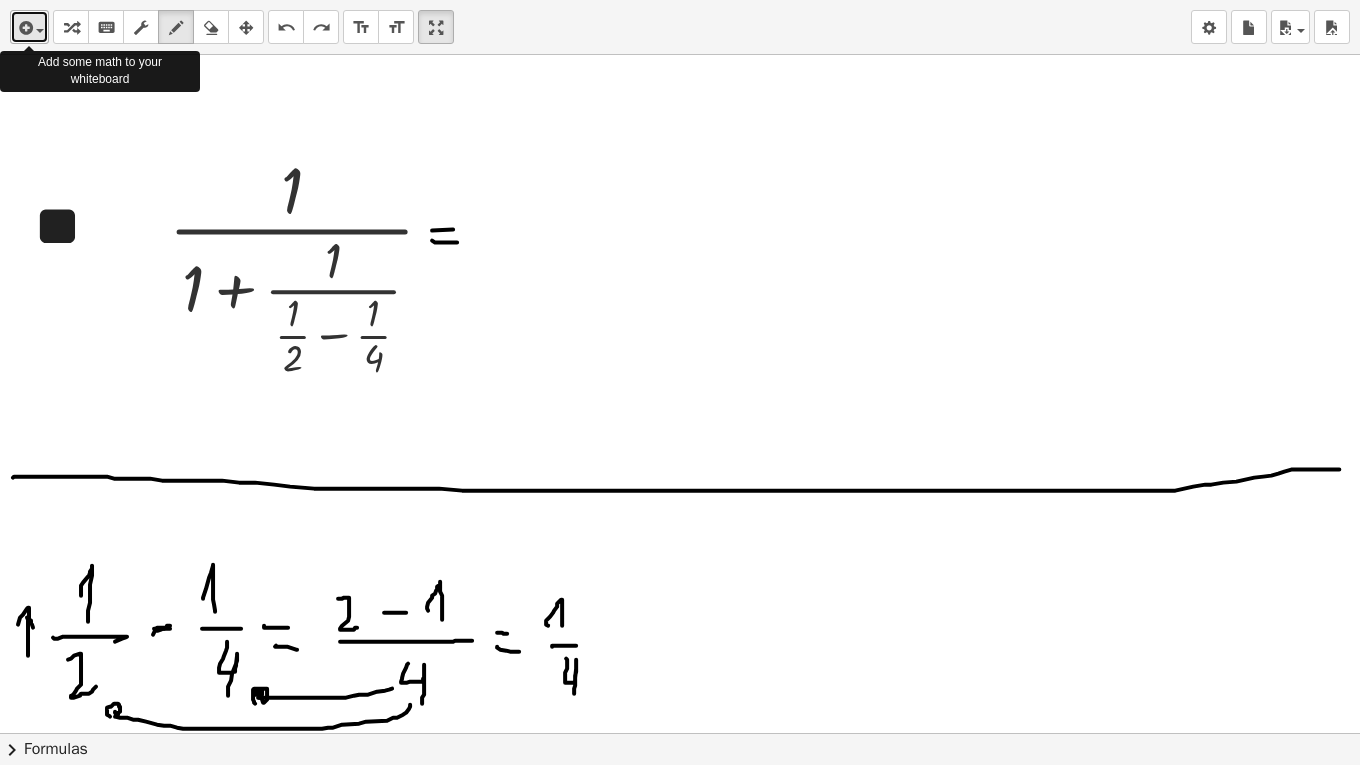 click at bounding box center (35, 30) 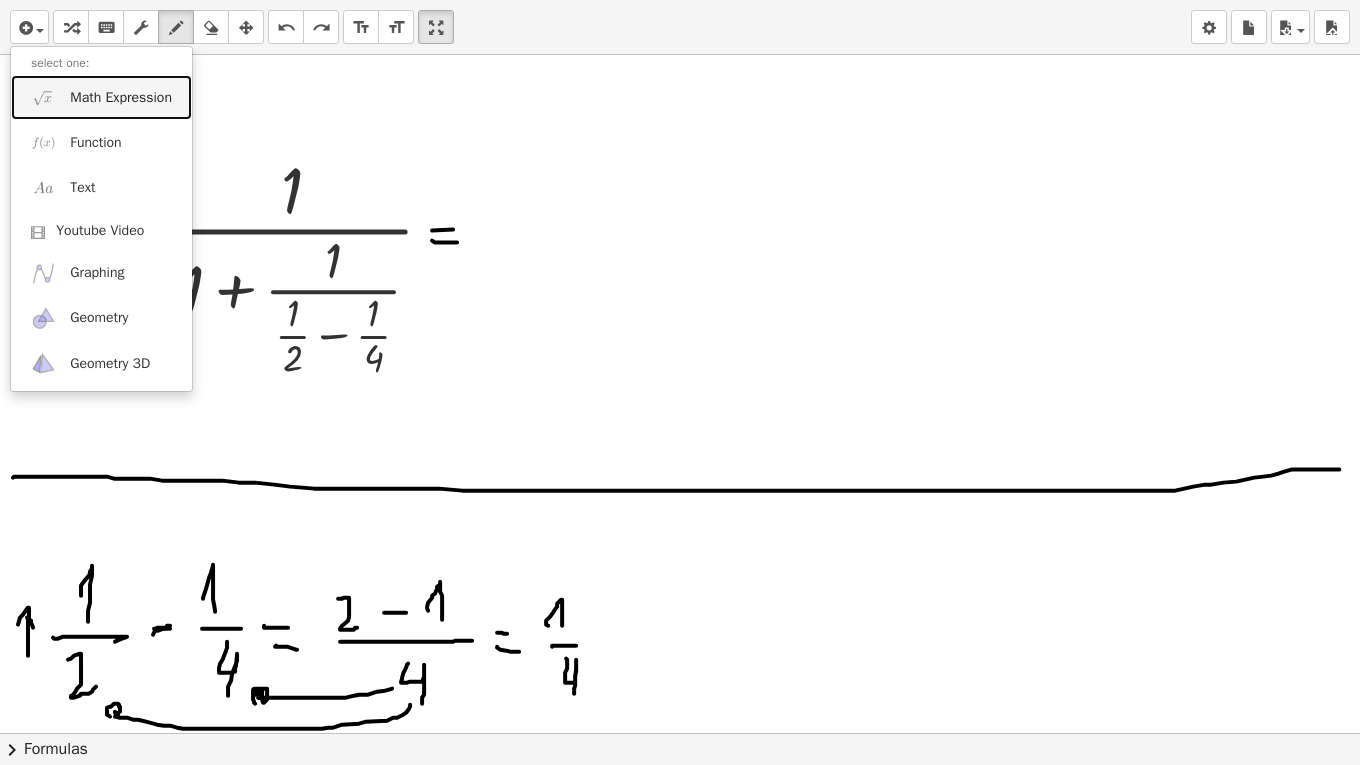click on "Math Expression" at bounding box center [121, 98] 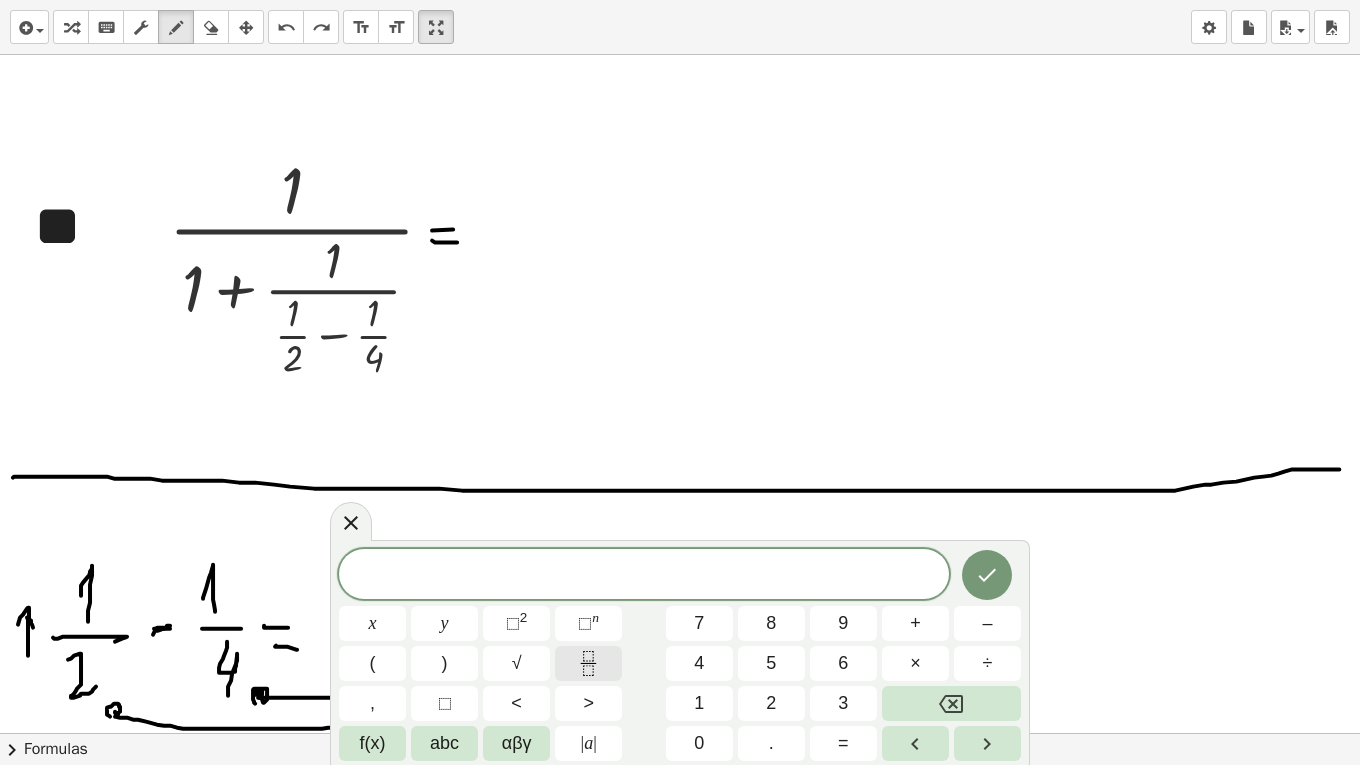 click 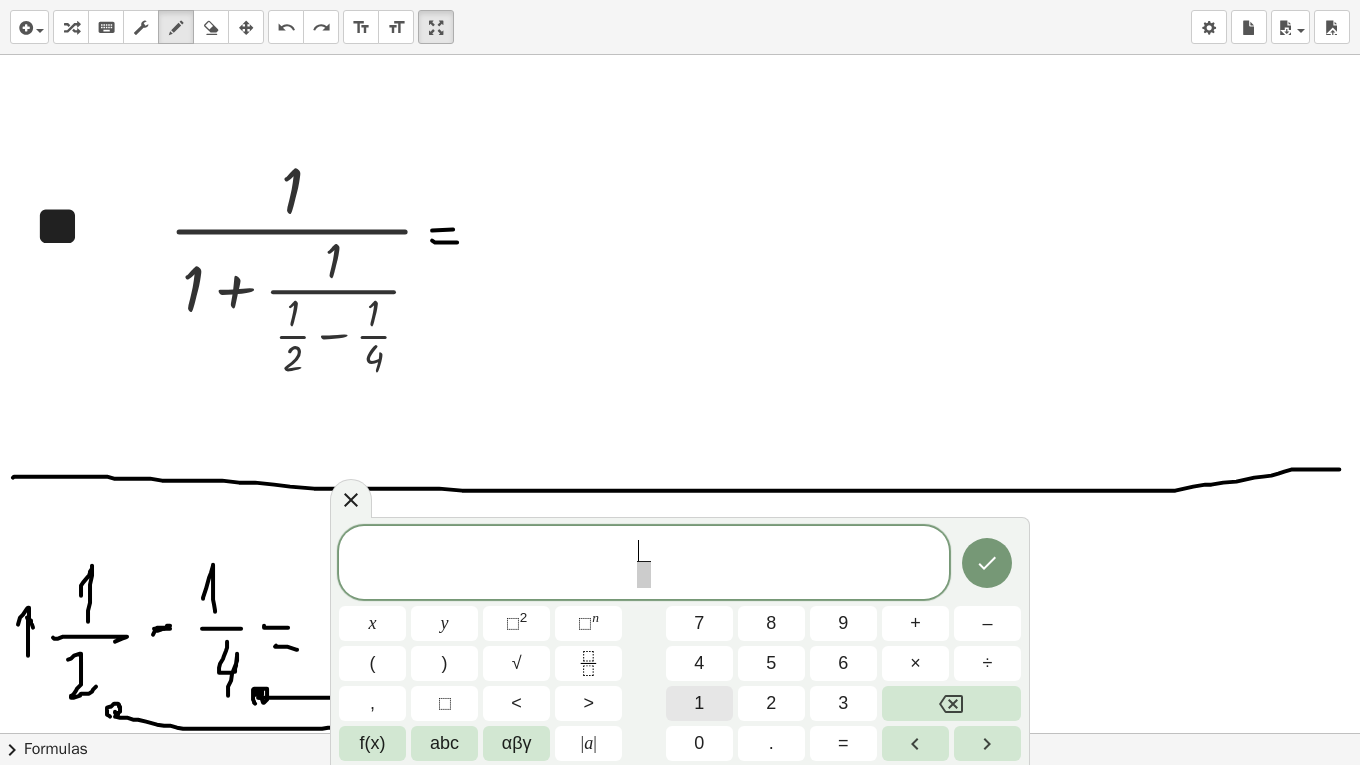 click on "1" at bounding box center [699, 703] 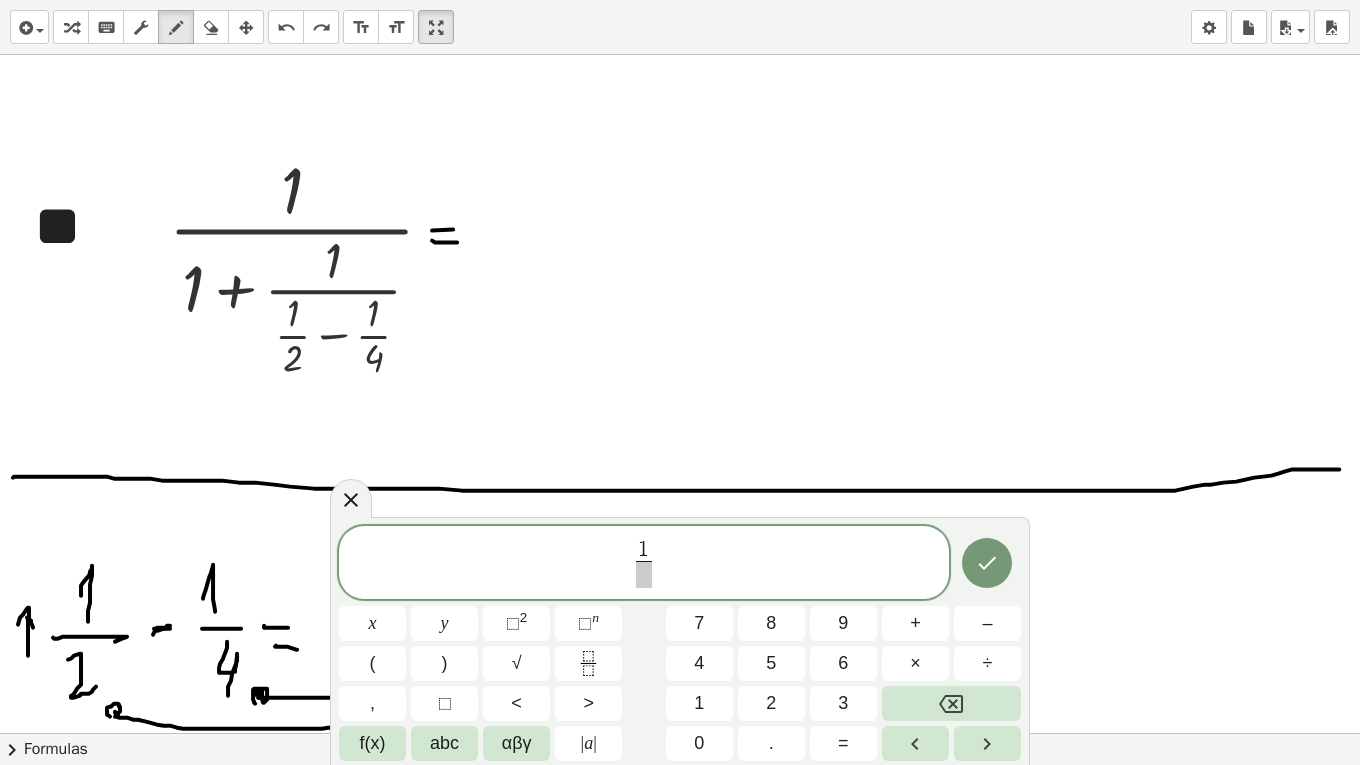 click at bounding box center [643, 574] 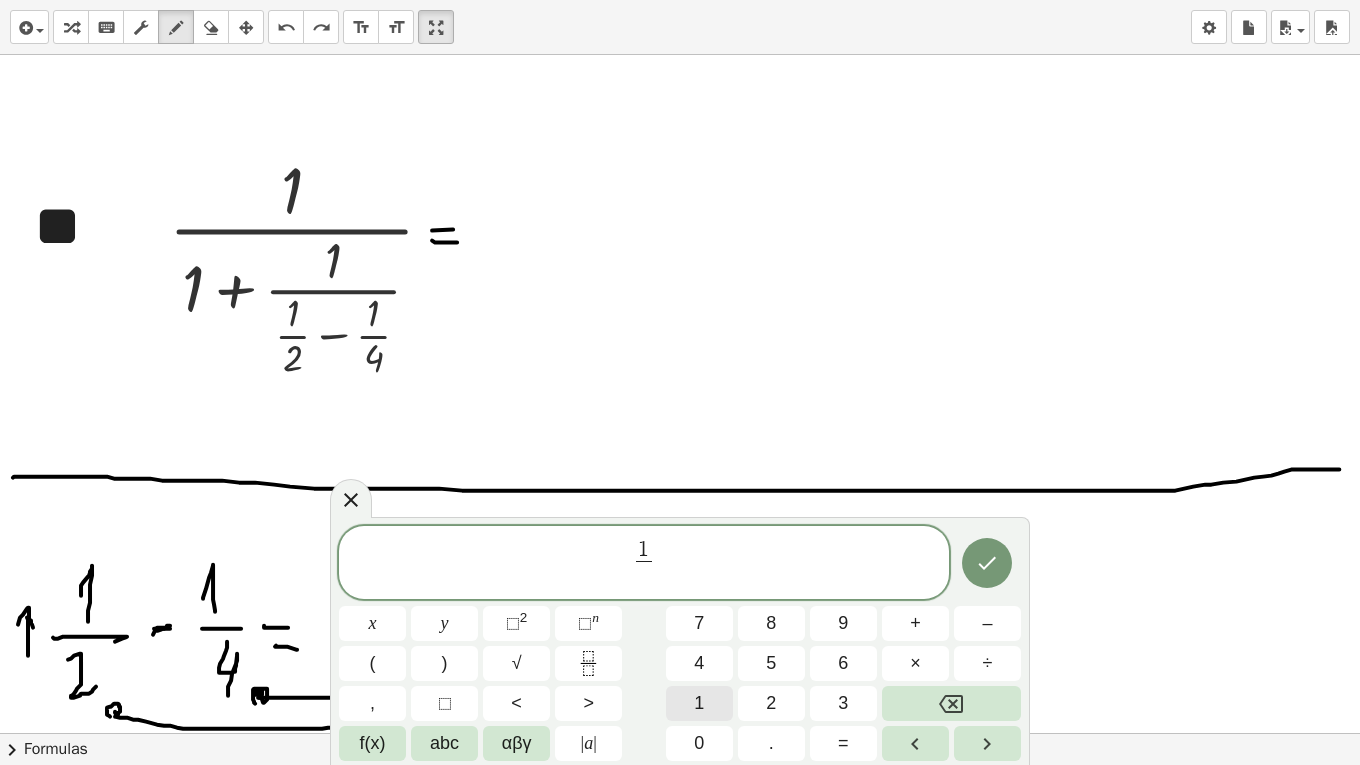 click on "1" at bounding box center [699, 703] 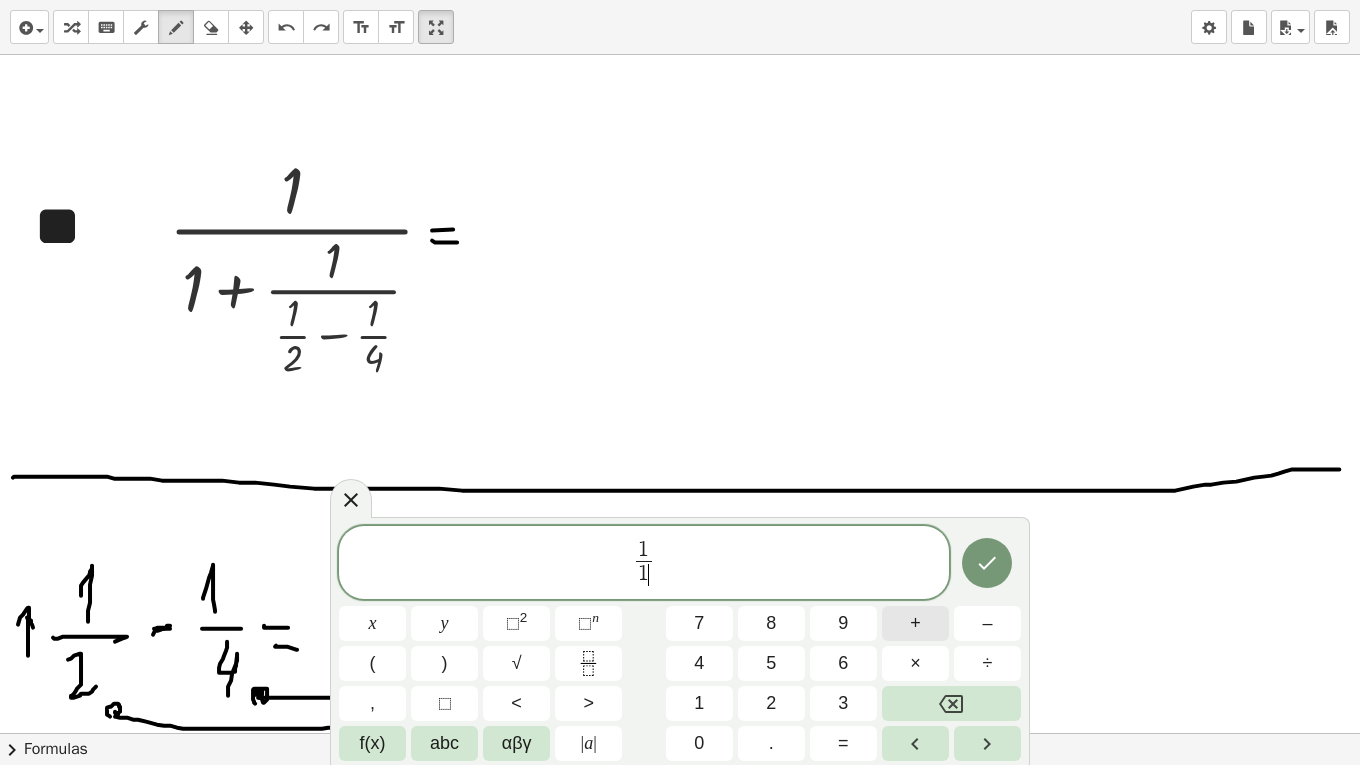 click on "+" at bounding box center [915, 623] 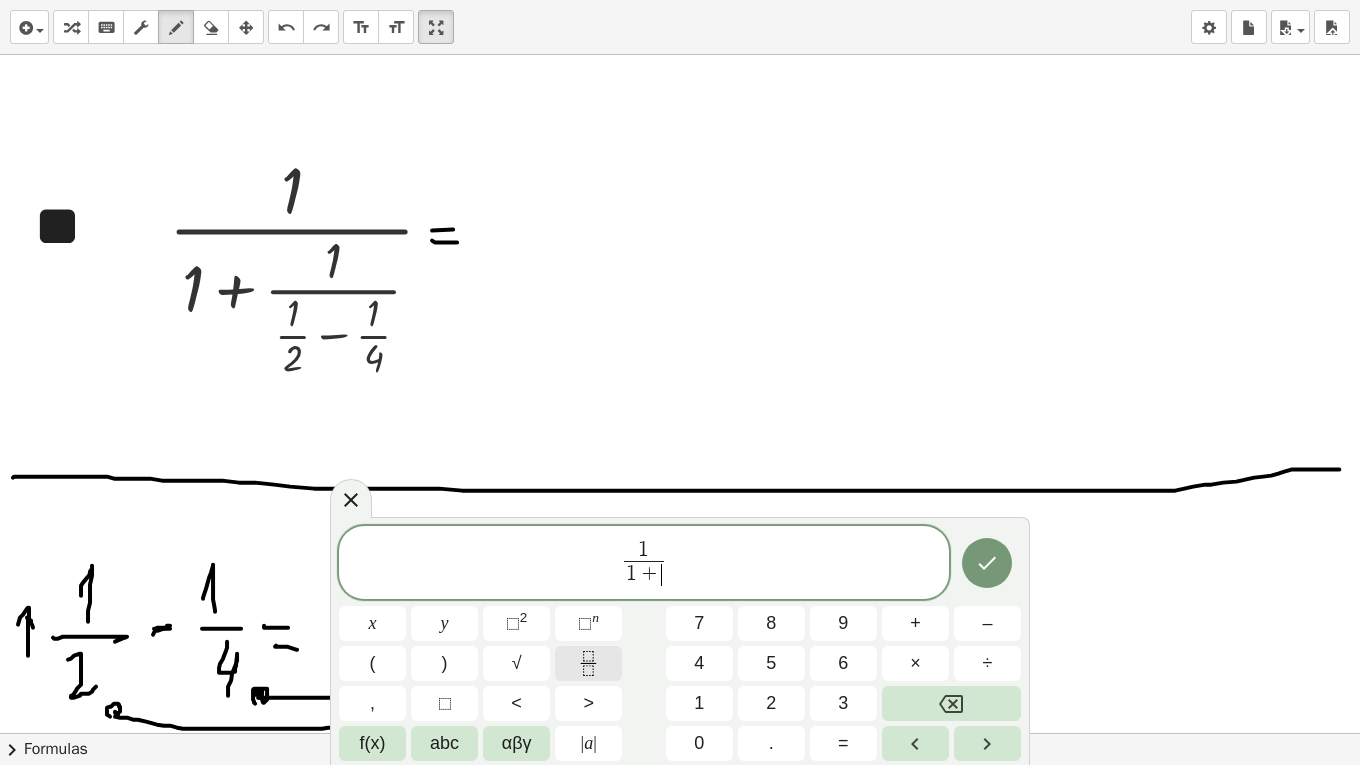 click 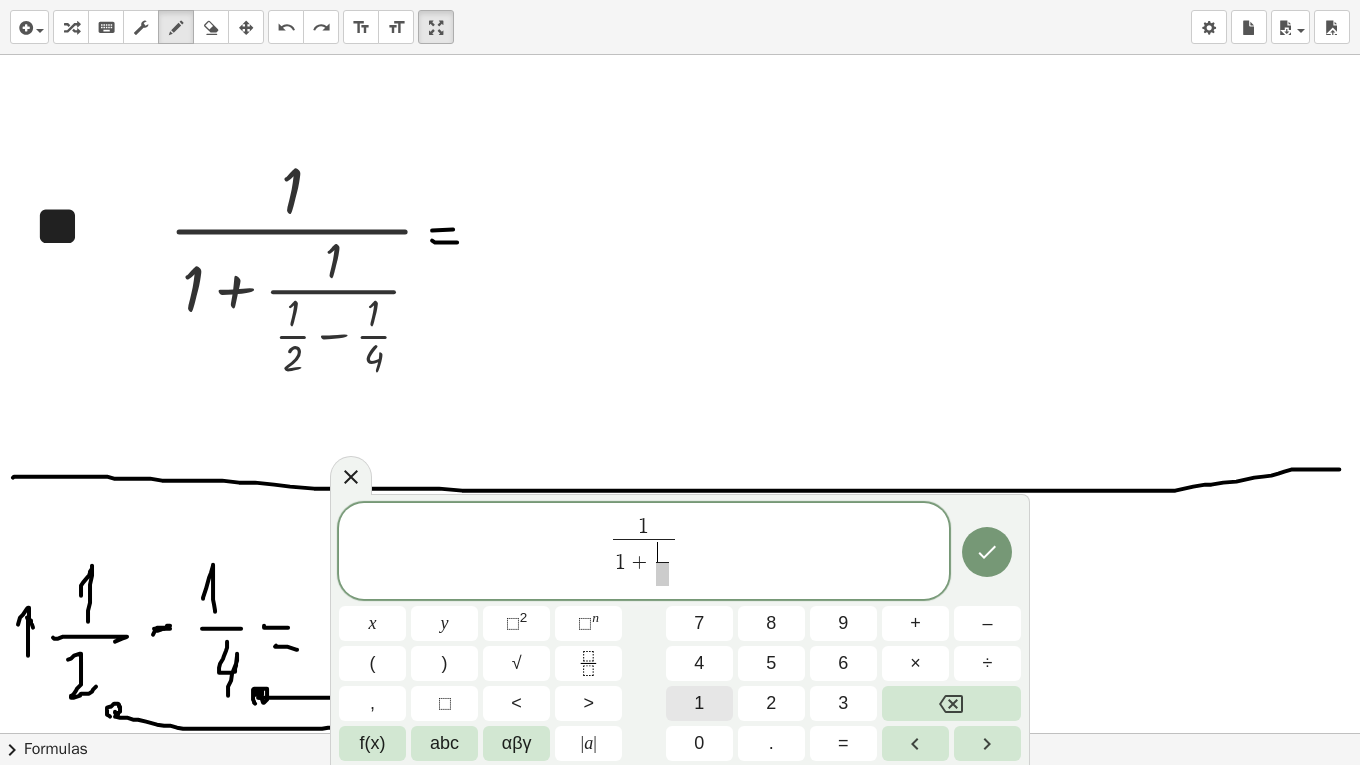 click on "1" at bounding box center (699, 703) 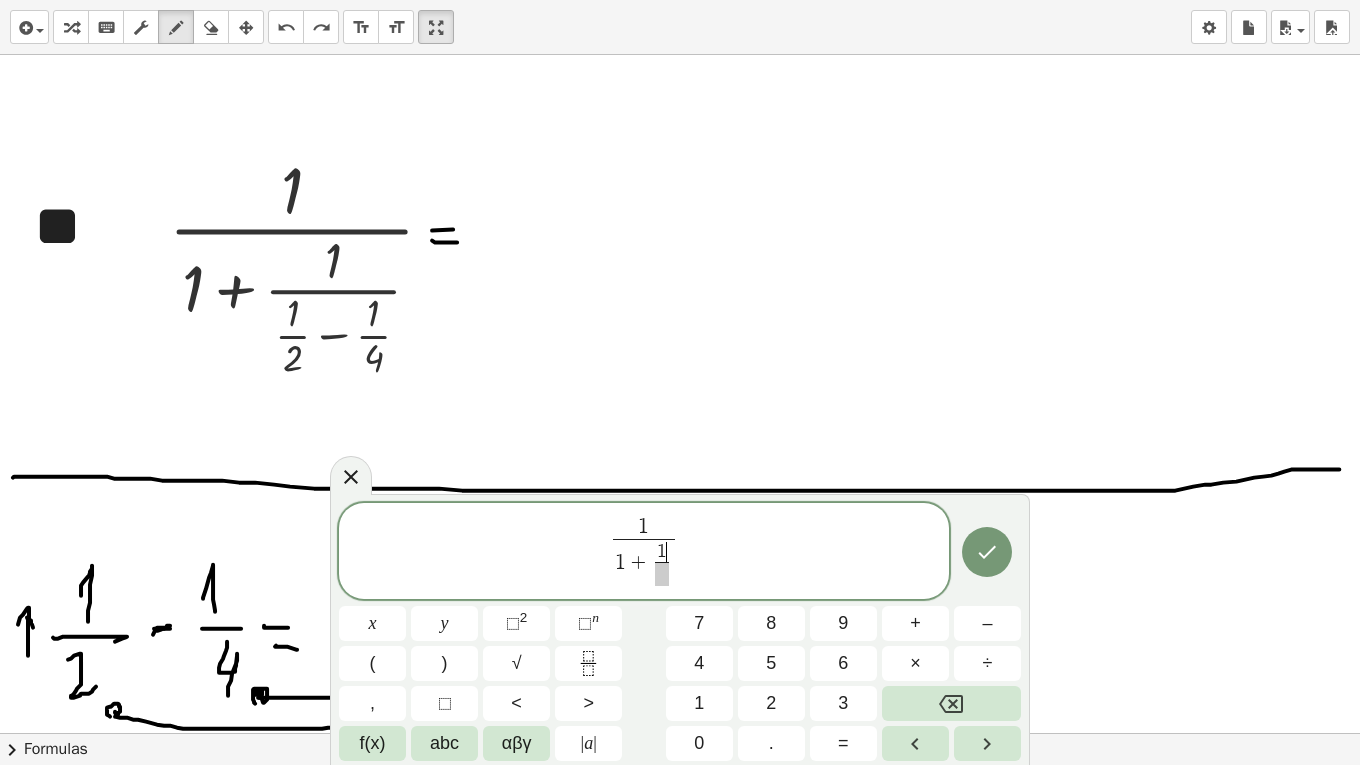 click at bounding box center [662, 574] 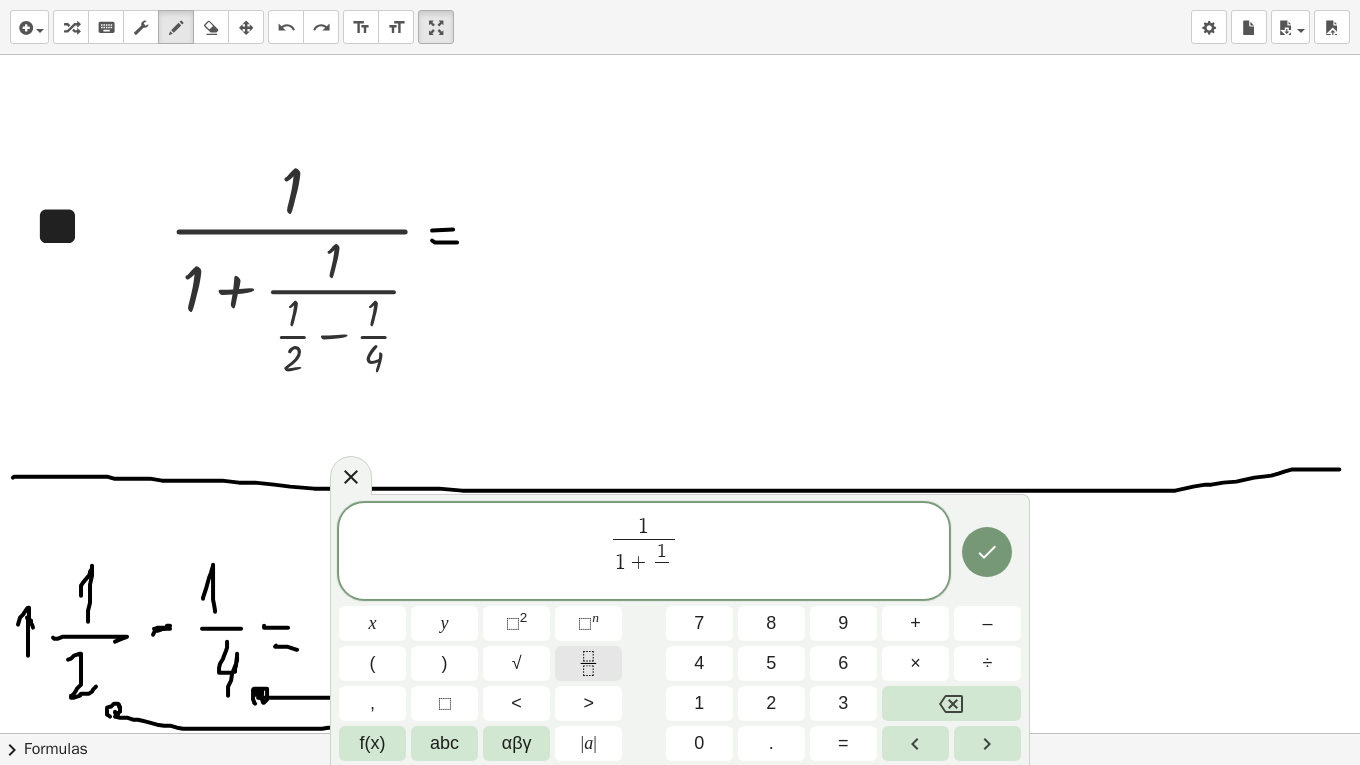 click 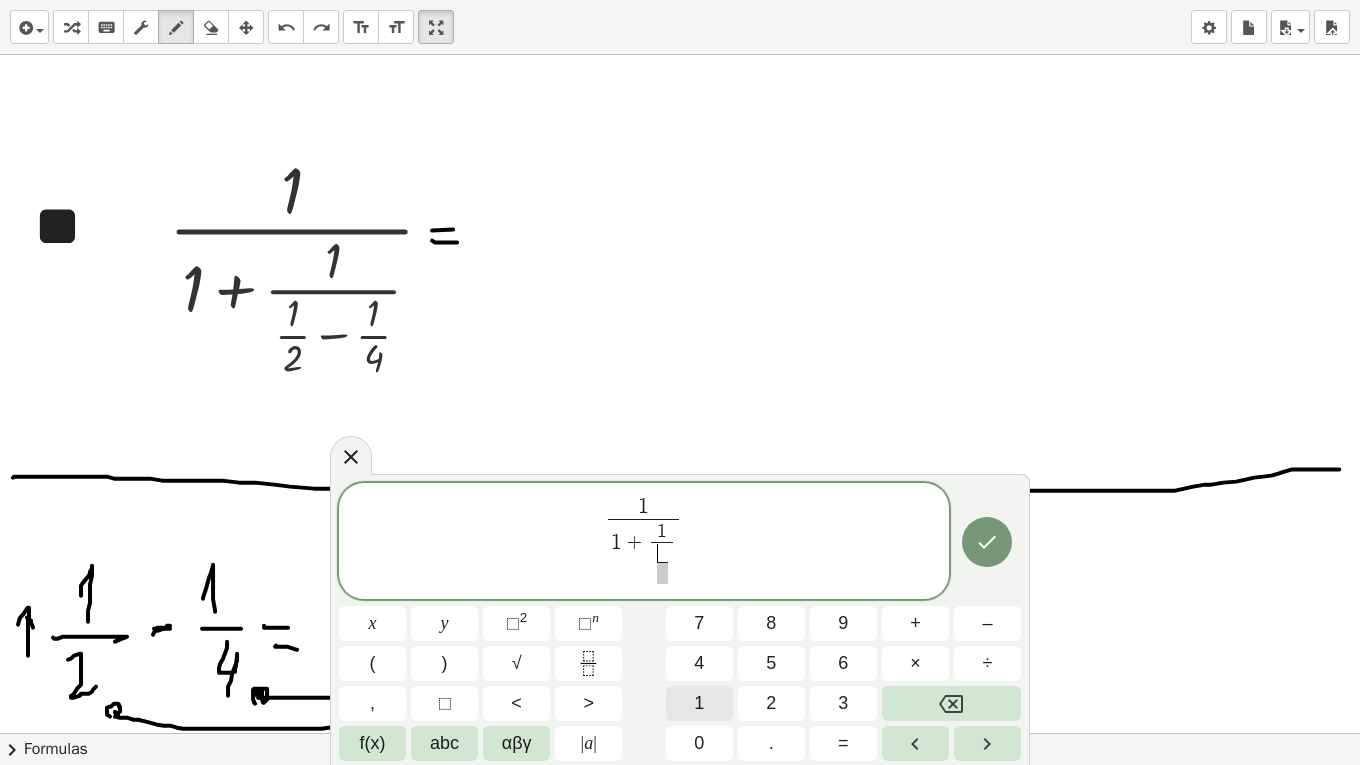 click on "1" at bounding box center [699, 703] 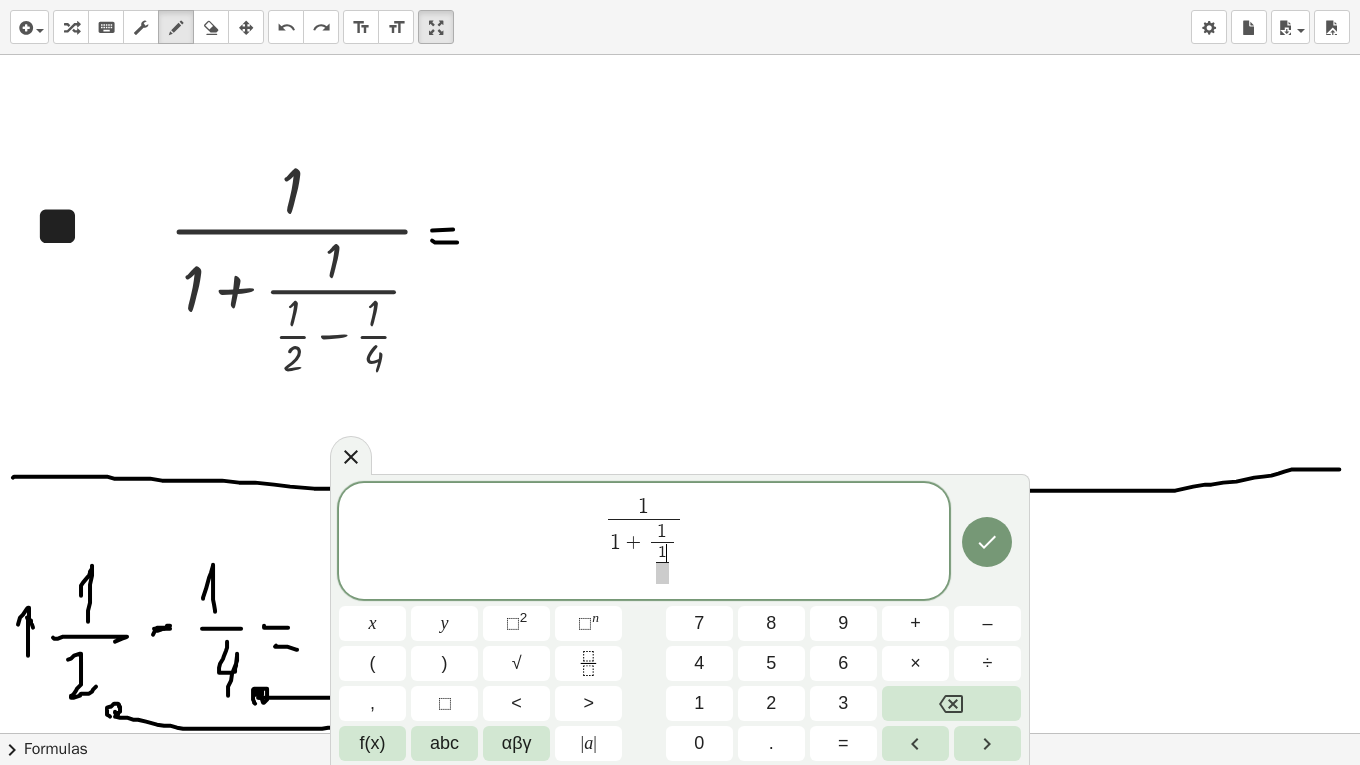 click at bounding box center [662, 573] 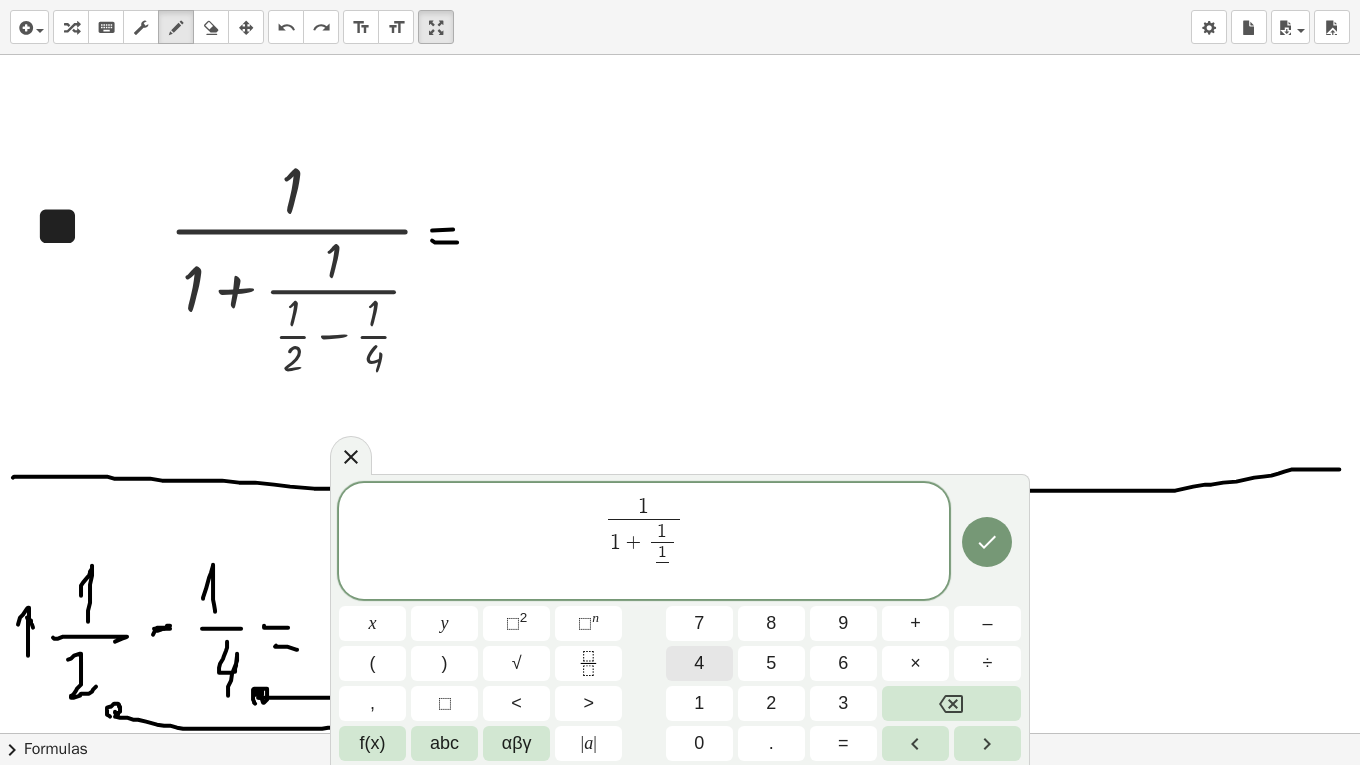 click on "4" at bounding box center (699, 663) 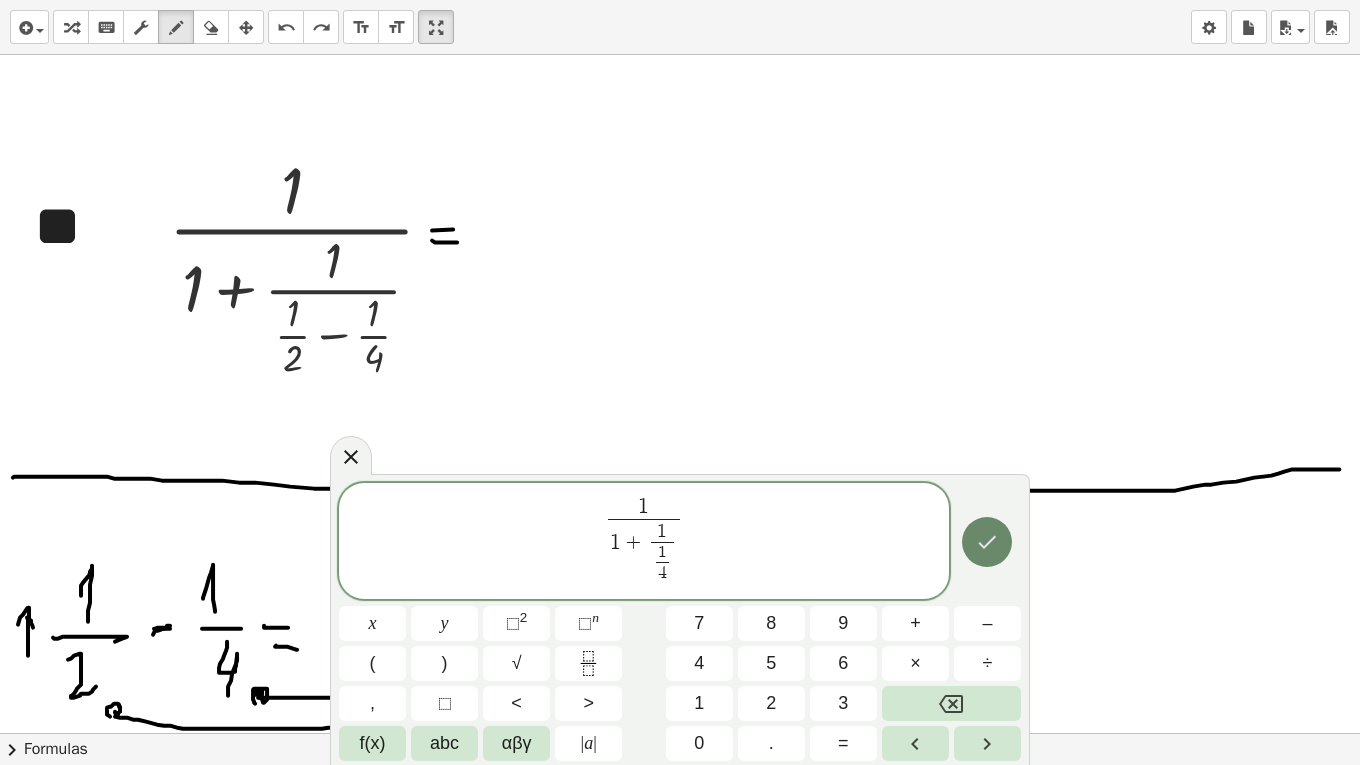 click at bounding box center [987, 542] 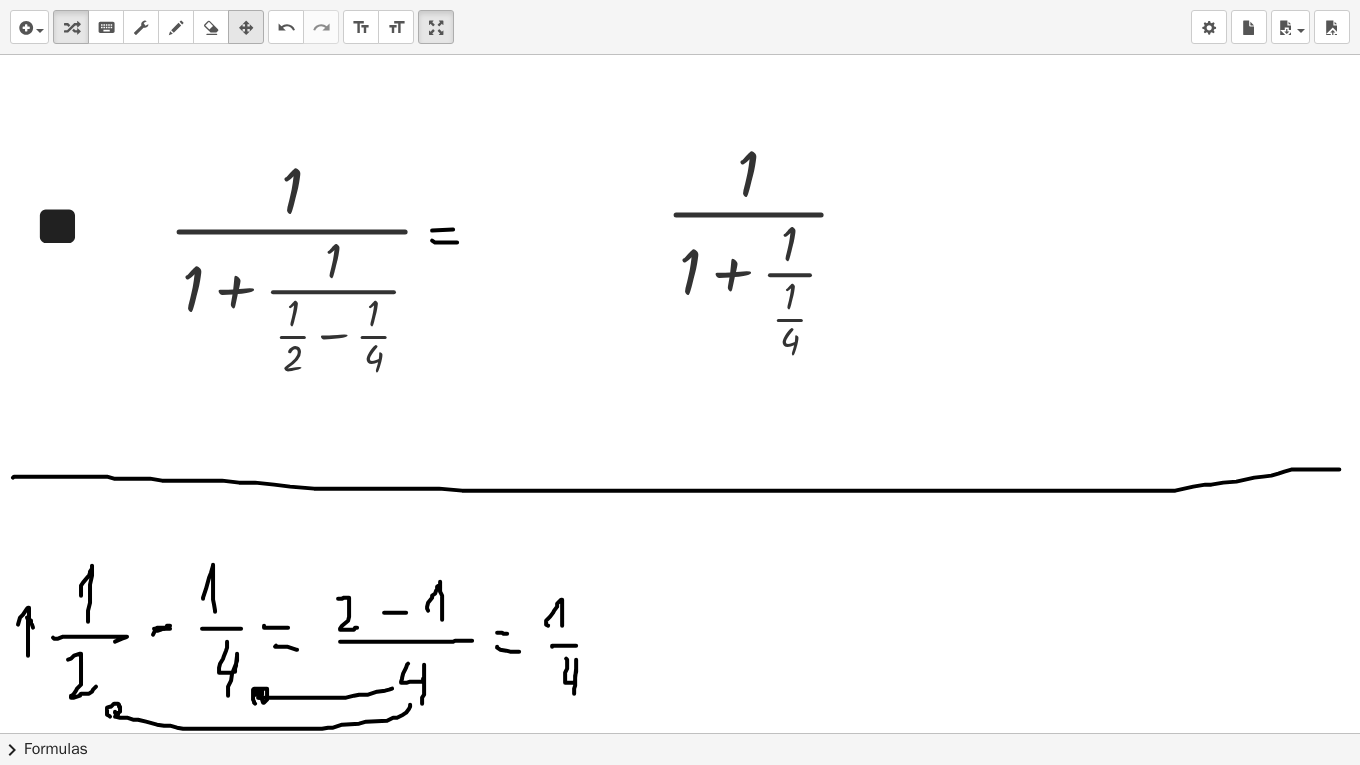 click at bounding box center [246, 28] 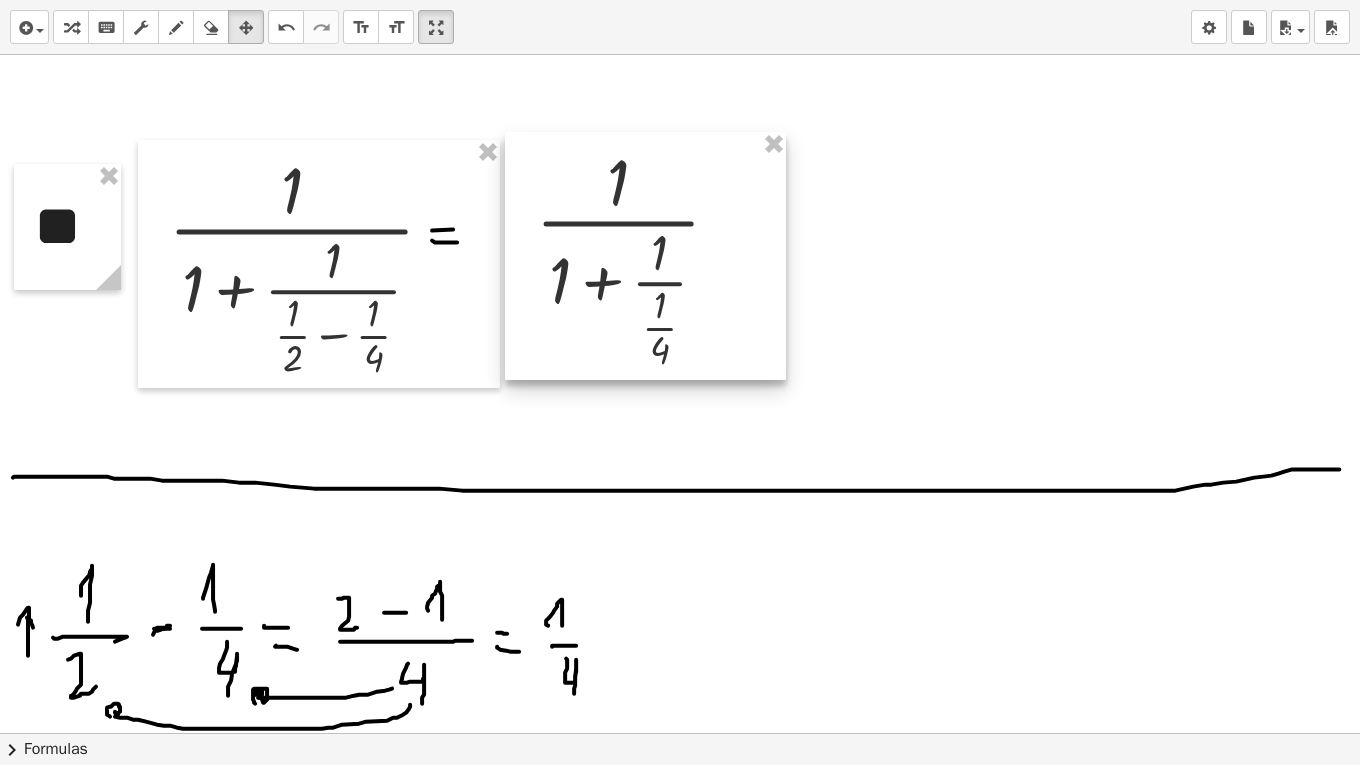 drag, startPoint x: 797, startPoint y: 285, endPoint x: 683, endPoint y: 283, distance: 114.01754 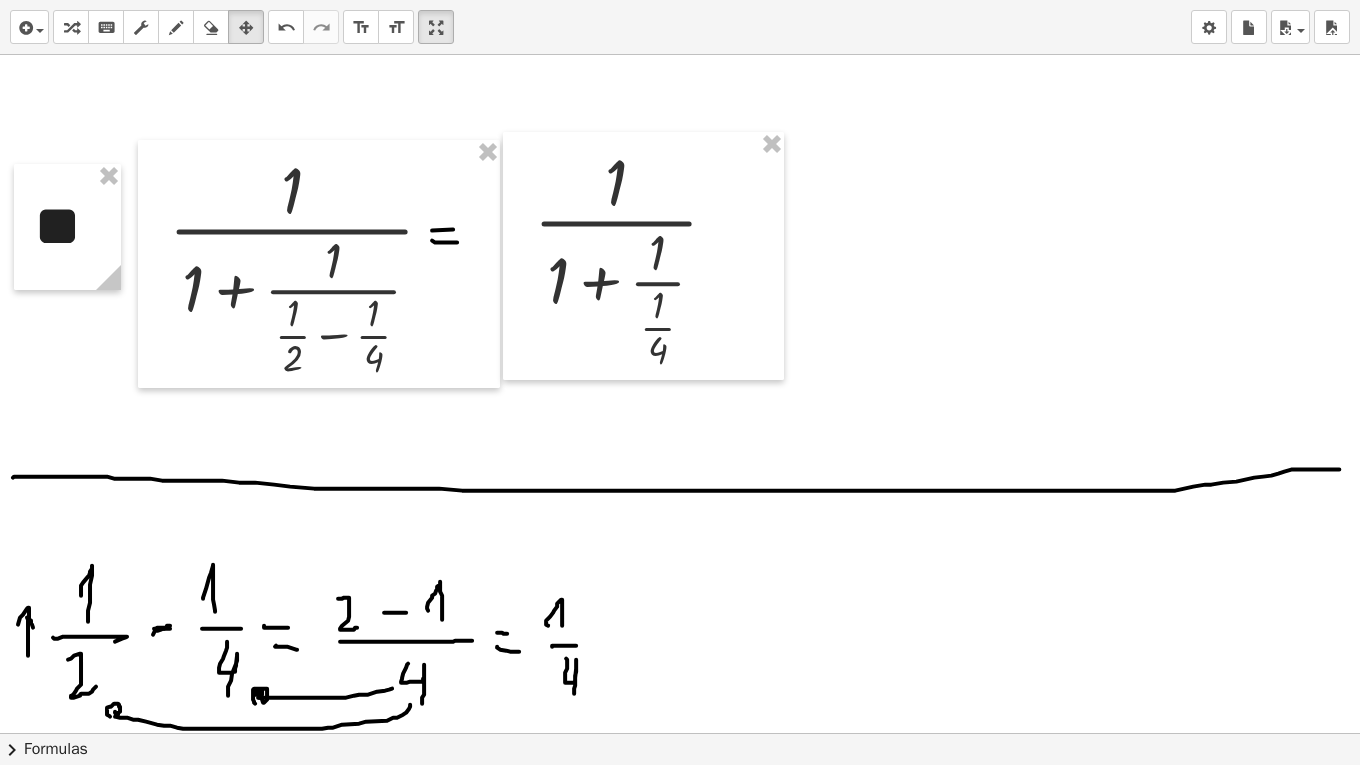 click at bounding box center [680, 605] 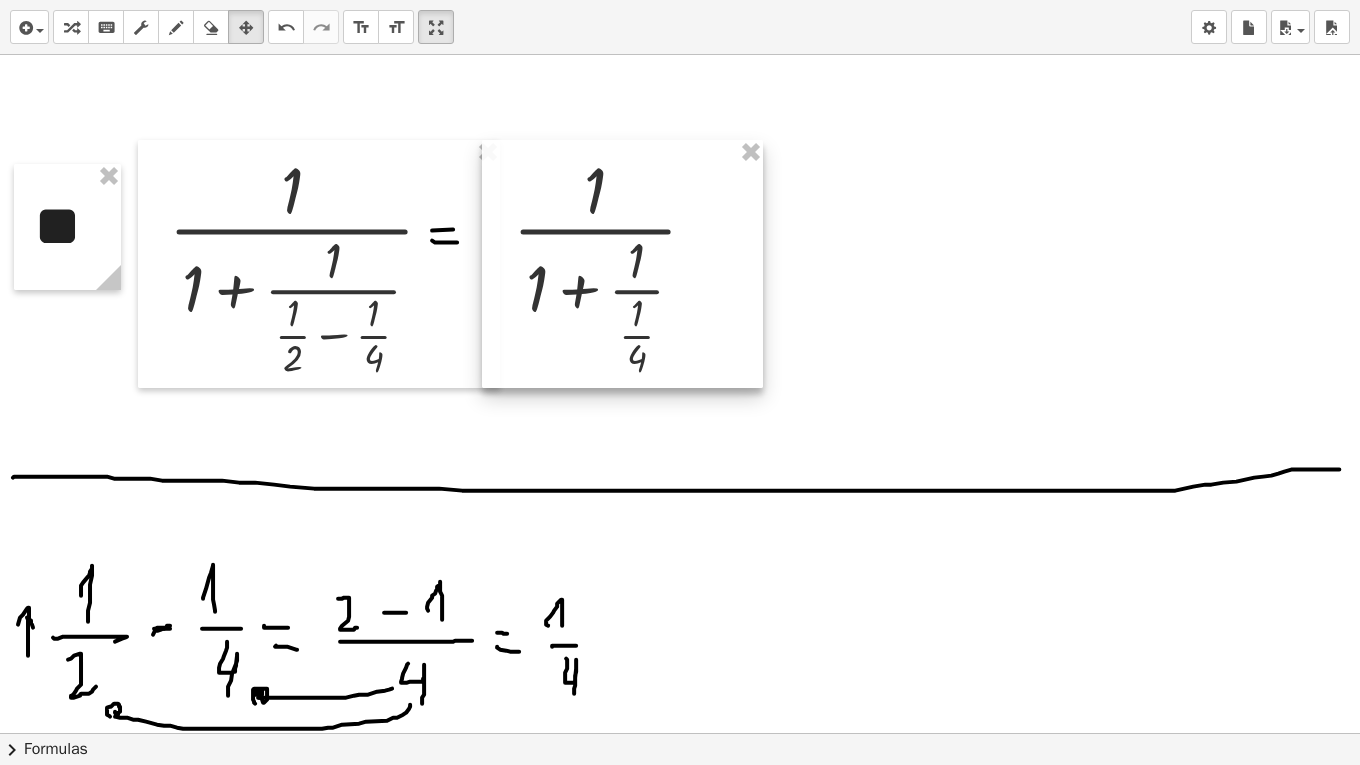 drag, startPoint x: 701, startPoint y: 306, endPoint x: 677, endPoint y: 301, distance: 24.5153 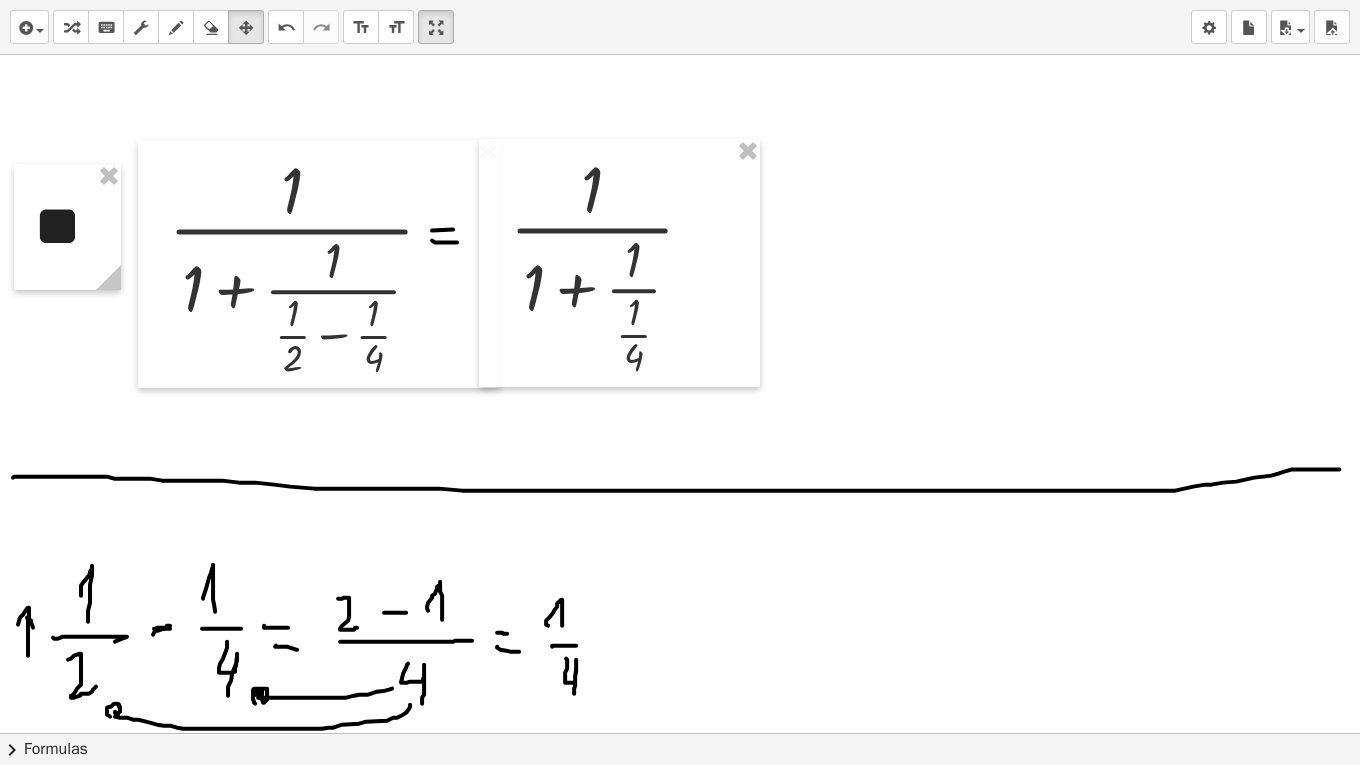 click at bounding box center (680, 605) 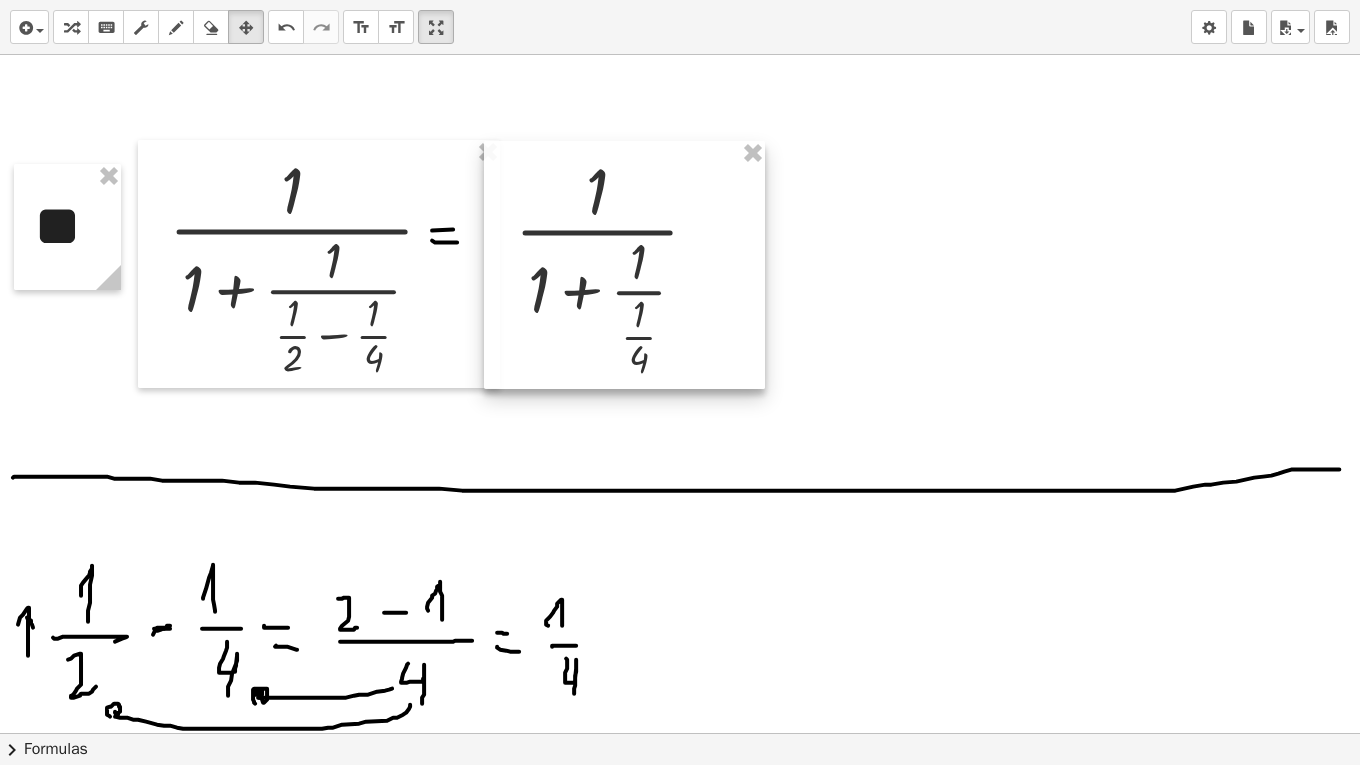 click at bounding box center [624, 265] 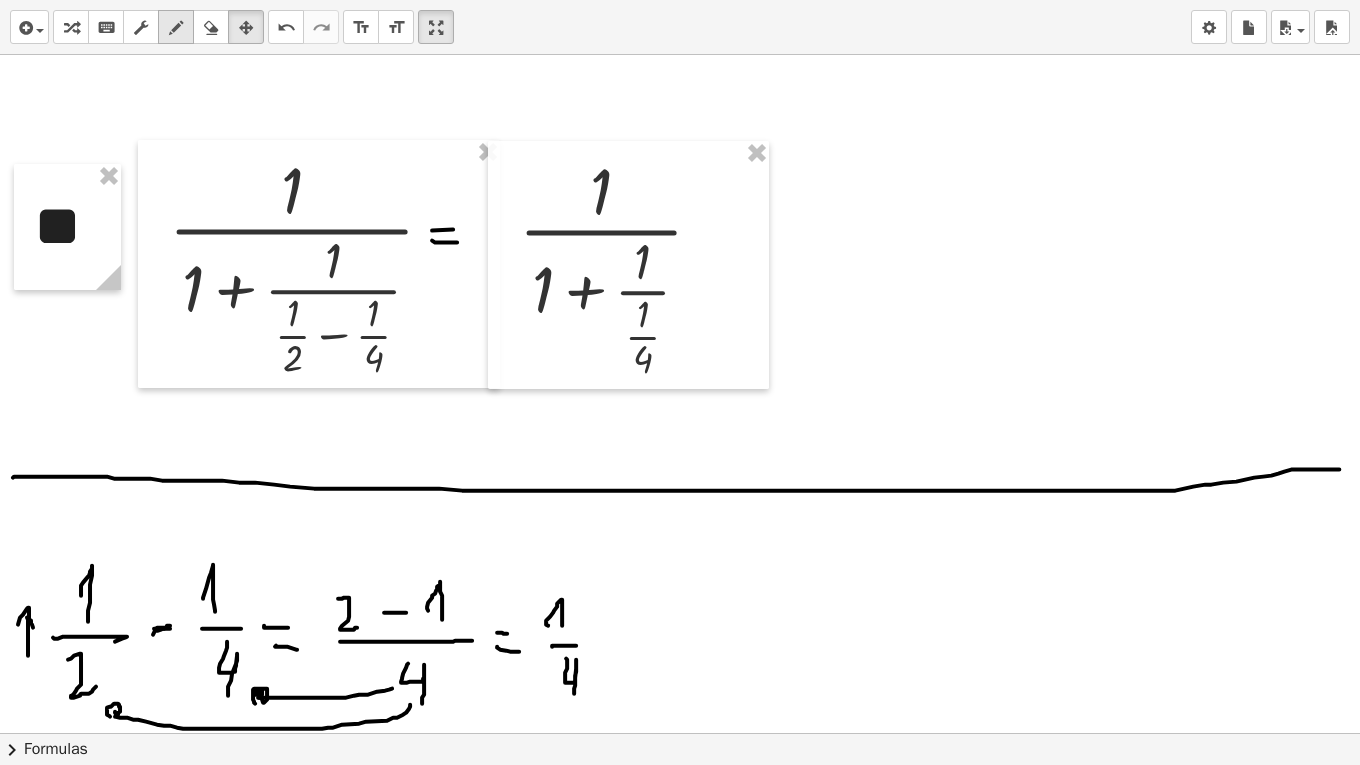 click at bounding box center (176, 27) 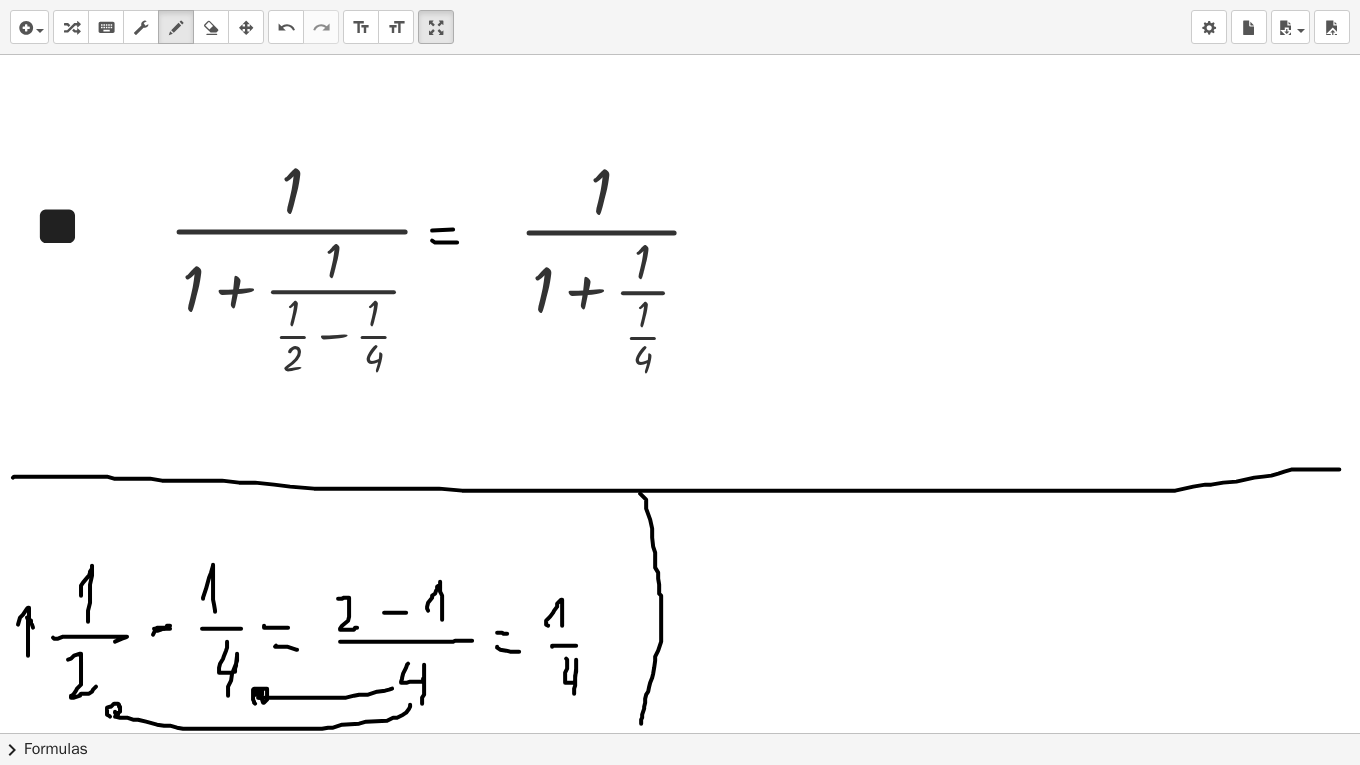 drag, startPoint x: 640, startPoint y: 492, endPoint x: 636, endPoint y: 744, distance: 252.03174 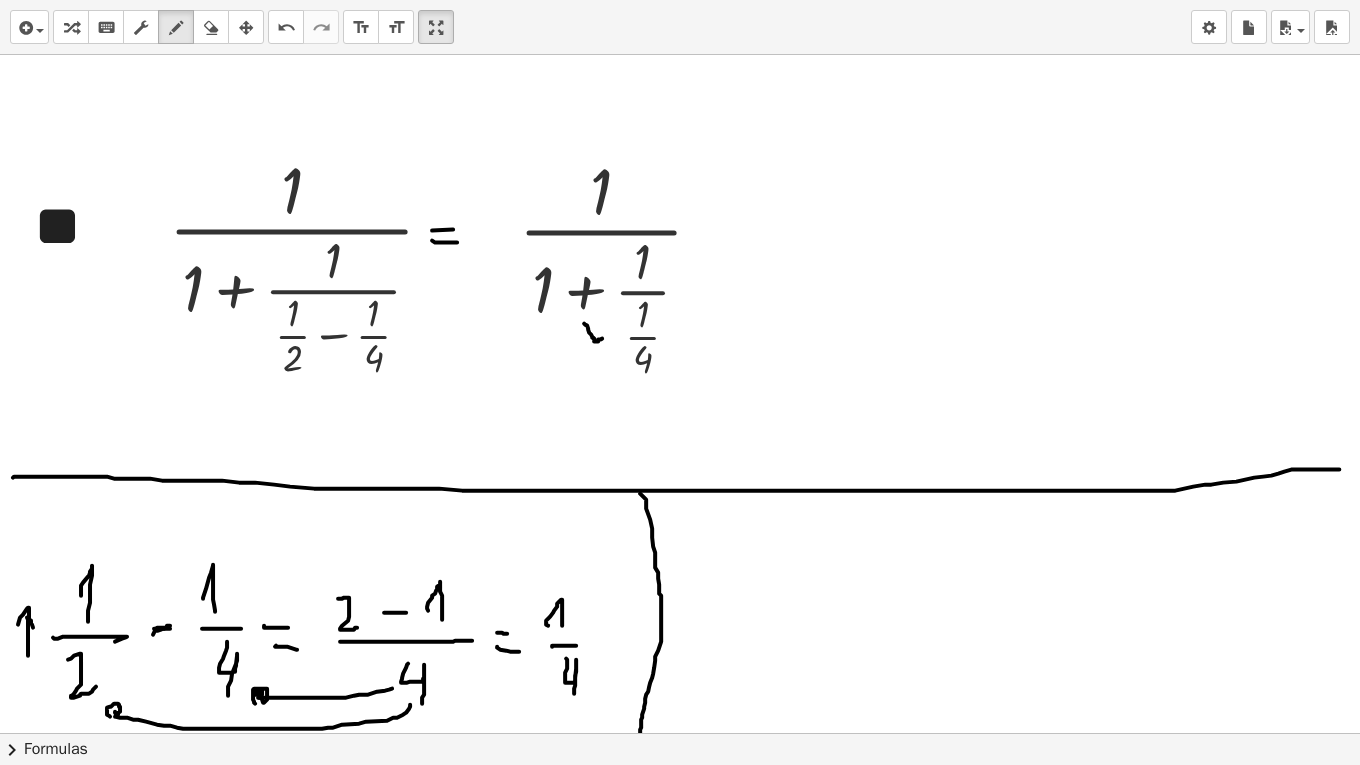 drag, startPoint x: 584, startPoint y: 322, endPoint x: 602, endPoint y: 337, distance: 23.43075 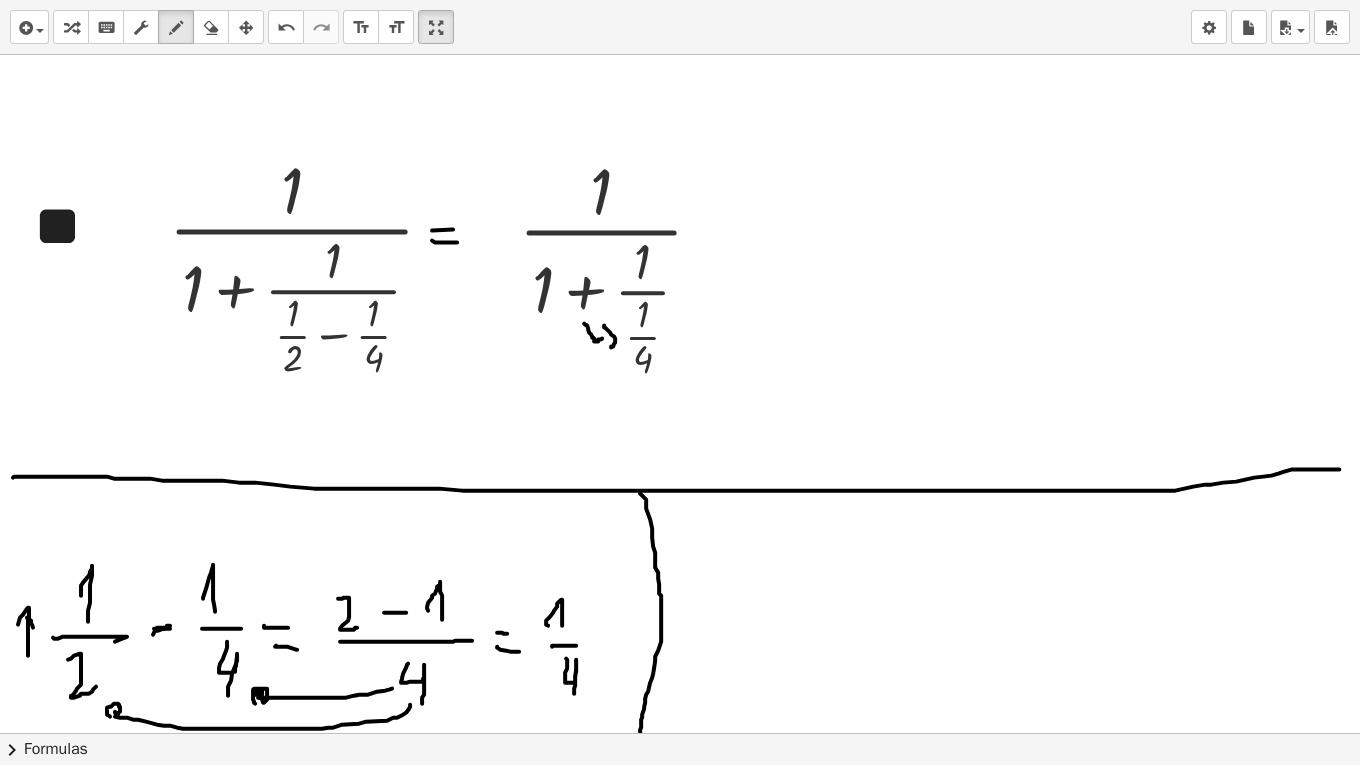 drag, startPoint x: 604, startPoint y: 324, endPoint x: 599, endPoint y: 349, distance: 25.495098 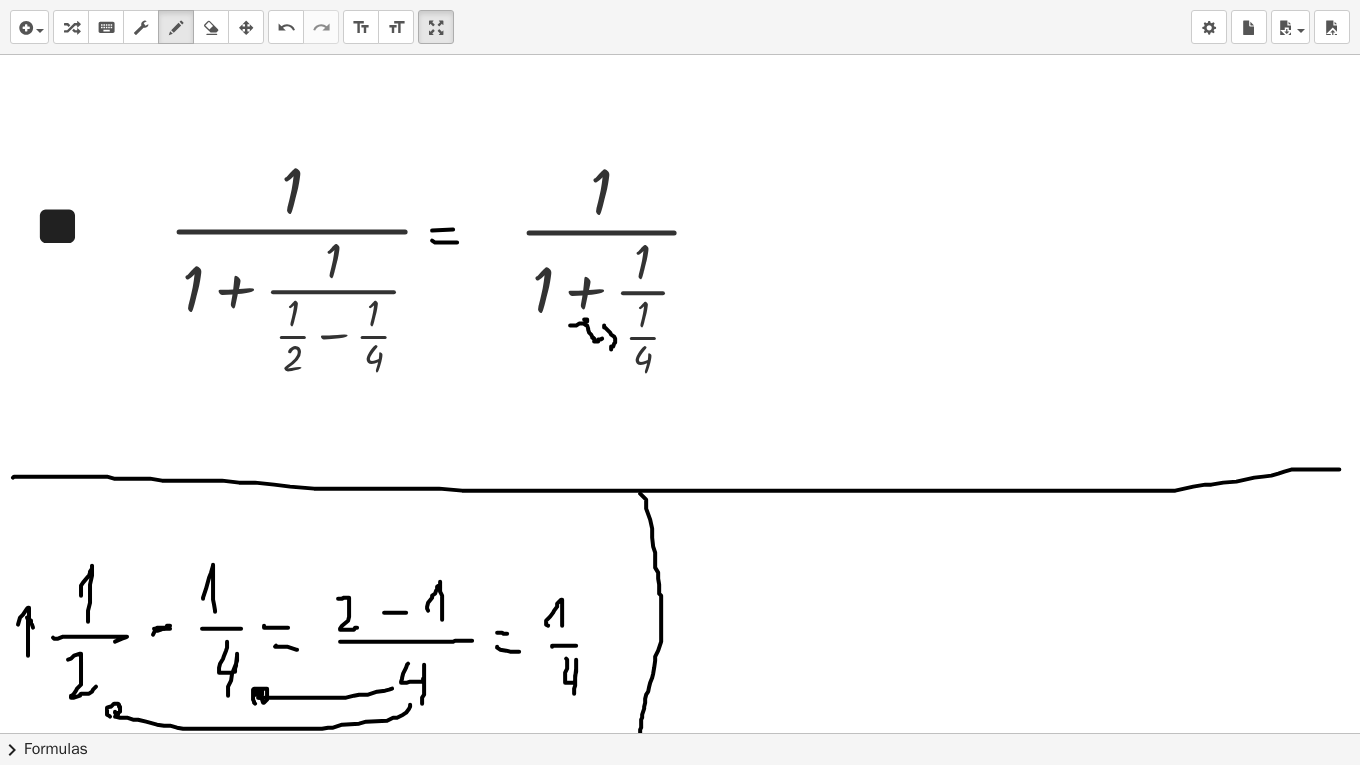 drag, startPoint x: 584, startPoint y: 318, endPoint x: 565, endPoint y: 324, distance: 19.924858 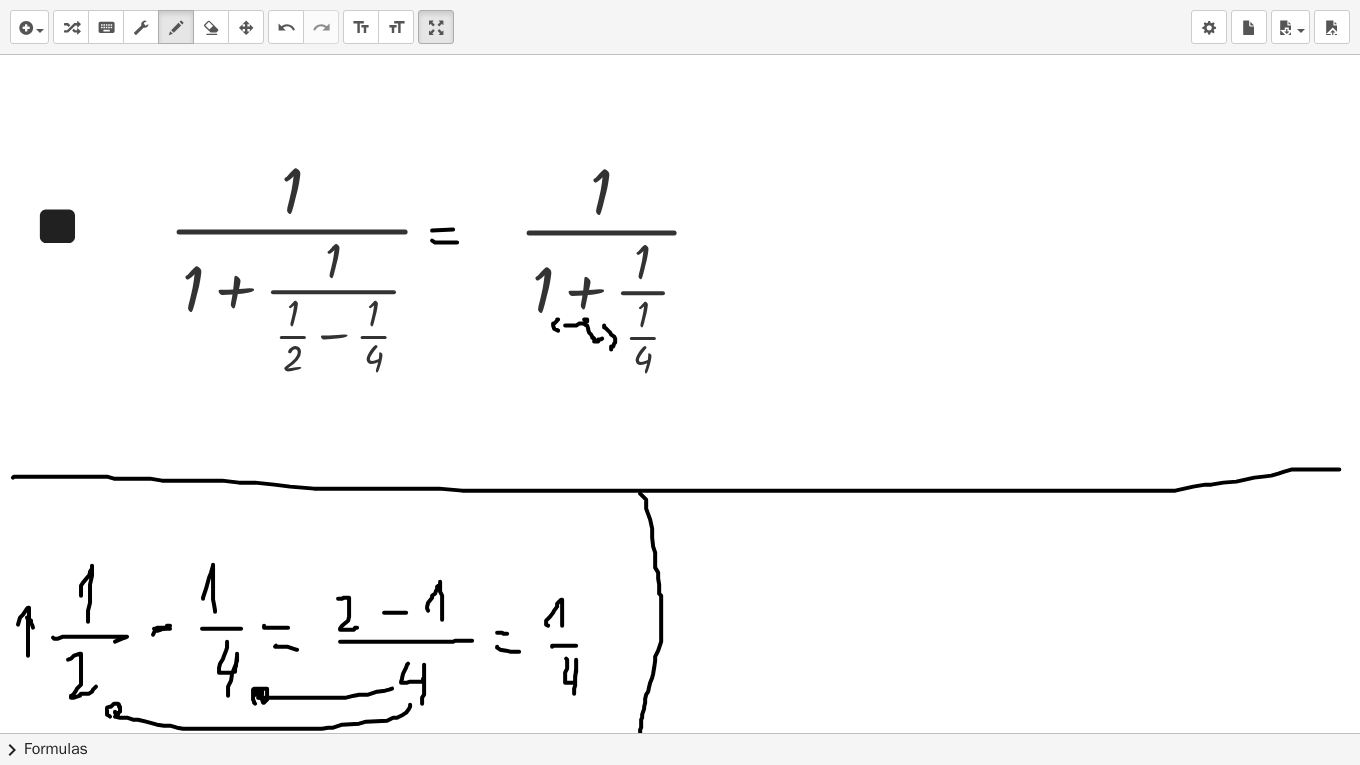 drag, startPoint x: 558, startPoint y: 318, endPoint x: 563, endPoint y: 333, distance: 15.811388 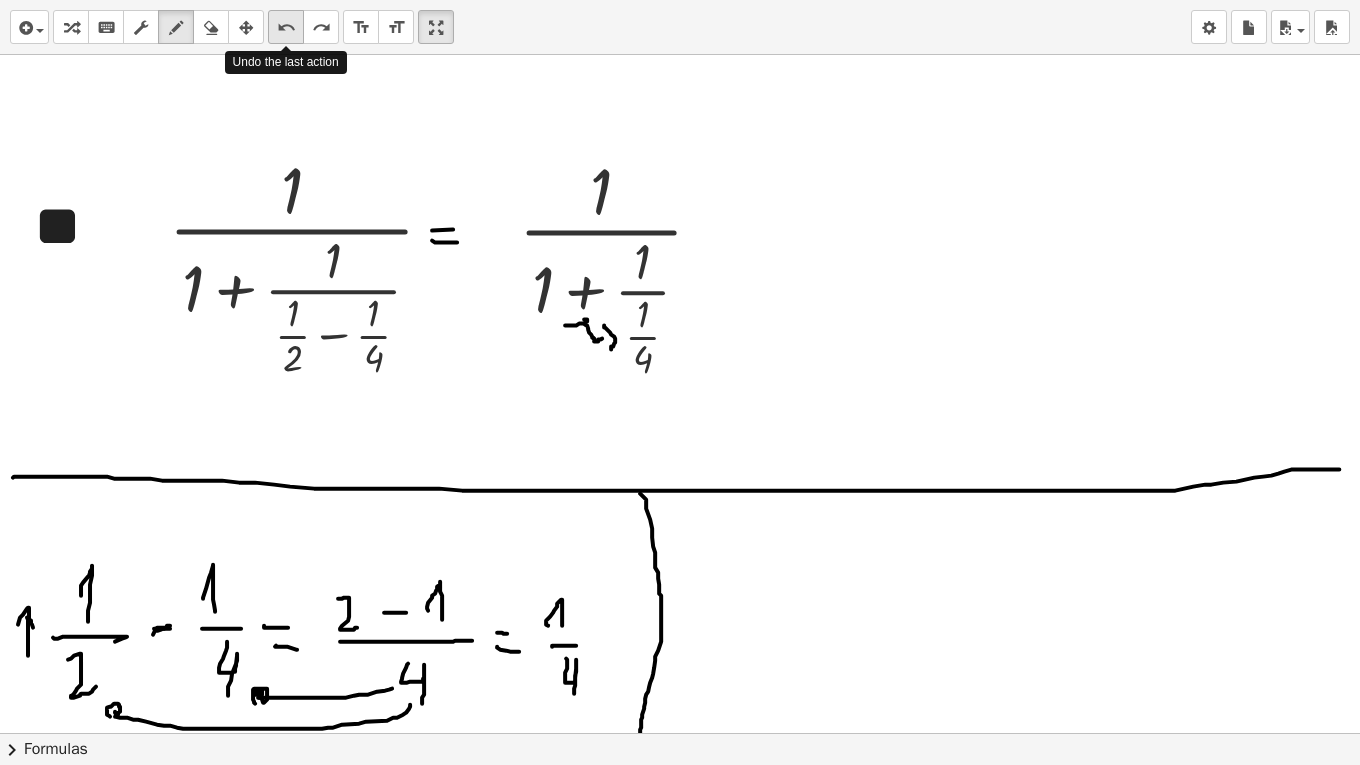 click on "undo" at bounding box center [286, 28] 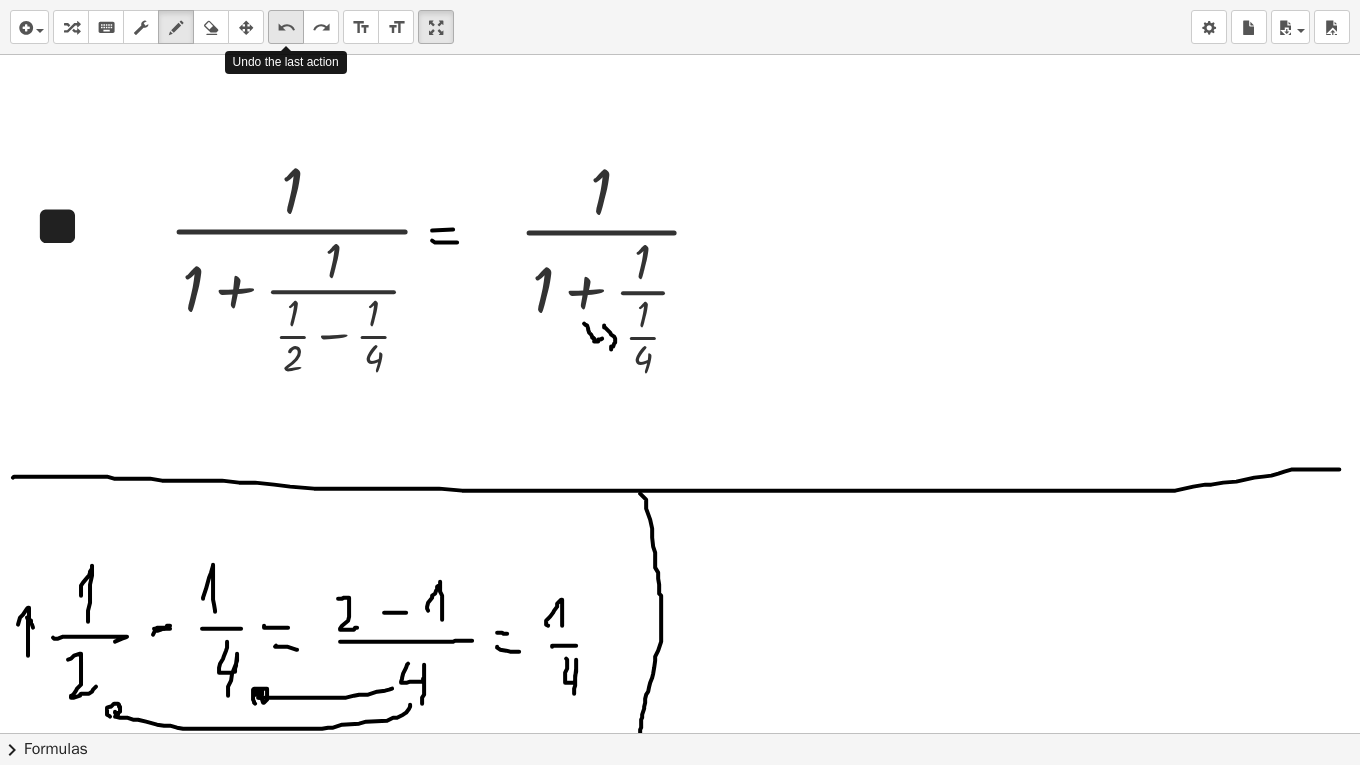 click on "undo" at bounding box center [286, 28] 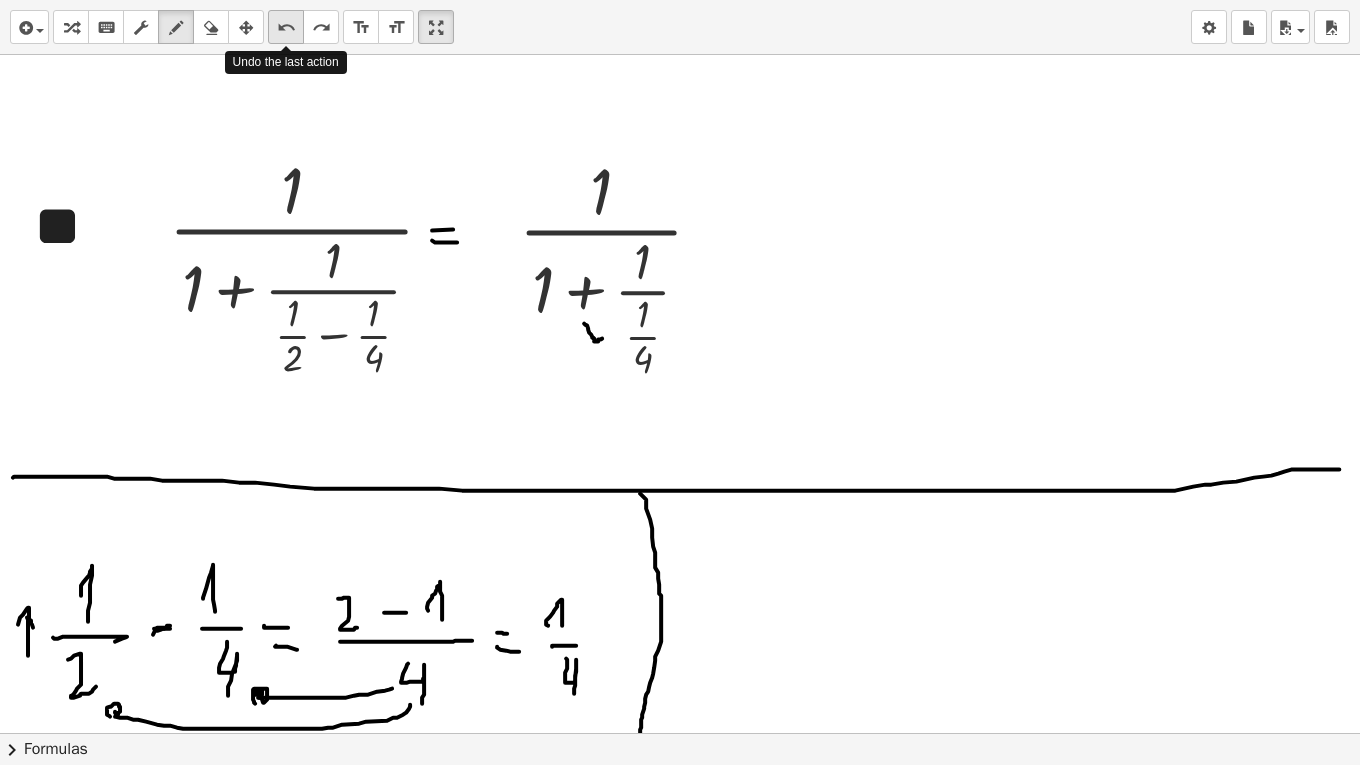 click on "undo" at bounding box center (286, 28) 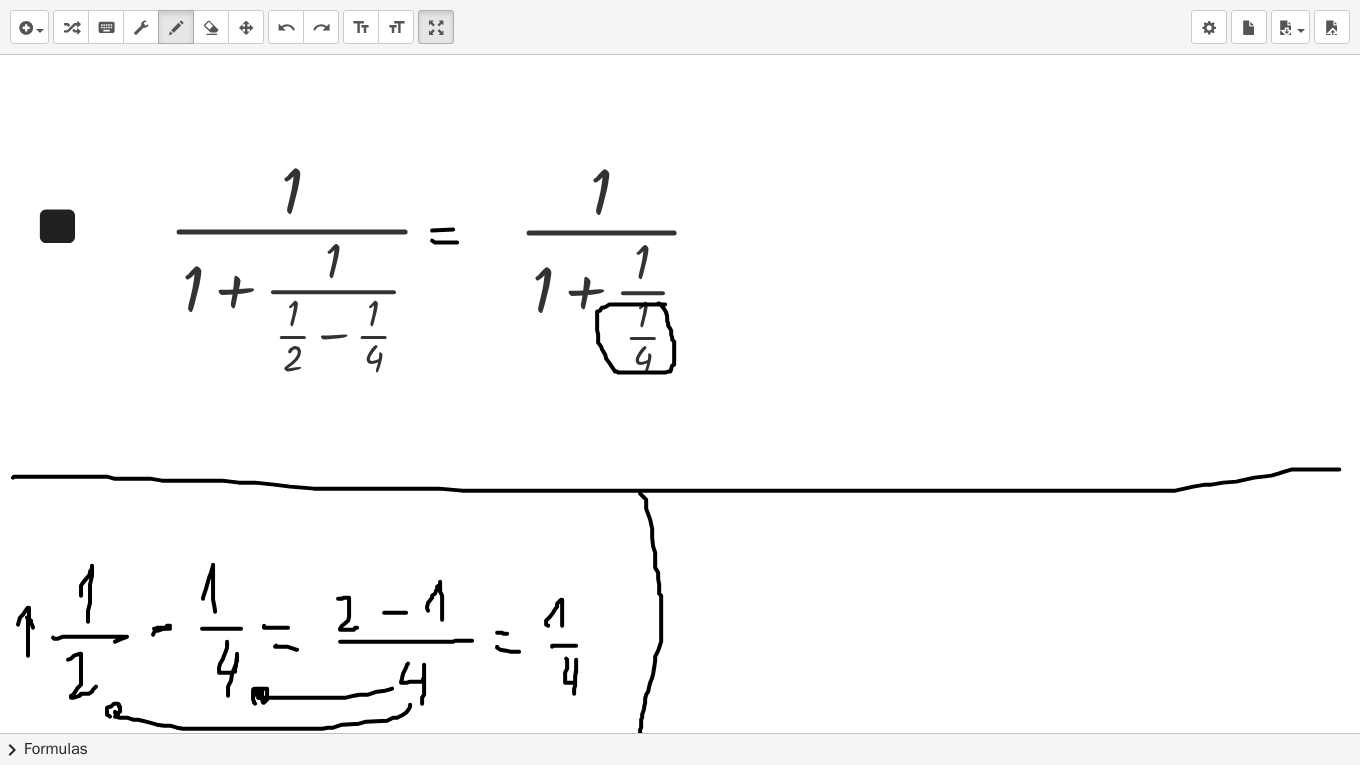 click at bounding box center [680, 605] 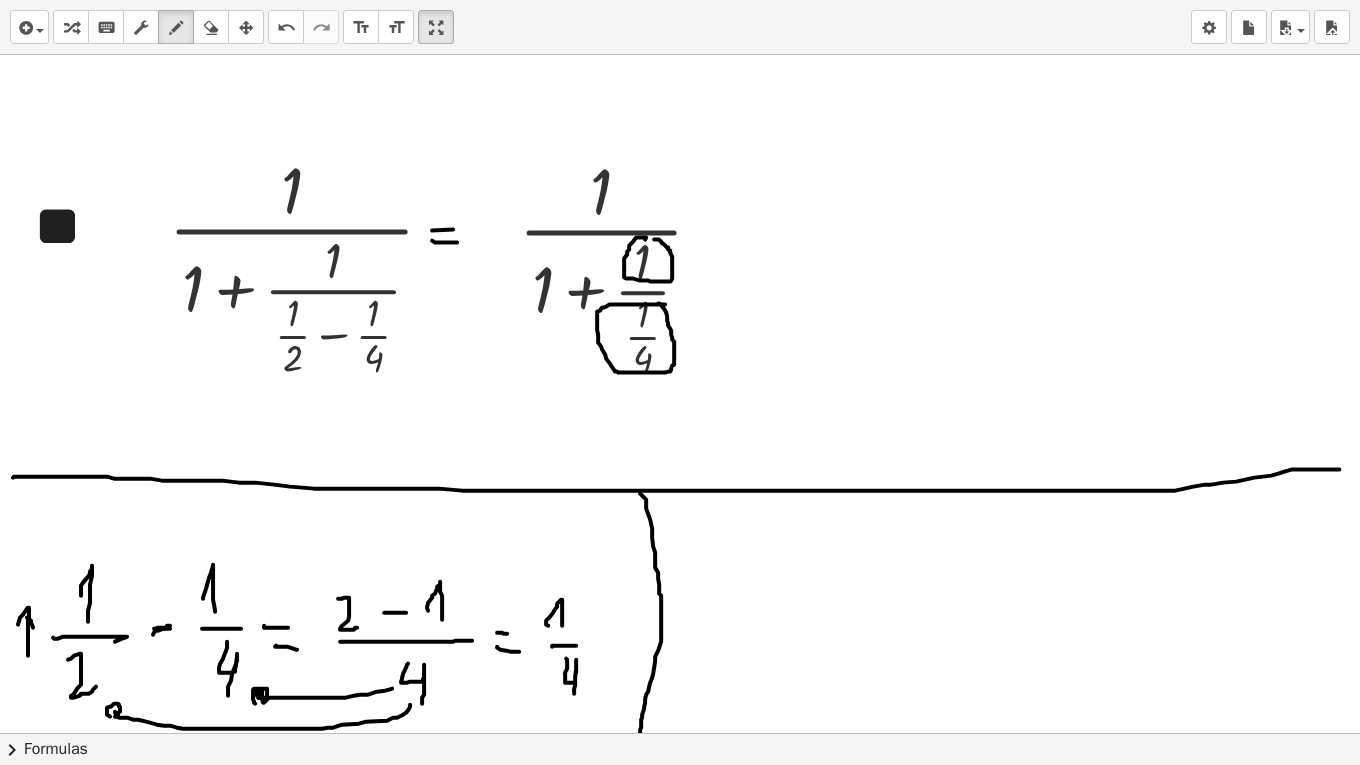 click at bounding box center (680, 605) 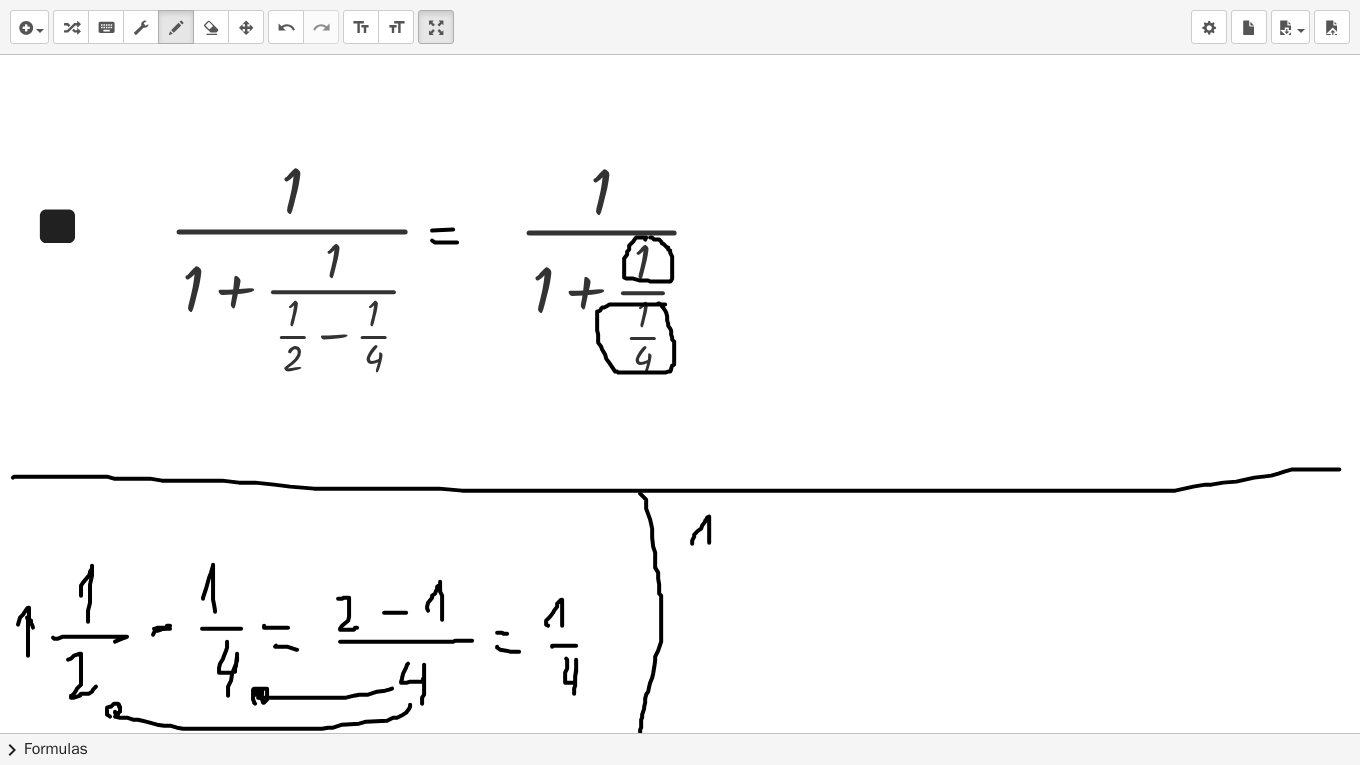 drag, startPoint x: 692, startPoint y: 542, endPoint x: 709, endPoint y: 546, distance: 17.464249 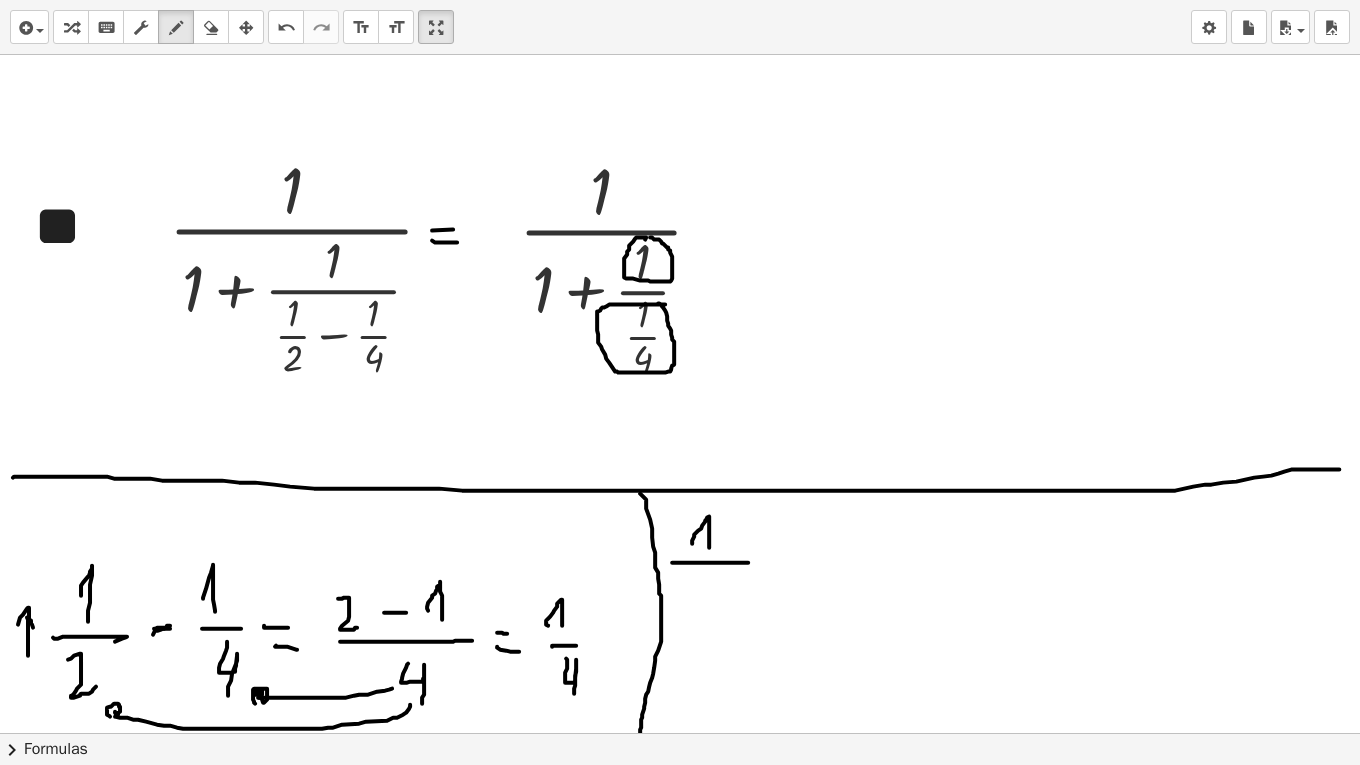 drag, startPoint x: 672, startPoint y: 561, endPoint x: 748, endPoint y: 561, distance: 76 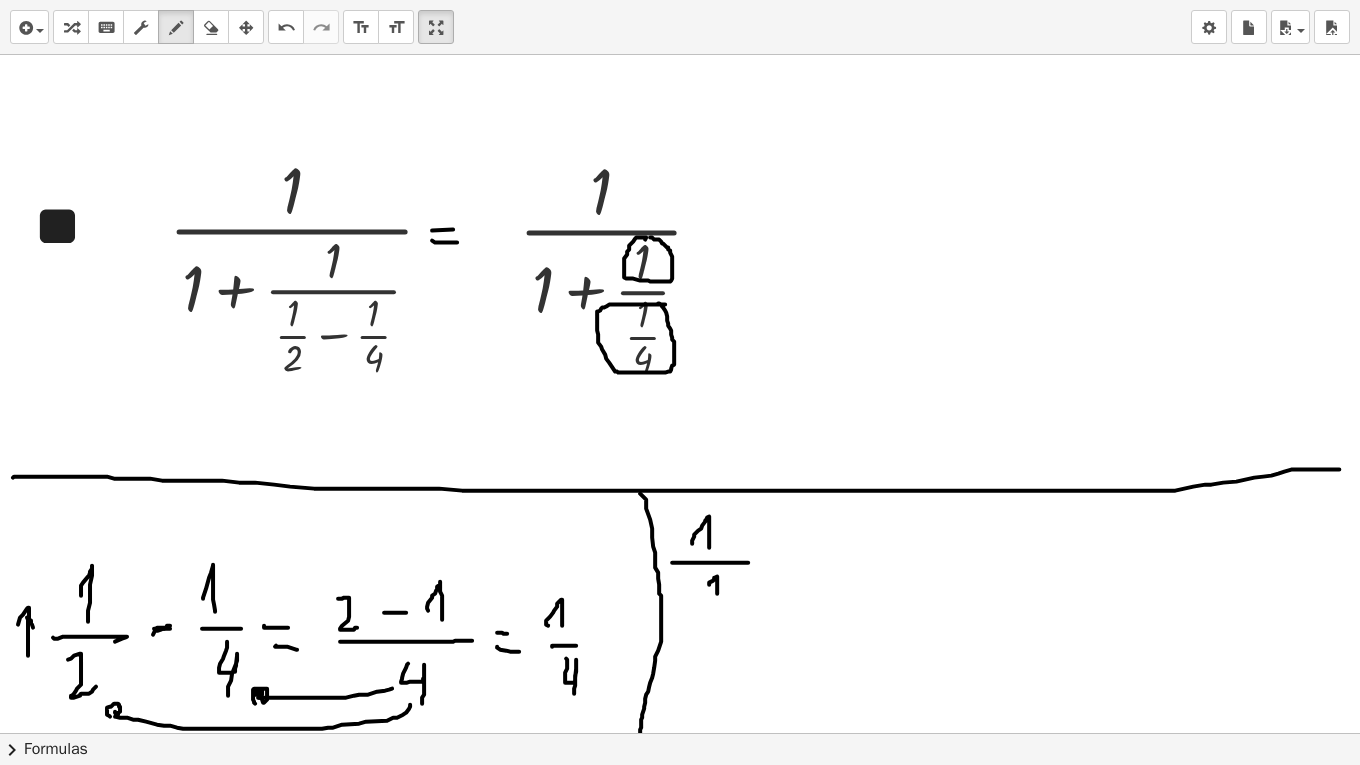 drag, startPoint x: 709, startPoint y: 583, endPoint x: 715, endPoint y: 597, distance: 15.231546 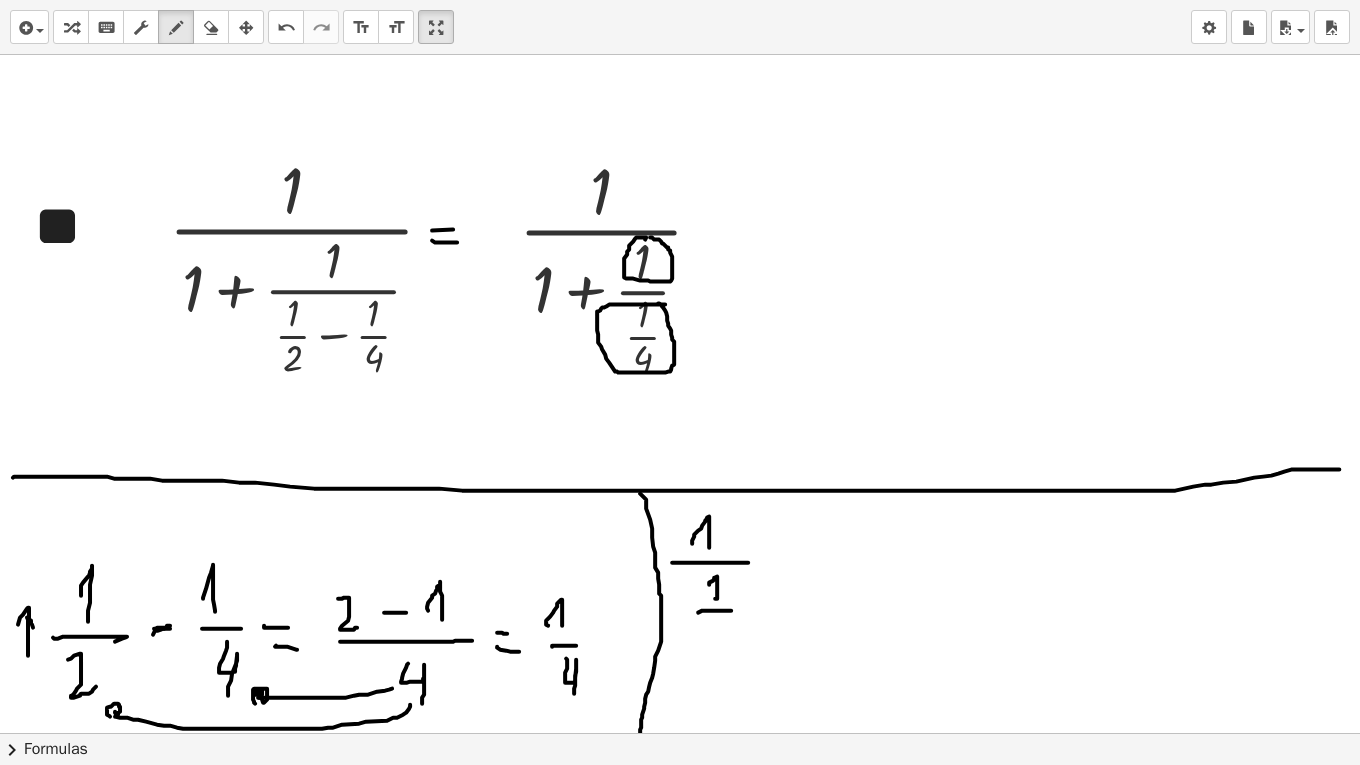 click at bounding box center [680, 605] 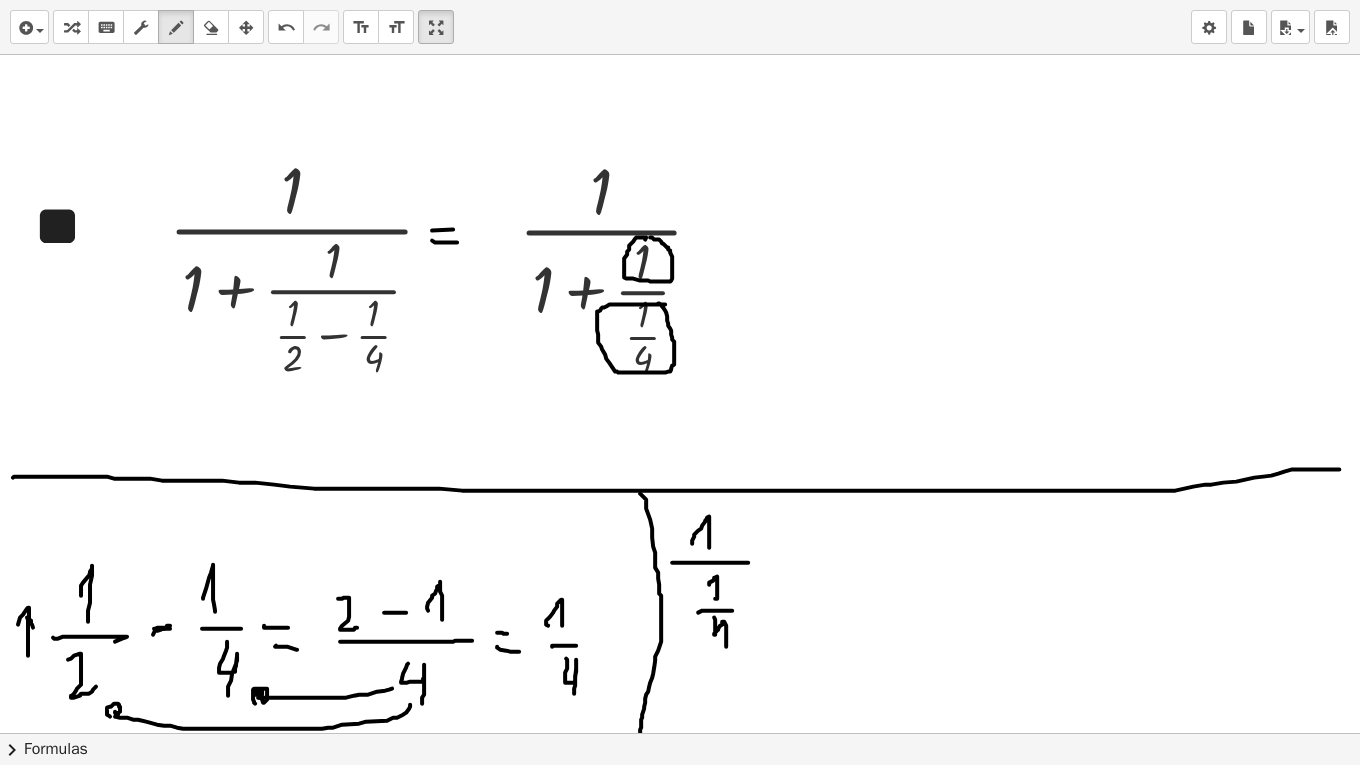drag, startPoint x: 714, startPoint y: 616, endPoint x: 726, endPoint y: 645, distance: 31.38471 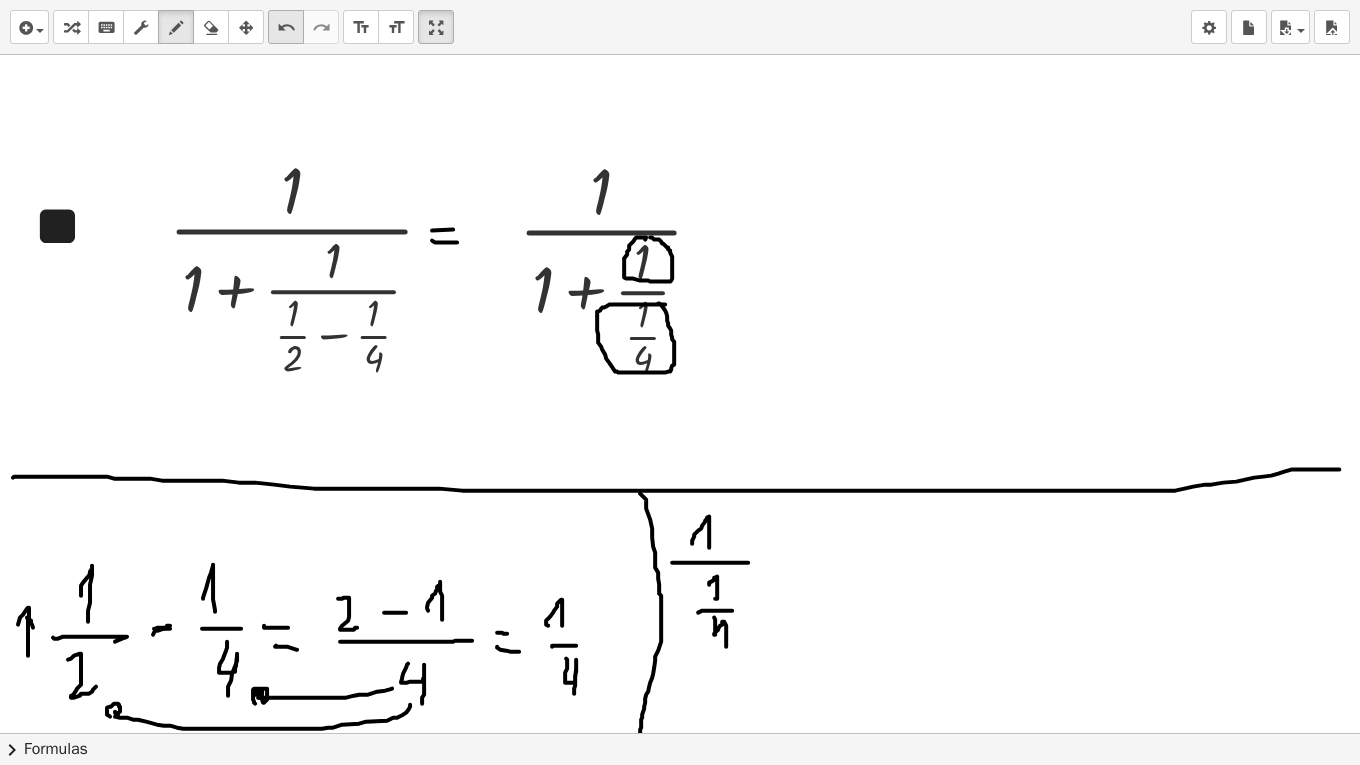 click on "undo" at bounding box center [286, 28] 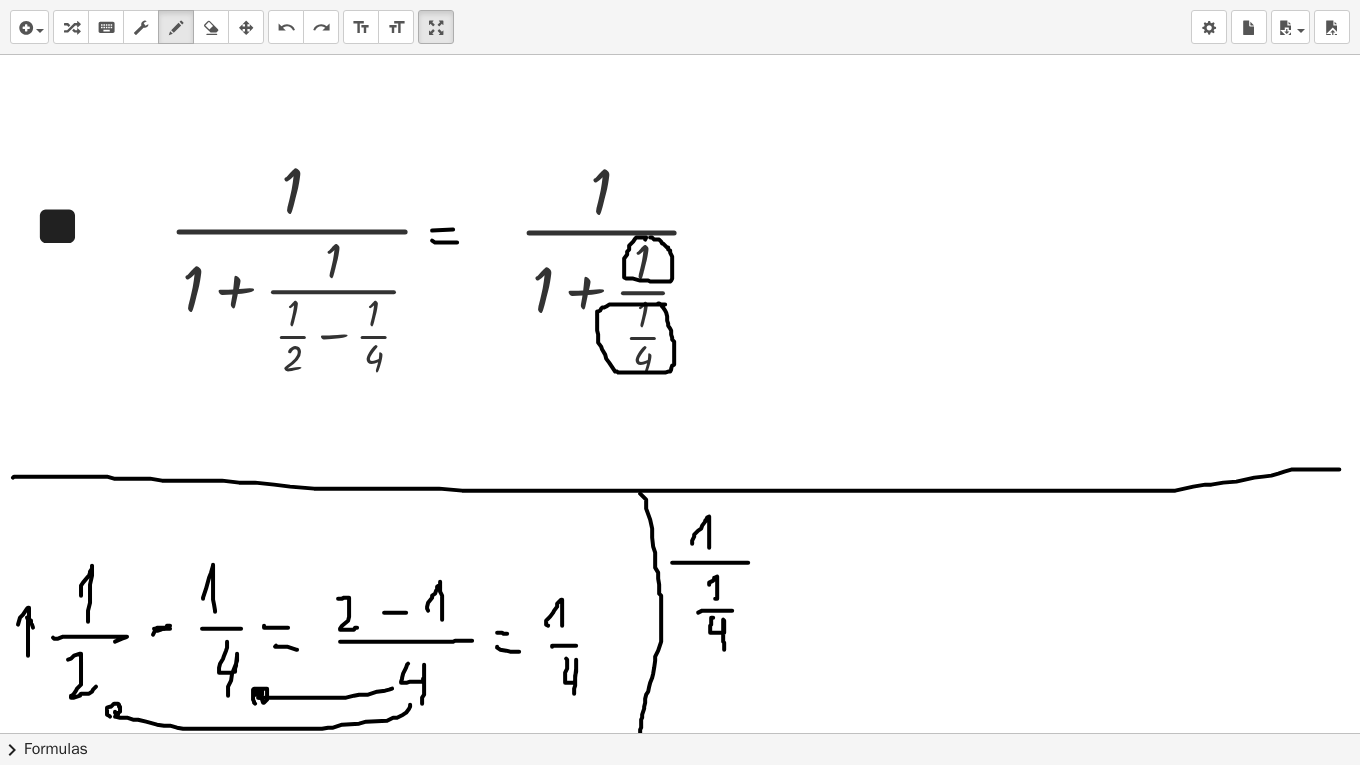 drag, startPoint x: 713, startPoint y: 616, endPoint x: 724, endPoint y: 648, distance: 33.83785 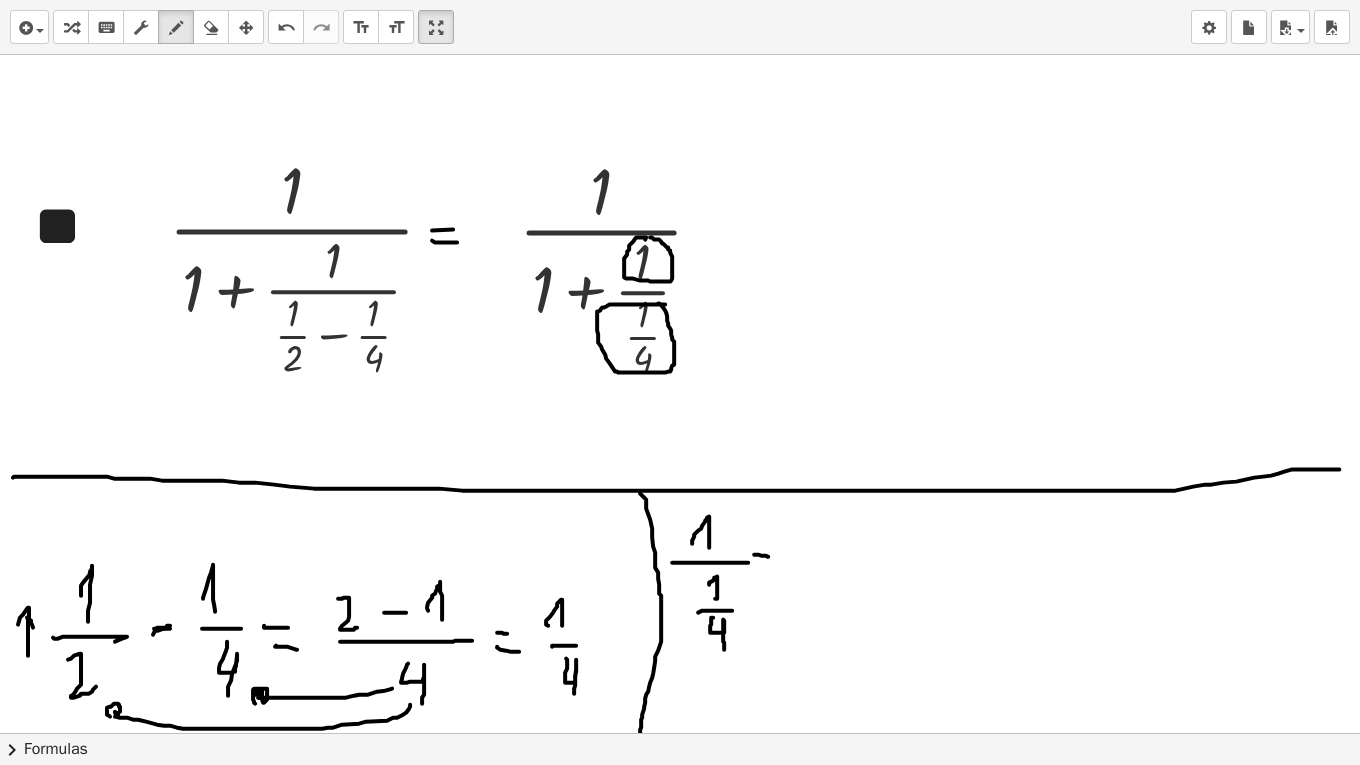 drag, startPoint x: 754, startPoint y: 553, endPoint x: 780, endPoint y: 555, distance: 26.076809 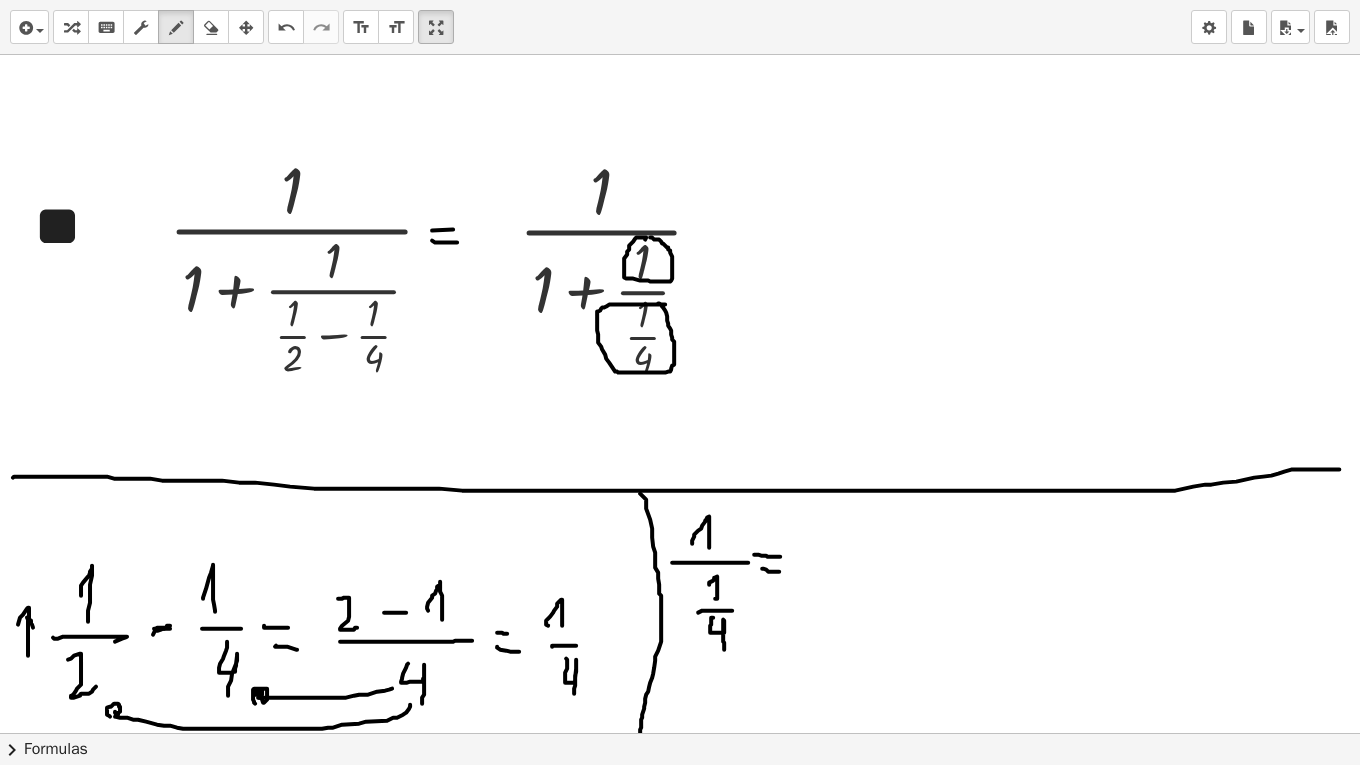 drag, startPoint x: 762, startPoint y: 567, endPoint x: 780, endPoint y: 570, distance: 18.248287 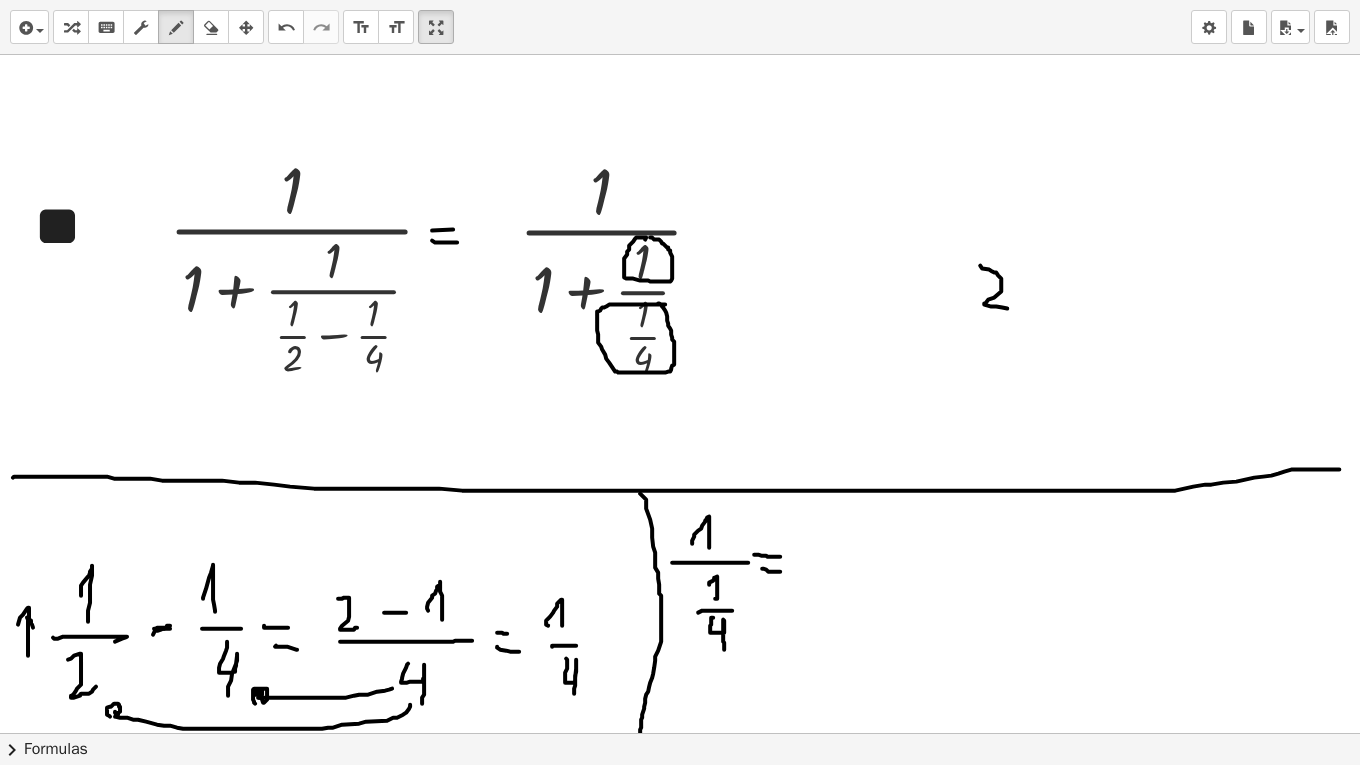 drag, startPoint x: 980, startPoint y: 264, endPoint x: 991, endPoint y: 319, distance: 56.089214 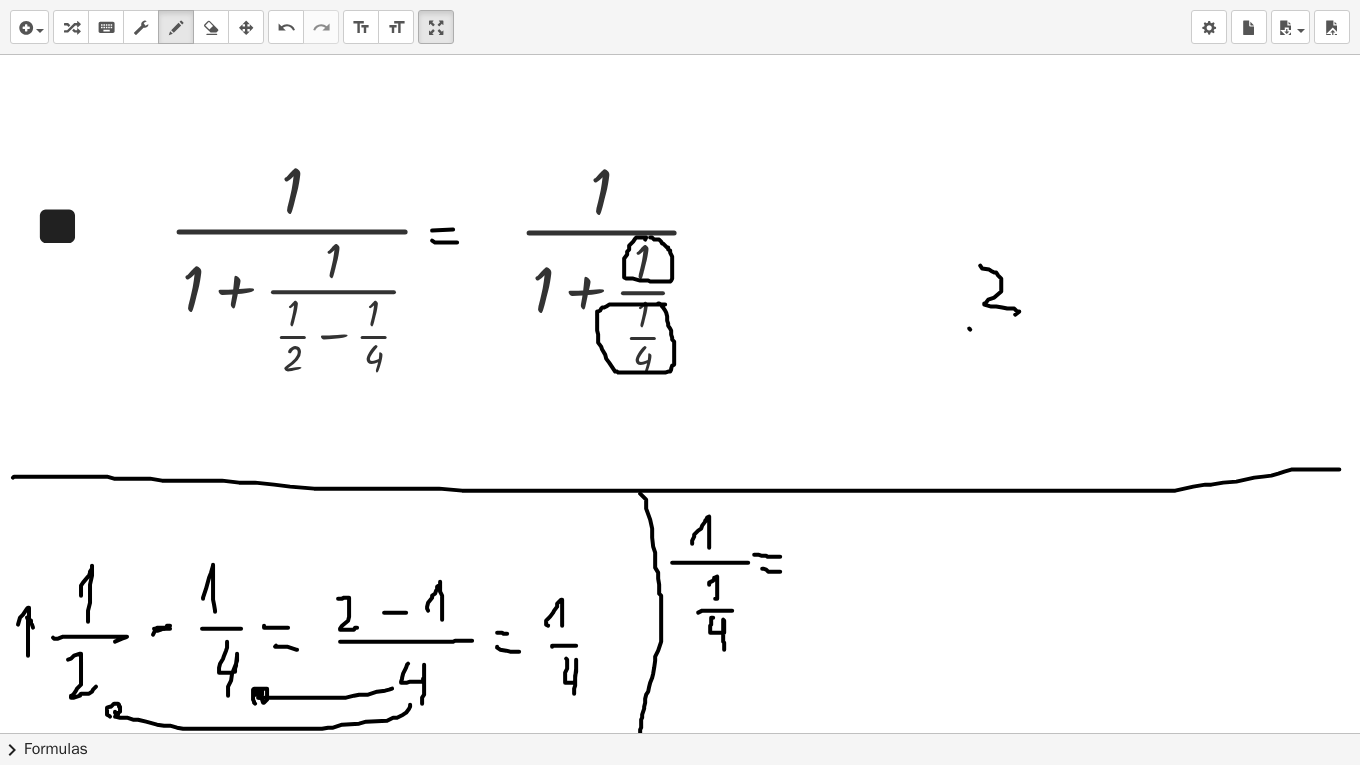 drag, startPoint x: 970, startPoint y: 328, endPoint x: 1013, endPoint y: 333, distance: 43.289722 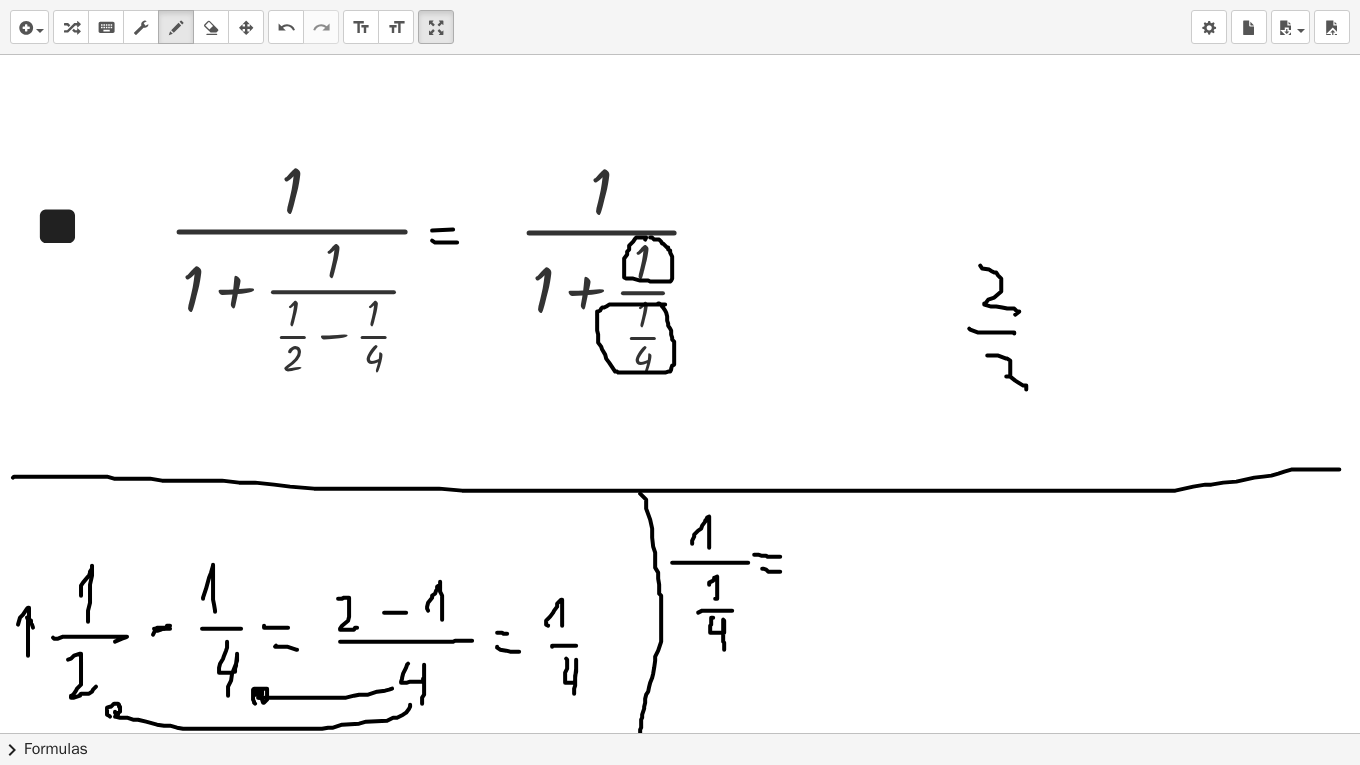 drag, startPoint x: 987, startPoint y: 354, endPoint x: 974, endPoint y: 390, distance: 38.27532 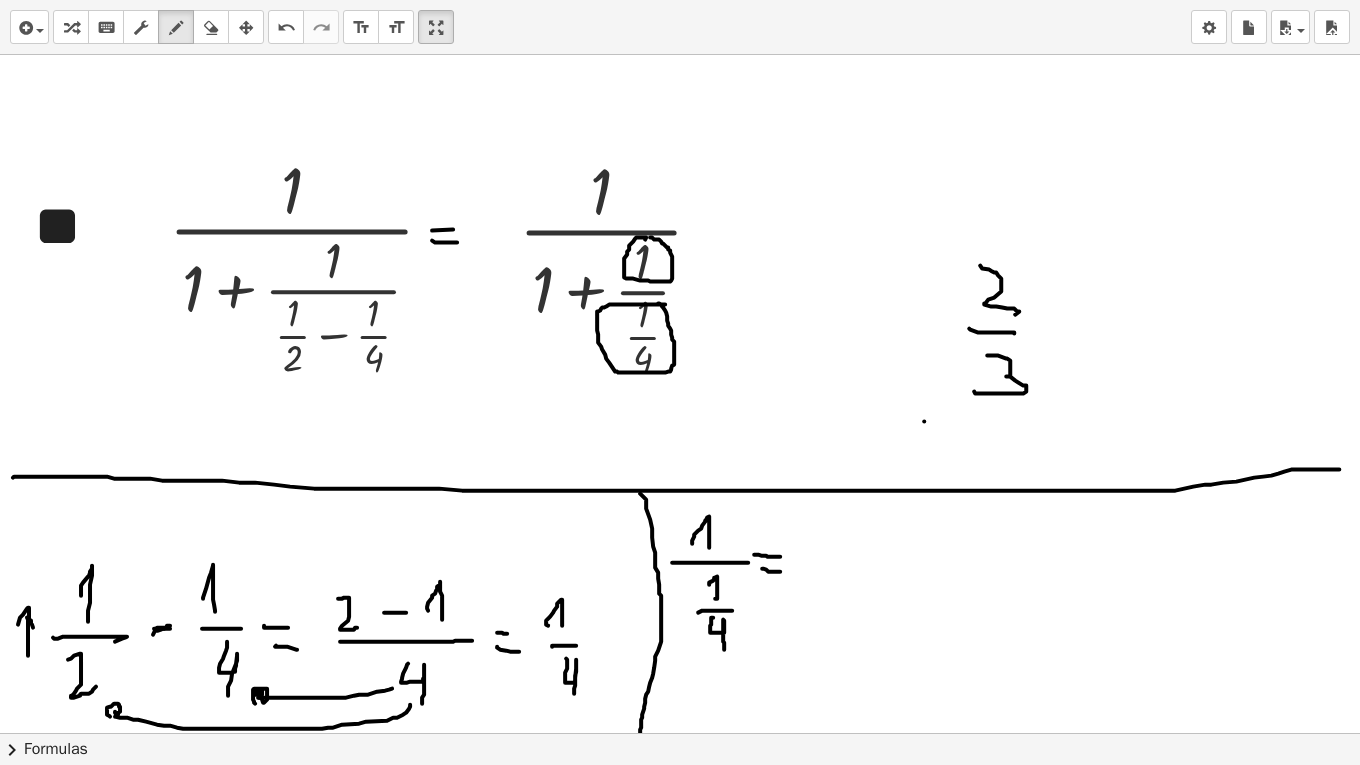 drag, startPoint x: 924, startPoint y: 420, endPoint x: 1149, endPoint y: 420, distance: 225 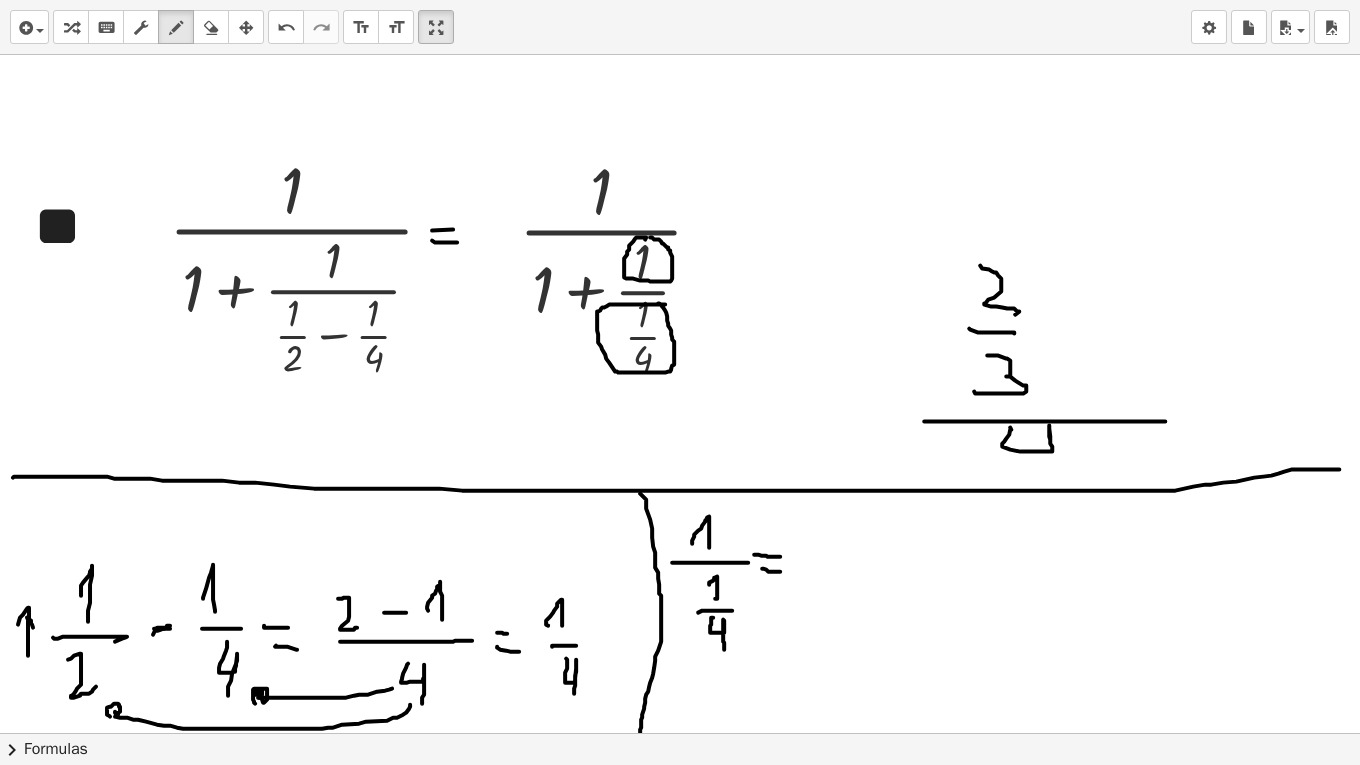 drag, startPoint x: 1010, startPoint y: 426, endPoint x: 1024, endPoint y: 454, distance: 31.304953 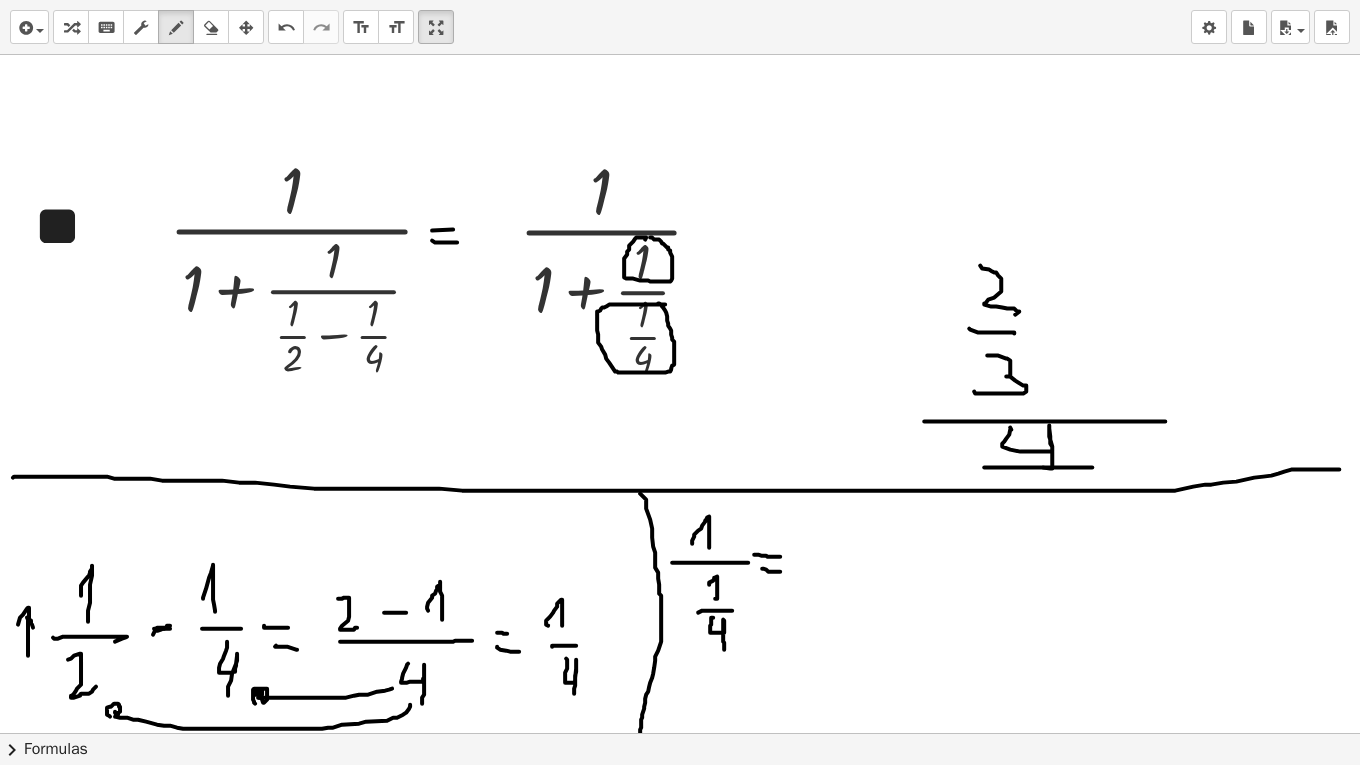 drag, startPoint x: 984, startPoint y: 466, endPoint x: 1046, endPoint y: 483, distance: 64.288414 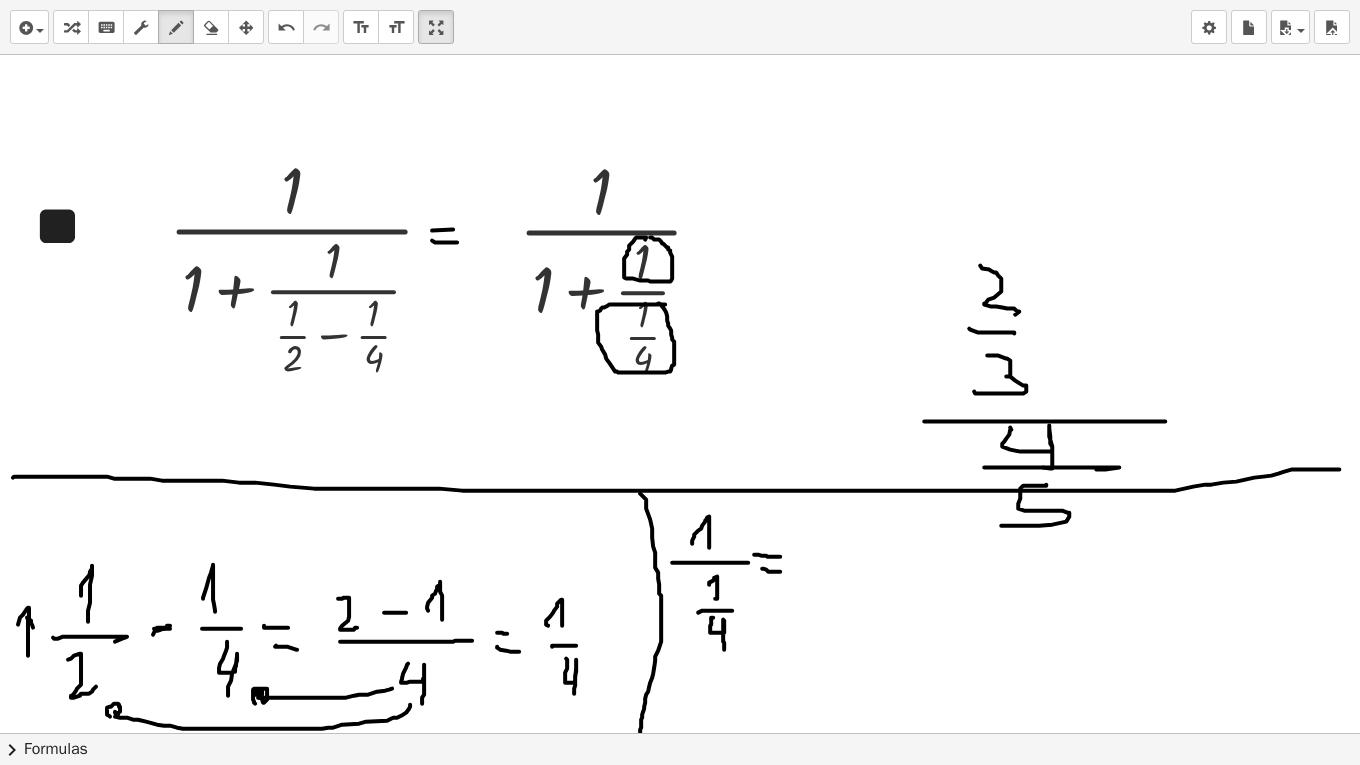 drag, startPoint x: 1046, startPoint y: 483, endPoint x: 1067, endPoint y: 480, distance: 21.213203 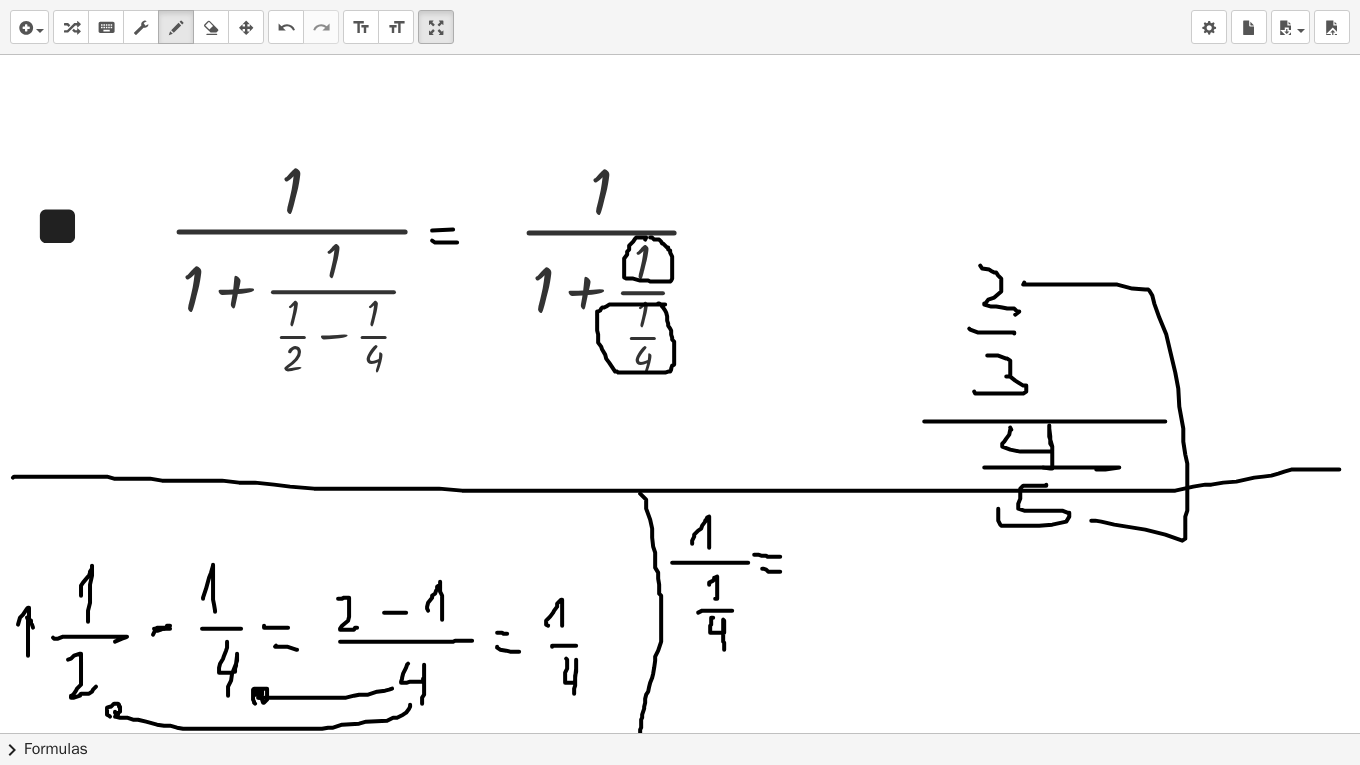 drag, startPoint x: 1024, startPoint y: 281, endPoint x: 1088, endPoint y: 506, distance: 233.9252 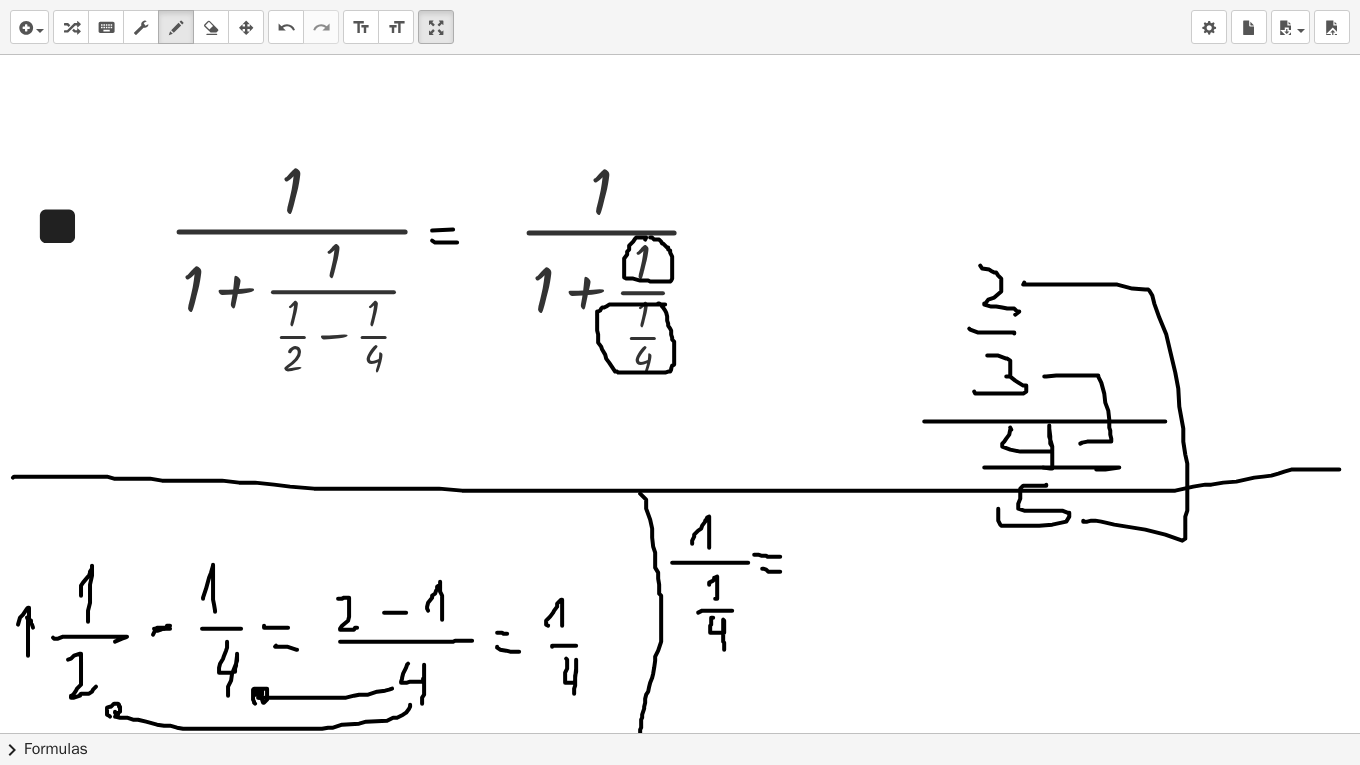drag, startPoint x: 1044, startPoint y: 375, endPoint x: 1079, endPoint y: 444, distance: 77.36925 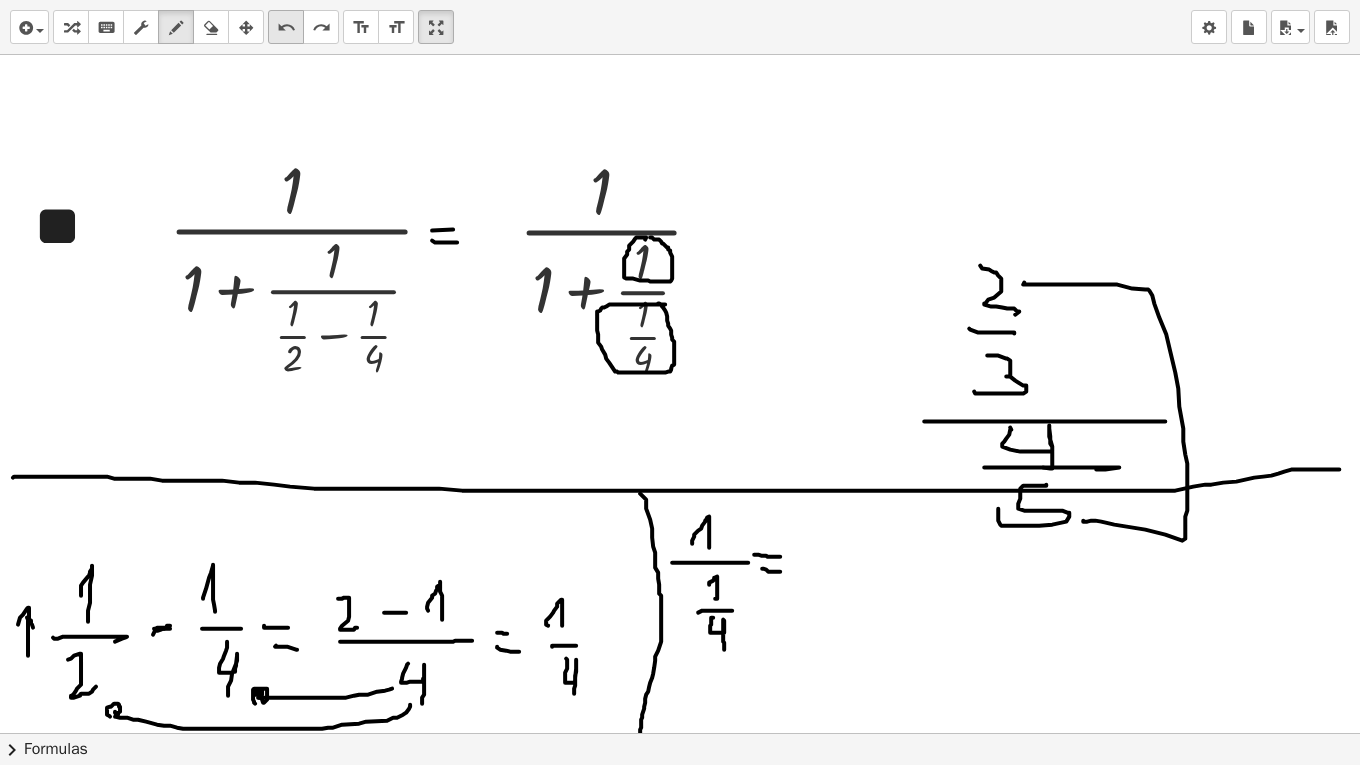 click on "undo" at bounding box center (286, 27) 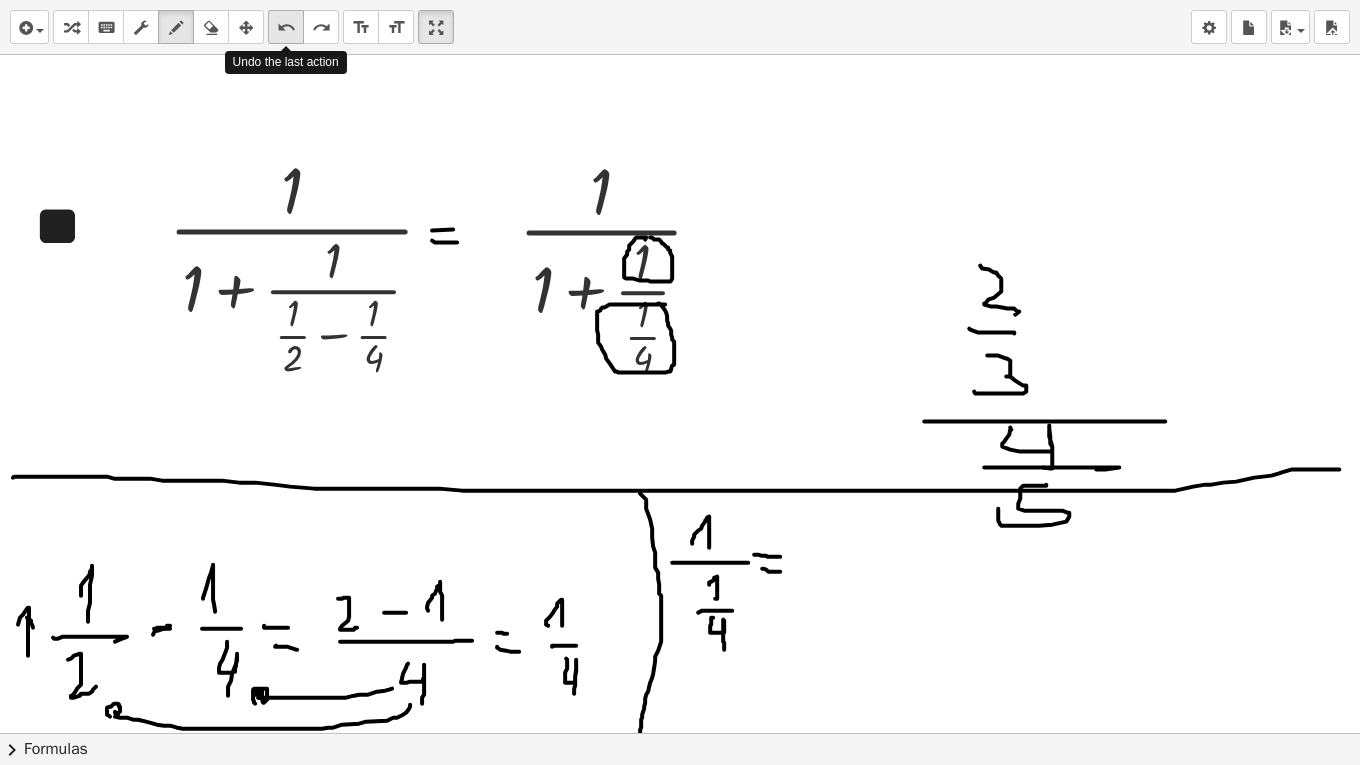 click on "undo" at bounding box center [286, 27] 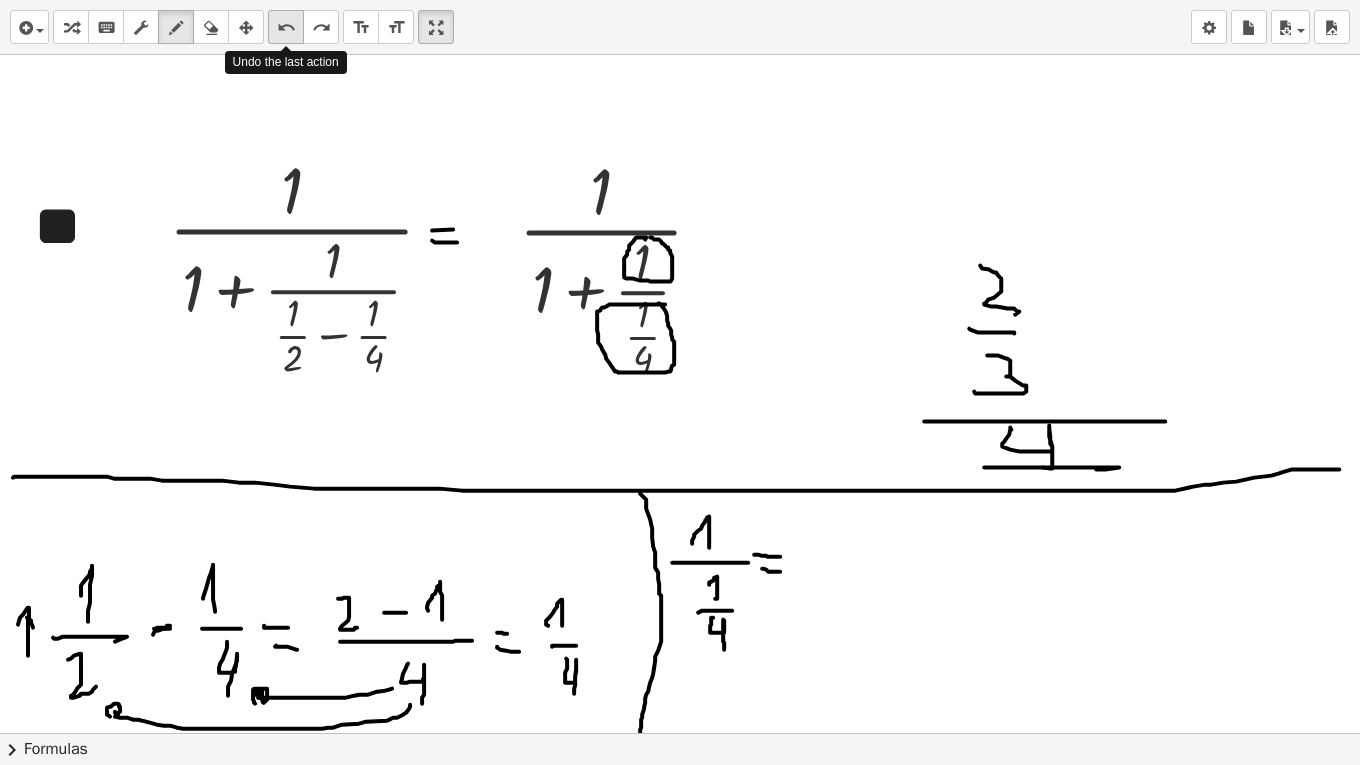 click on "undo" at bounding box center (286, 27) 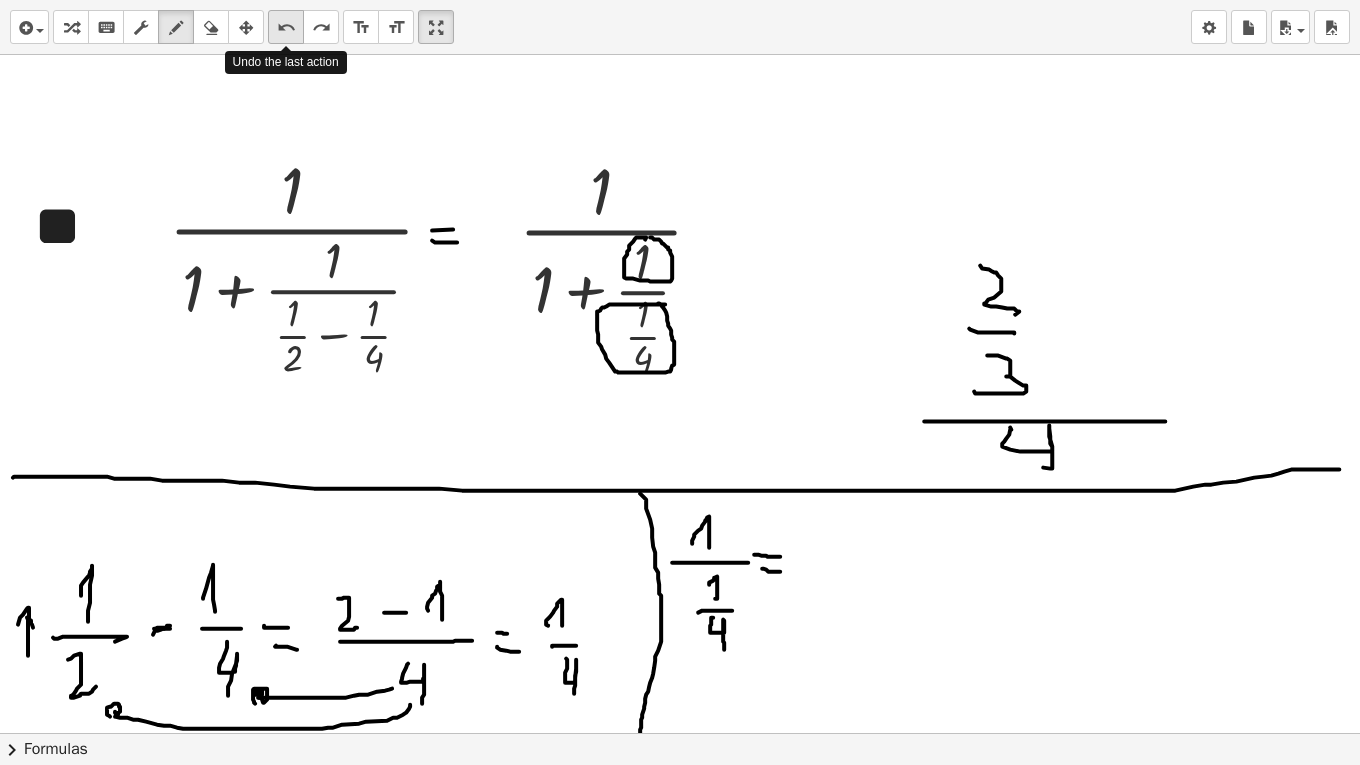 click on "undo" at bounding box center [286, 27] 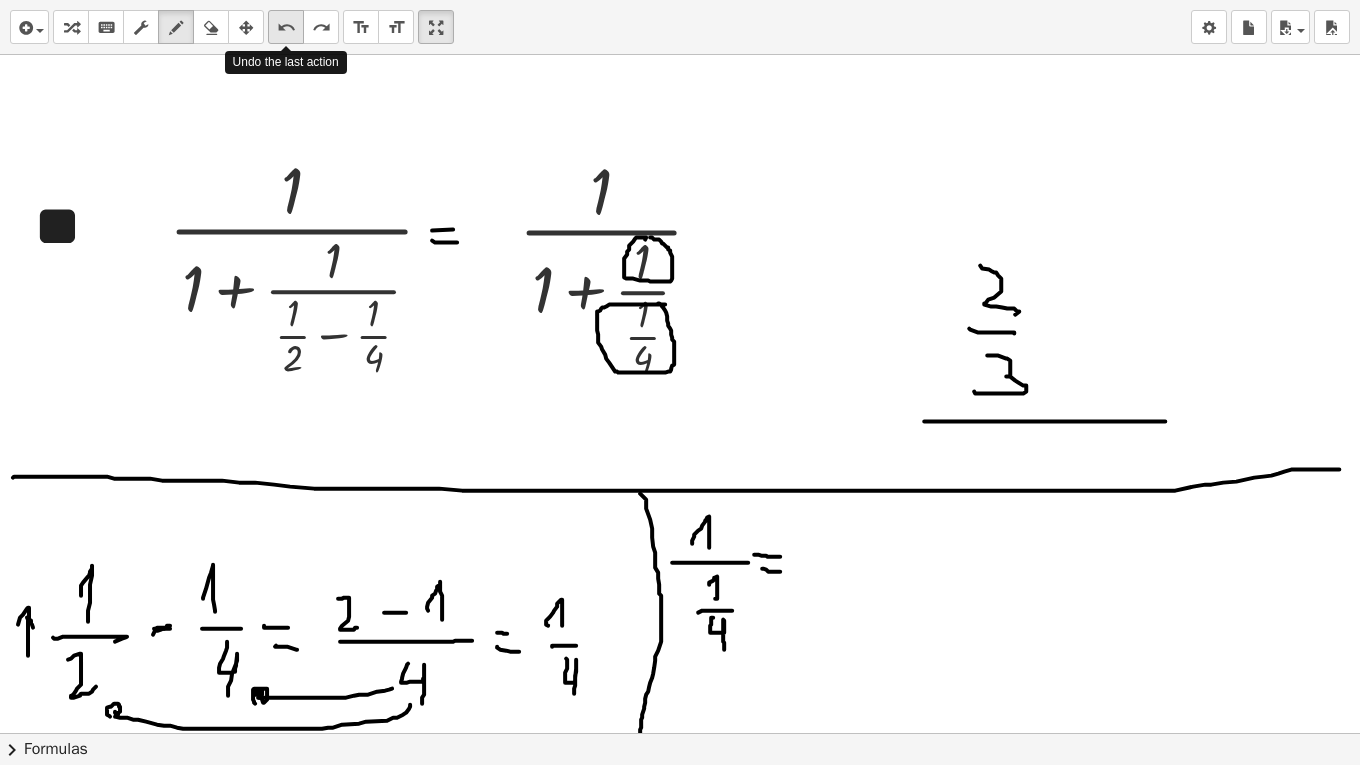 click on "undo" at bounding box center [286, 27] 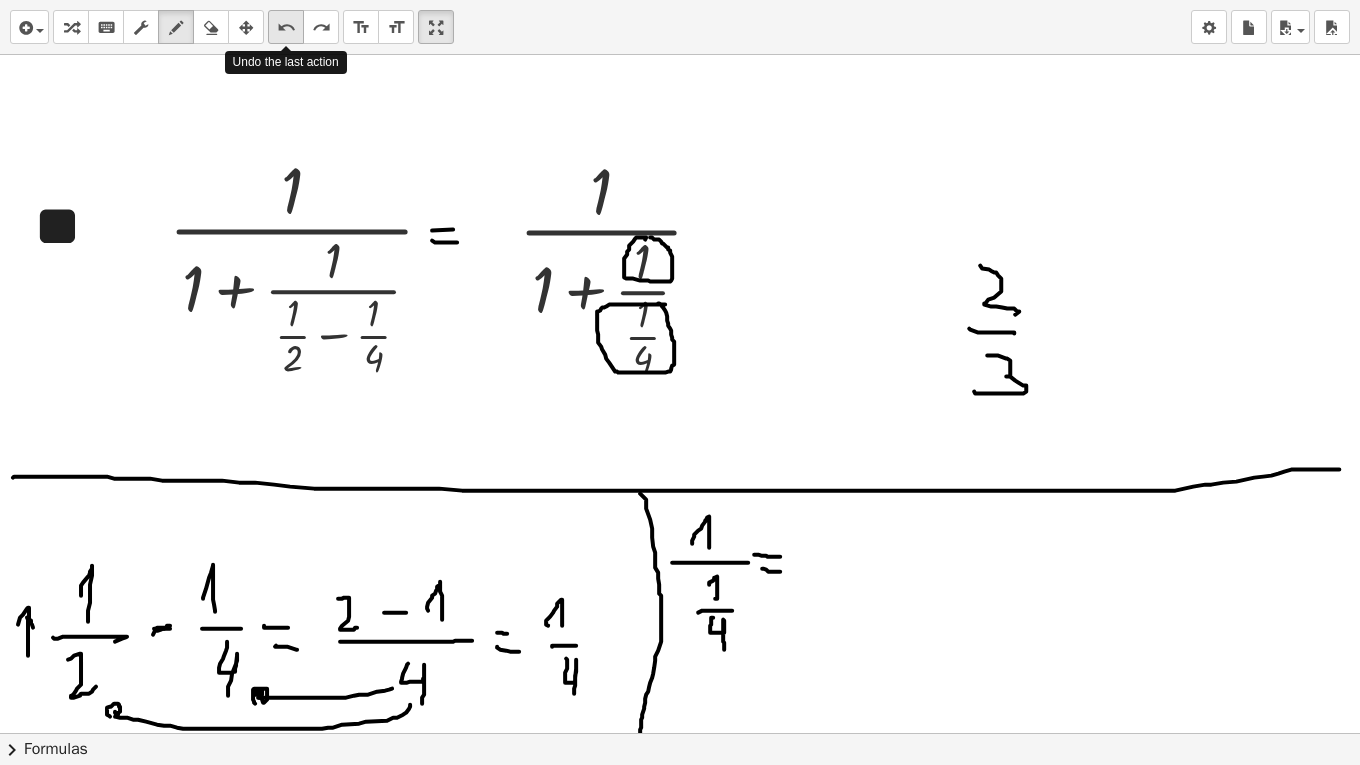 click on "undo" at bounding box center [286, 27] 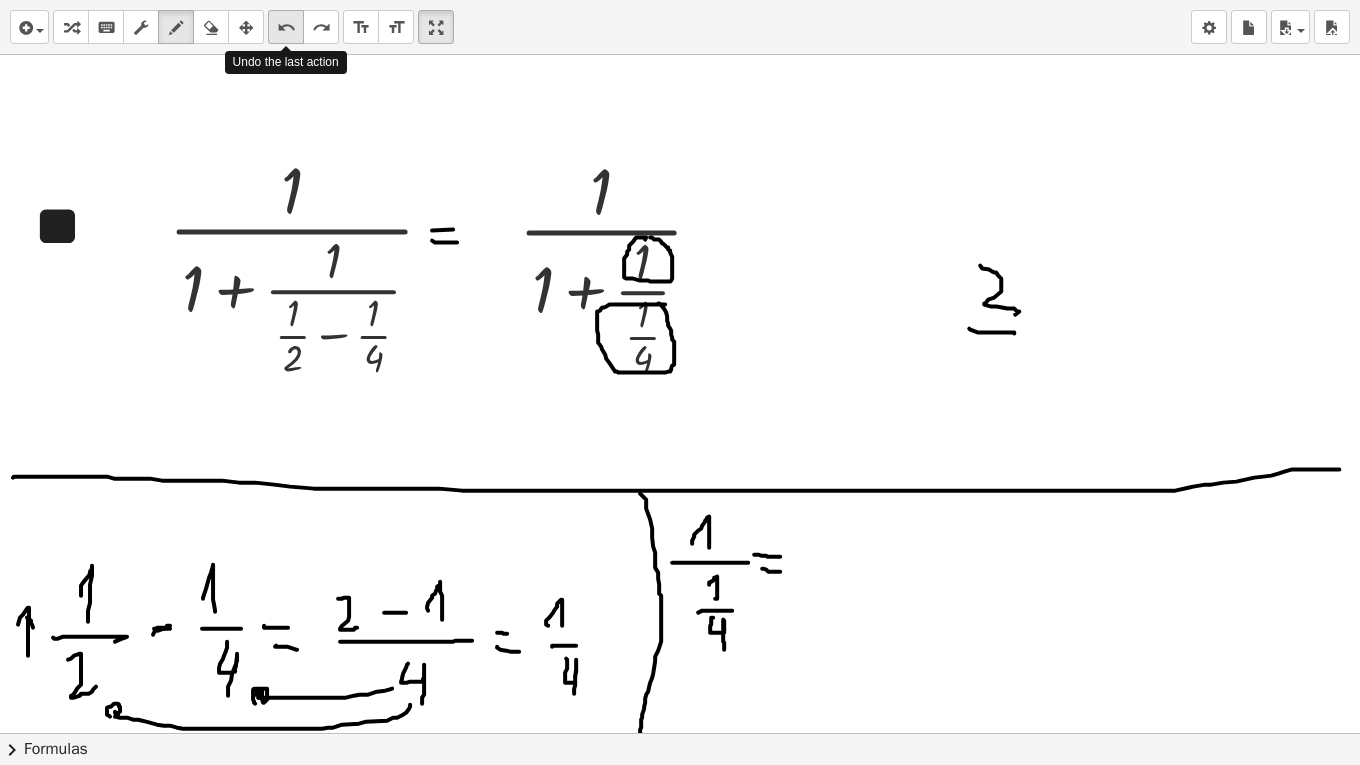 click on "undo" at bounding box center (286, 27) 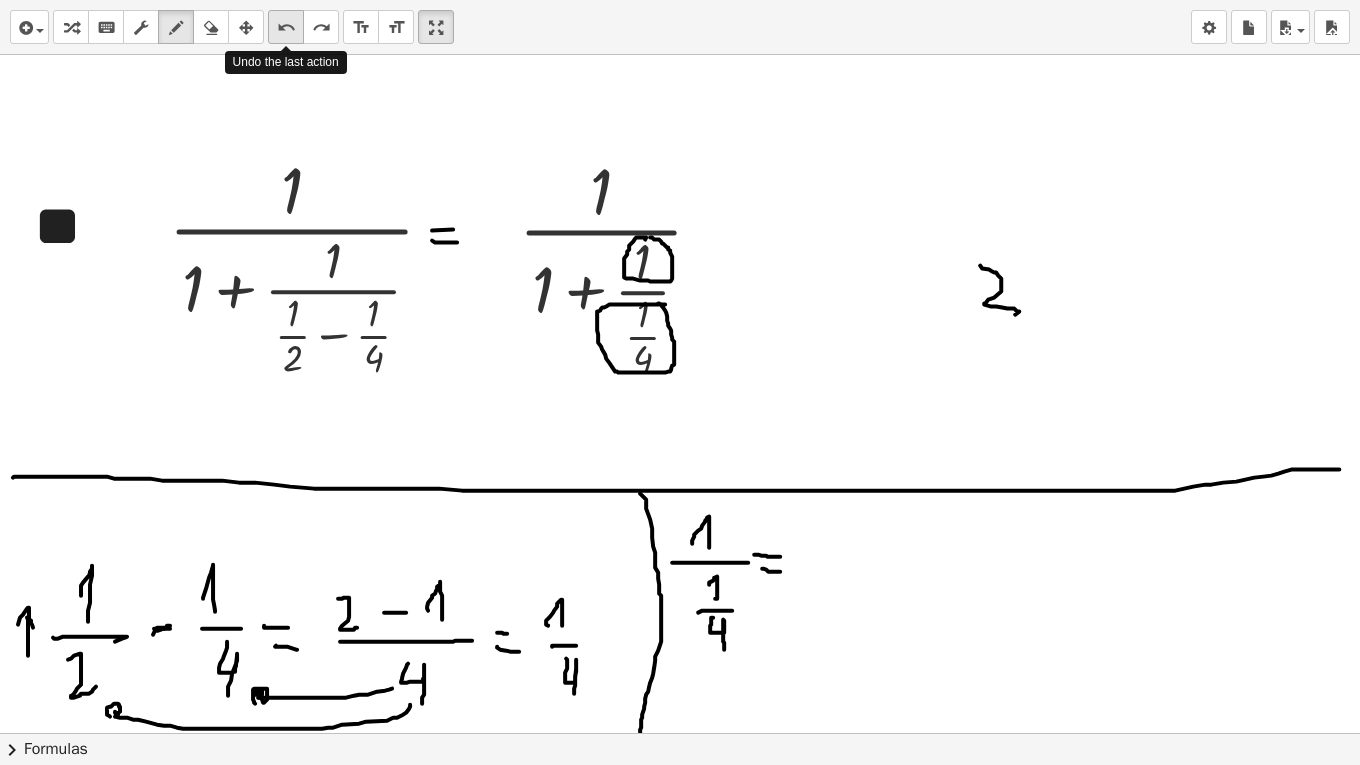 click on "undo" at bounding box center (286, 27) 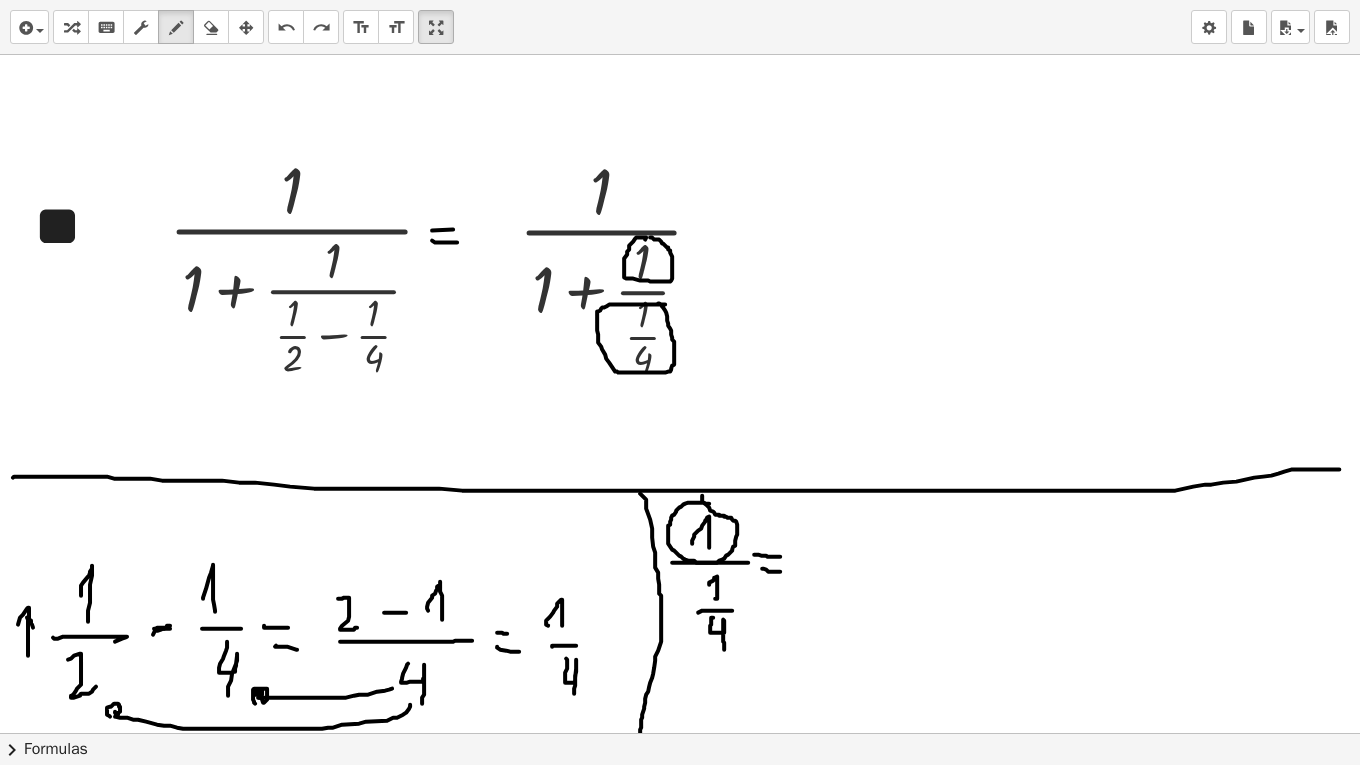 click at bounding box center [680, 605] 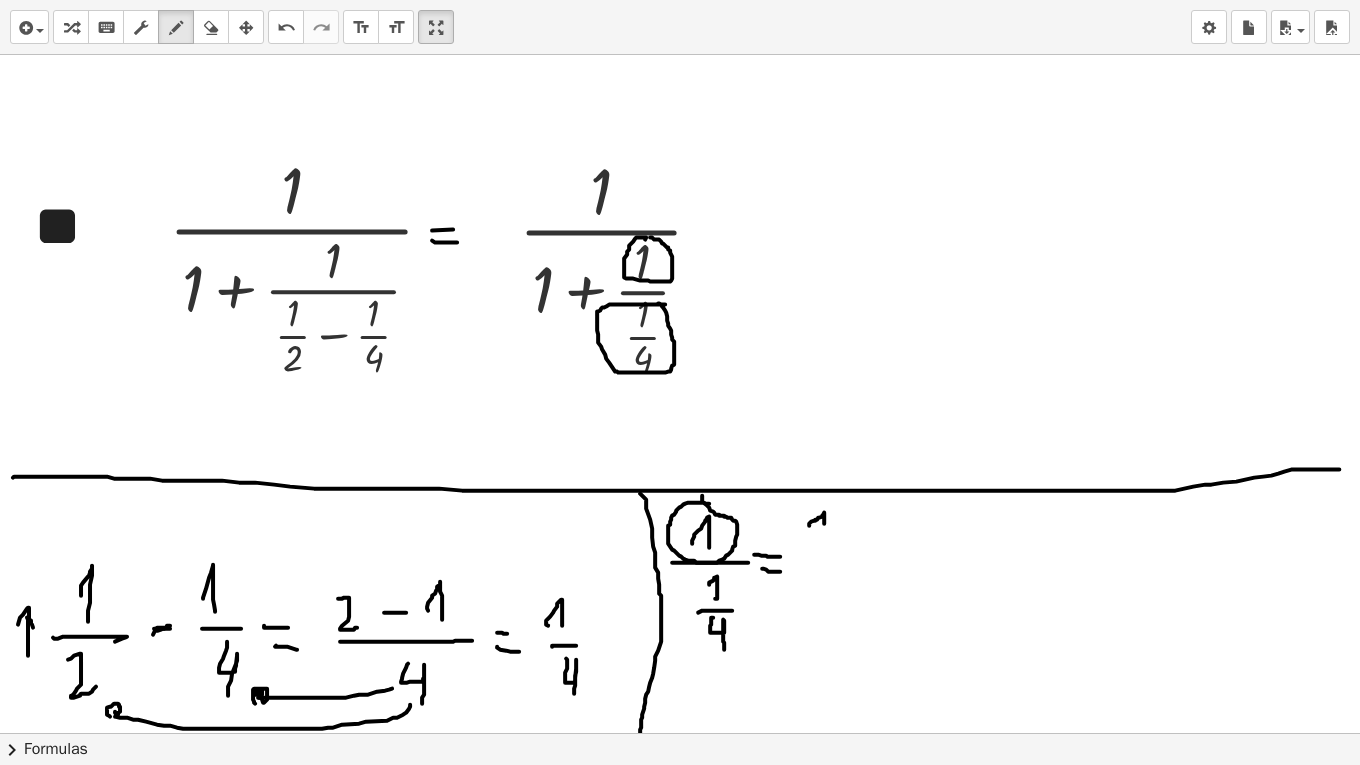 drag, startPoint x: 809, startPoint y: 524, endPoint x: 824, endPoint y: 522, distance: 15.132746 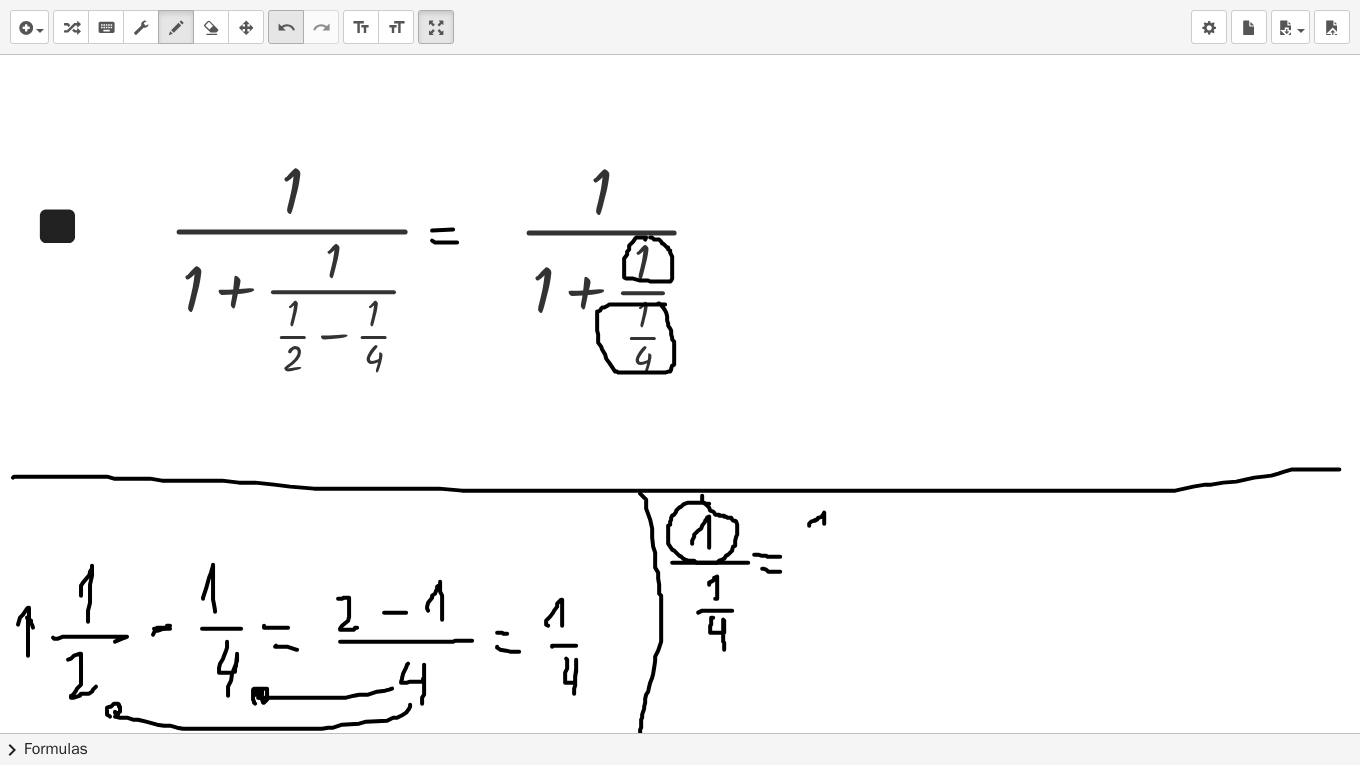 click on "undo" at bounding box center [286, 28] 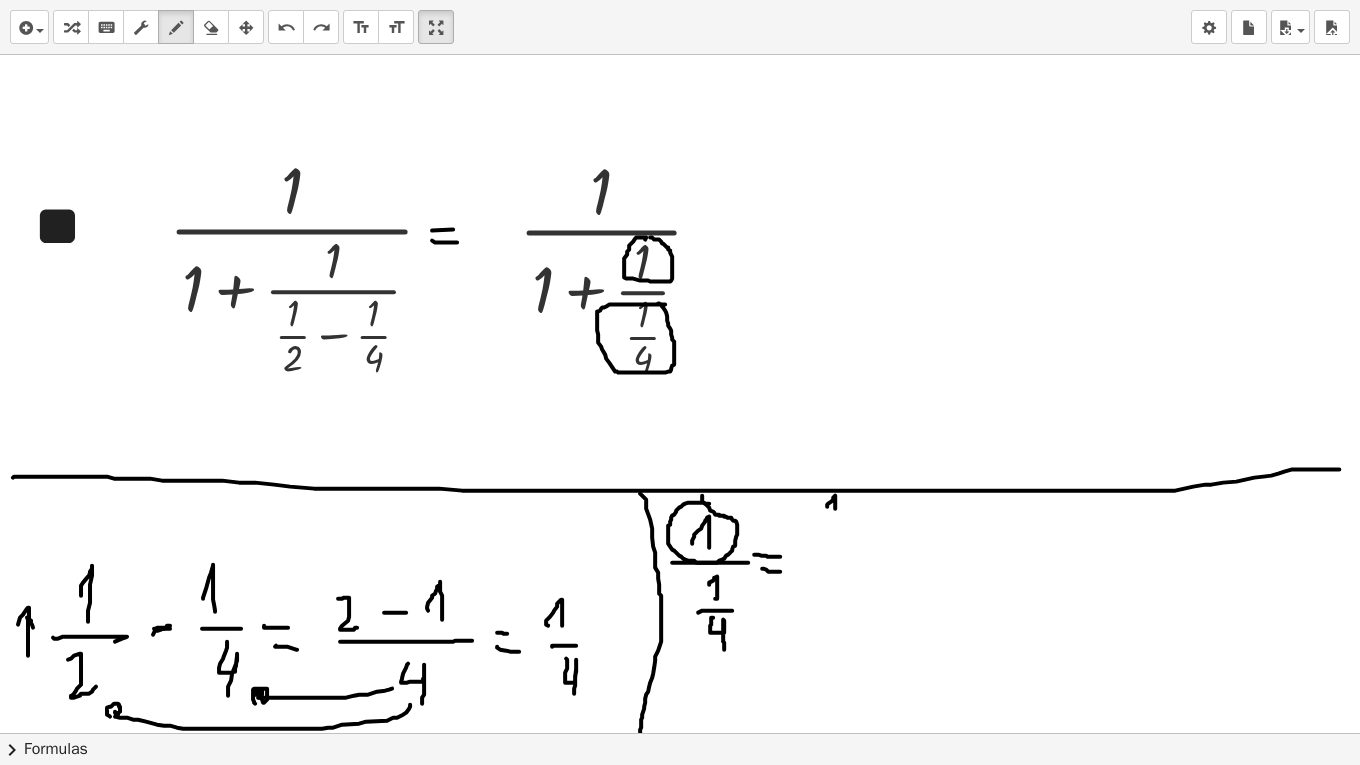 drag, startPoint x: 827, startPoint y: 505, endPoint x: 835, endPoint y: 514, distance: 12.0415945 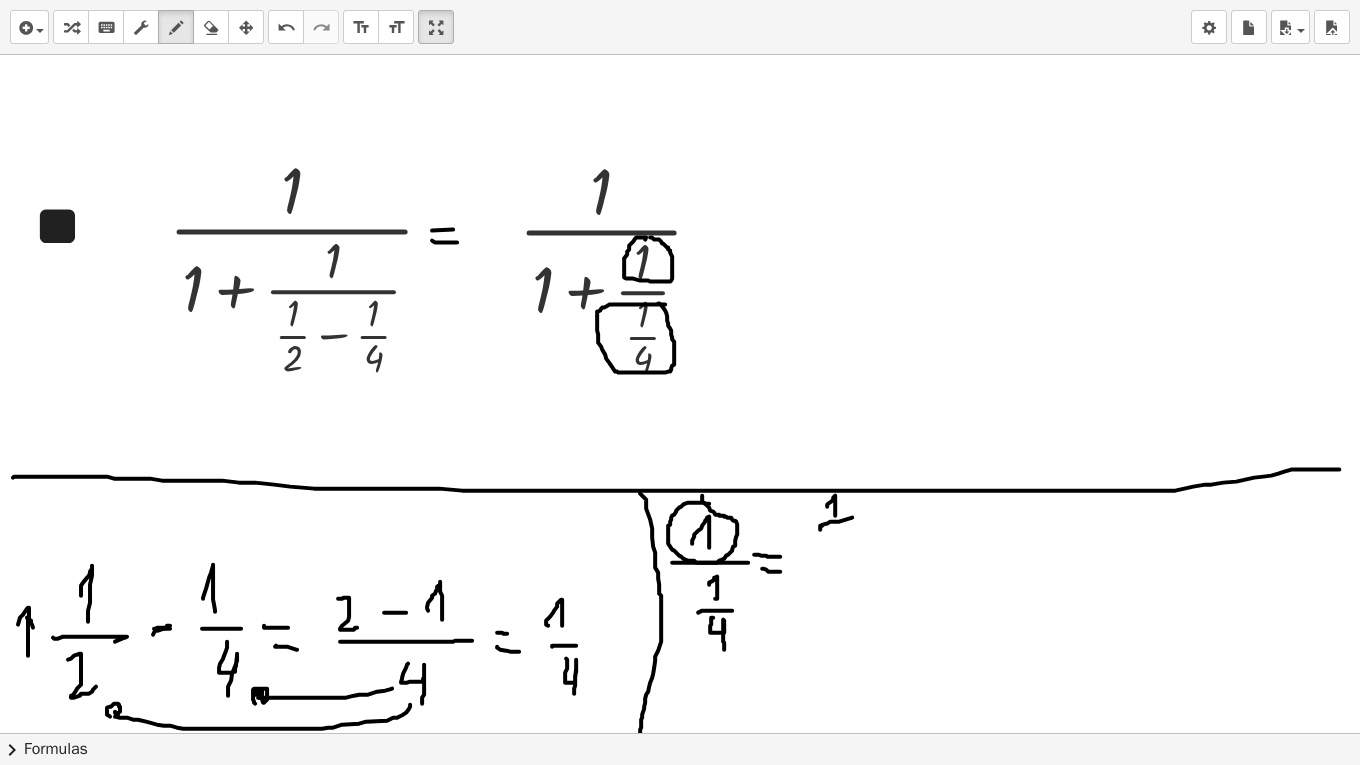 drag, startPoint x: 820, startPoint y: 527, endPoint x: 852, endPoint y: 516, distance: 33.83785 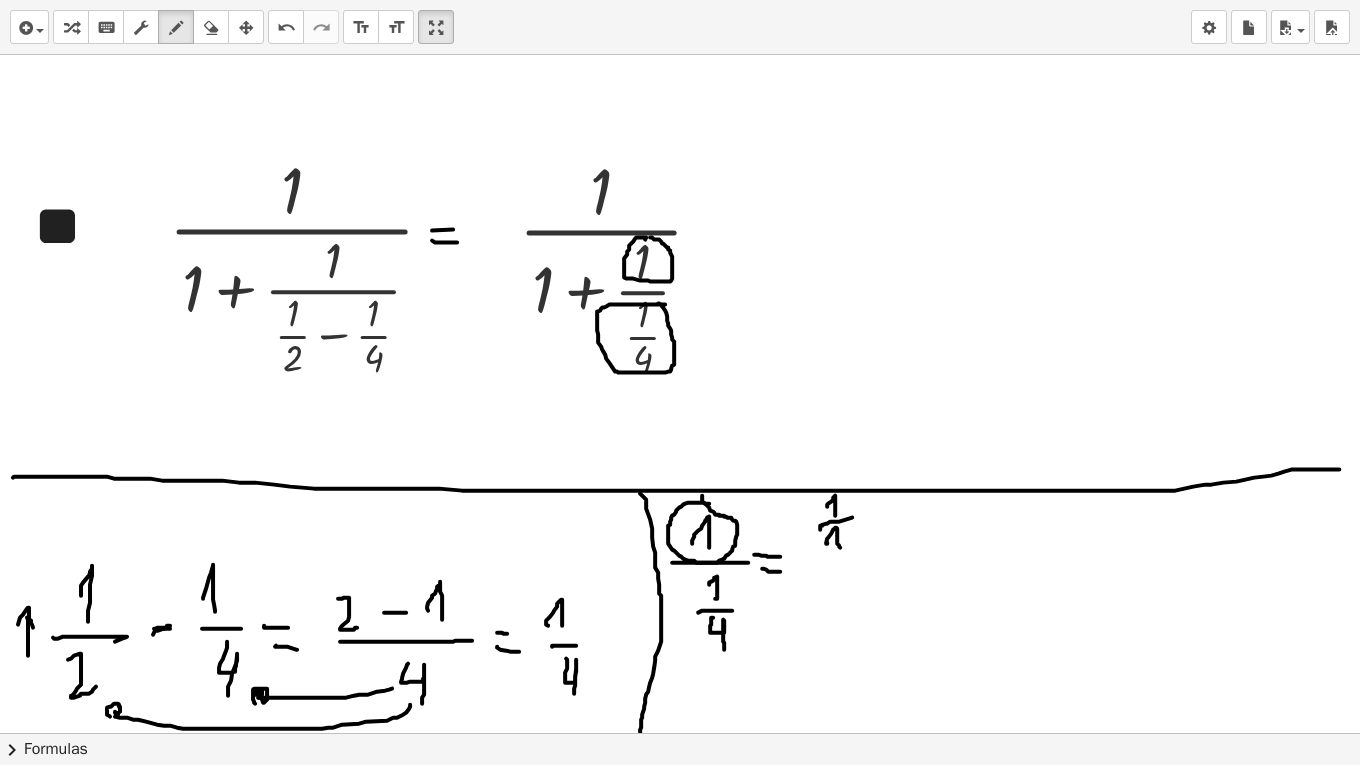 drag, startPoint x: 827, startPoint y: 542, endPoint x: 841, endPoint y: 551, distance: 16.643316 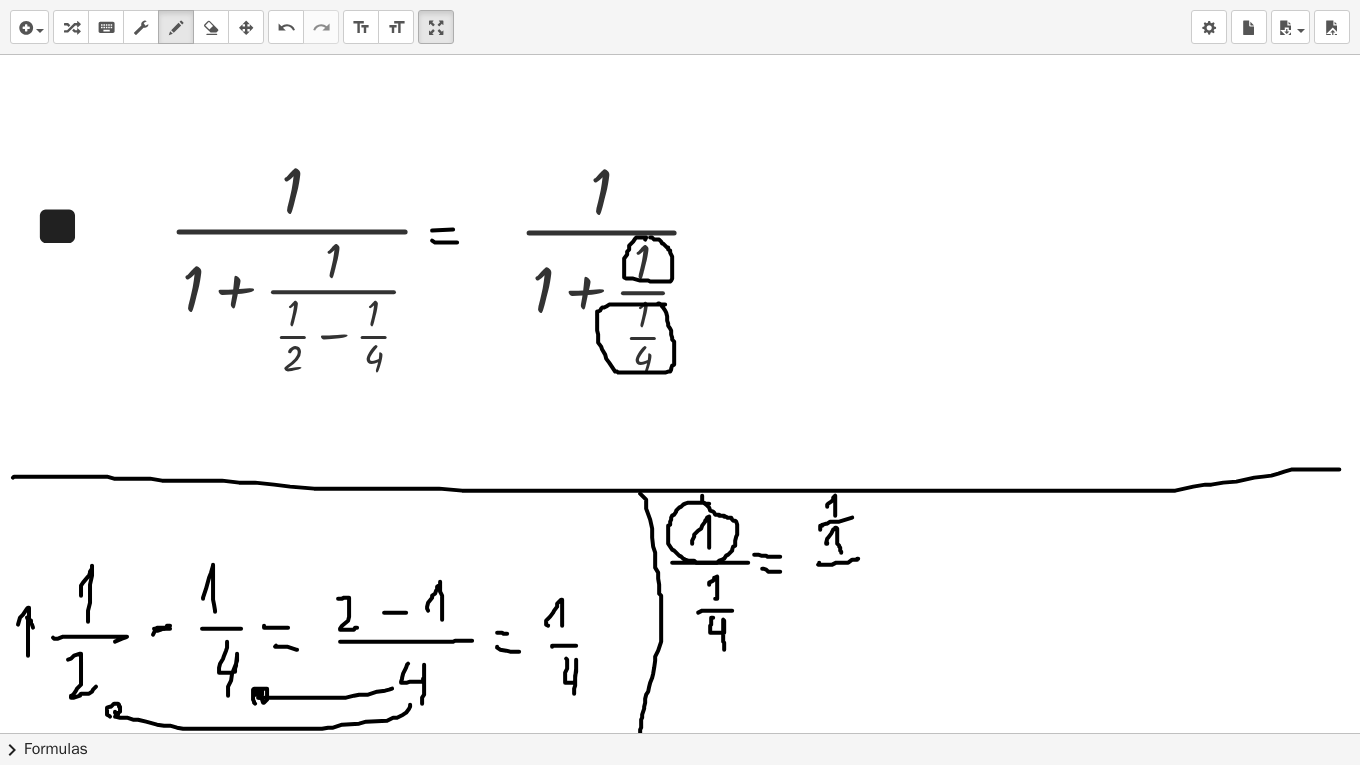 drag, startPoint x: 819, startPoint y: 561, endPoint x: 872, endPoint y: 558, distance: 53.08484 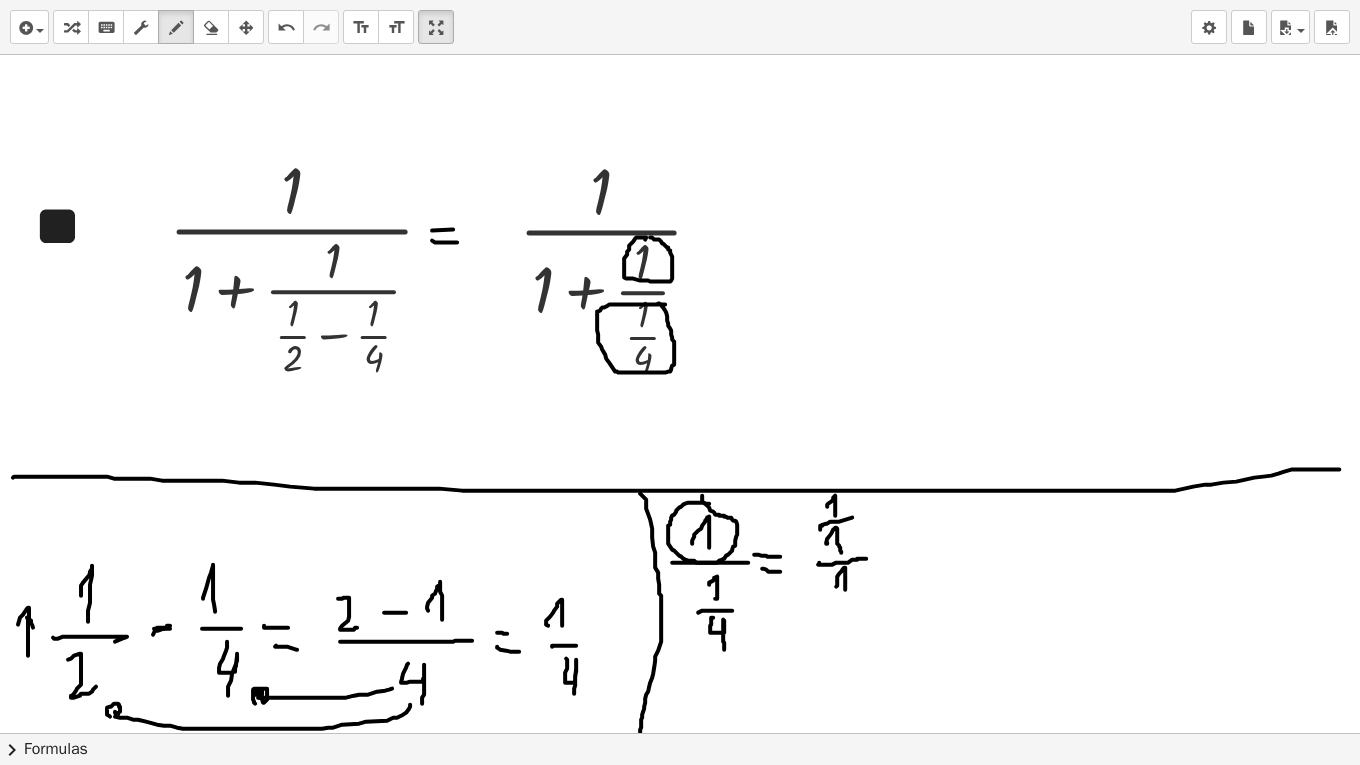 click at bounding box center [680, 605] 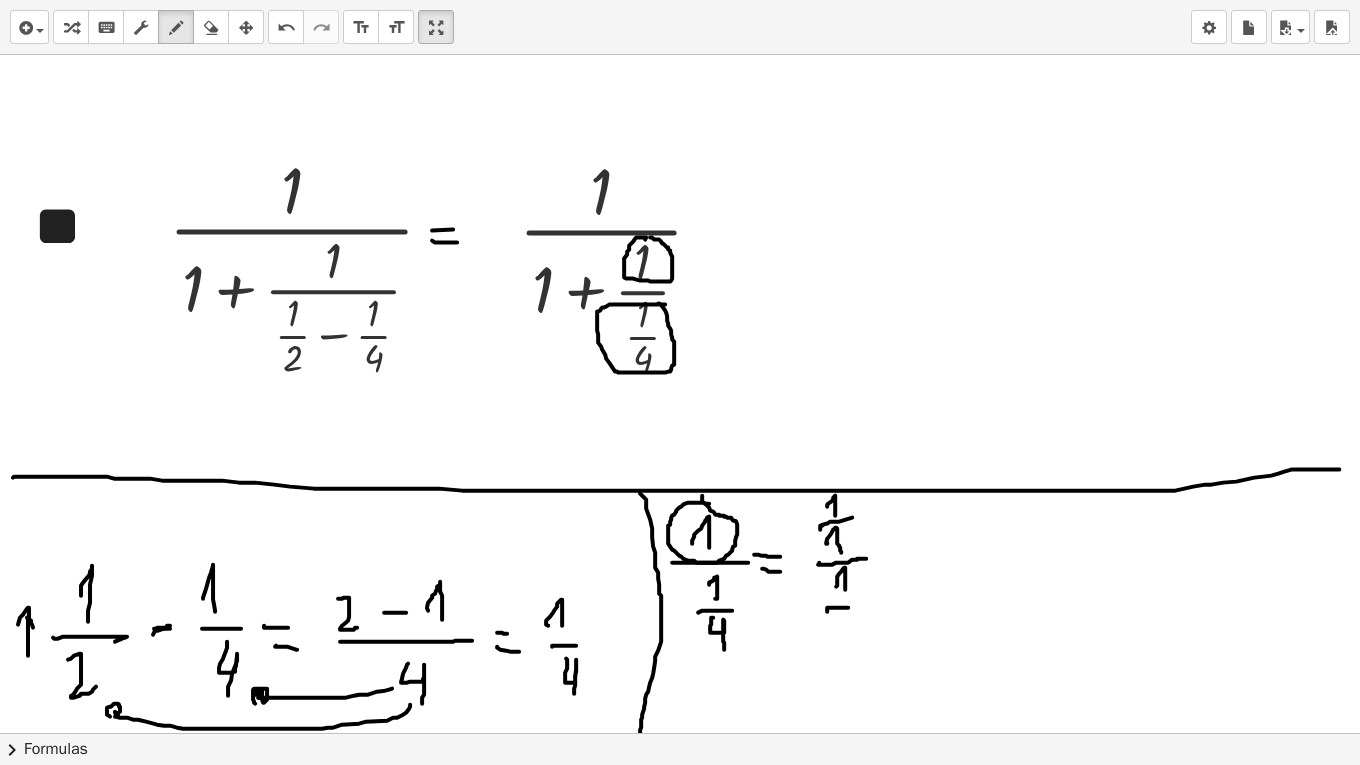 drag, startPoint x: 827, startPoint y: 610, endPoint x: 851, endPoint y: 606, distance: 24.33105 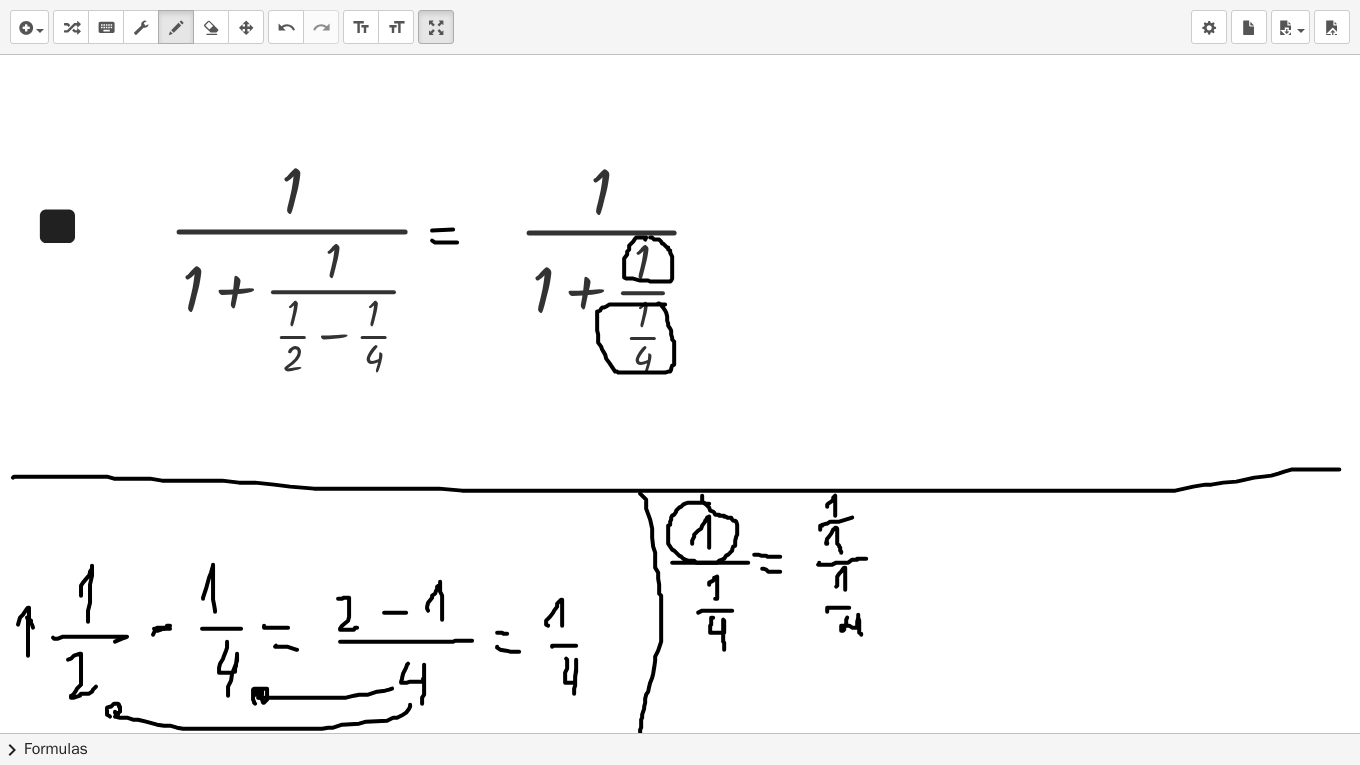 drag, startPoint x: 847, startPoint y: 616, endPoint x: 862, endPoint y: 639, distance: 27.45906 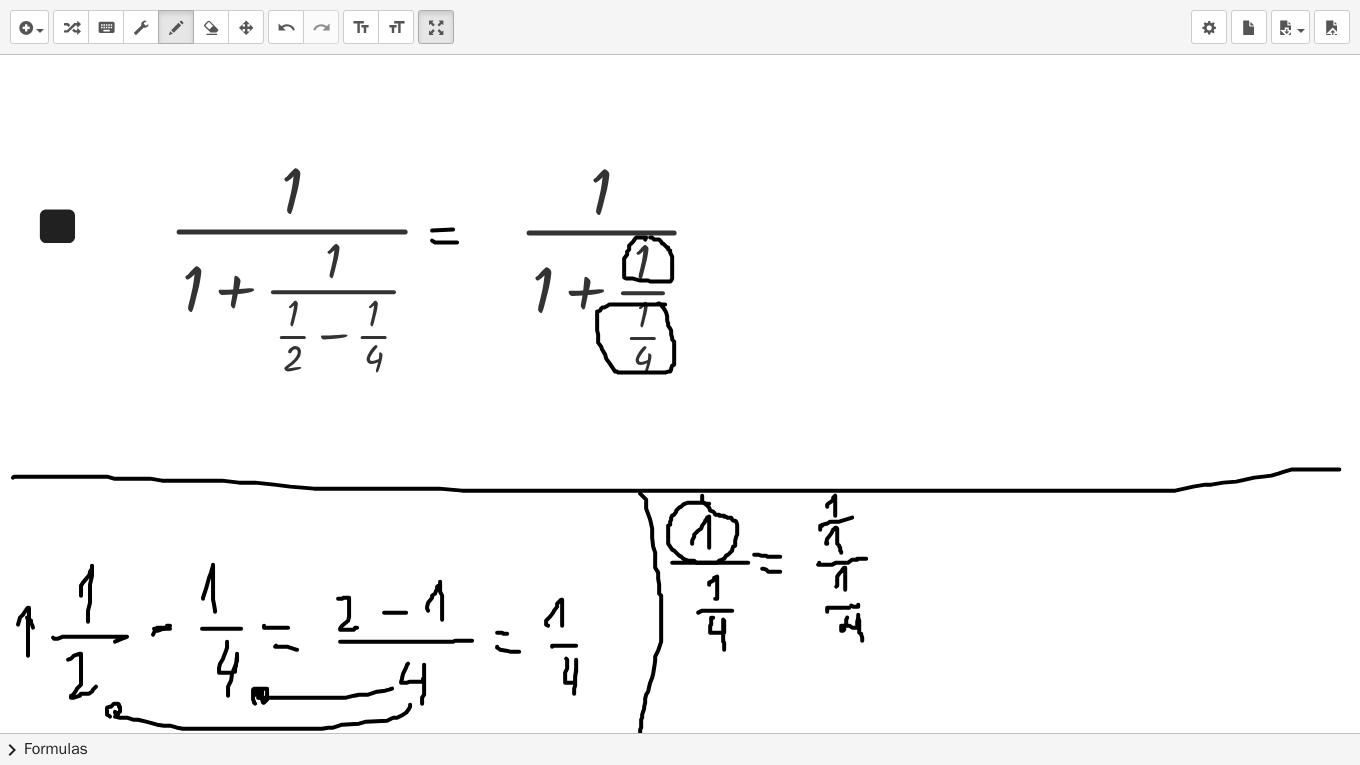 click at bounding box center [680, 605] 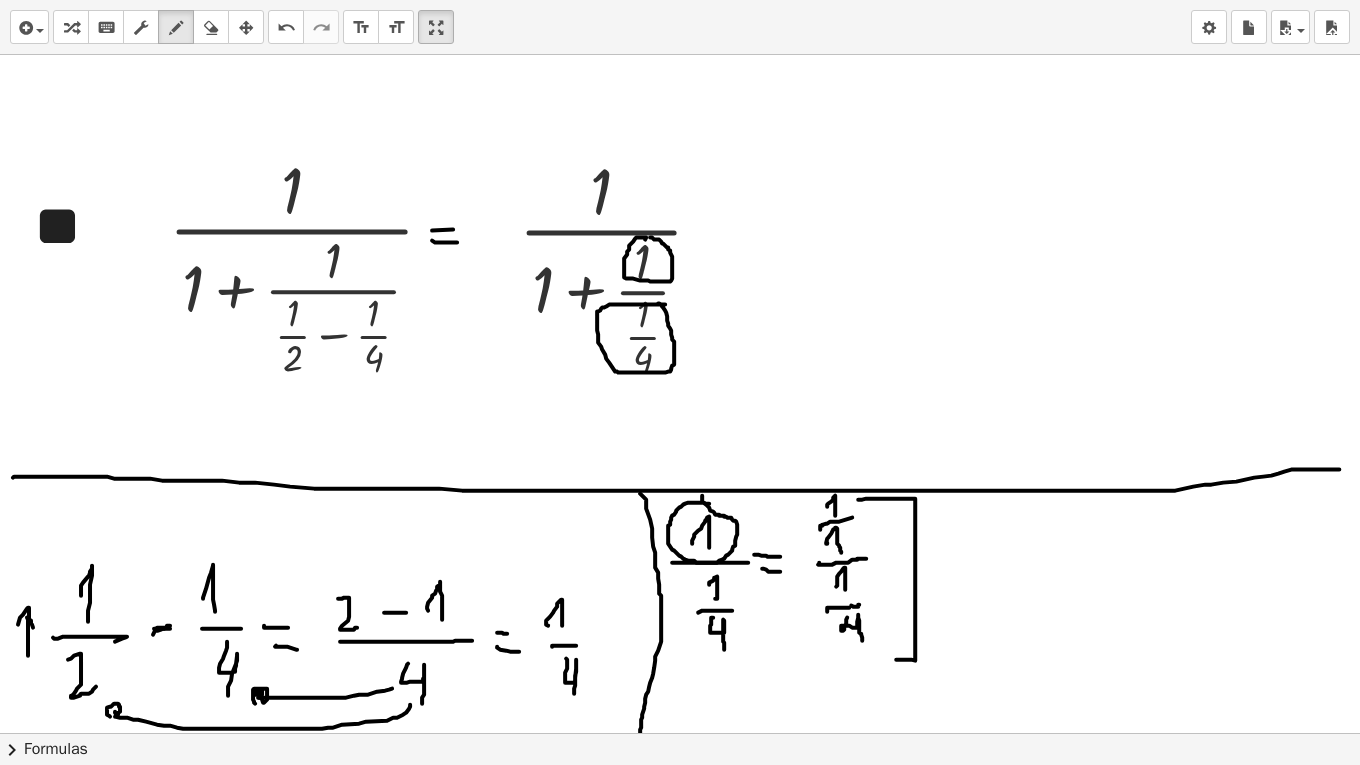 drag, startPoint x: 858, startPoint y: 498, endPoint x: 891, endPoint y: 655, distance: 160.43066 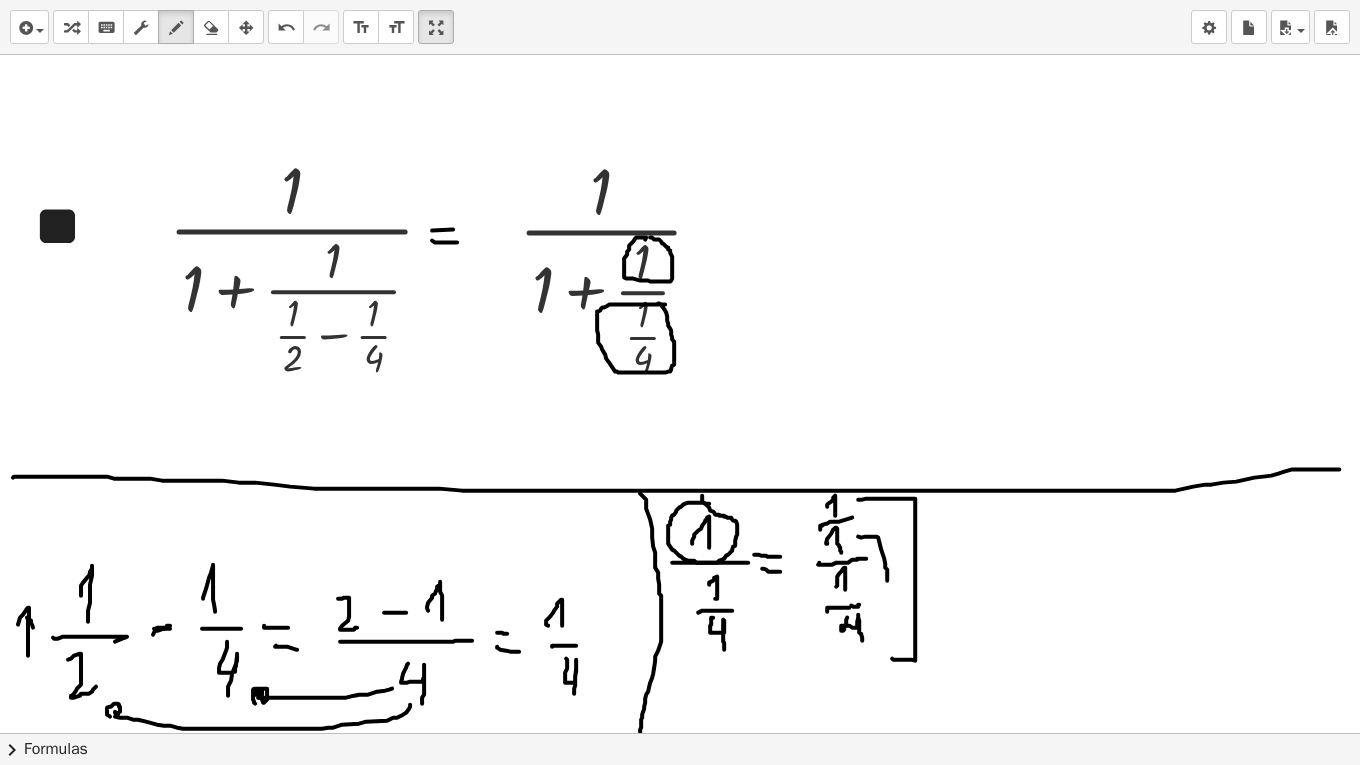 drag, startPoint x: 858, startPoint y: 535, endPoint x: 866, endPoint y: 579, distance: 44.72136 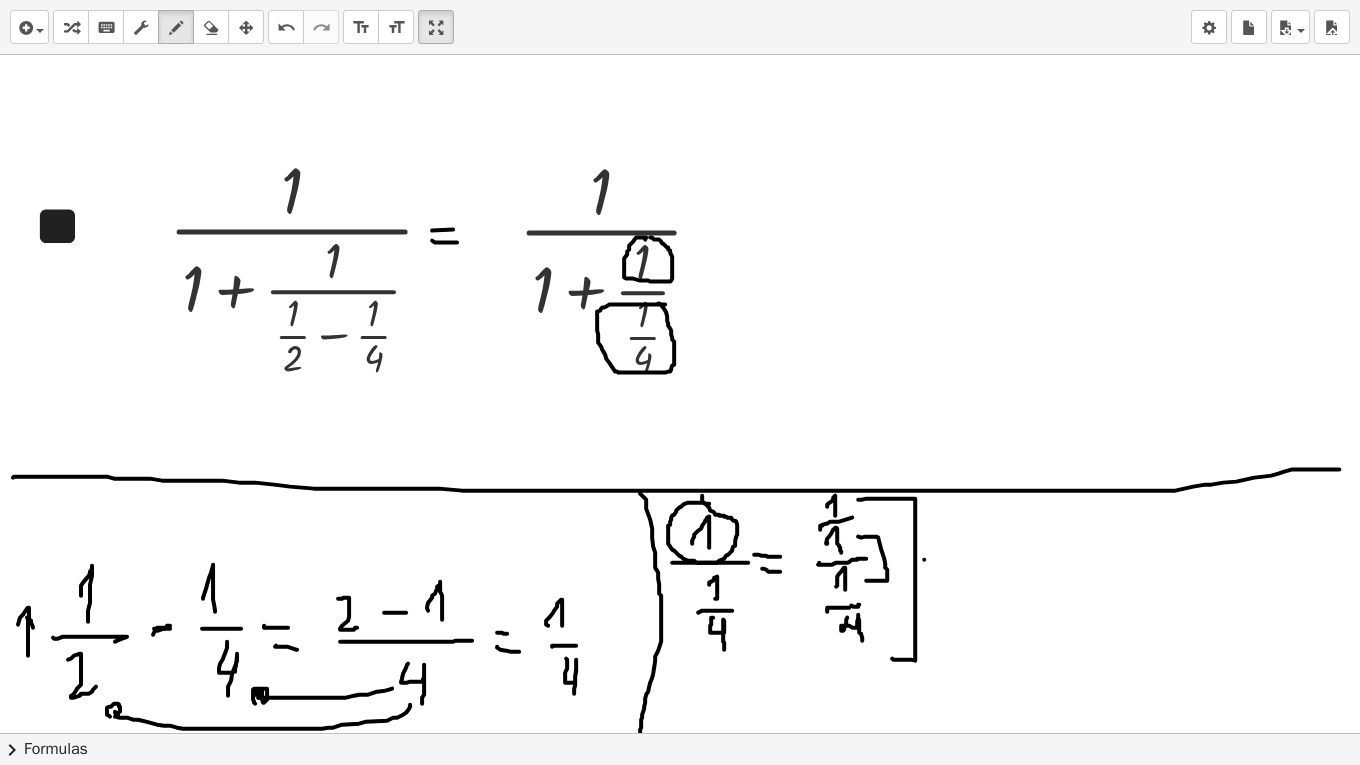 drag, startPoint x: 924, startPoint y: 558, endPoint x: 940, endPoint y: 558, distance: 16 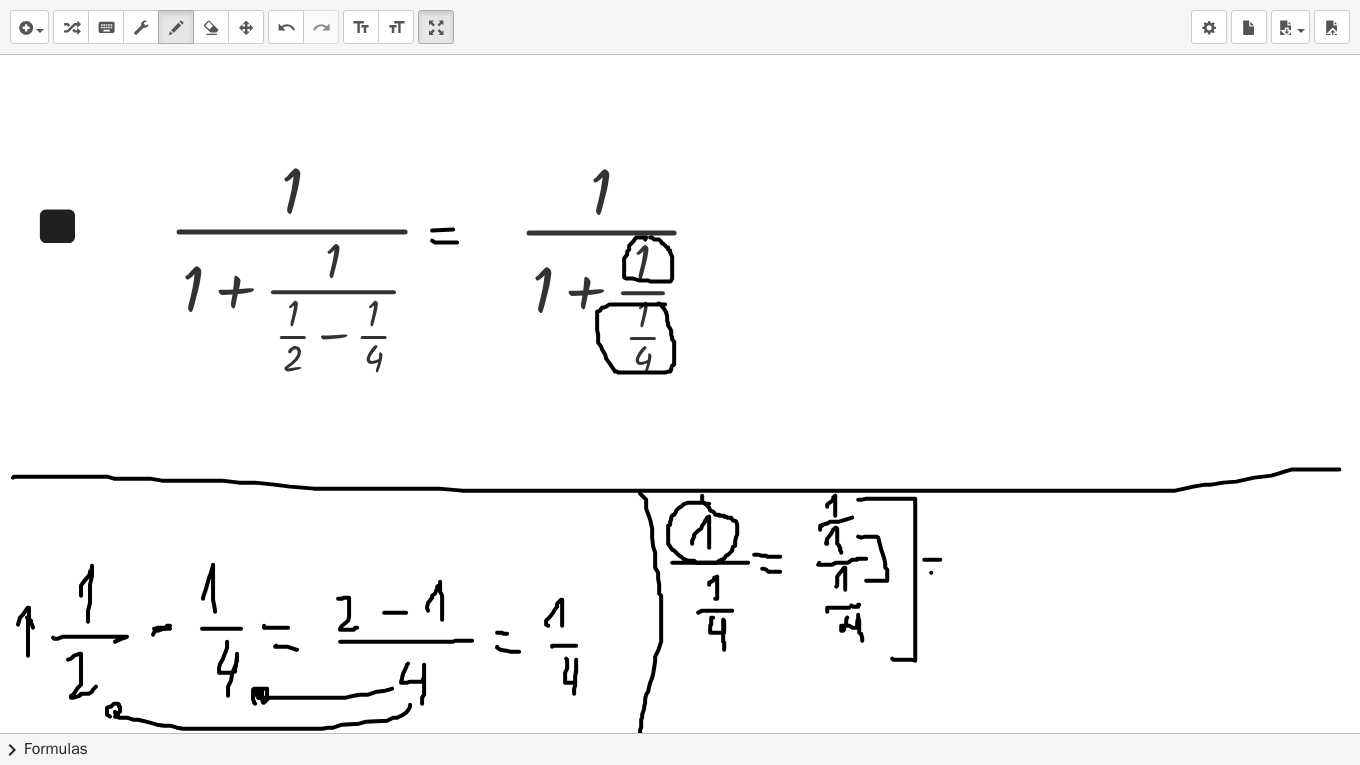 drag, startPoint x: 931, startPoint y: 571, endPoint x: 949, endPoint y: 571, distance: 18 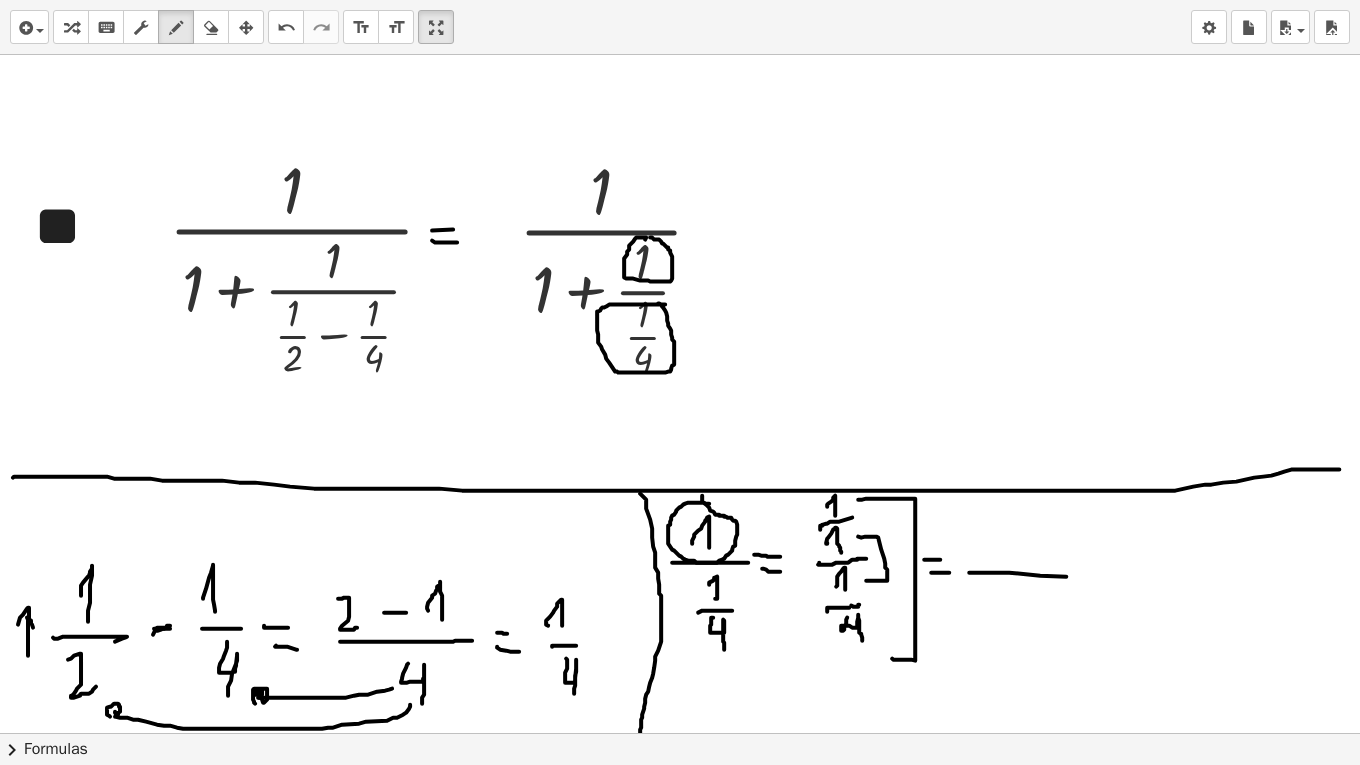 drag, startPoint x: 969, startPoint y: 571, endPoint x: 1096, endPoint y: 577, distance: 127.141655 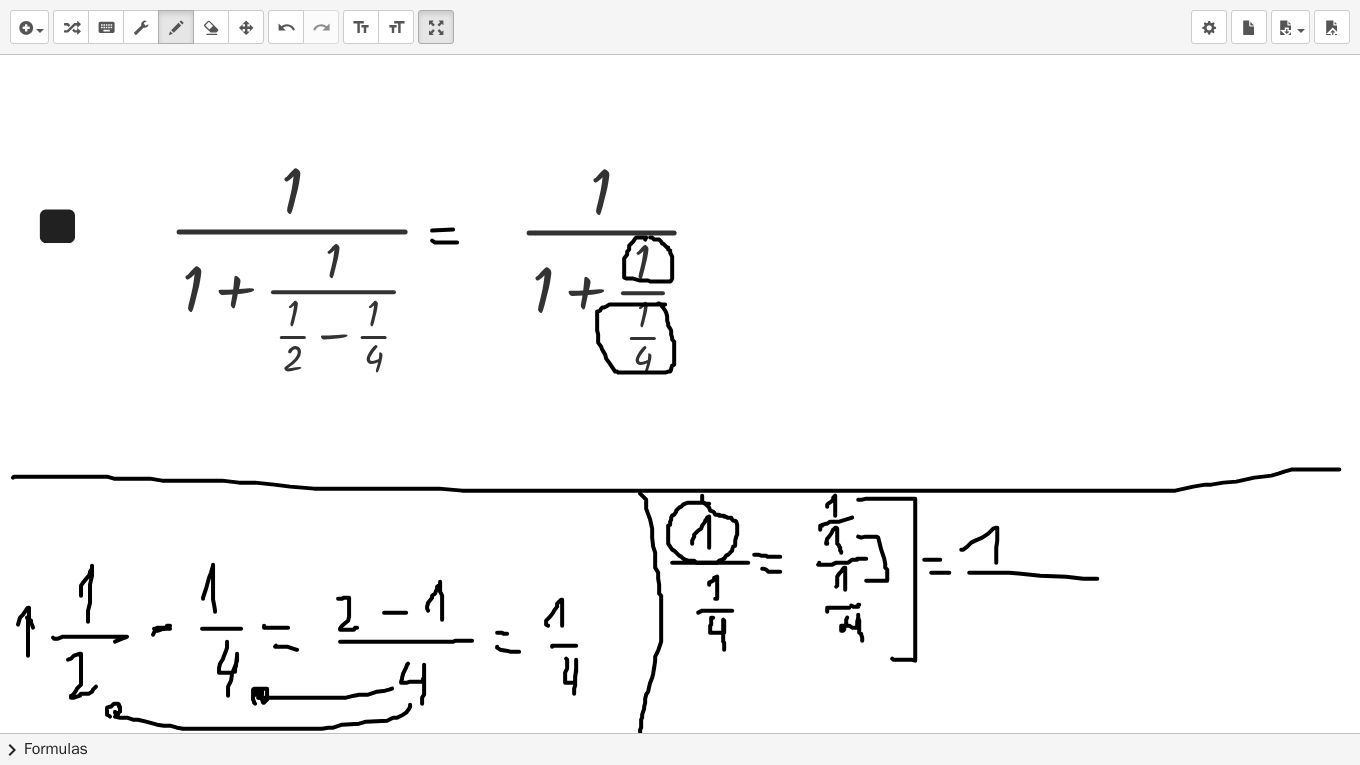 drag, startPoint x: 961, startPoint y: 548, endPoint x: 1017, endPoint y: 545, distance: 56.0803 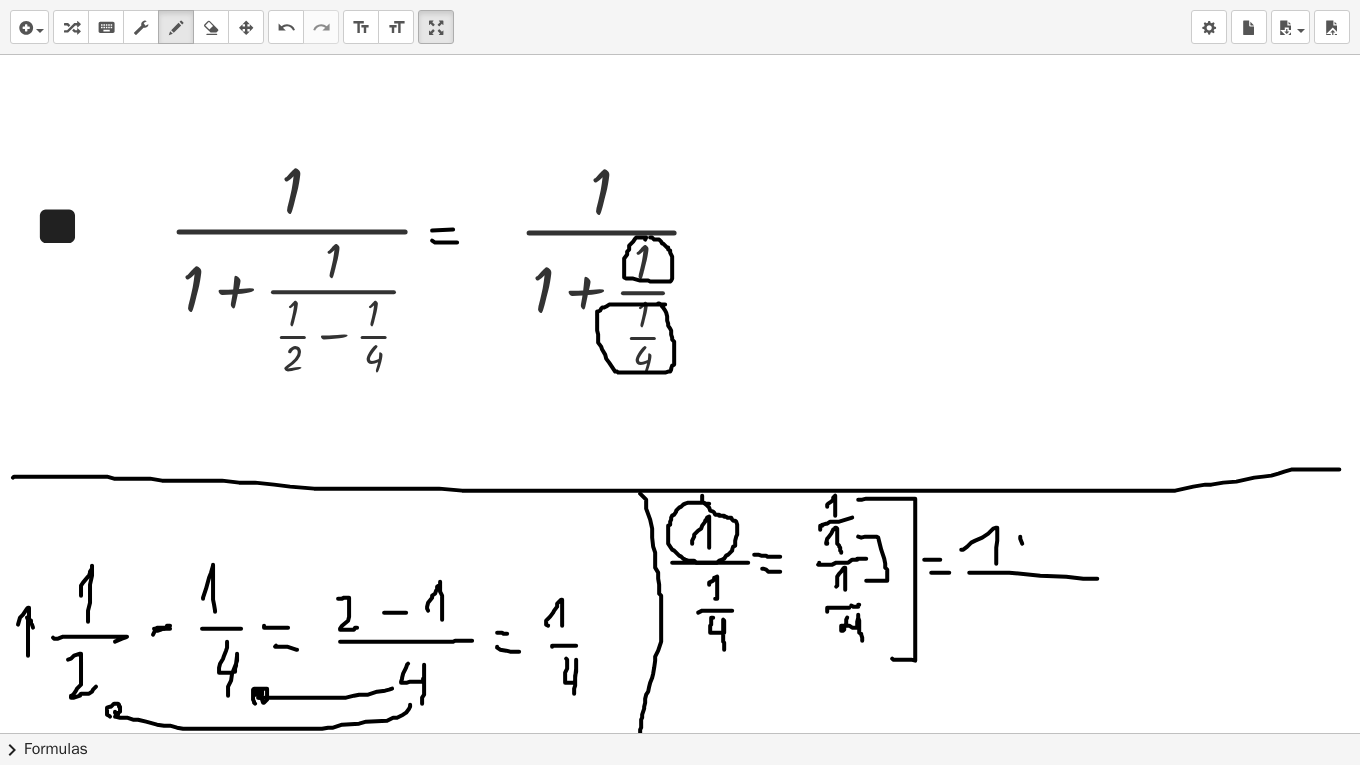 drag, startPoint x: 1020, startPoint y: 535, endPoint x: 1037, endPoint y: 558, distance: 28.600698 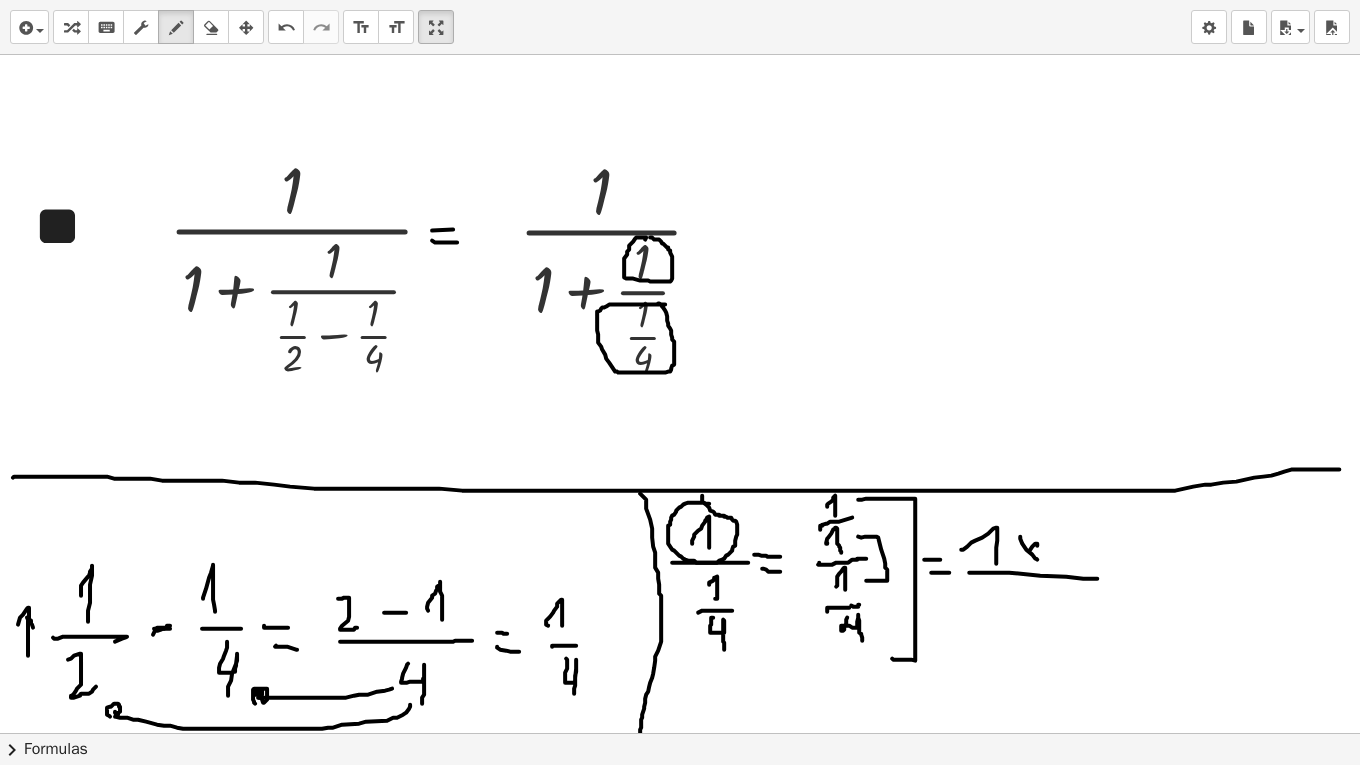 drag, startPoint x: 1037, startPoint y: 544, endPoint x: 1039, endPoint y: 555, distance: 11.18034 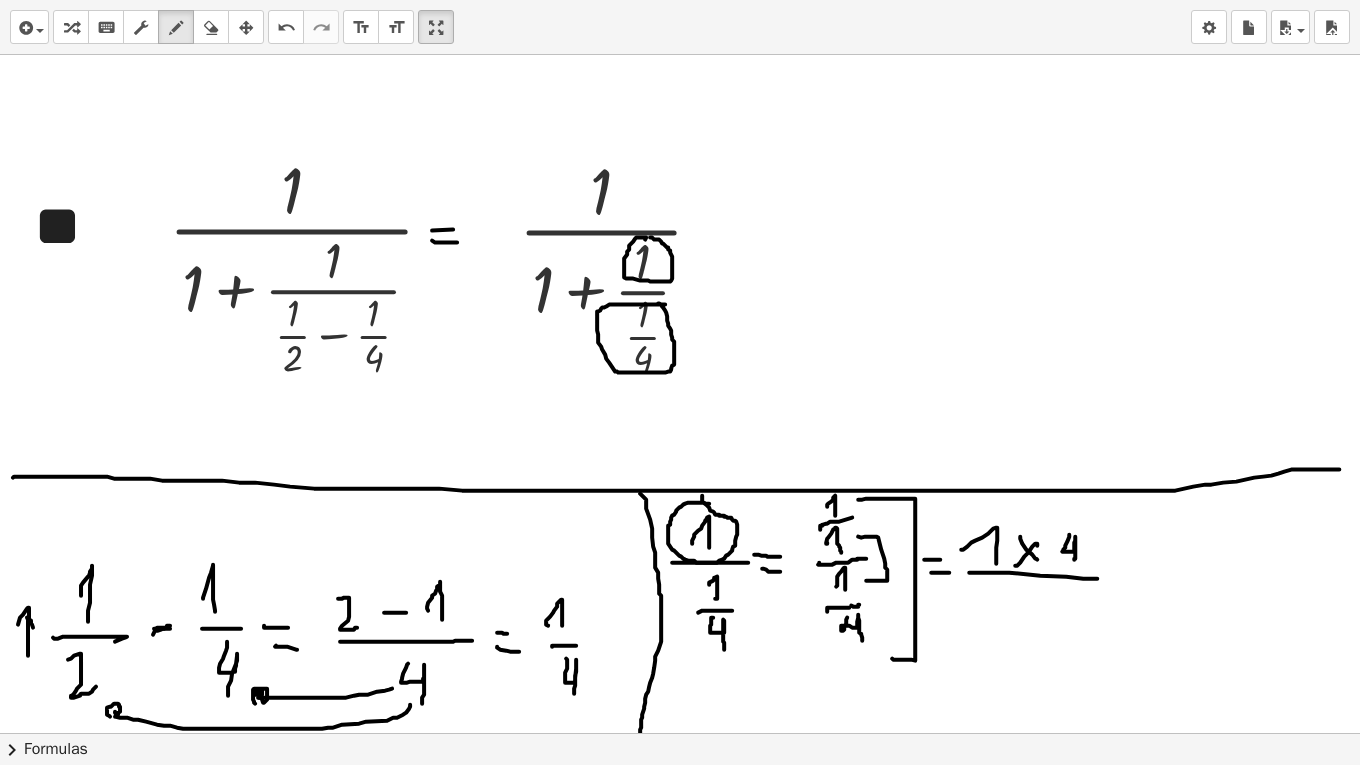 drag, startPoint x: 1069, startPoint y: 533, endPoint x: 1074, endPoint y: 559, distance: 26.476404 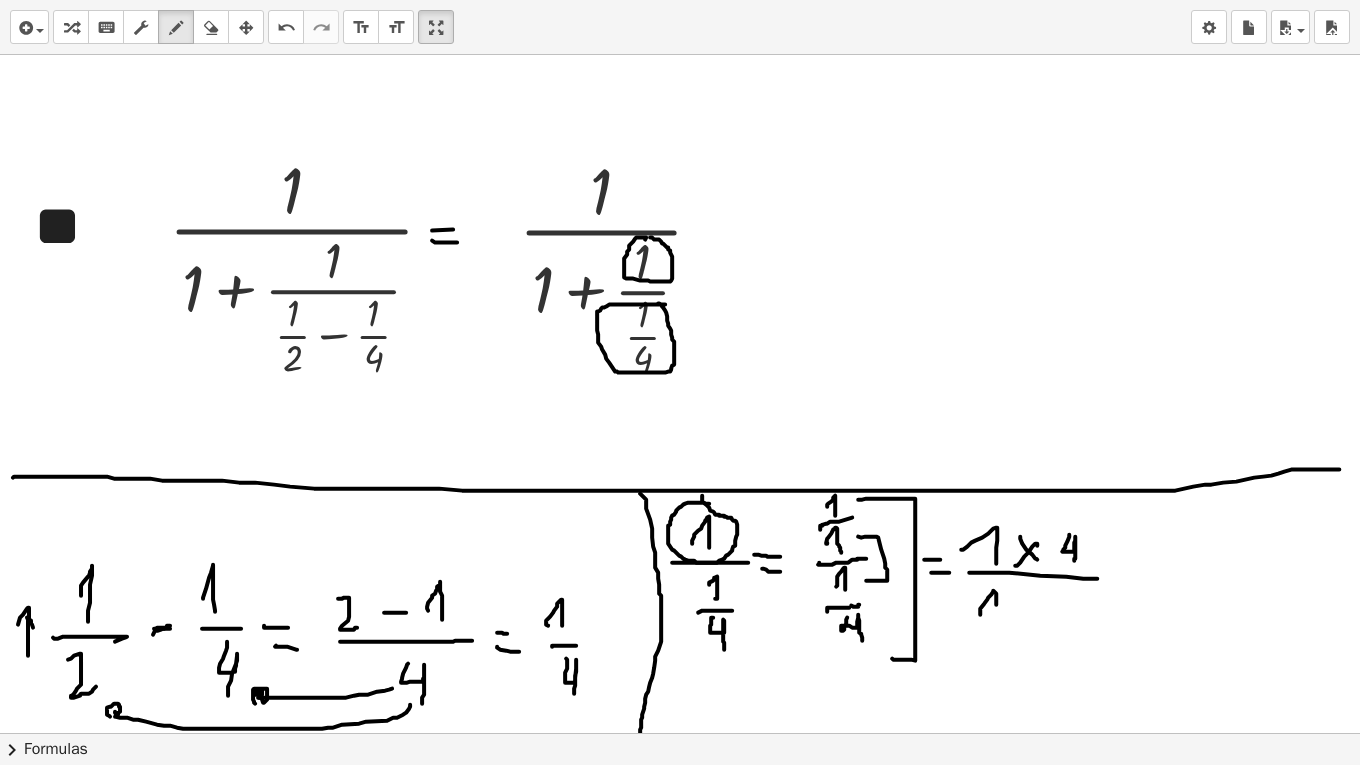 drag, startPoint x: 991, startPoint y: 593, endPoint x: 1015, endPoint y: 602, distance: 25.632011 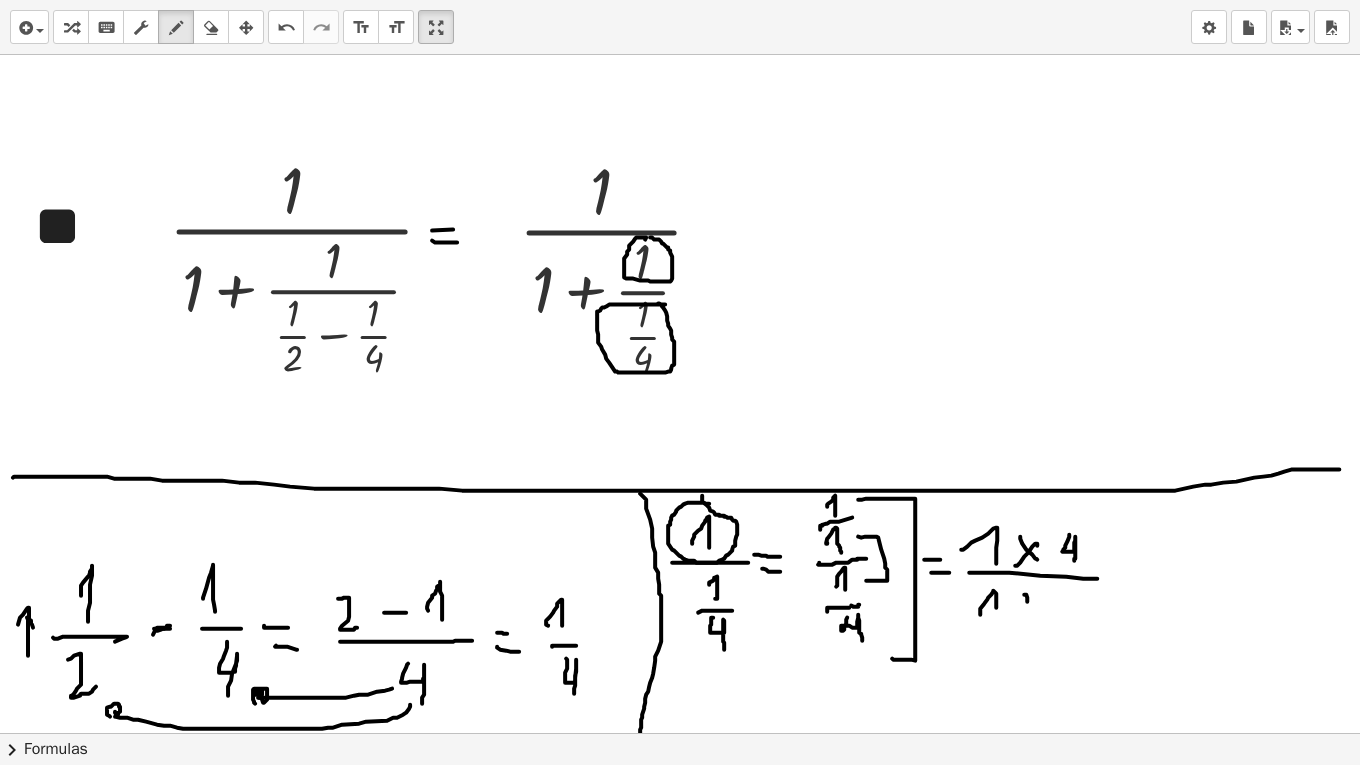 click at bounding box center (680, 605) 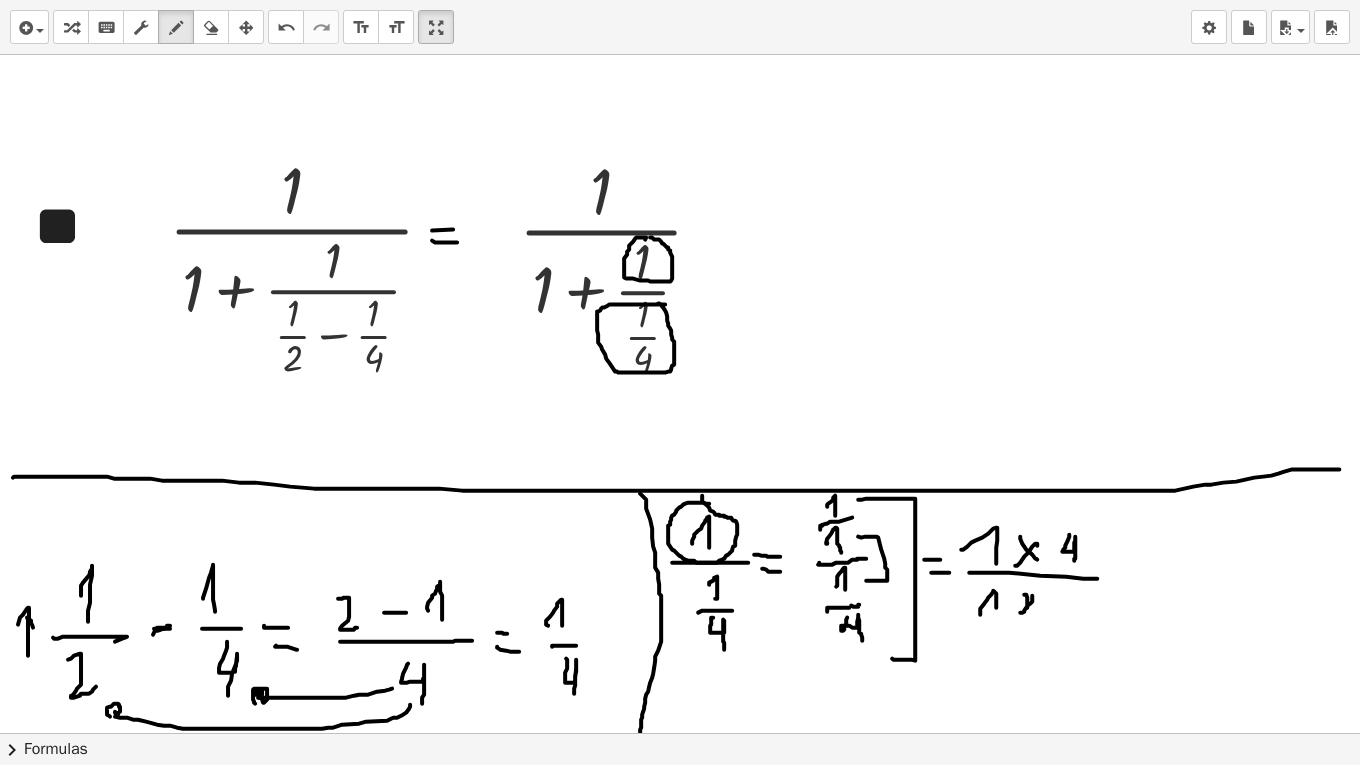 drag, startPoint x: 1032, startPoint y: 594, endPoint x: 1020, endPoint y: 611, distance: 20.808653 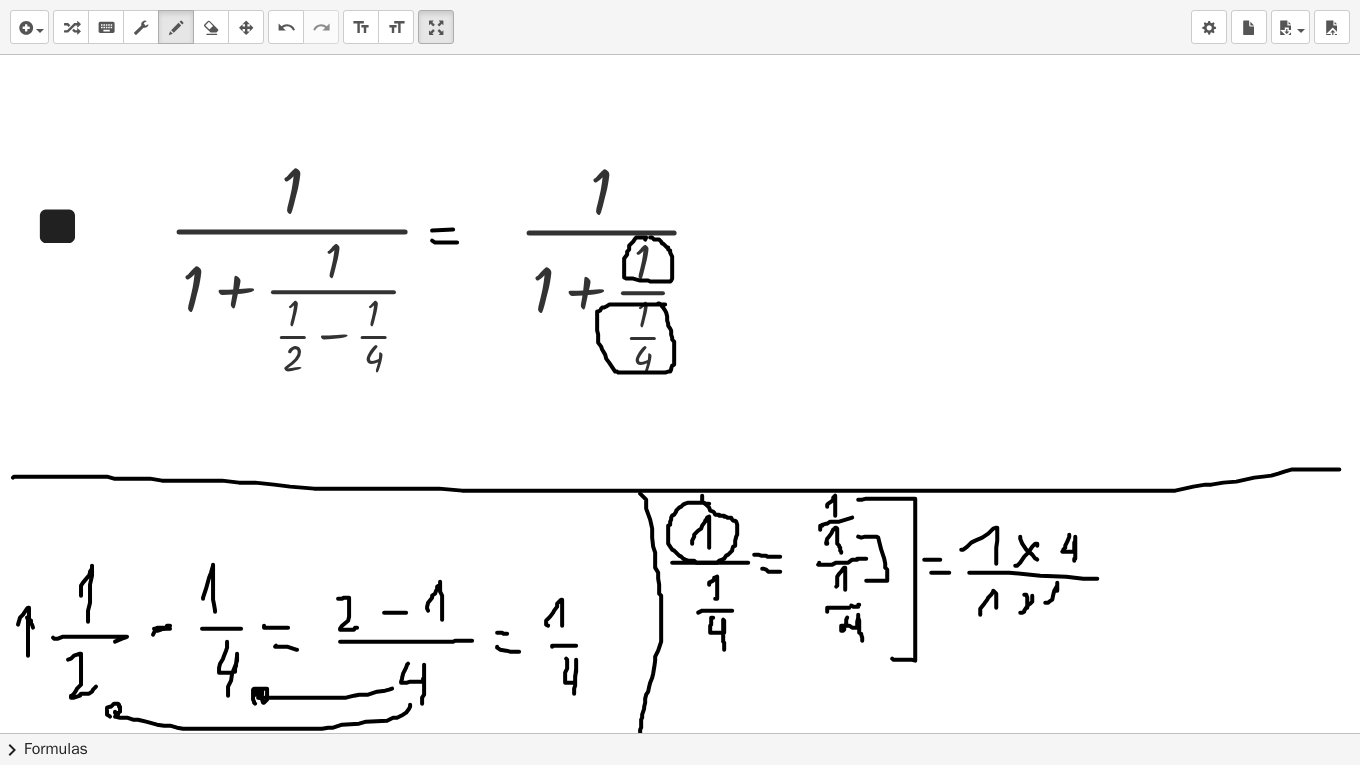 click at bounding box center (680, 605) 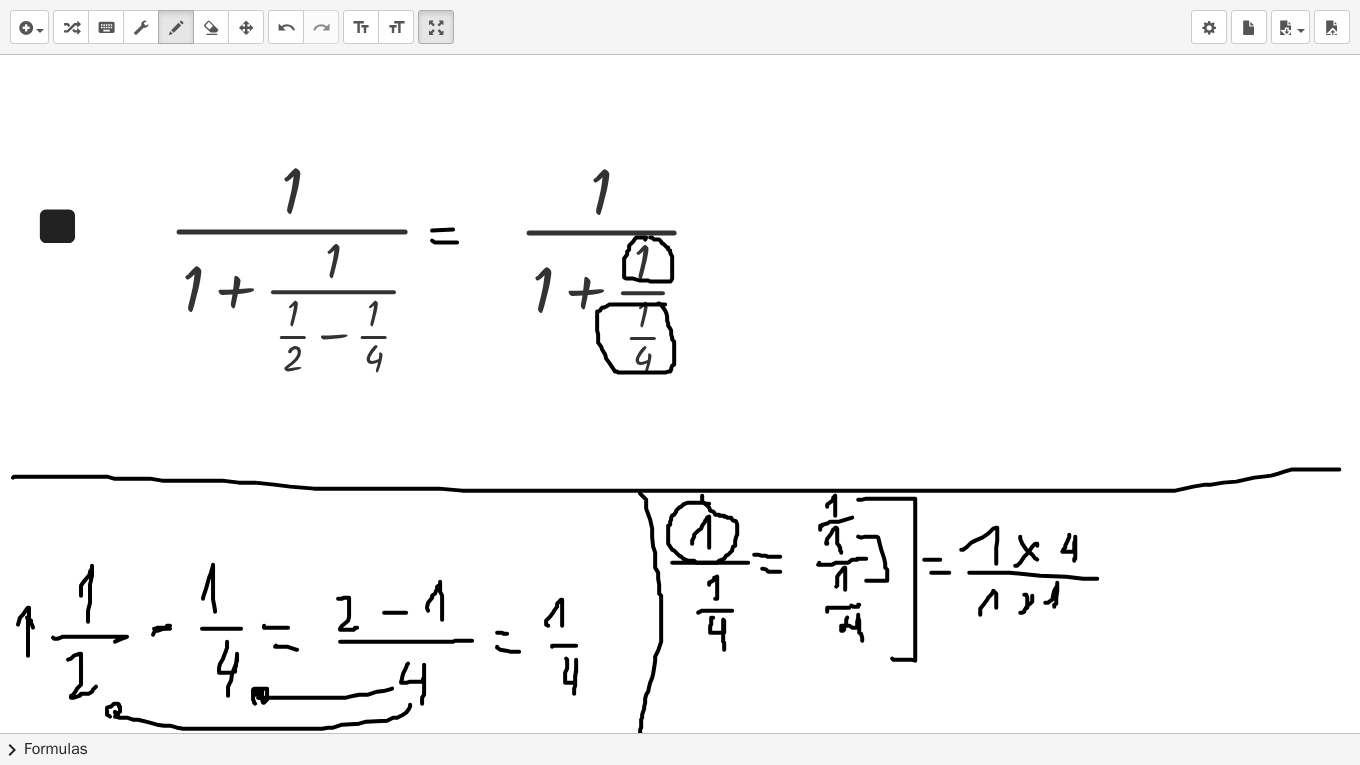 click at bounding box center (680, 605) 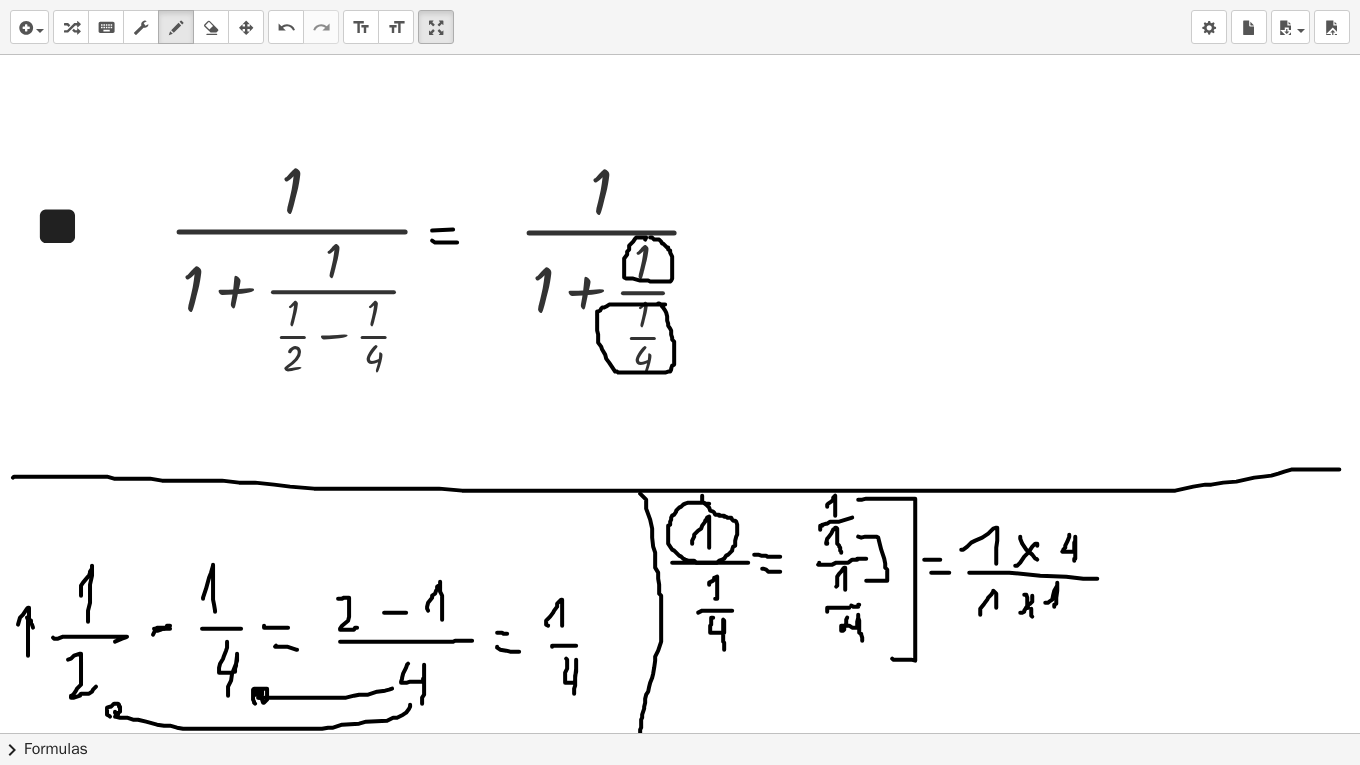 click at bounding box center [680, 605] 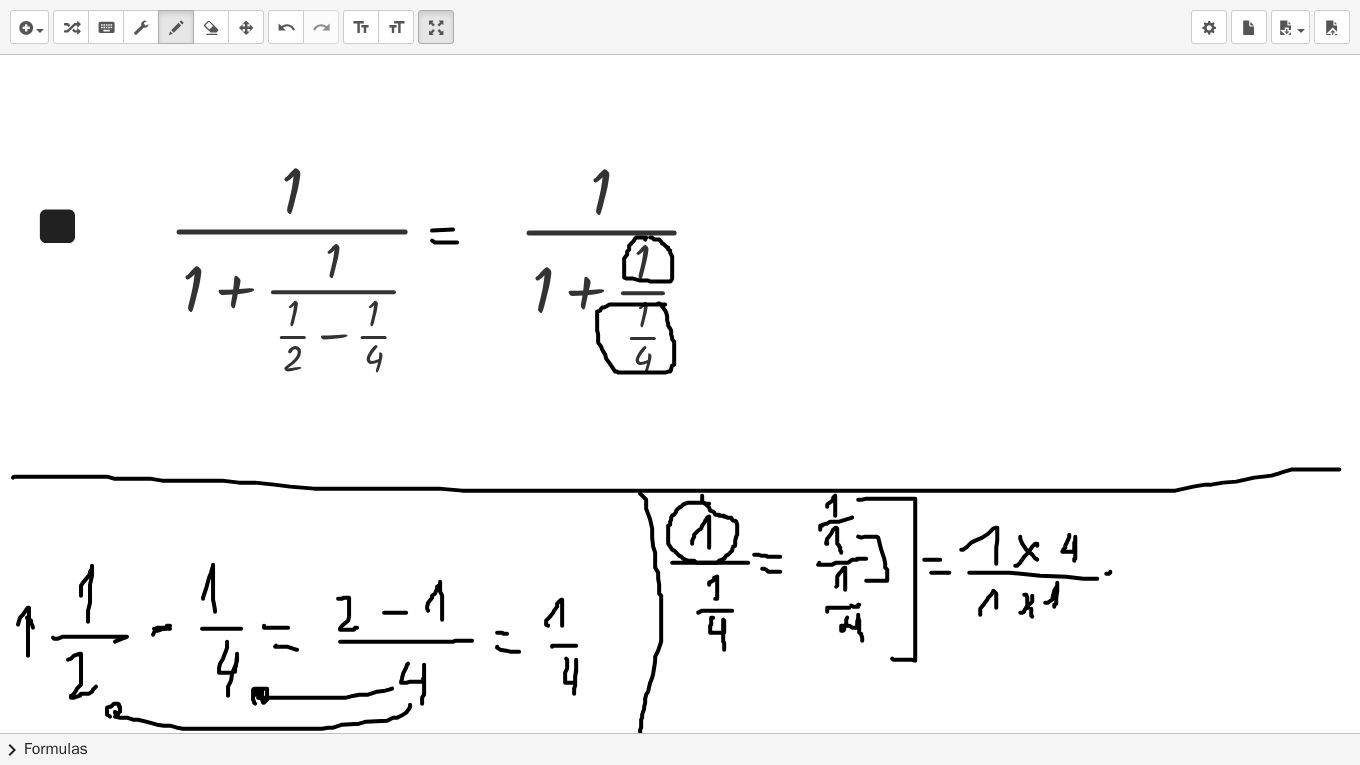 click at bounding box center [680, 605] 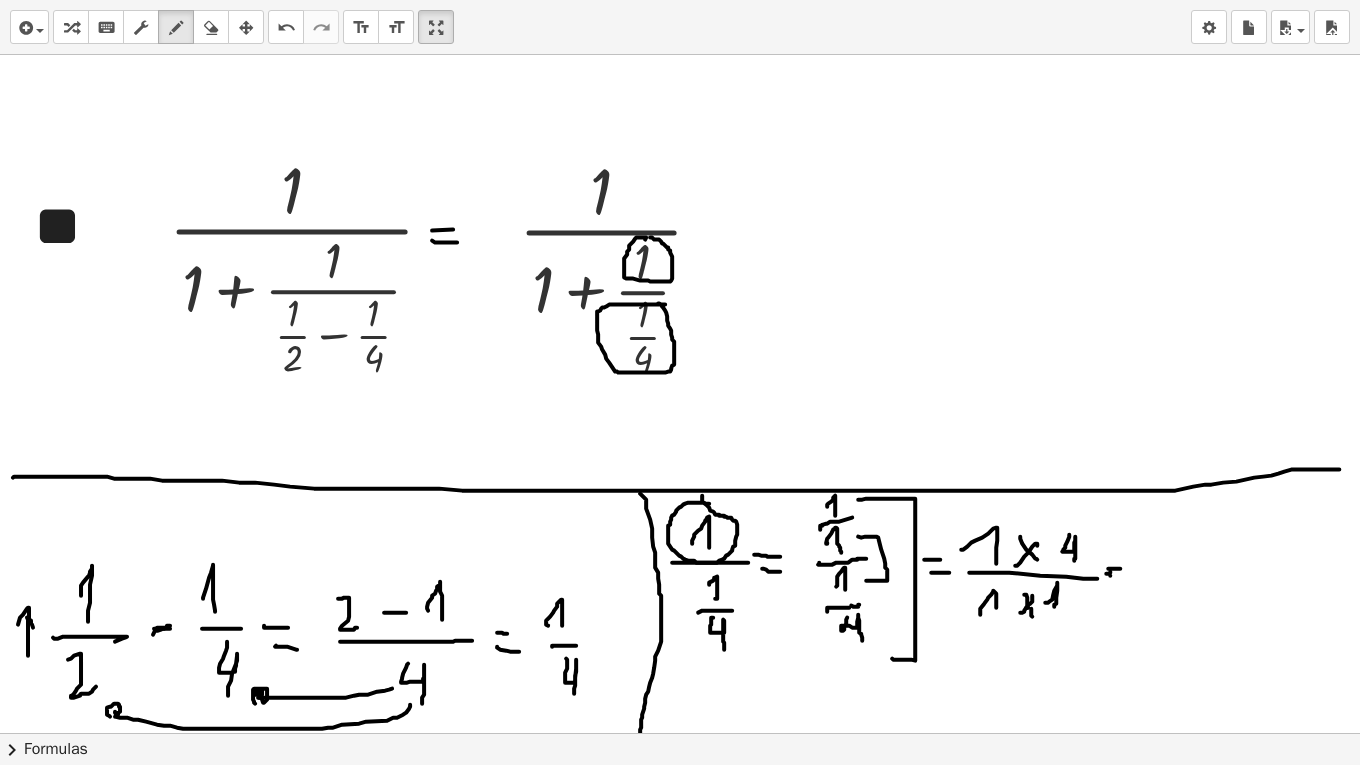 drag, startPoint x: 1108, startPoint y: 567, endPoint x: 1123, endPoint y: 567, distance: 15 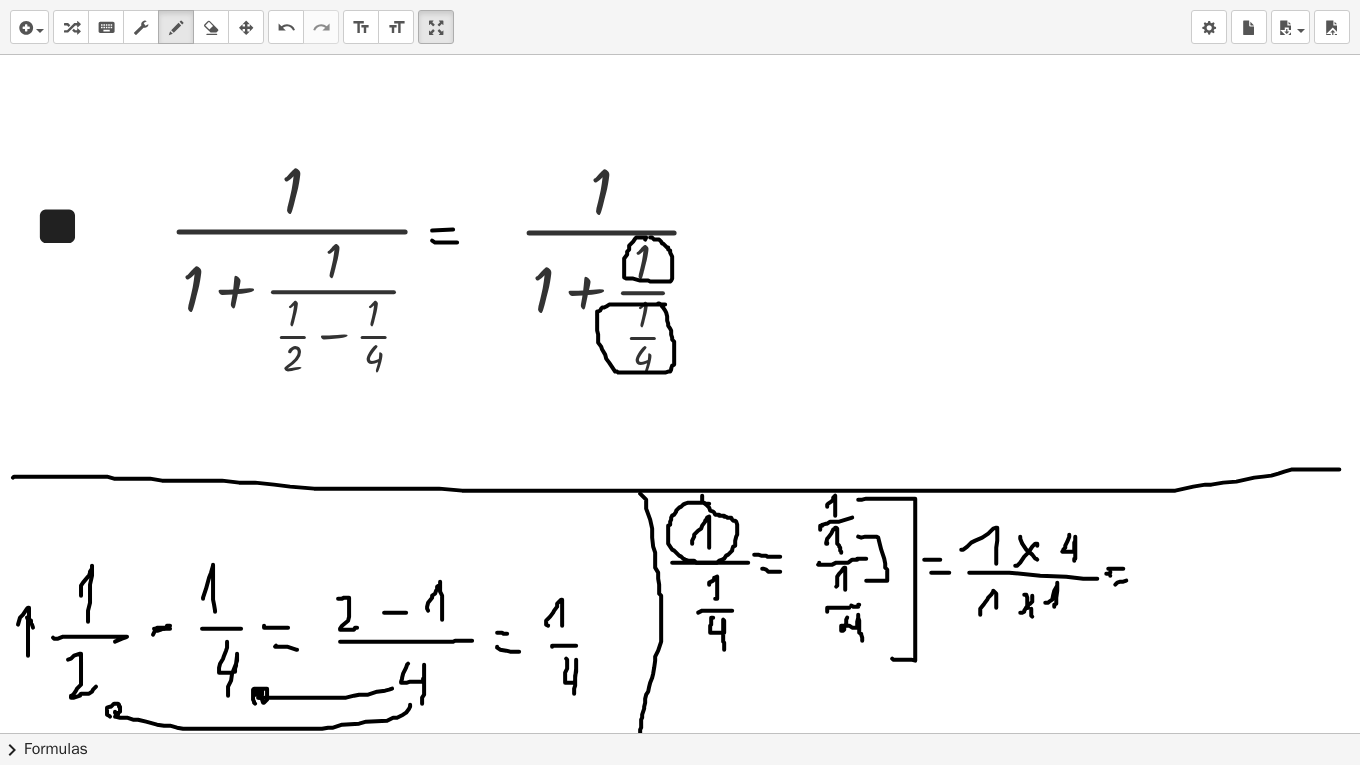 drag, startPoint x: 1115, startPoint y: 583, endPoint x: 1127, endPoint y: 579, distance: 12.649111 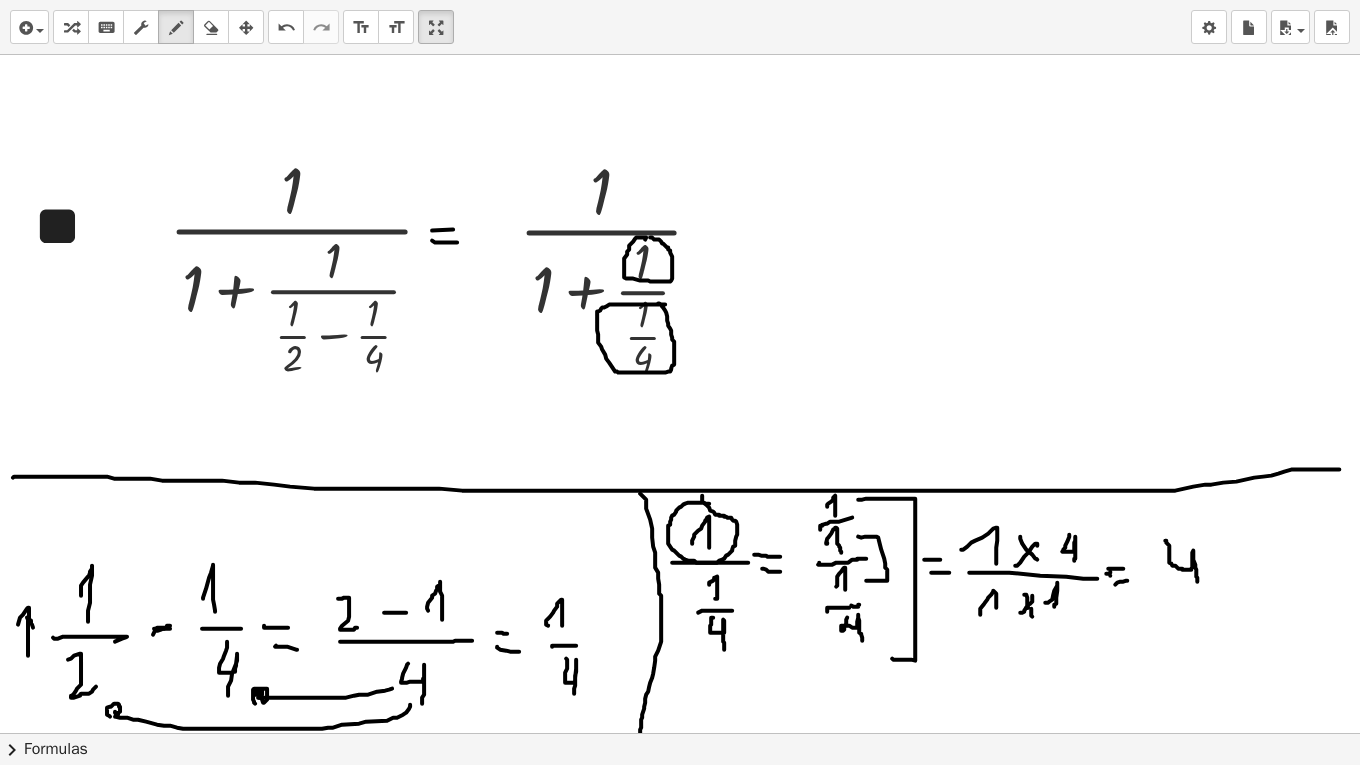 drag, startPoint x: 1165, startPoint y: 539, endPoint x: 1197, endPoint y: 580, distance: 52.009613 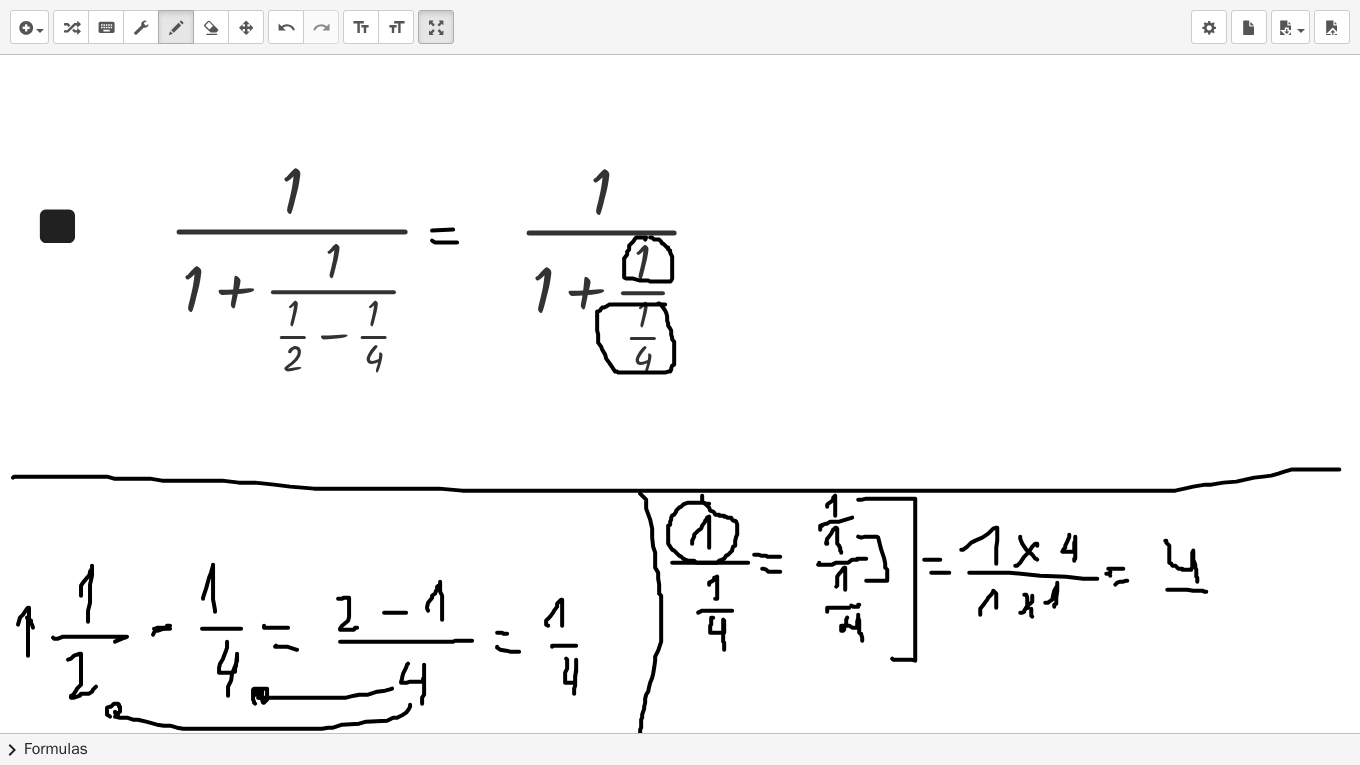 drag, startPoint x: 1167, startPoint y: 588, endPoint x: 1206, endPoint y: 590, distance: 39.051247 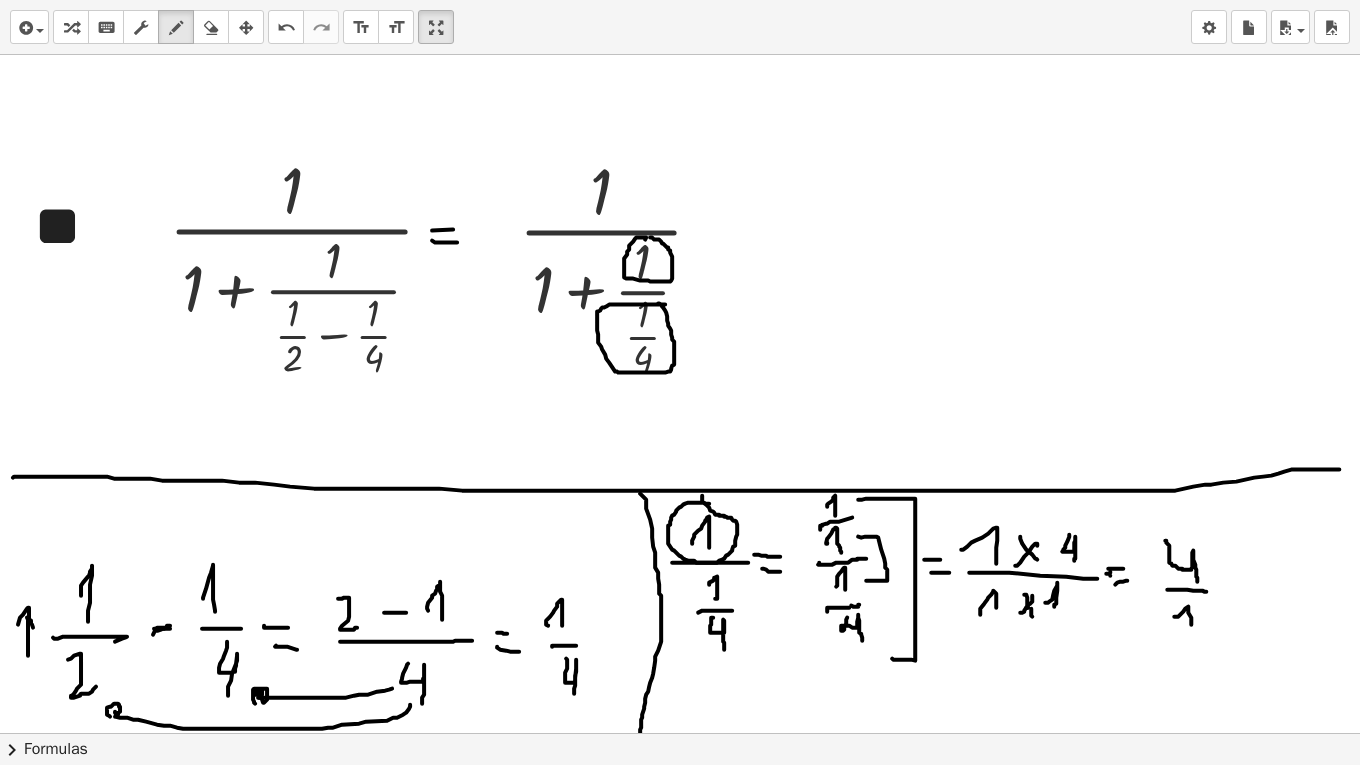 drag, startPoint x: 1174, startPoint y: 615, endPoint x: 1191, endPoint y: 623, distance: 18.788294 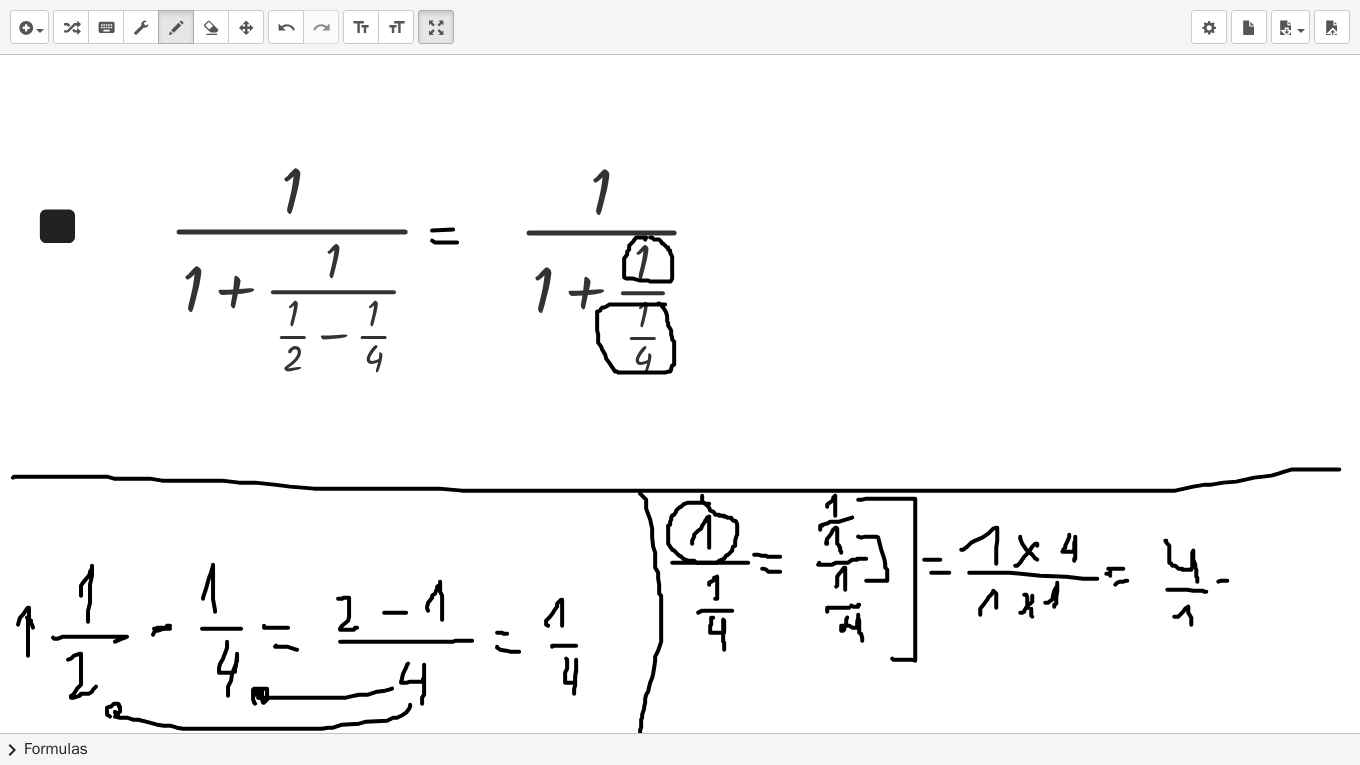 drag, startPoint x: 1218, startPoint y: 580, endPoint x: 1230, endPoint y: 579, distance: 12.0415945 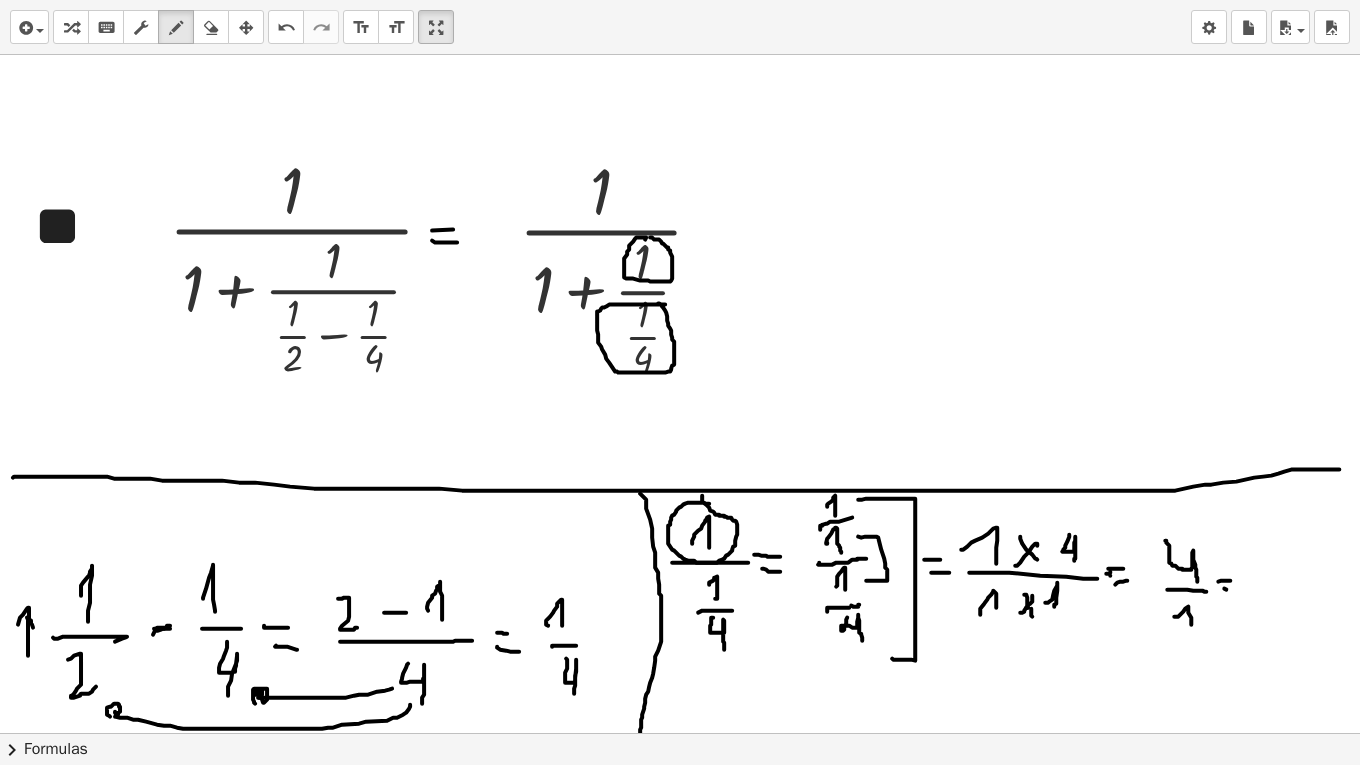drag, startPoint x: 1224, startPoint y: 587, endPoint x: 1252, endPoint y: 593, distance: 28.635643 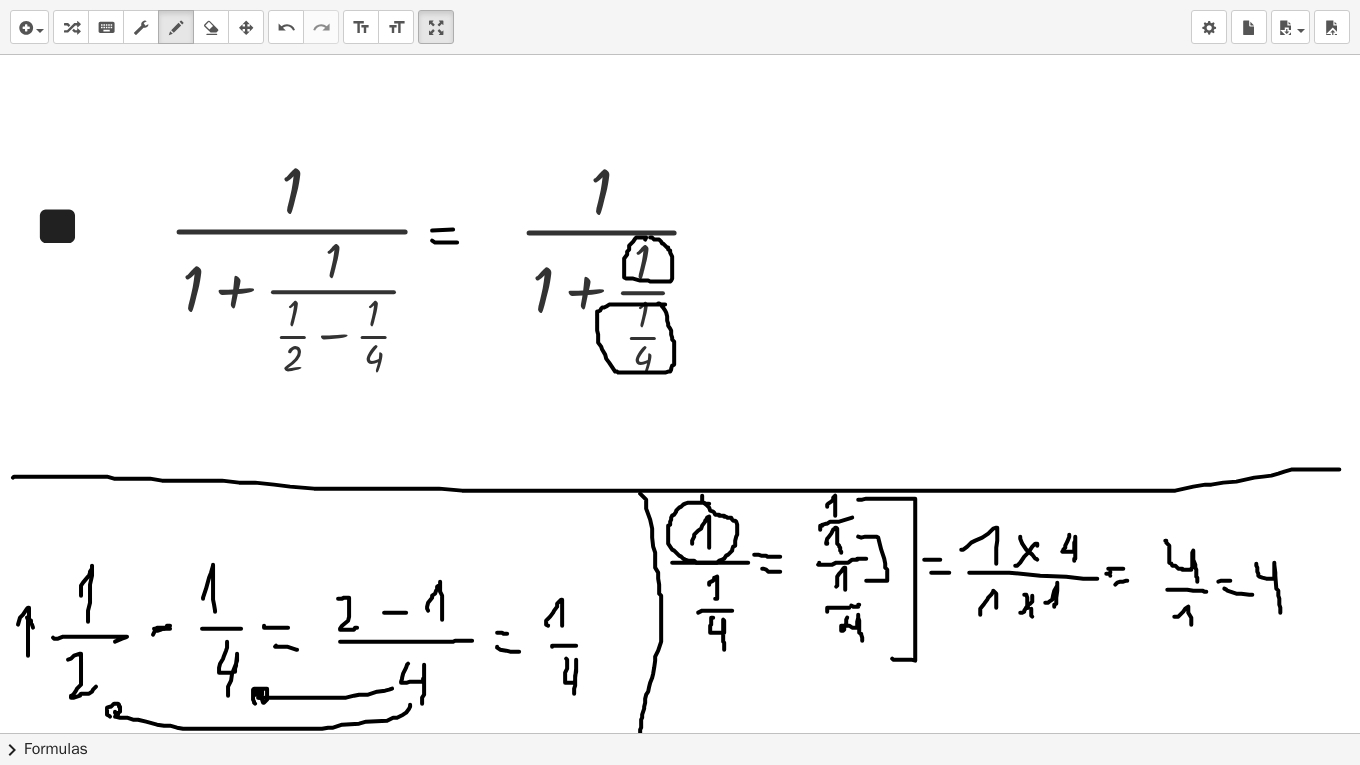 drag, startPoint x: 1256, startPoint y: 562, endPoint x: 1280, endPoint y: 615, distance: 58.18075 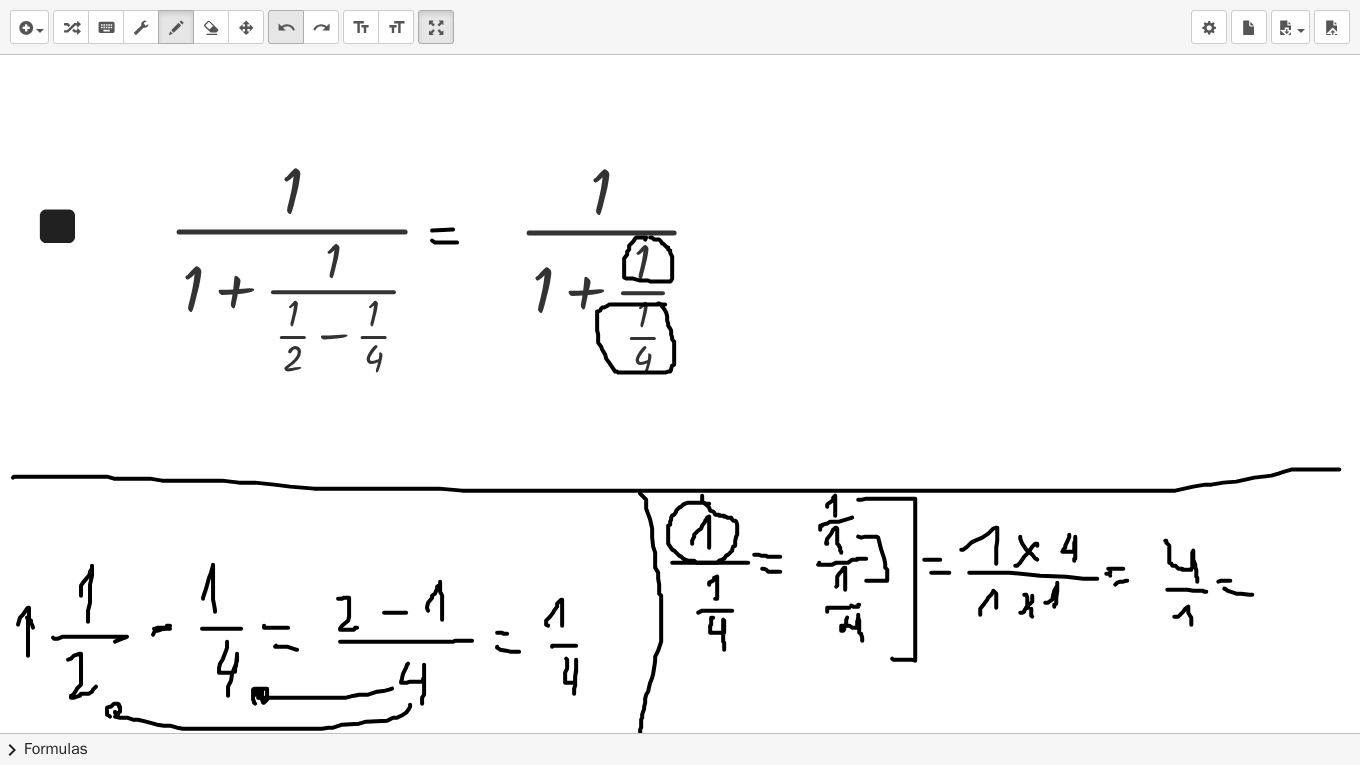 click on "undo" at bounding box center [286, 28] 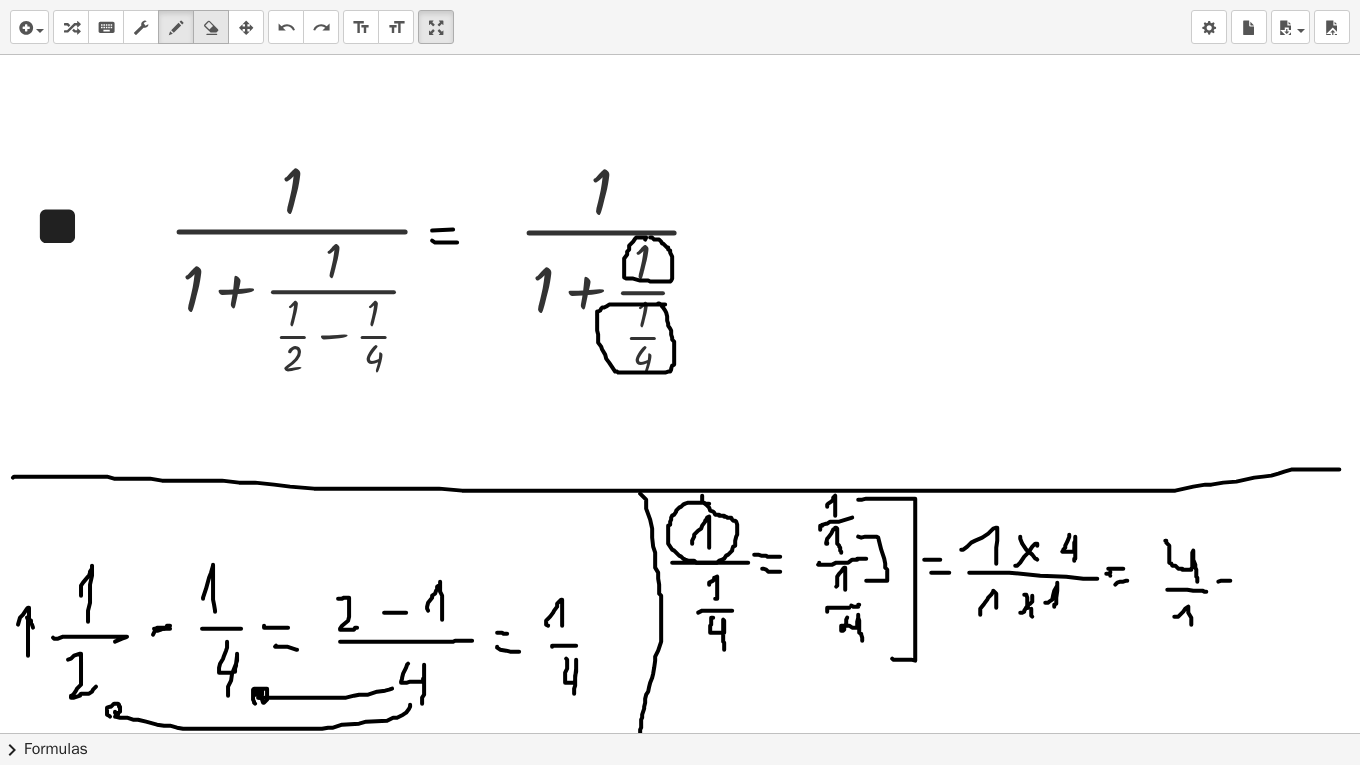 click at bounding box center (211, 28) 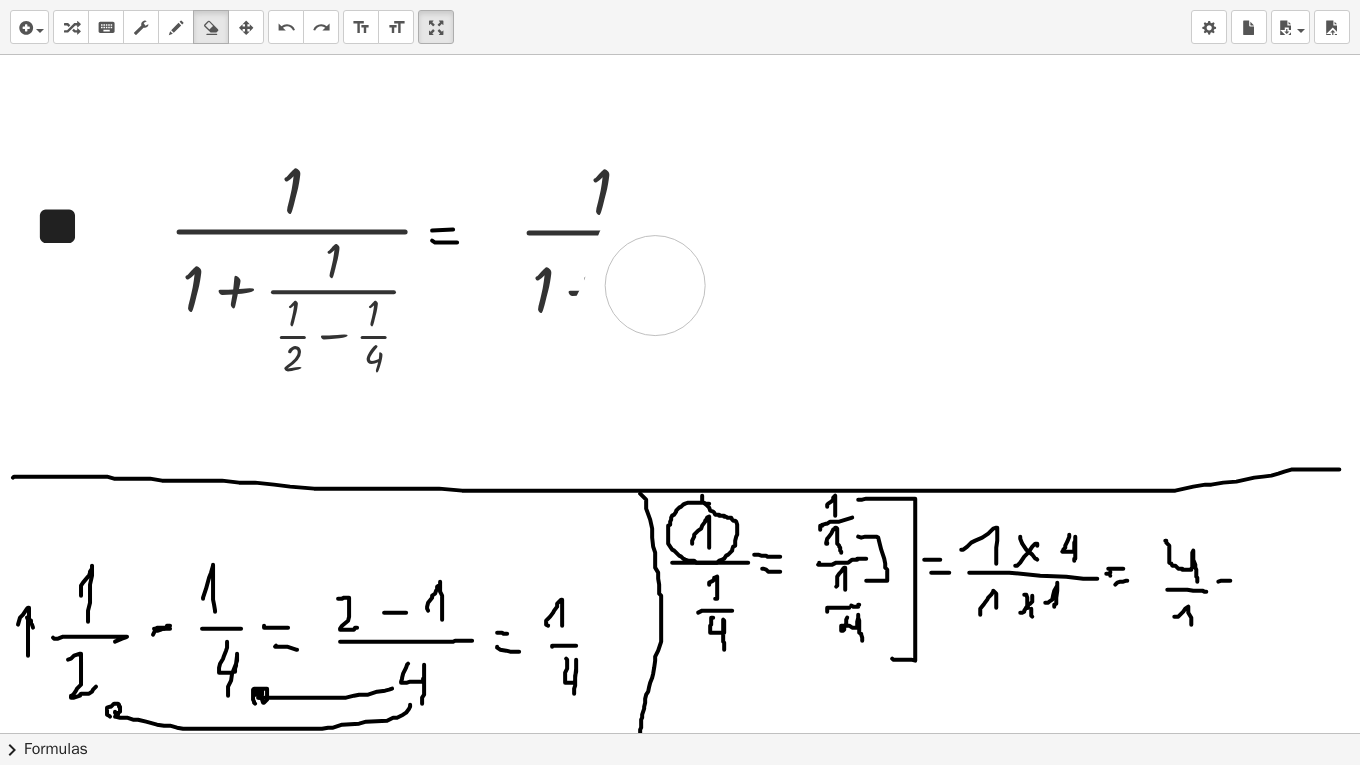drag, startPoint x: 645, startPoint y: 251, endPoint x: 529, endPoint y: 214, distance: 121.75796 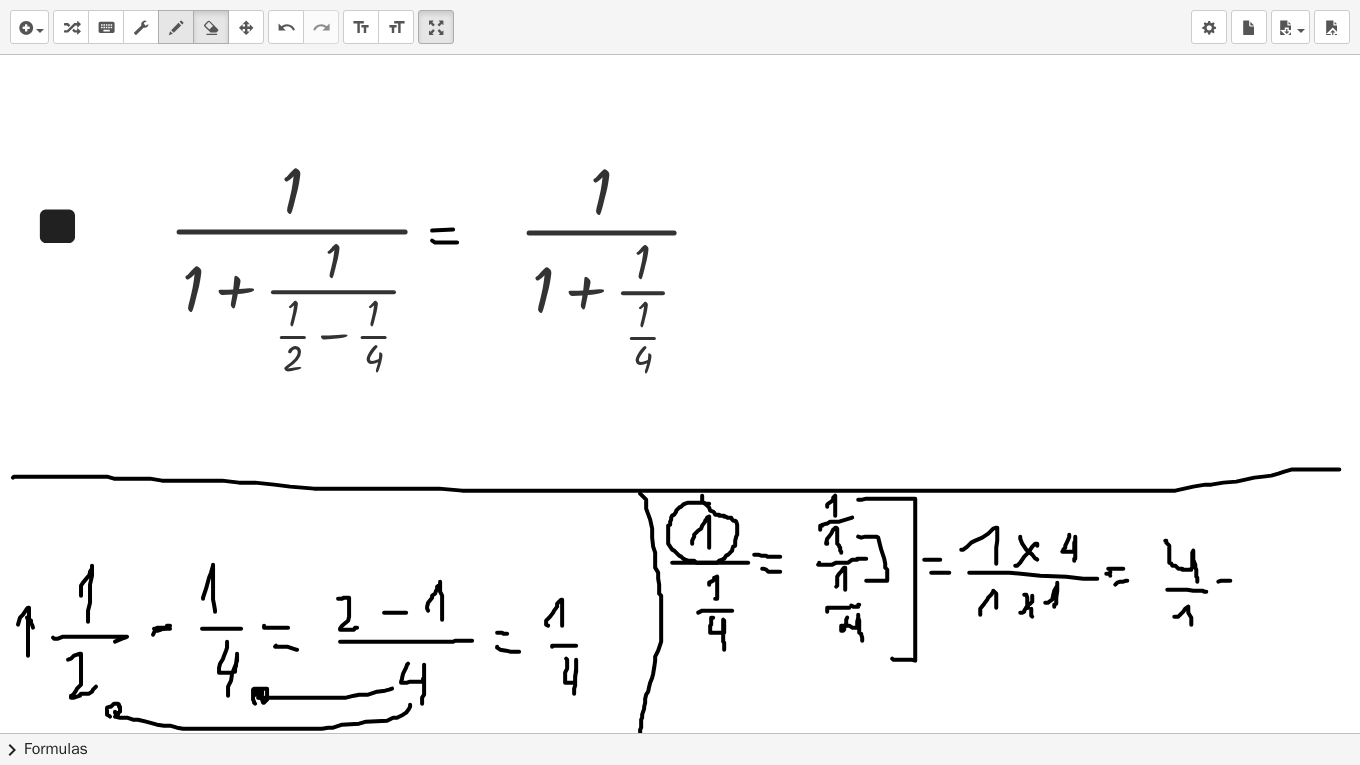 click at bounding box center [176, 27] 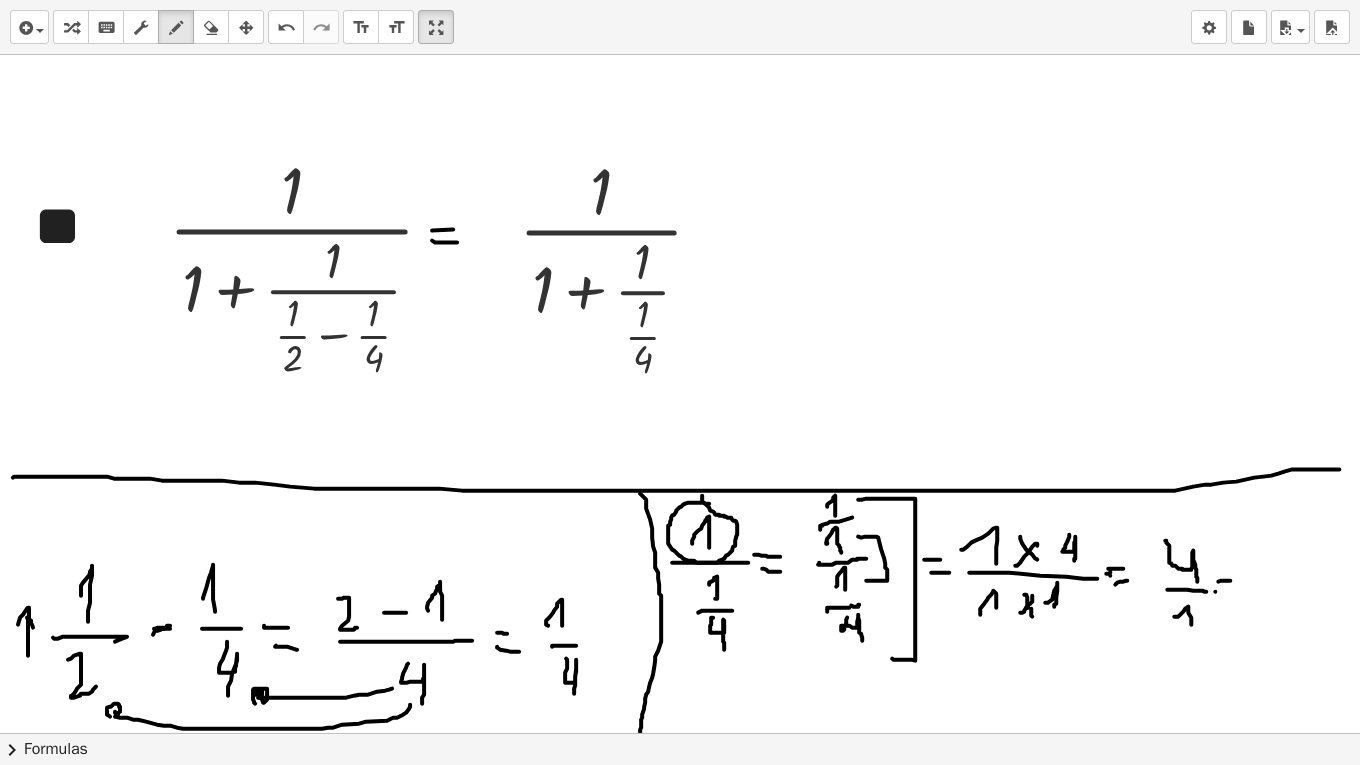 drag, startPoint x: 1215, startPoint y: 590, endPoint x: 1228, endPoint y: 590, distance: 13 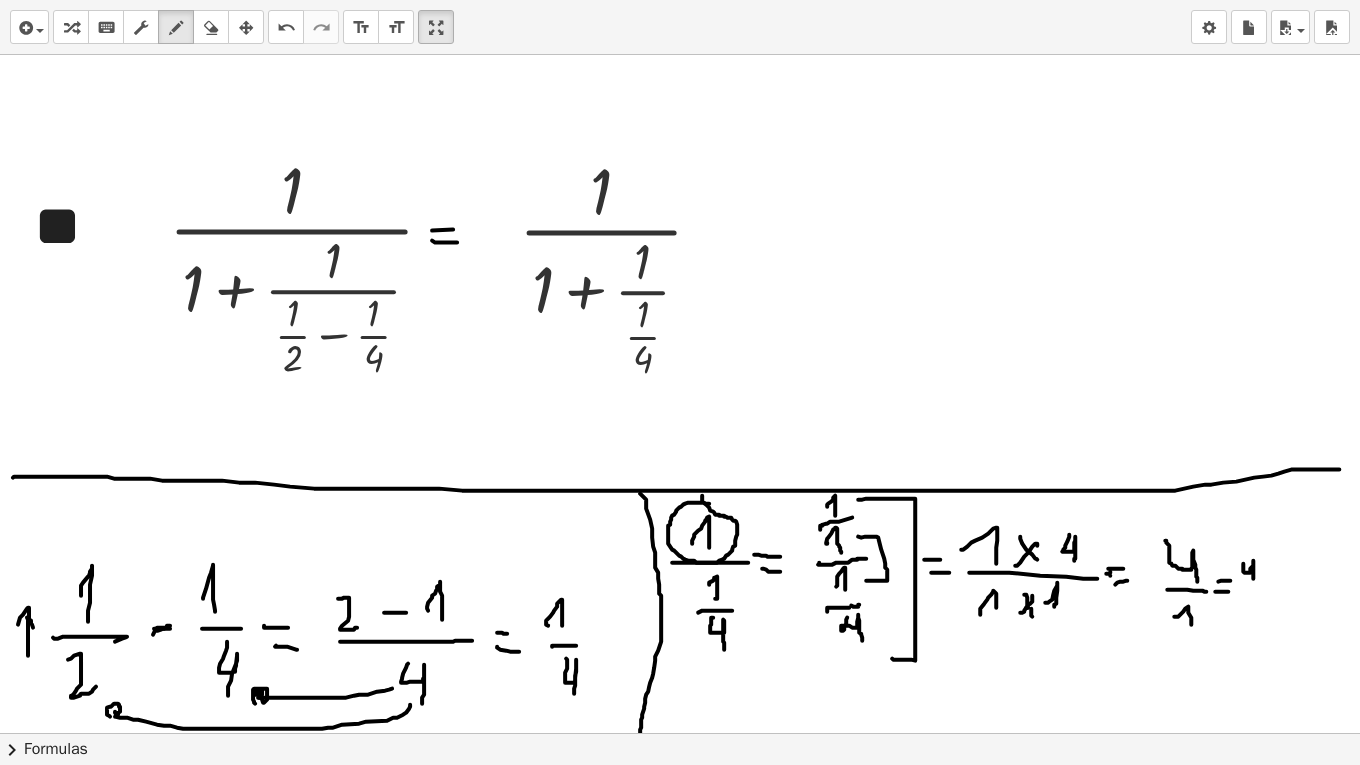 click at bounding box center (680, 605) 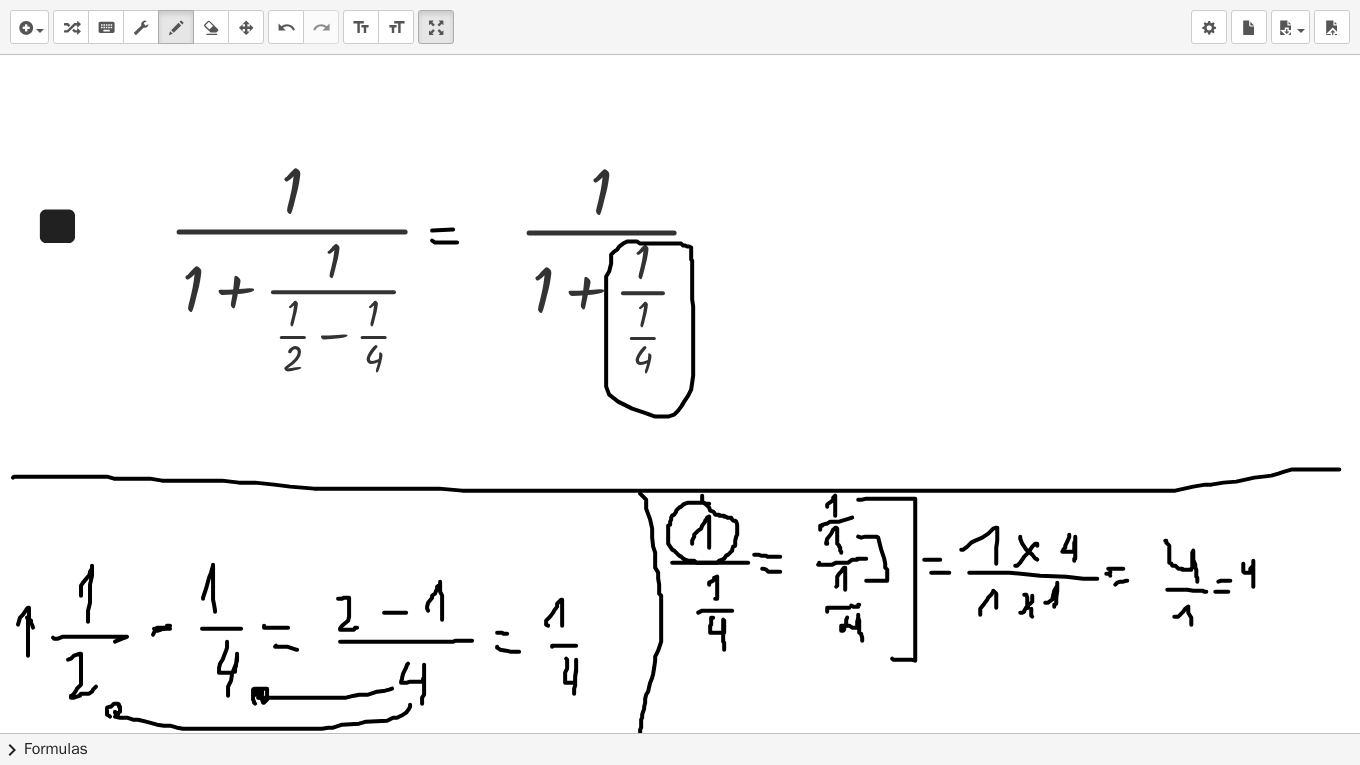click at bounding box center [680, 605] 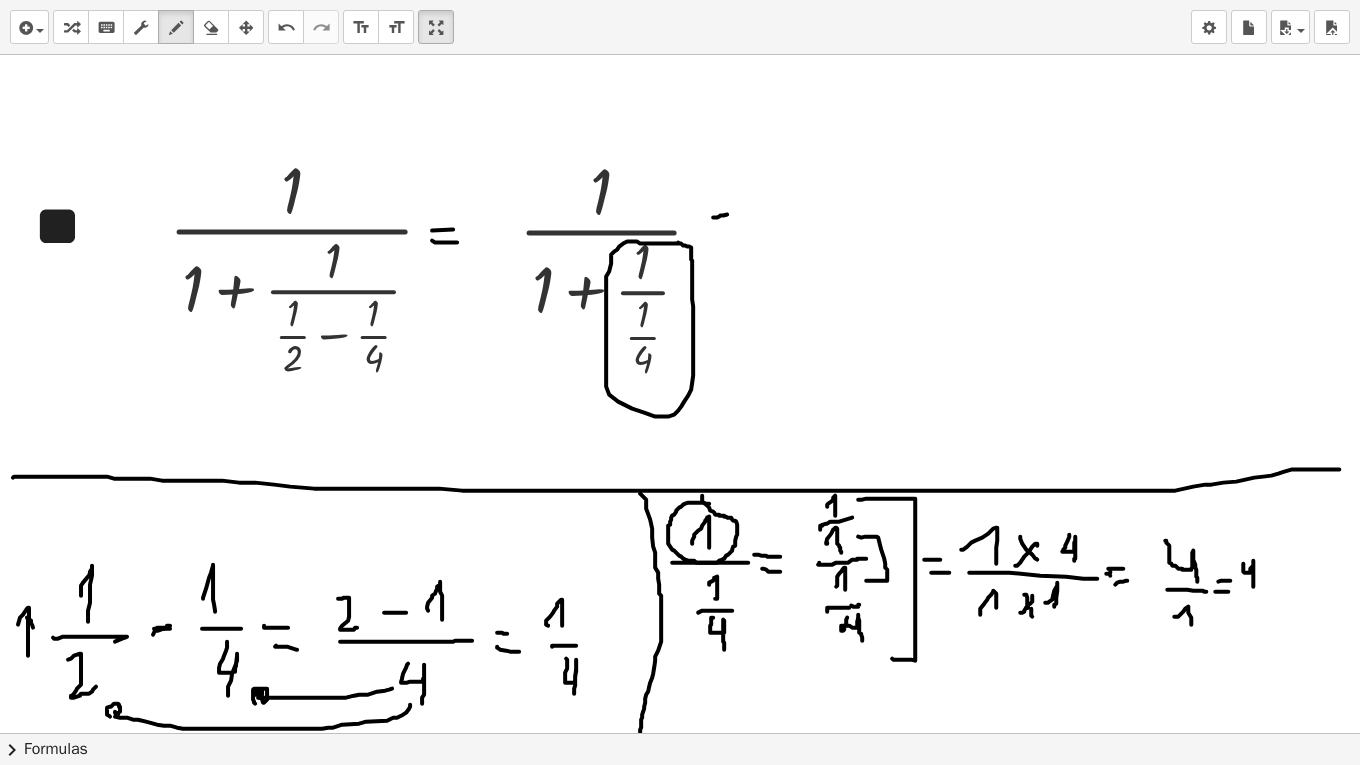 click at bounding box center (680, 605) 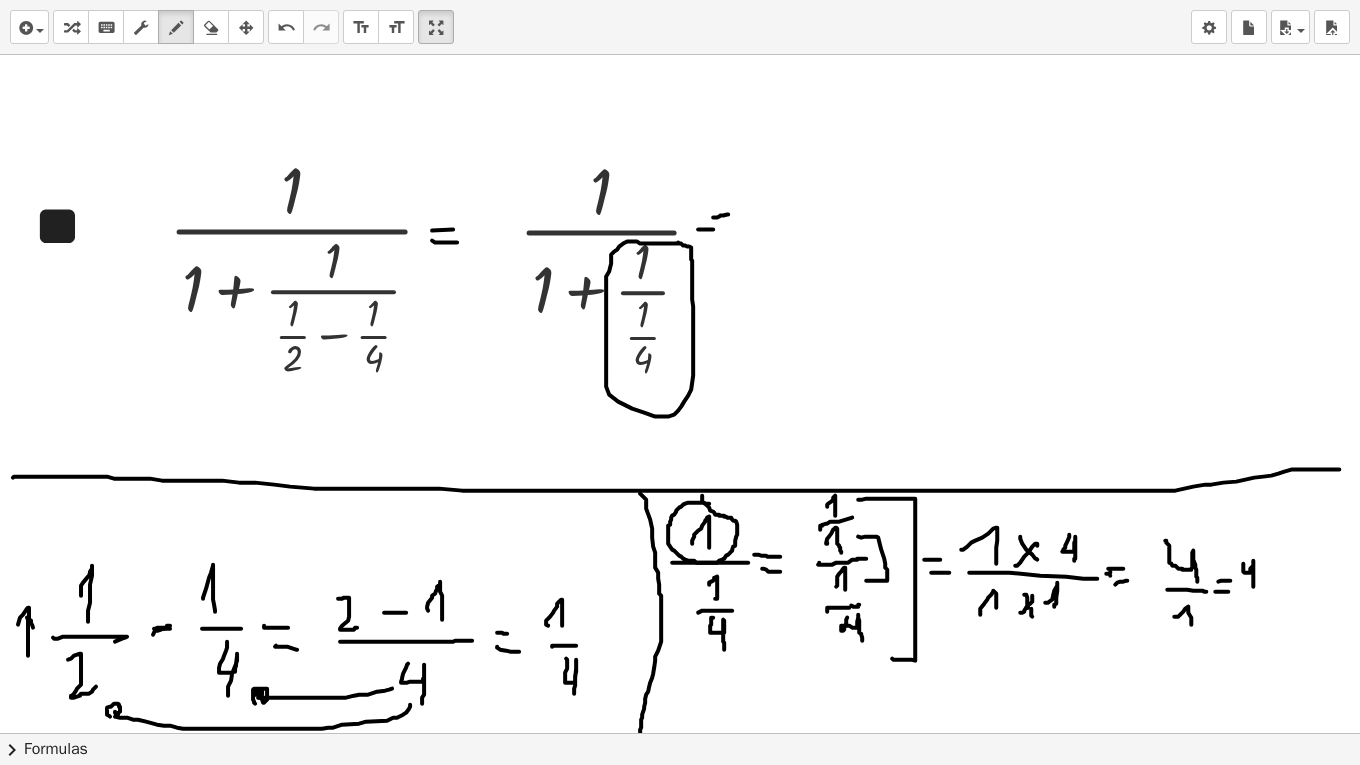 drag, startPoint x: 698, startPoint y: 228, endPoint x: 745, endPoint y: 233, distance: 47.26521 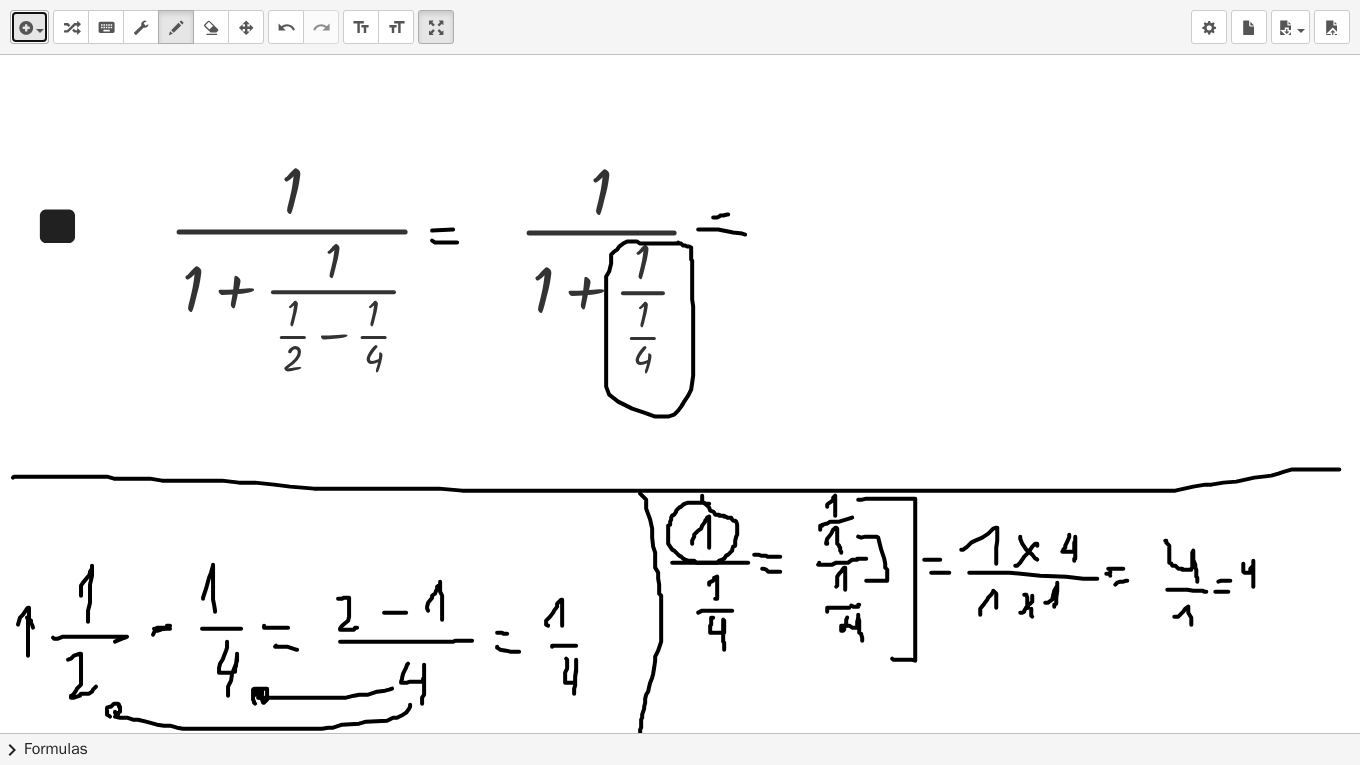 click at bounding box center (40, 31) 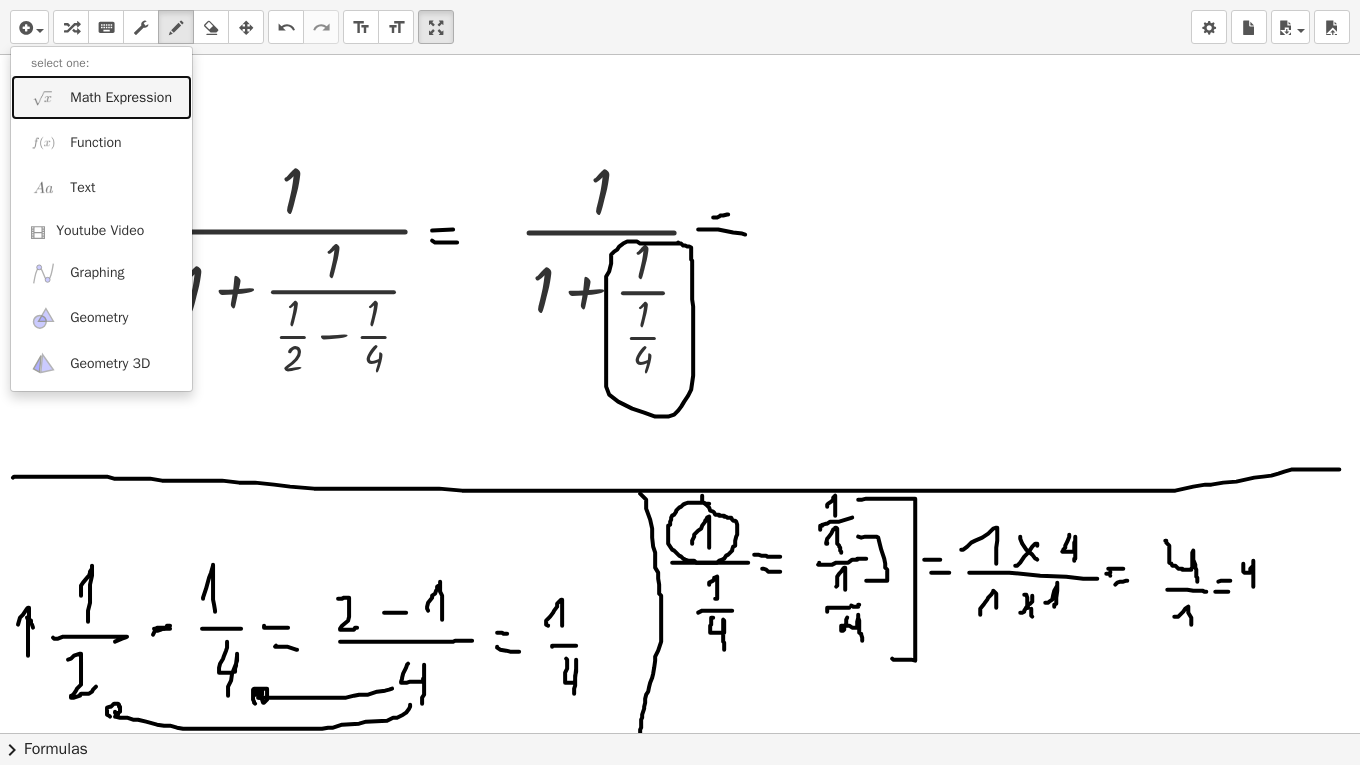 click on "Math Expression" at bounding box center (121, 98) 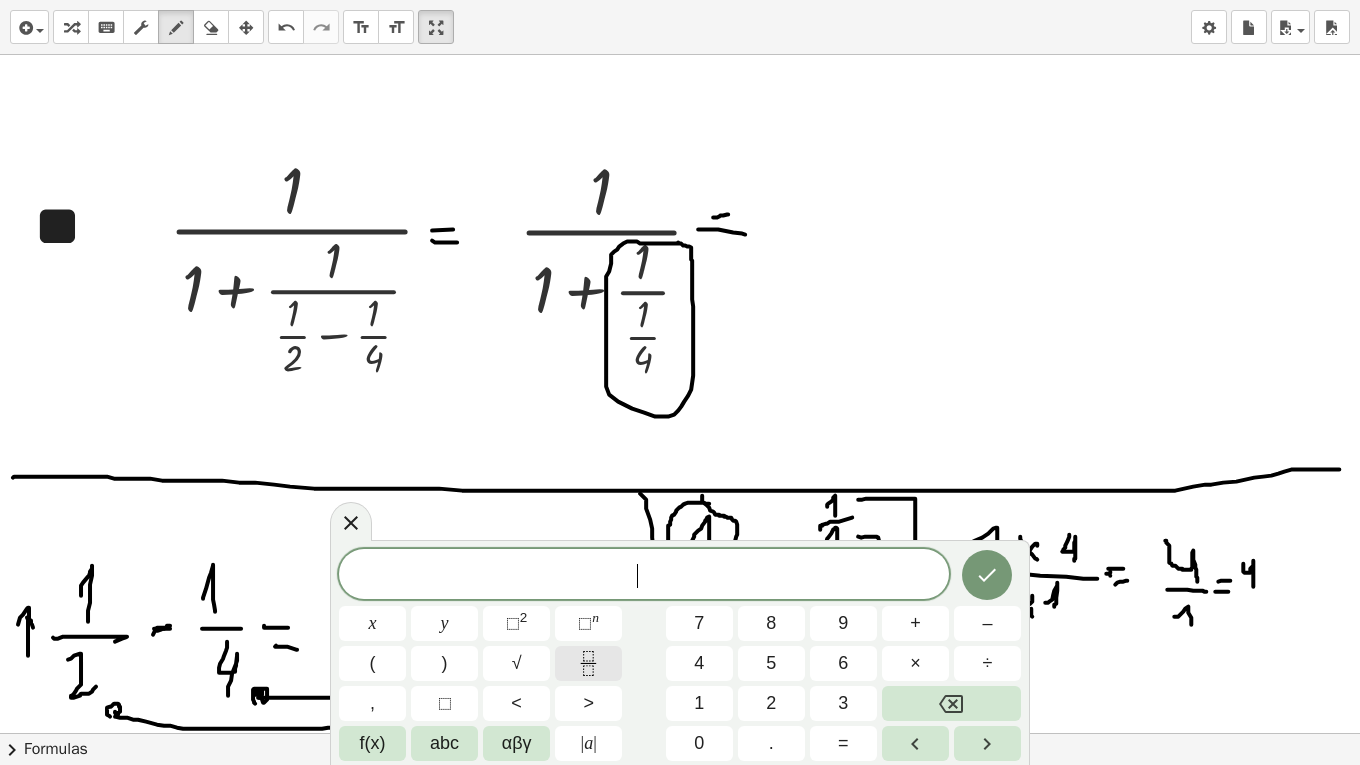 click 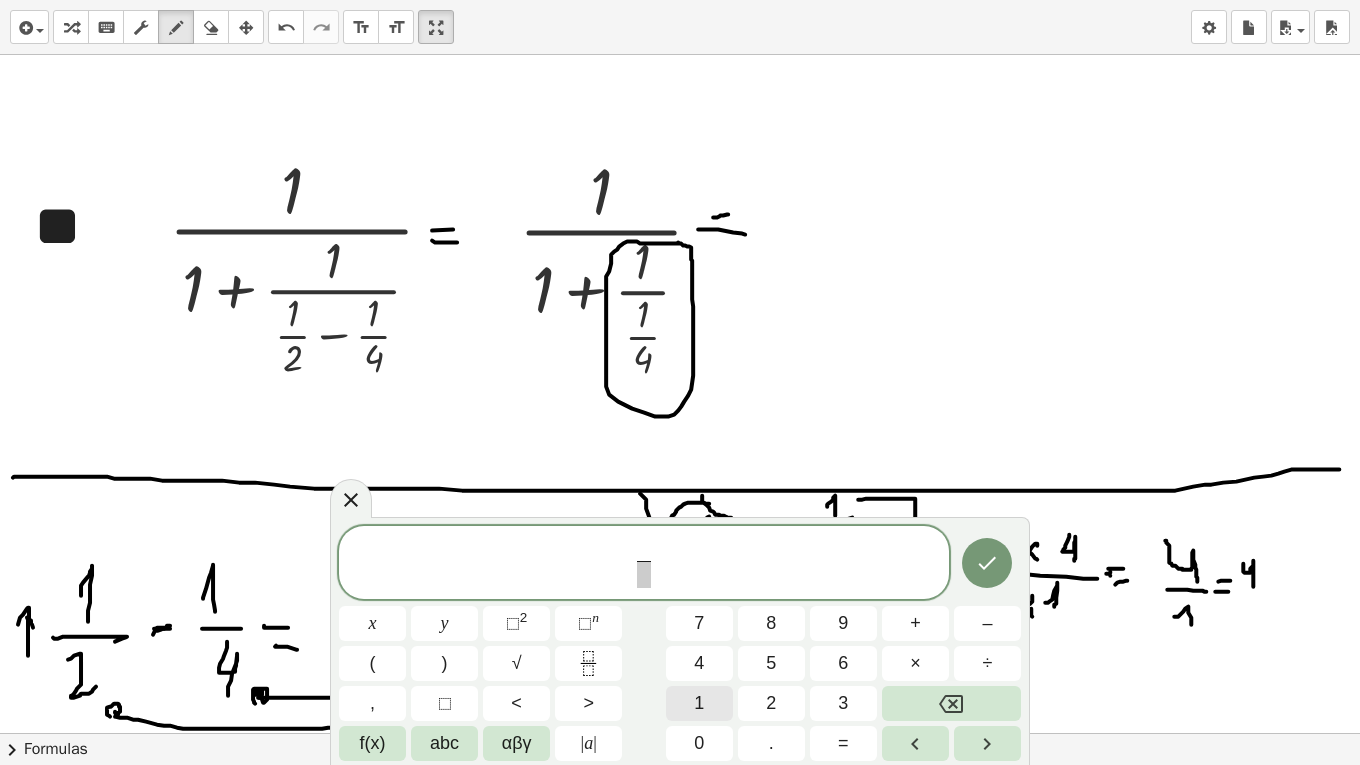 click on "1" at bounding box center (699, 703) 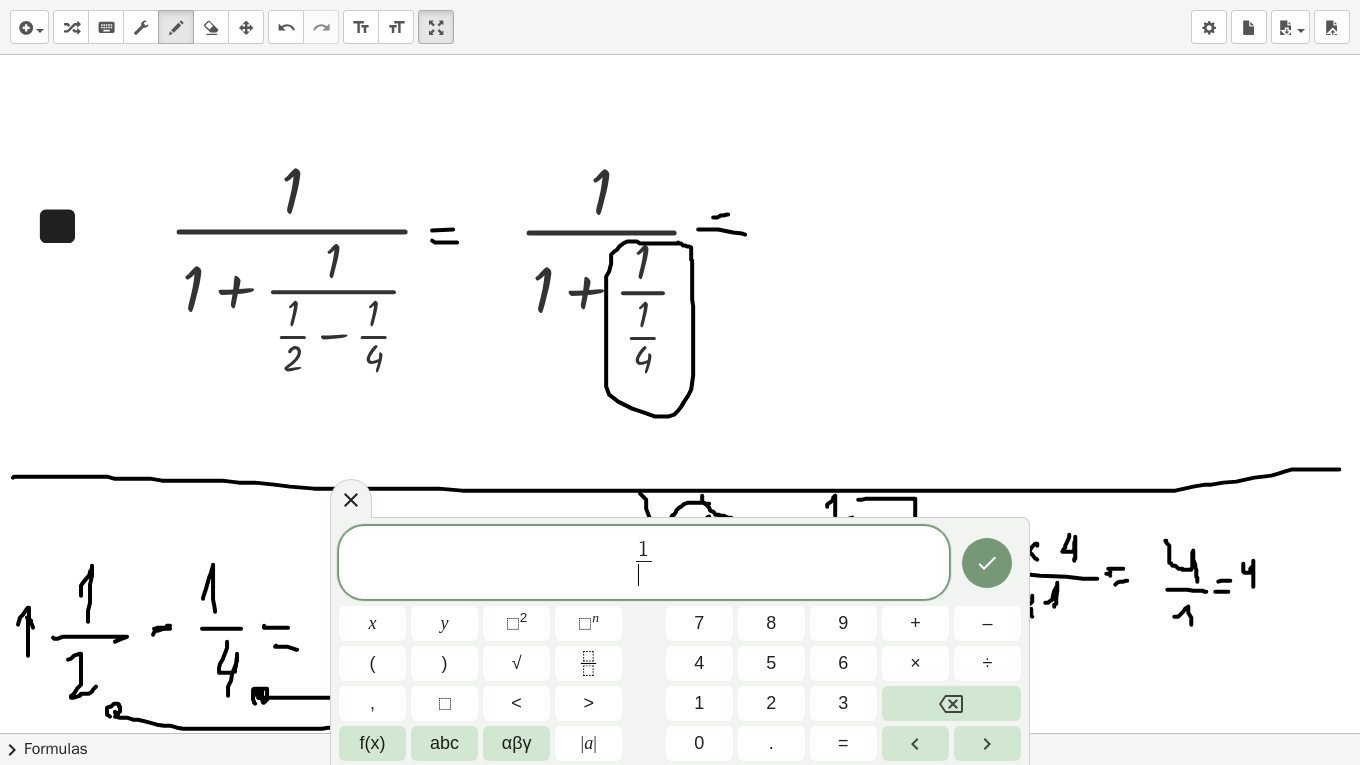 click on "​" at bounding box center [643, 574] 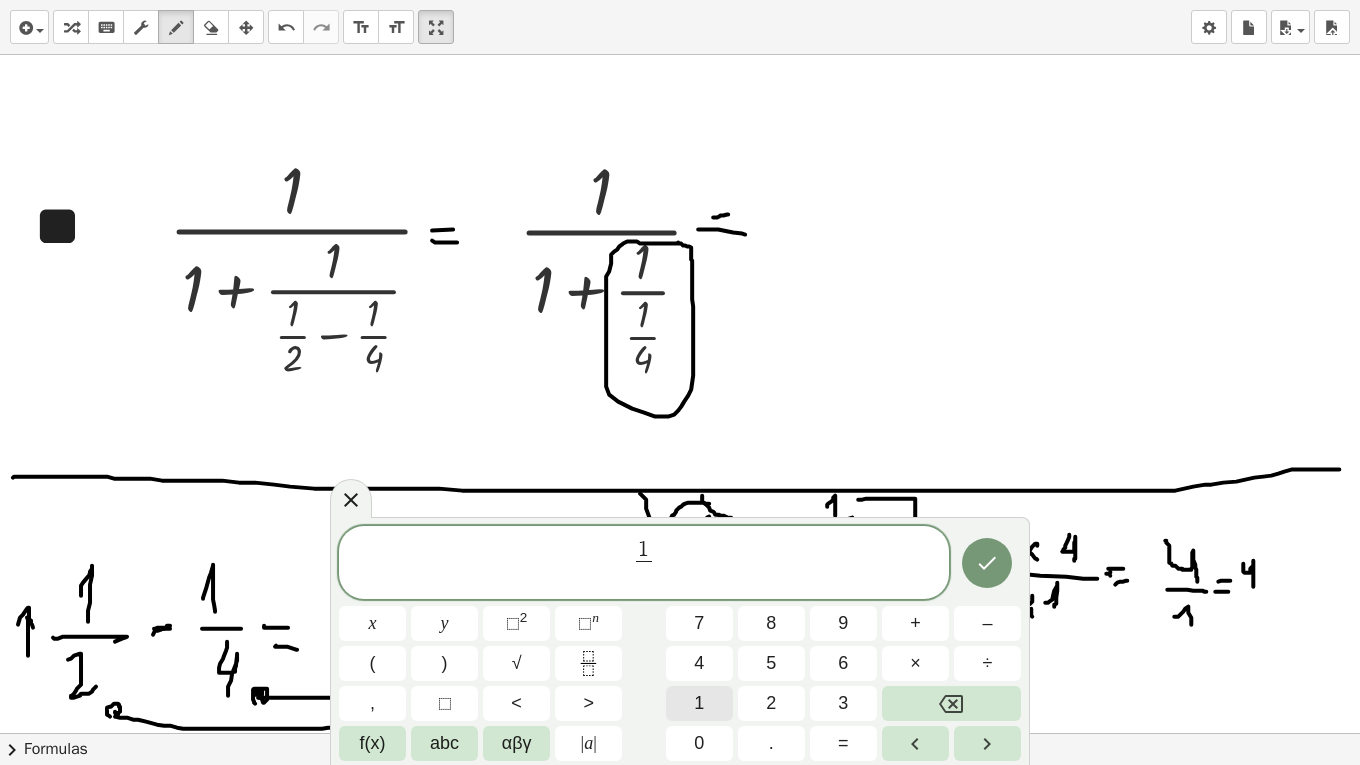 click on "1" at bounding box center (699, 703) 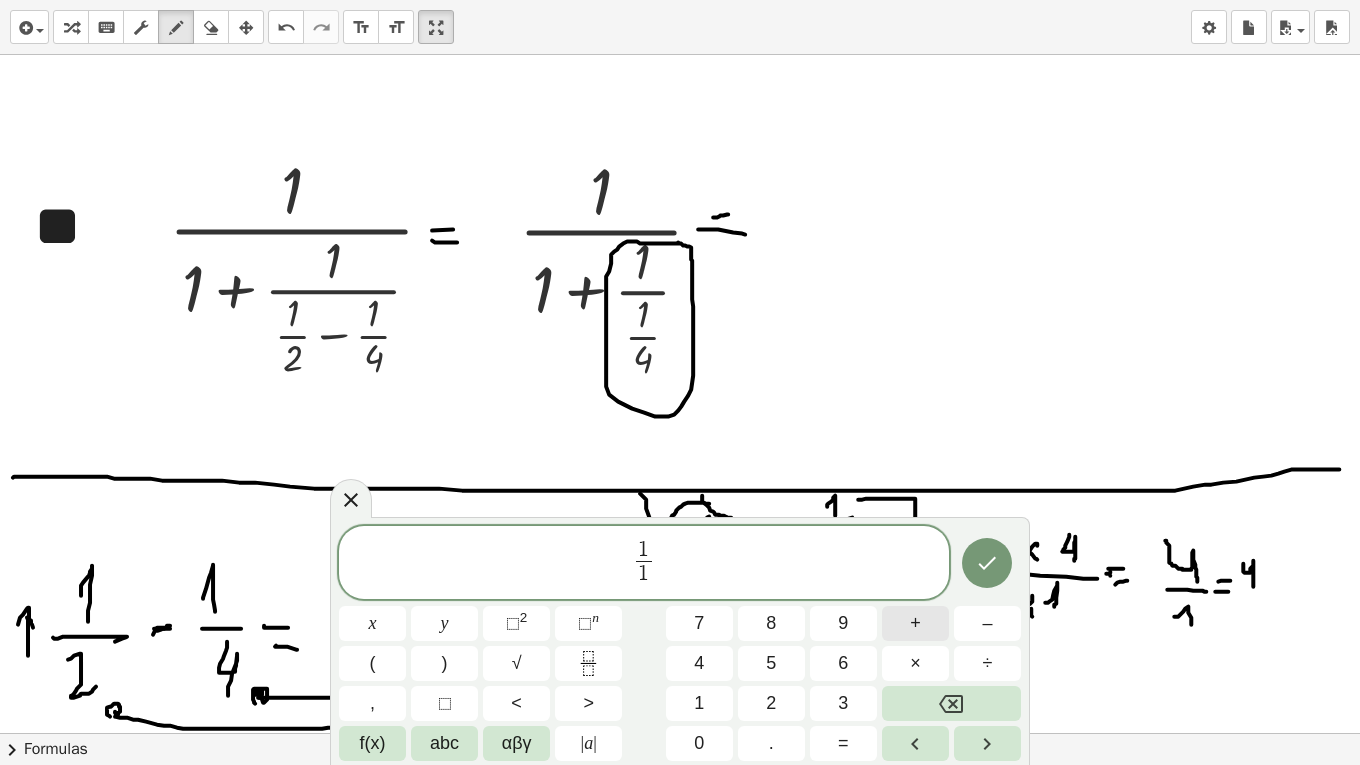 click on "+" at bounding box center (915, 623) 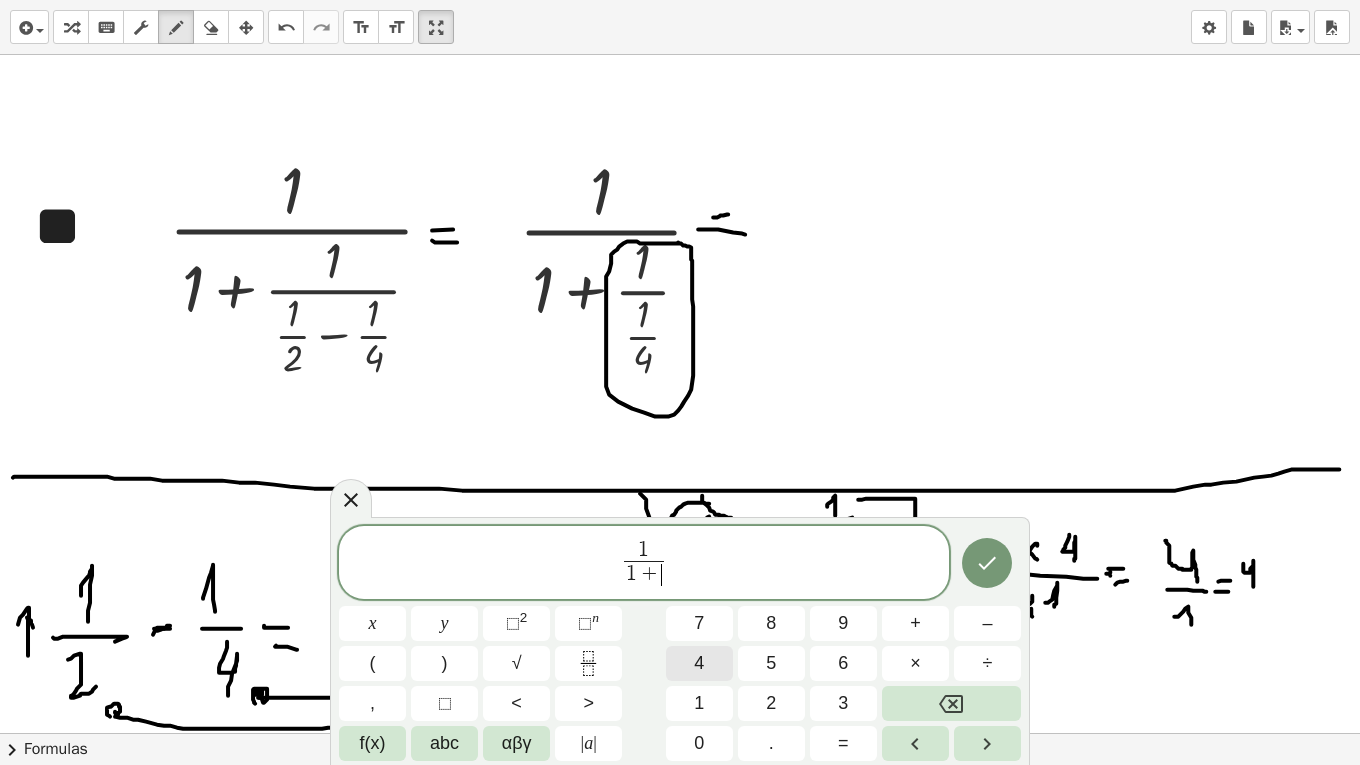 click on "4" at bounding box center (699, 663) 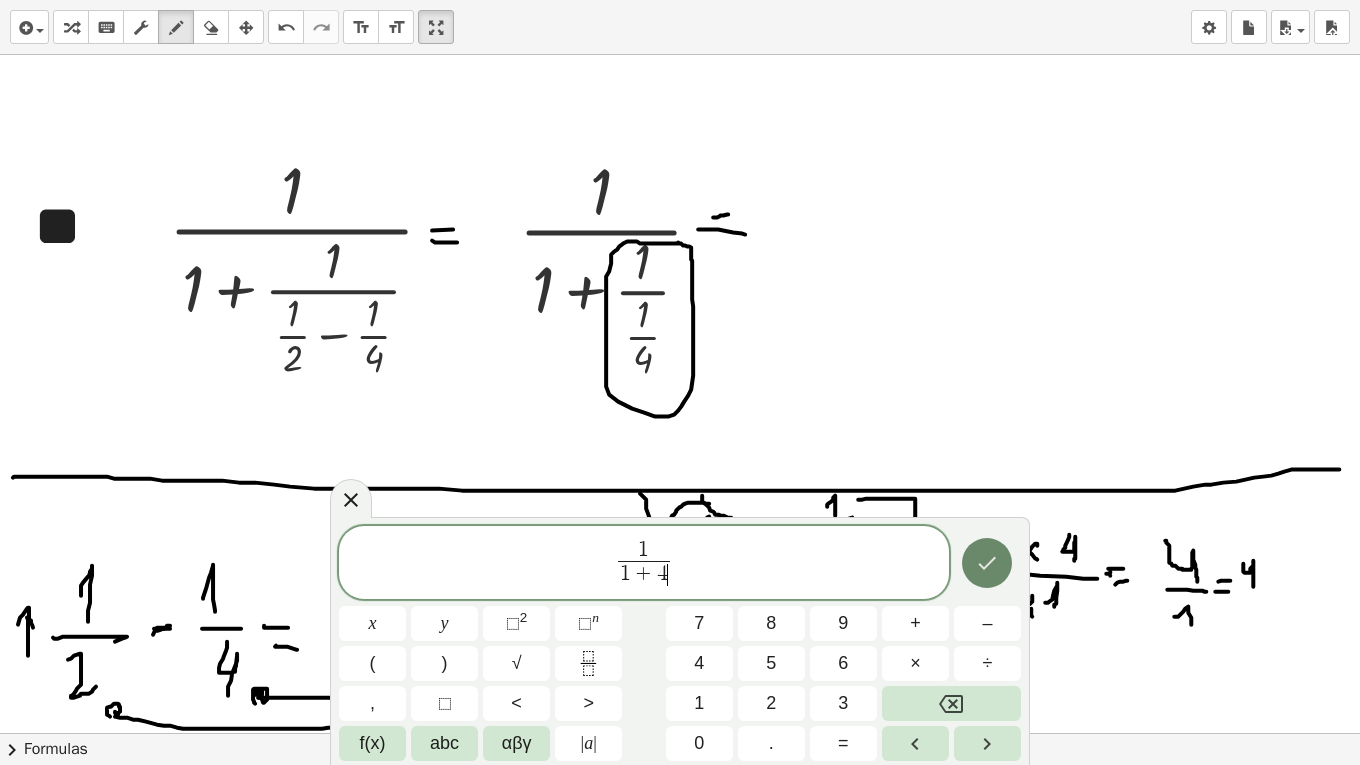 click 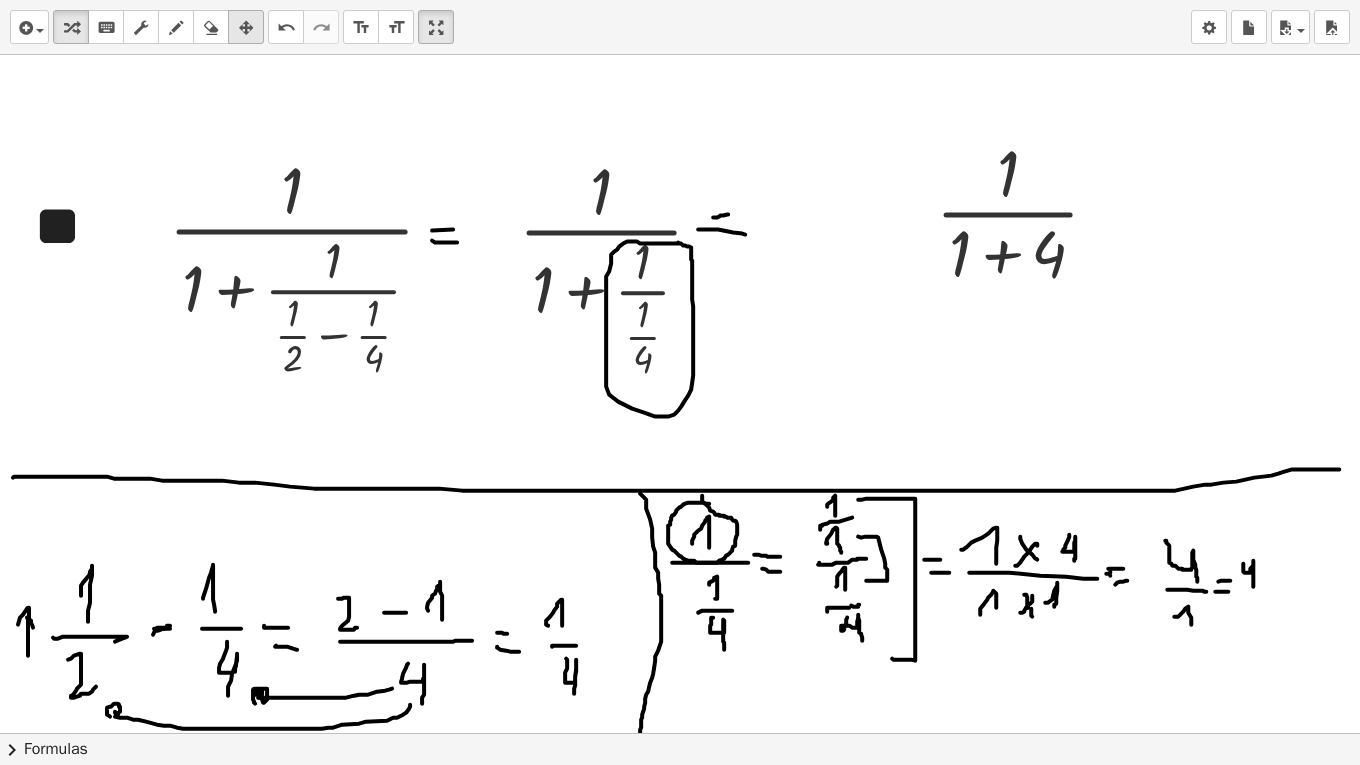 click at bounding box center (246, 28) 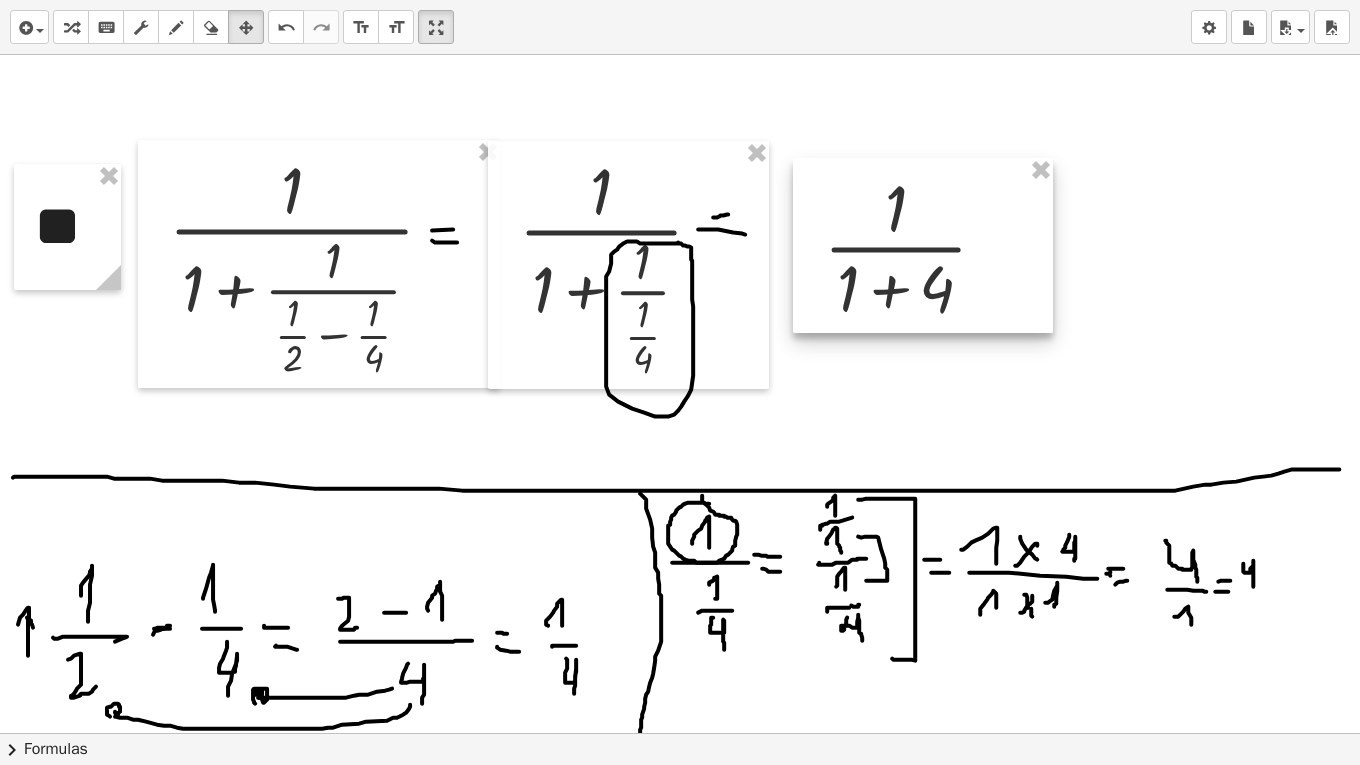 drag, startPoint x: 1050, startPoint y: 246, endPoint x: 941, endPoint y: 277, distance: 113.32255 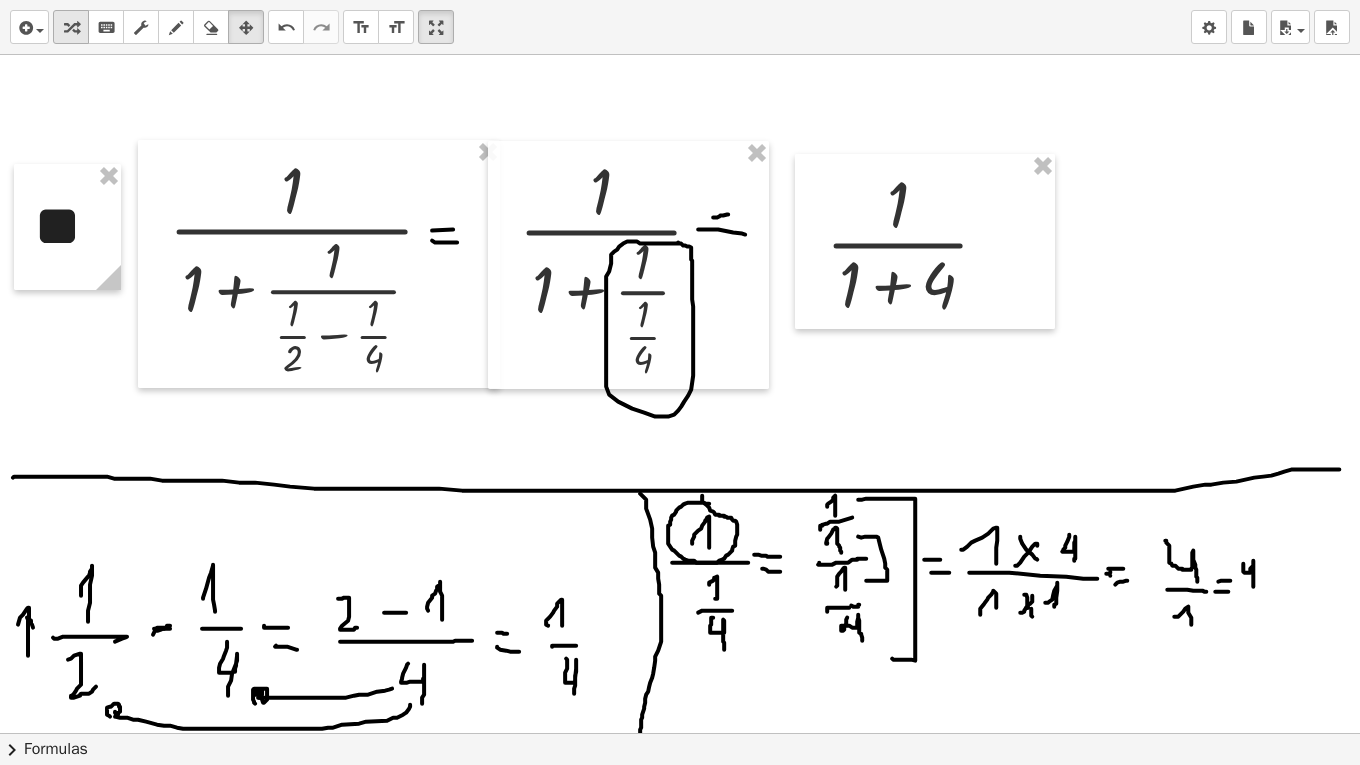 click at bounding box center [71, 28] 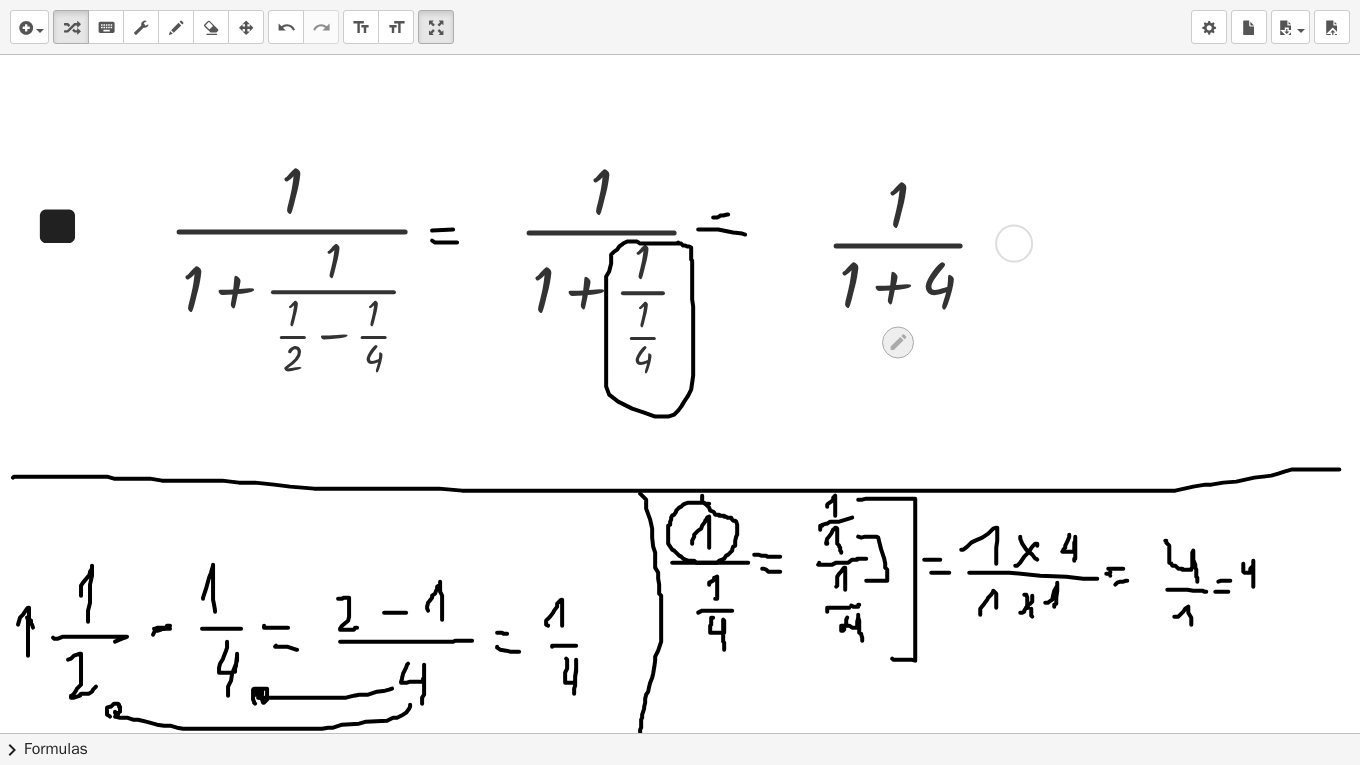 drag, startPoint x: 1013, startPoint y: 251, endPoint x: 891, endPoint y: 337, distance: 149.26486 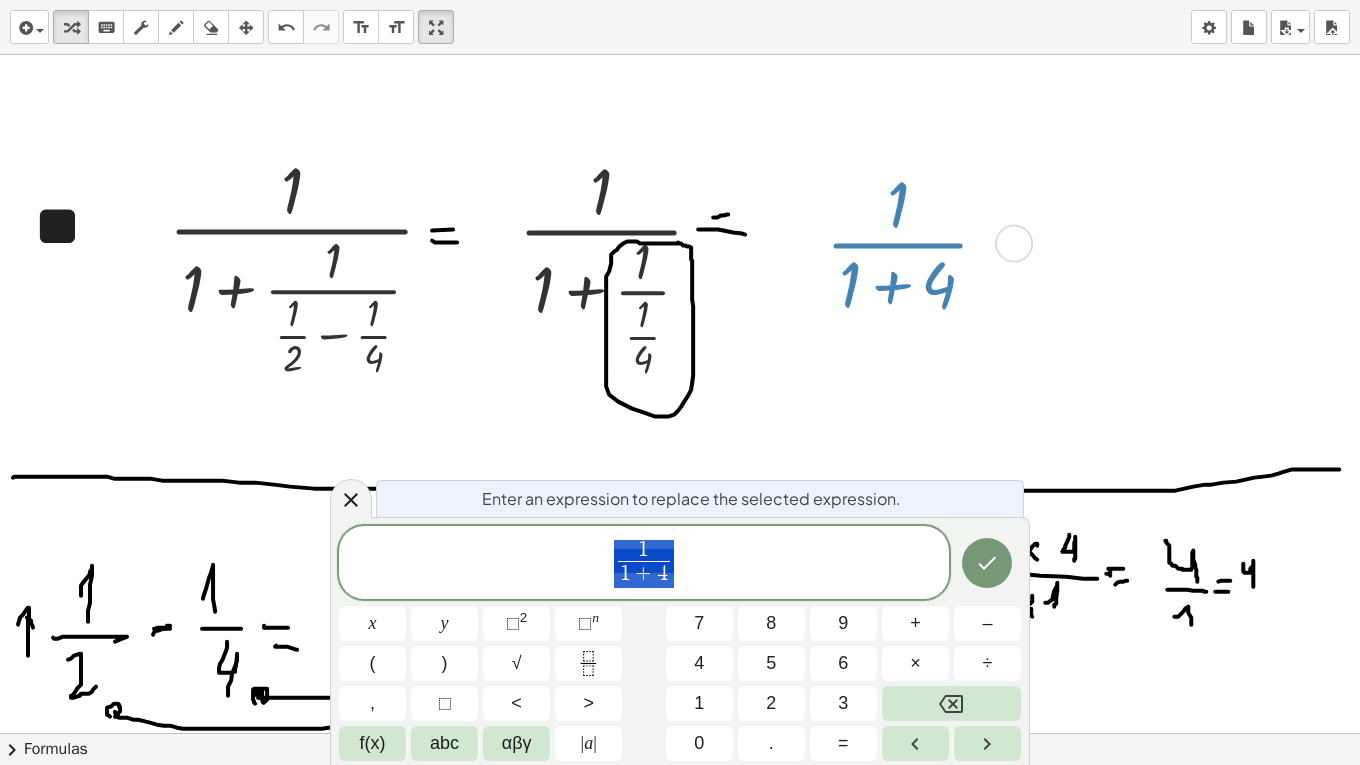click at bounding box center [1014, 244] 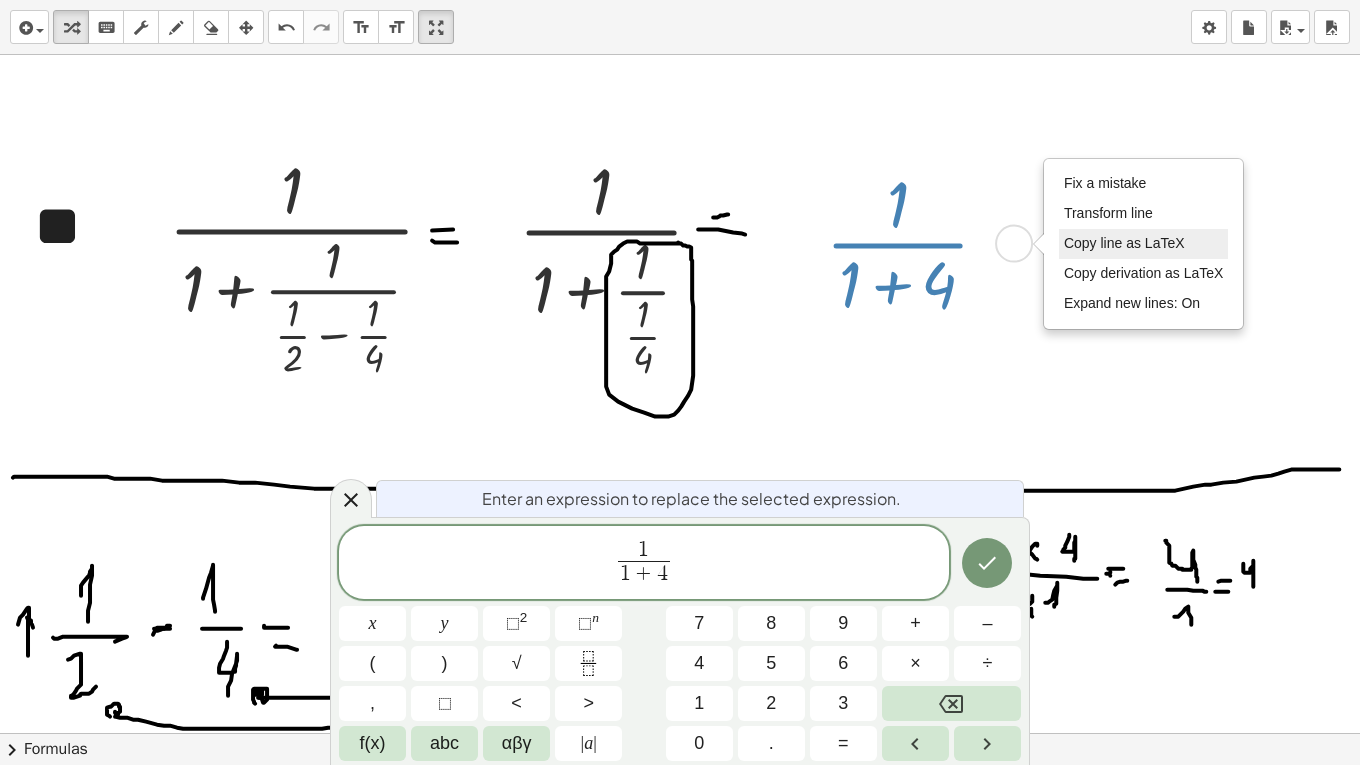 click on "Copy line as LaTeX" at bounding box center (1124, 243) 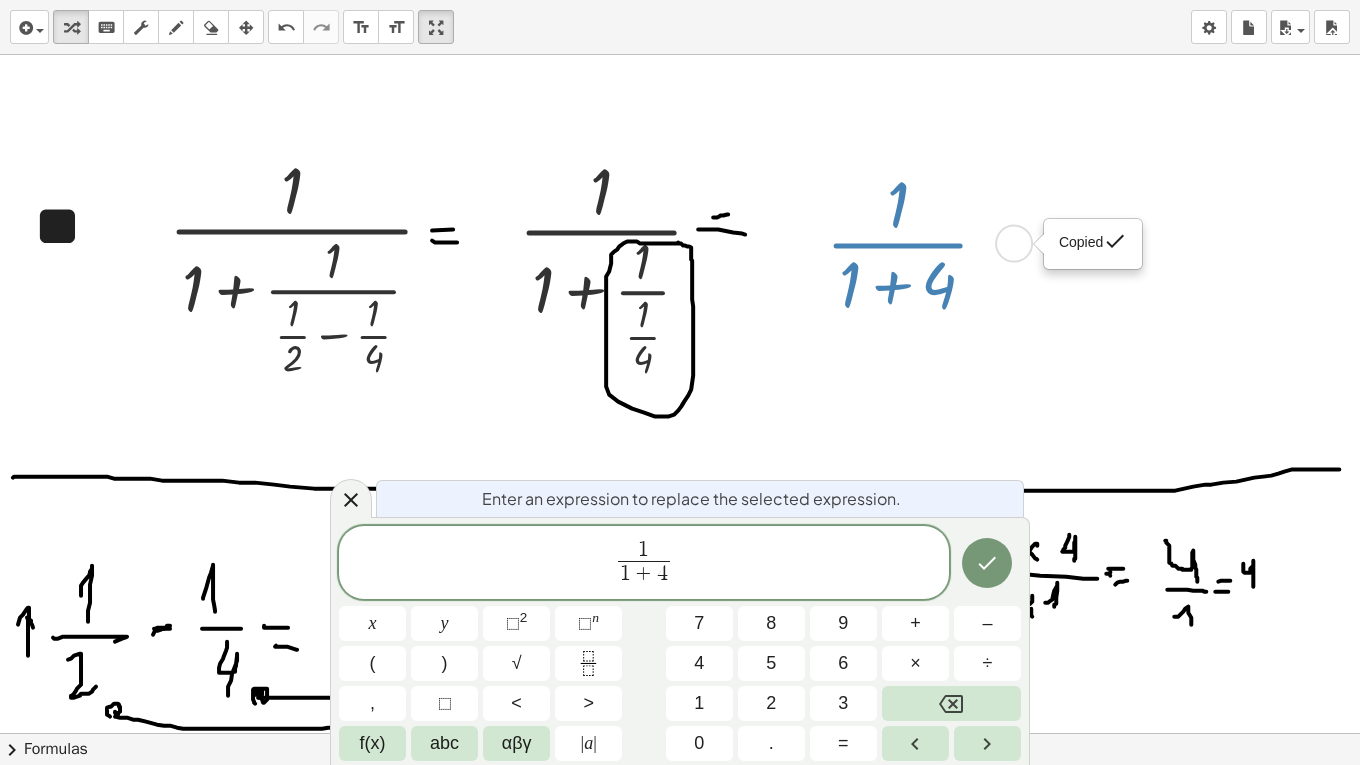 click on "Copied done" at bounding box center (1093, 244) 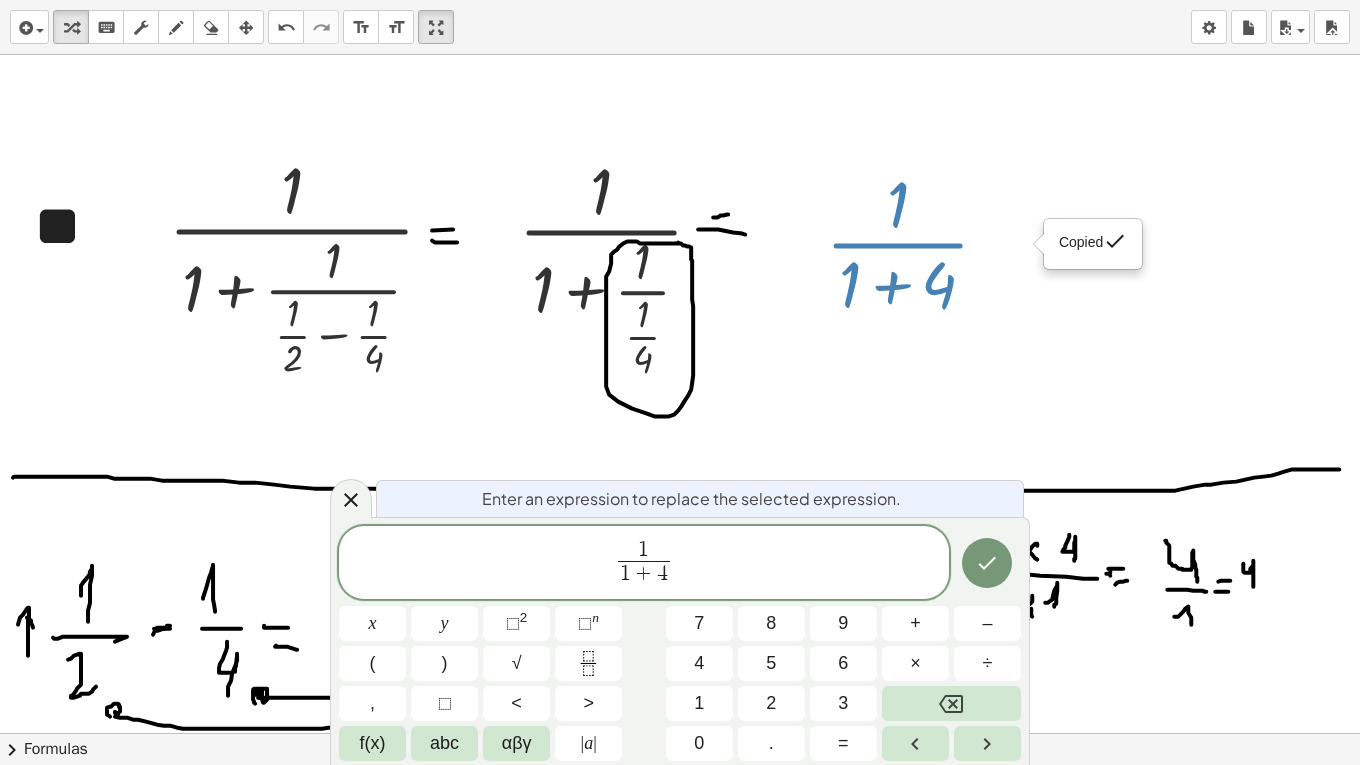 click at bounding box center [680, 605] 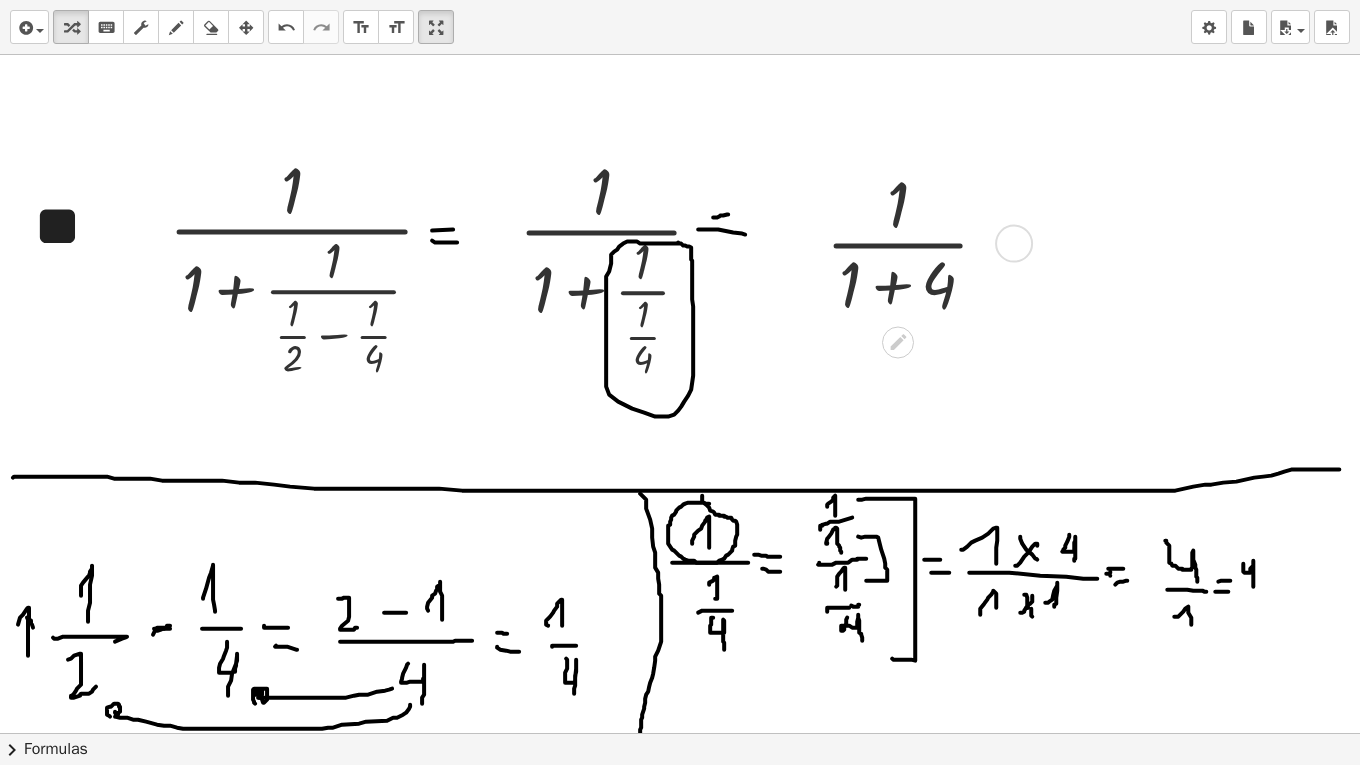drag, startPoint x: 1041, startPoint y: 276, endPoint x: 1000, endPoint y: 350, distance: 84.59905 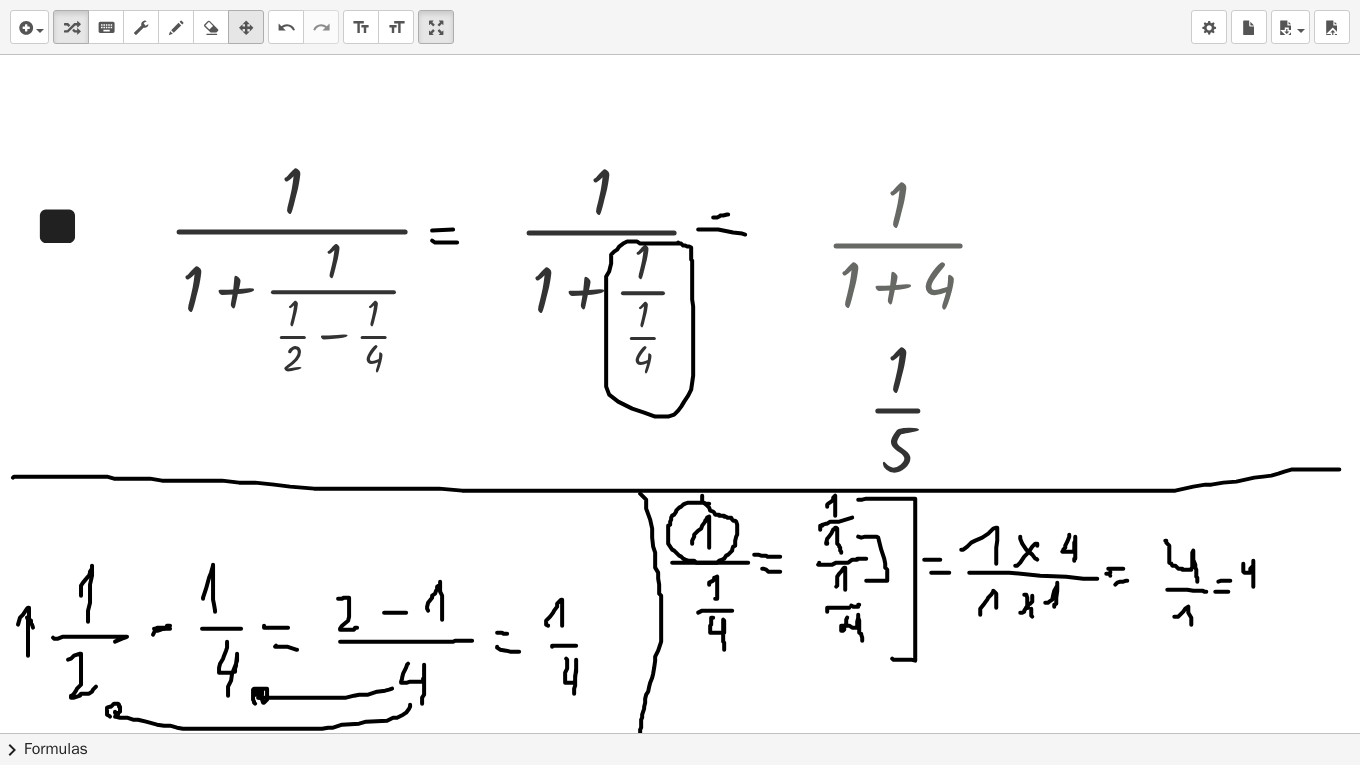 click at bounding box center [246, 28] 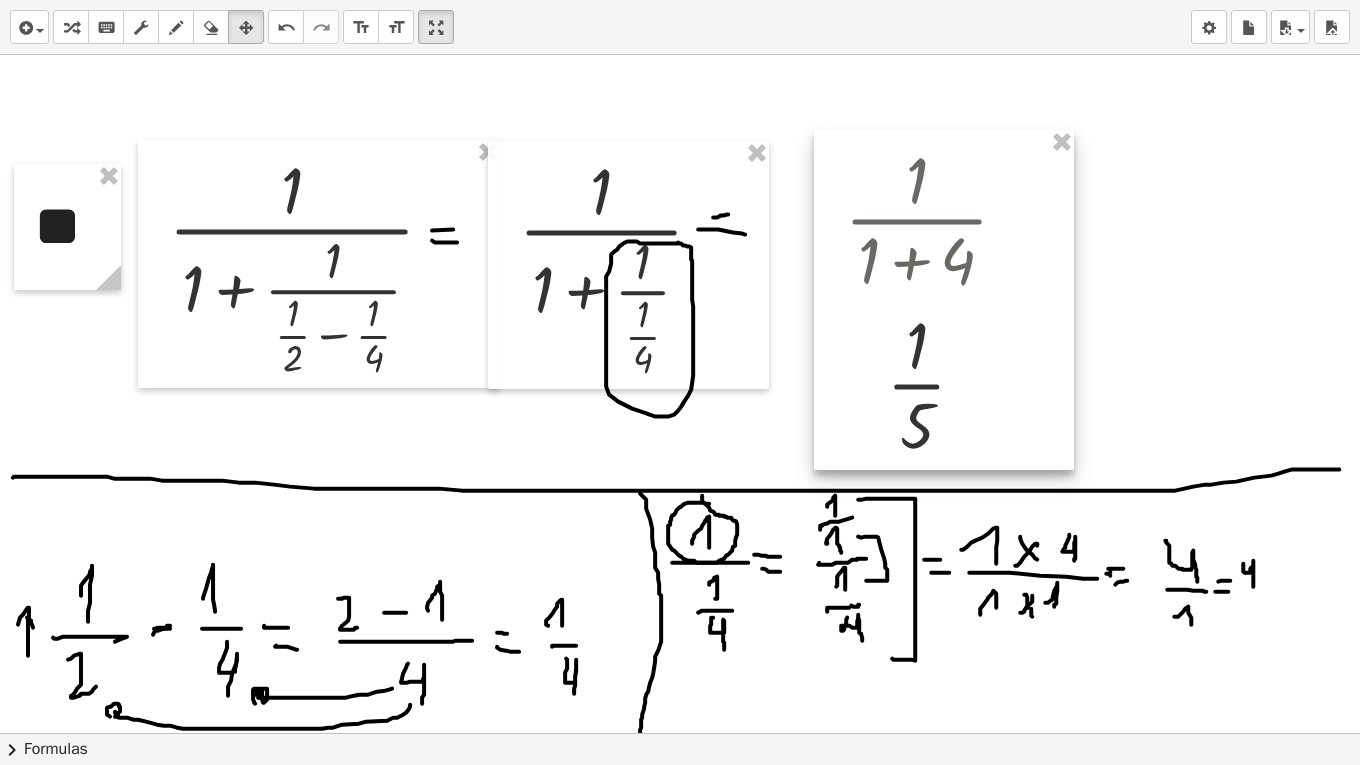 drag, startPoint x: 891, startPoint y: 435, endPoint x: 910, endPoint y: 411, distance: 30.610456 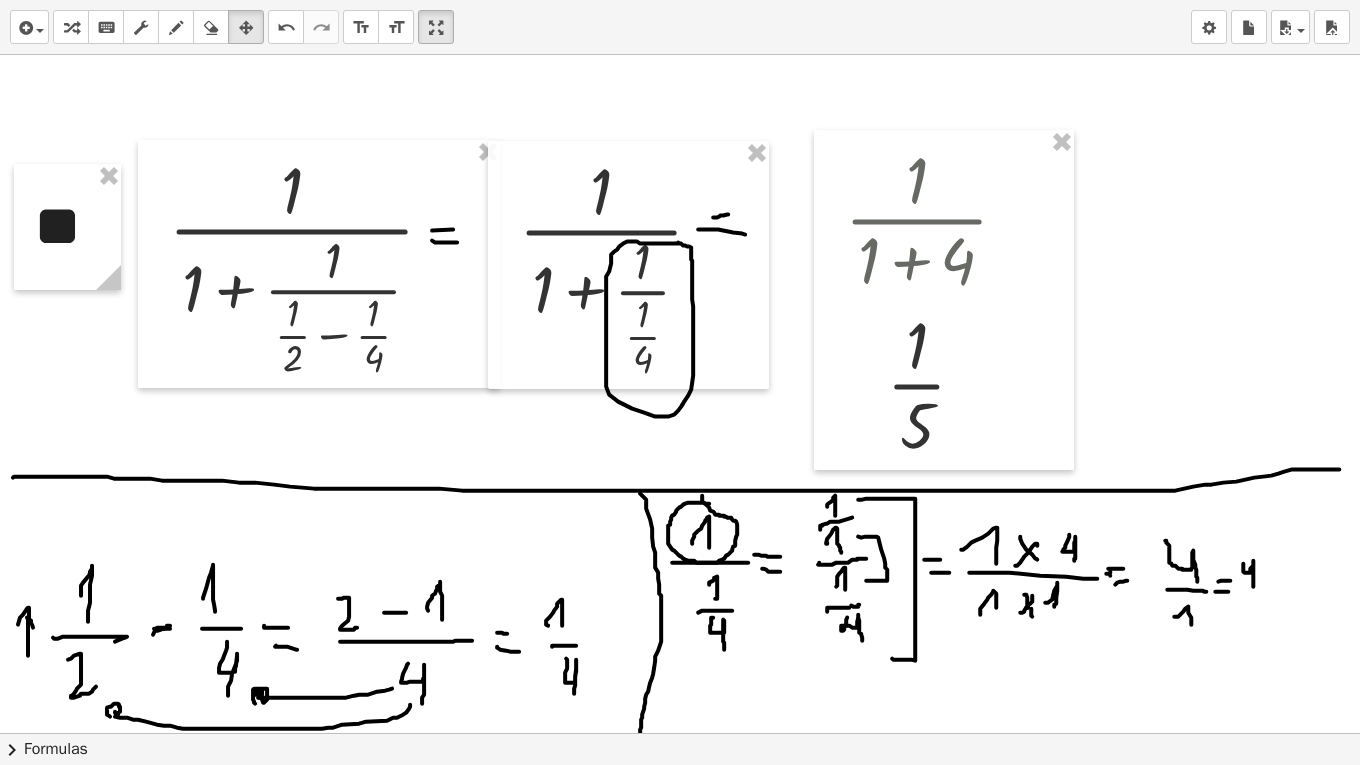 click at bounding box center [680, 605] 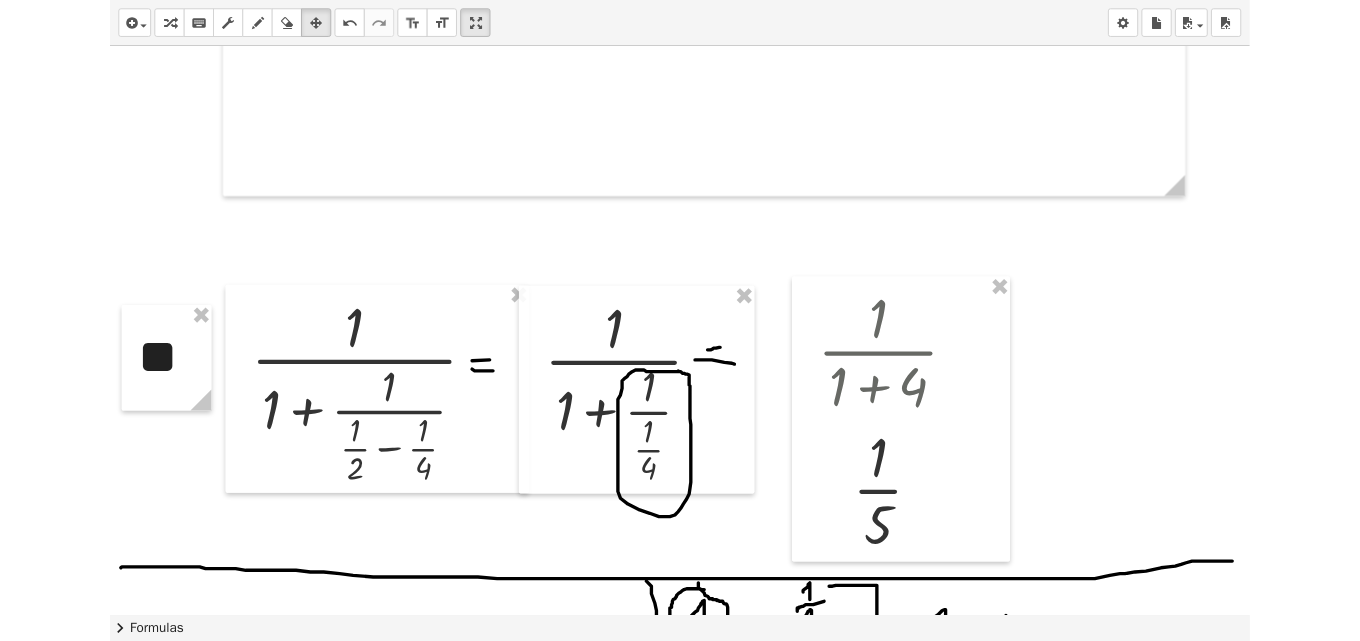 scroll, scrollTop: 561, scrollLeft: 0, axis: vertical 